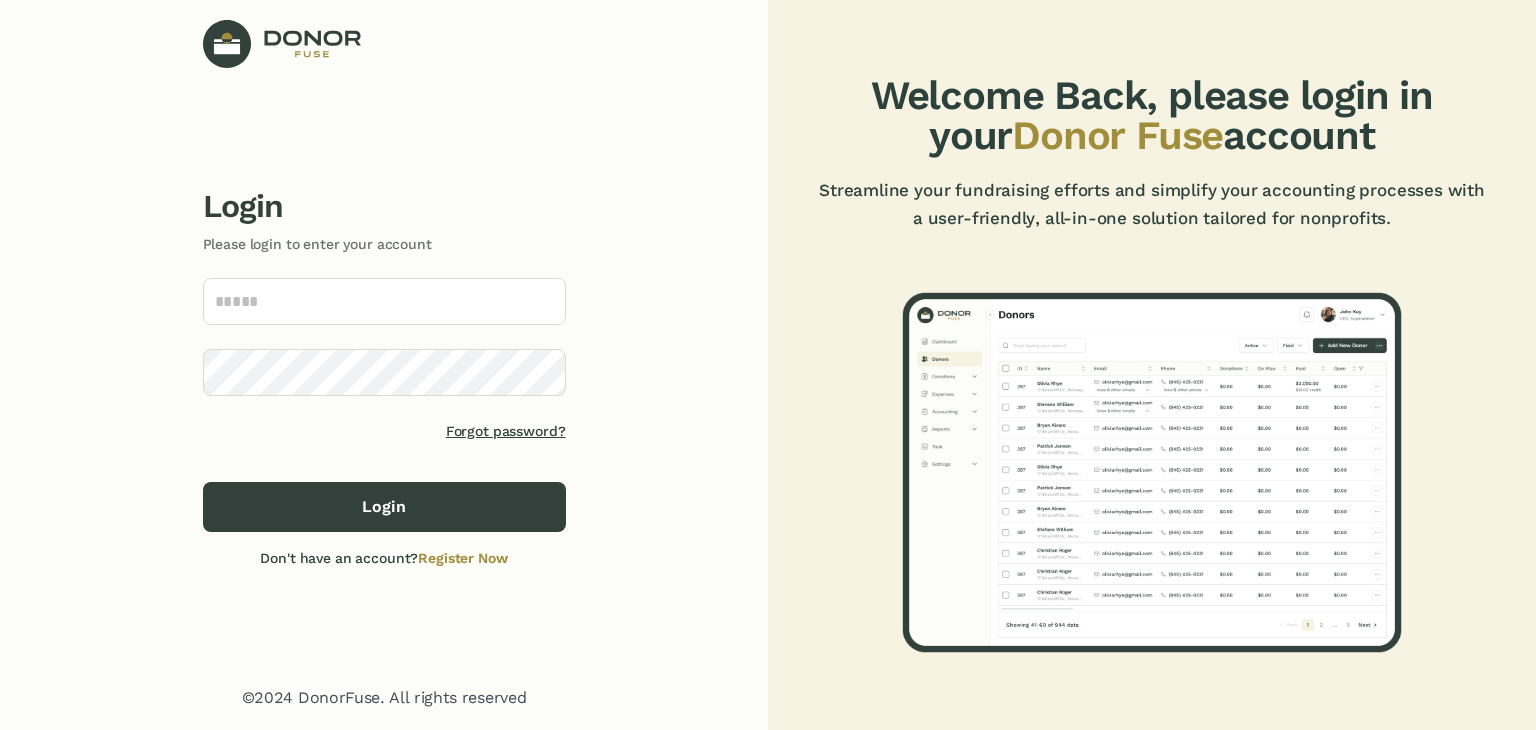 scroll, scrollTop: 0, scrollLeft: 0, axis: both 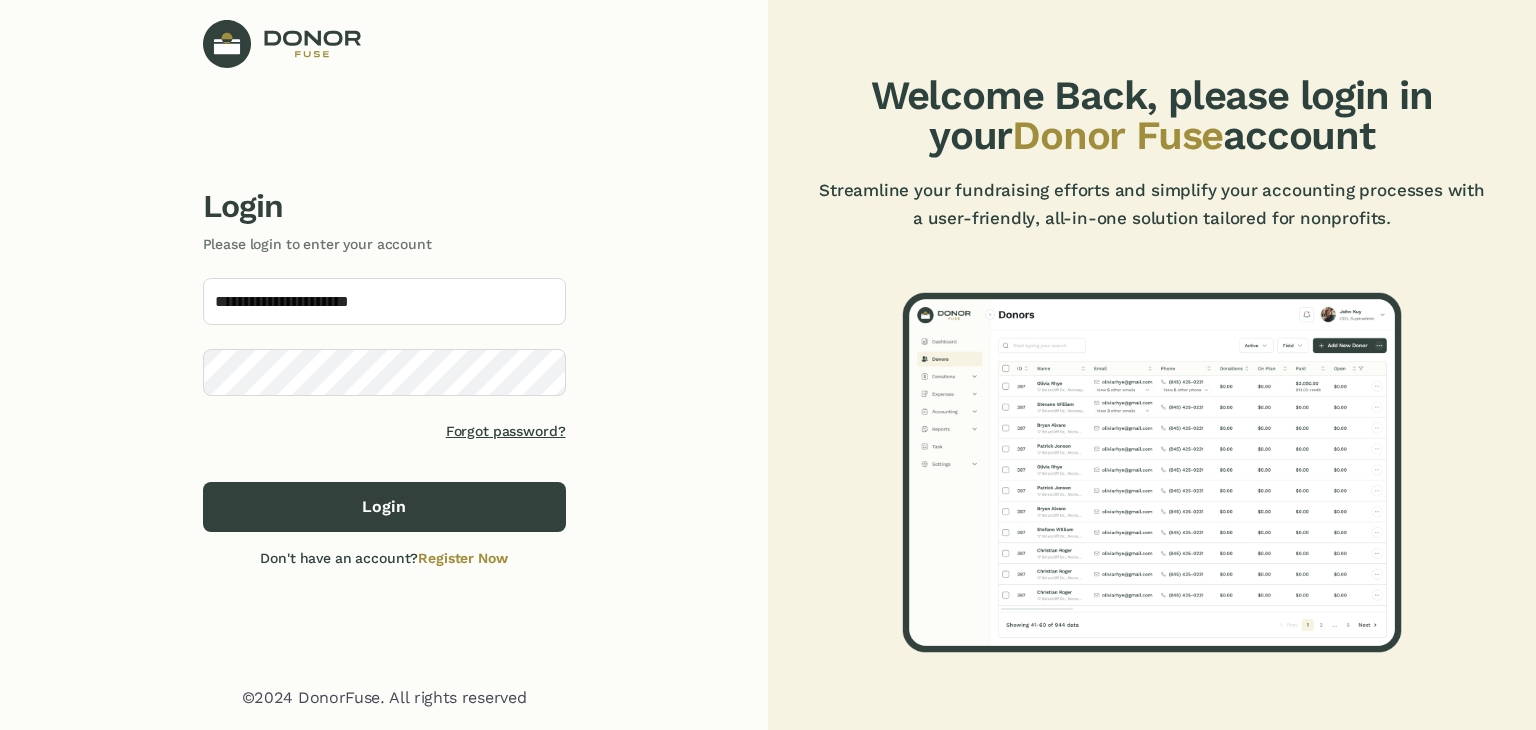 type on "**********" 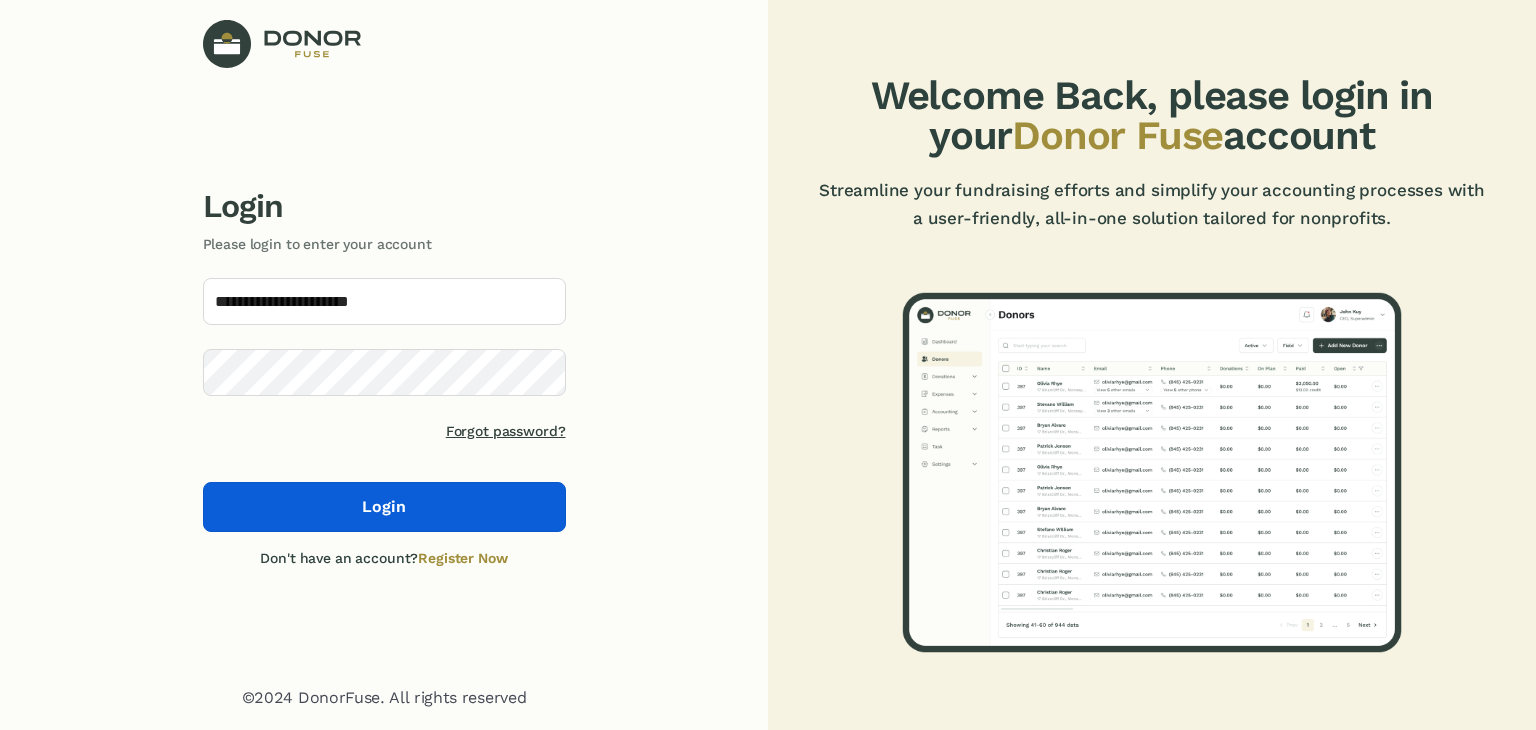 click on "Login" 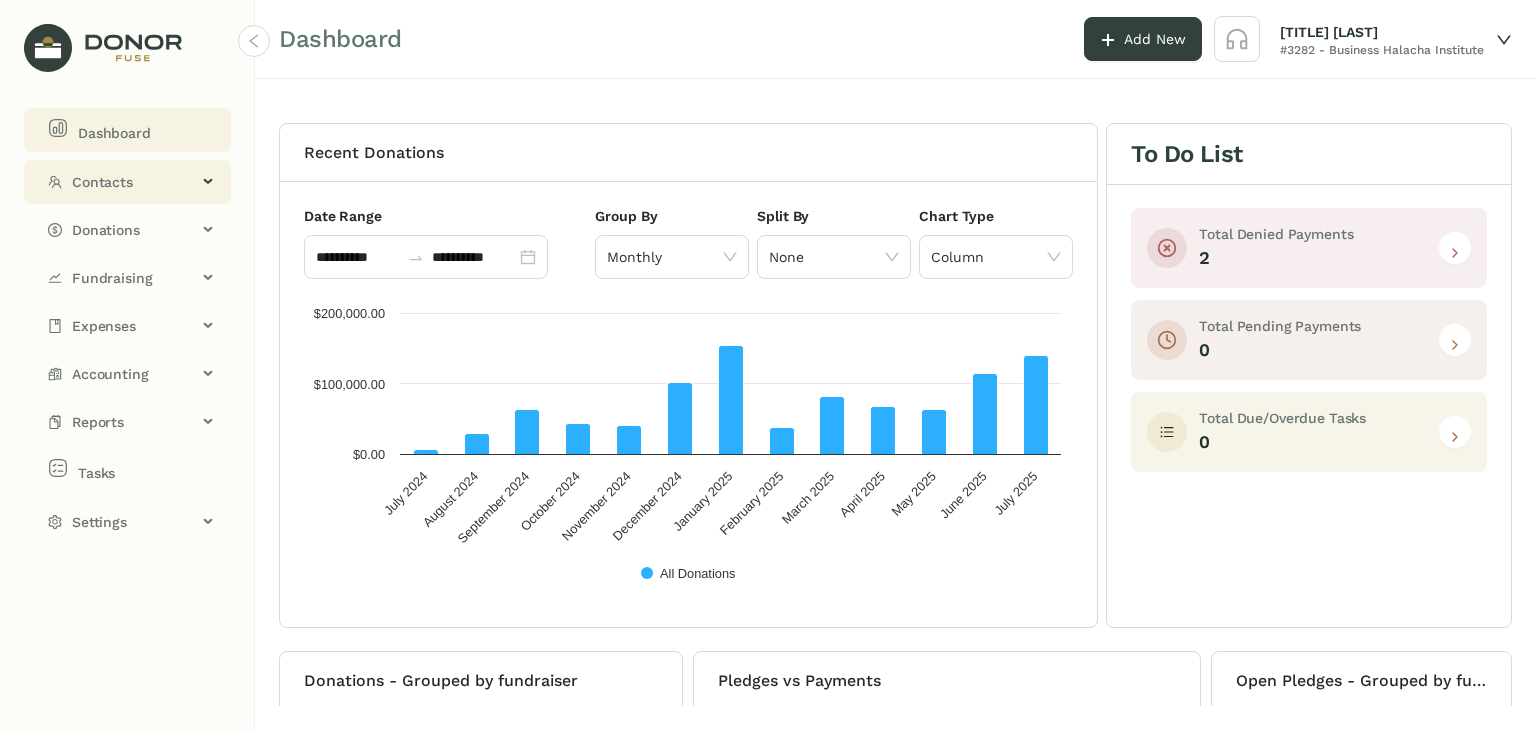 click on "Contacts" 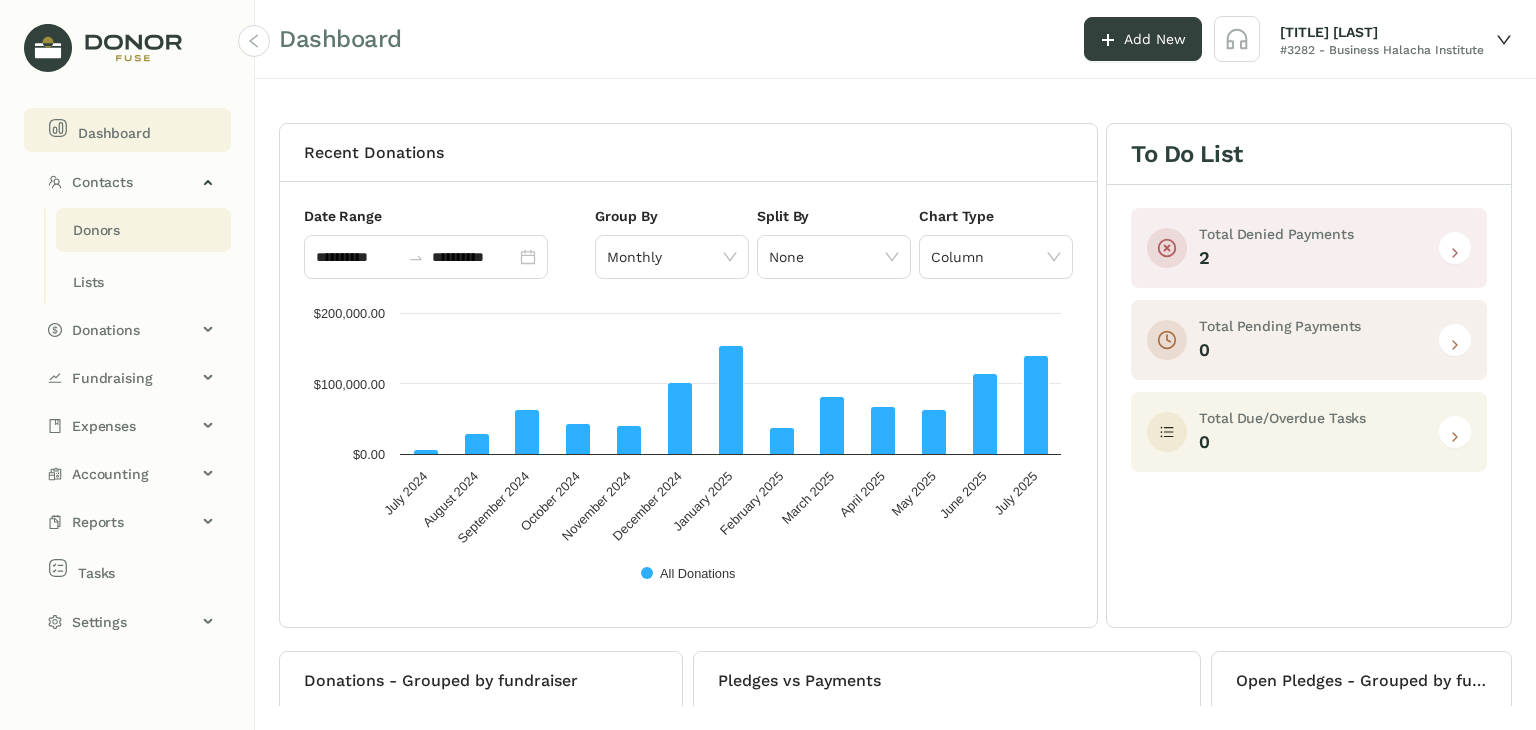 click on "Donors" 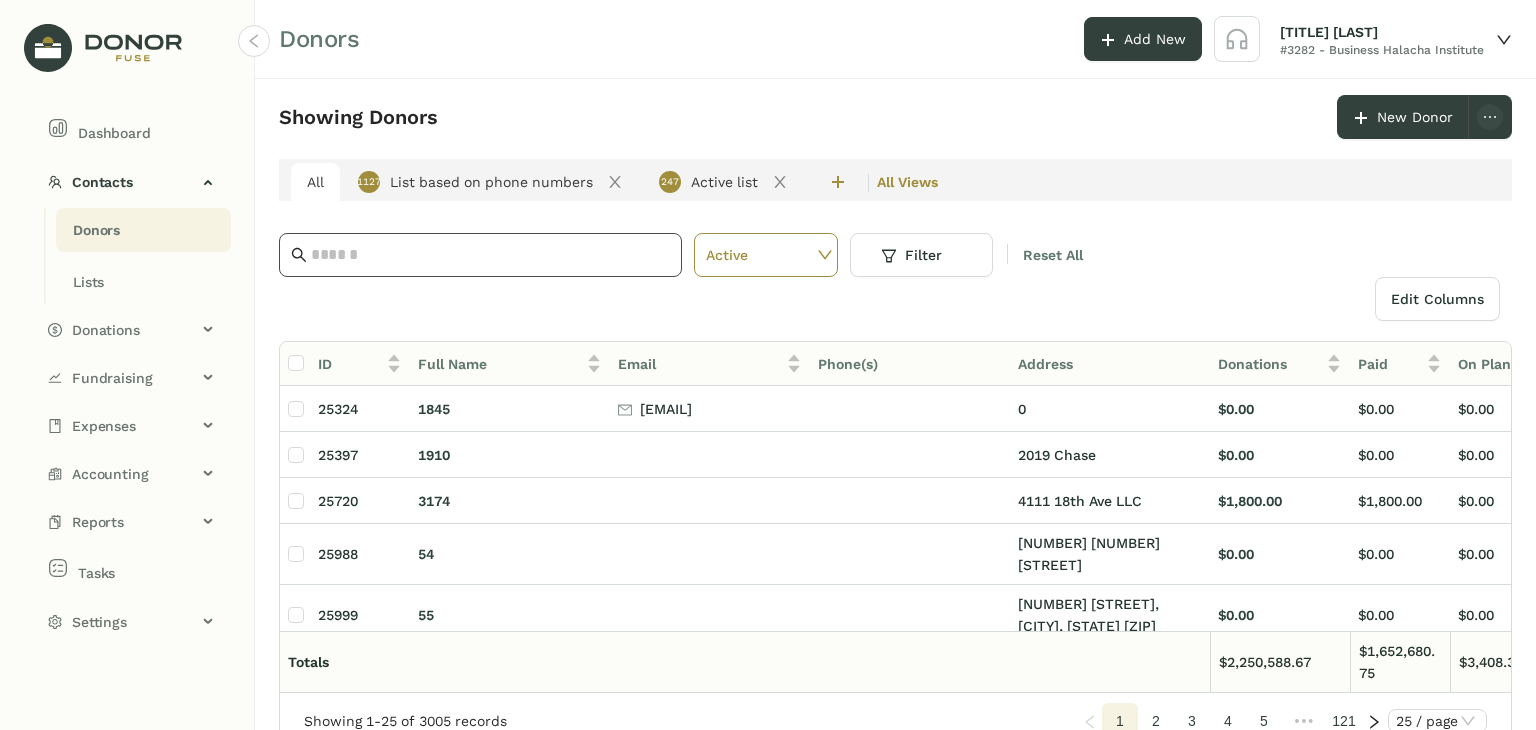 click 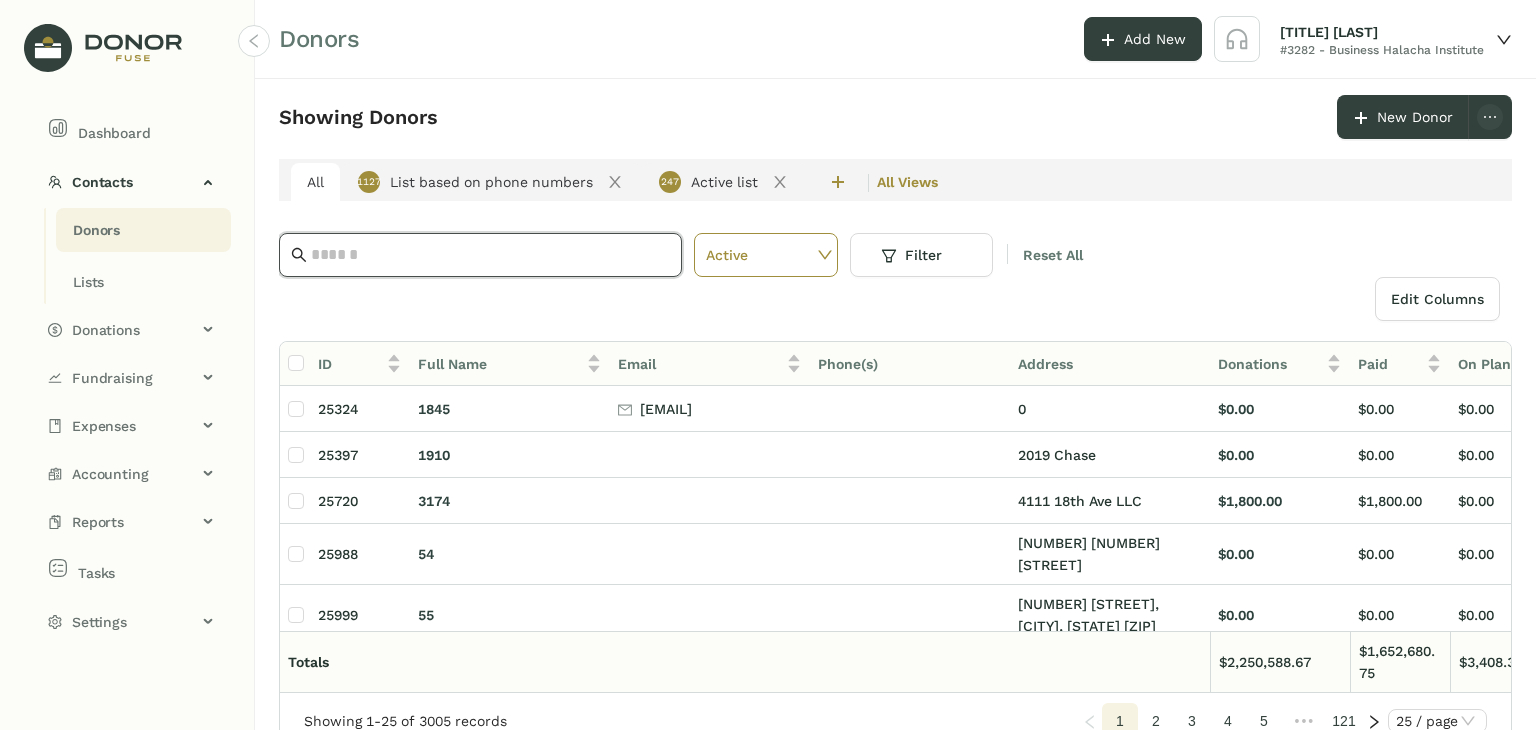 paste on "**********" 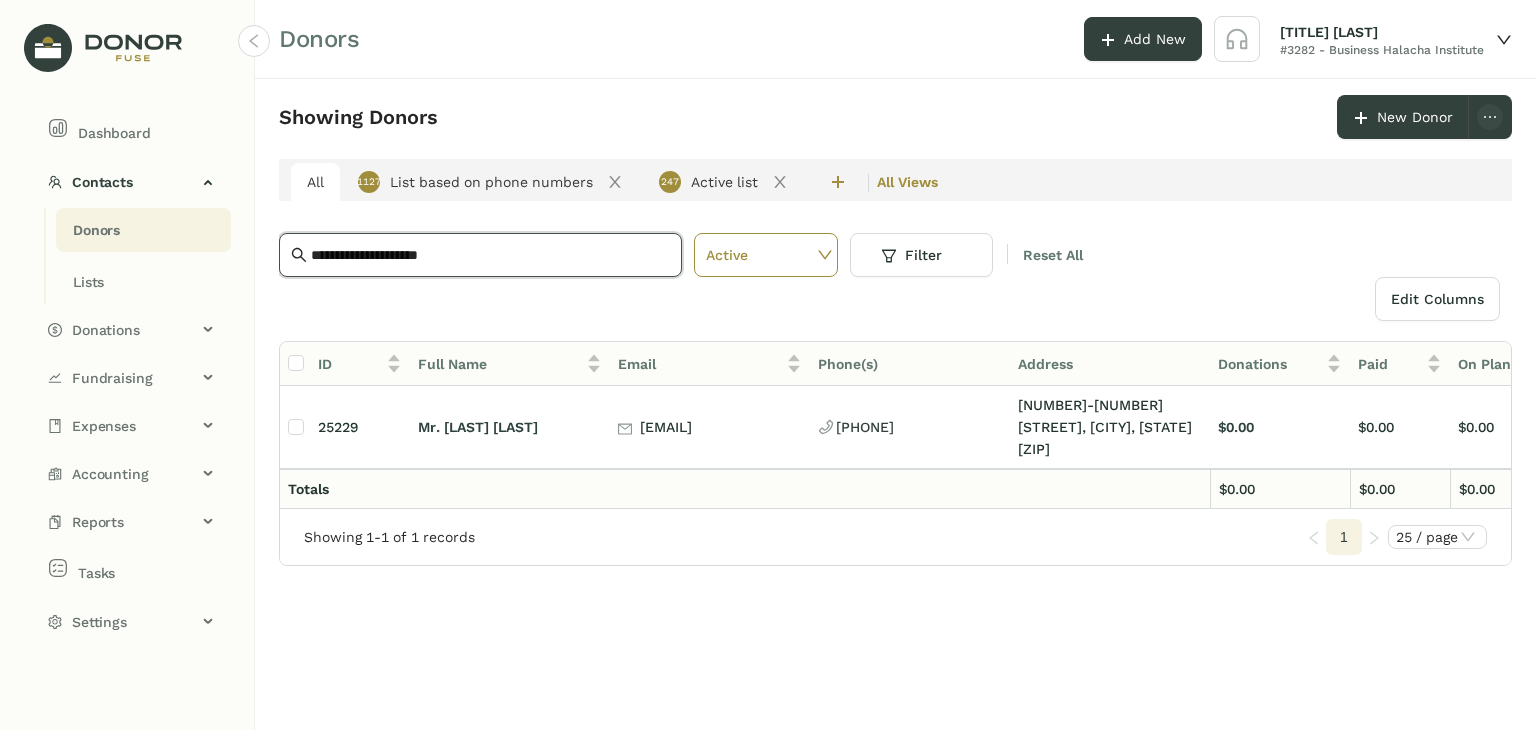 type on "**********" 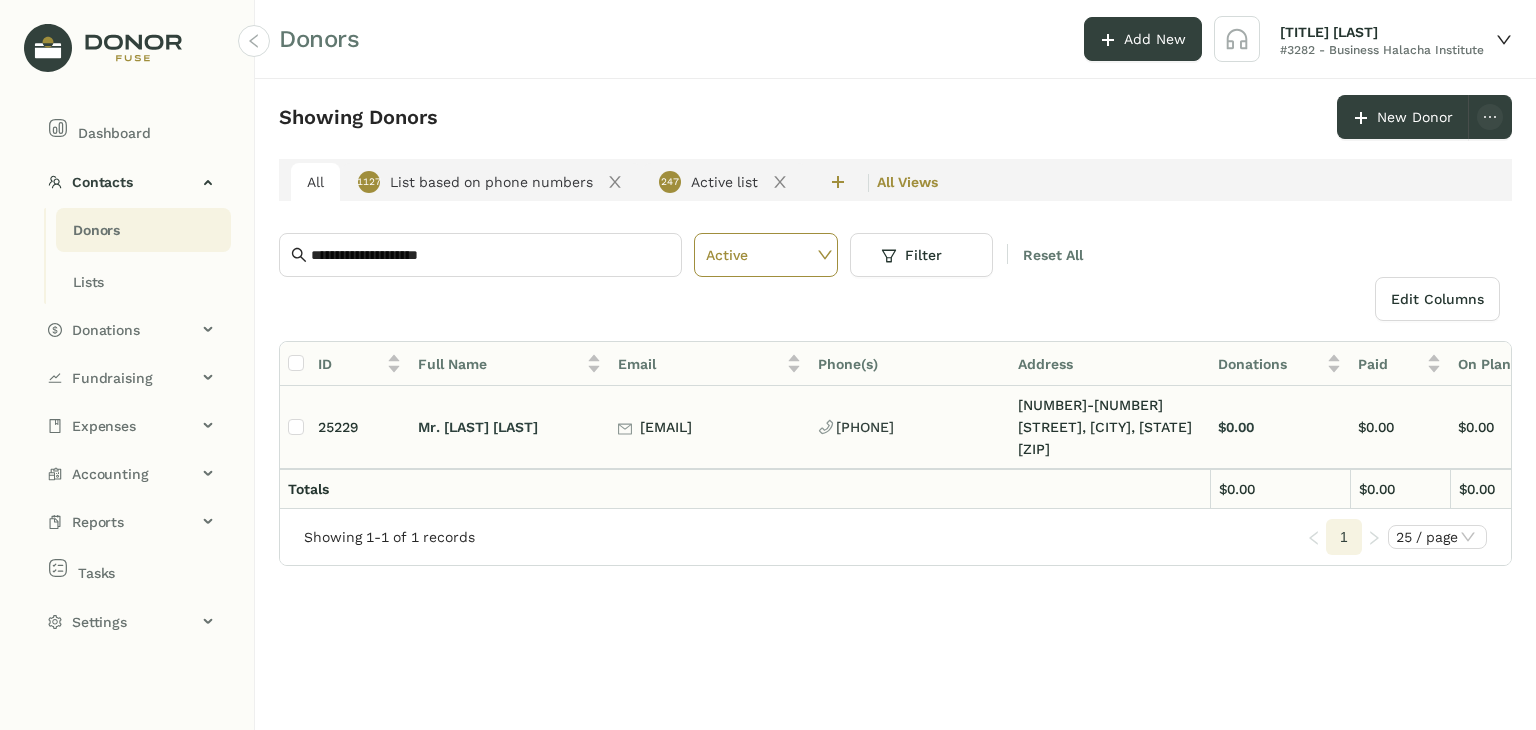 click on "Mr. Jeffrey Benkoe" 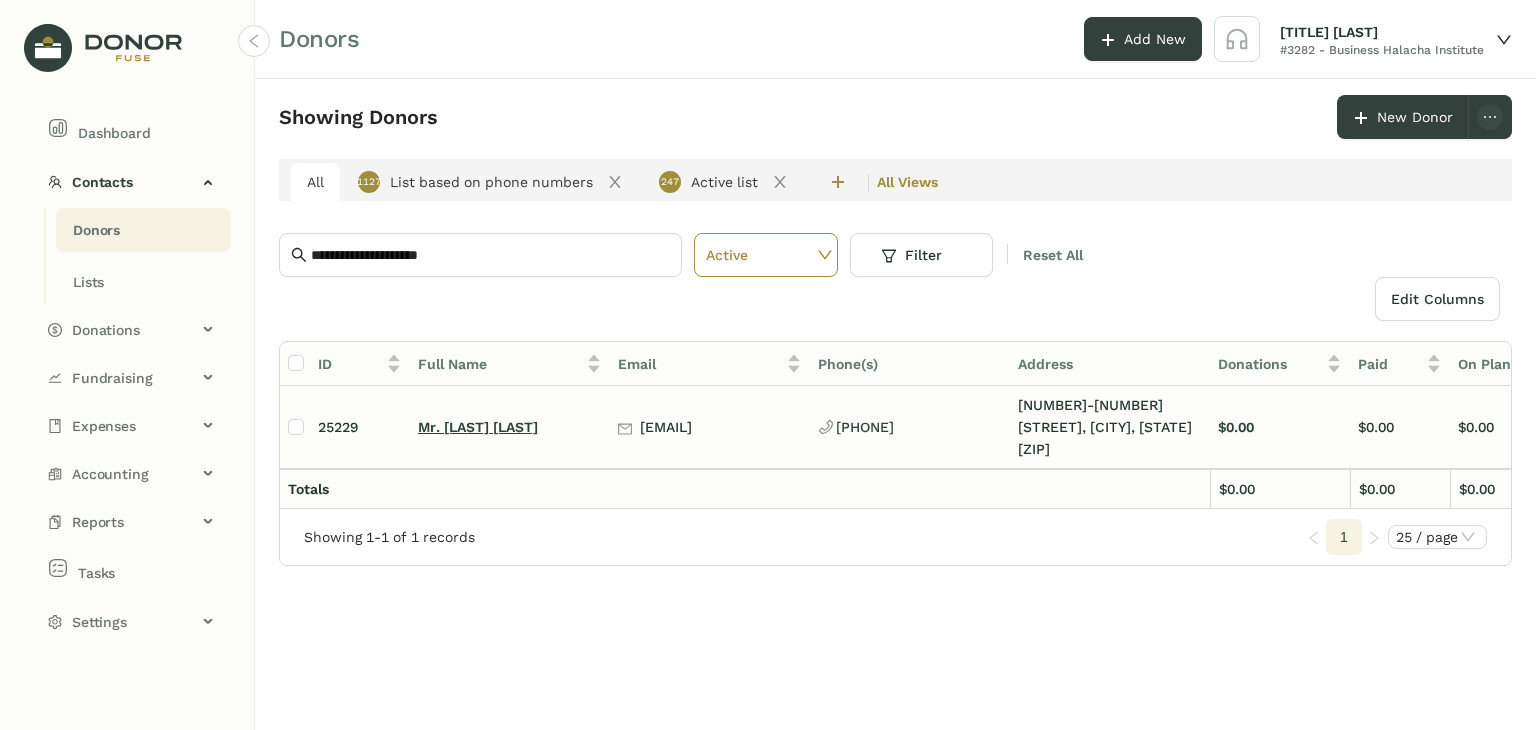 click on "Mr. Jeffrey Benkoe" 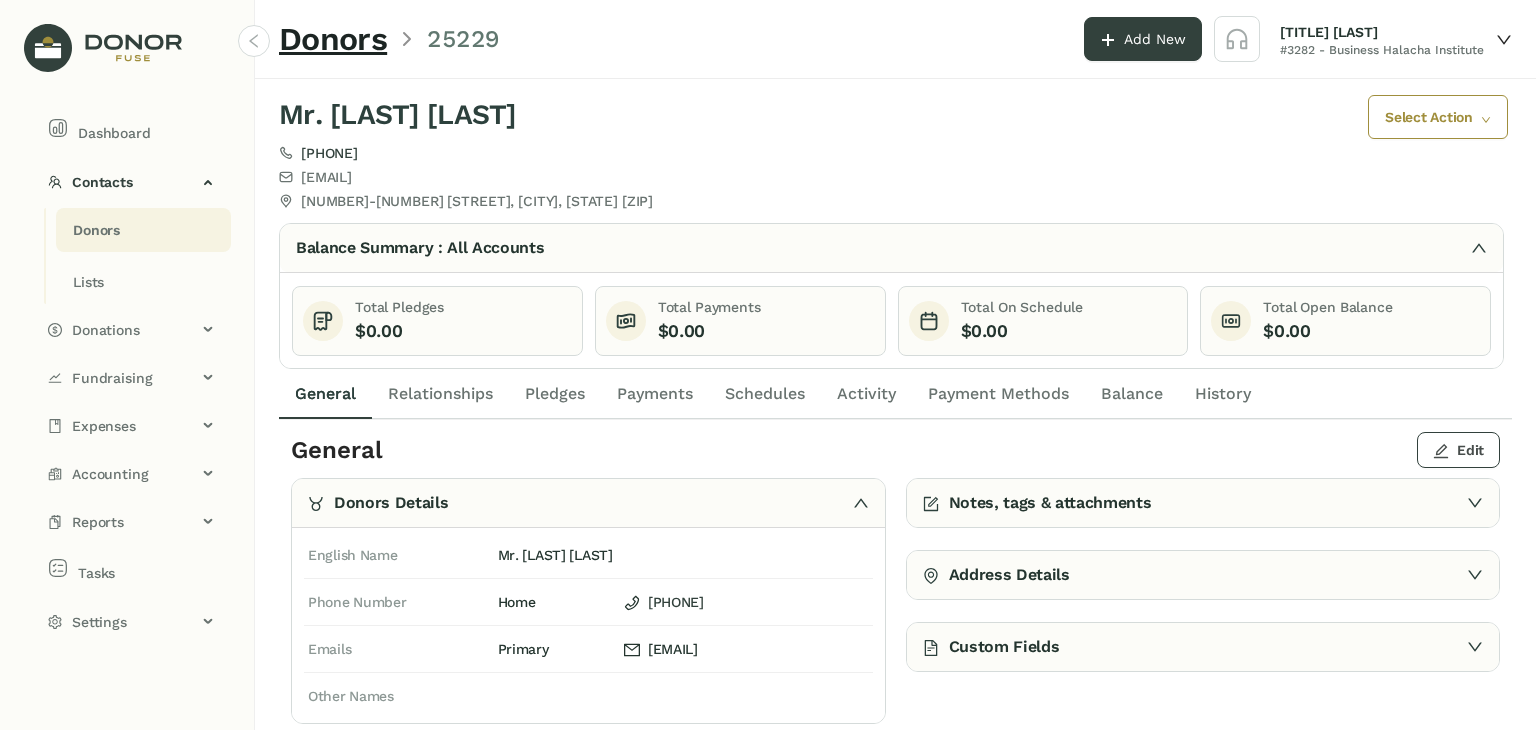 click on "Edit" 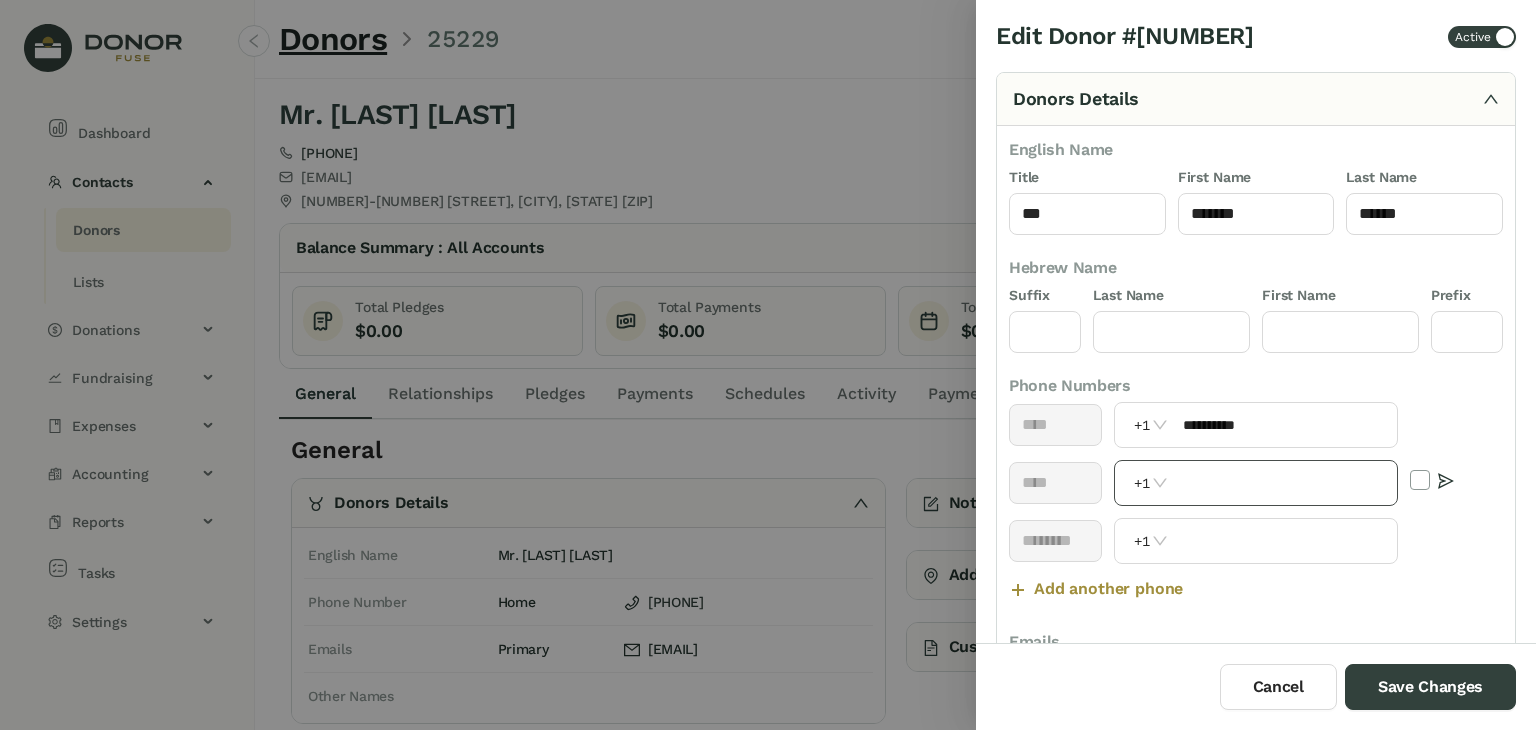 click at bounding box center [1284, 483] 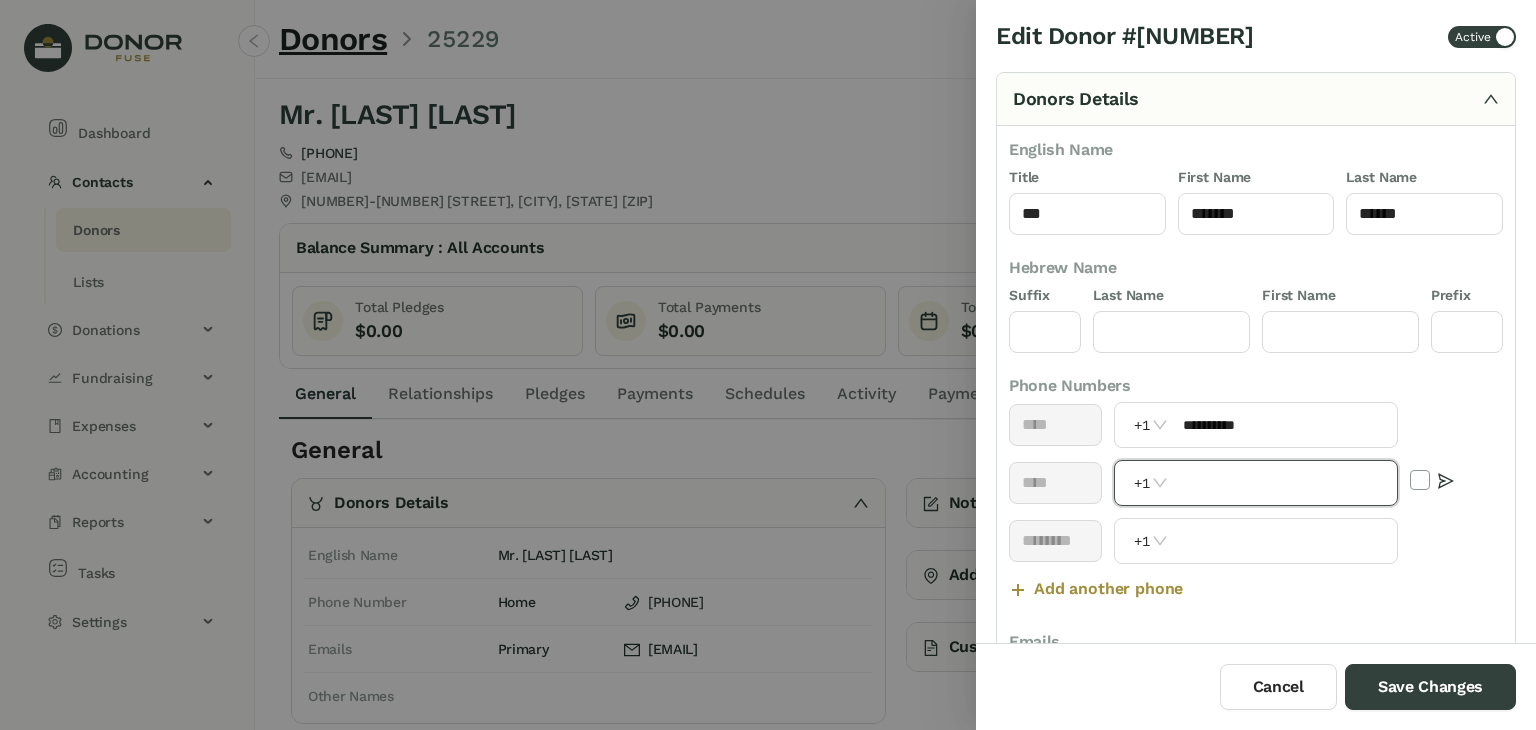 paste on "**********" 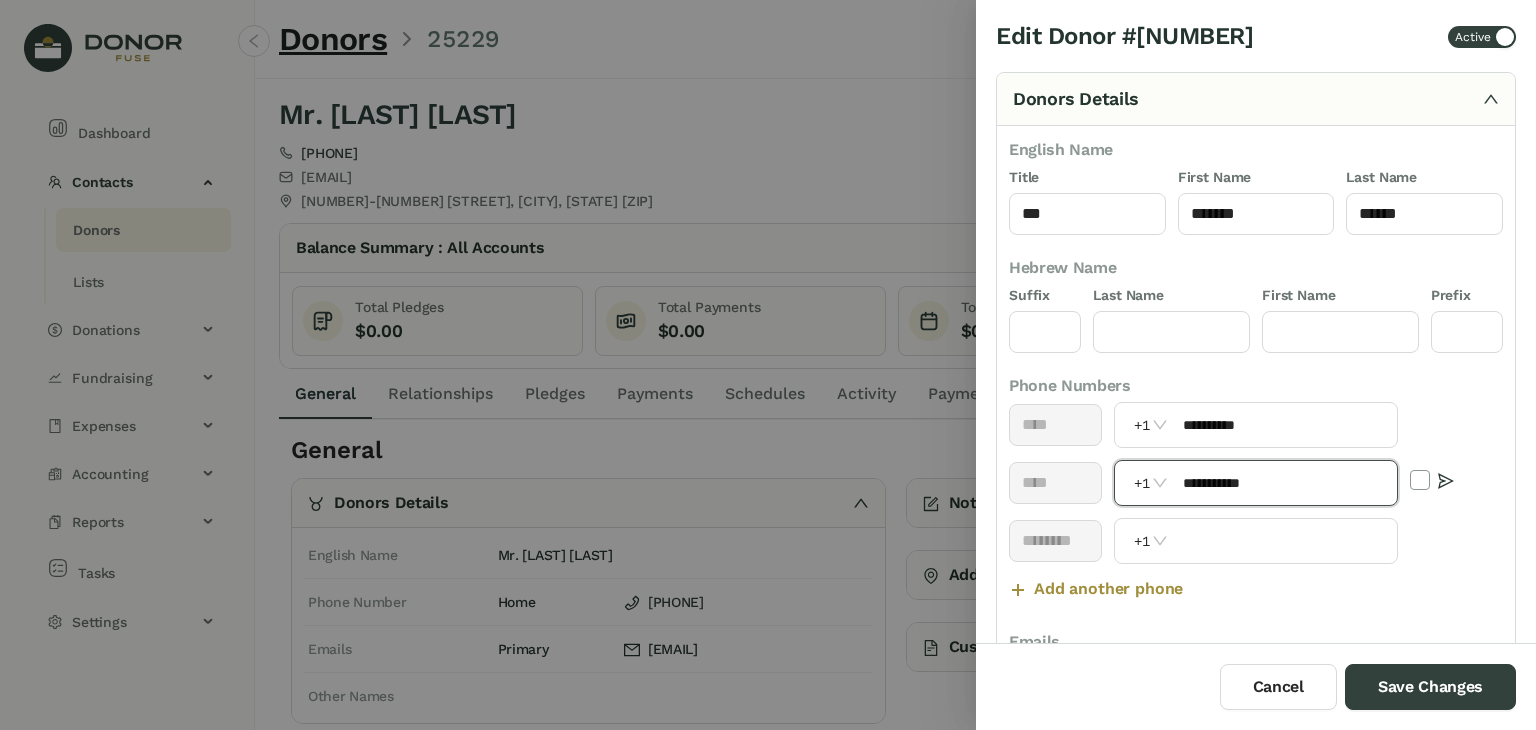 click on "**********" at bounding box center (1284, 483) 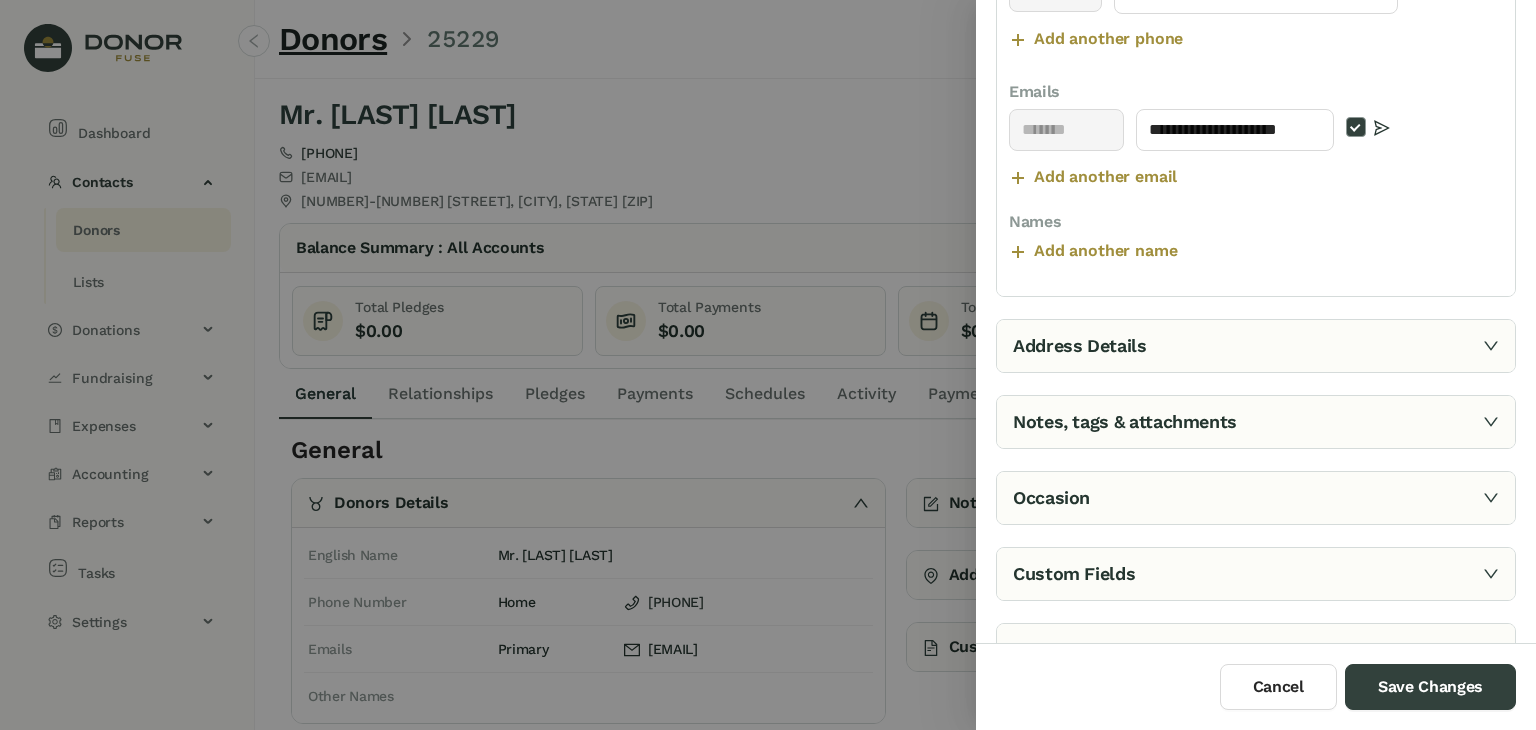type on "**********" 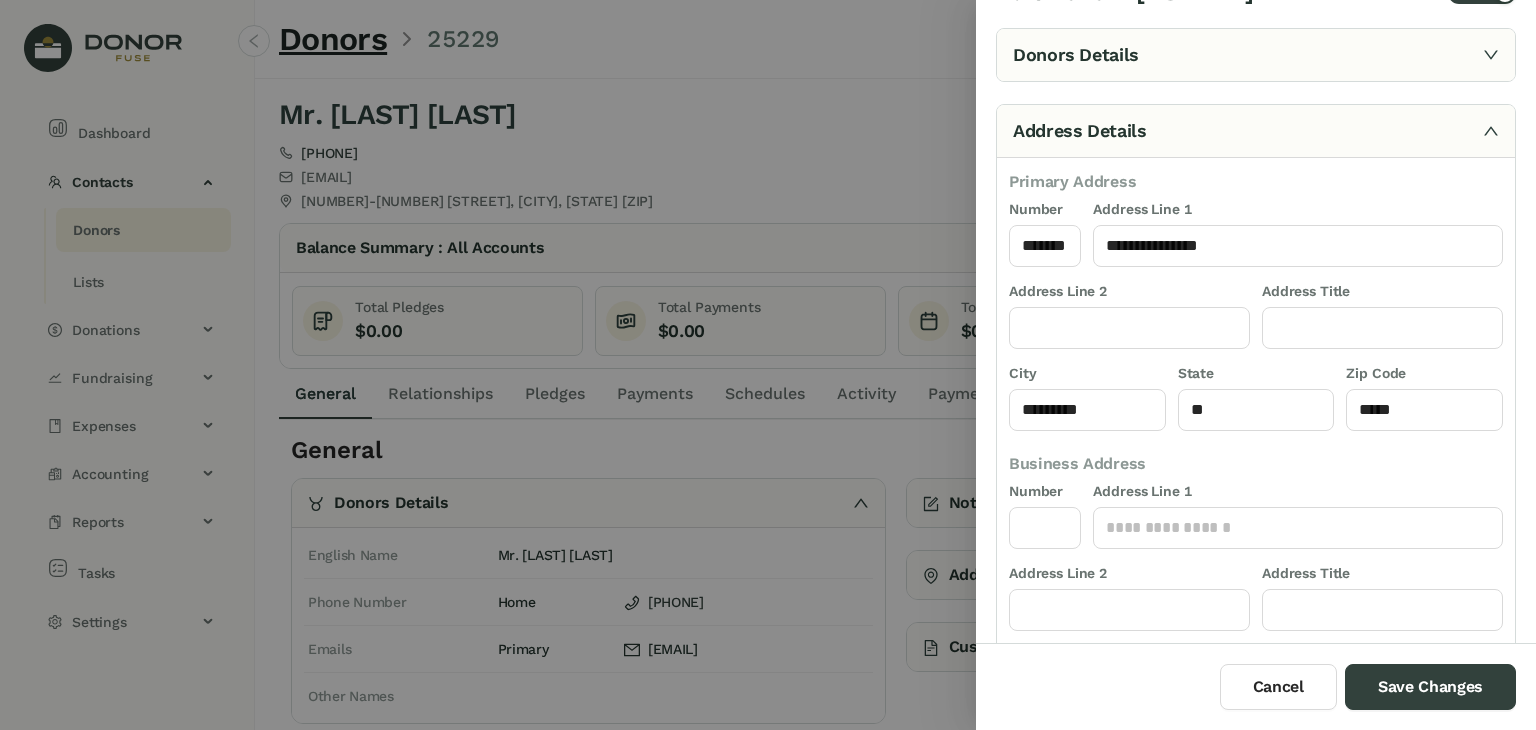 scroll, scrollTop: 46, scrollLeft: 0, axis: vertical 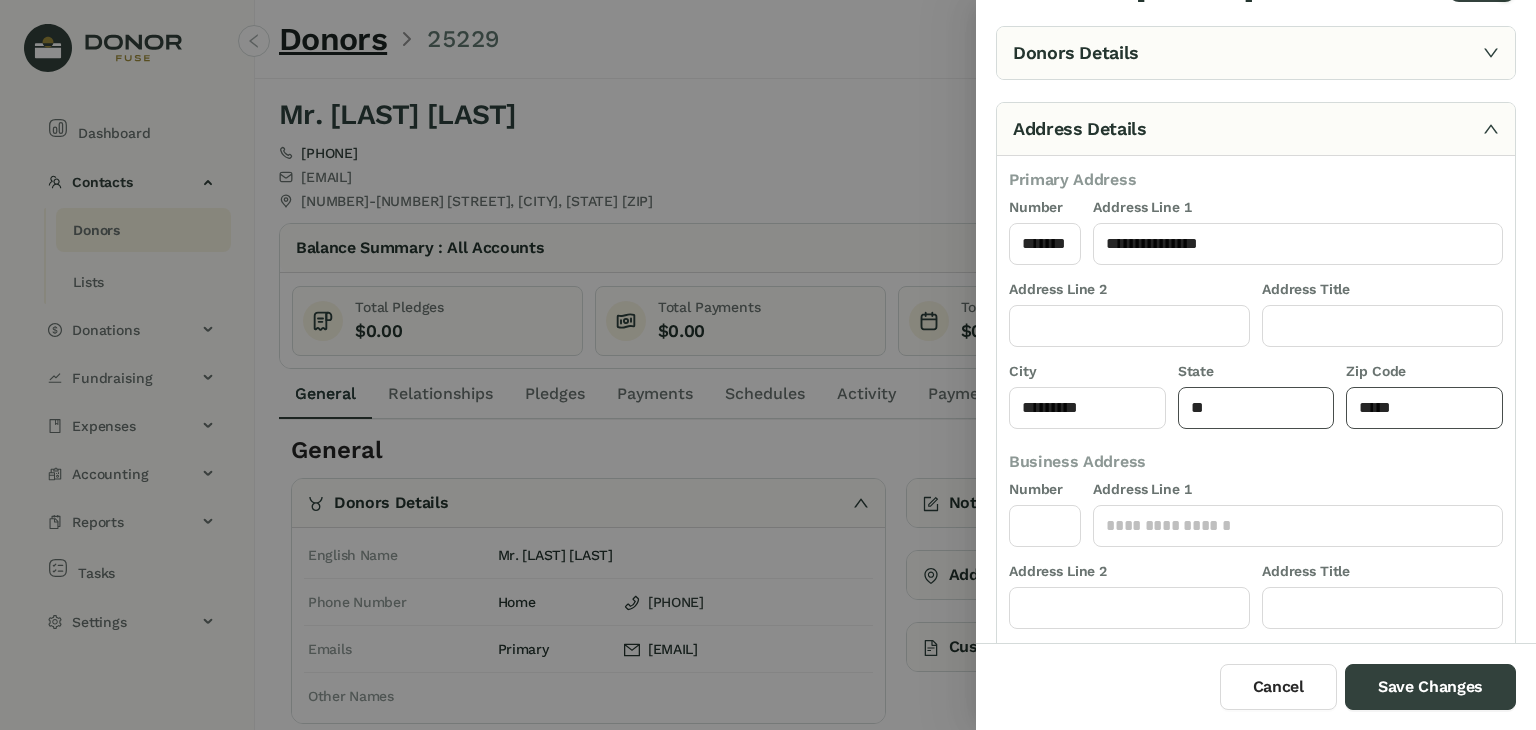 drag, startPoint x: 1412, startPoint y: 413, endPoint x: 1202, endPoint y: 405, distance: 210.15233 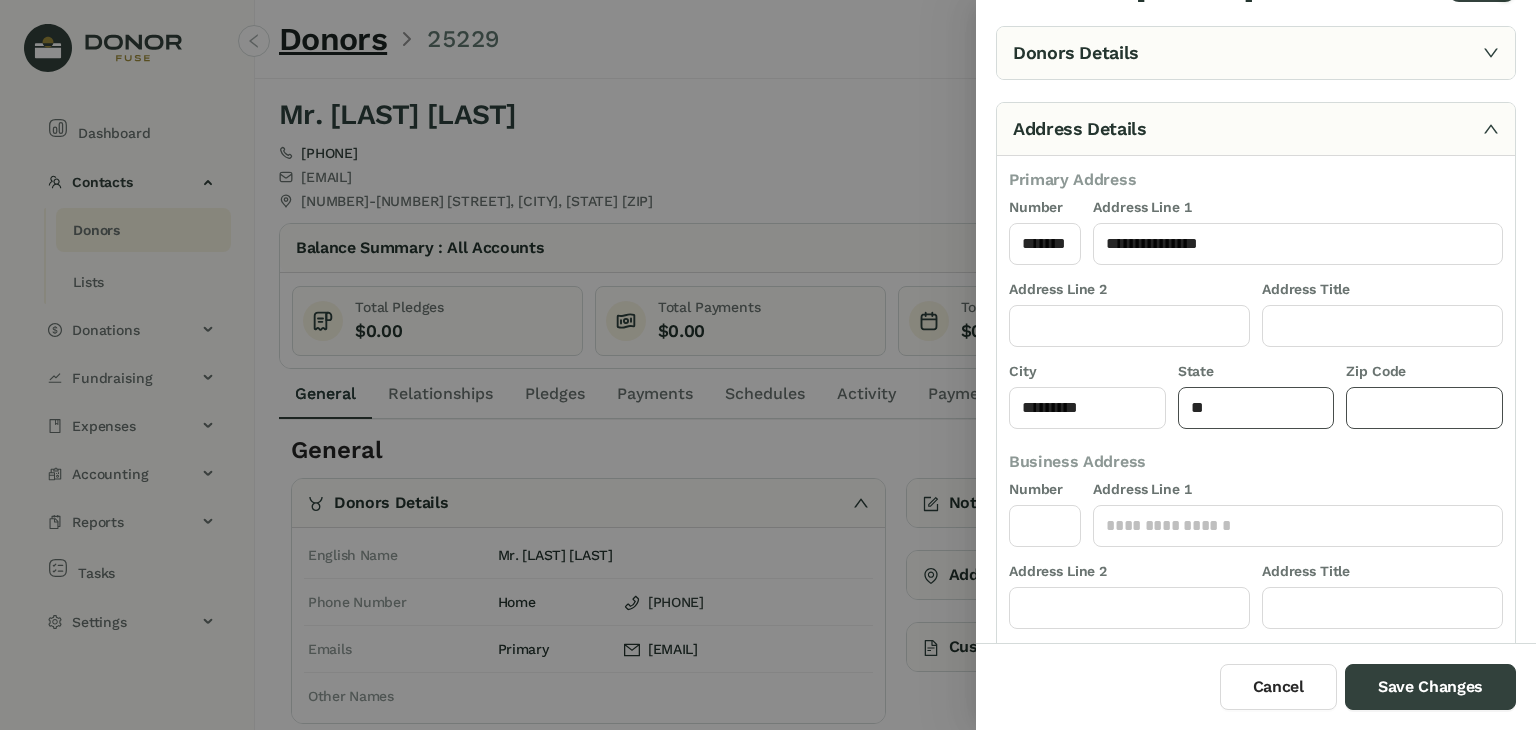 type 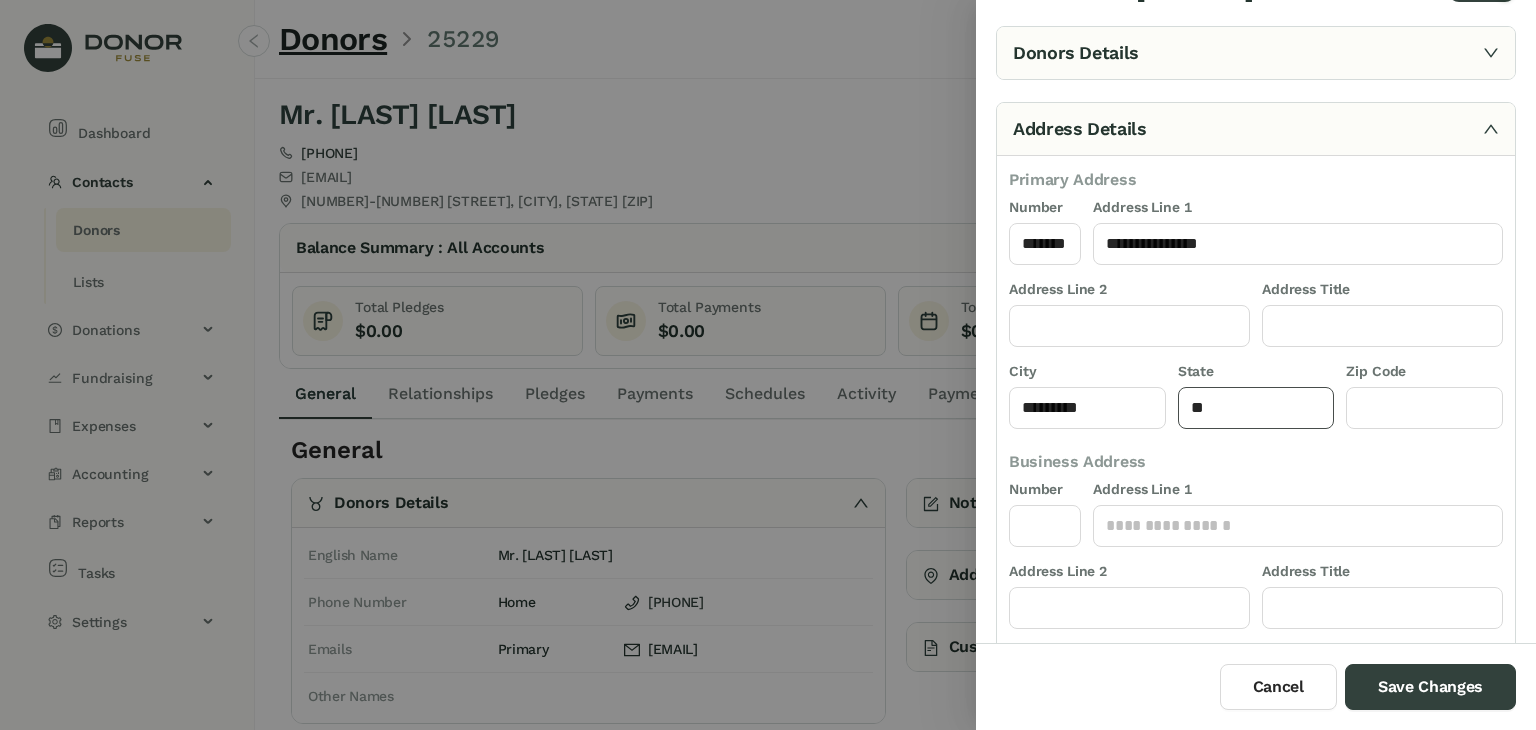click on "**" 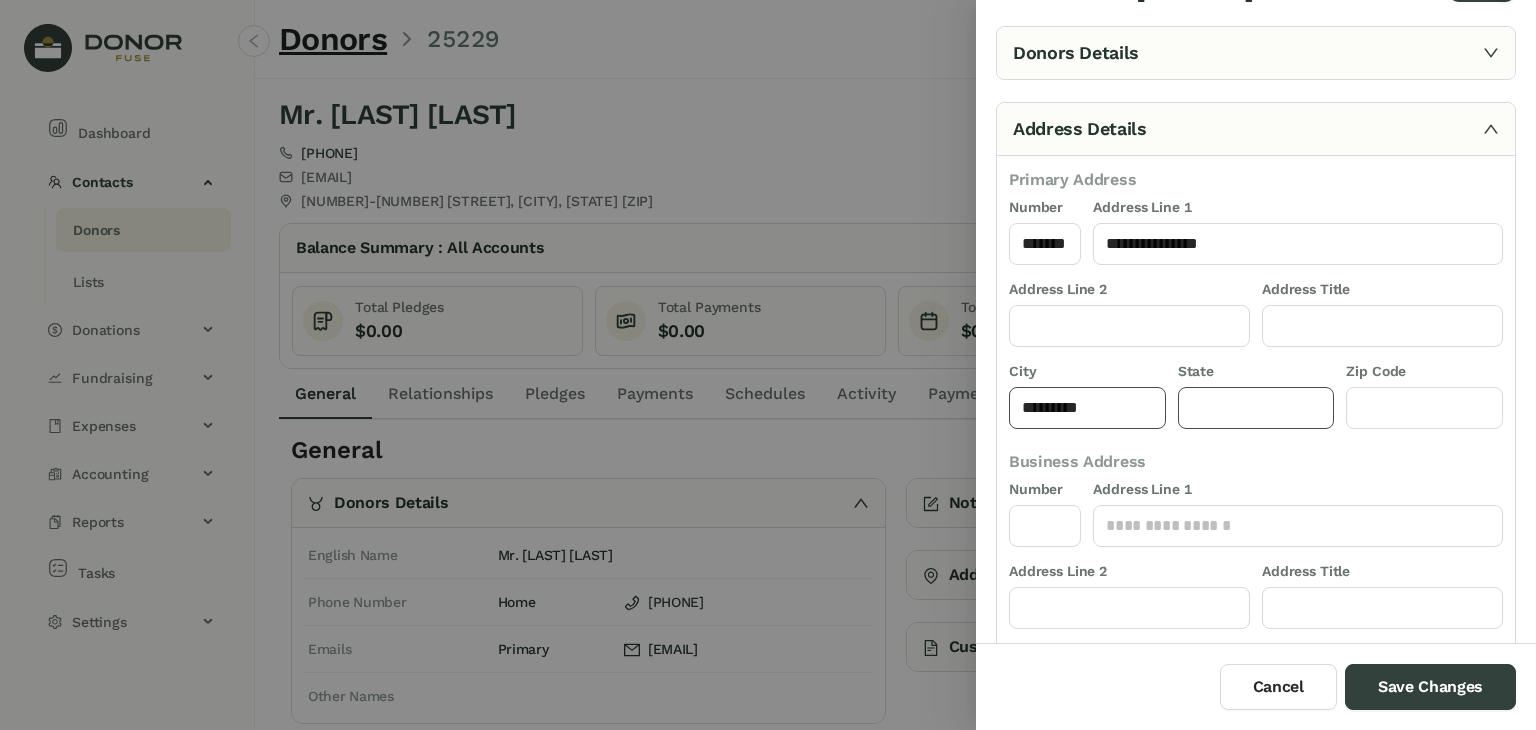 type 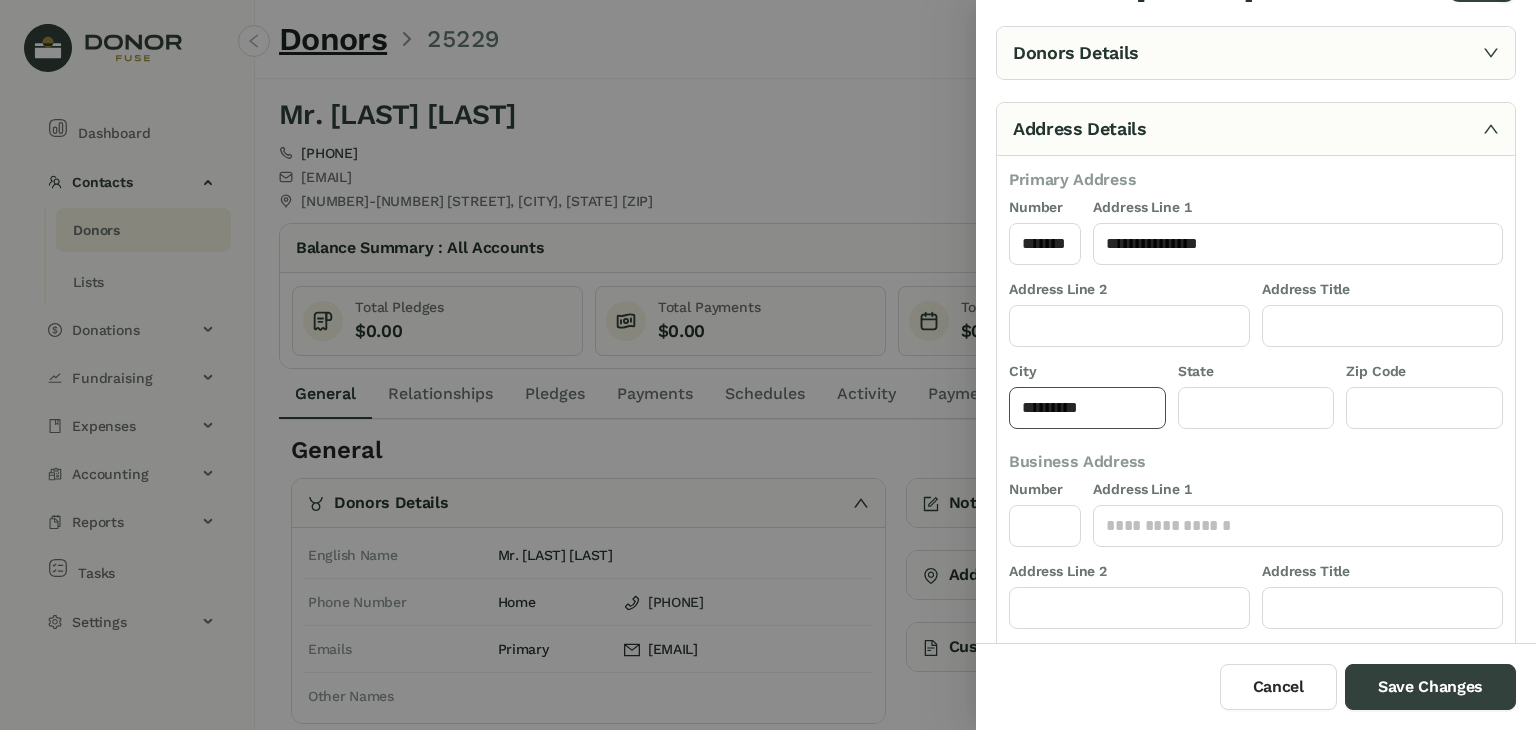 drag, startPoint x: 1108, startPoint y: 406, endPoint x: 928, endPoint y: 414, distance: 180.17769 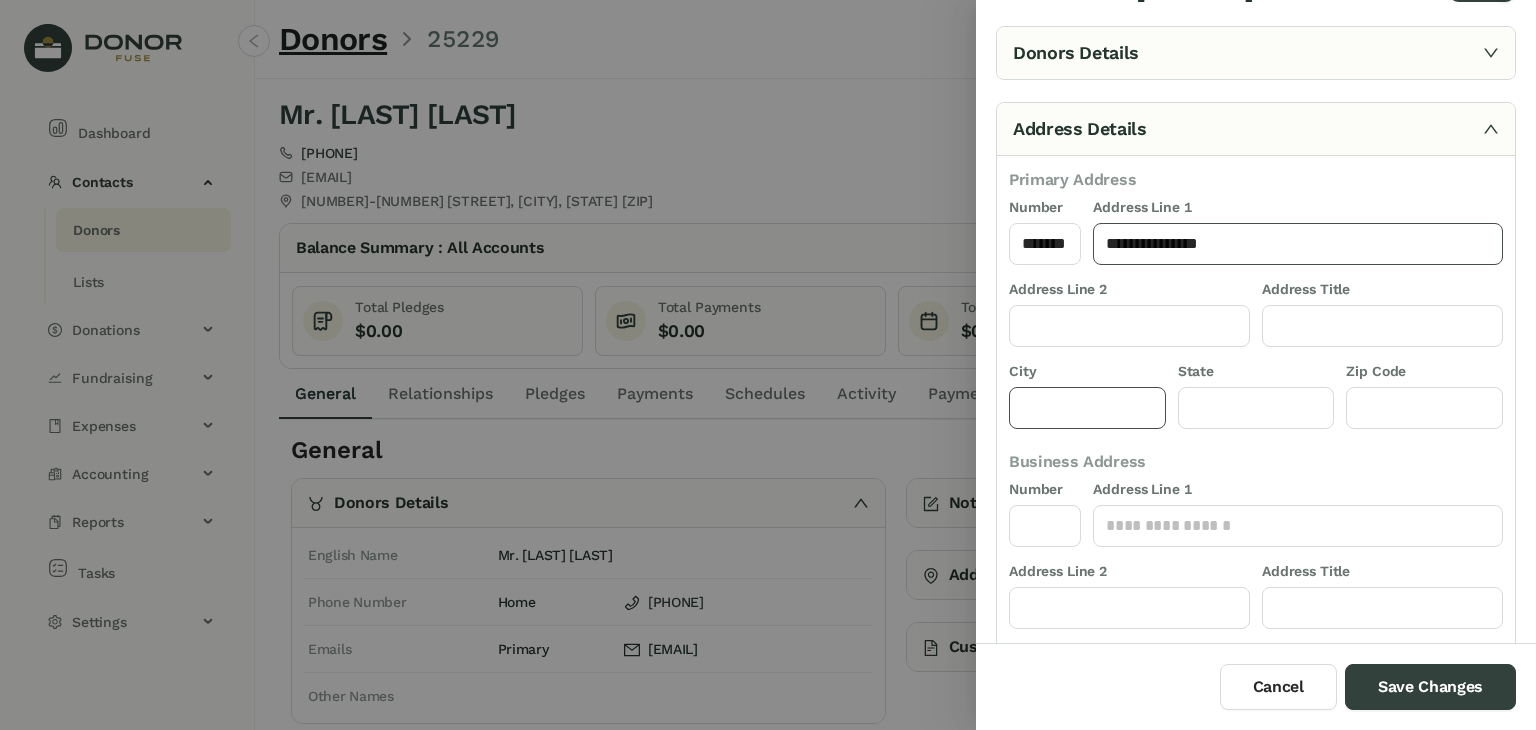type 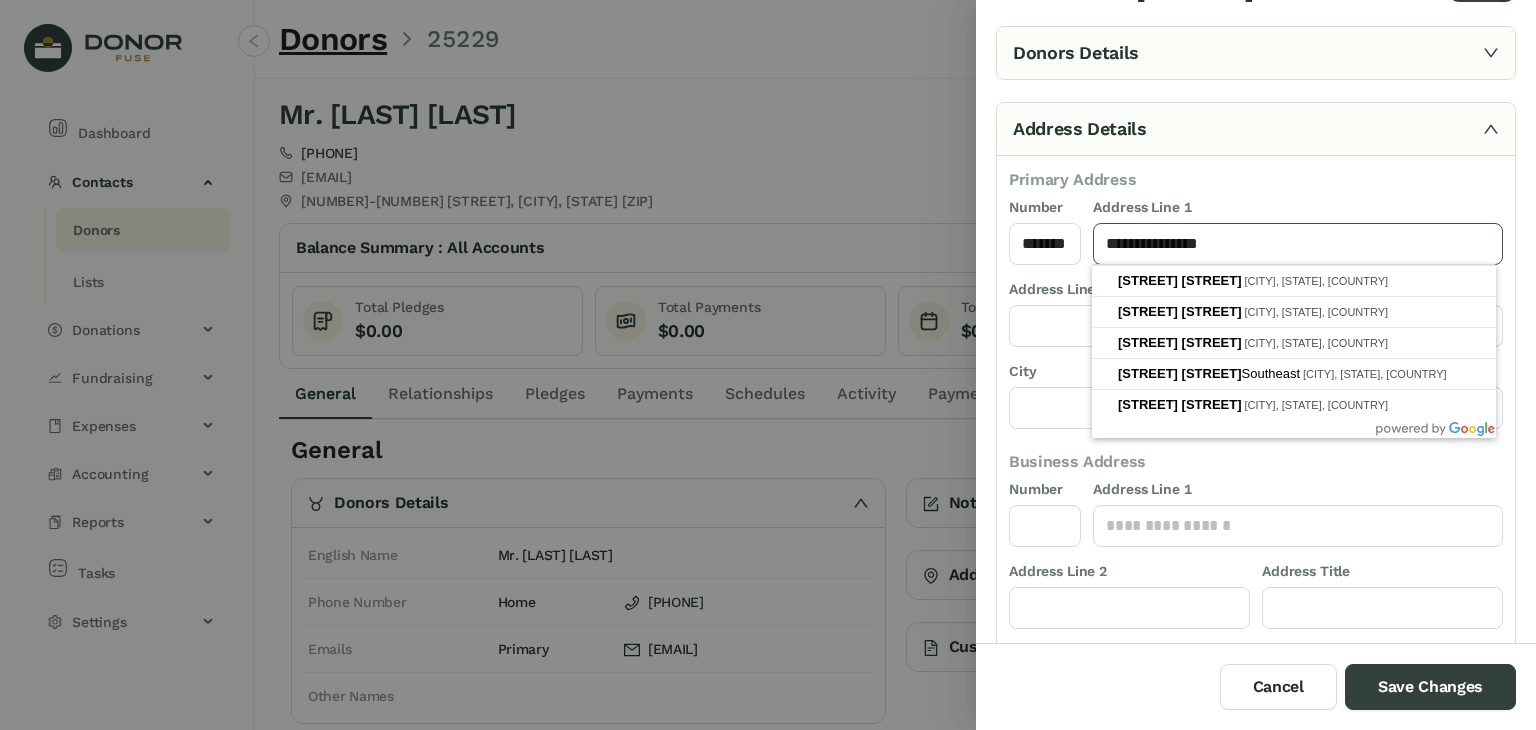 drag, startPoint x: 1242, startPoint y: 247, endPoint x: 1056, endPoint y: 285, distance: 189.84204 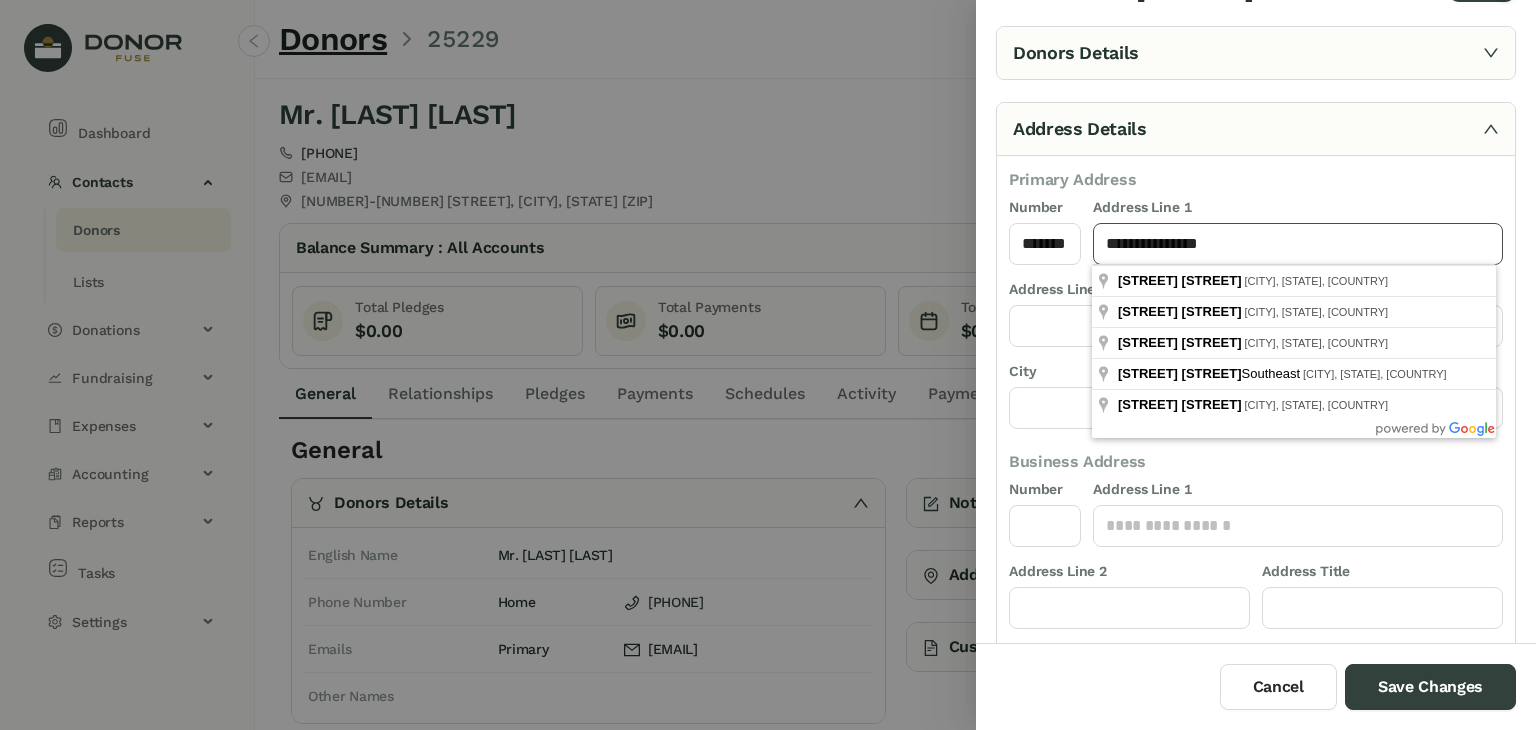 click on "**********" at bounding box center [1256, 446] 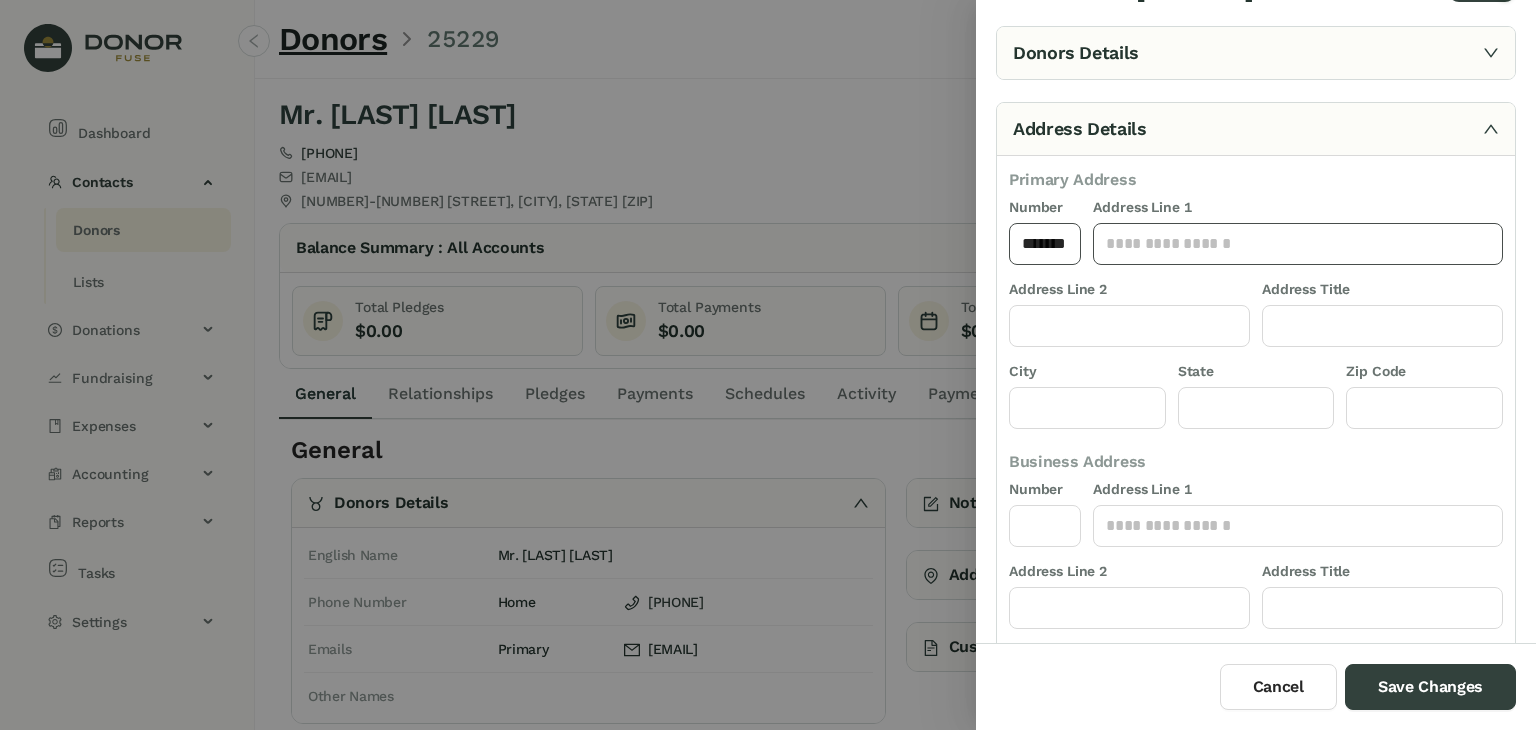 type 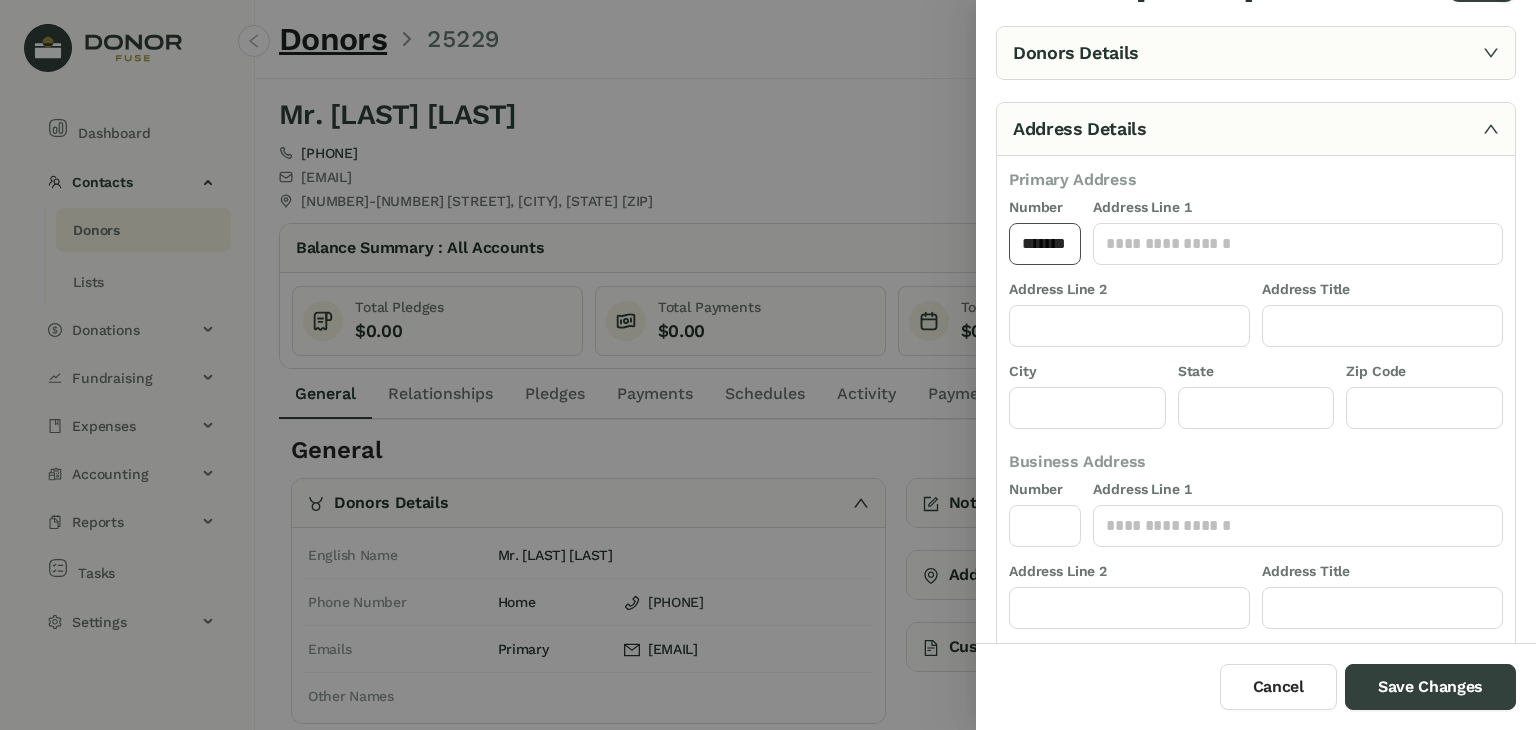 scroll, scrollTop: 0, scrollLeft: 0, axis: both 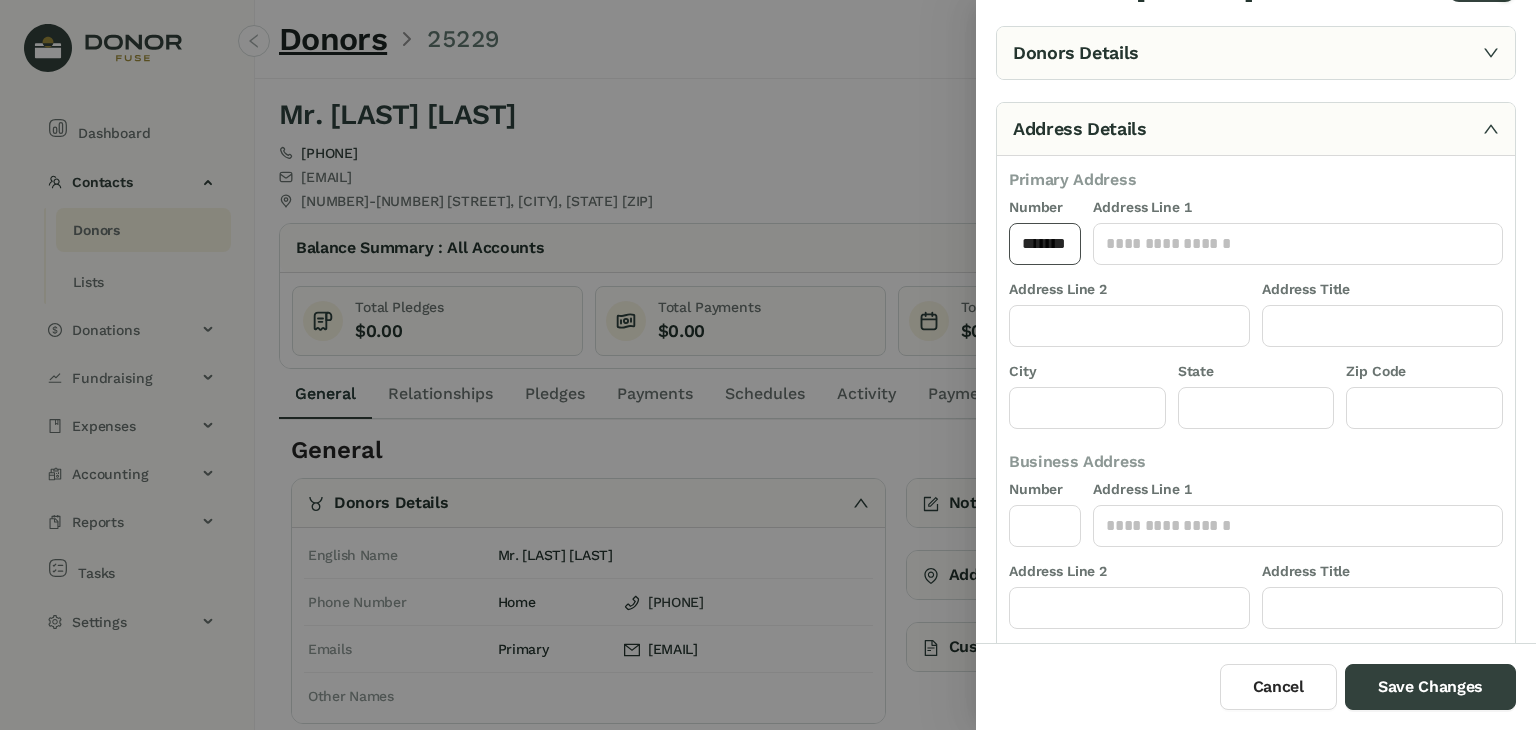 drag, startPoint x: 1075, startPoint y: 244, endPoint x: 993, endPoint y: 251, distance: 82.29824 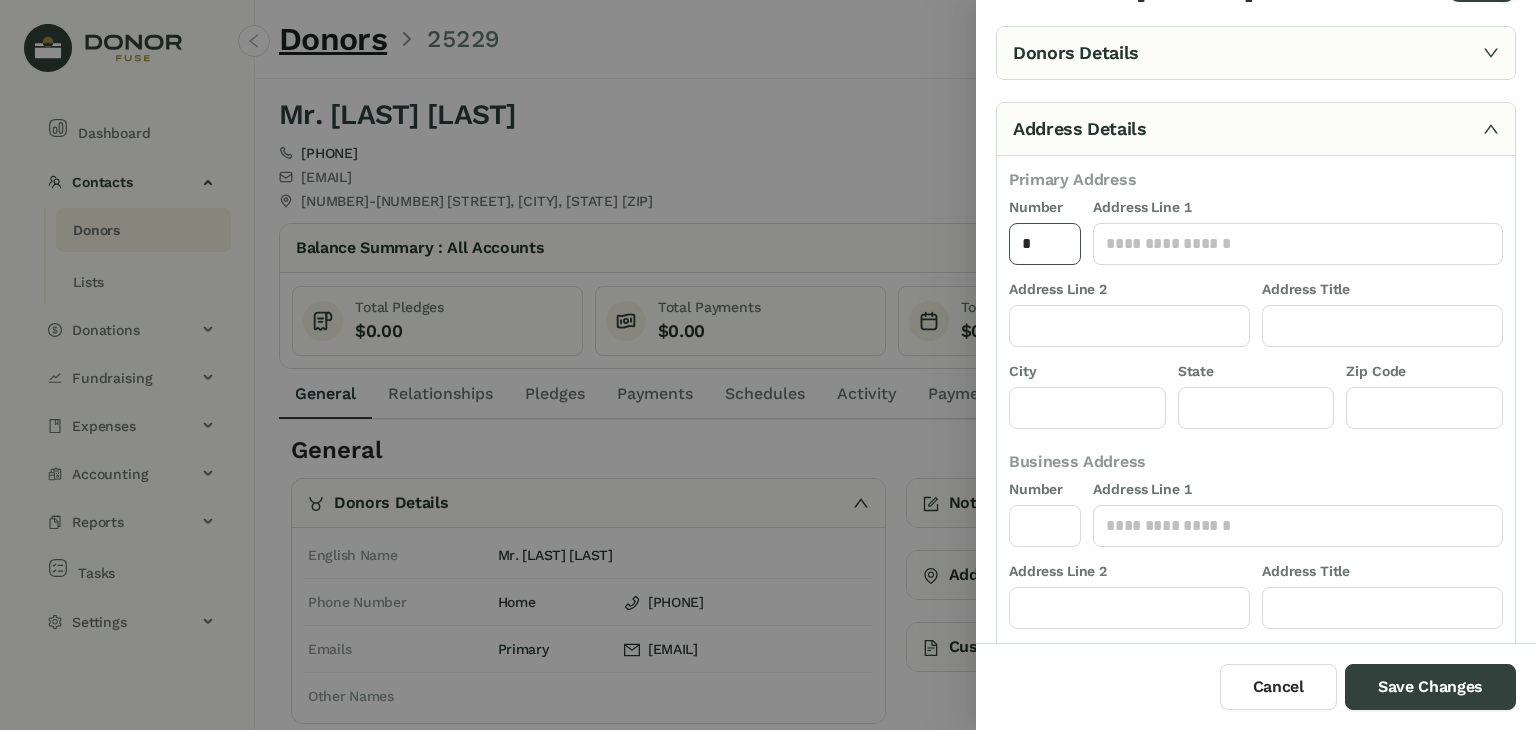 drag, startPoint x: 1059, startPoint y: 225, endPoint x: 1016, endPoint y: 233, distance: 43.737854 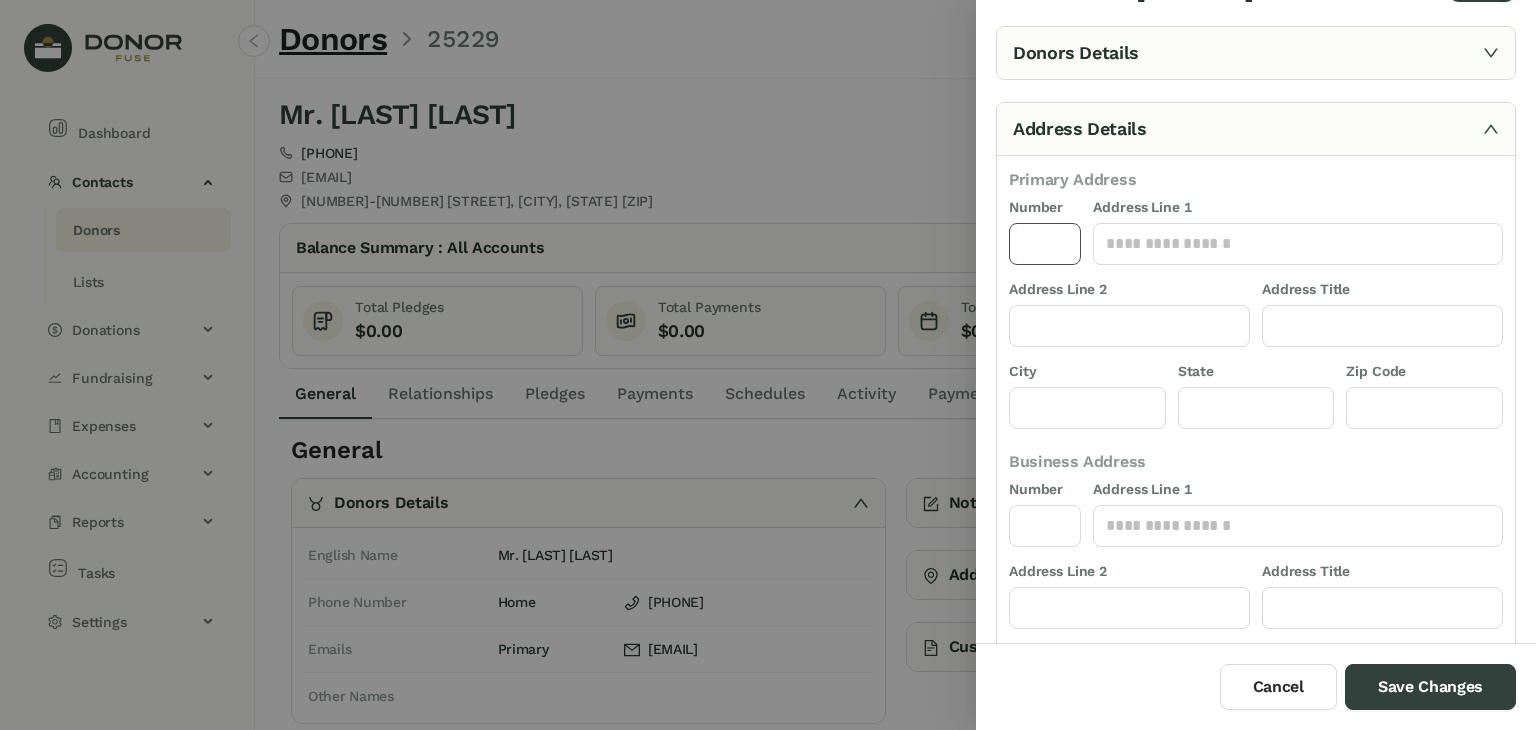 paste on "**********" 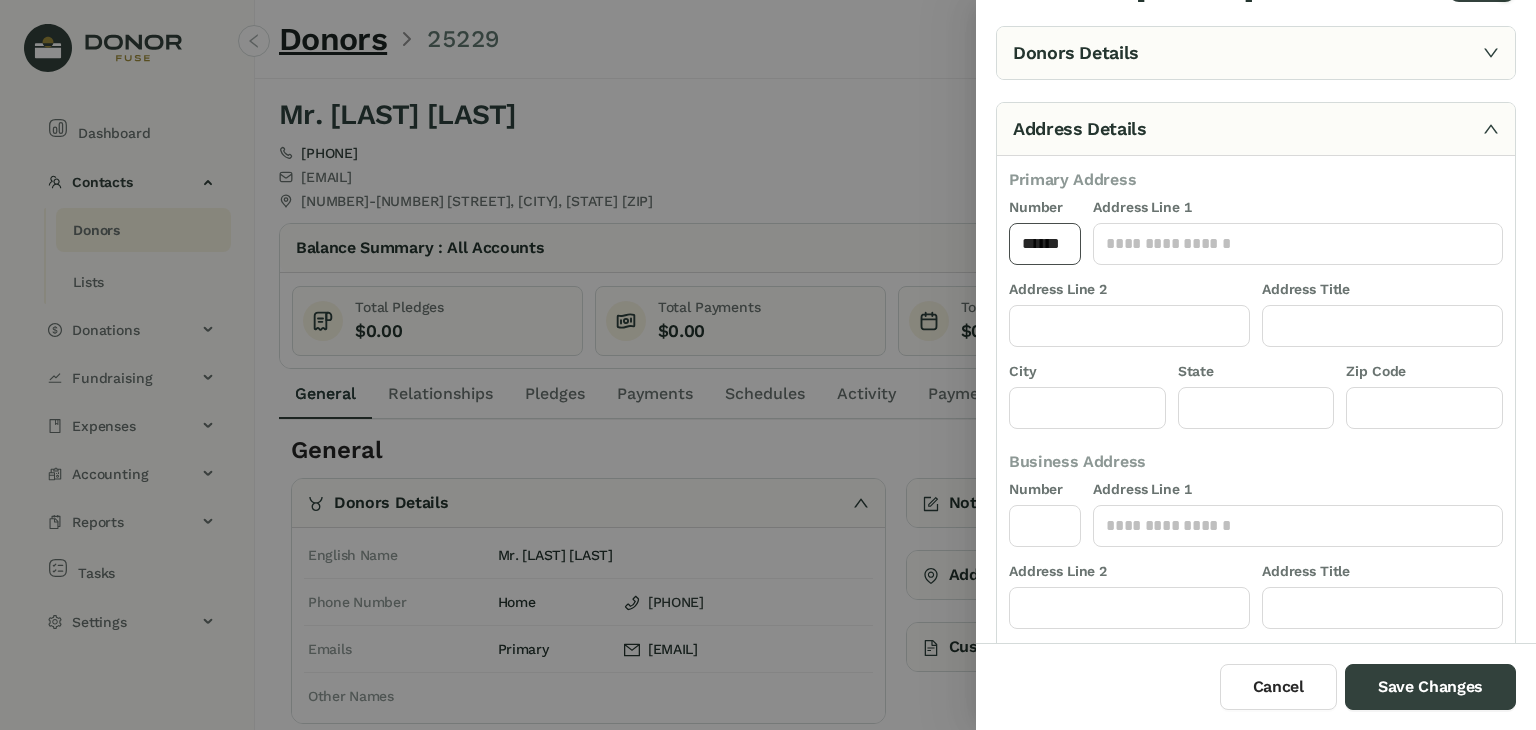 scroll, scrollTop: 0, scrollLeft: 0, axis: both 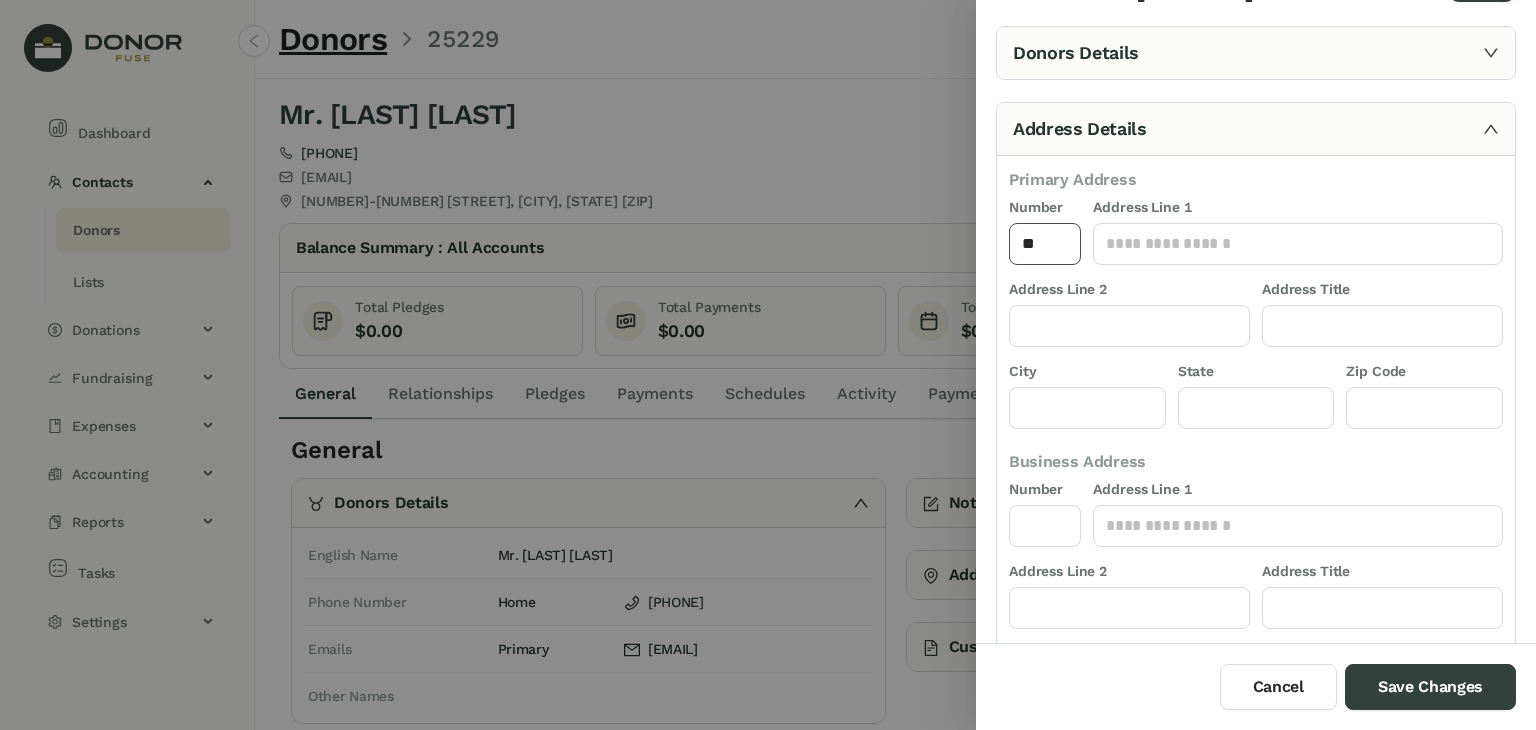 type on "*" 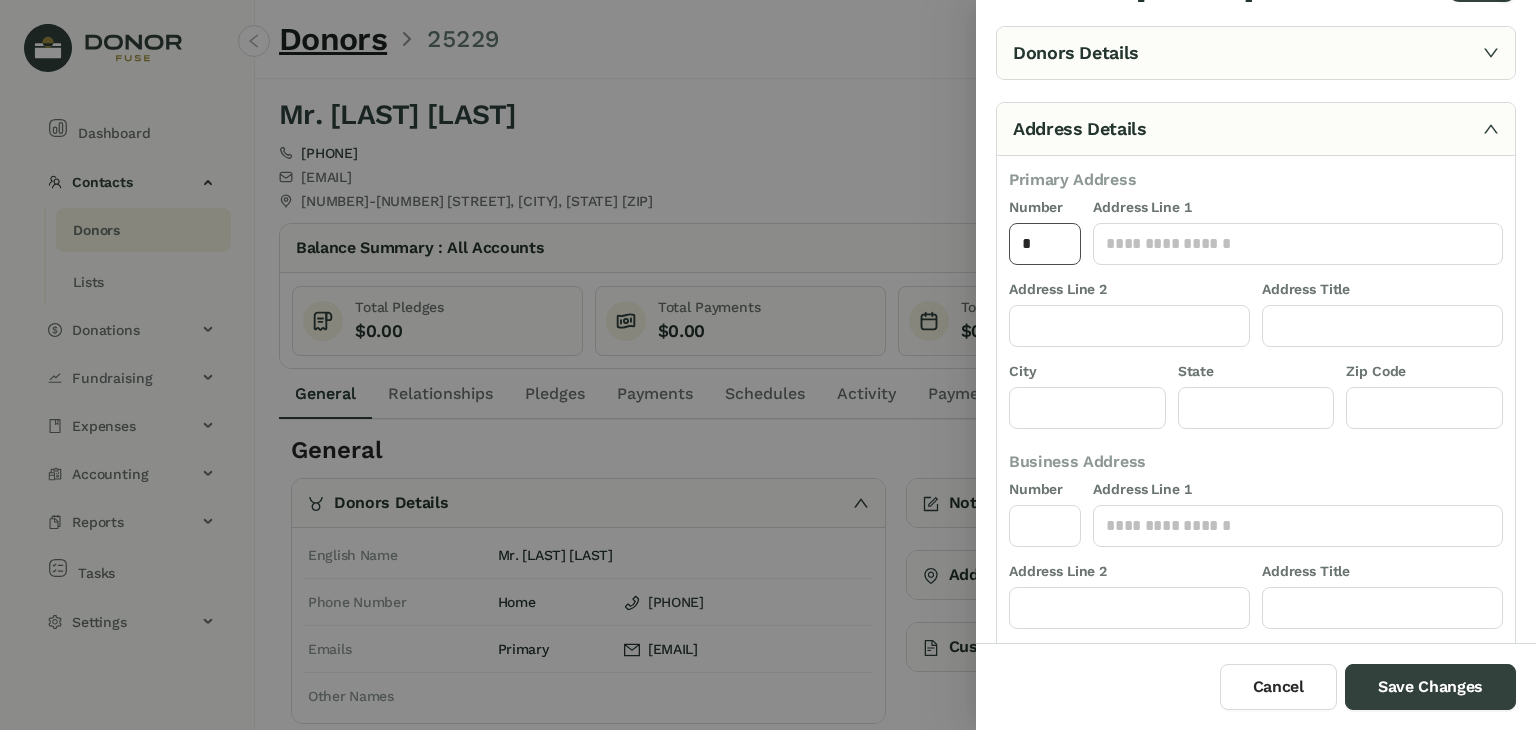 type 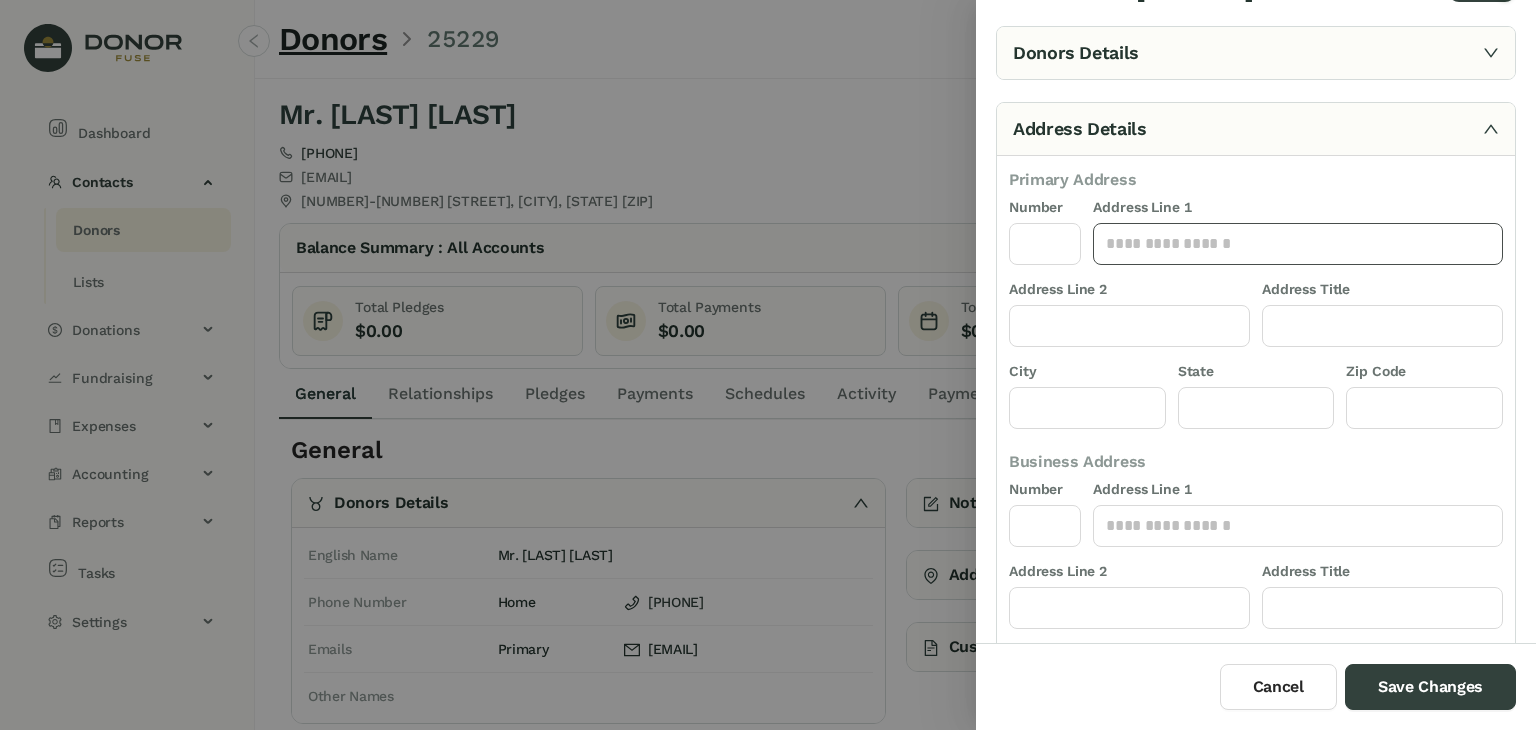 click 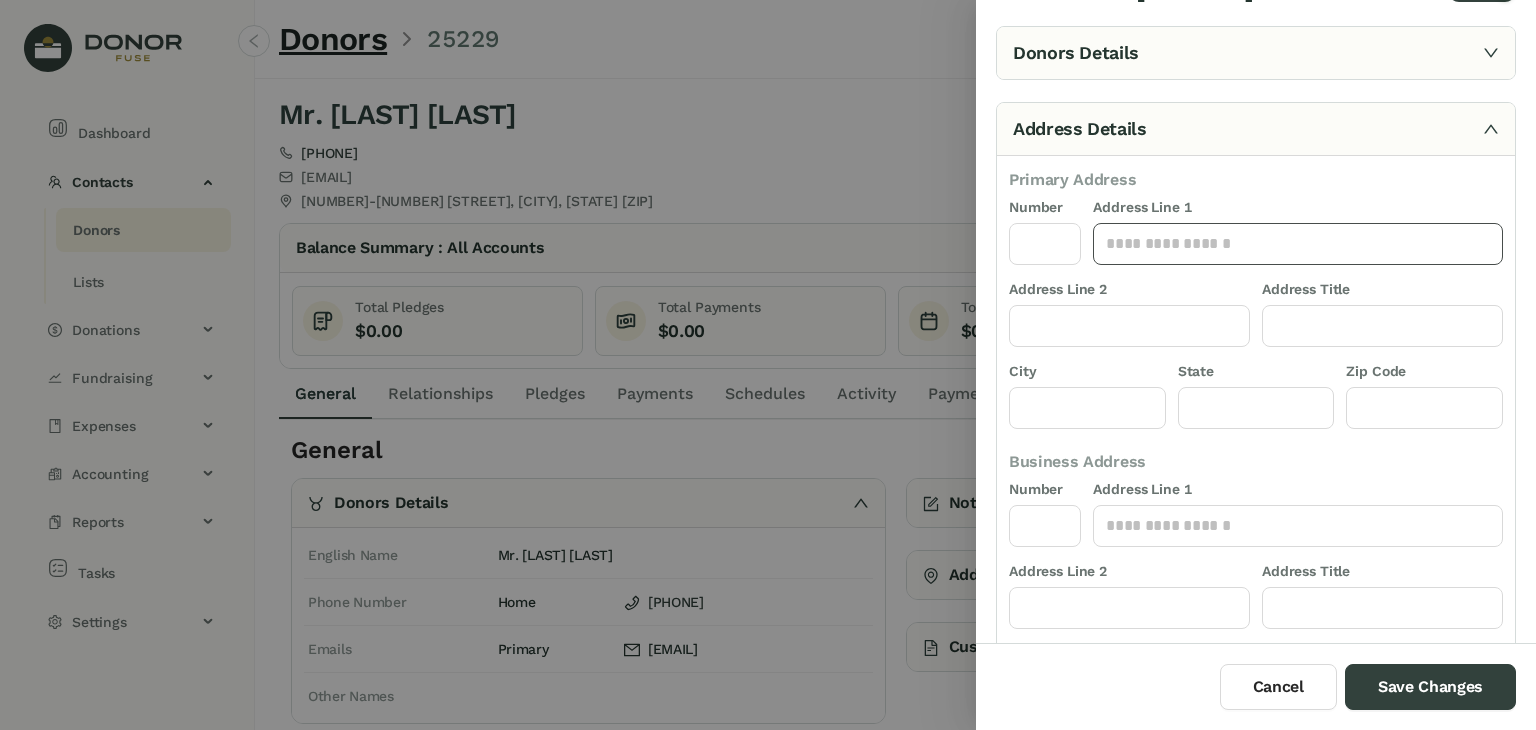 paste on "**********" 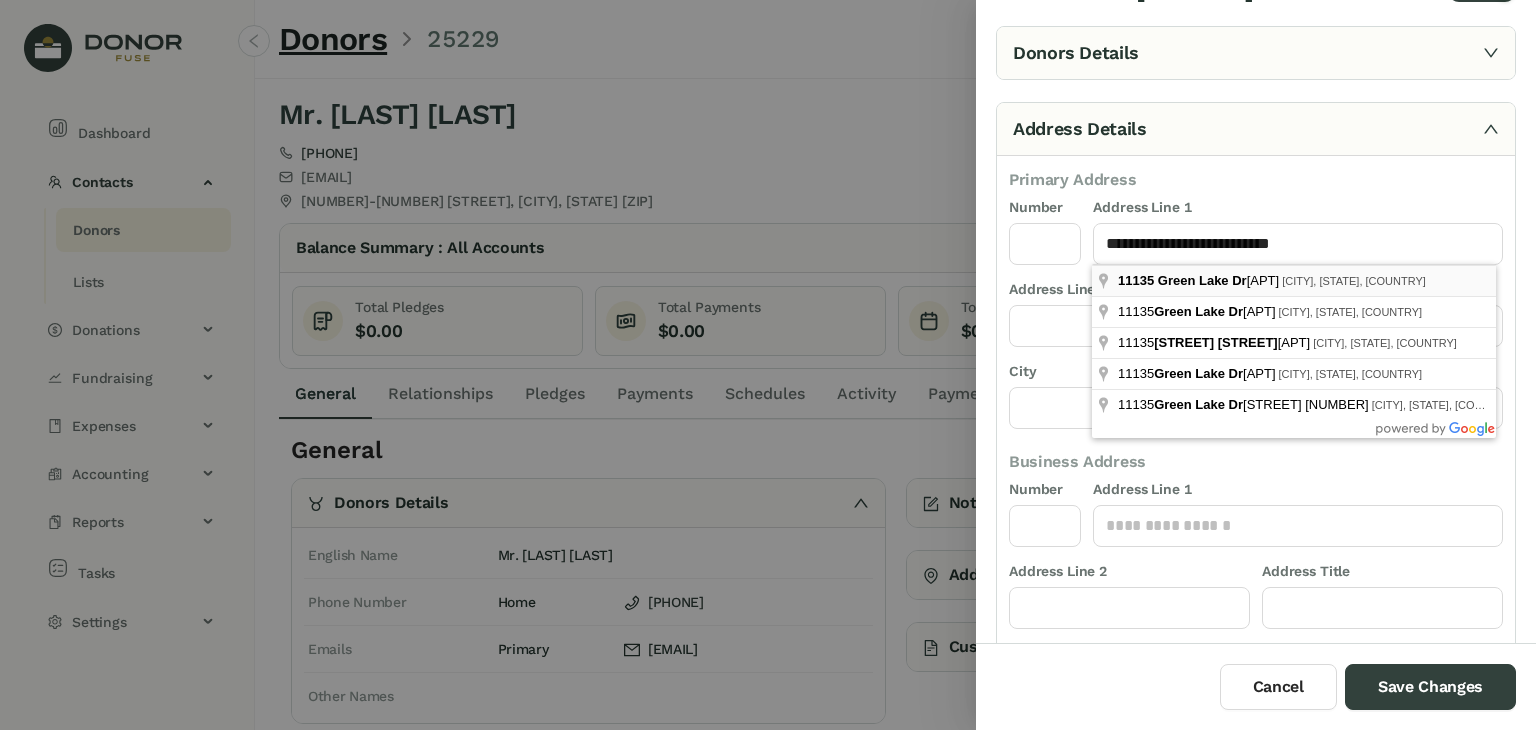 type on "**********" 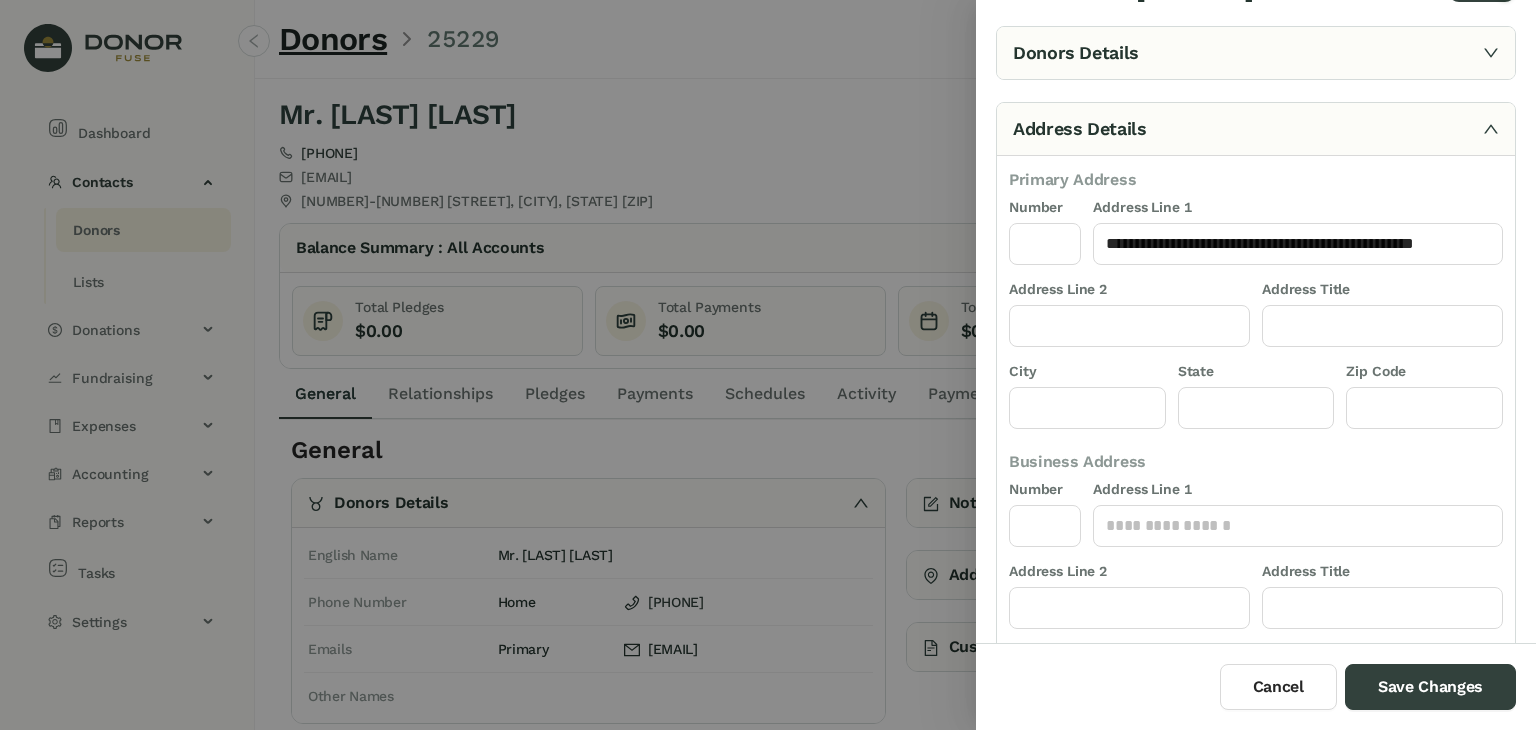 type on "*****" 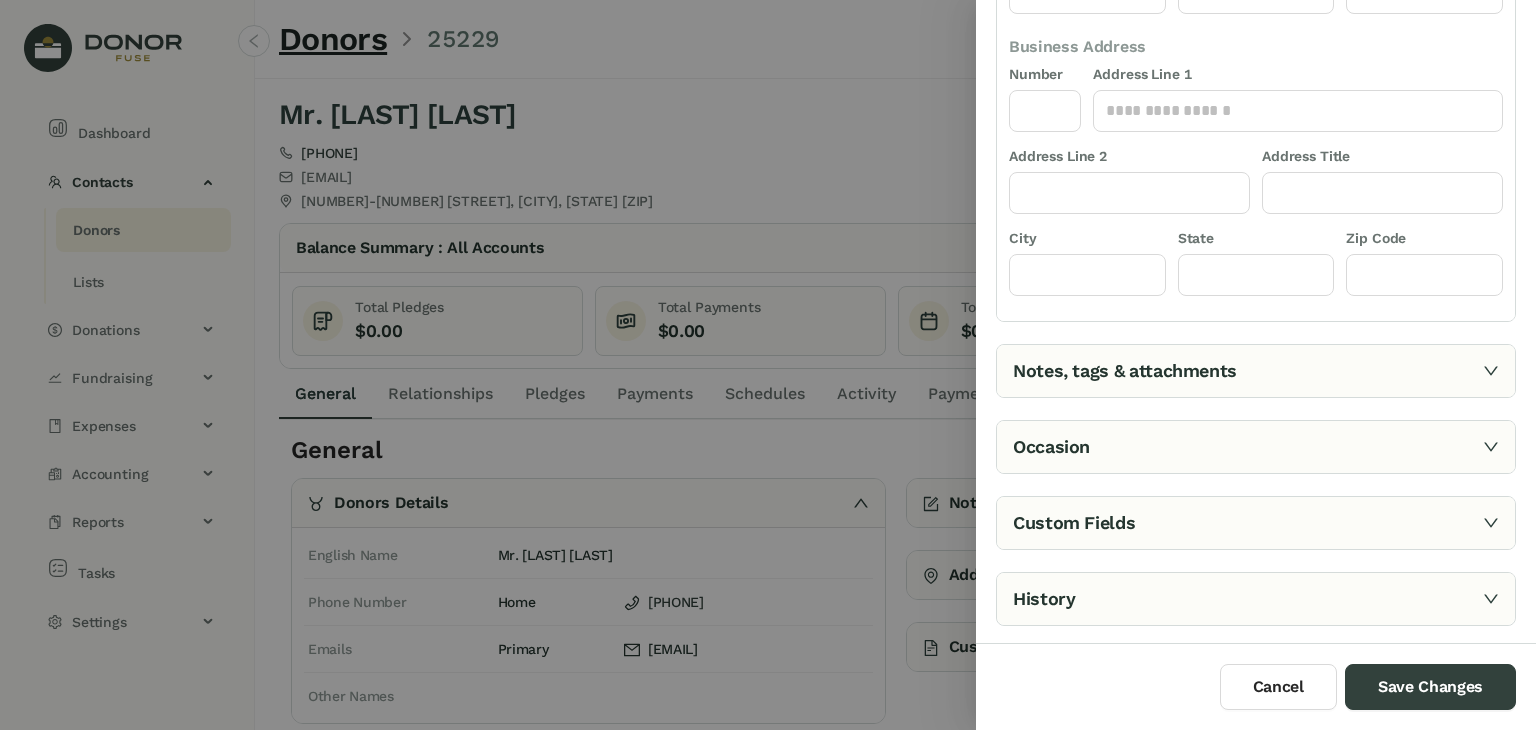 click on "Notes, tags & attachments" at bounding box center (1256, 371) 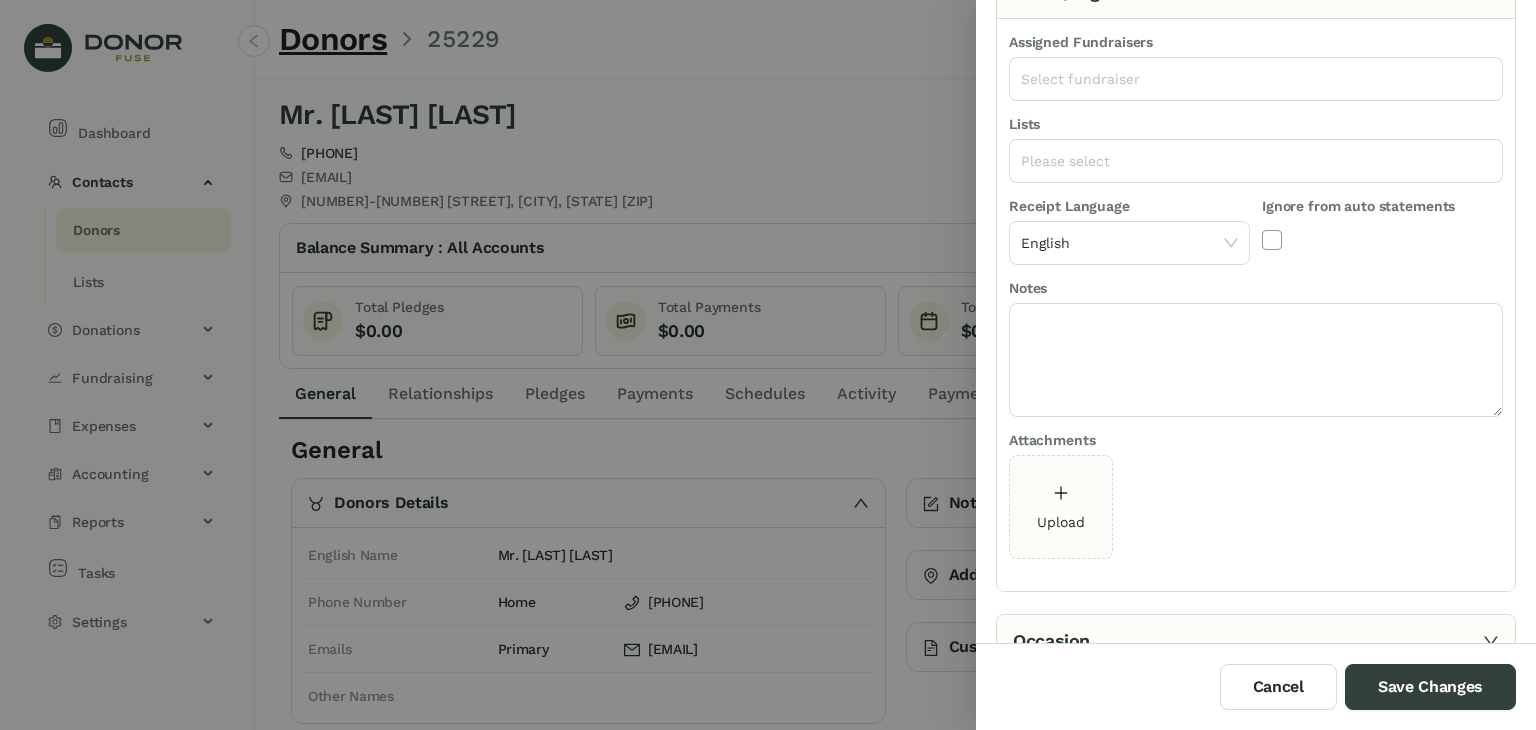 scroll, scrollTop: 0, scrollLeft: 0, axis: both 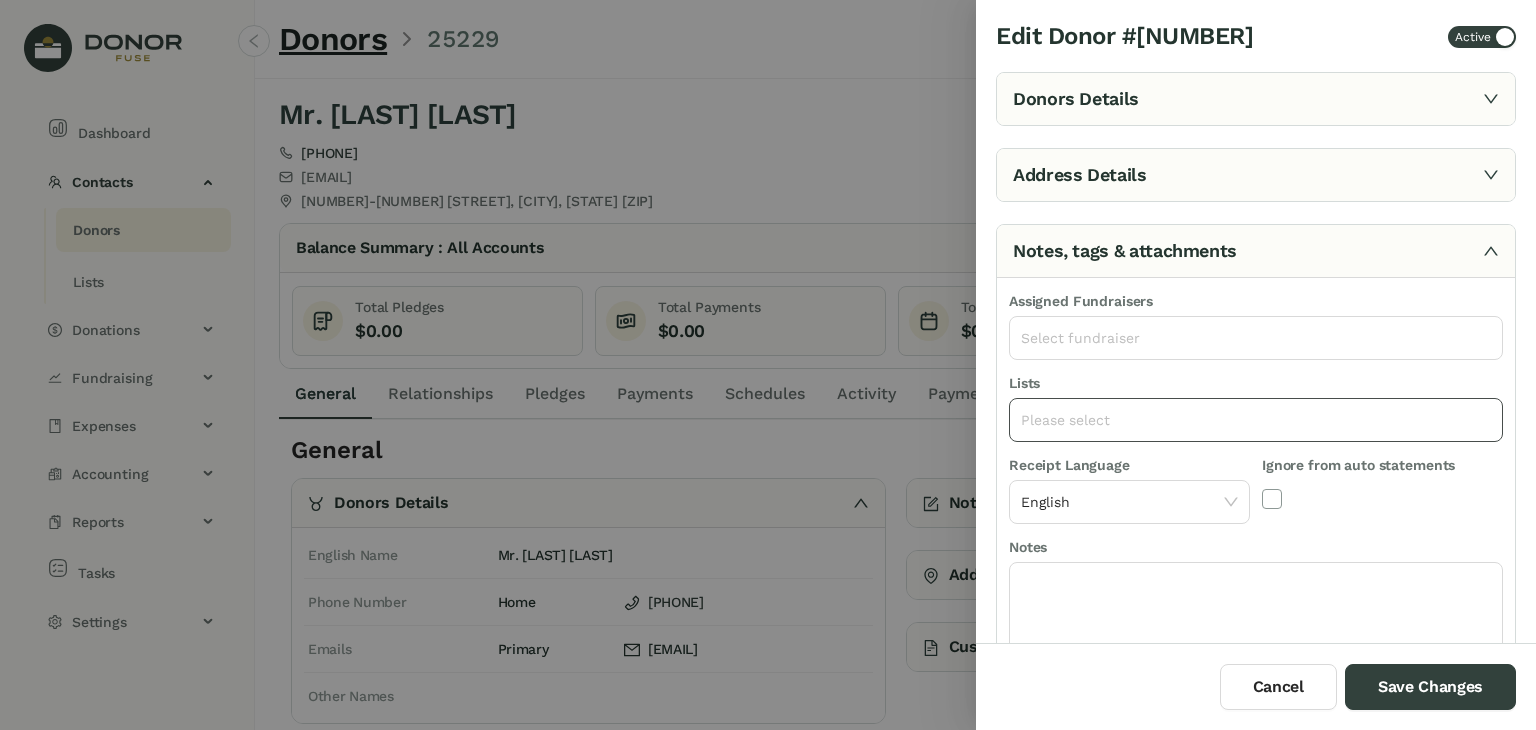 click on "Please select" 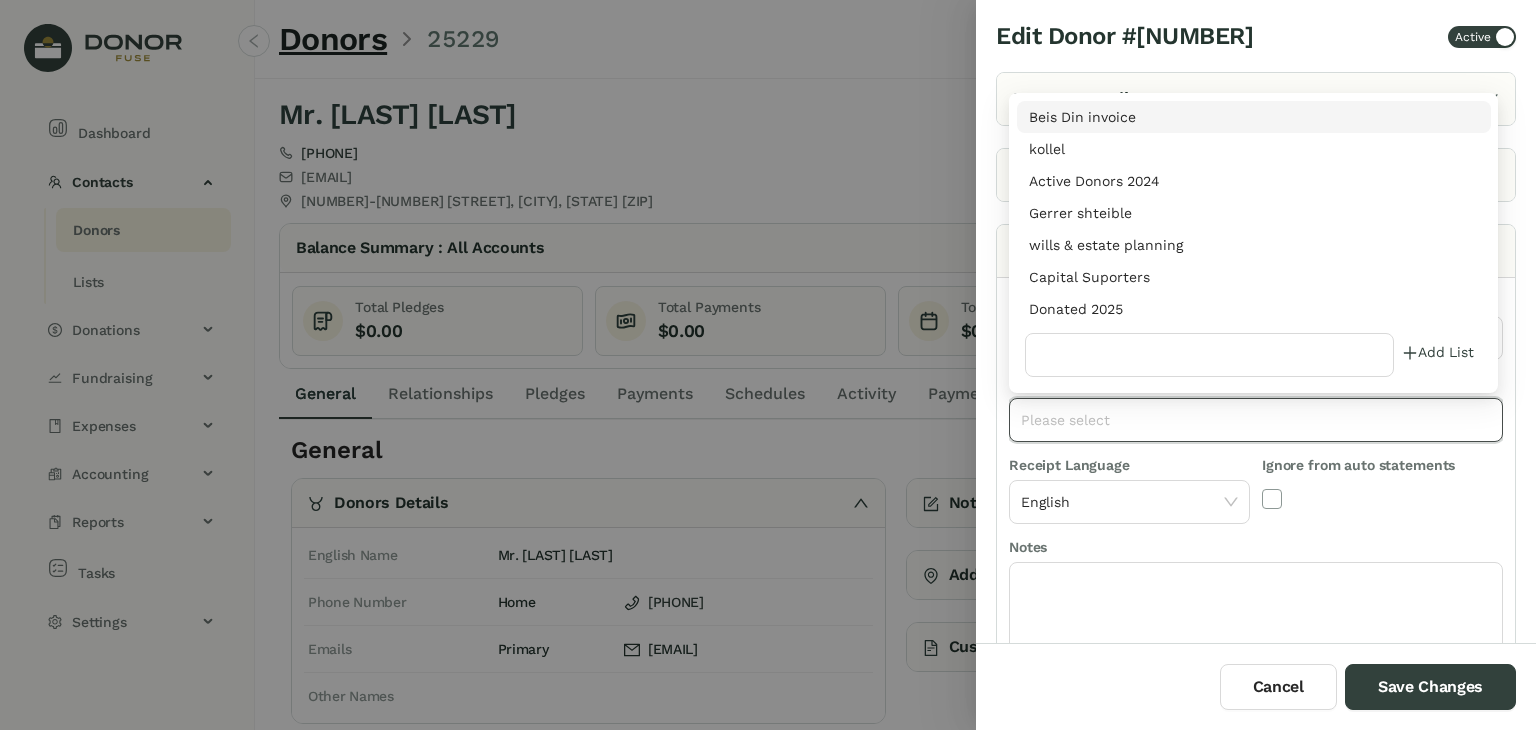 click on "Donated 2025" at bounding box center (1254, 309) 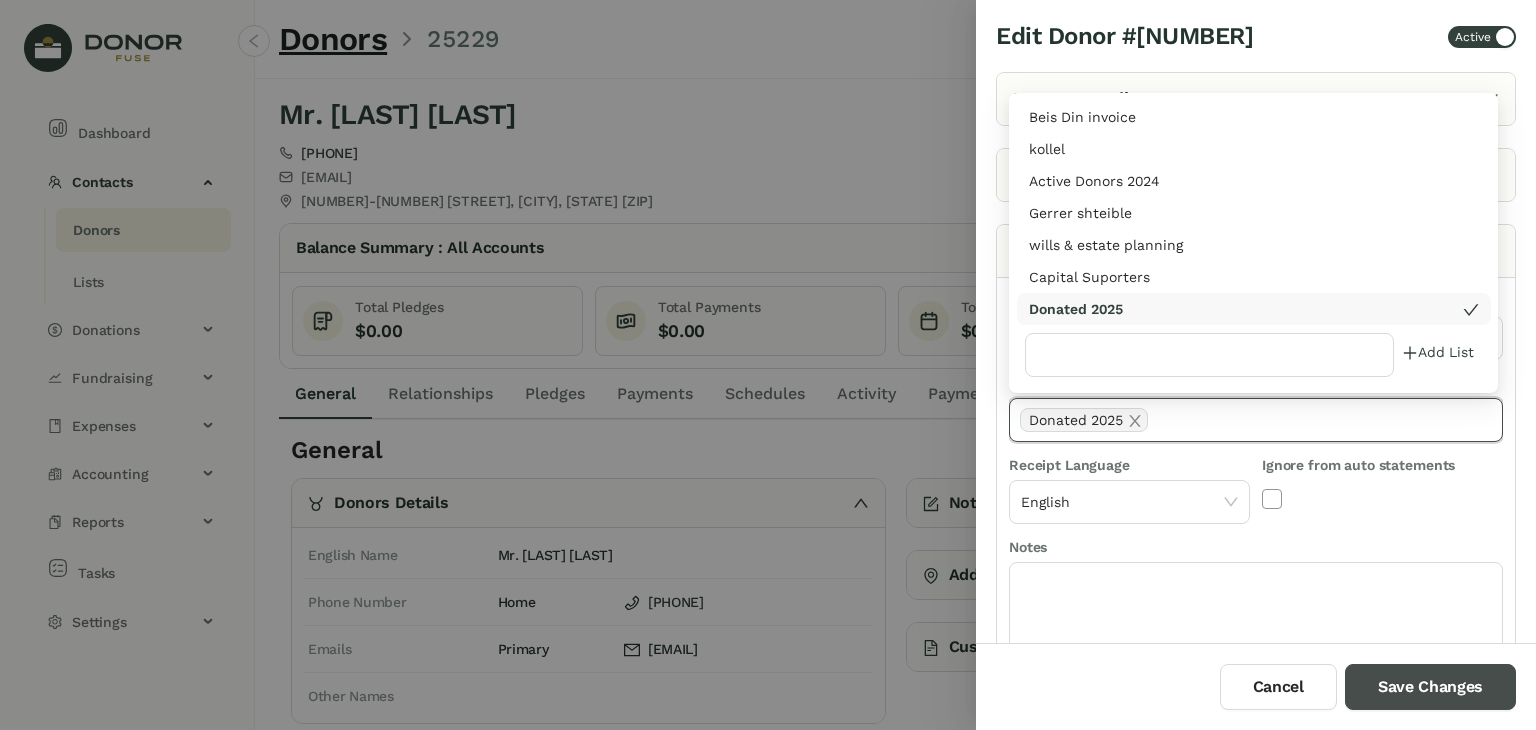 click on "Save Changes" at bounding box center (1430, 687) 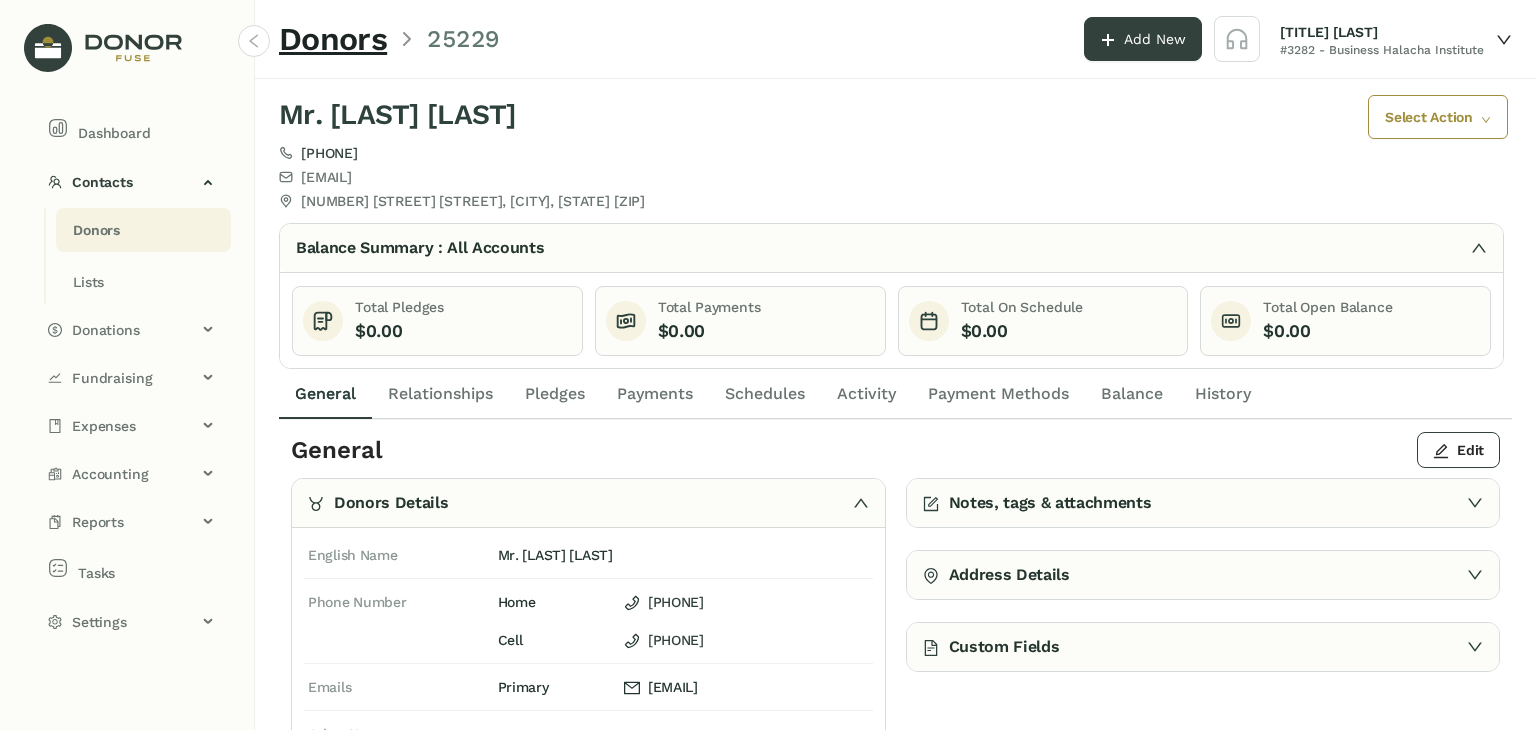 click on "Payments" 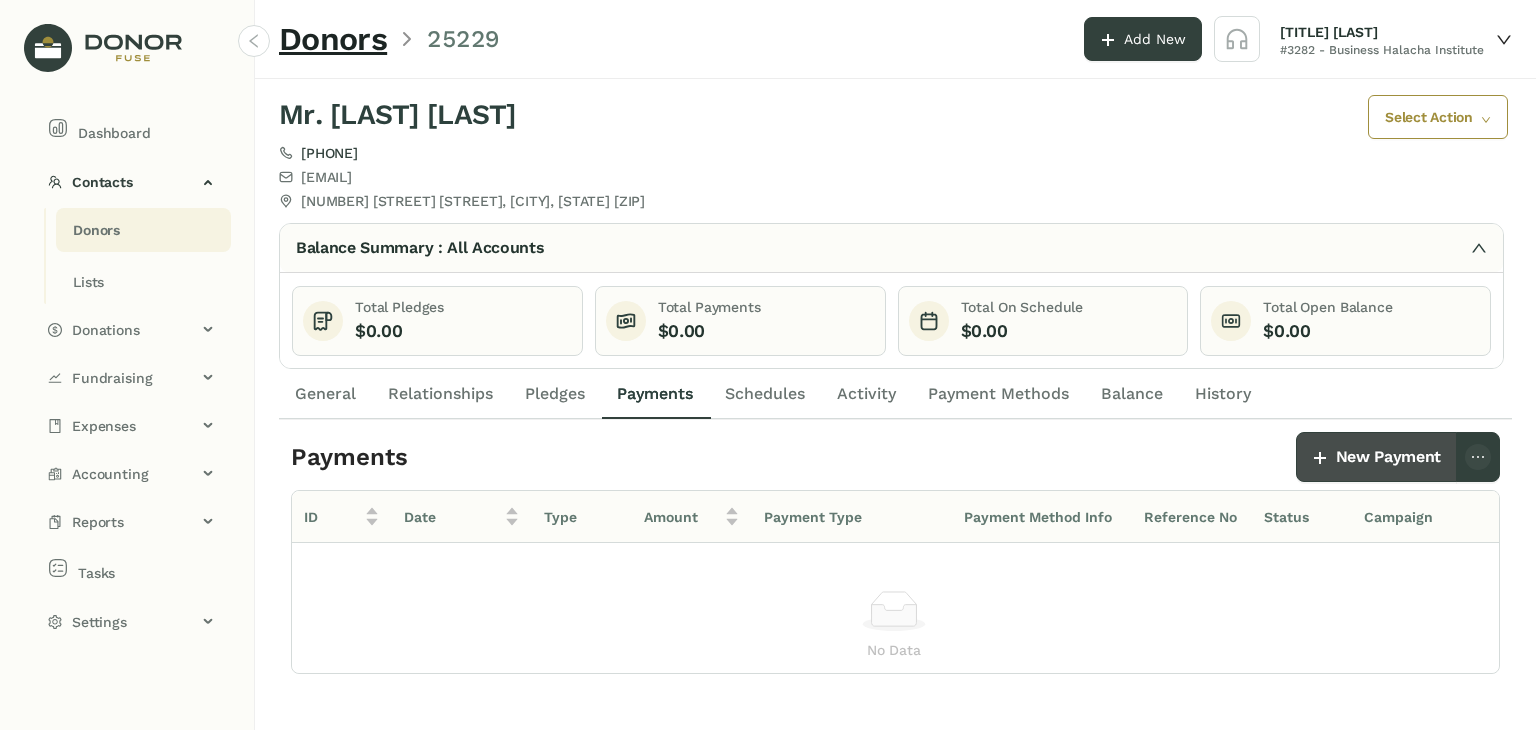 click on "New Payment" 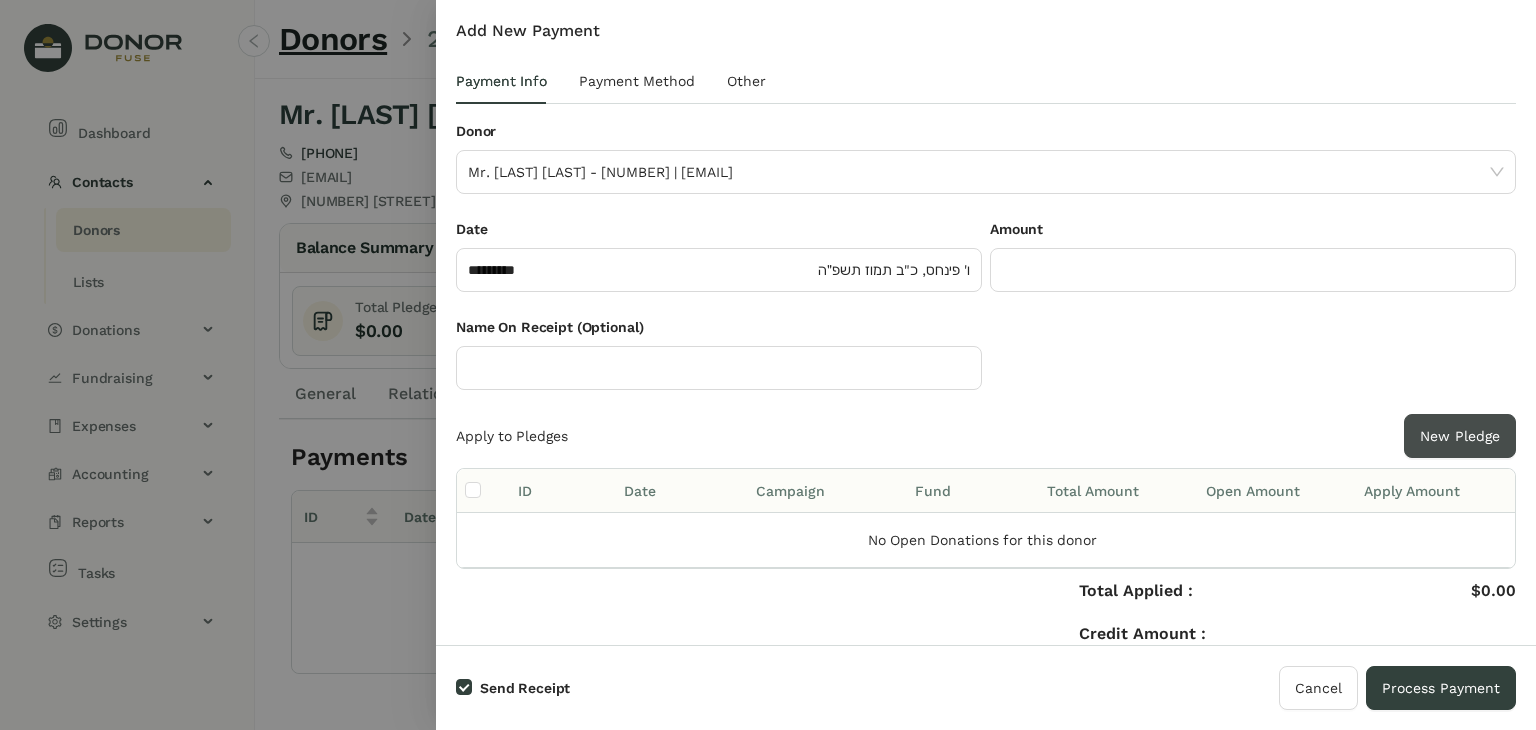 click on "New Pledge" at bounding box center (1460, 436) 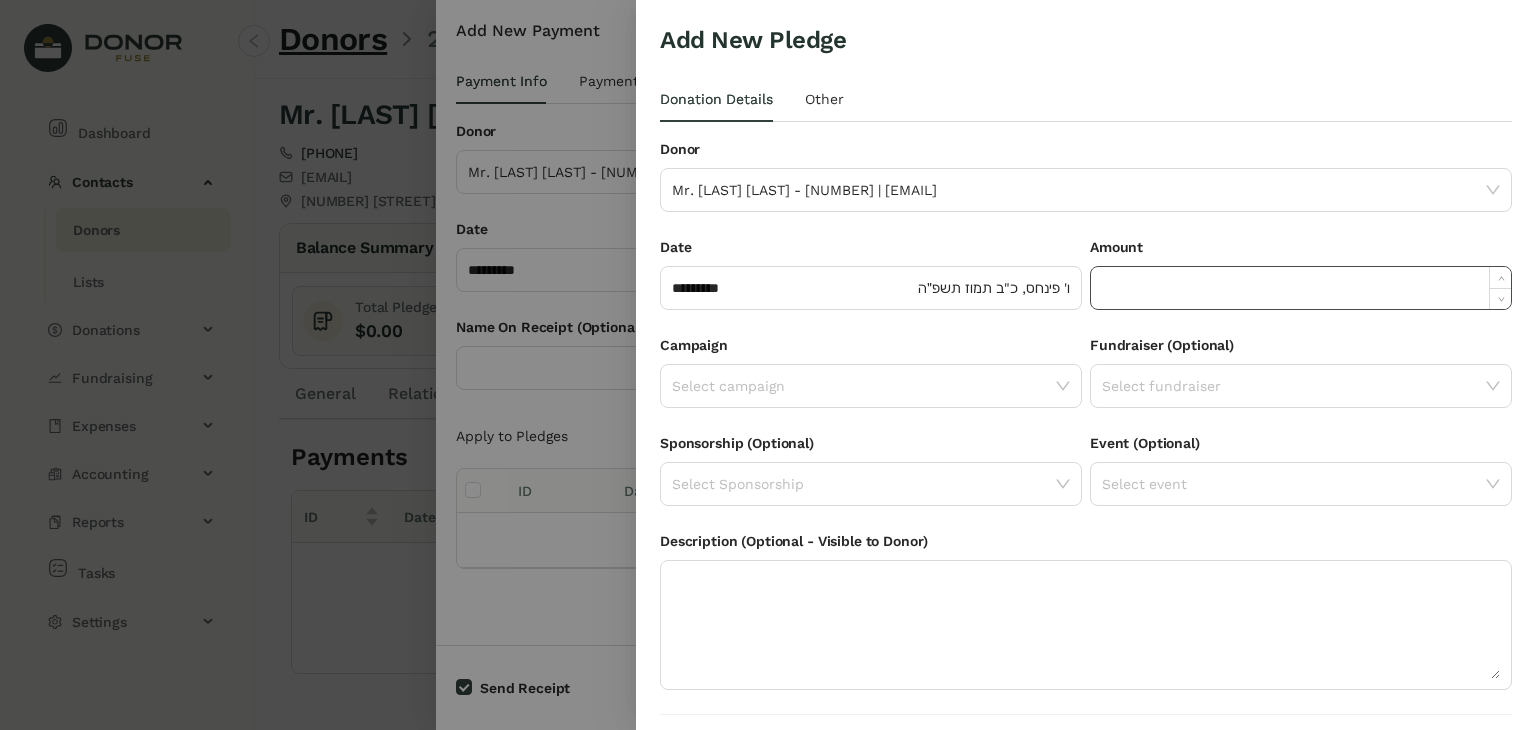 click 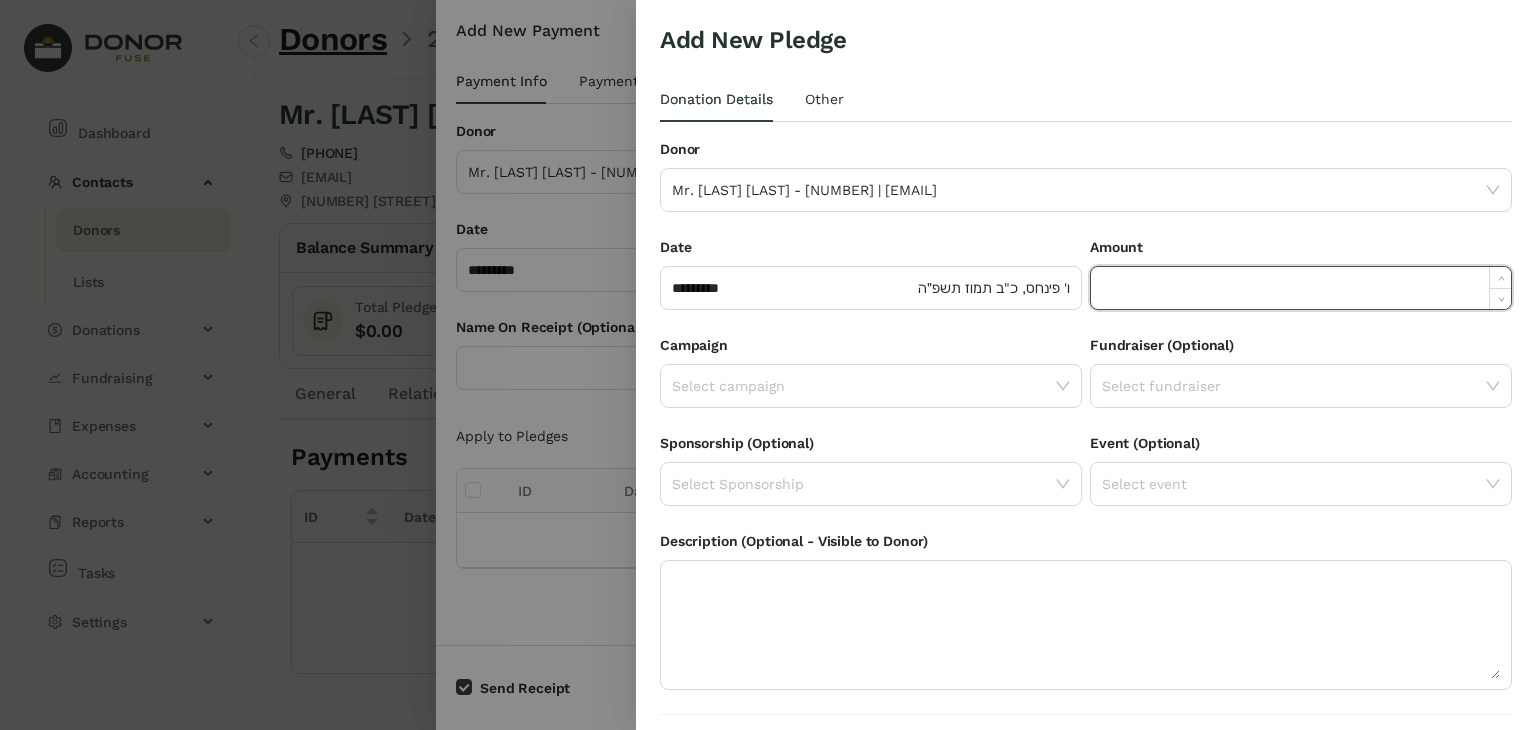 paste on "*****" 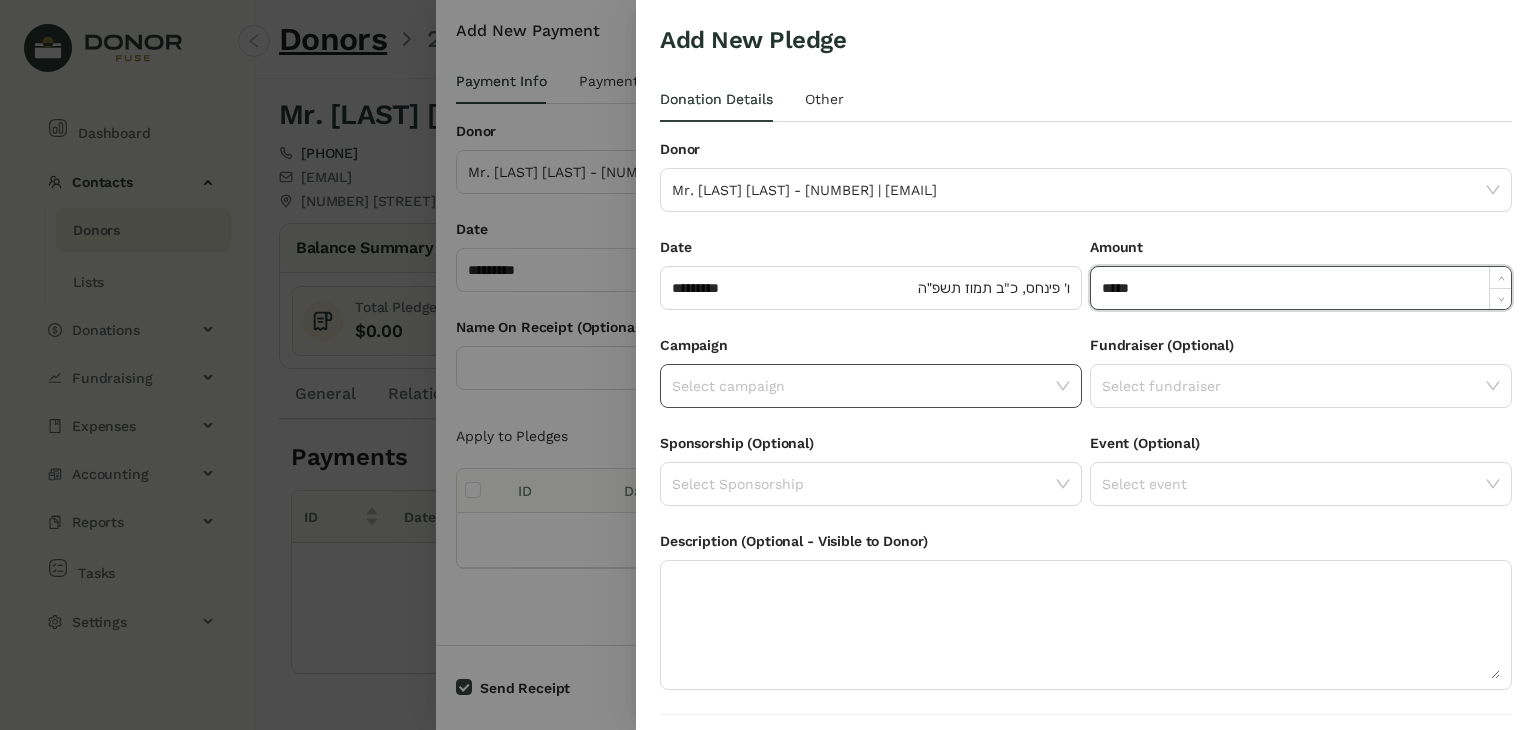 type on "******" 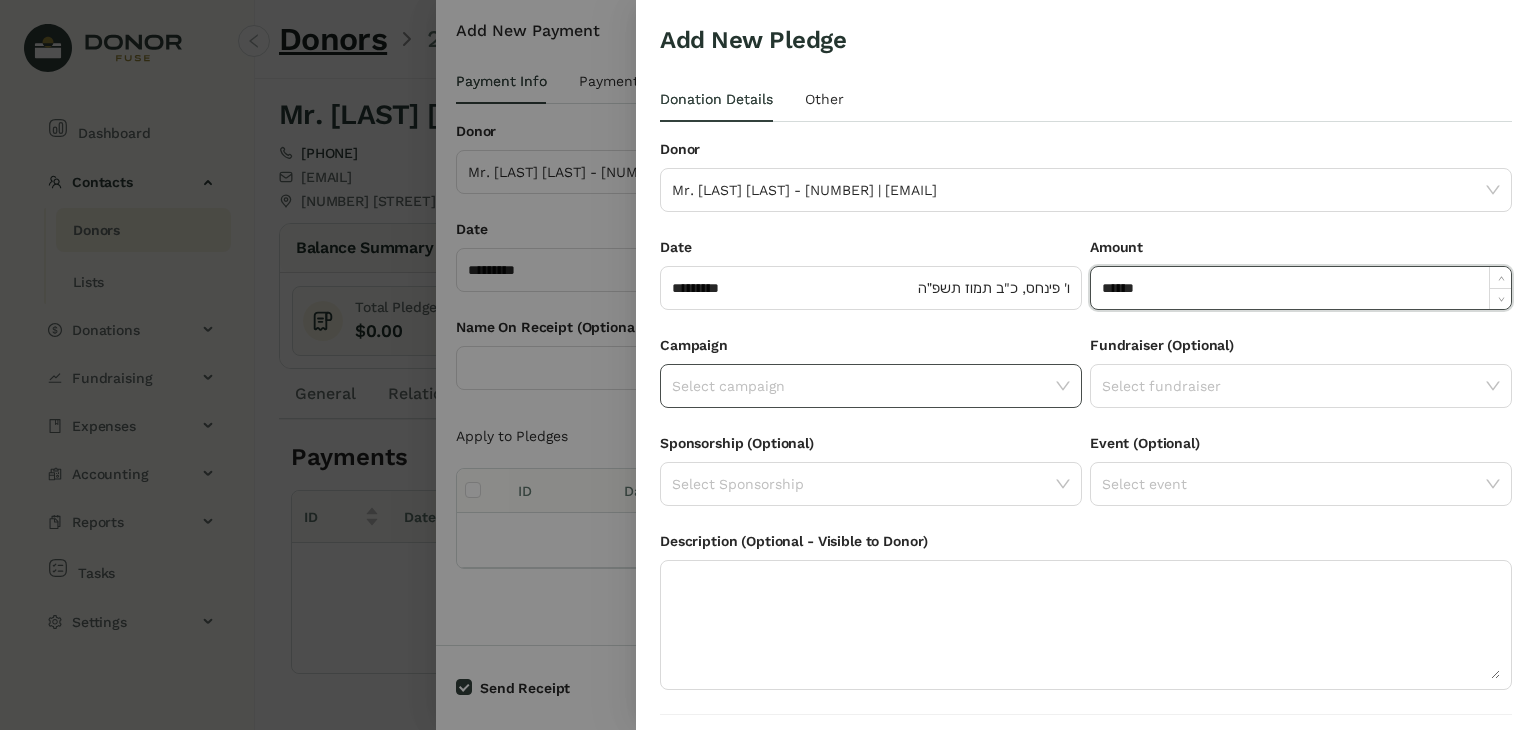 click 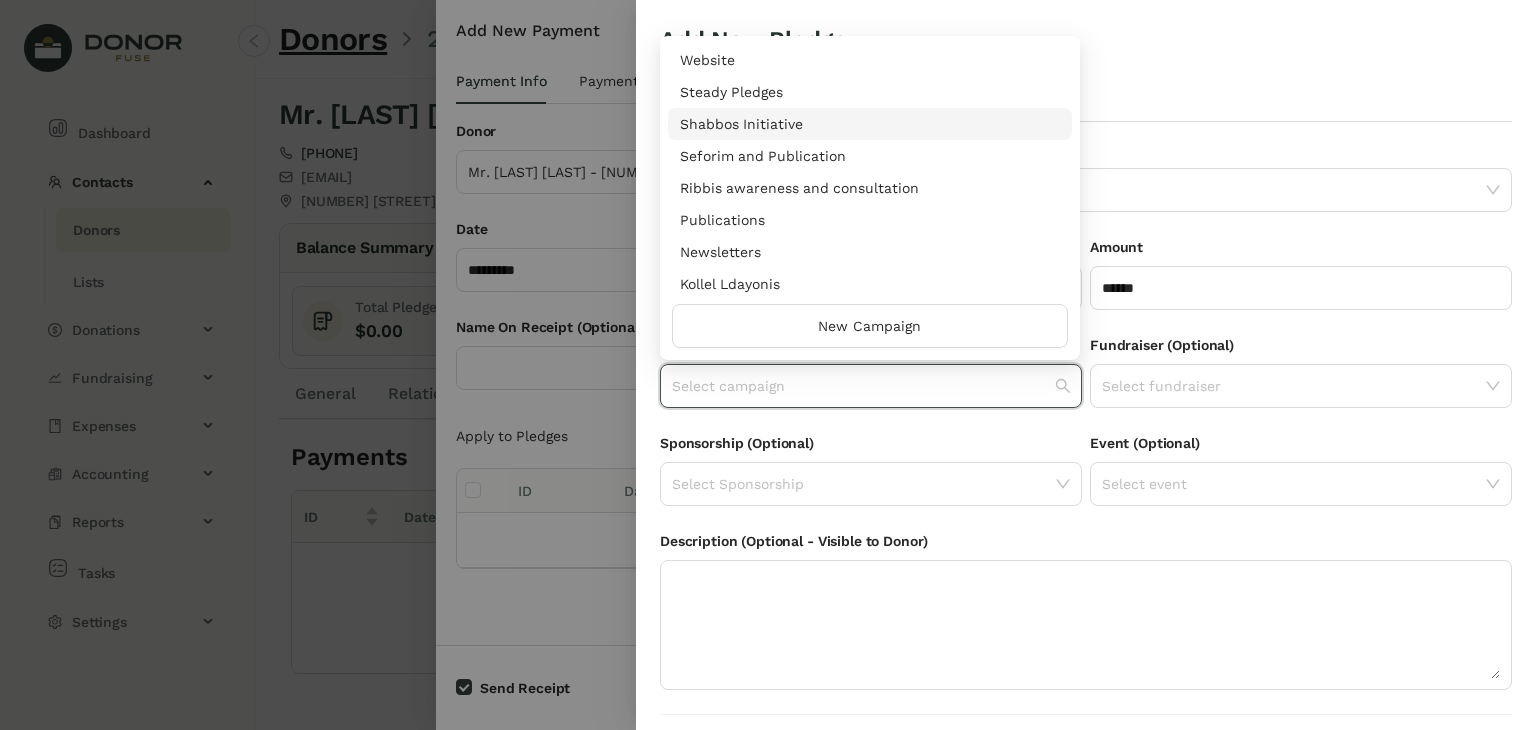 scroll, scrollTop: 960, scrollLeft: 0, axis: vertical 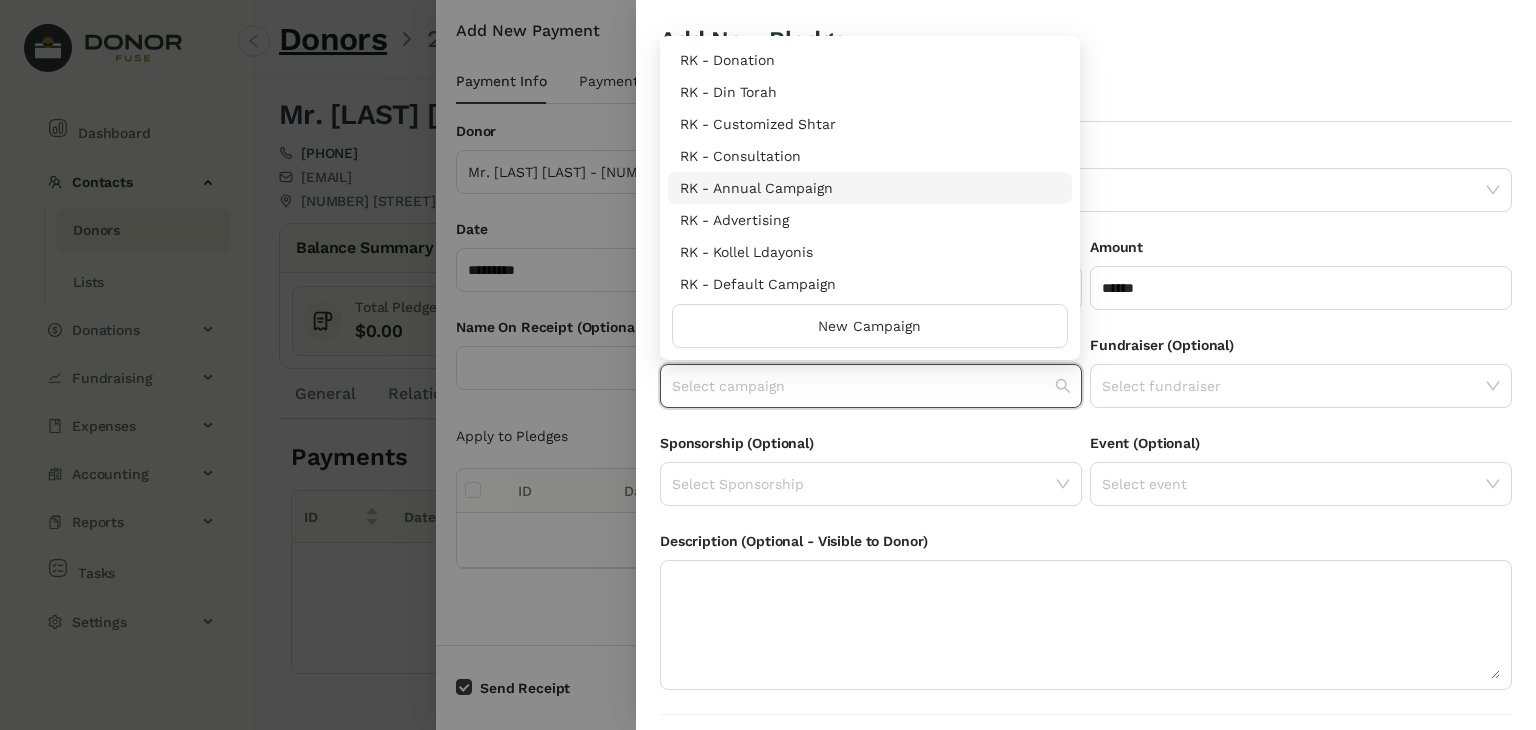 click on "RK - Annual Campaign" at bounding box center (870, 188) 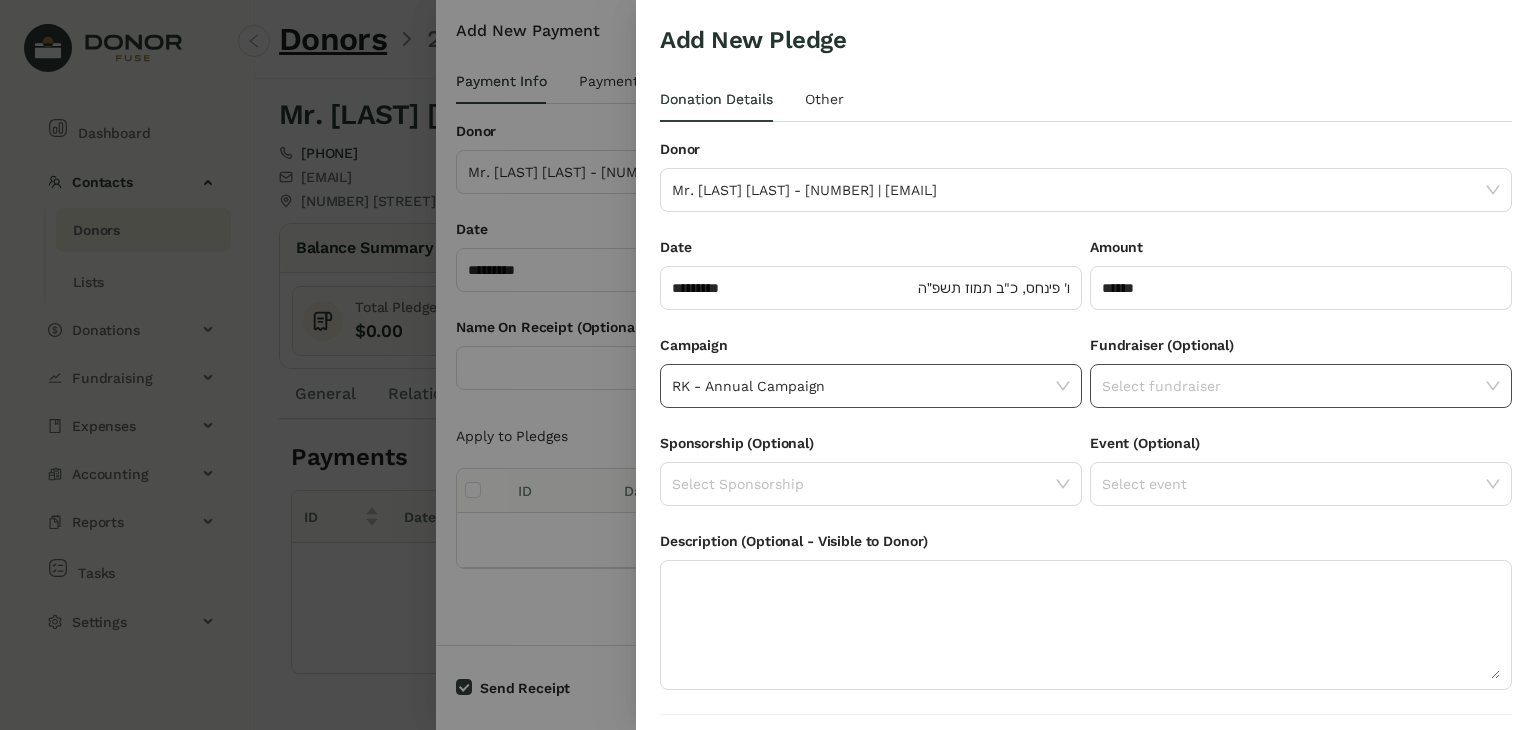 click on "Select fundraiser" 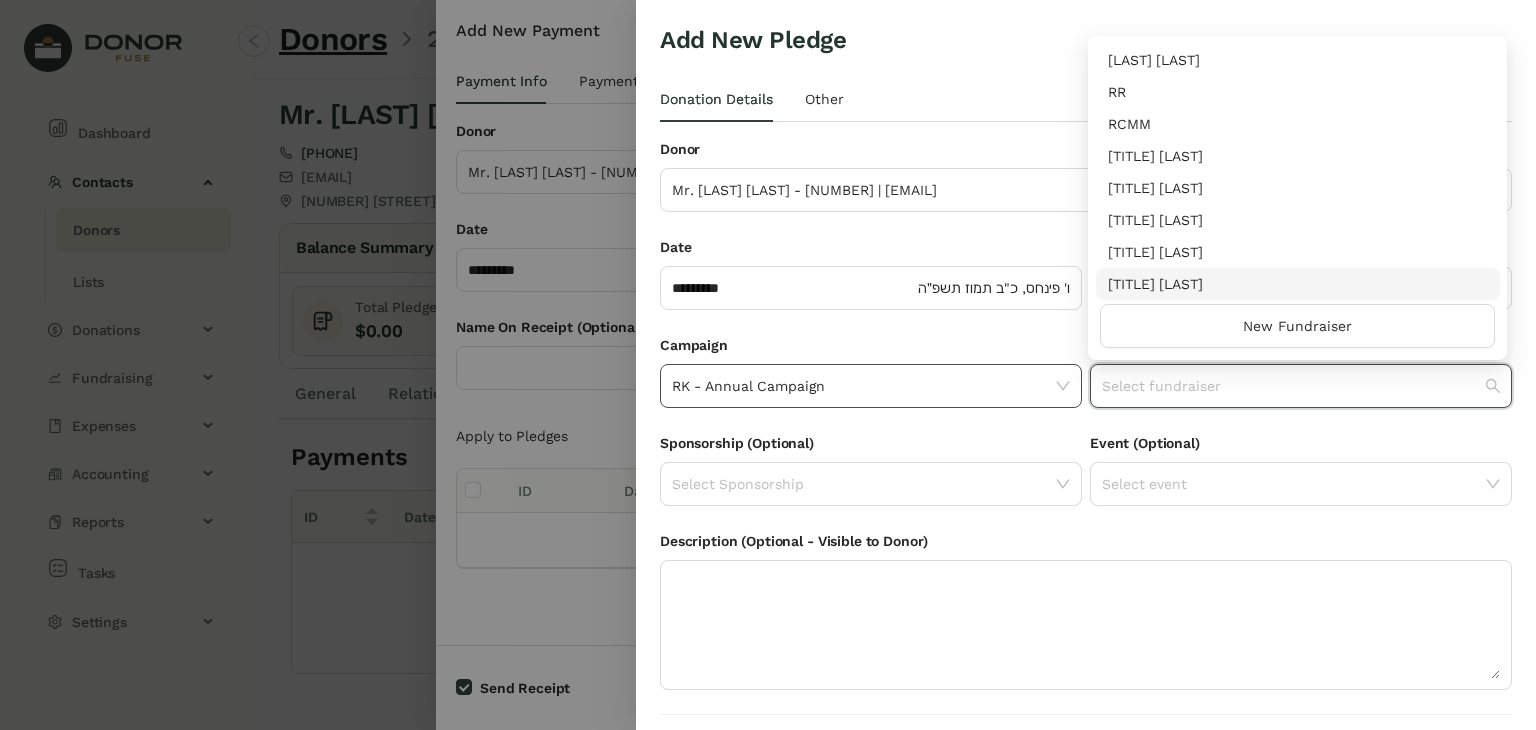 click on "Rabbi [LAST]" at bounding box center (1298, 284) 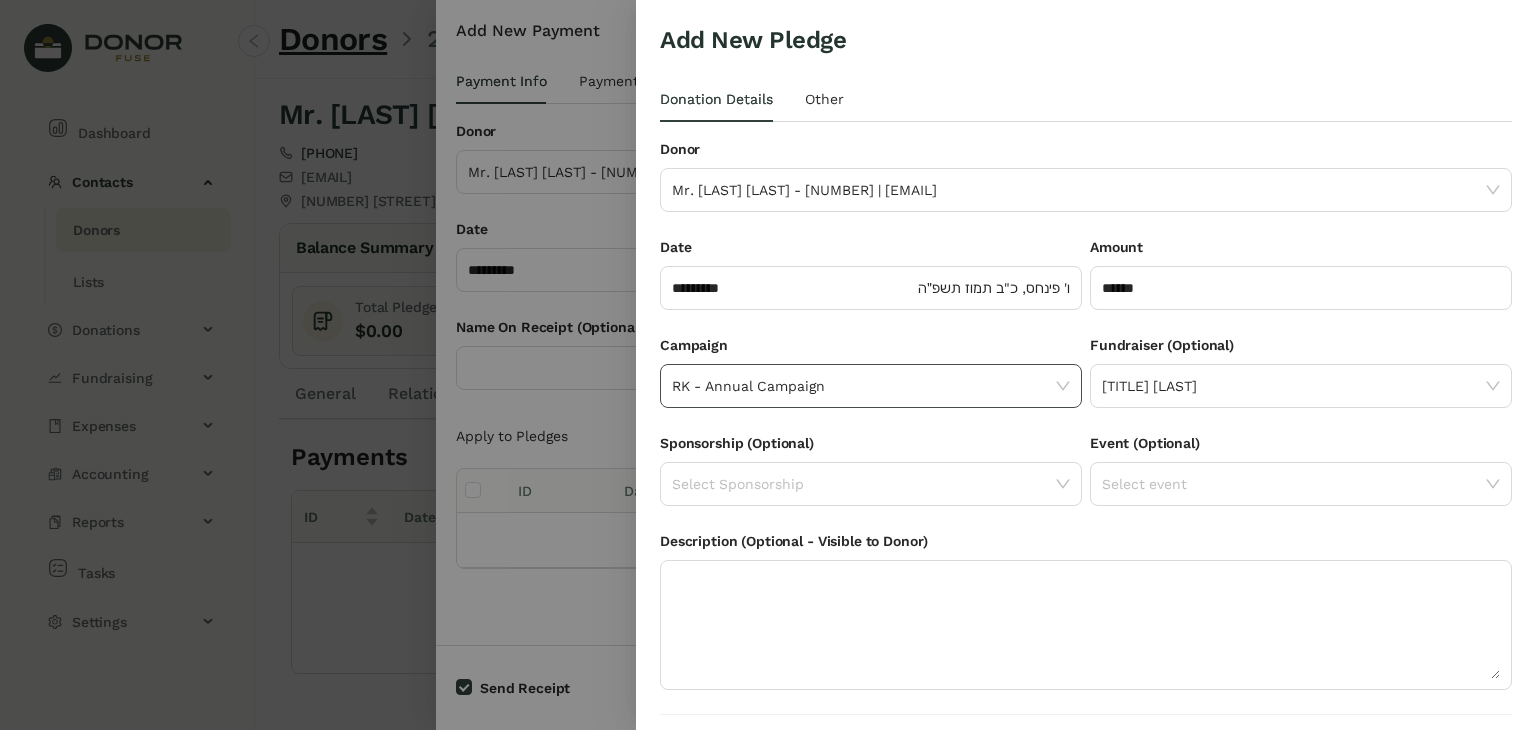 scroll, scrollTop: 54, scrollLeft: 0, axis: vertical 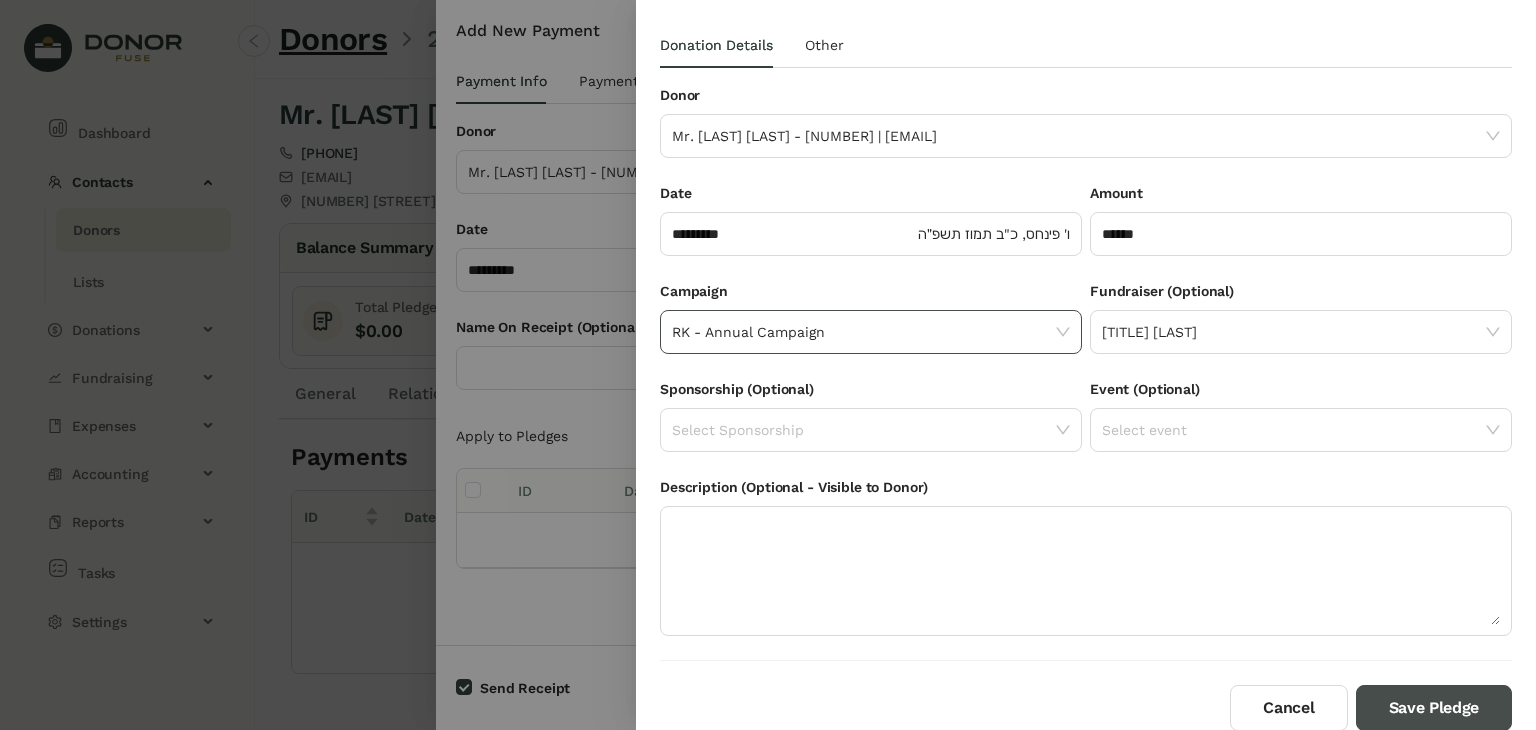 click on "Save Pledge" at bounding box center (1434, 708) 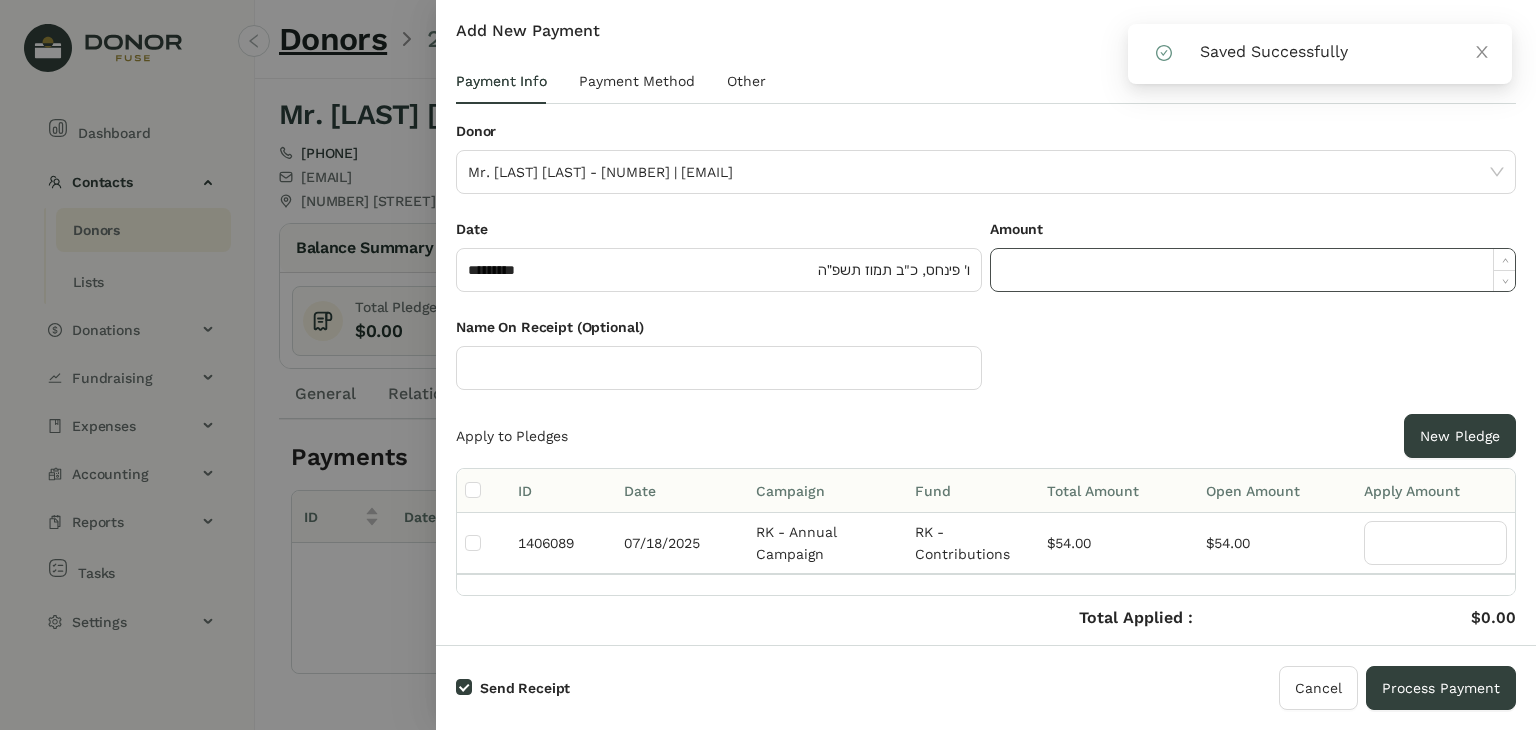 click 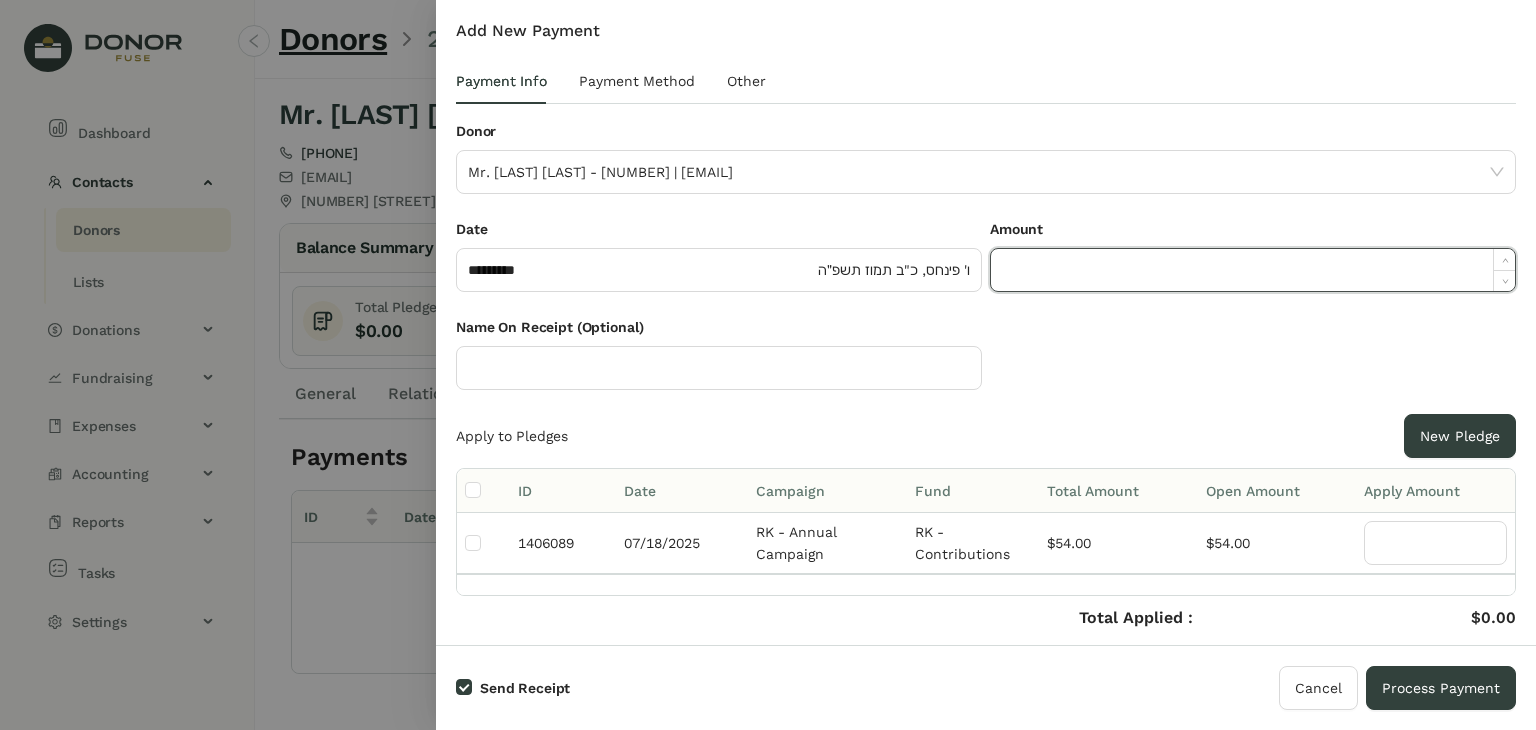 paste on "*****" 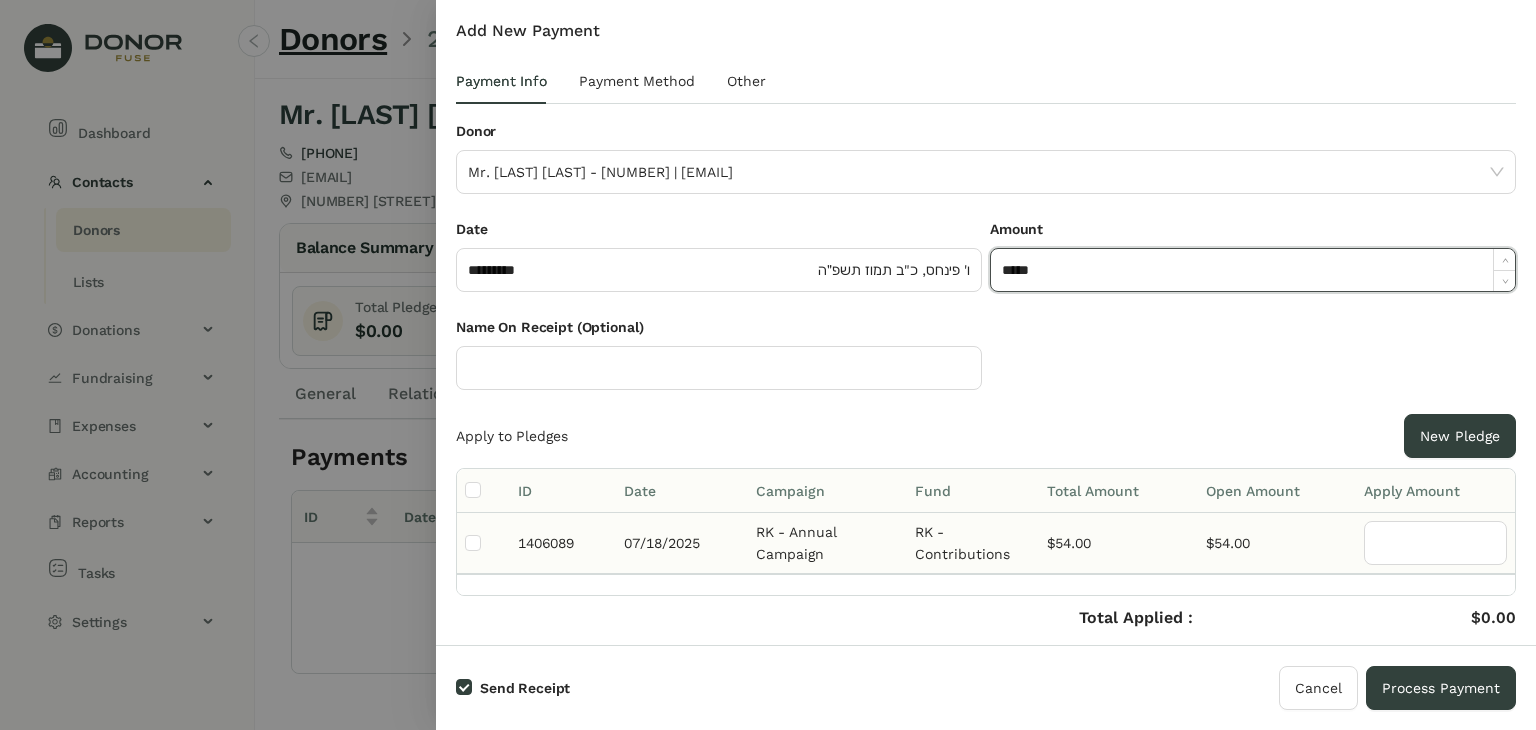 type on "******" 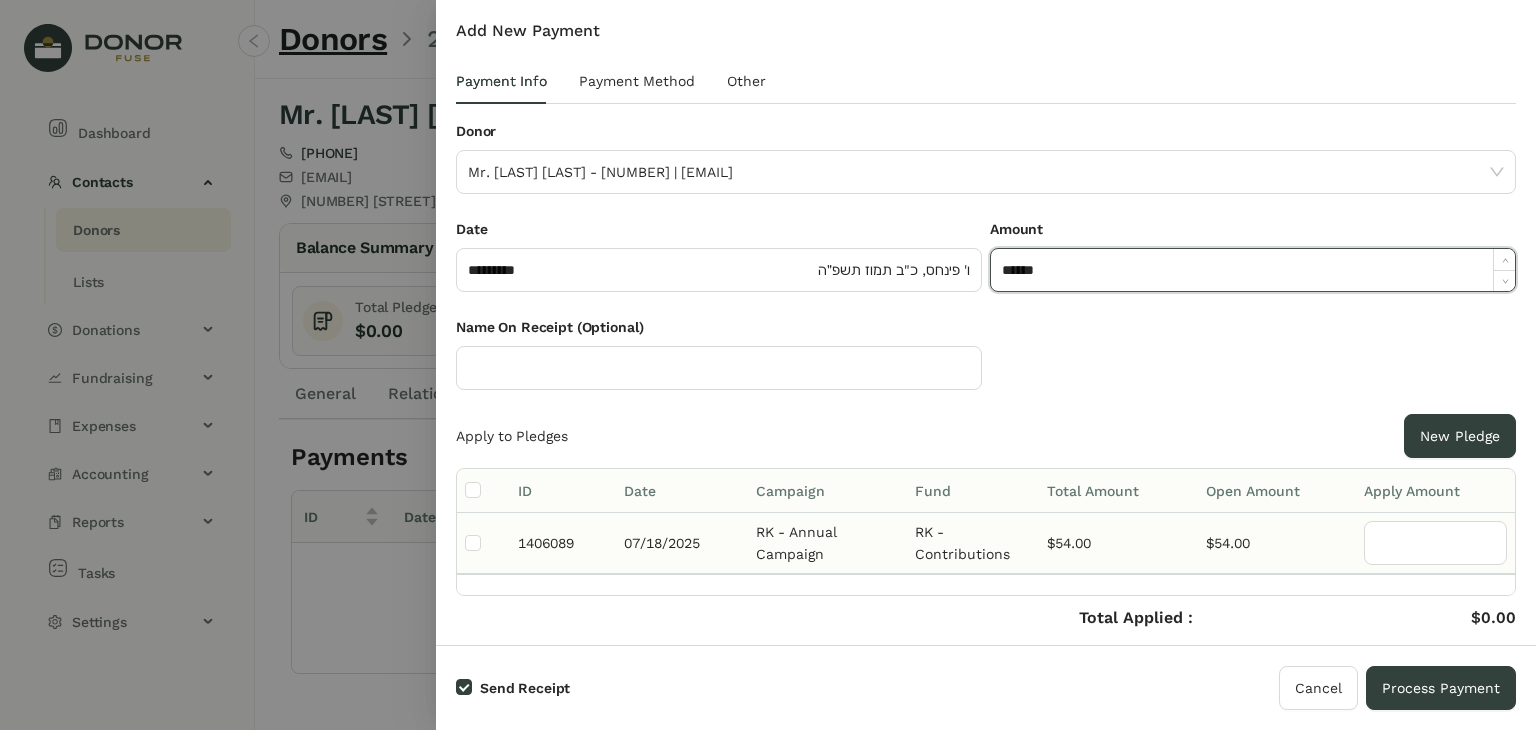 click at bounding box center (483, 543) 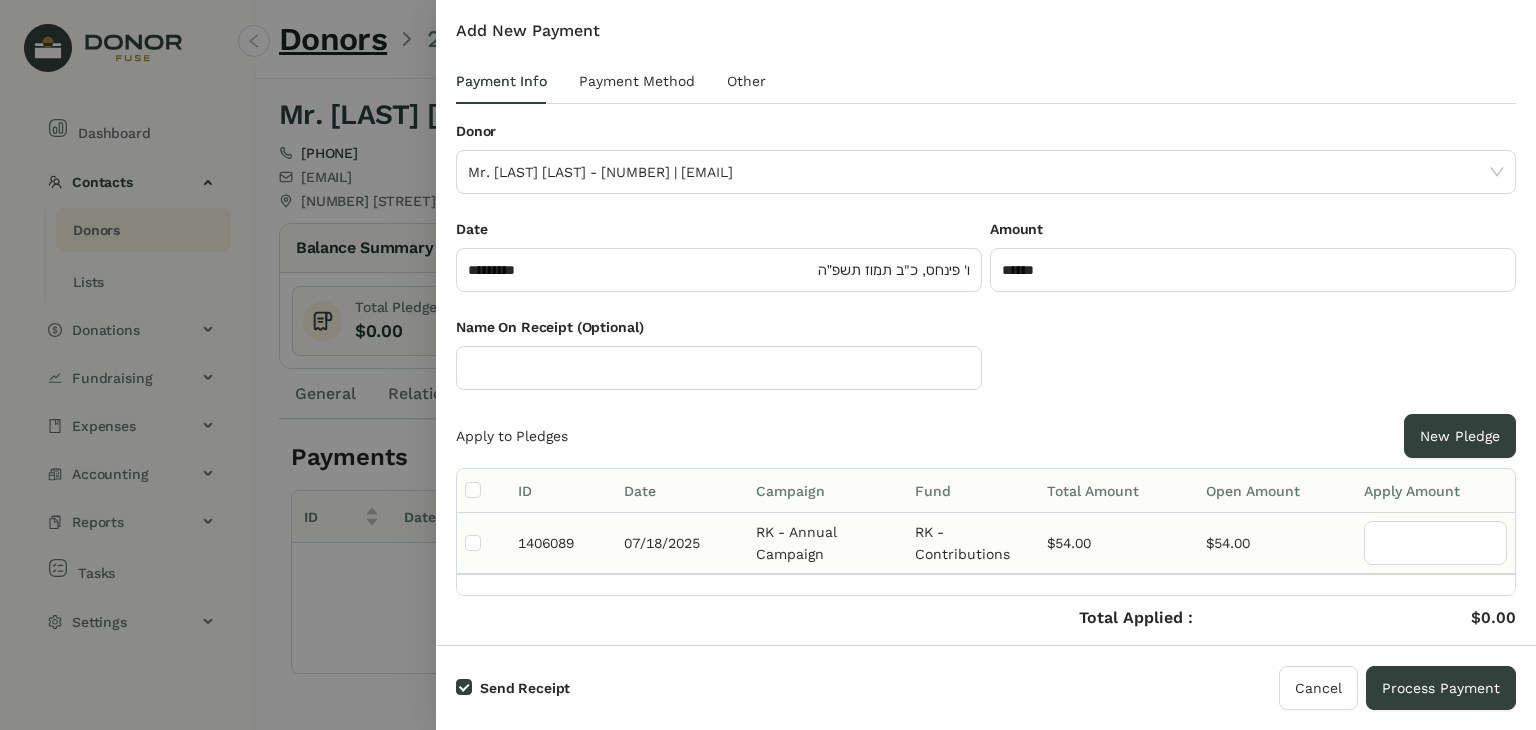 click at bounding box center (483, 543) 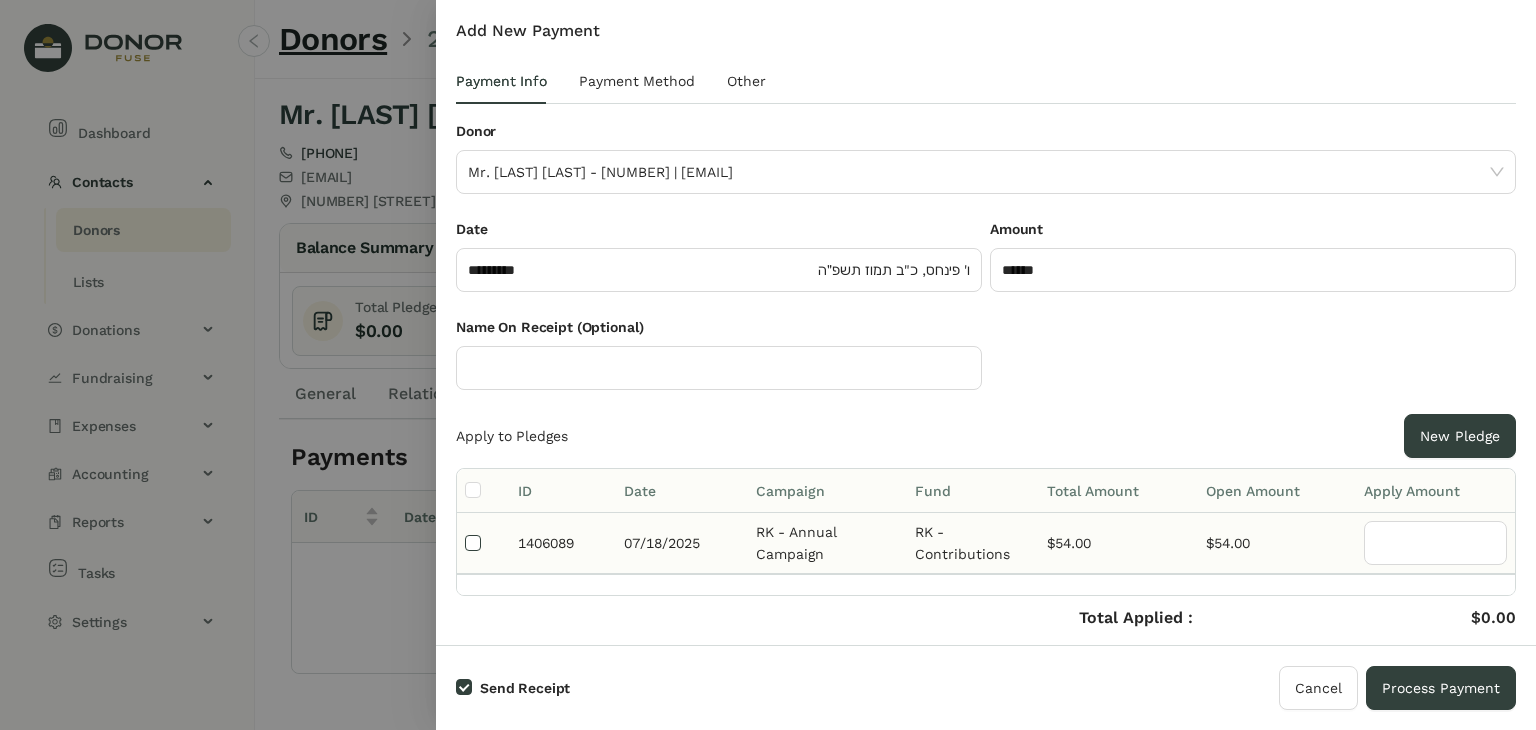 type on "**" 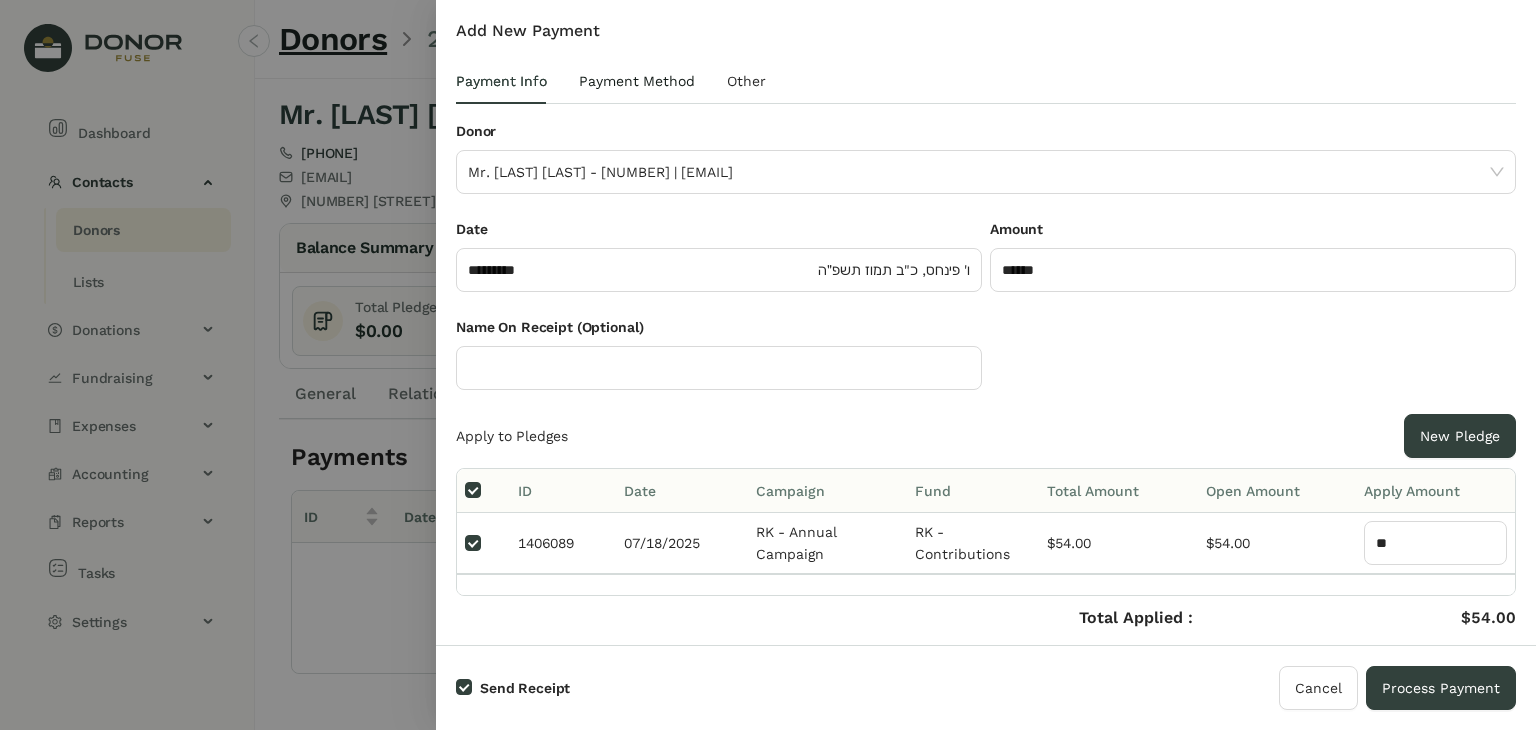 click on "Payment Method" at bounding box center [637, 81] 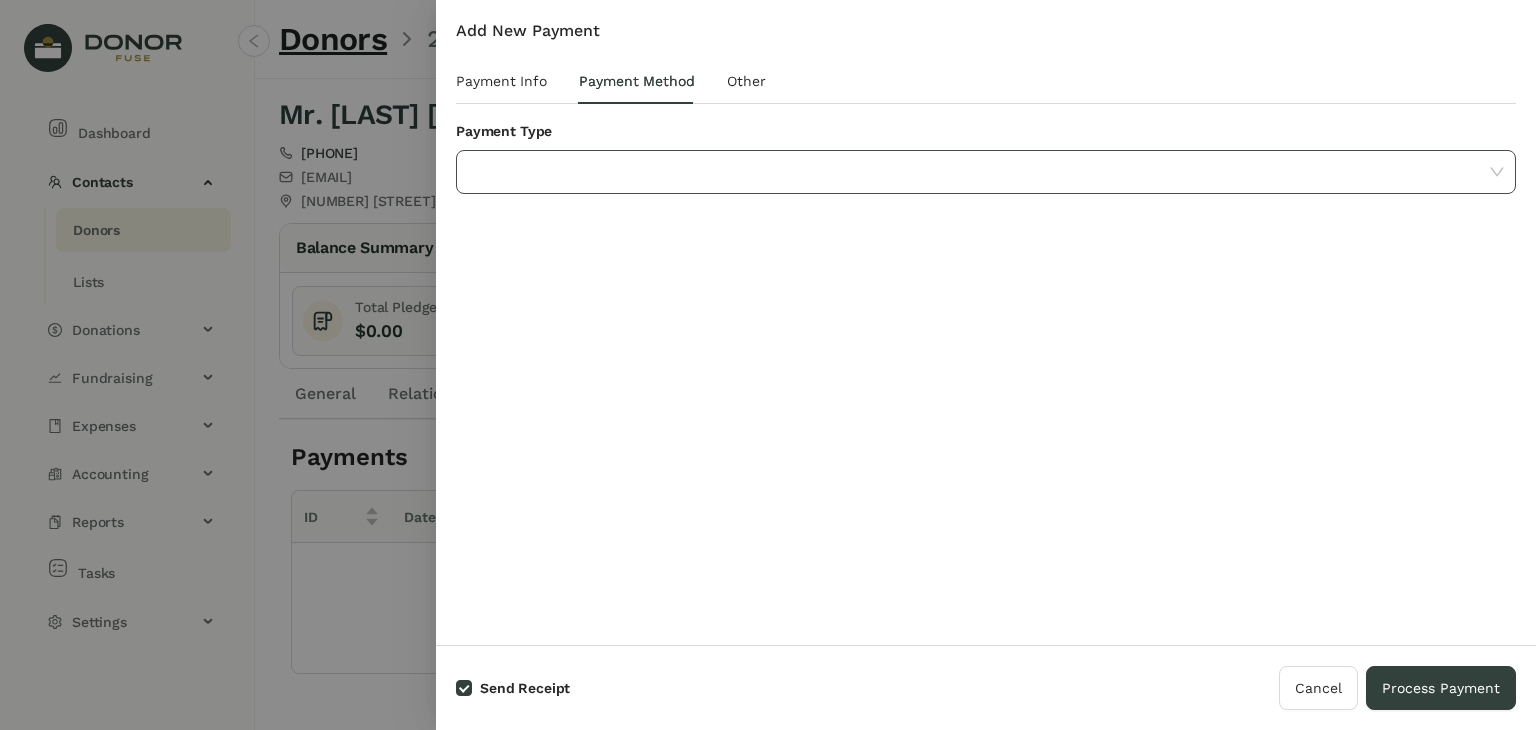 click 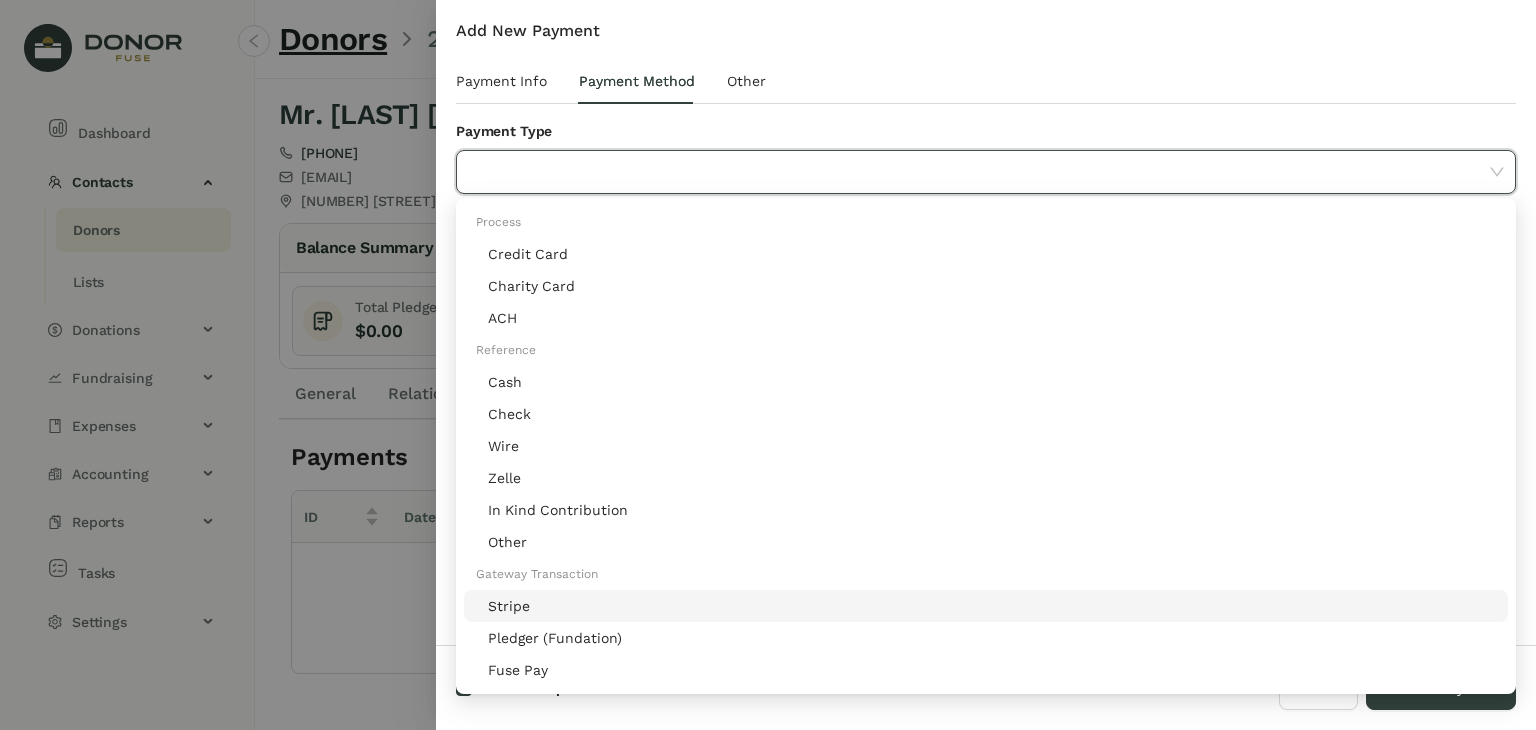 click on "Stripe" 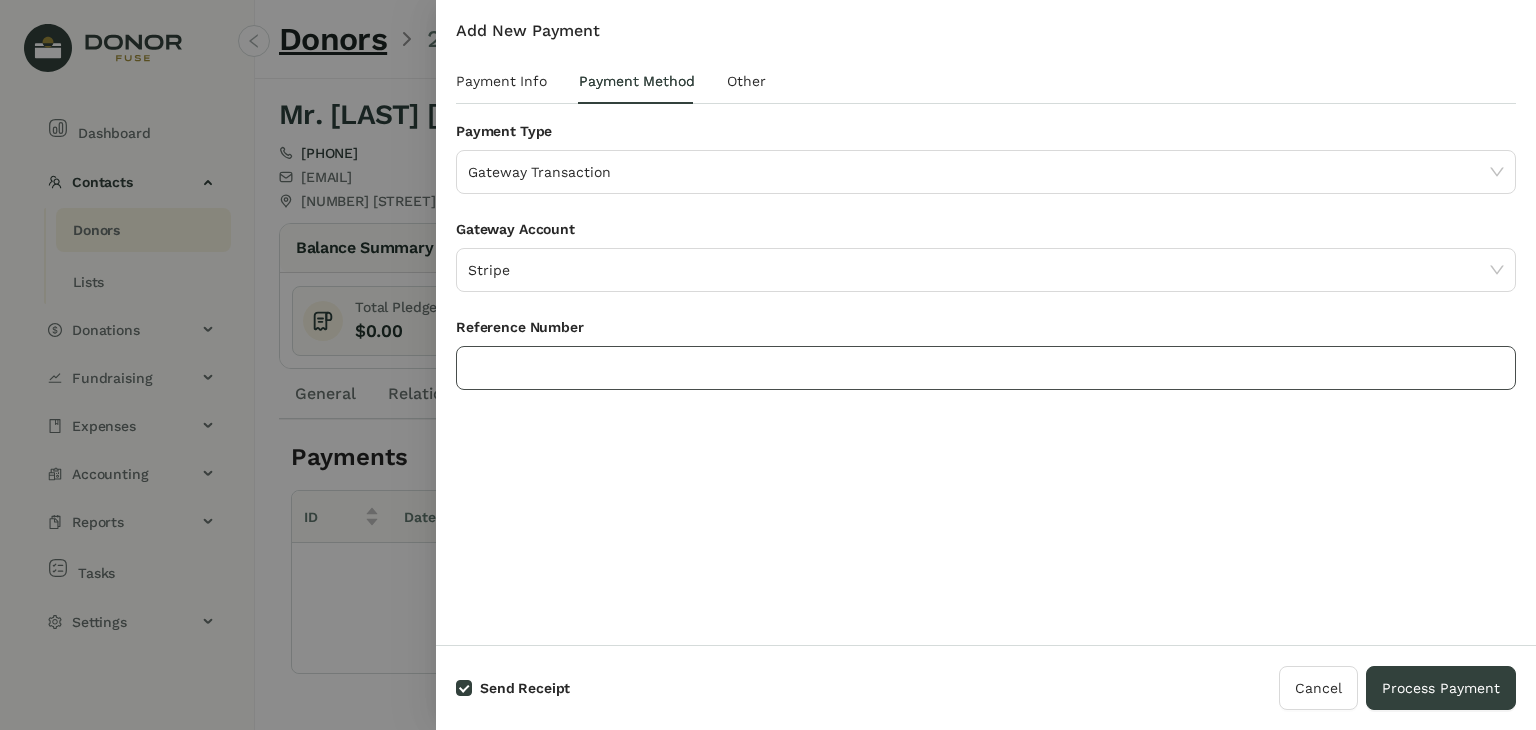 click 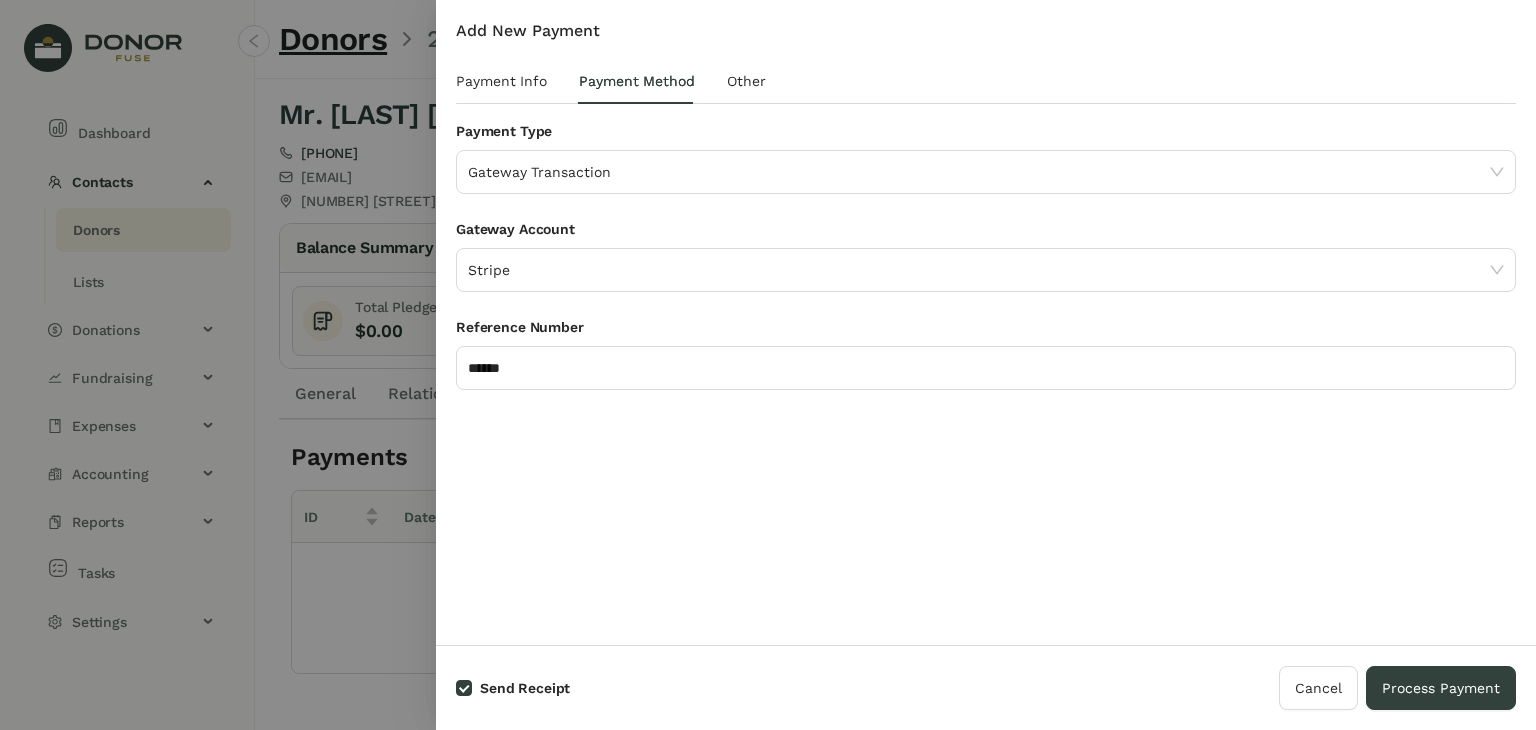 click on "Add New Payment  Payment Info Payment Method Other Donor Mr. Jeffrey Benkoe - 25229 | jeff.benkoe@gmail.com Date ********* ו' פינחס, כ"ב תמוז תשפ״ה Amount ****** Name On Receipt (Optional) Apply to Pledges    New Pledge ID Date Campaign Fund Total Amount Open Amount Apply Amount 1406089 07/18/2025 RK - Annual Campaign RK - Contributions $54.00 $54.00 ** Total Applied :    Credit Amount :    $54.00    $0.00    Save Credit Payment Type Gateway Transaction Gateway Account Stripe Reference Number ****** Override Template Group (Optional)  Select Template Group  Tags    Please select  Notes Attachments Upload Deposit Id Date Account  No Data  Time User Field Old Value New Value  No Data  Account Amount Debit Amount Credit Fund  No Data" at bounding box center [986, 322] 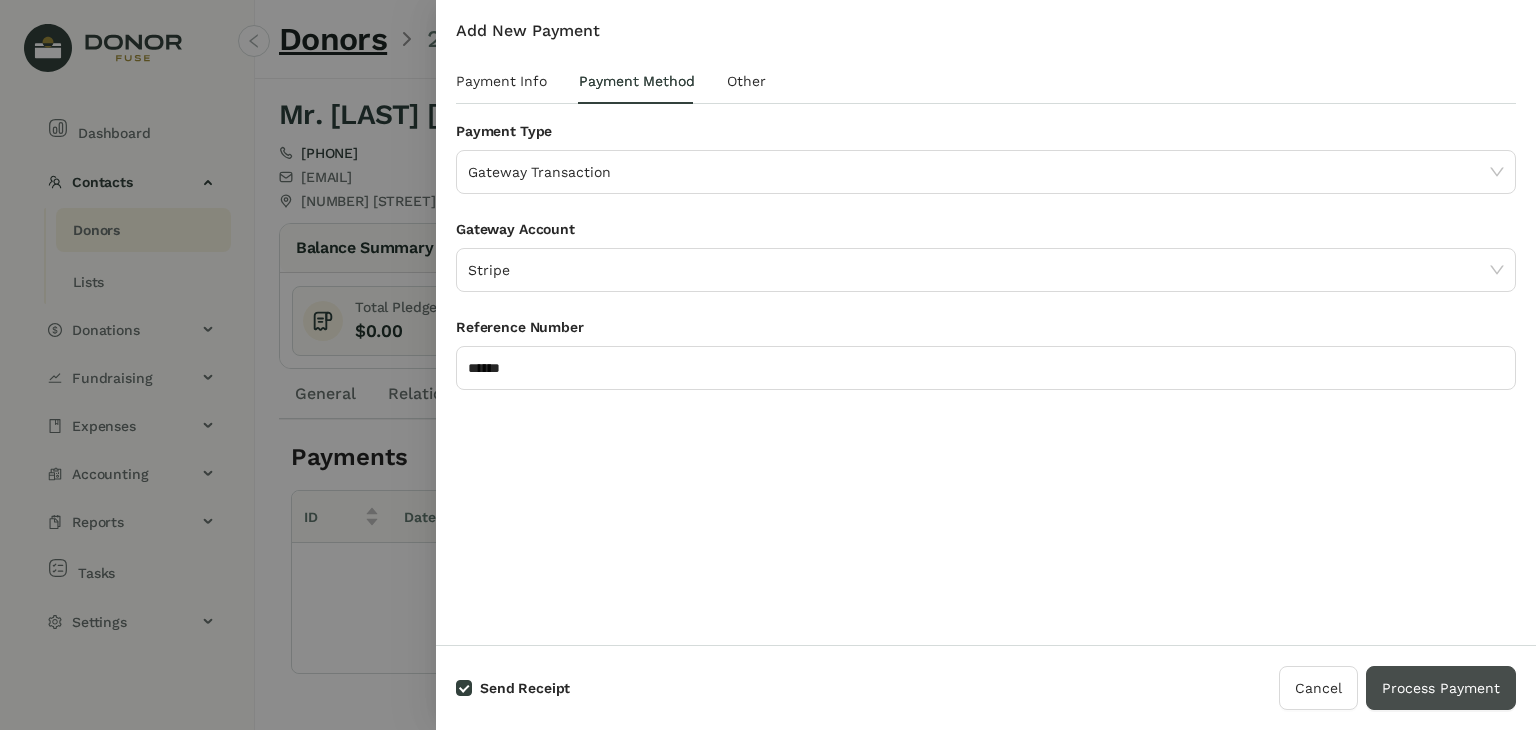 click on "Process Payment" at bounding box center [1441, 688] 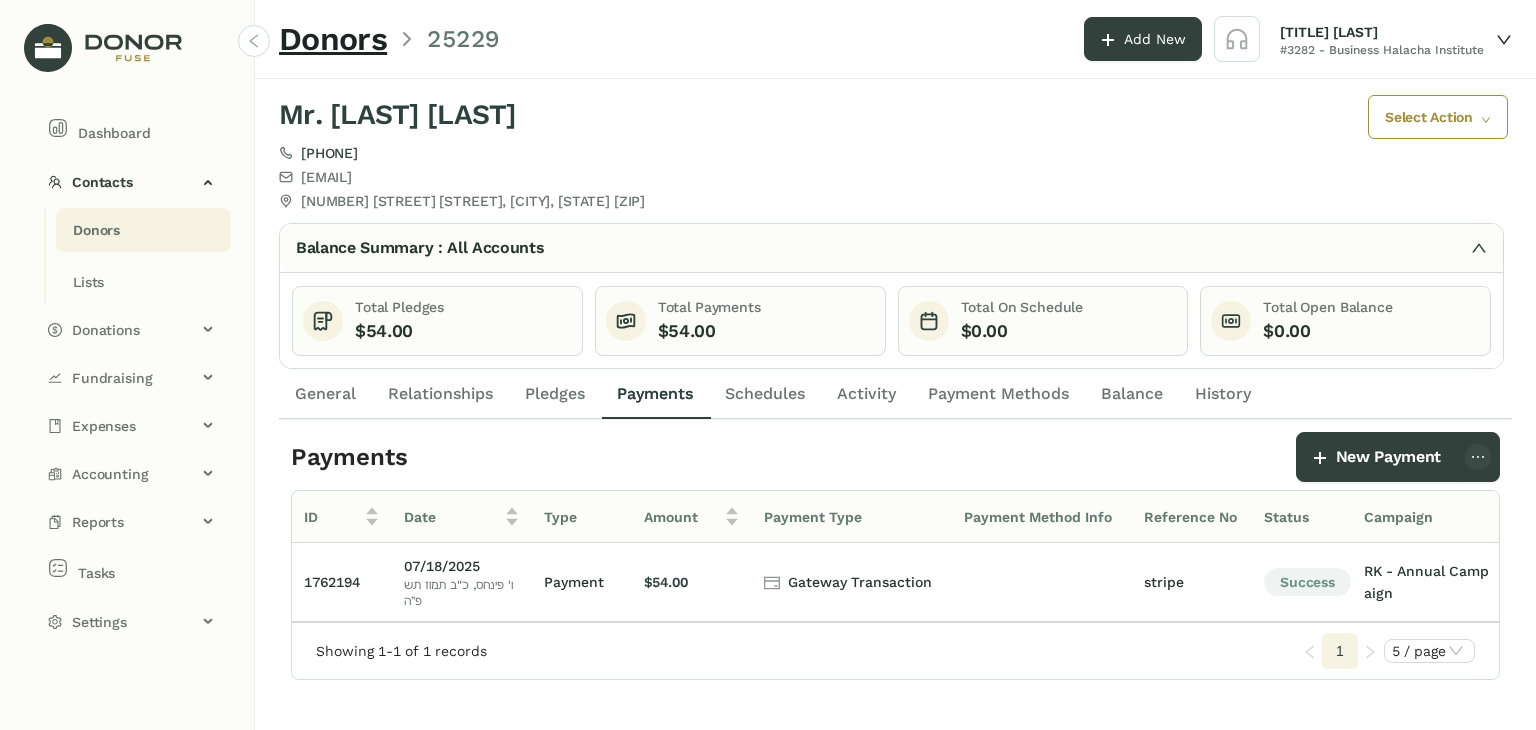 click on "Donors" 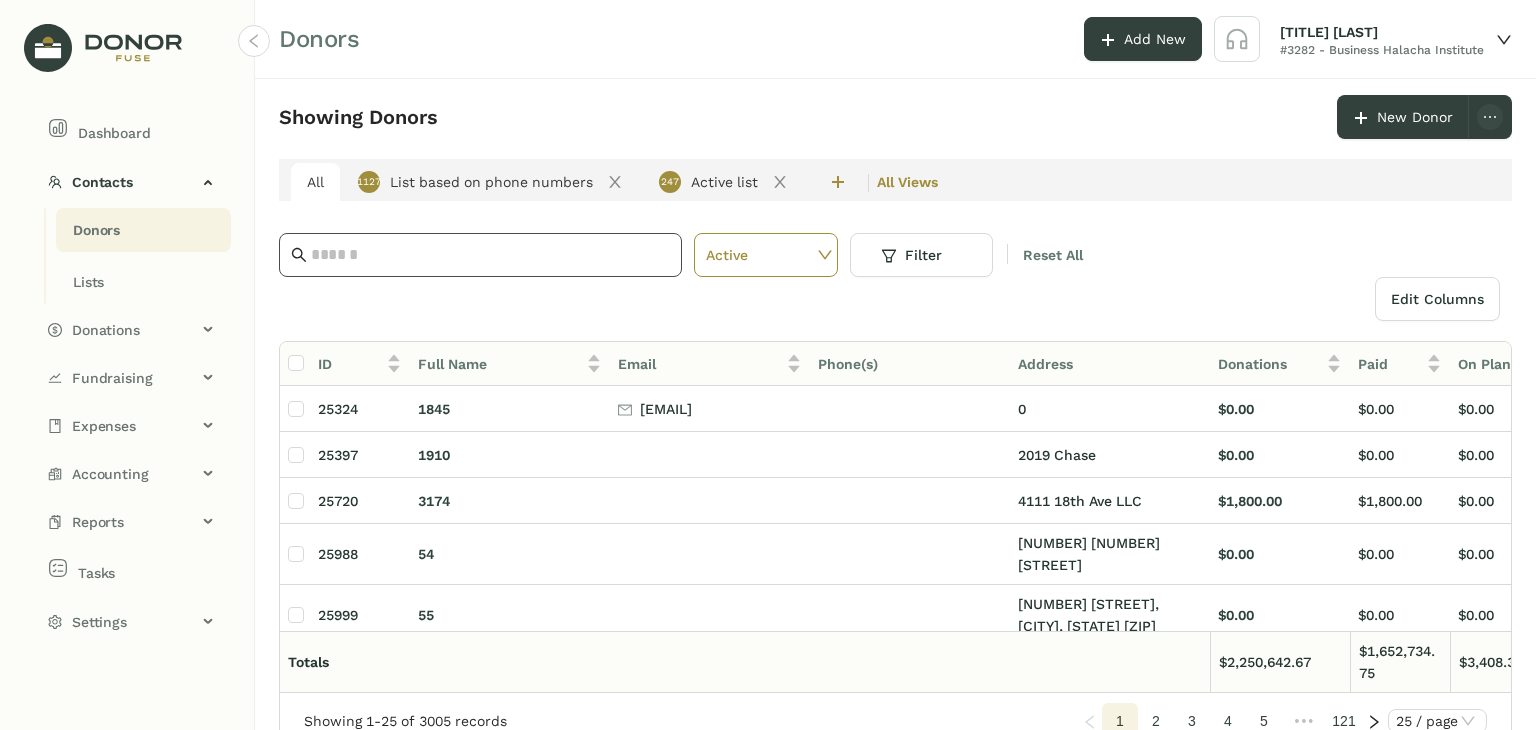 click 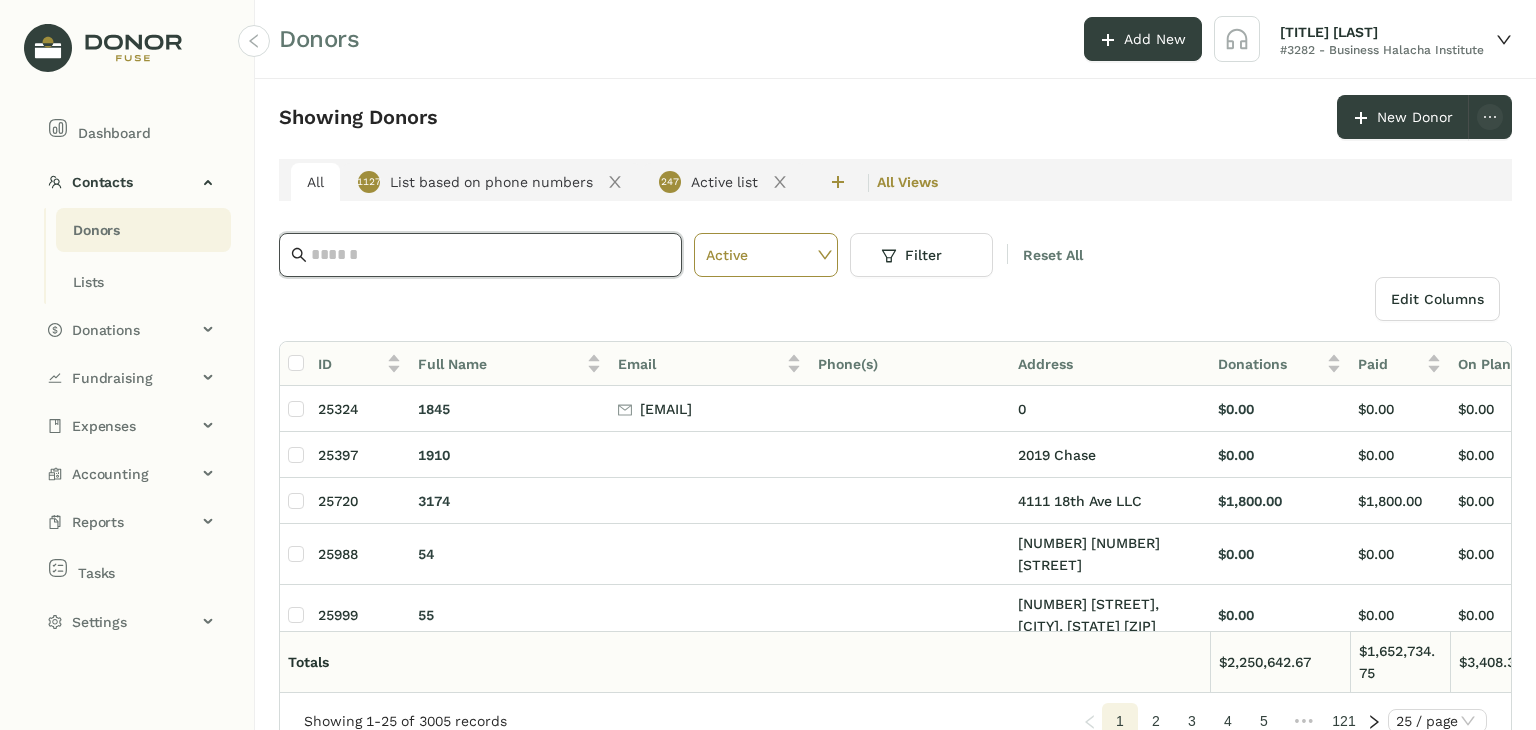 paste on "**********" 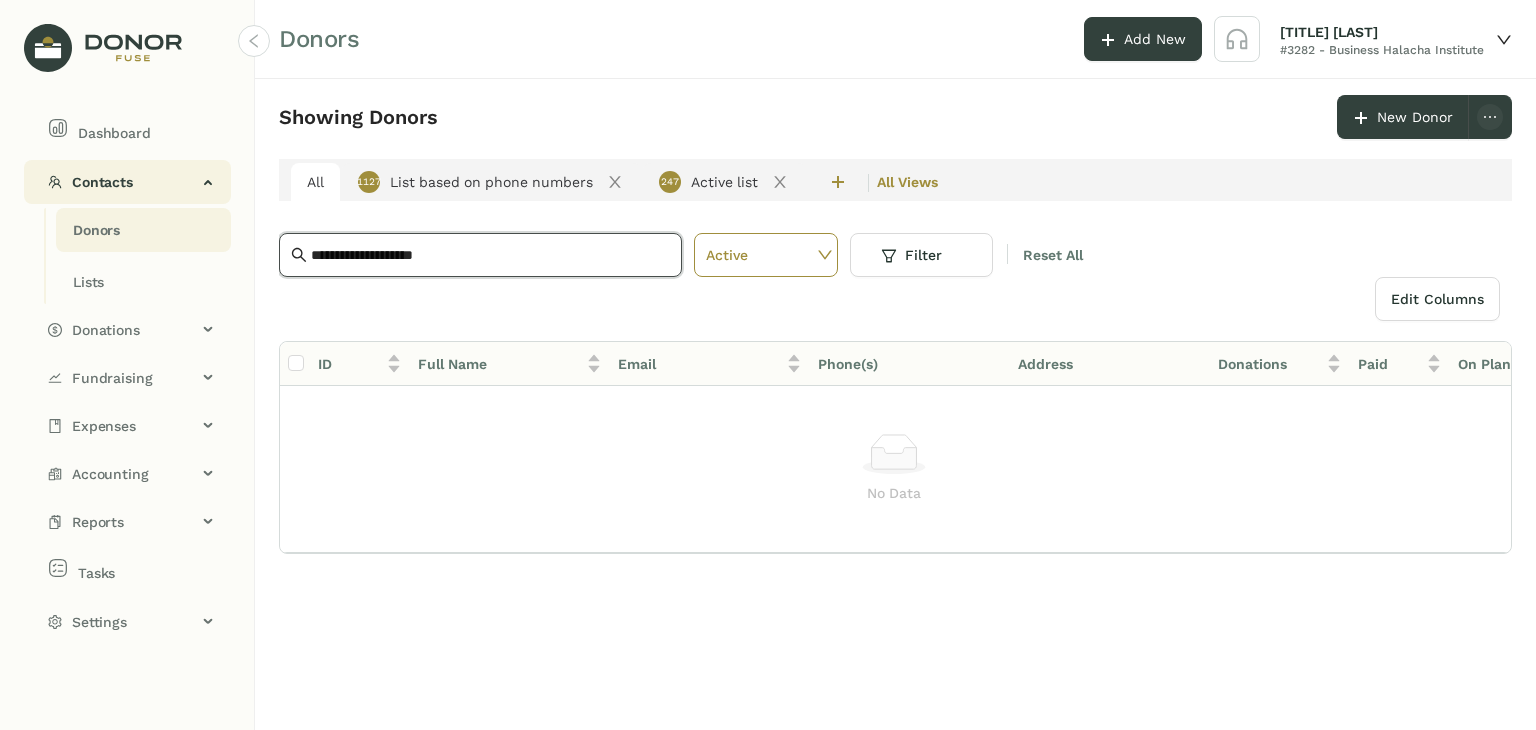 drag, startPoint x: 500, startPoint y: 250, endPoint x: 41, endPoint y: 201, distance: 461.60806 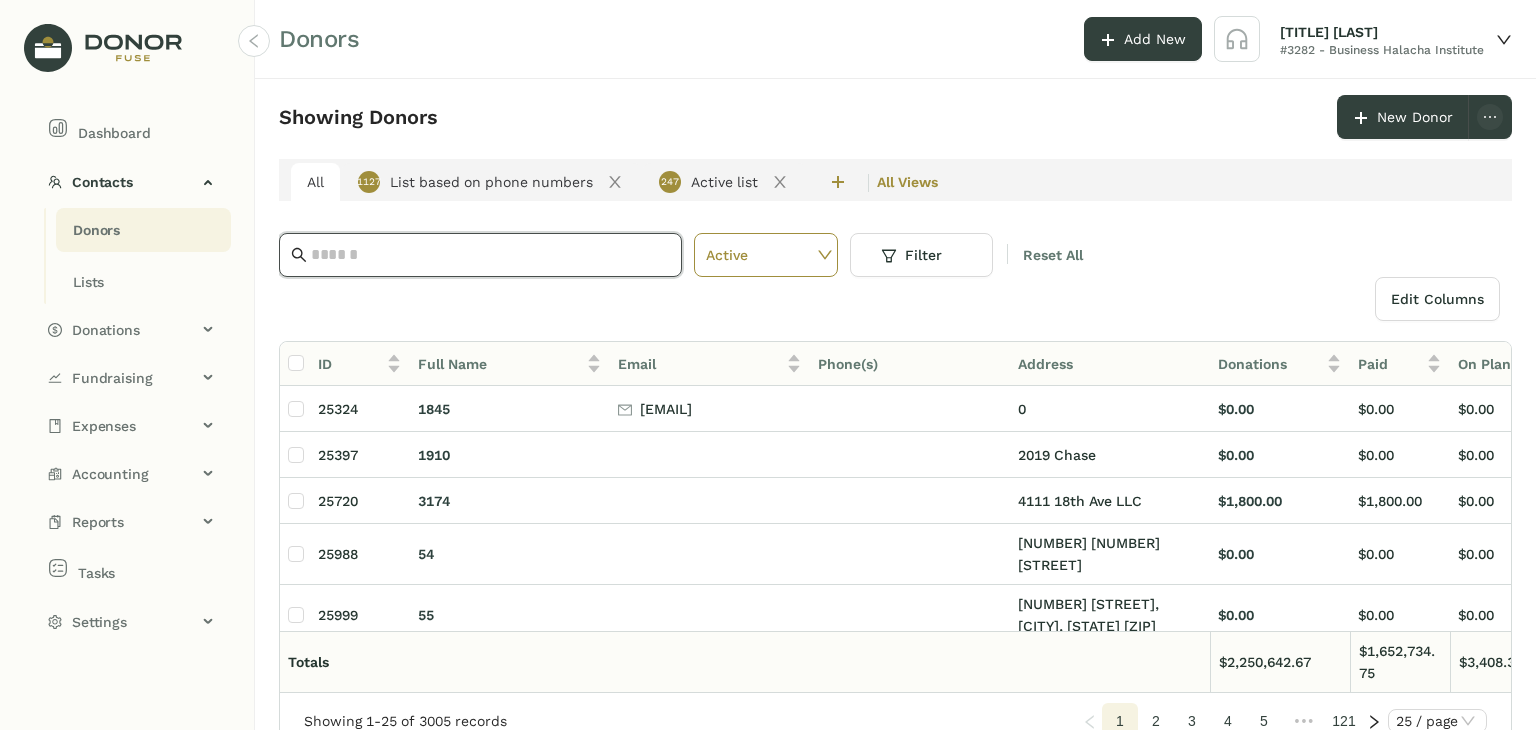 paste on "**********" 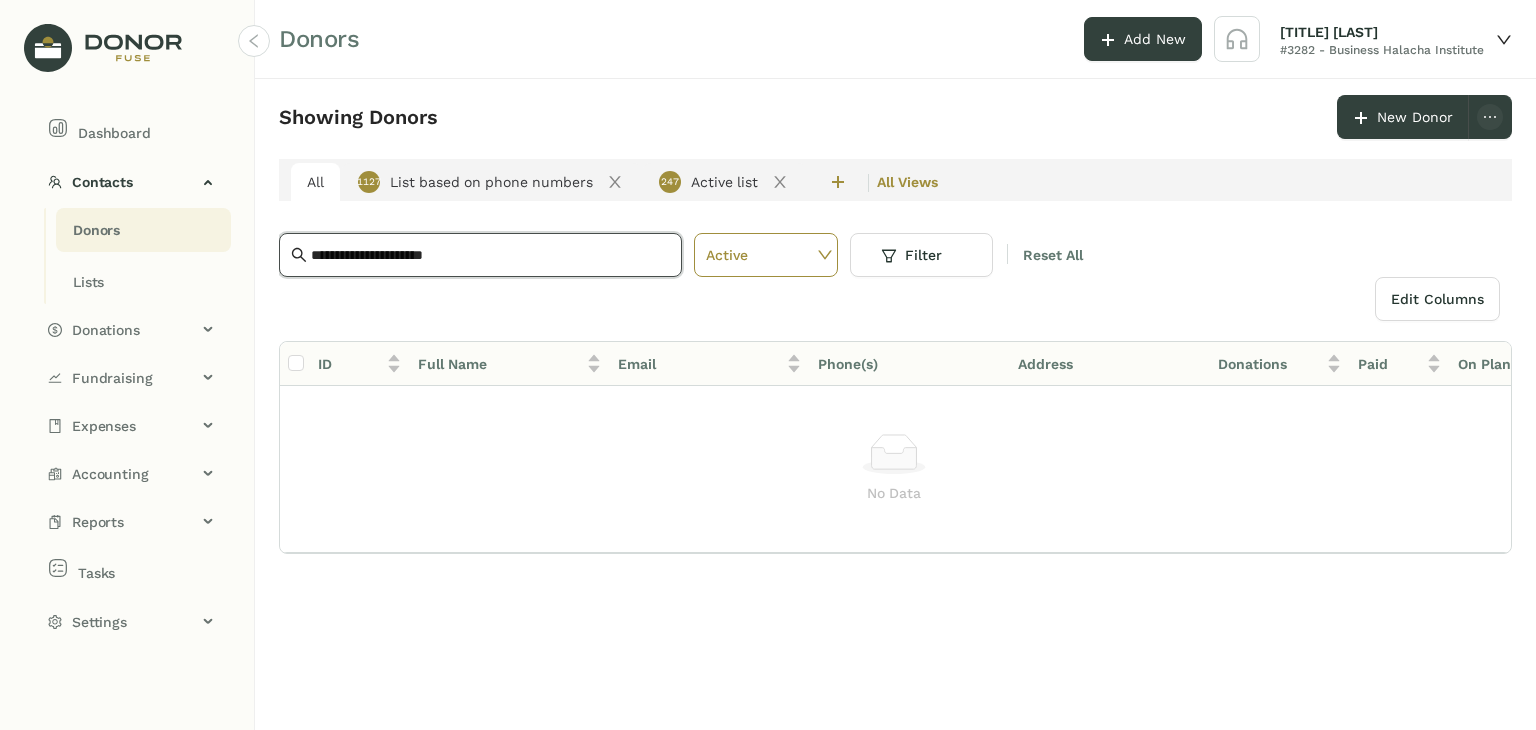 drag, startPoint x: 512, startPoint y: 258, endPoint x: 0, endPoint y: 165, distance: 520.37775 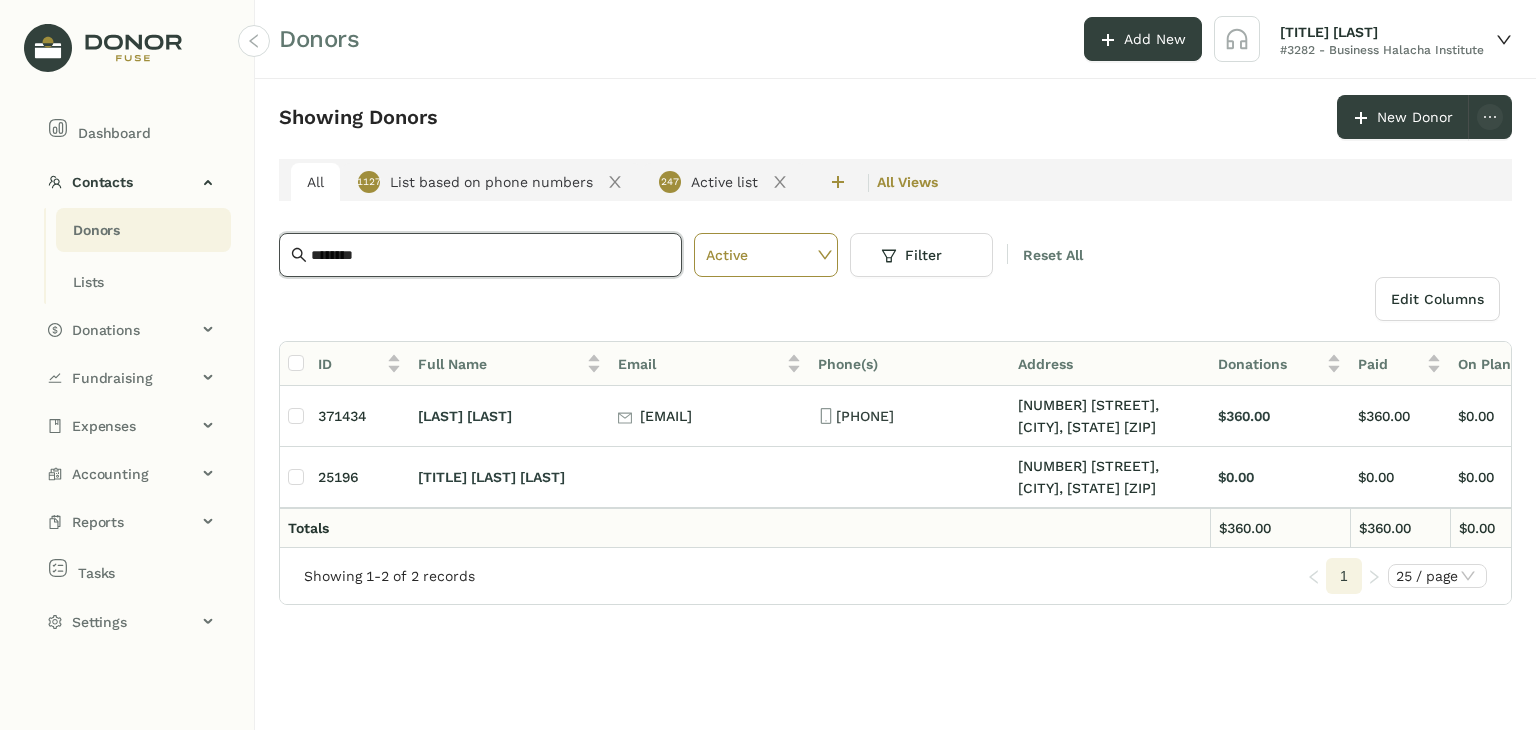 type on "********" 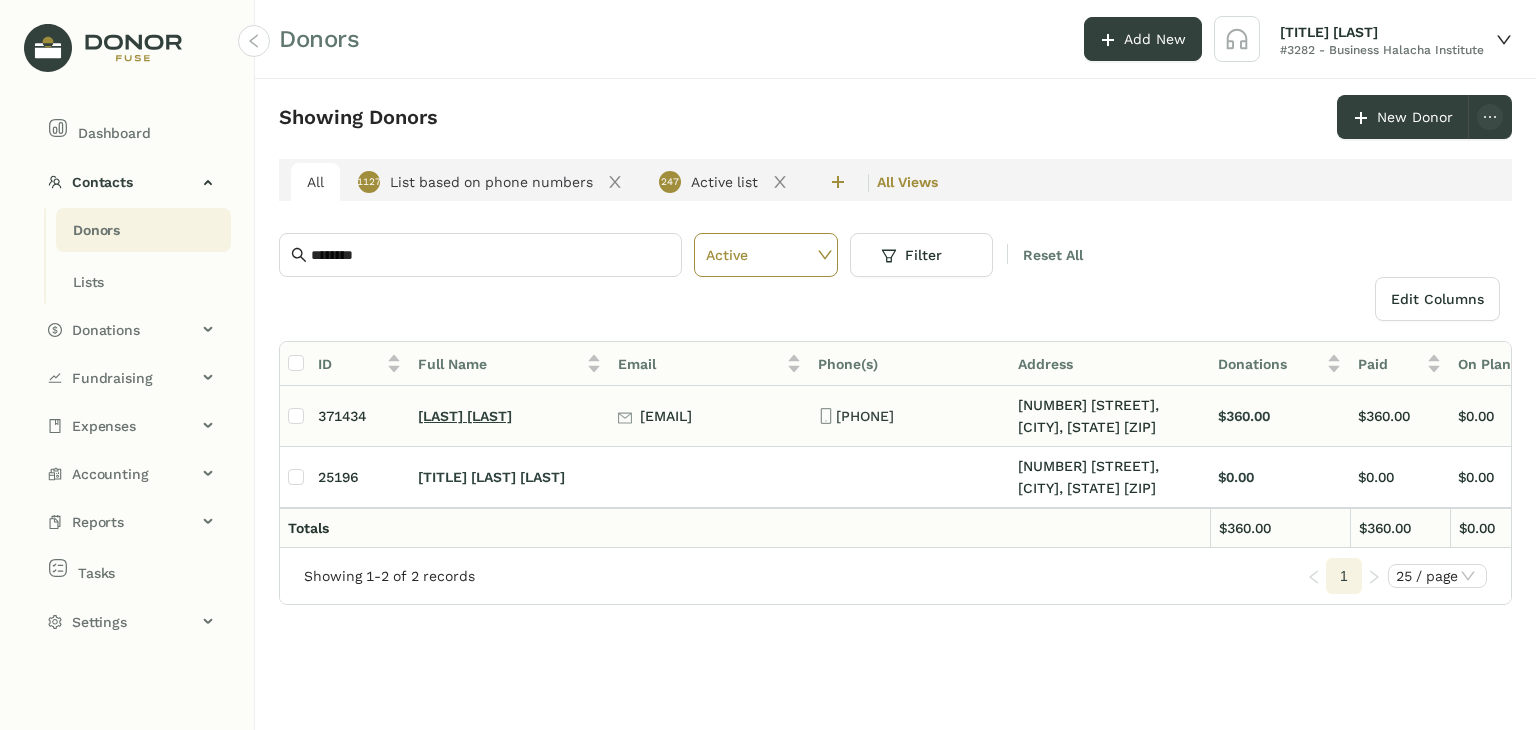 click on "Moshe Benedikt" 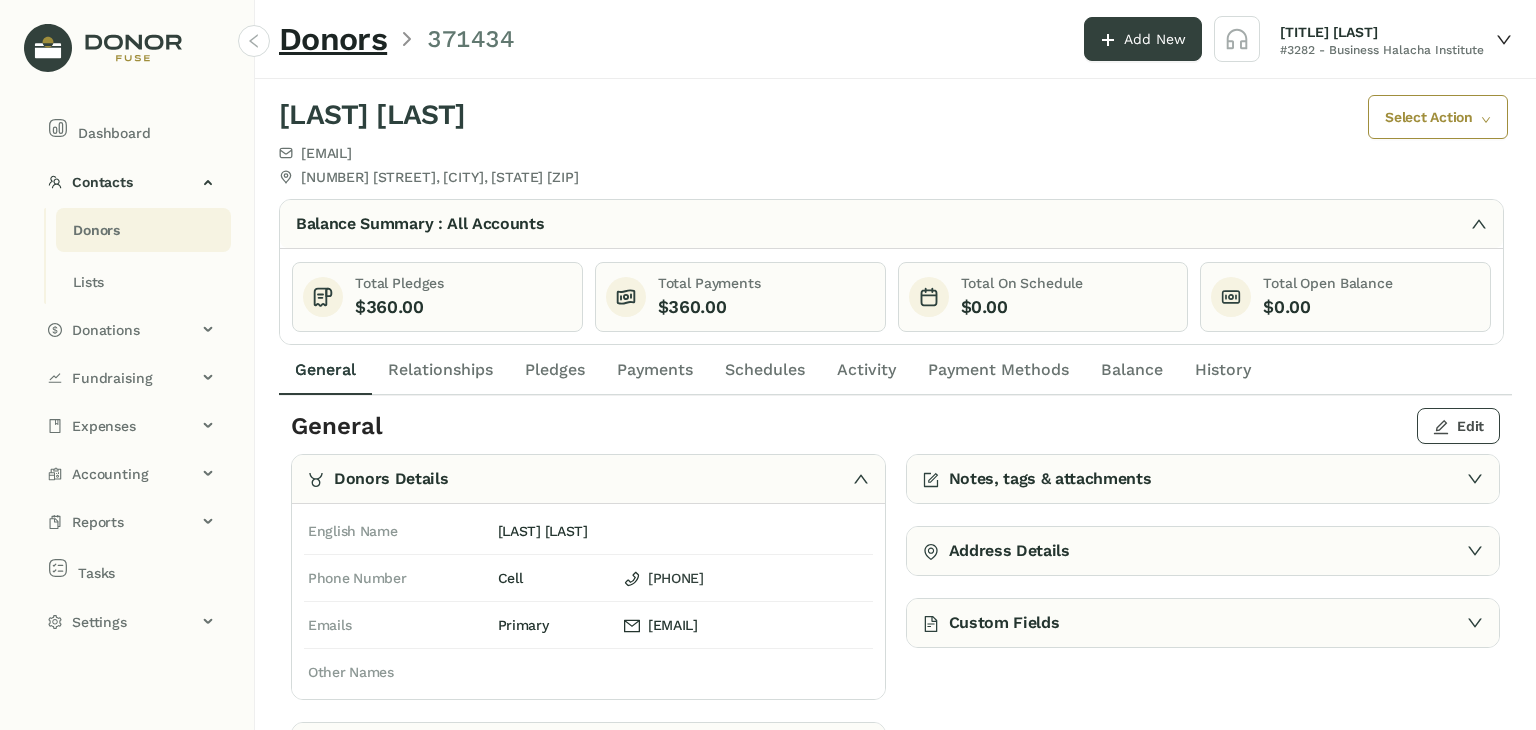 click on "Edit" 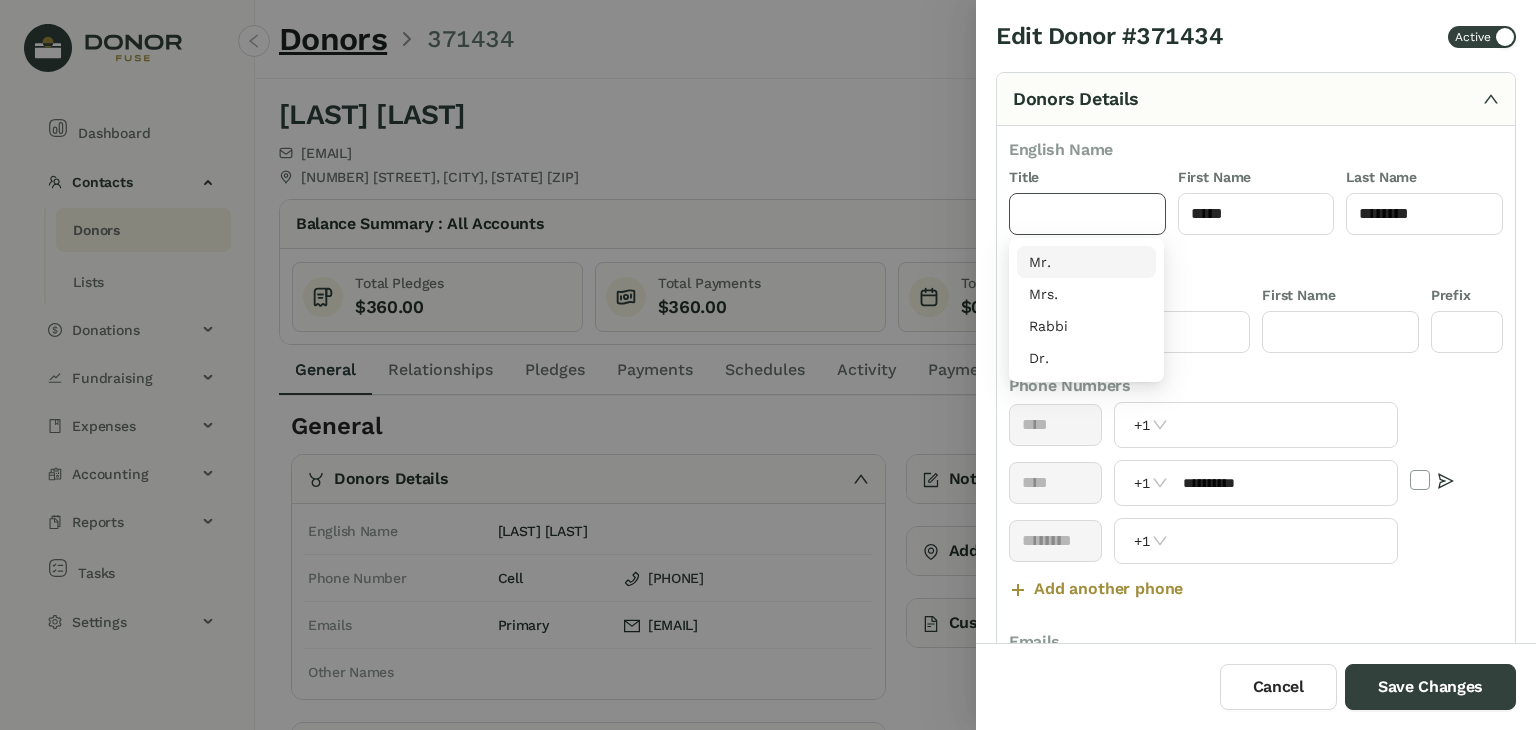click 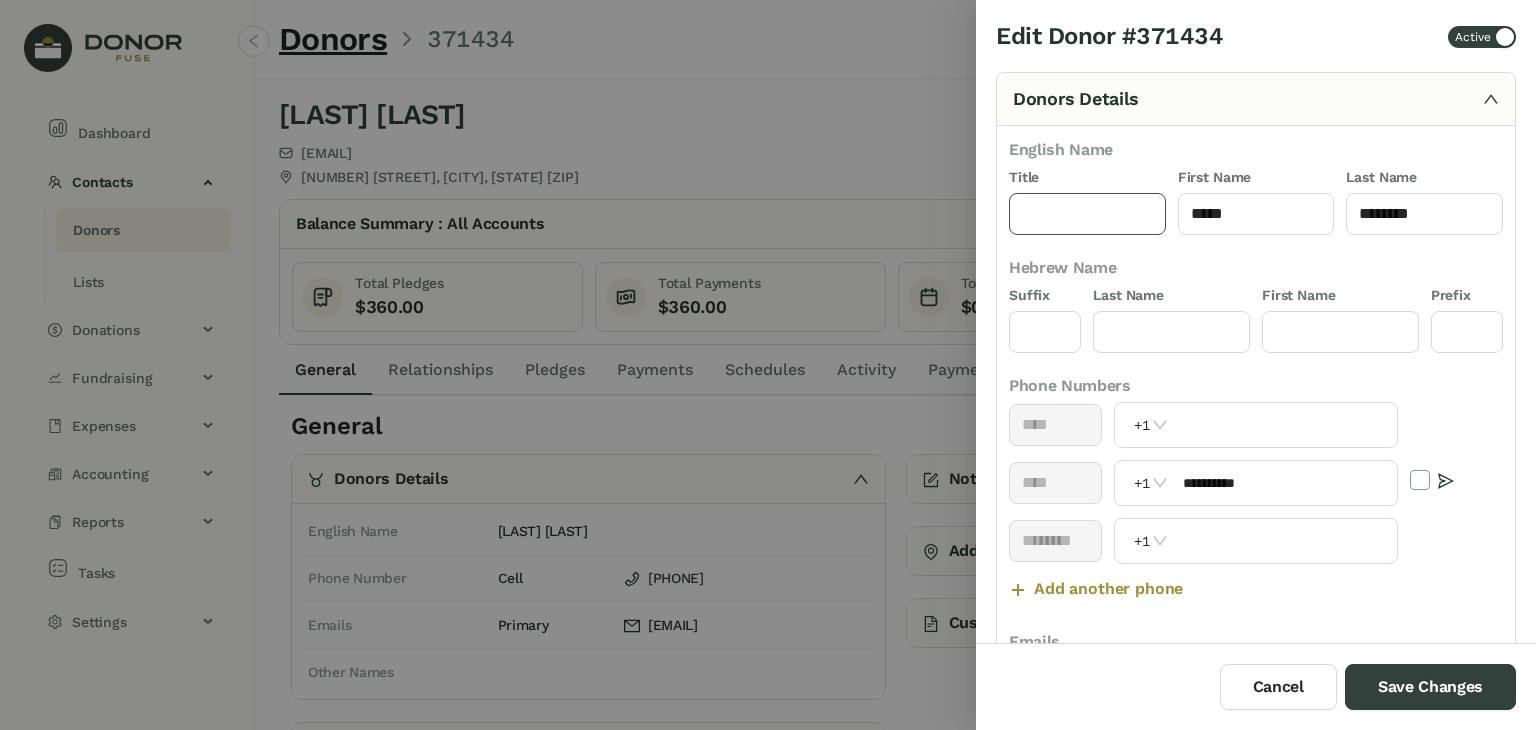 type on "***" 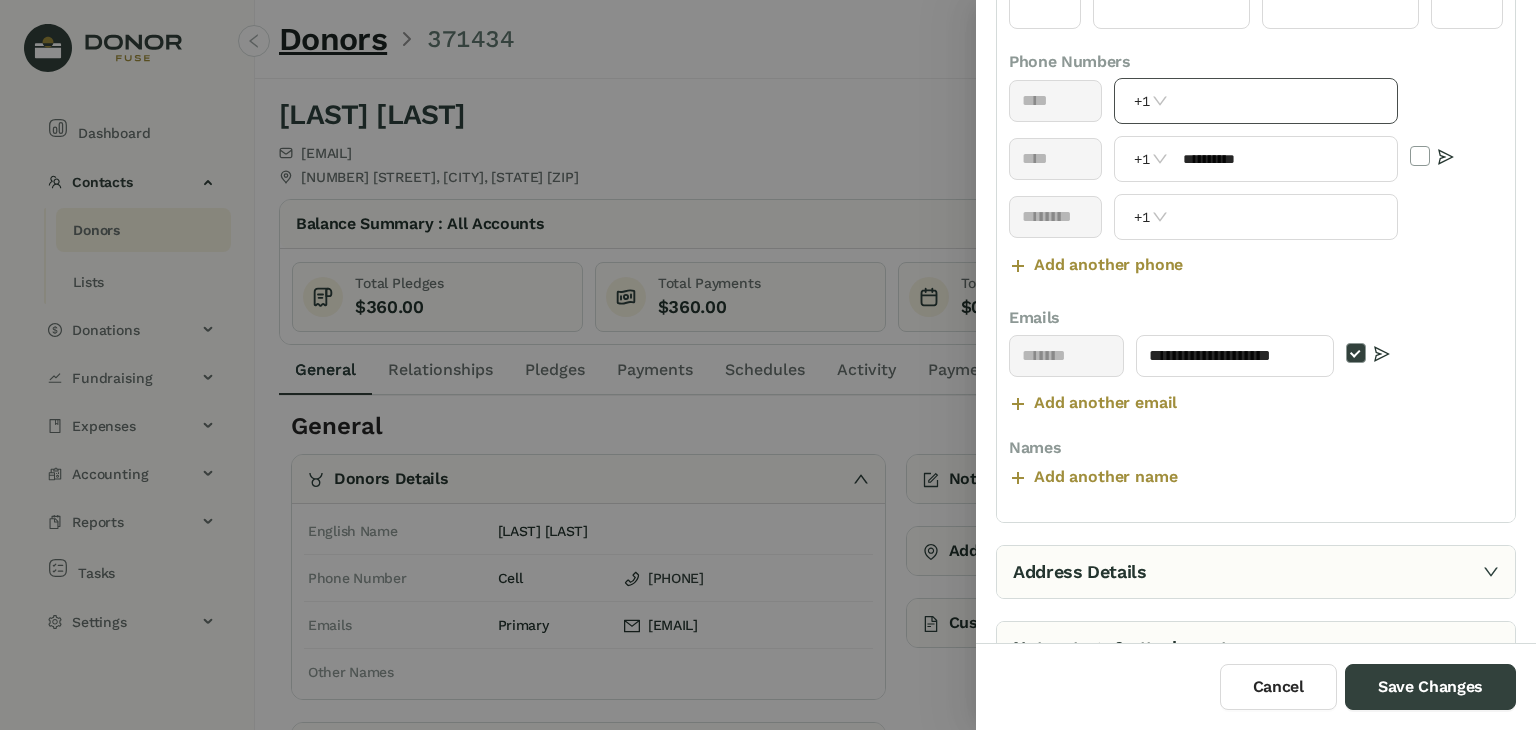 scroll, scrollTop: 336, scrollLeft: 0, axis: vertical 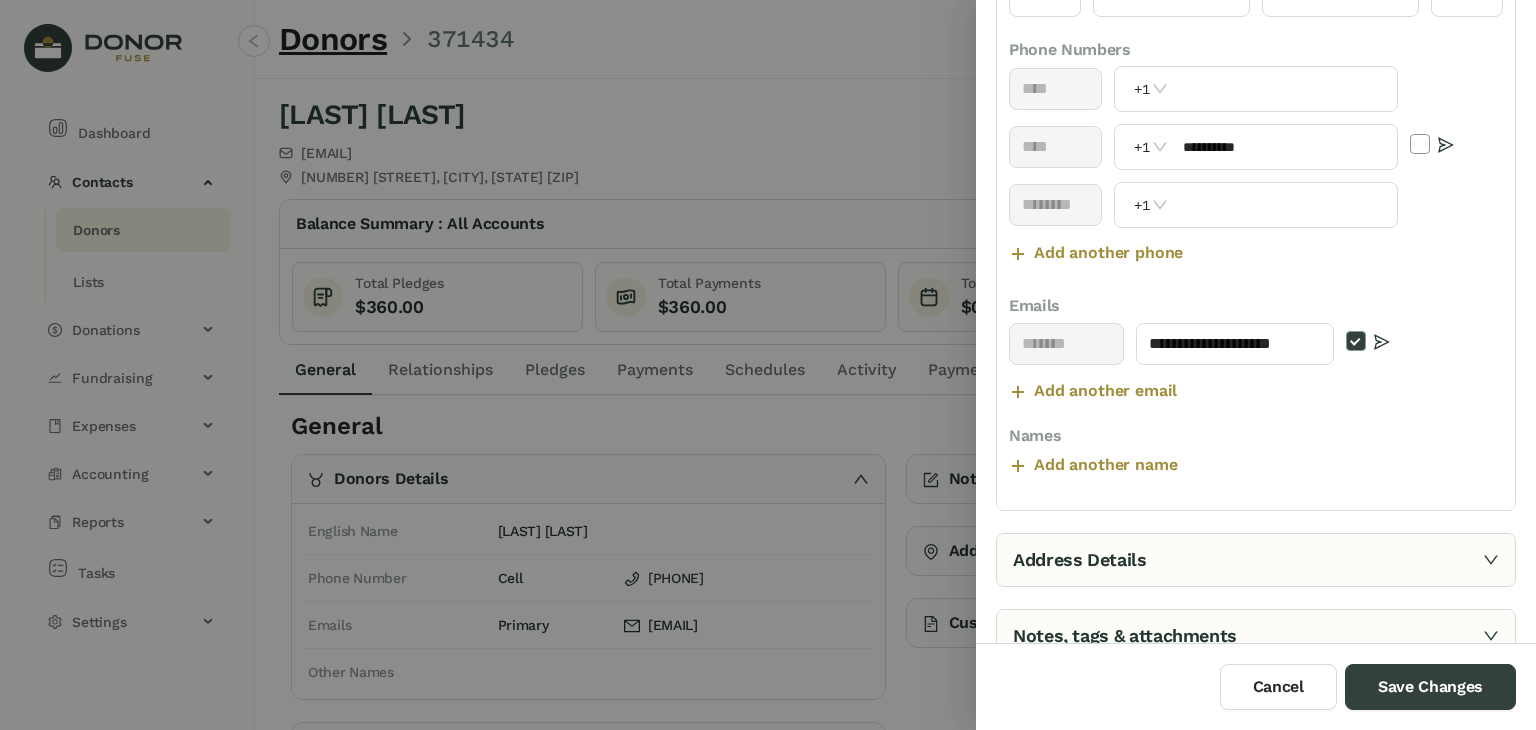 click on "Add another email" at bounding box center [1105, 391] 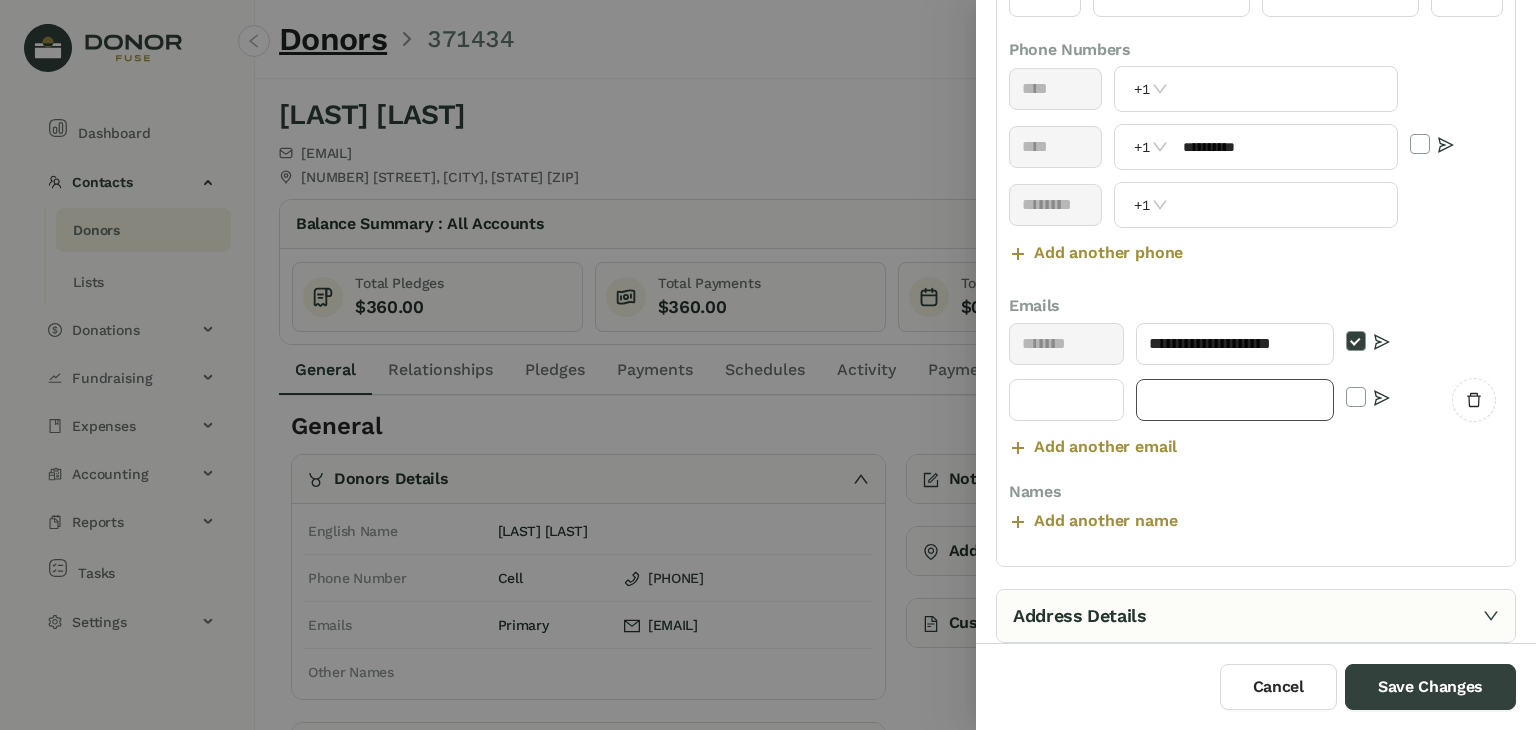 click at bounding box center [1235, 400] 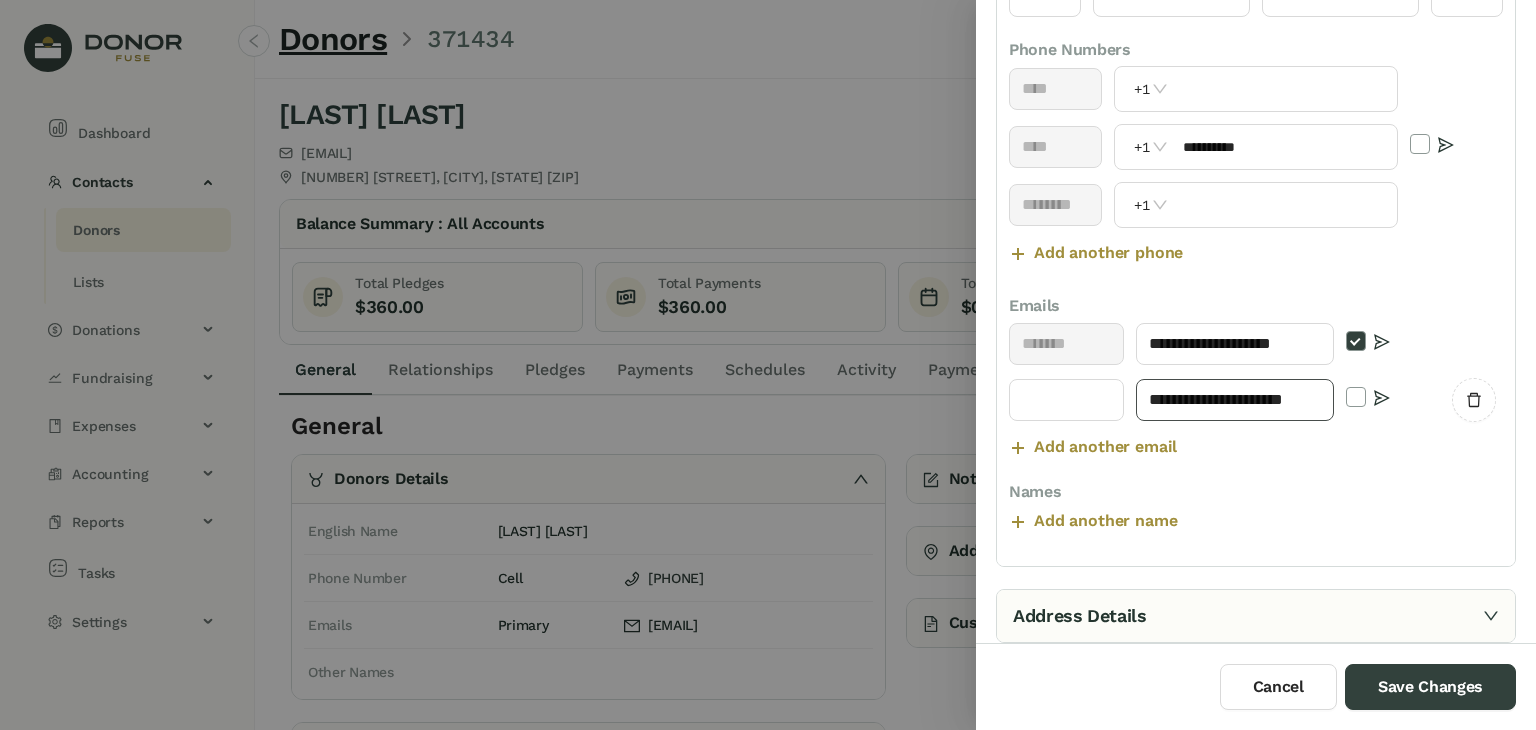 scroll, scrollTop: 0, scrollLeft: 33, axis: horizontal 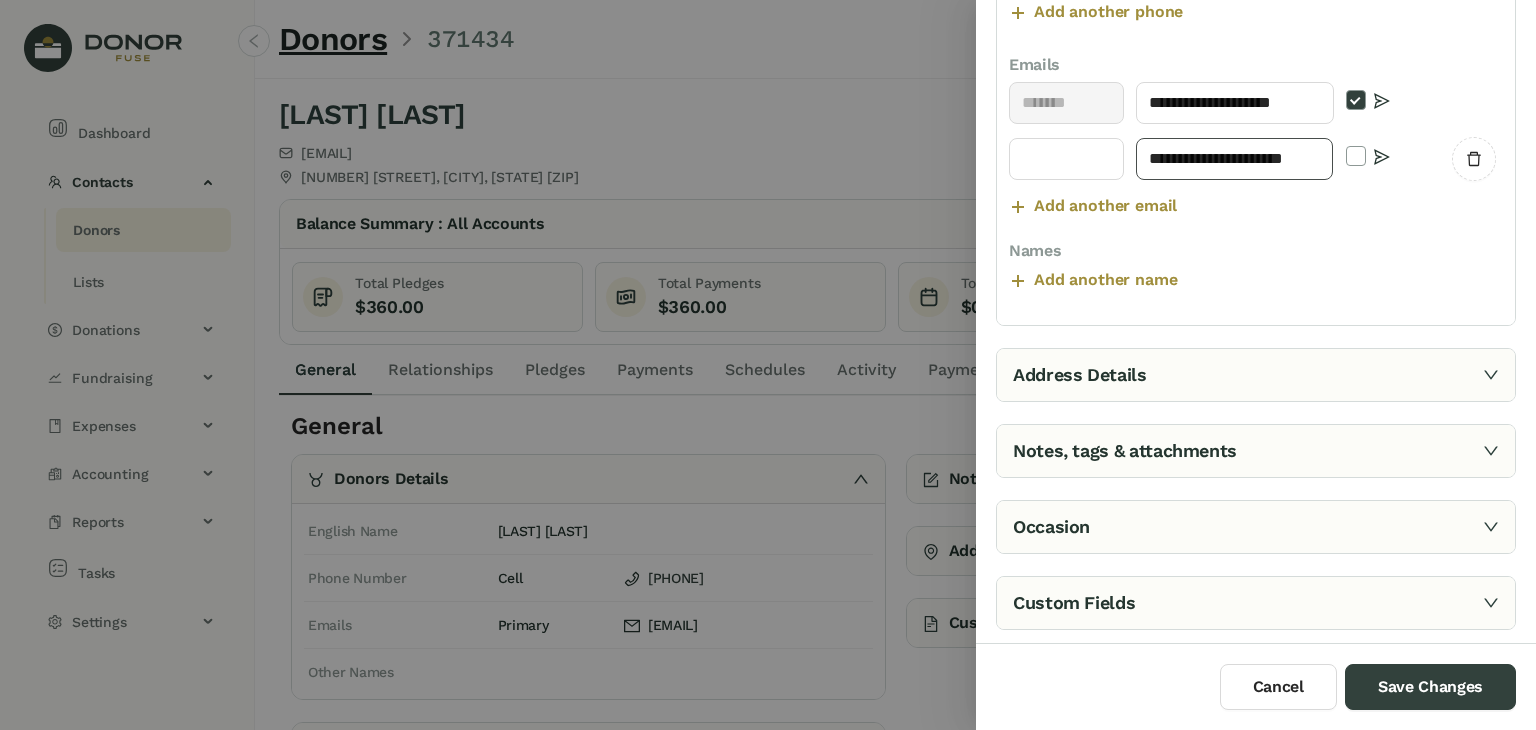 type on "**********" 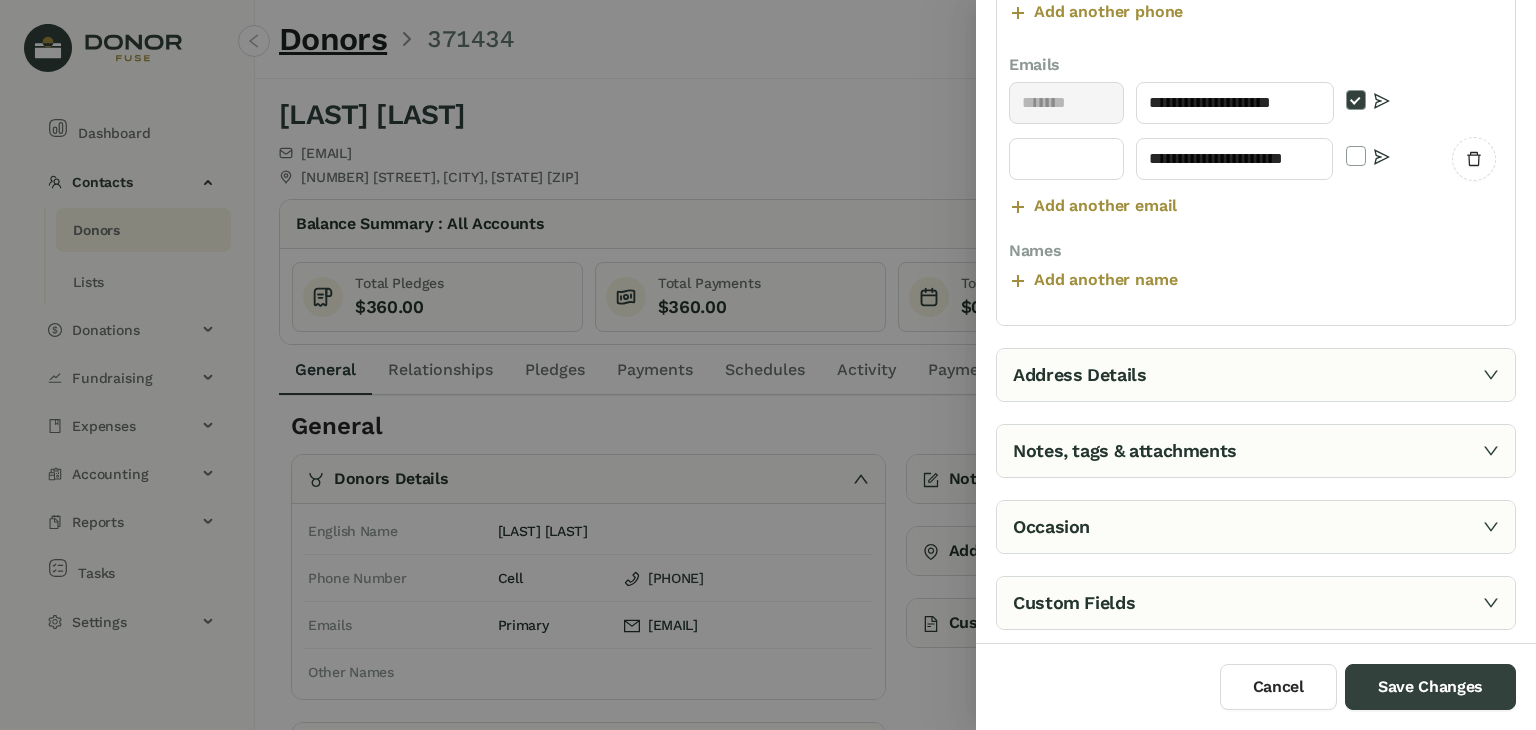 click on "Address Details" at bounding box center [1256, 375] 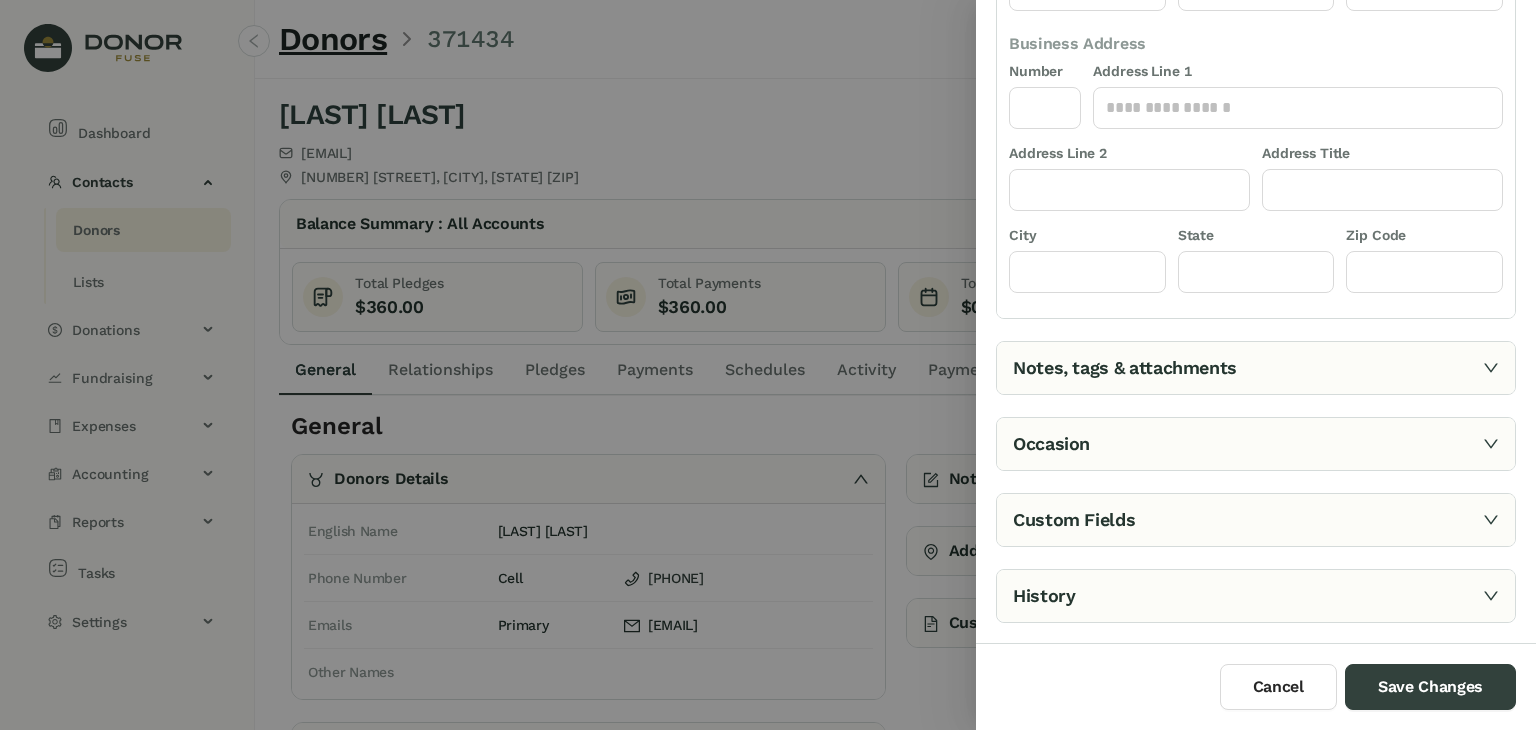 scroll, scrollTop: 0, scrollLeft: 0, axis: both 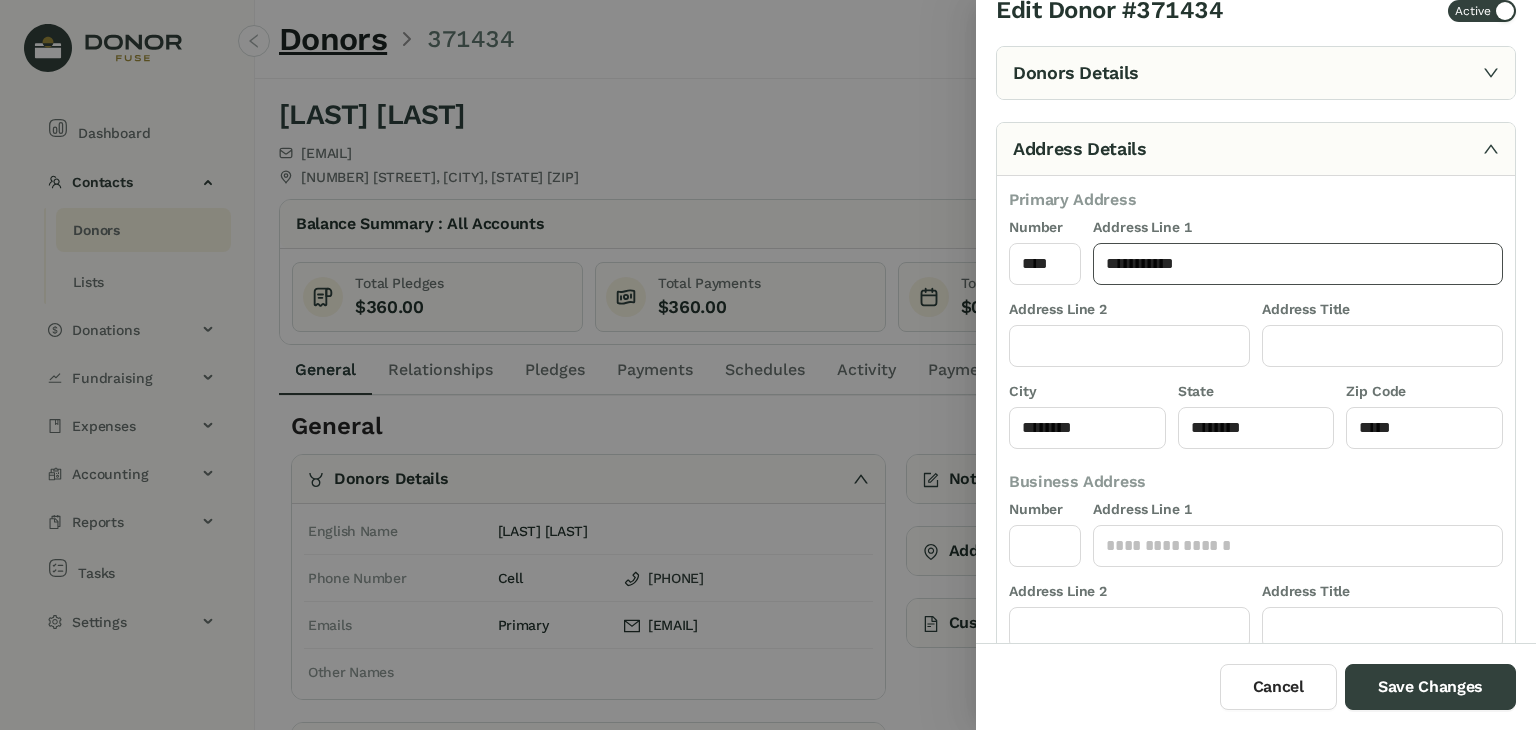drag, startPoint x: 1211, startPoint y: 269, endPoint x: 1000, endPoint y: 296, distance: 212.72047 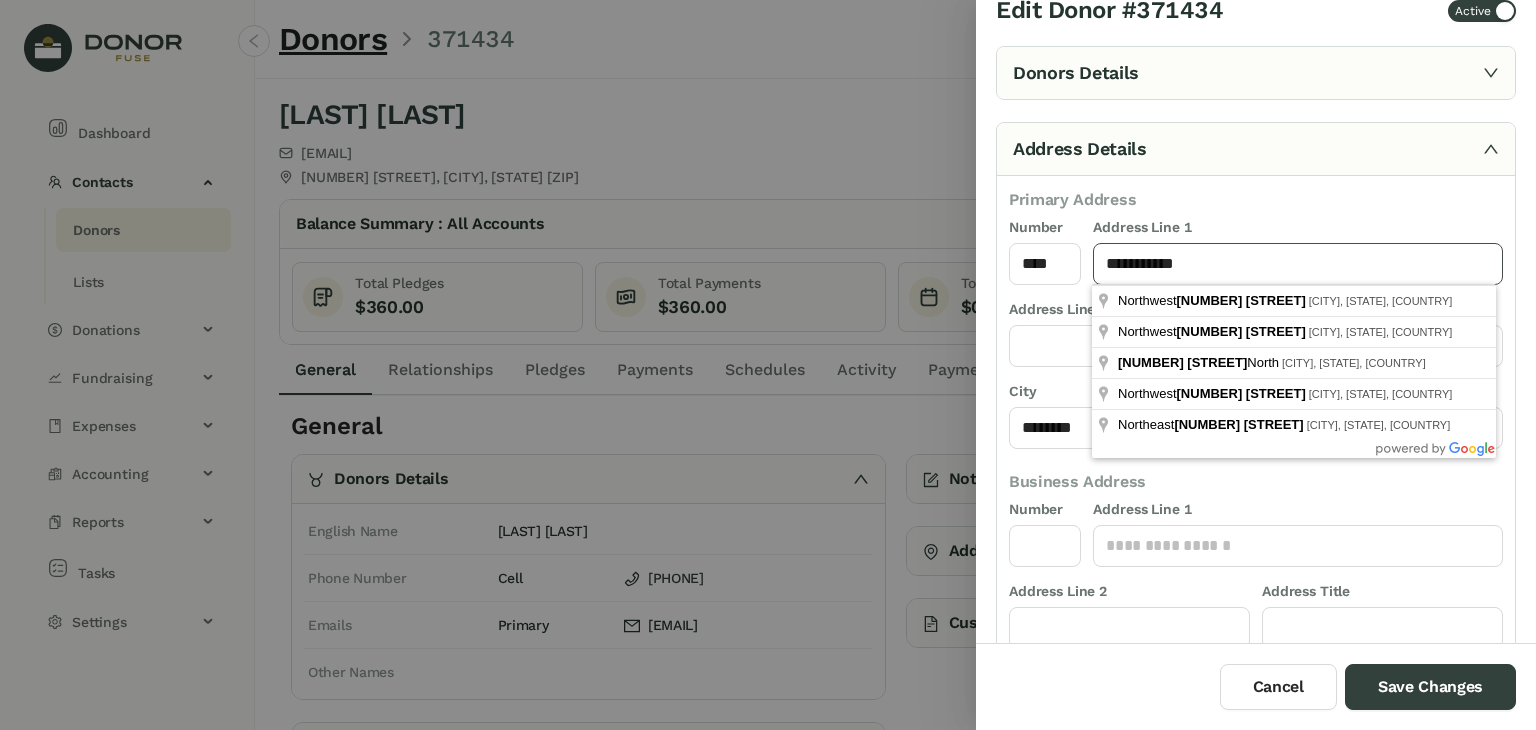 type on "*" 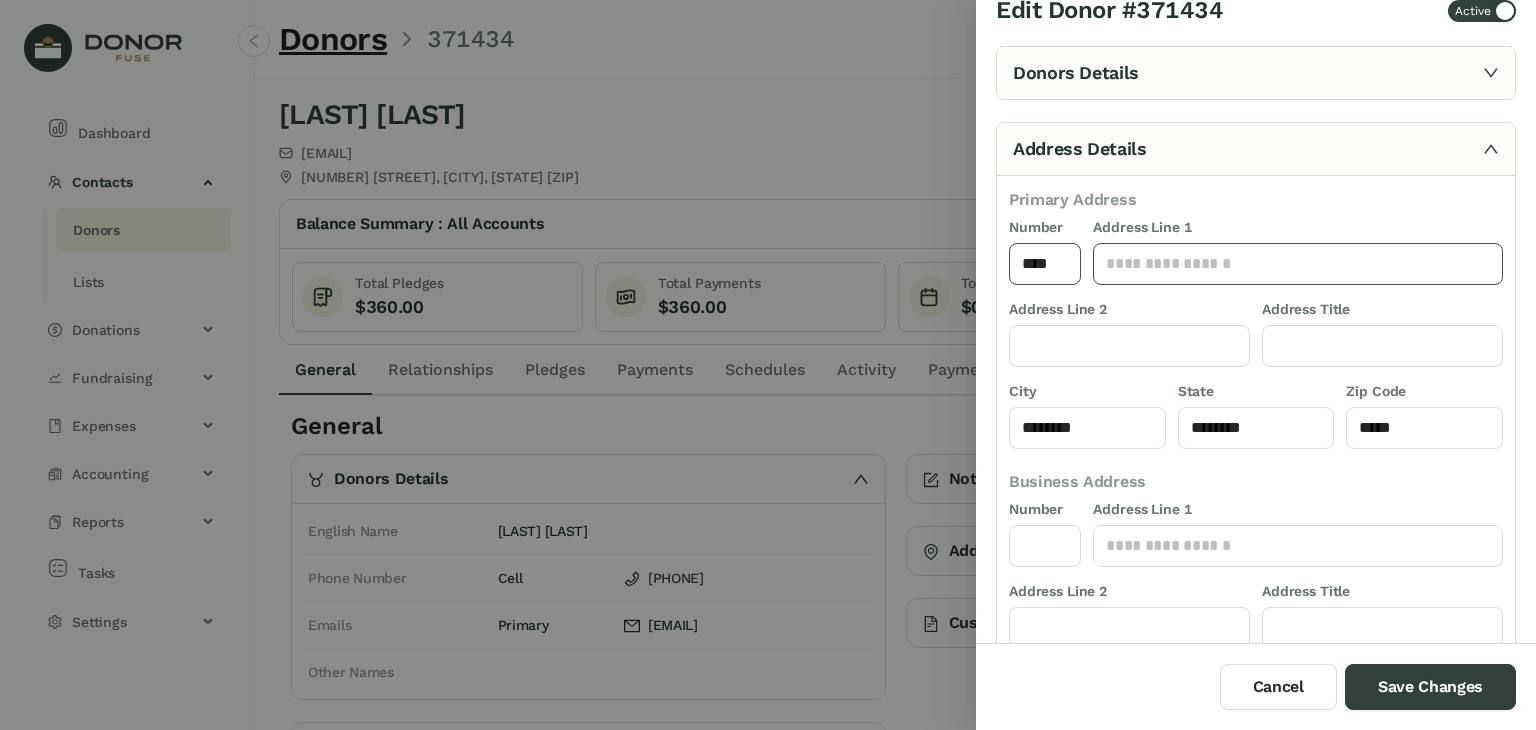 type 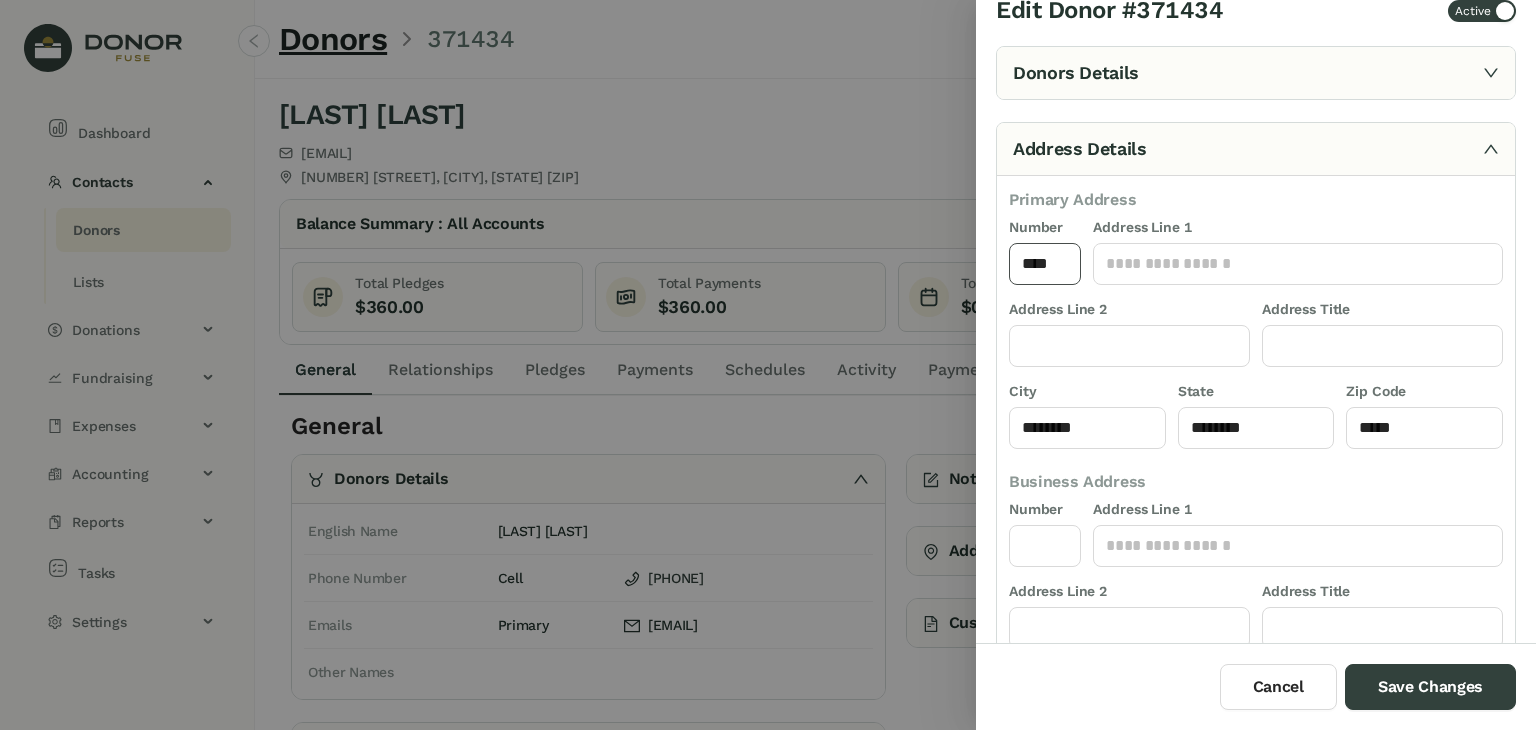 drag, startPoint x: 1060, startPoint y: 272, endPoint x: 936, endPoint y: 302, distance: 127.57743 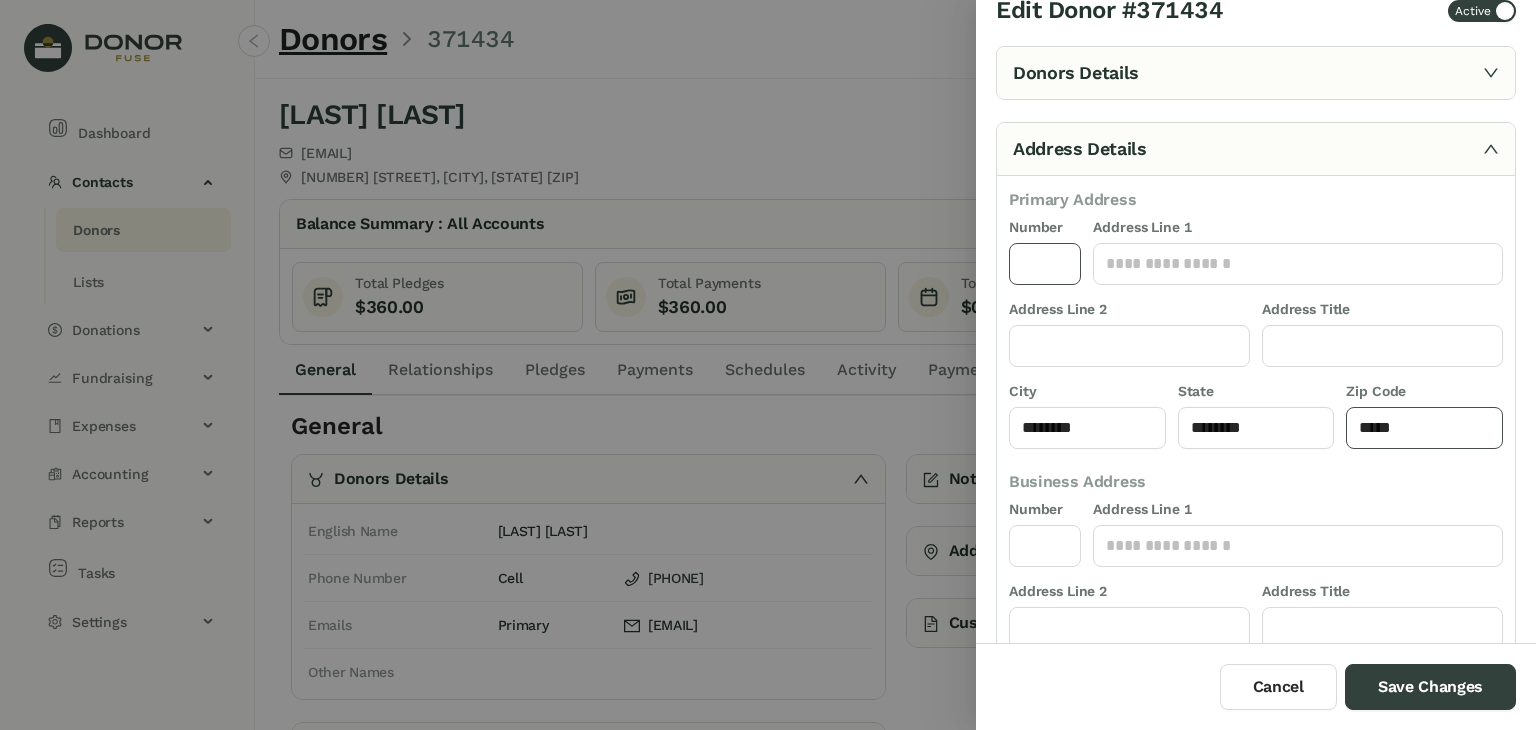 type 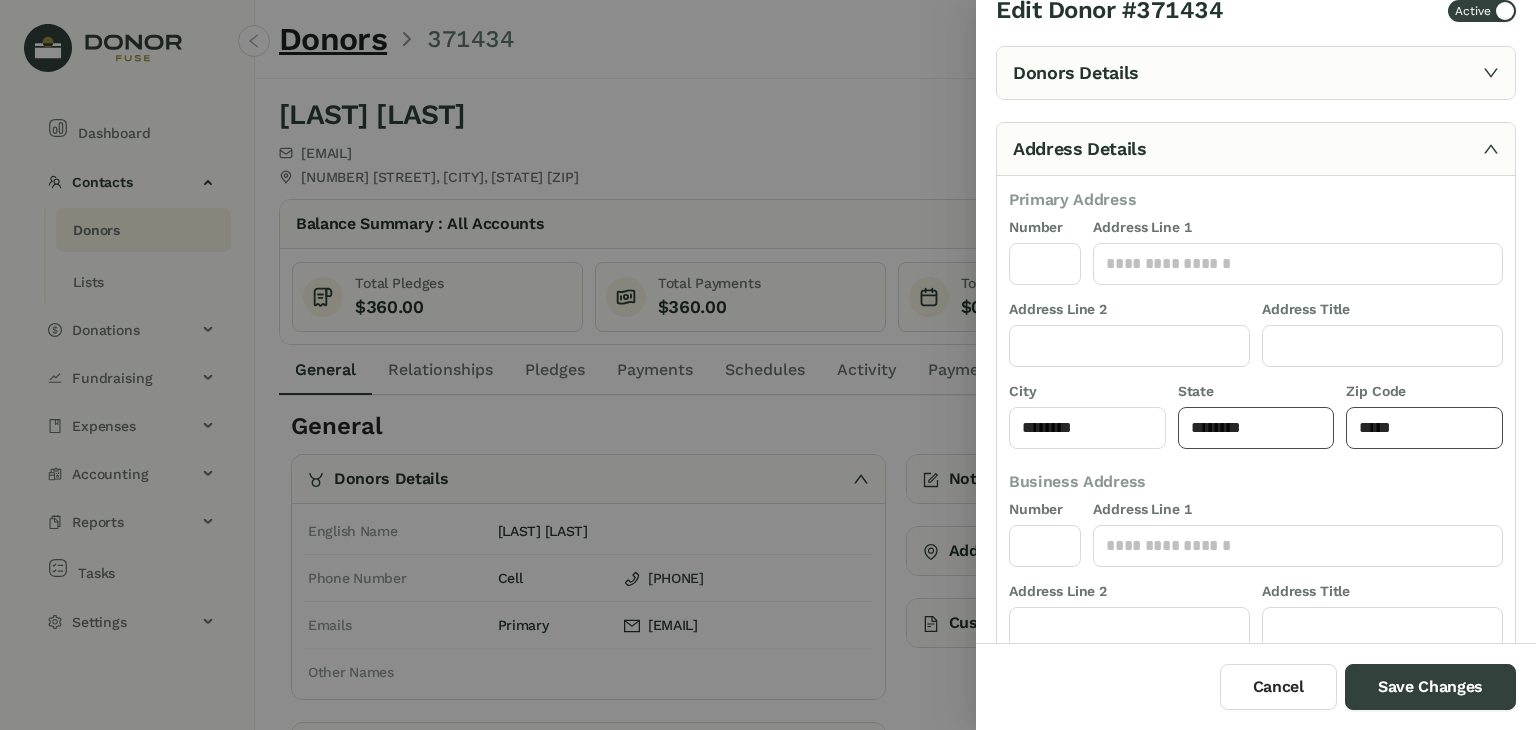 drag, startPoint x: 1411, startPoint y: 420, endPoint x: 1312, endPoint y: 429, distance: 99.40825 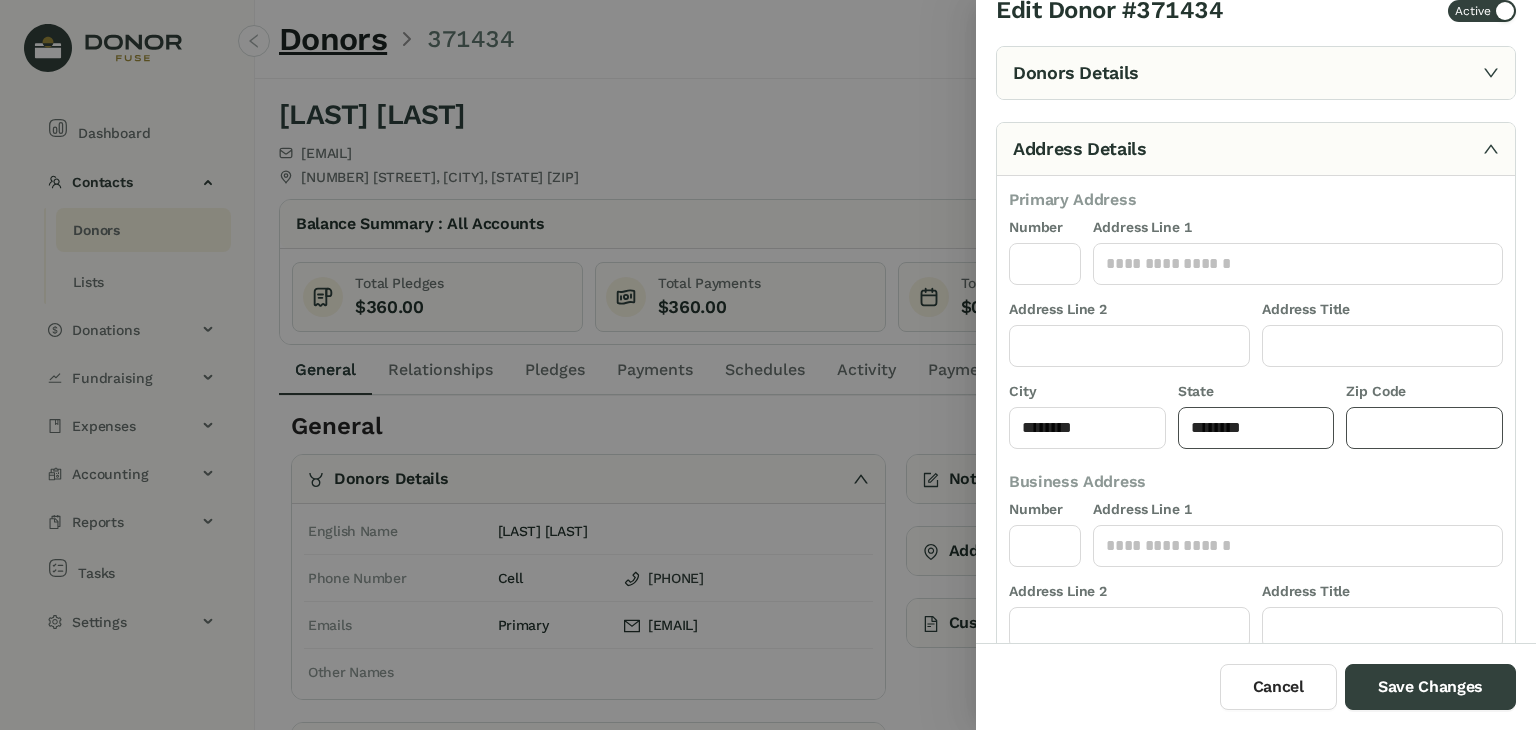 type 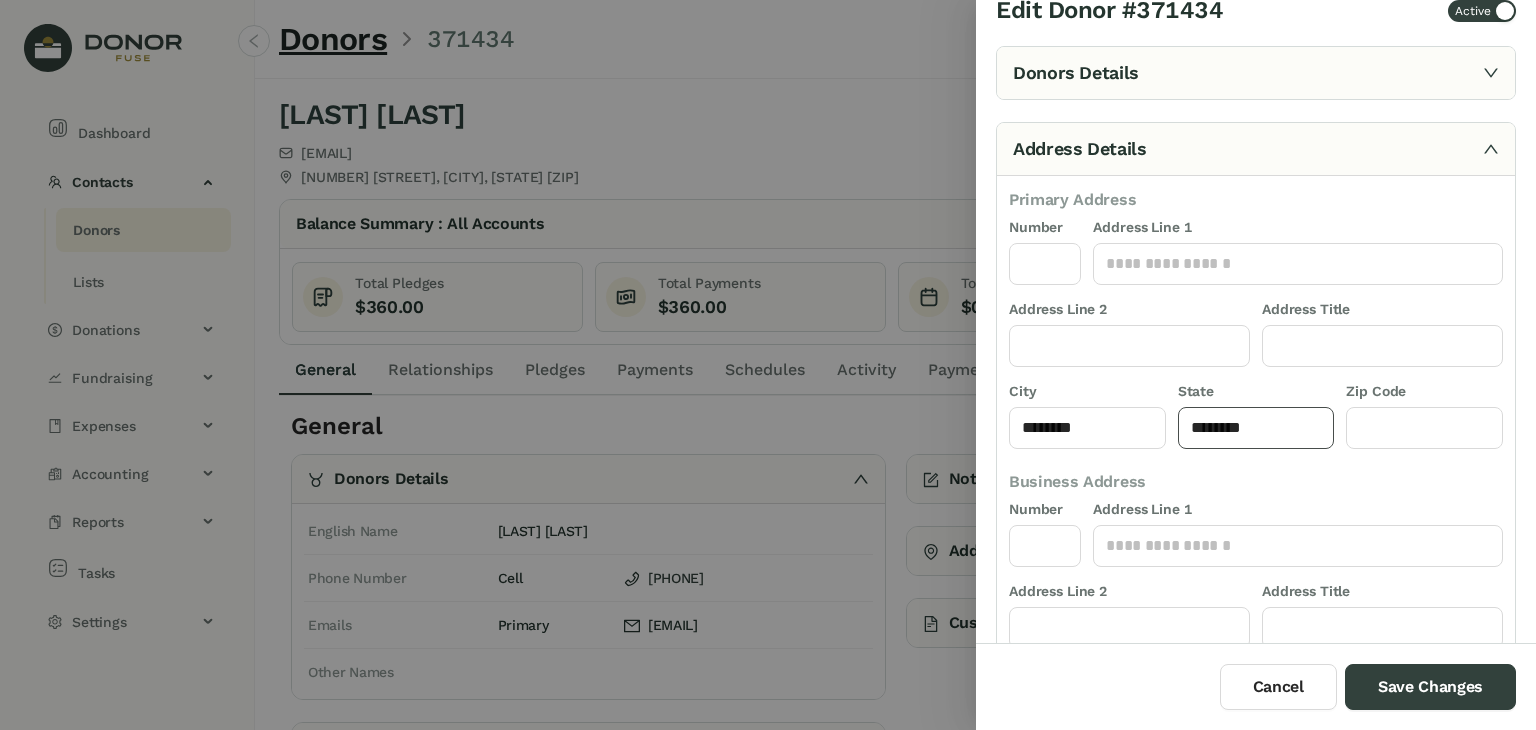 drag, startPoint x: 1278, startPoint y: 433, endPoint x: 1092, endPoint y: 449, distance: 186.6869 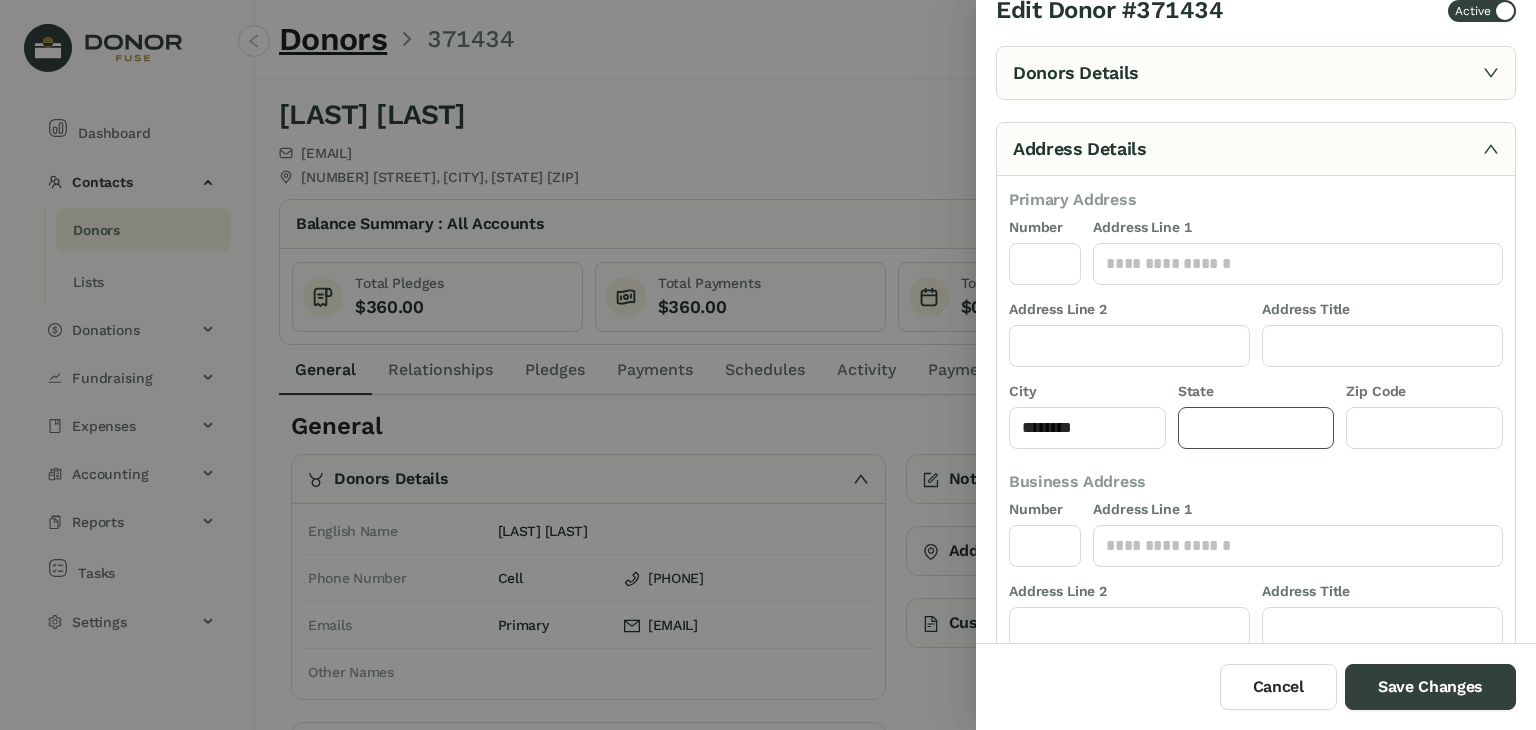 type 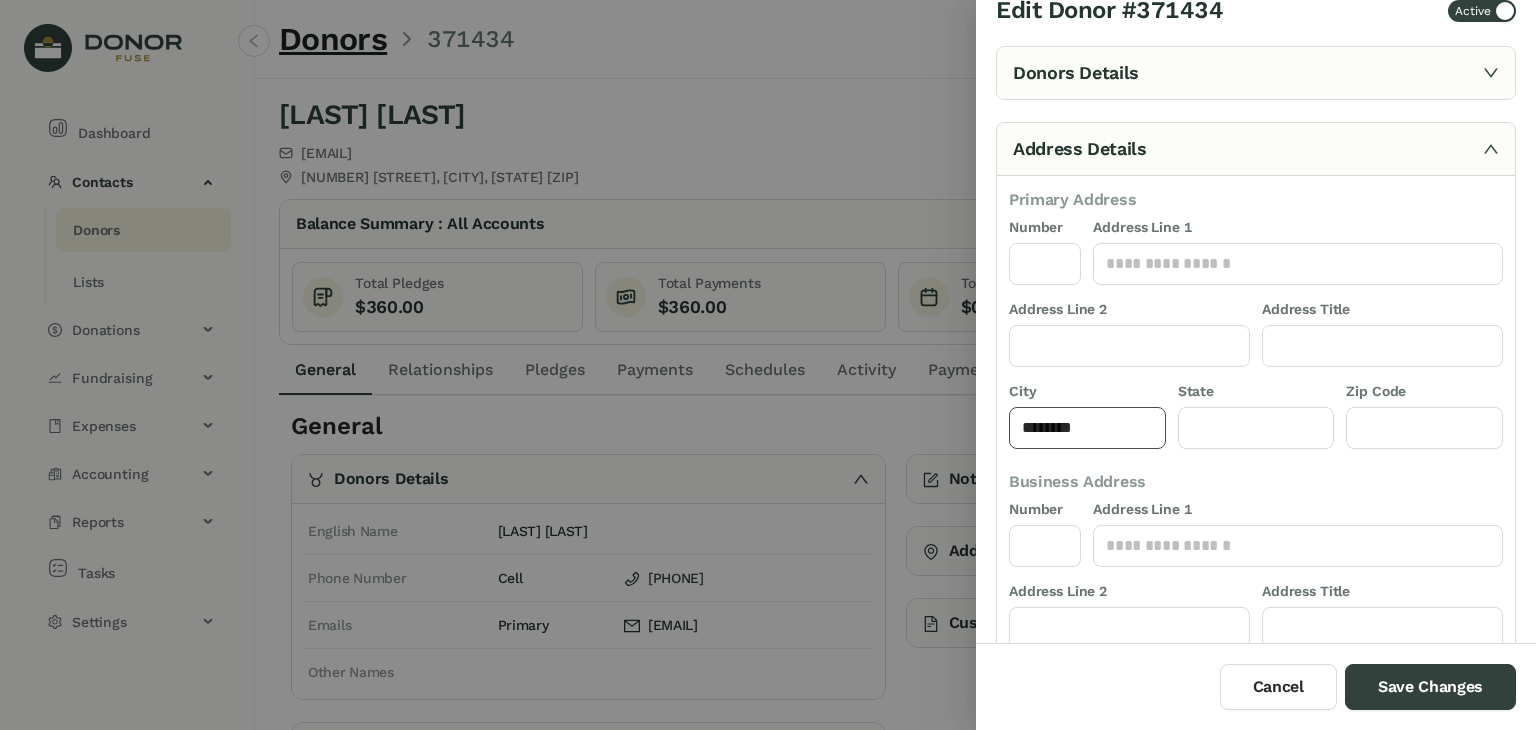 drag, startPoint x: 1093, startPoint y: 406, endPoint x: 996, endPoint y: 431, distance: 100.16985 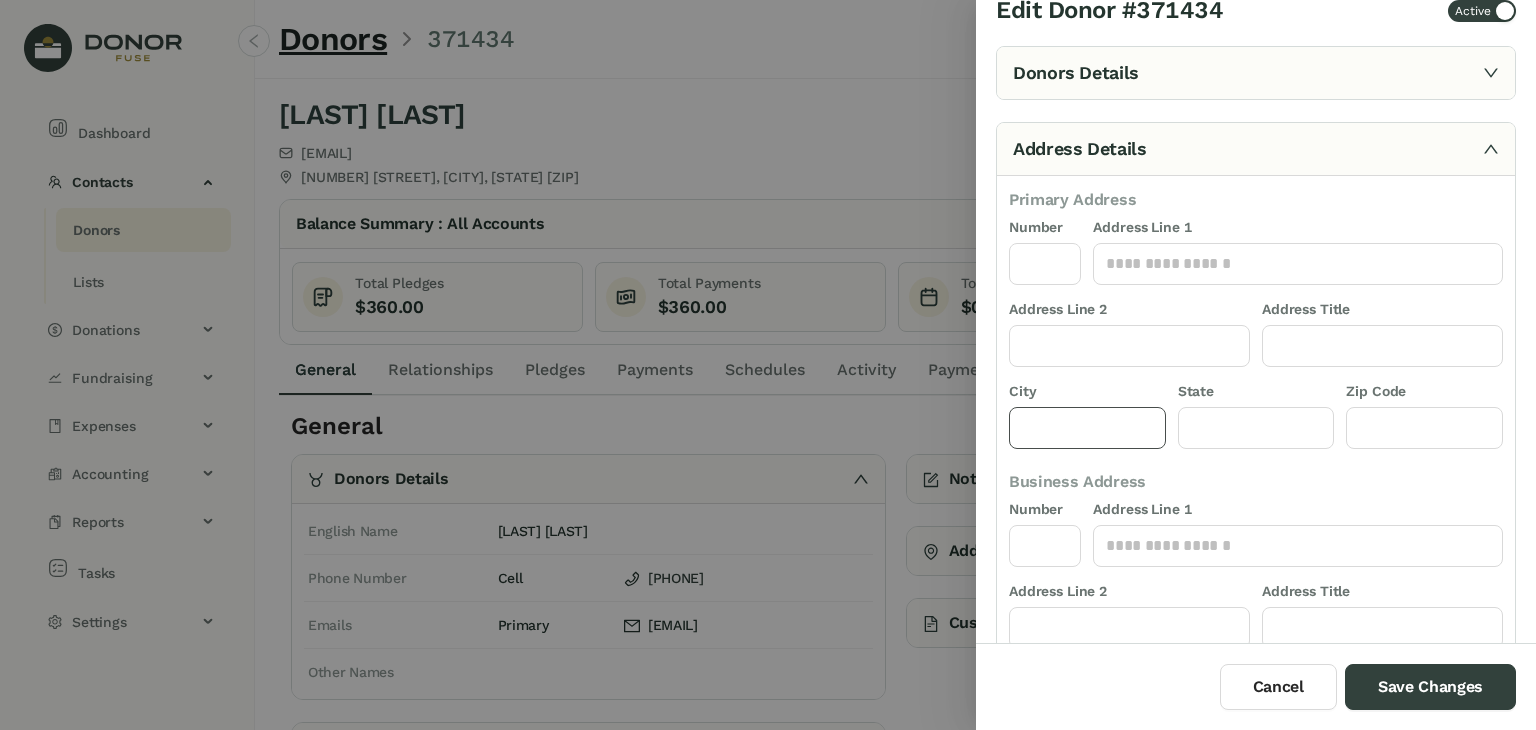 type 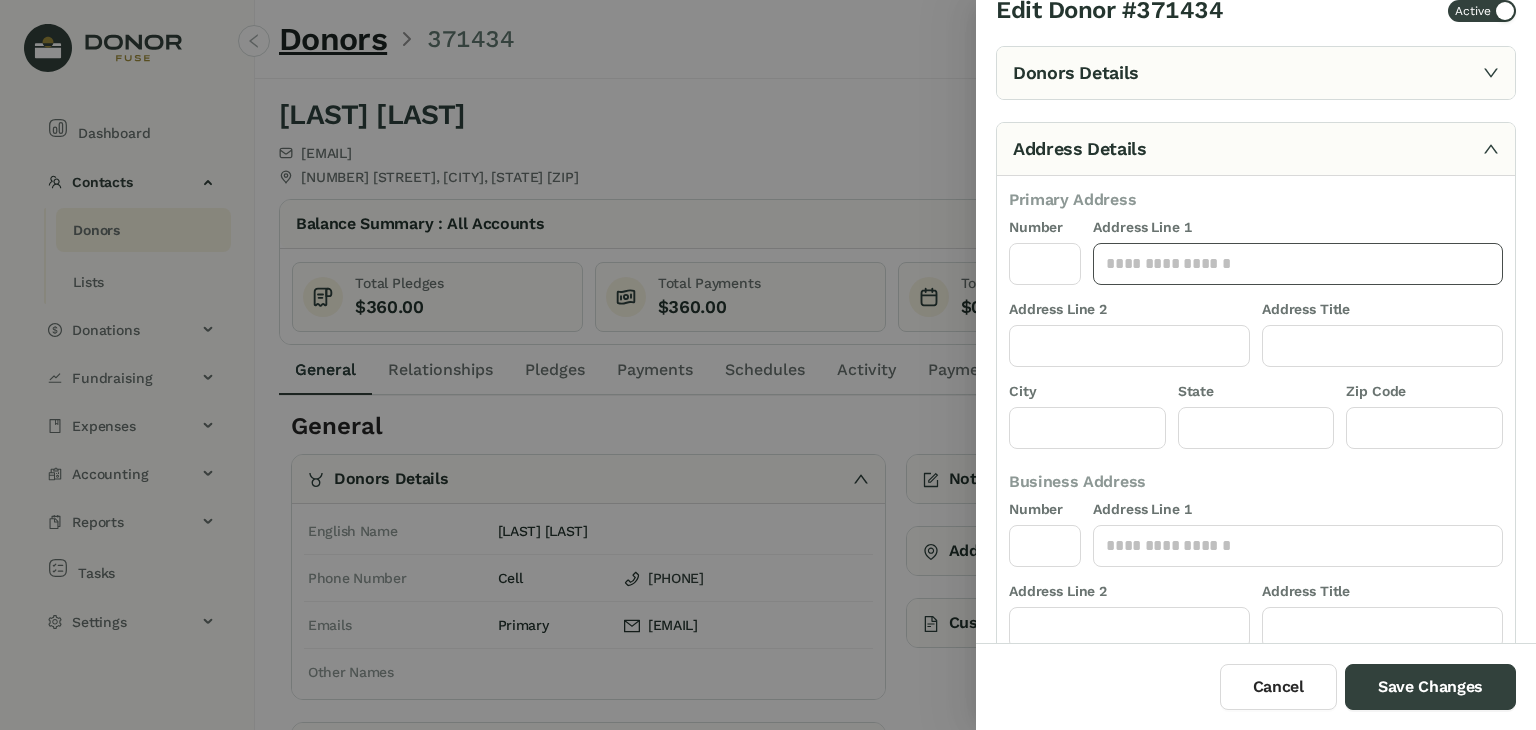 click 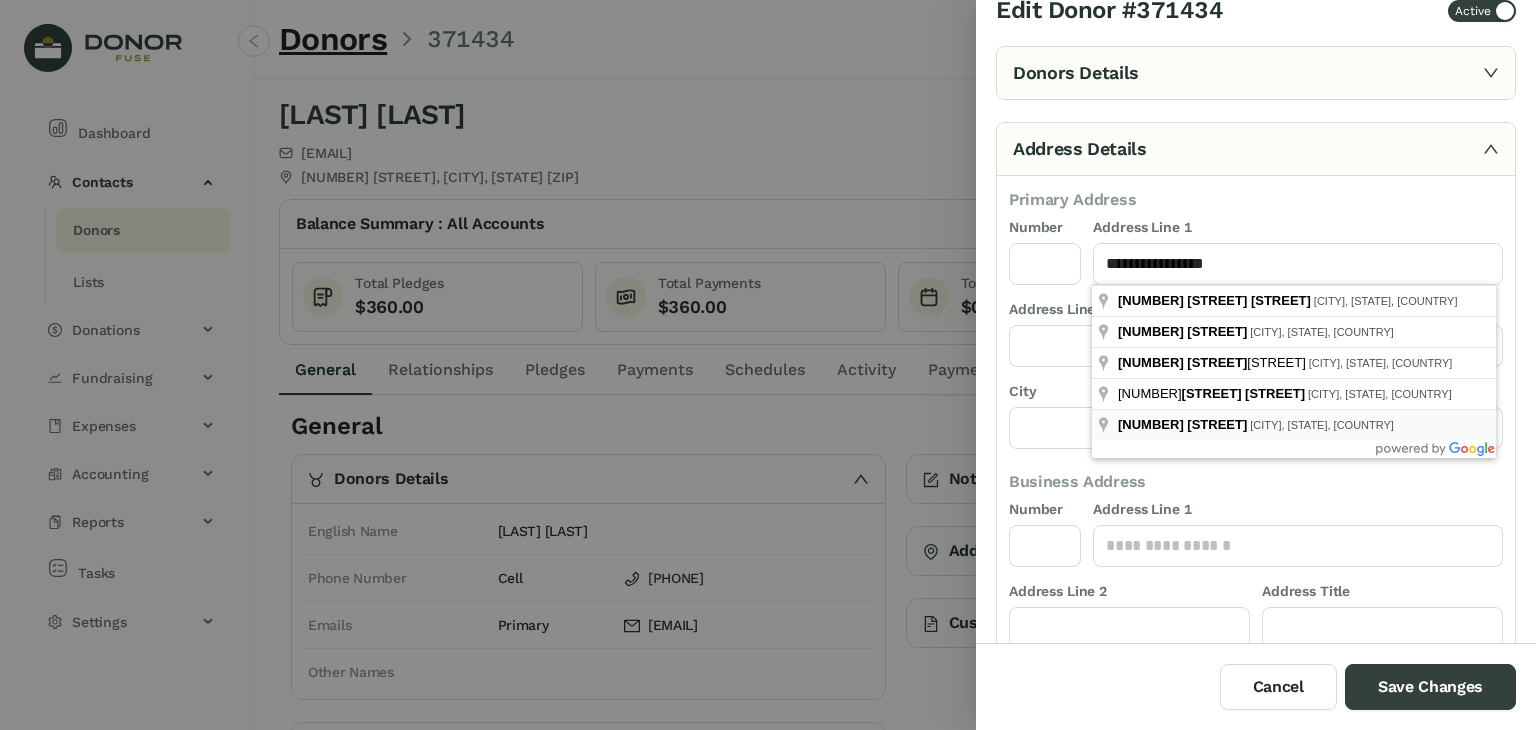 type on "**********" 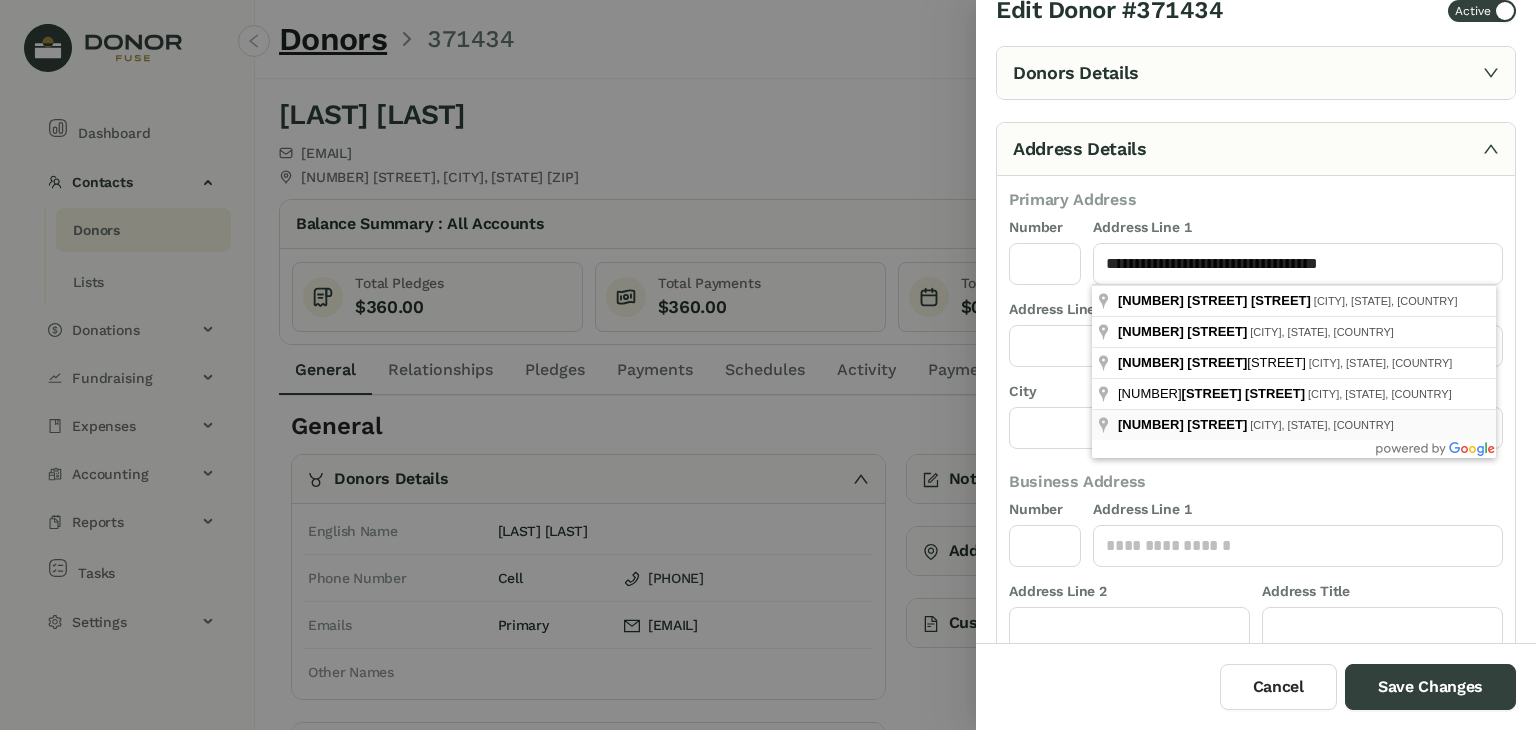 type on "****" 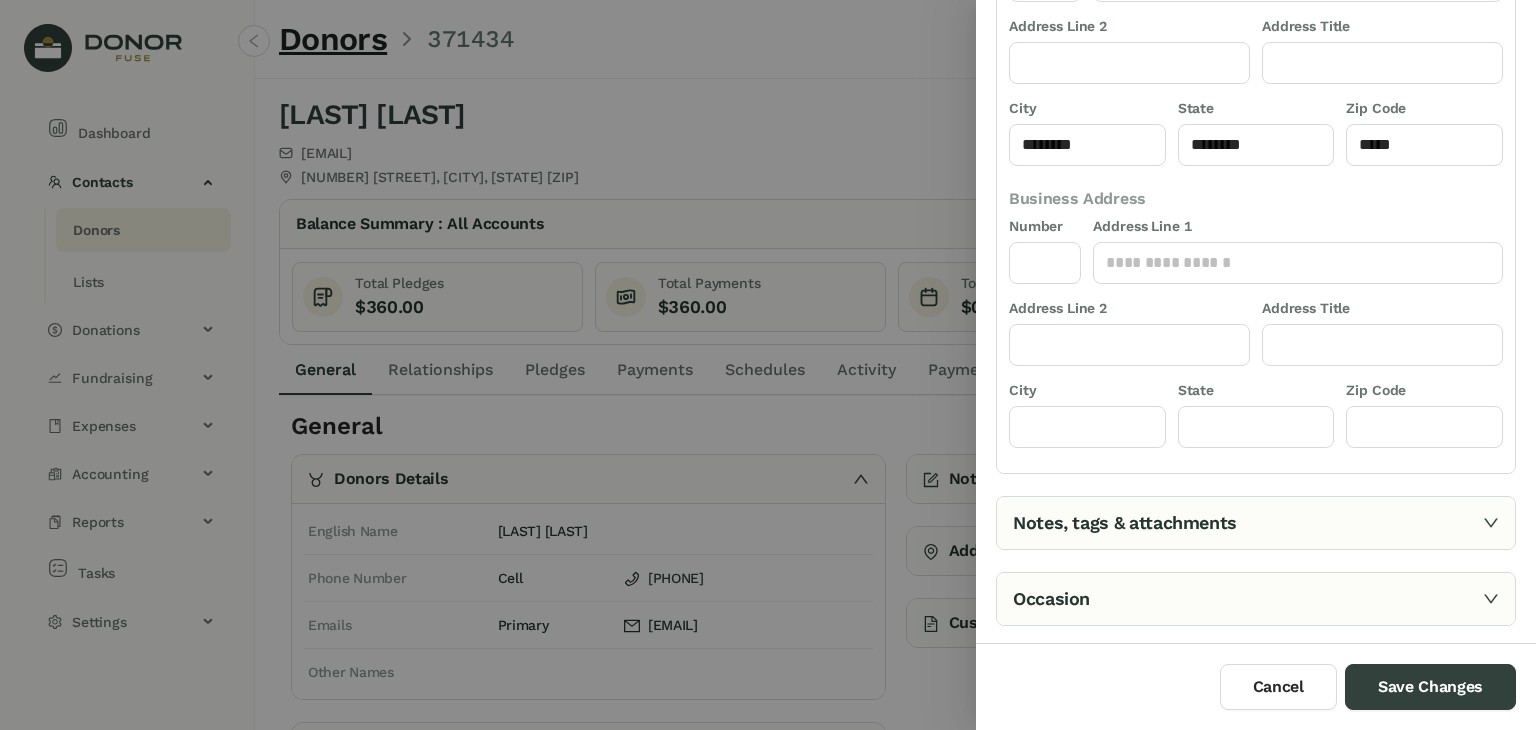 click on "Notes, tags & attachments" at bounding box center [1256, 523] 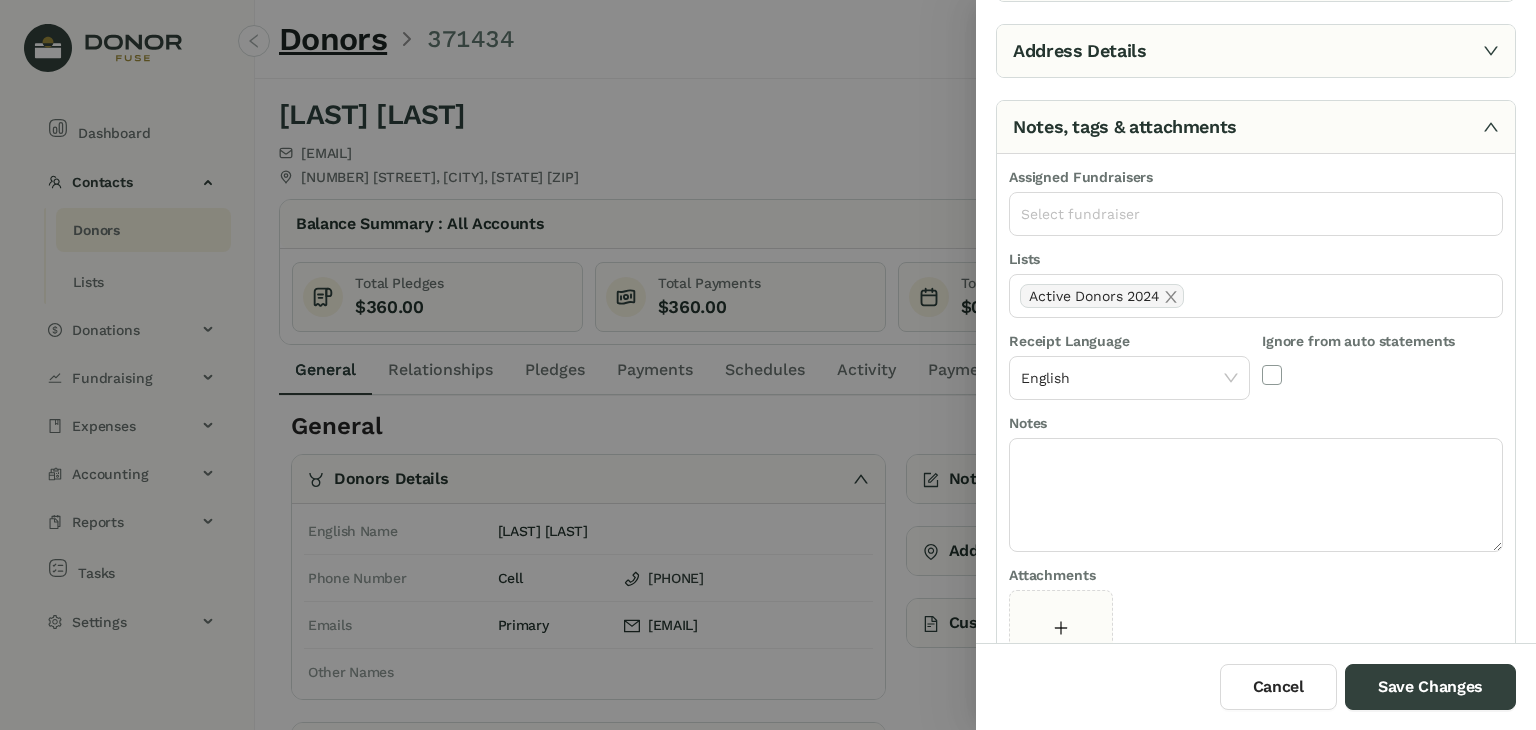 scroll, scrollTop: 59, scrollLeft: 0, axis: vertical 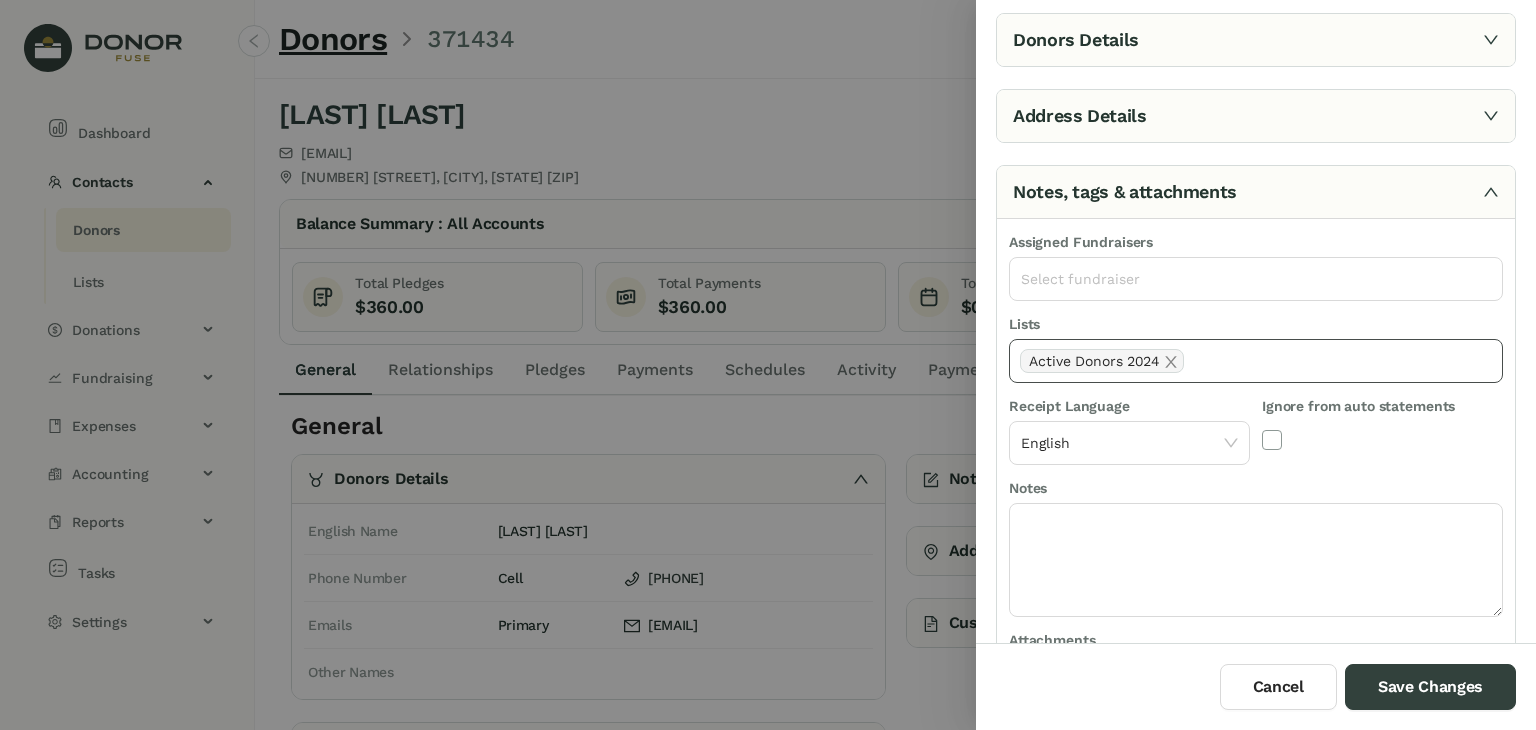 click on "Active Donors 2024" 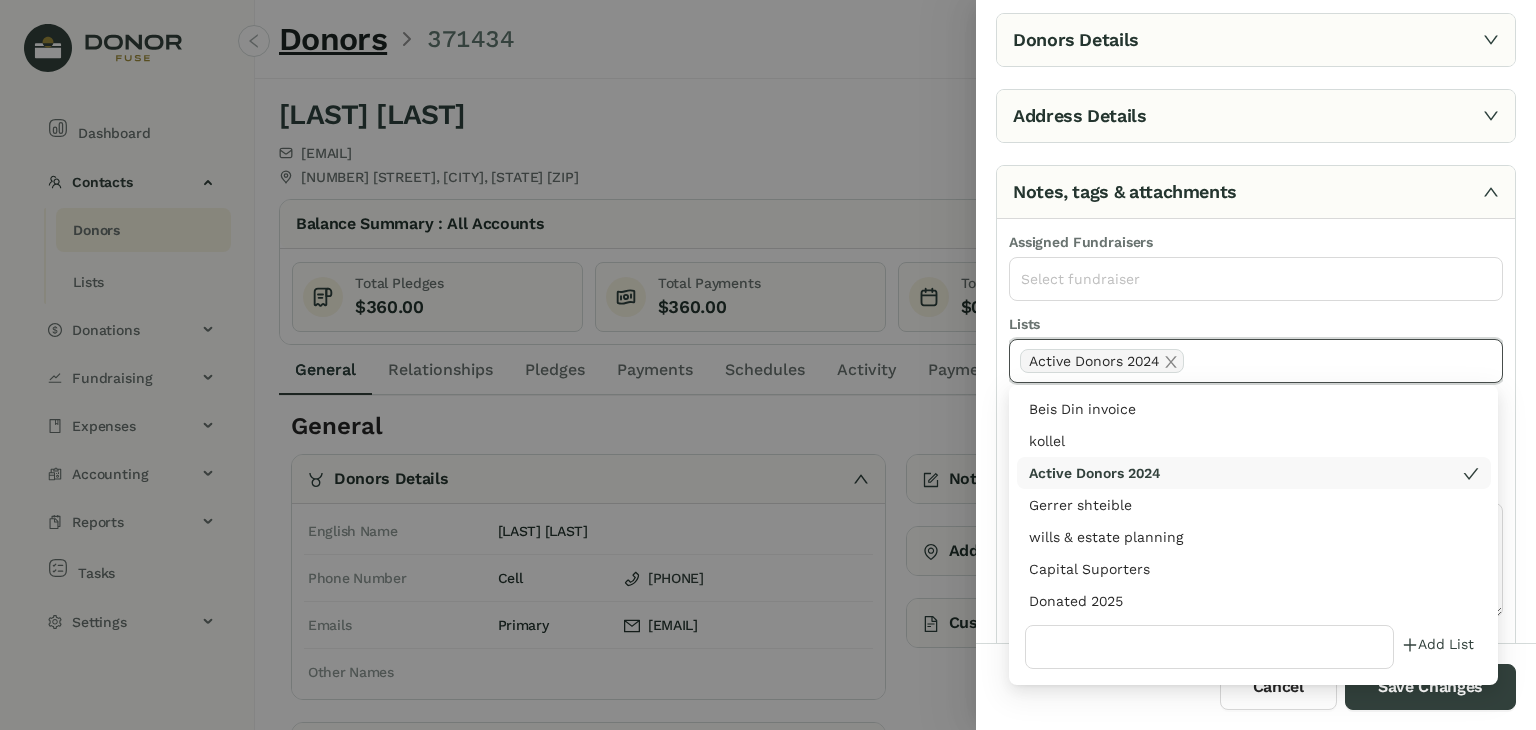 click on "Donated 2025" at bounding box center [1254, 601] 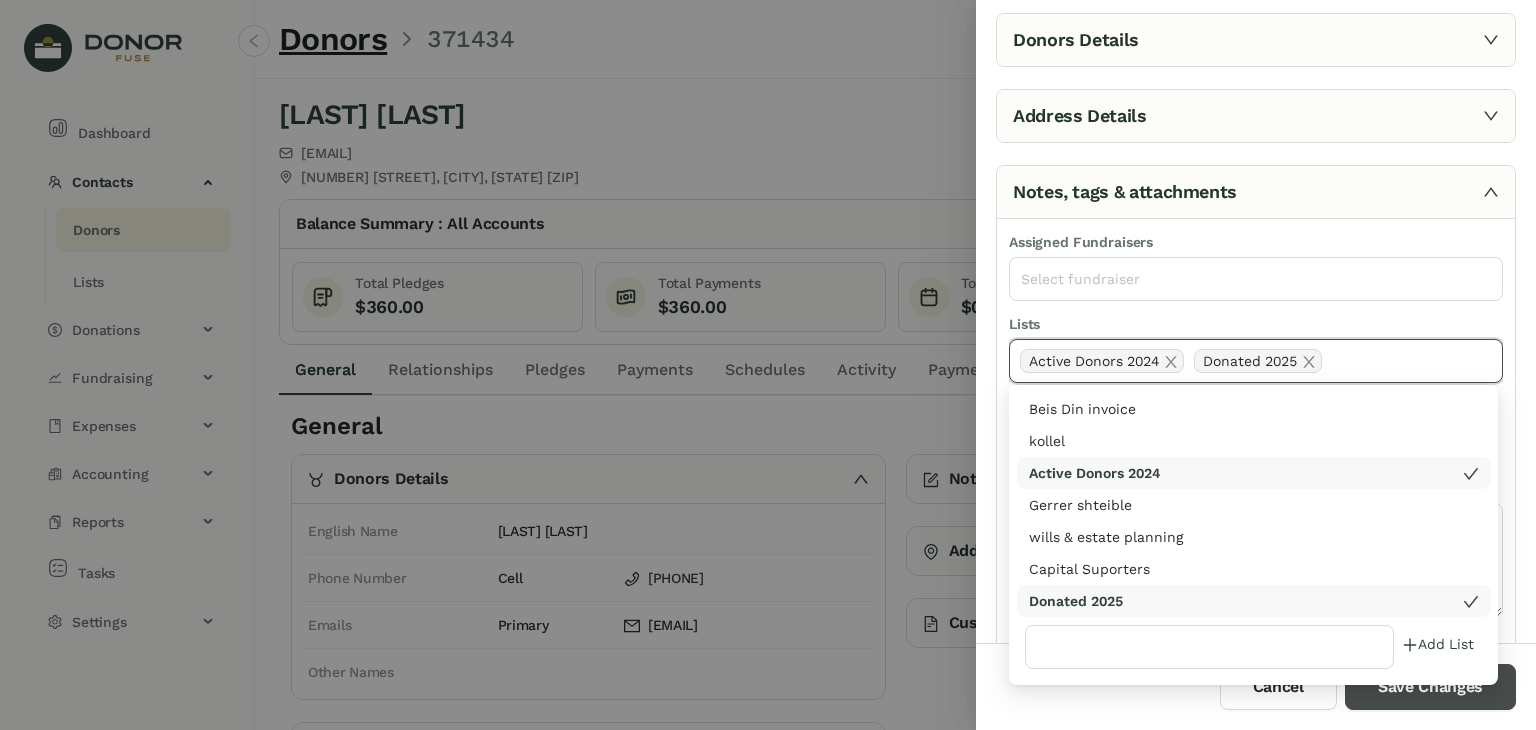 click on "Save Changes" at bounding box center [1430, 687] 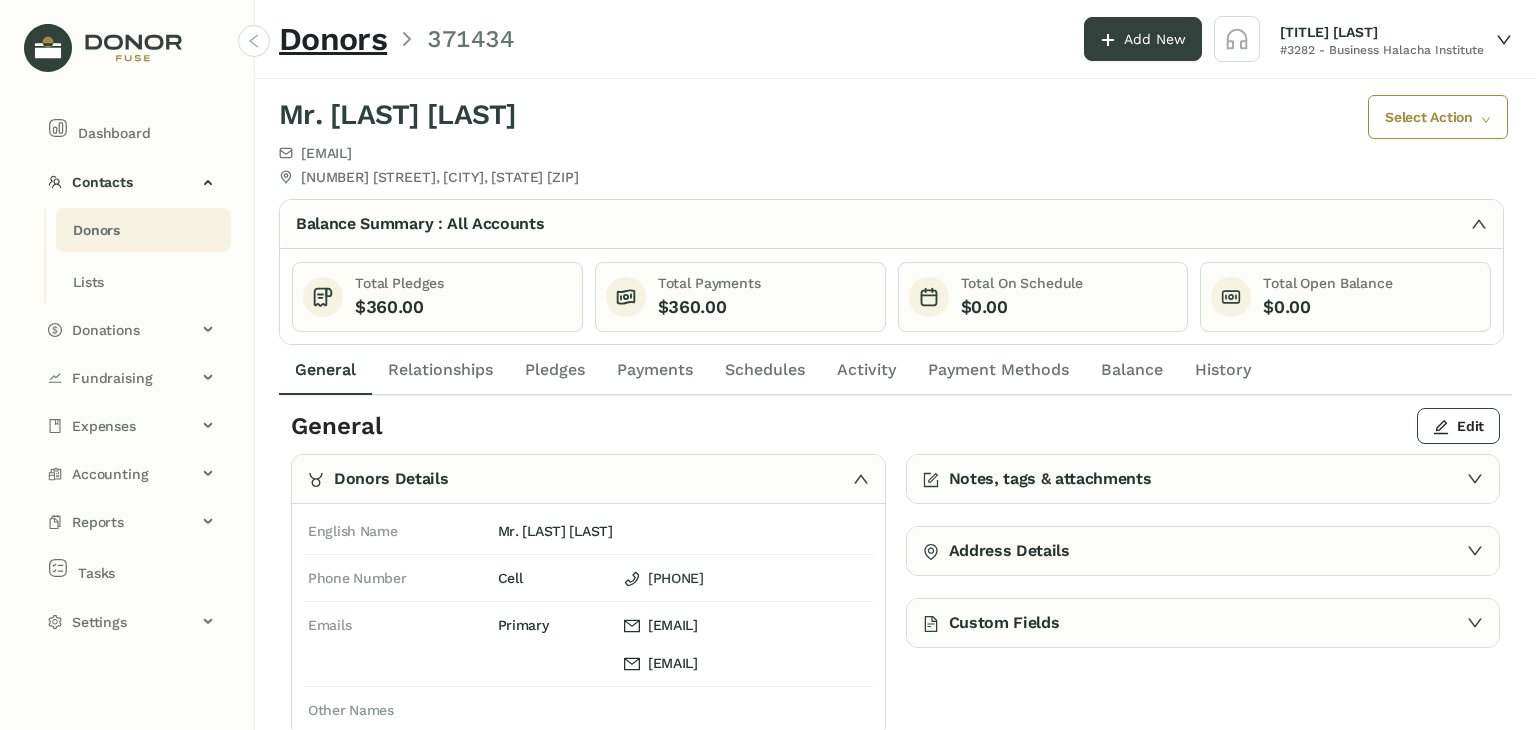 click on "Payments" 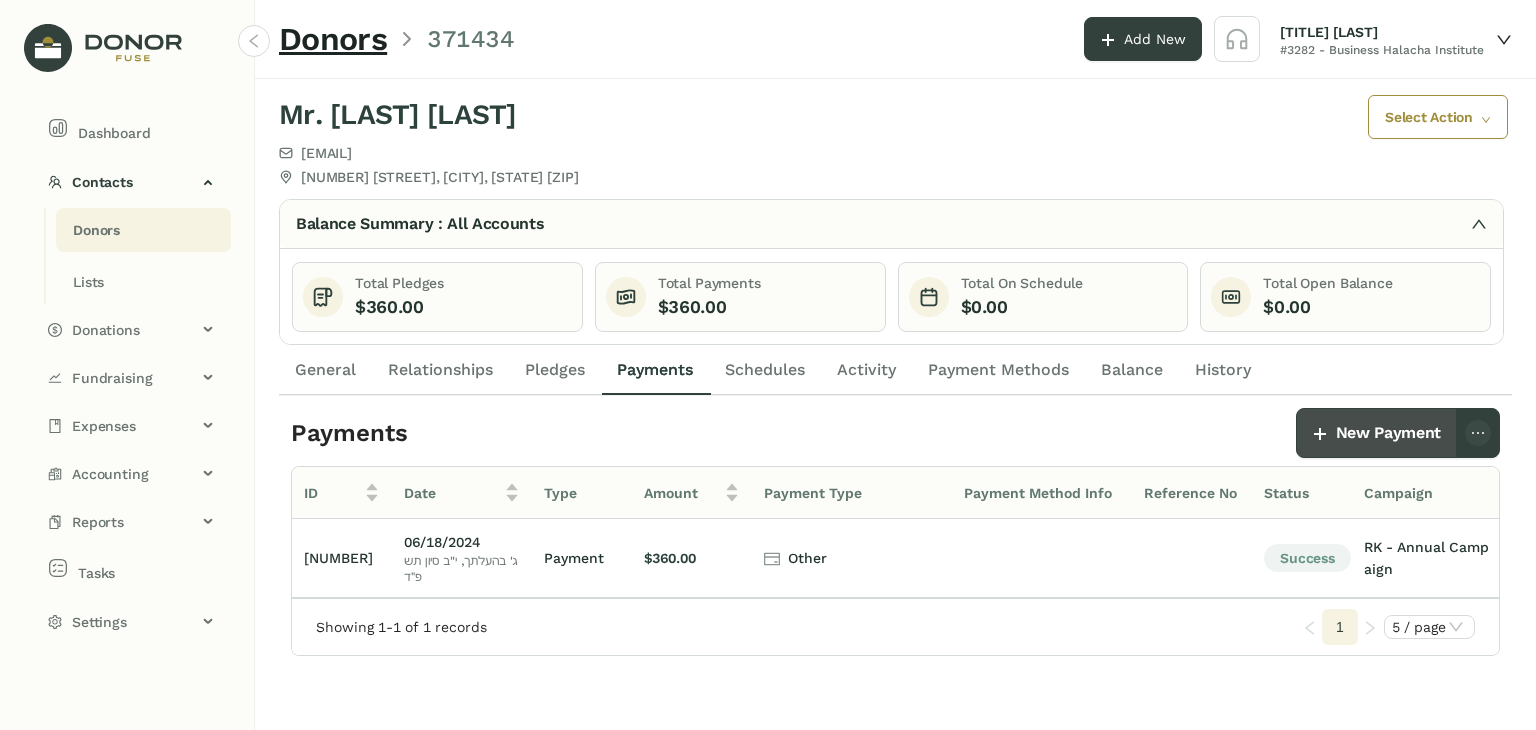 click on "New Payment" 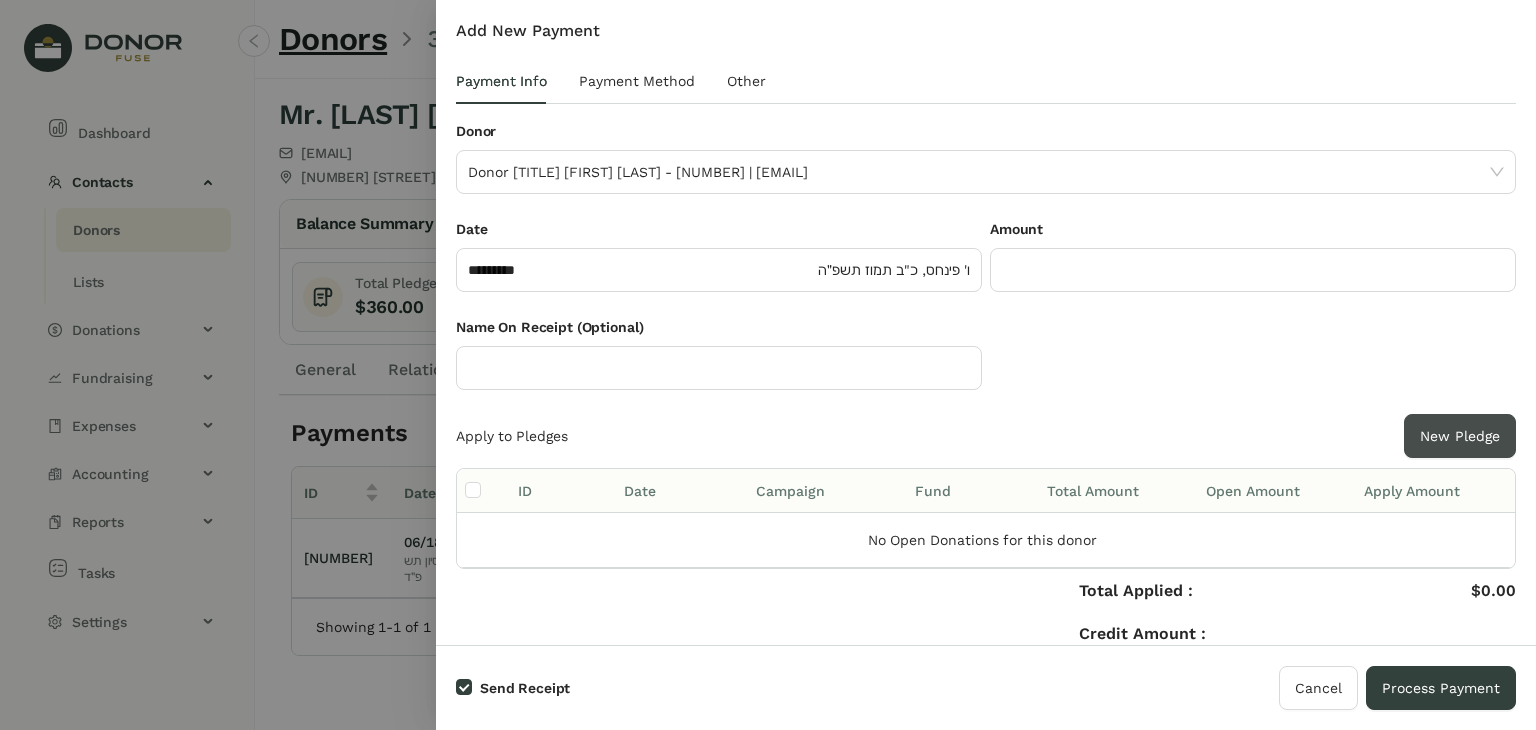 click on "New Pledge" at bounding box center (1460, 436) 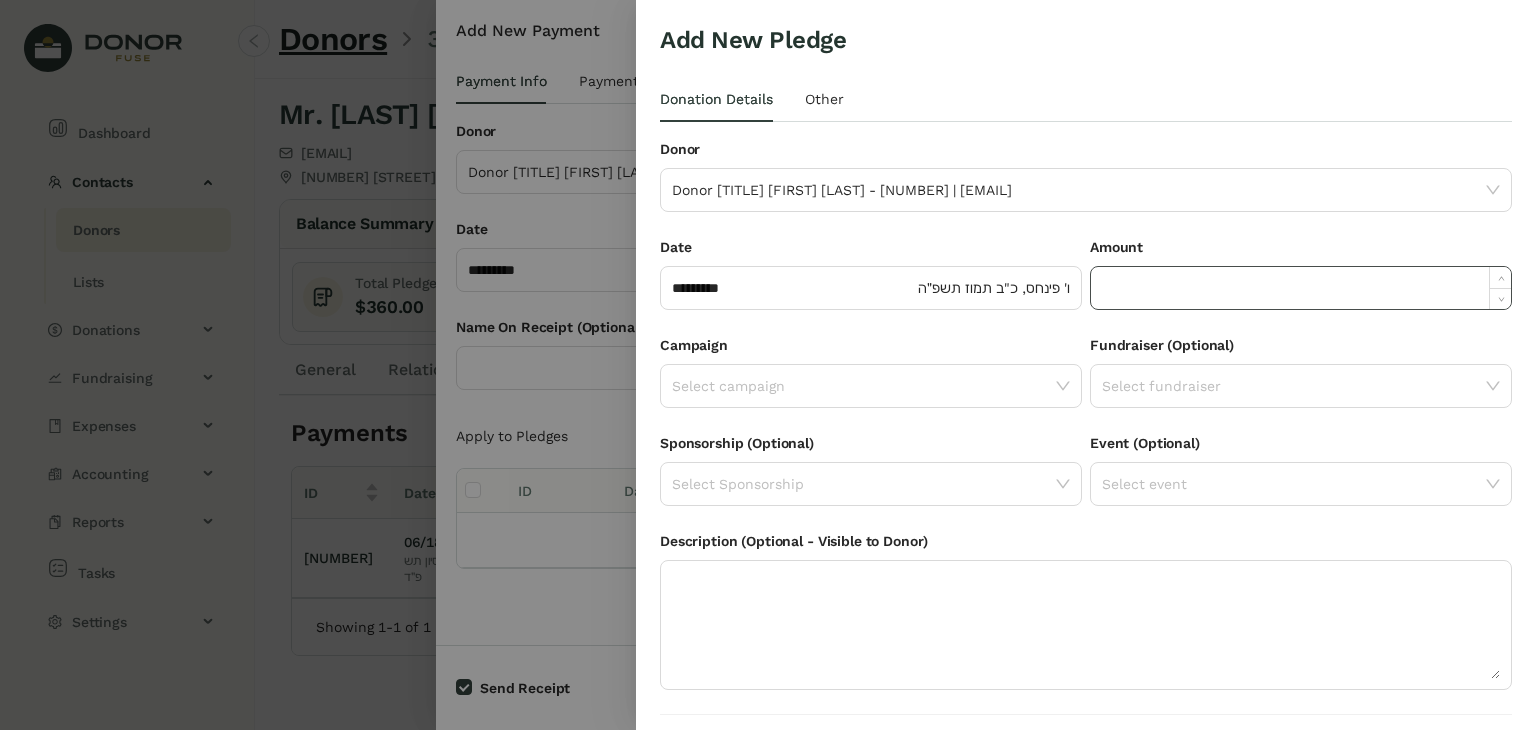 click 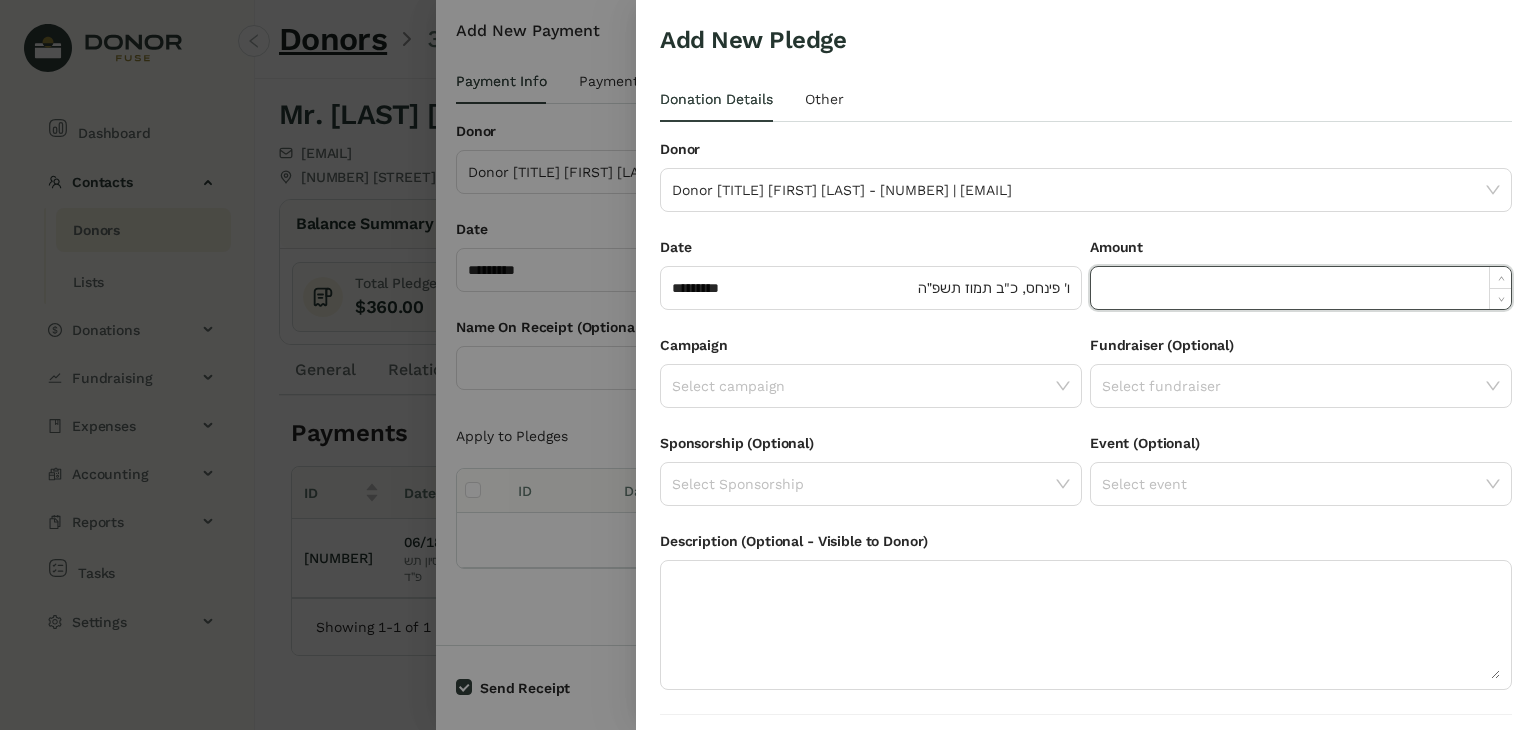 paste on "*******" 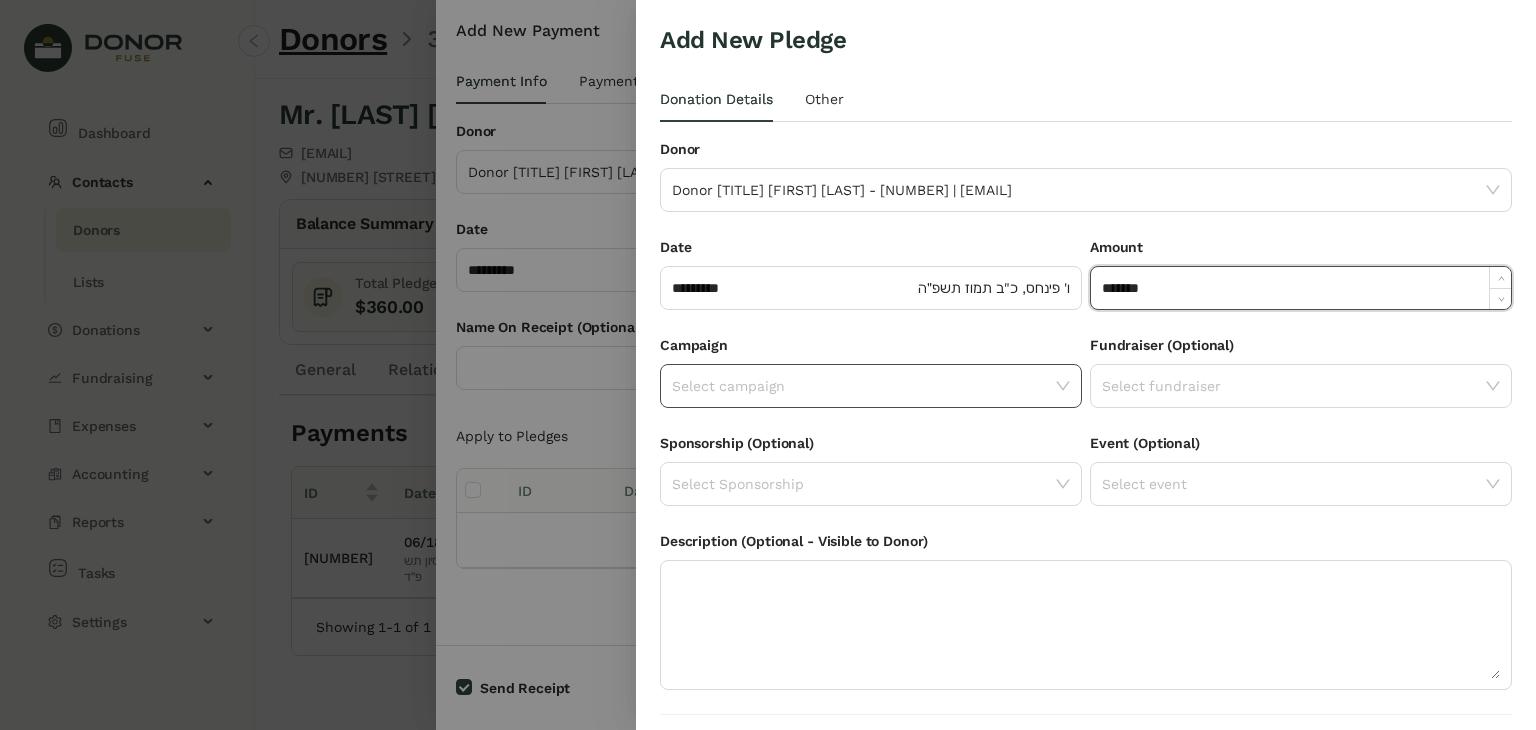 type on "*********" 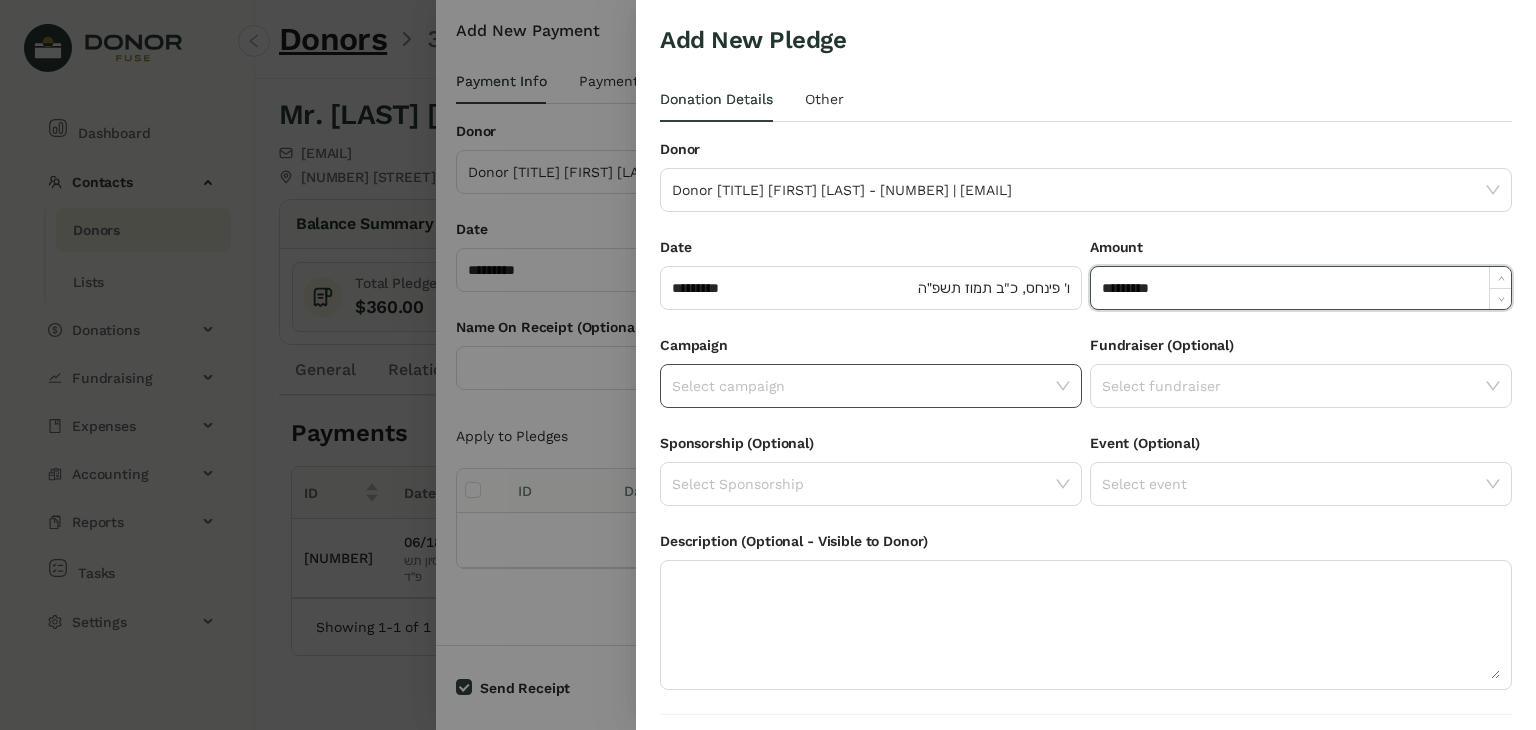 click on "Select campaign" 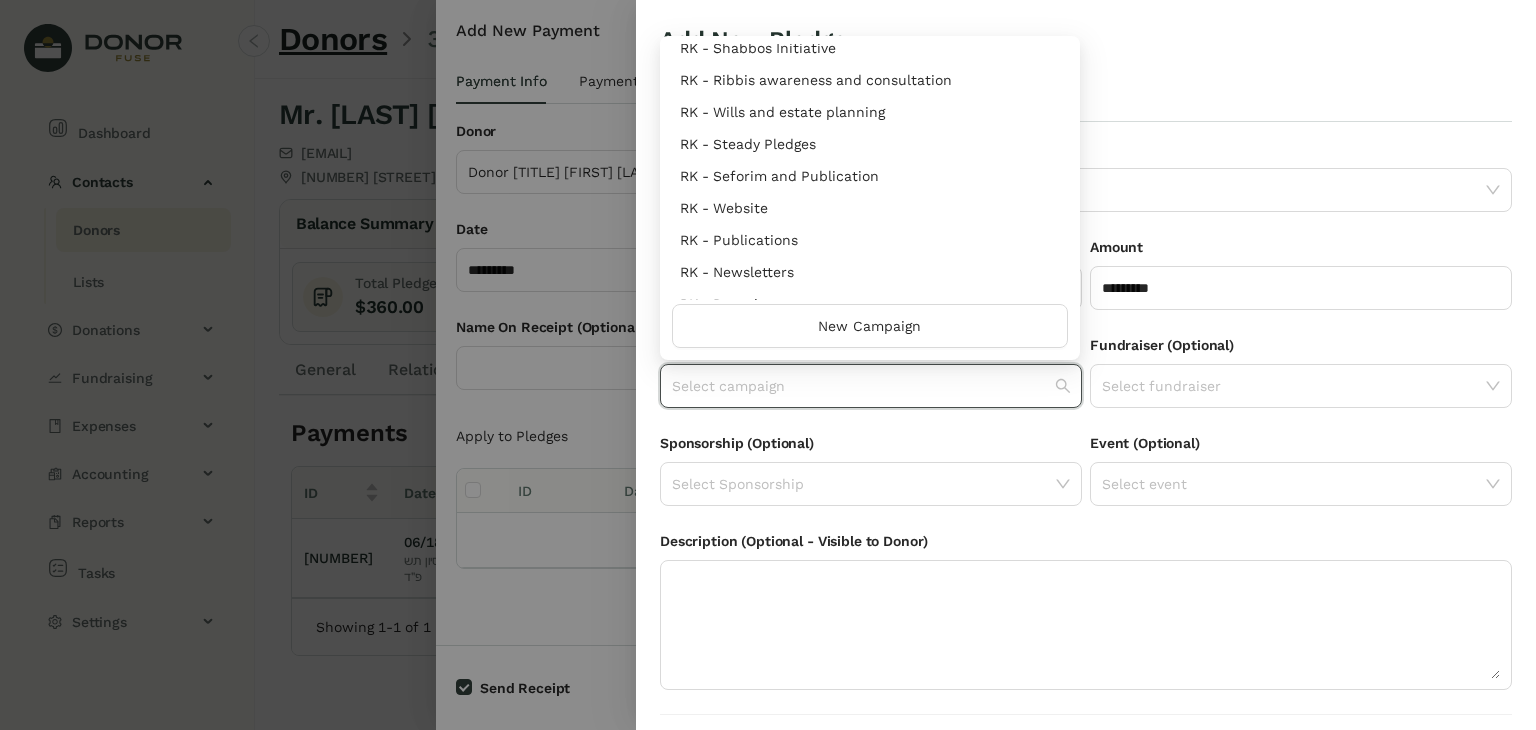 scroll, scrollTop: 960, scrollLeft: 0, axis: vertical 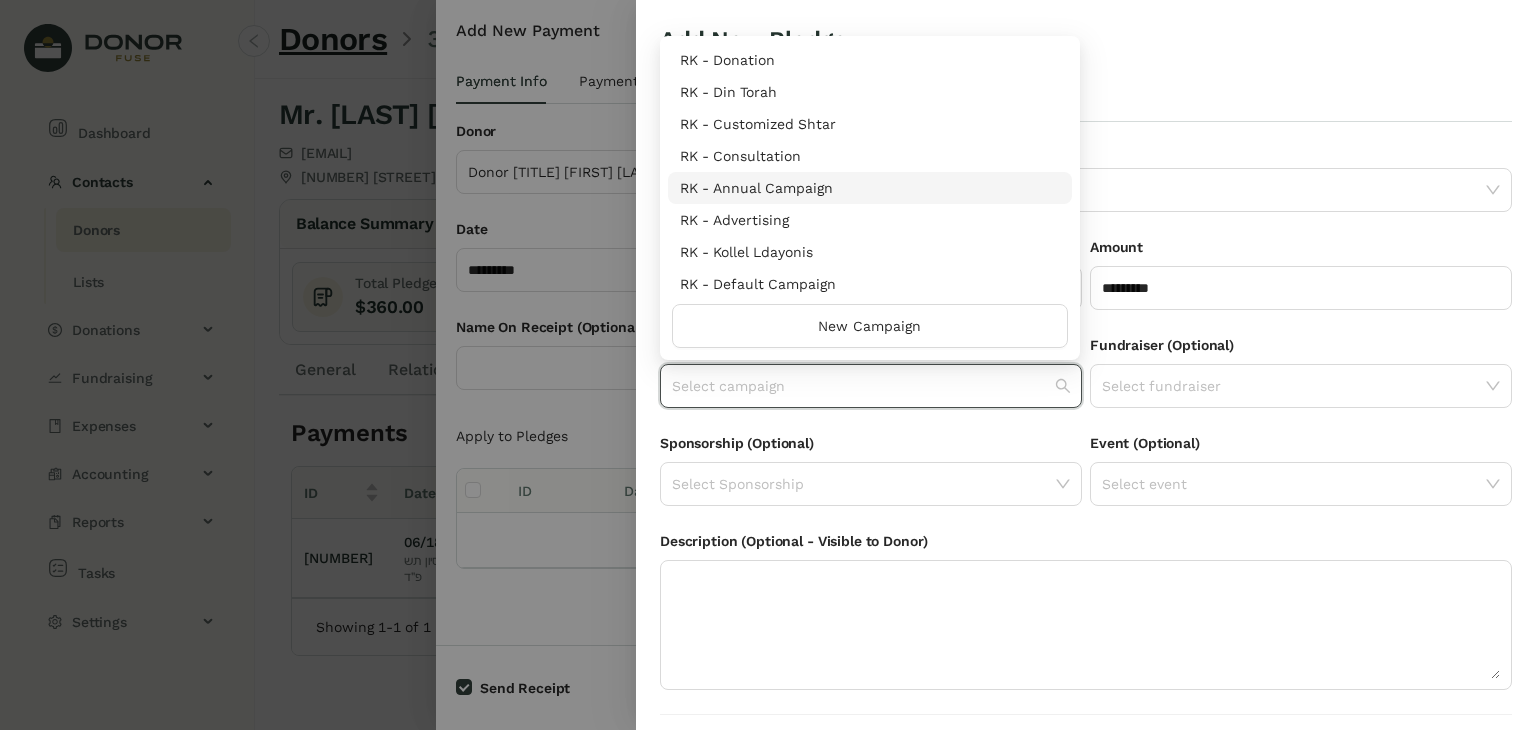 click on "RK - Annual Campaign" at bounding box center (870, 188) 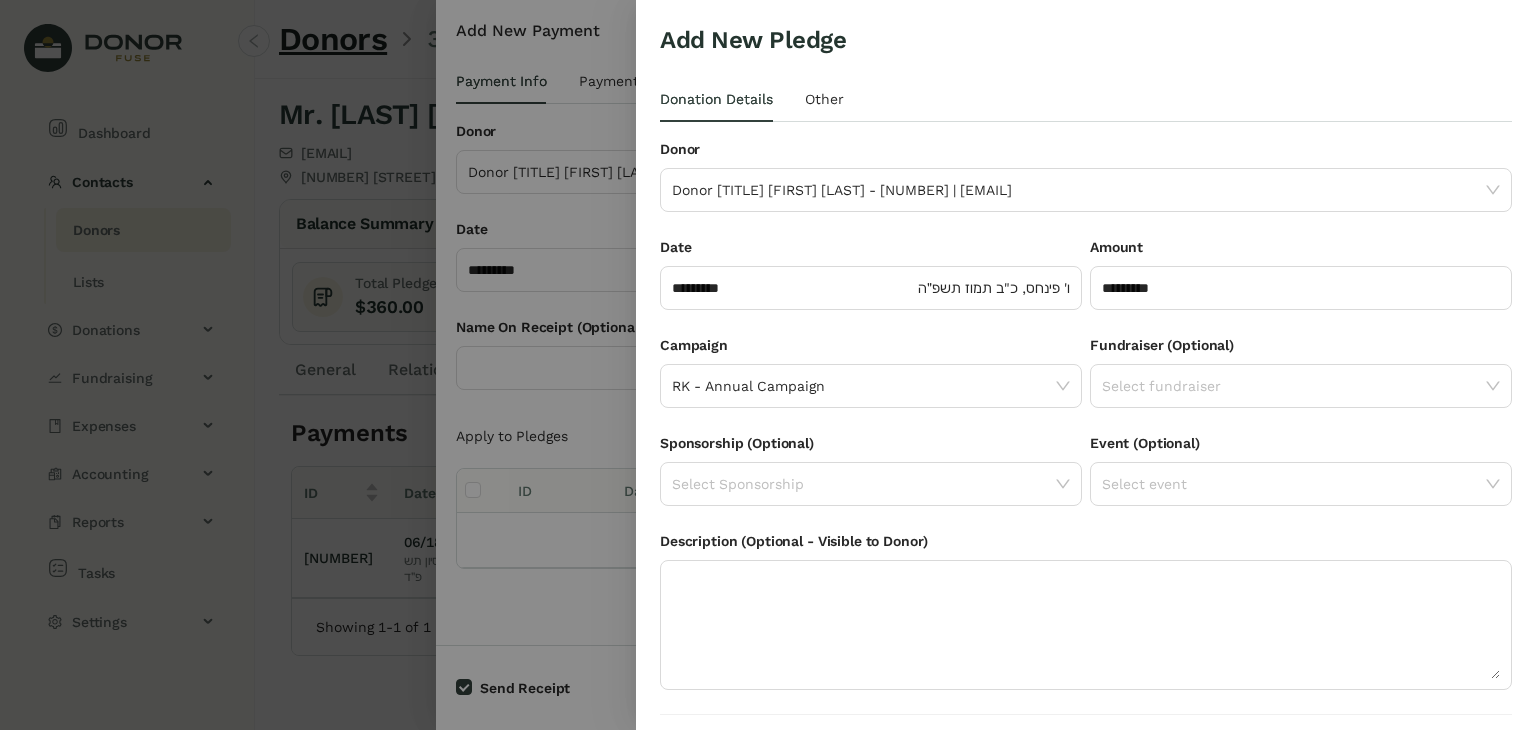 click on "Mr. Moshe Benedikt - 371434 | mosesb1789@gmail.com" 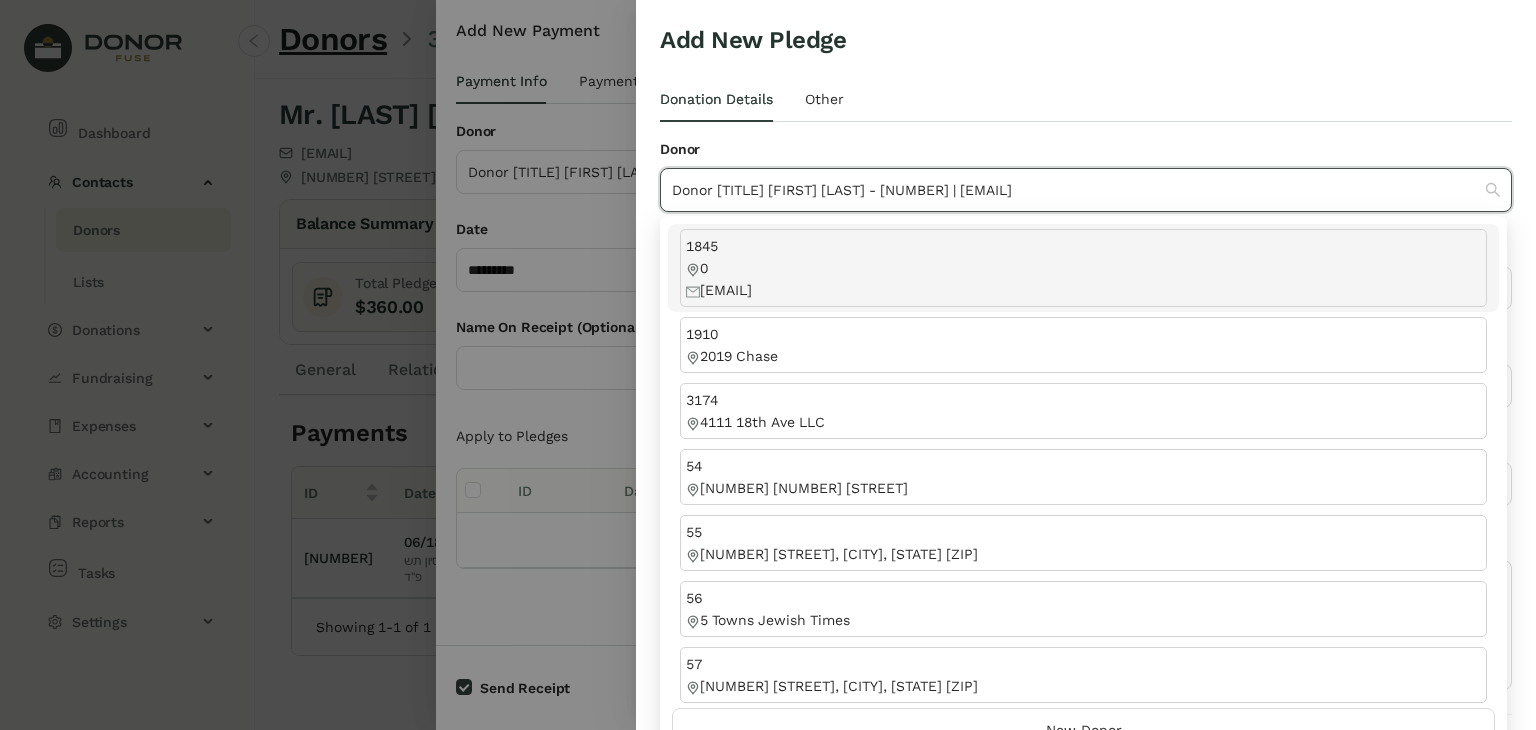 drag, startPoint x: 1068, startPoint y: 189, endPoint x: 666, endPoint y: 153, distance: 403.60873 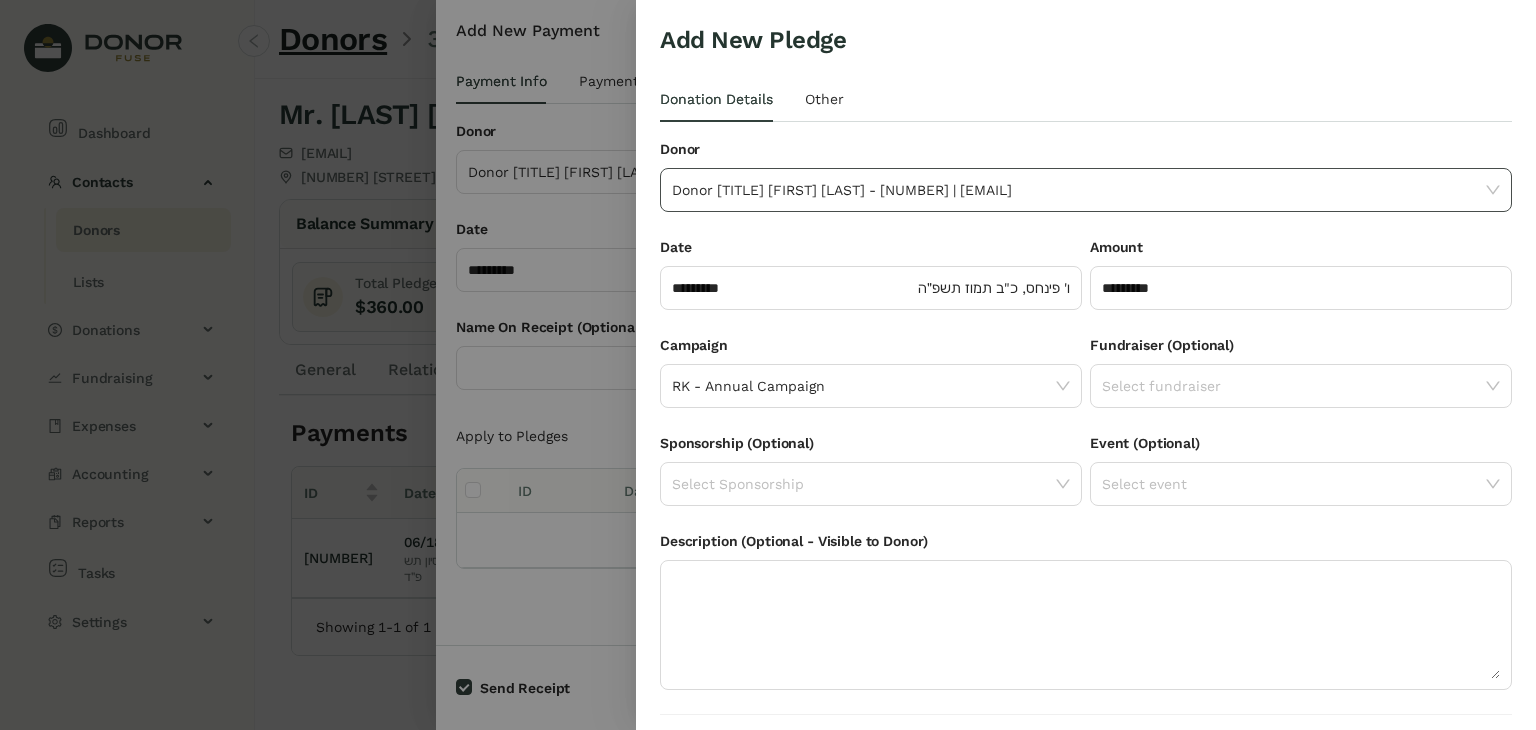 drag, startPoint x: 1058, startPoint y: 199, endPoint x: 955, endPoint y: 196, distance: 103.04368 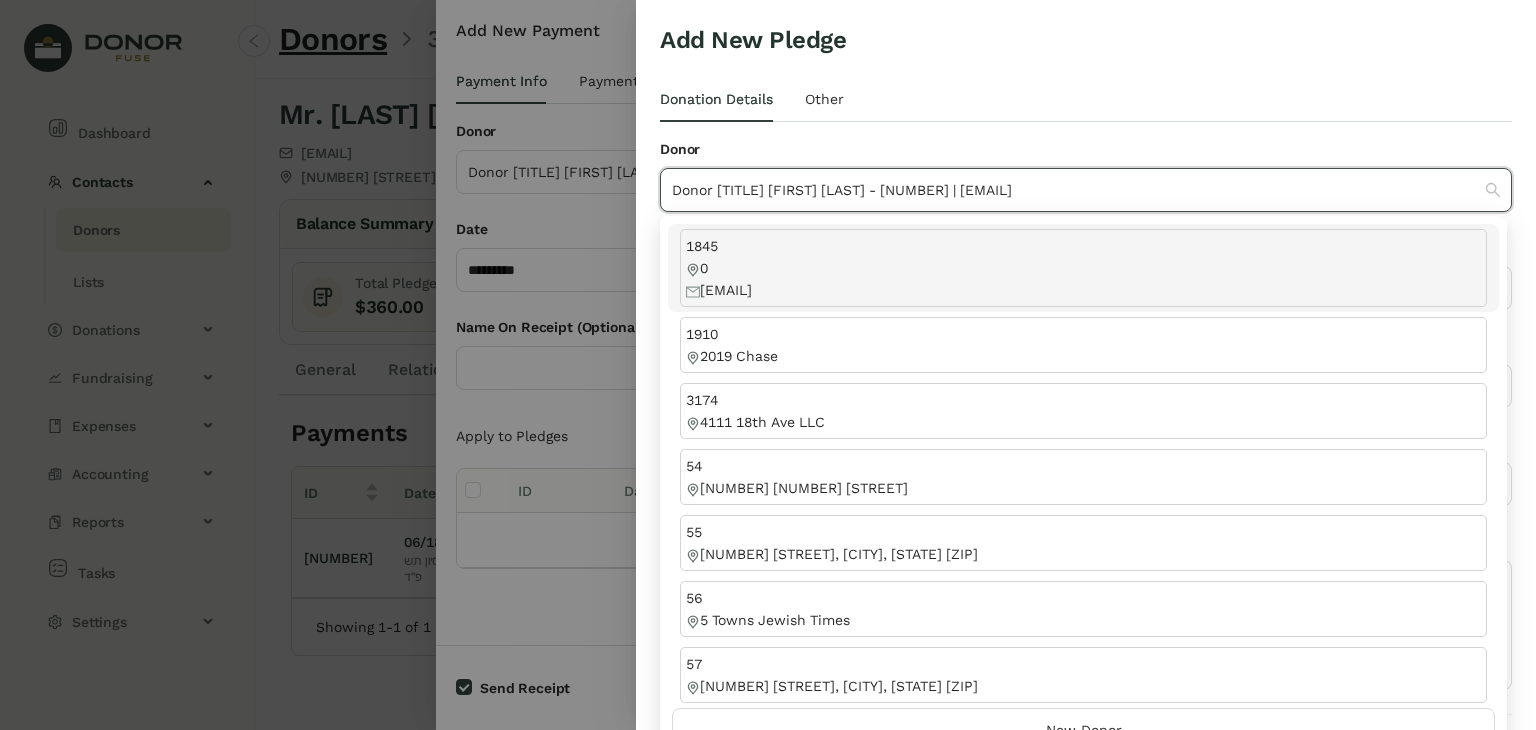 click on "Mr. Moshe Benedikt - 371434 | mosesb1789@gmail.com" 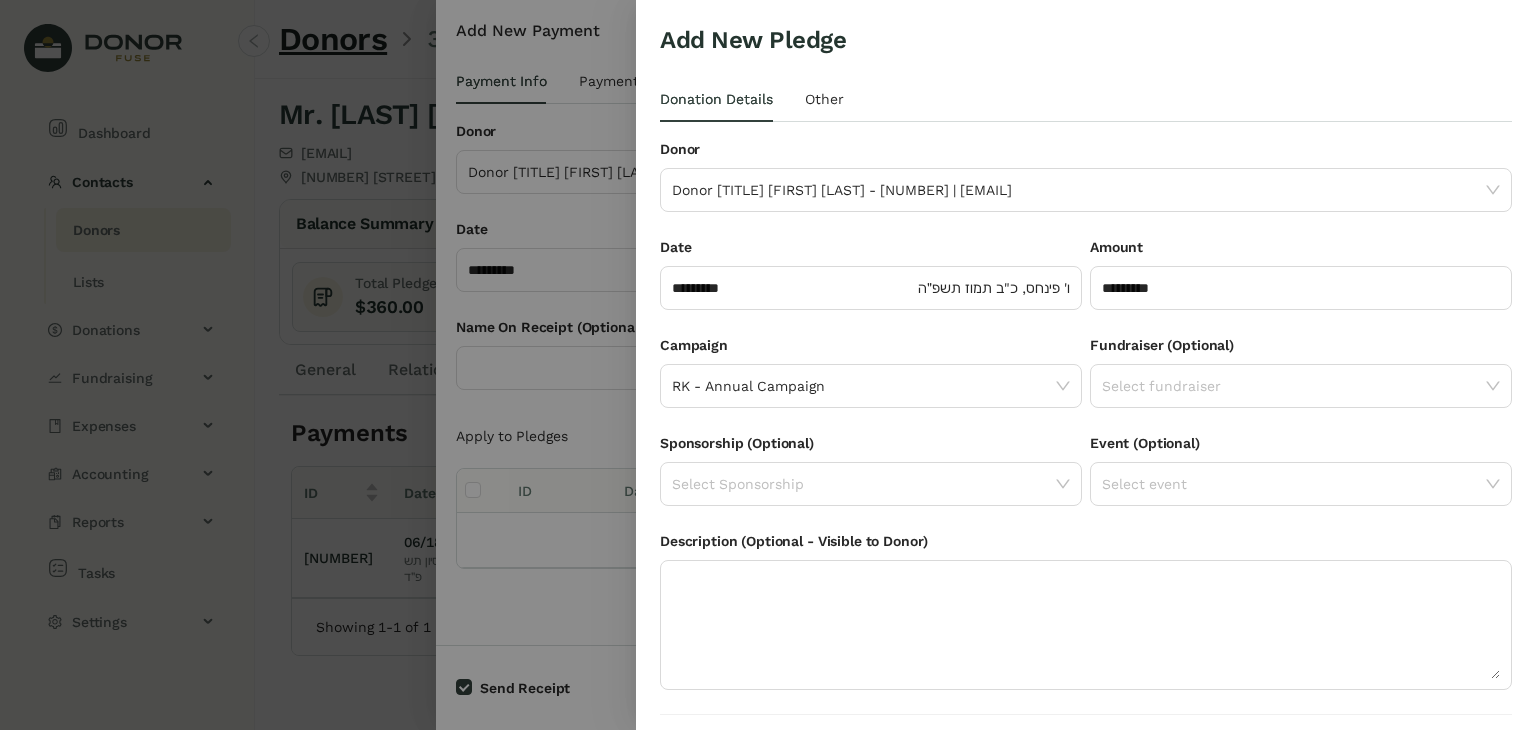 scroll, scrollTop: 54, scrollLeft: 0, axis: vertical 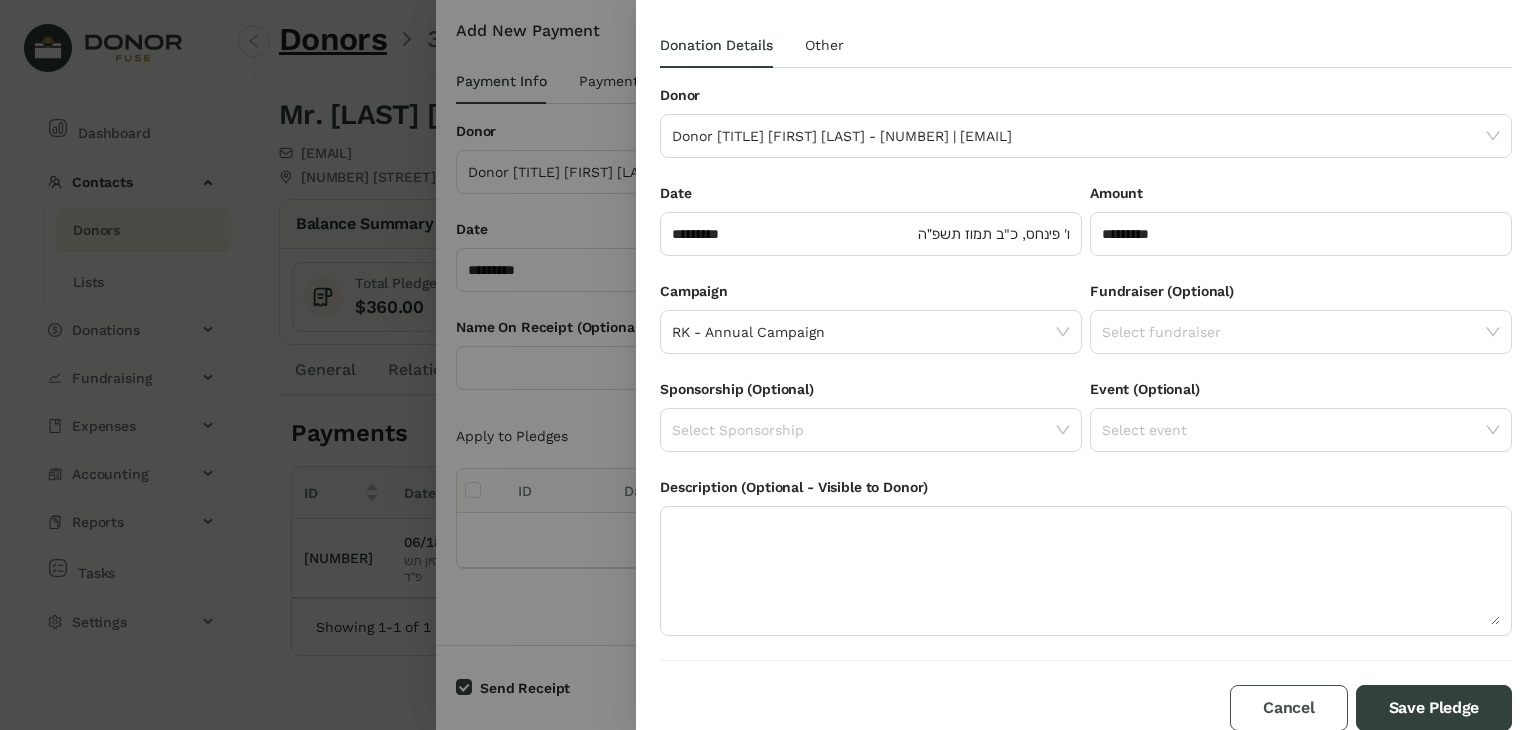 click on "Cancel" at bounding box center (1288, 708) 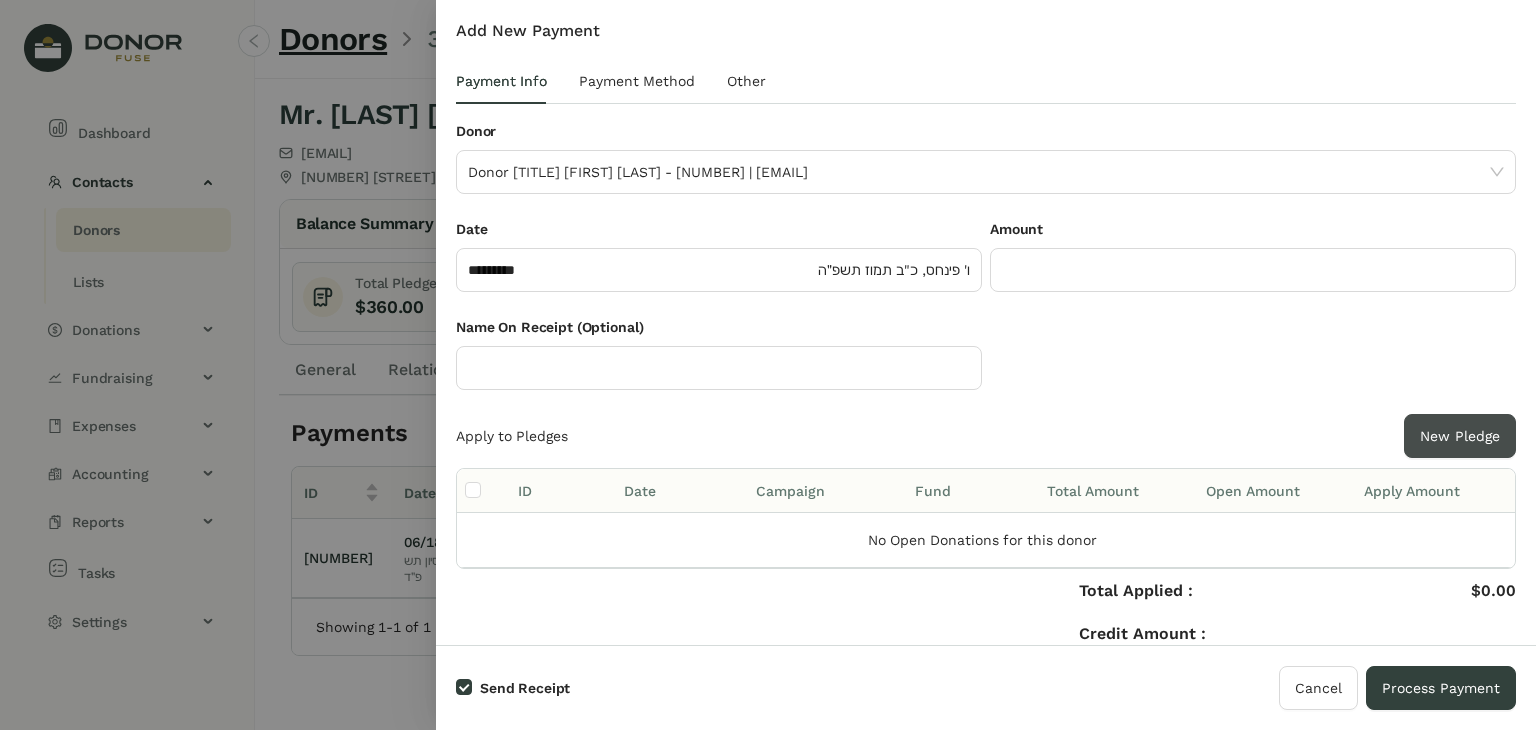 click on "New Pledge" at bounding box center (1460, 436) 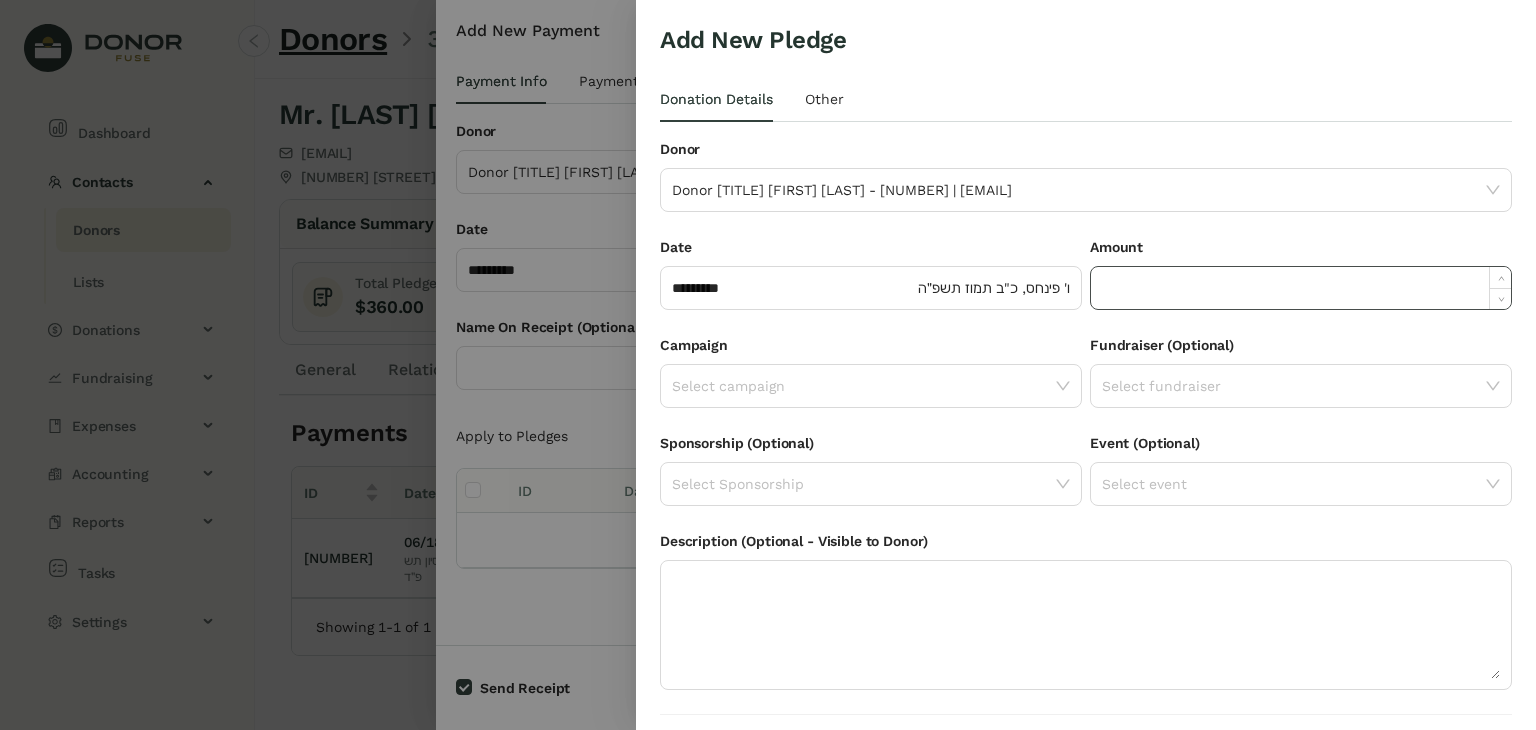 click 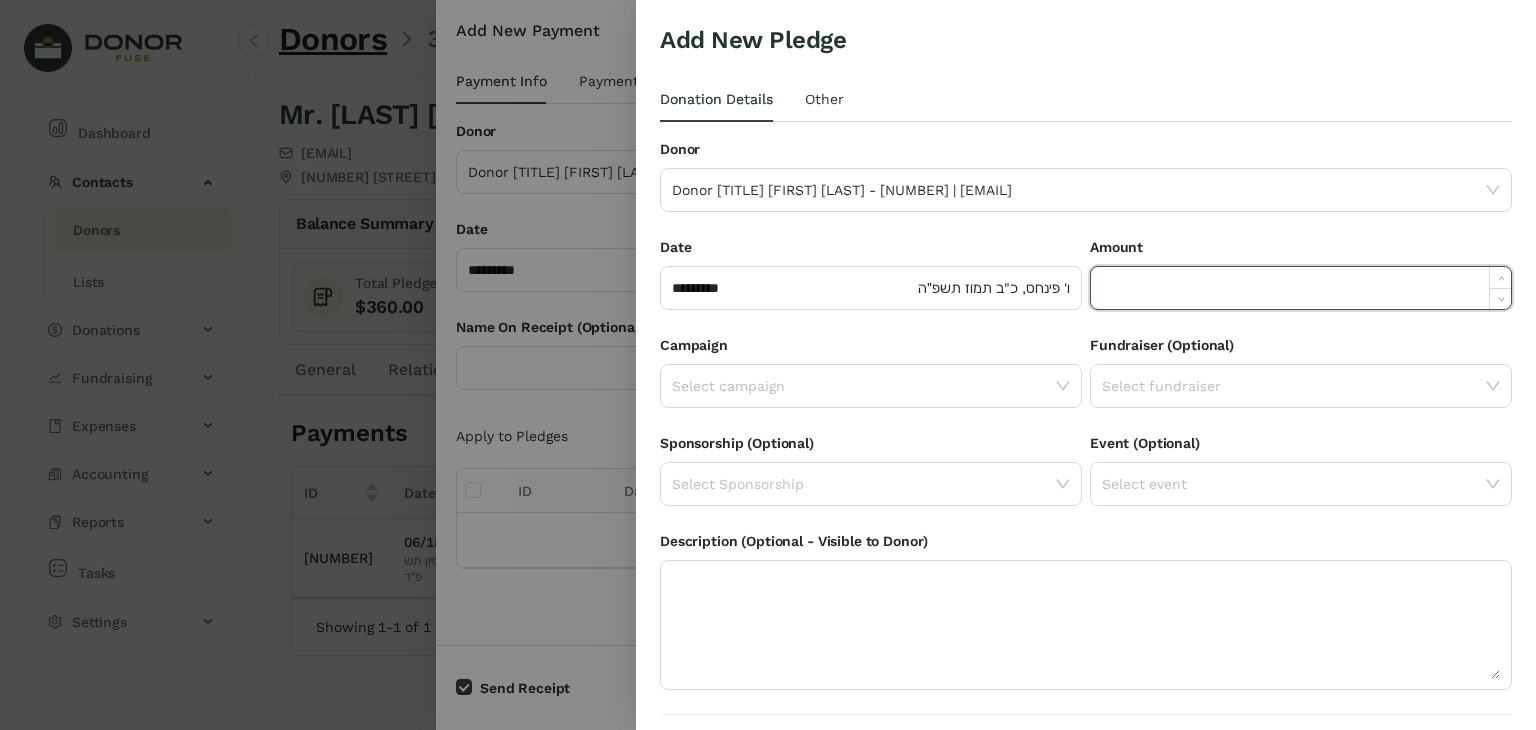 paste on "*******" 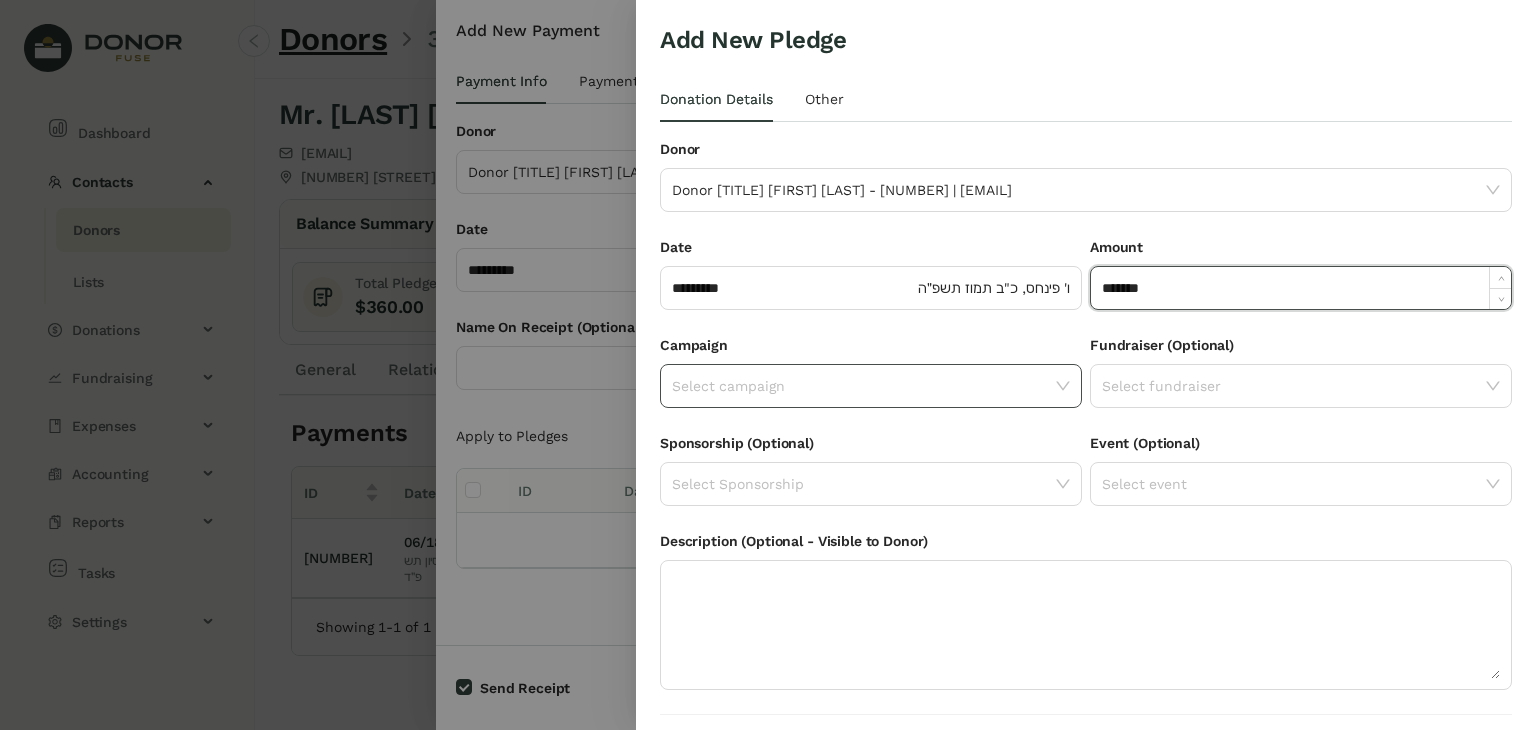 type on "*********" 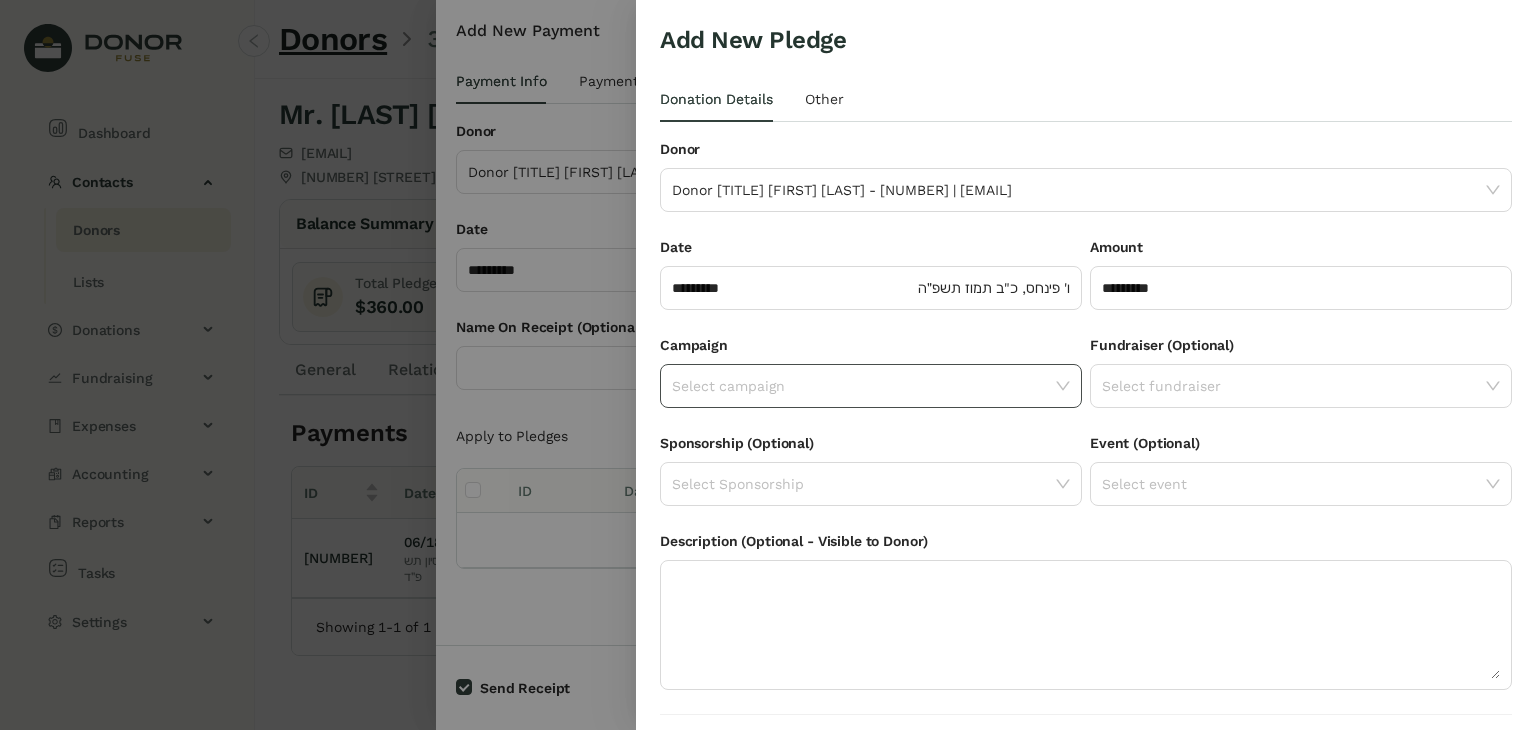 click 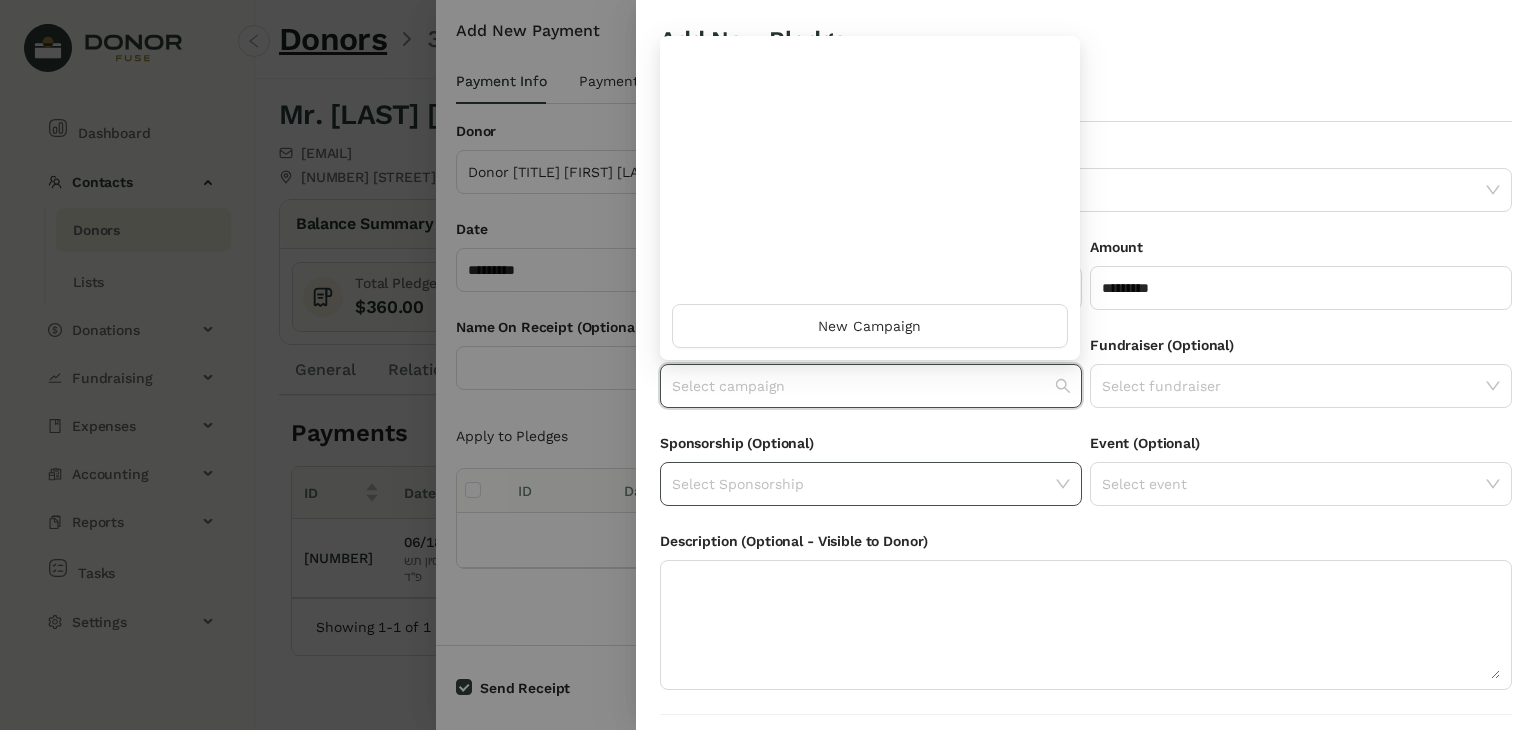 scroll, scrollTop: 960, scrollLeft: 0, axis: vertical 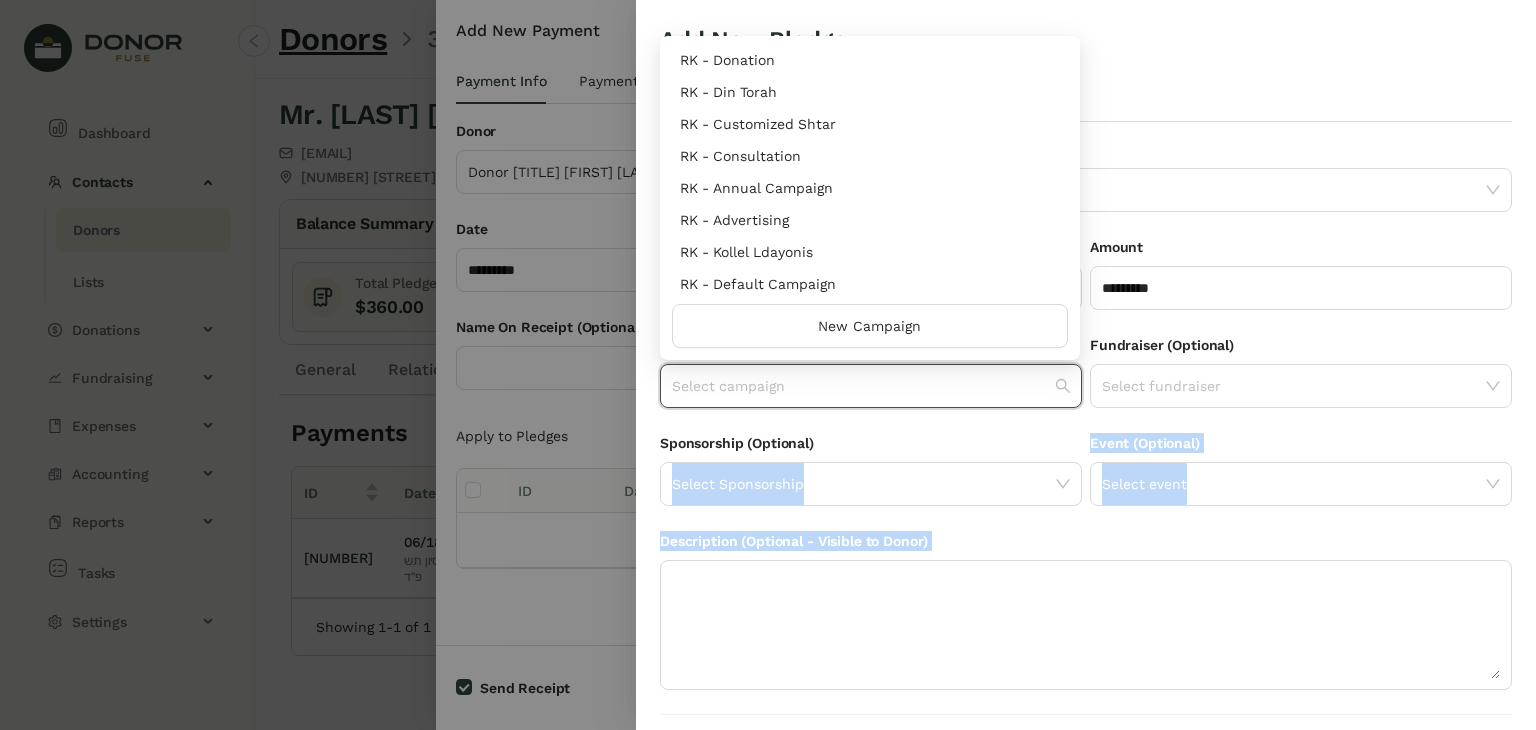 drag, startPoint x: 1065, startPoint y: 80, endPoint x: 1022, endPoint y: 452, distance: 374.47696 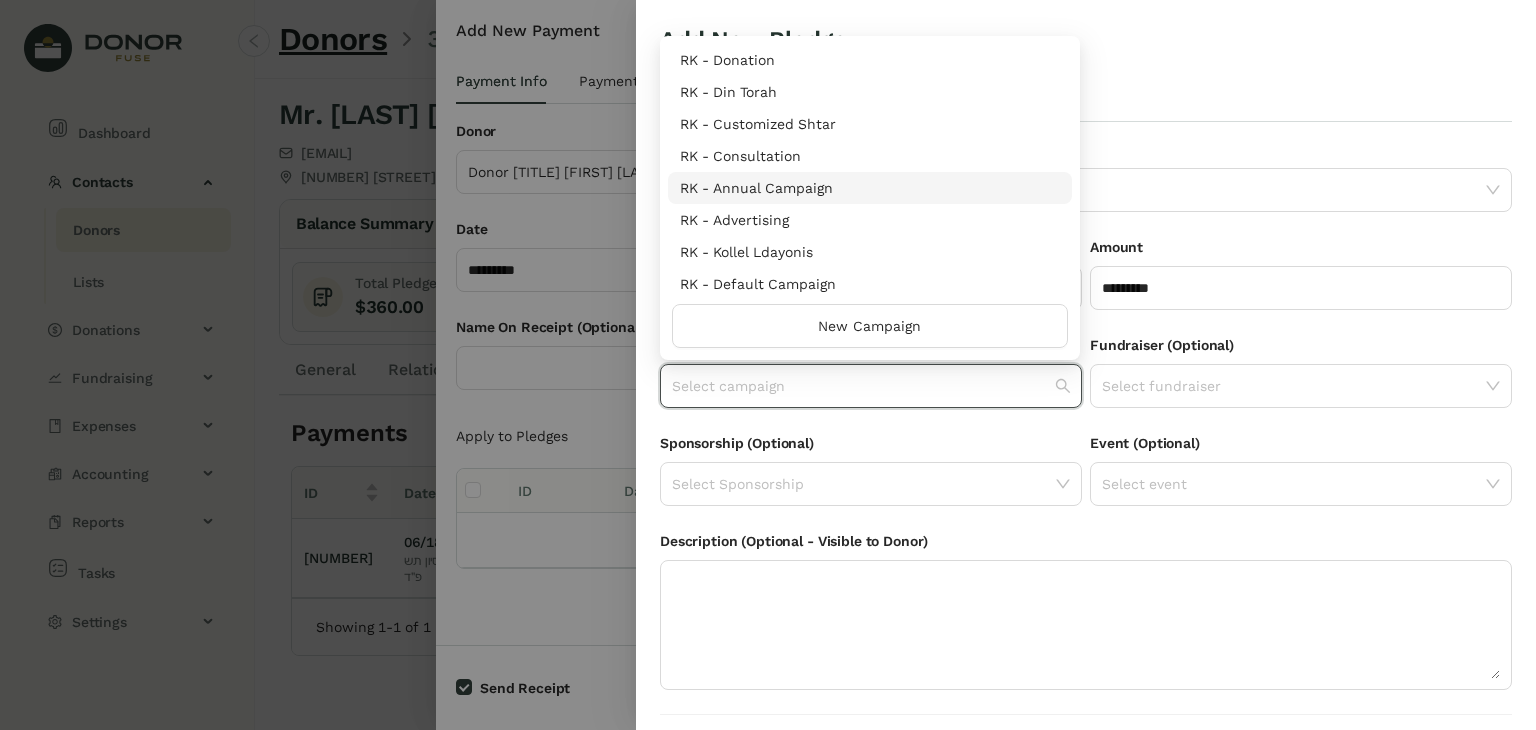 click on "RK - Annual Campaign" at bounding box center (870, 188) 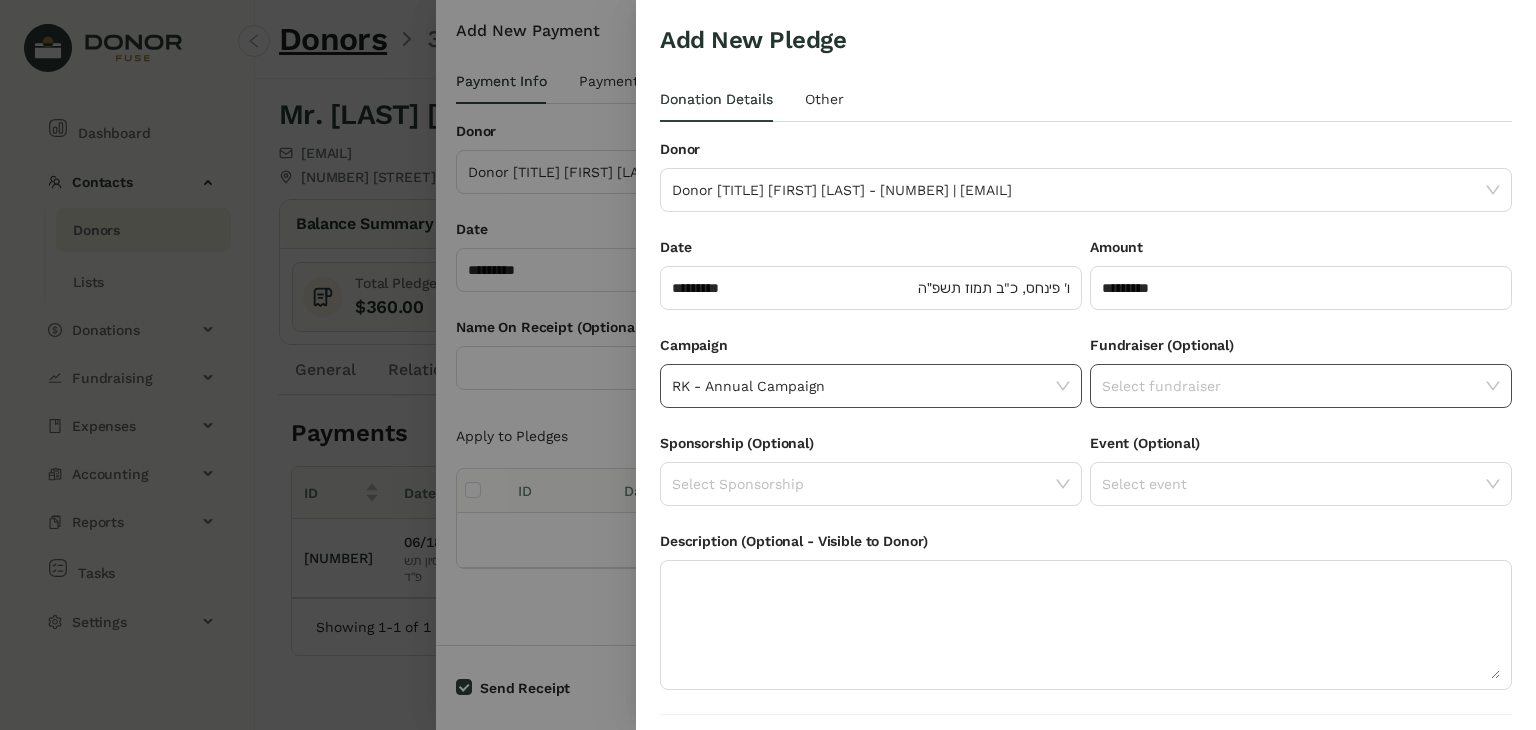 click 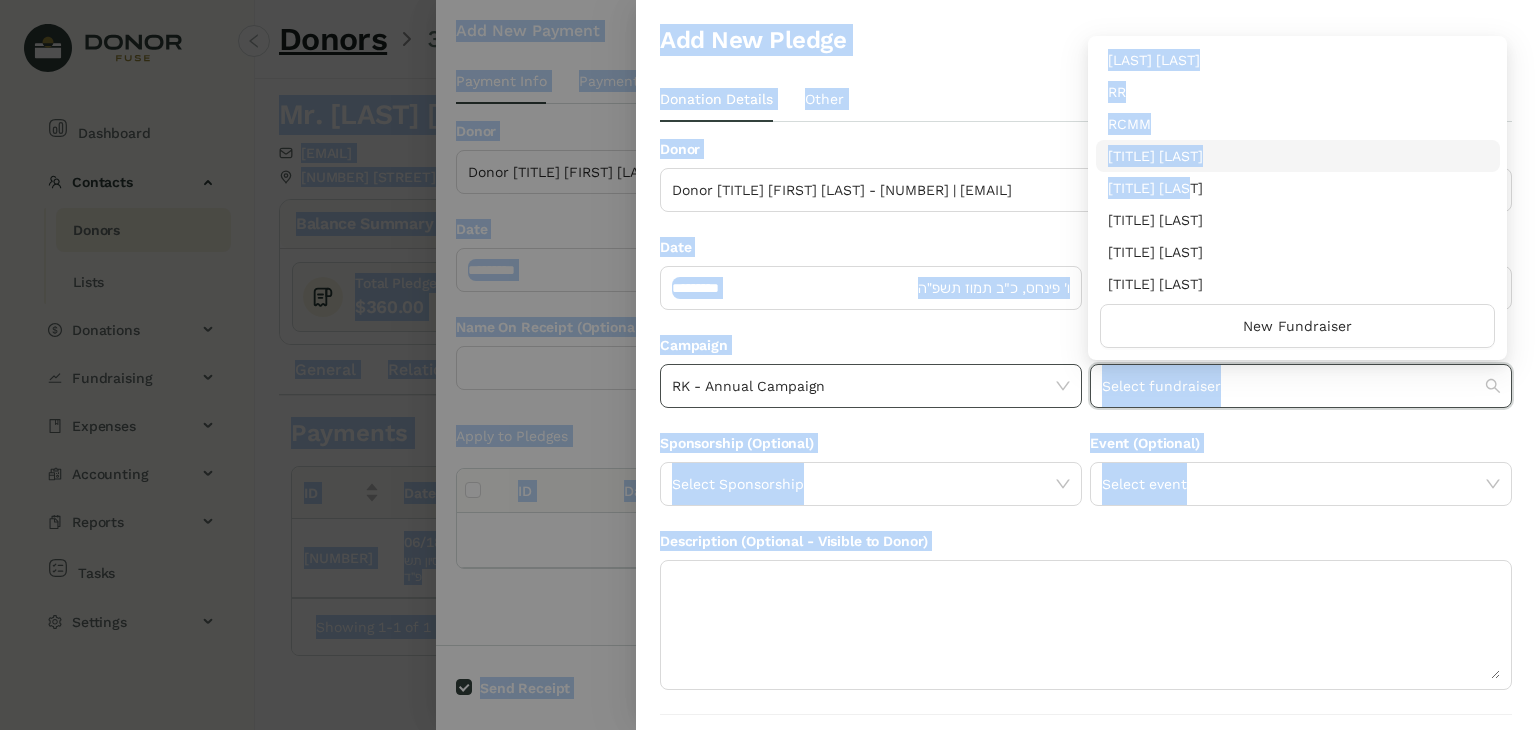 drag, startPoint x: 1285, startPoint y: 185, endPoint x: 554, endPoint y: -87, distance: 779.9647 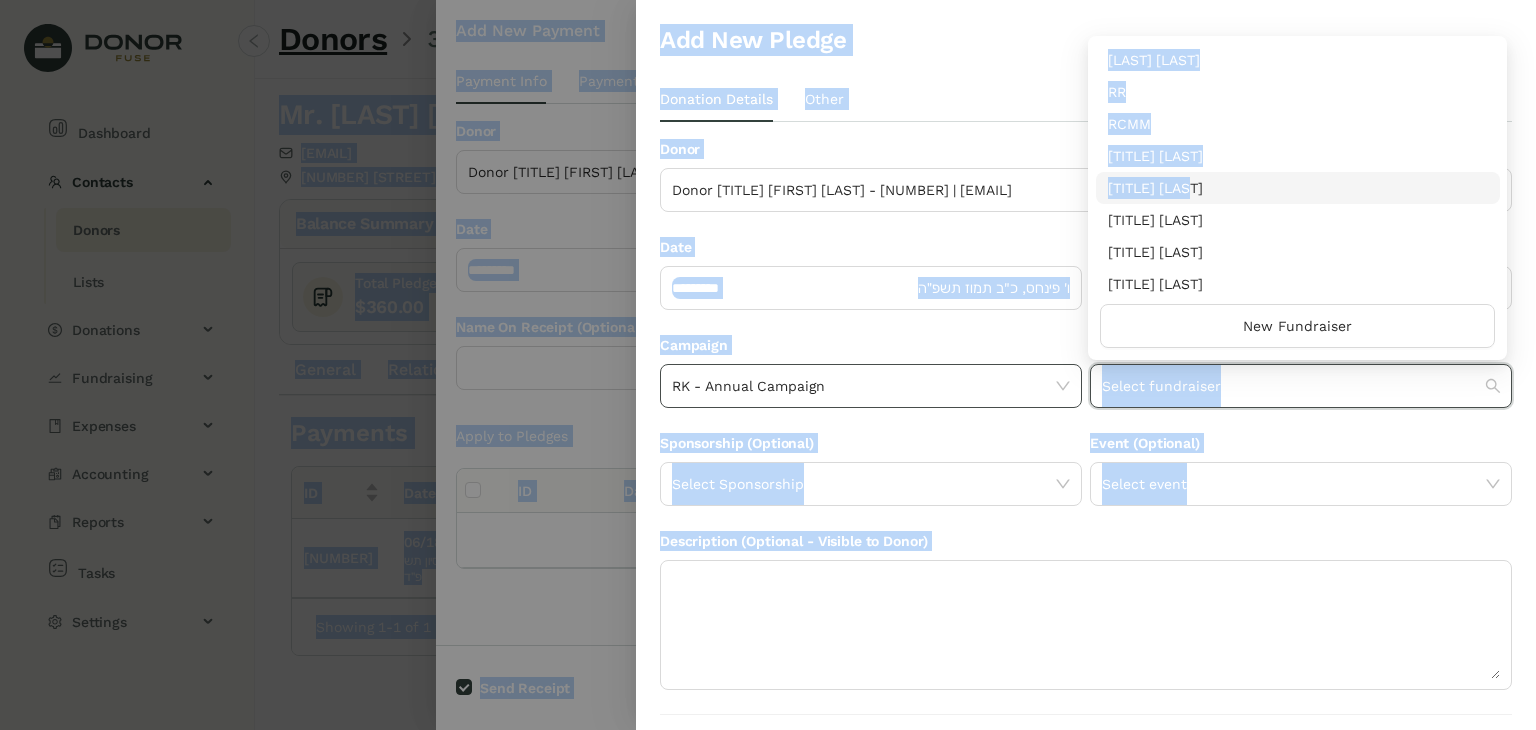click on "Rabbi Neuman" at bounding box center (1298, 188) 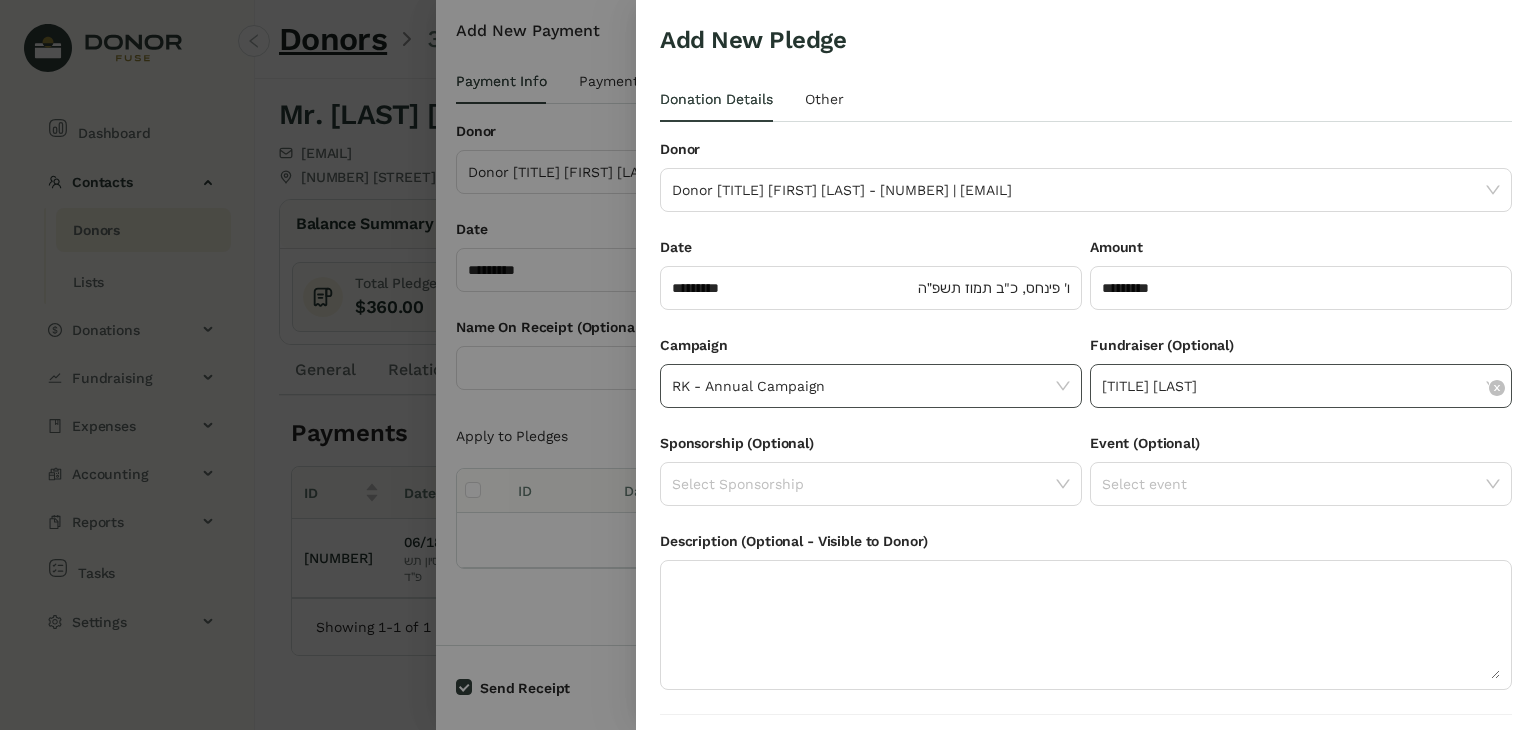 scroll, scrollTop: 54, scrollLeft: 0, axis: vertical 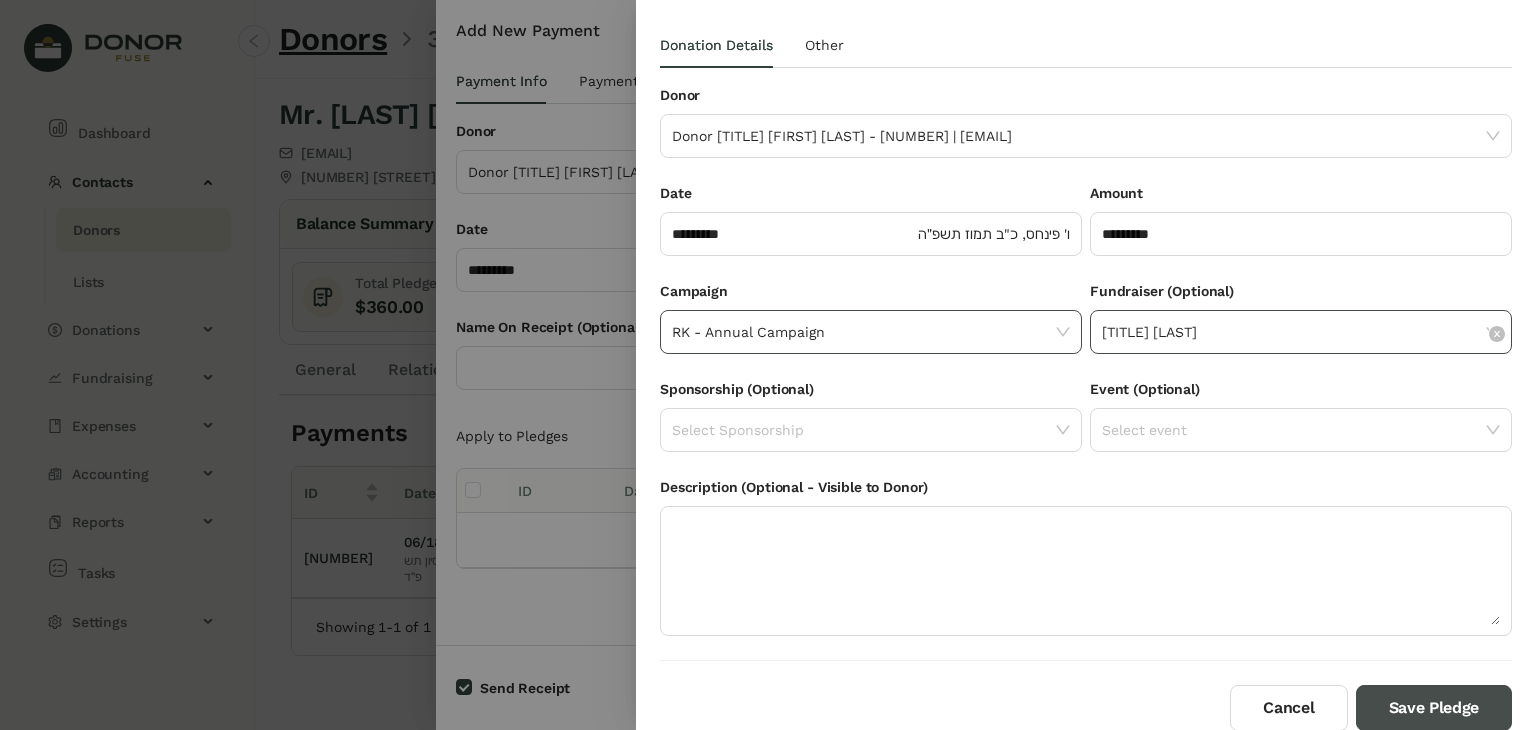 click on "Save Pledge" at bounding box center [1434, 708] 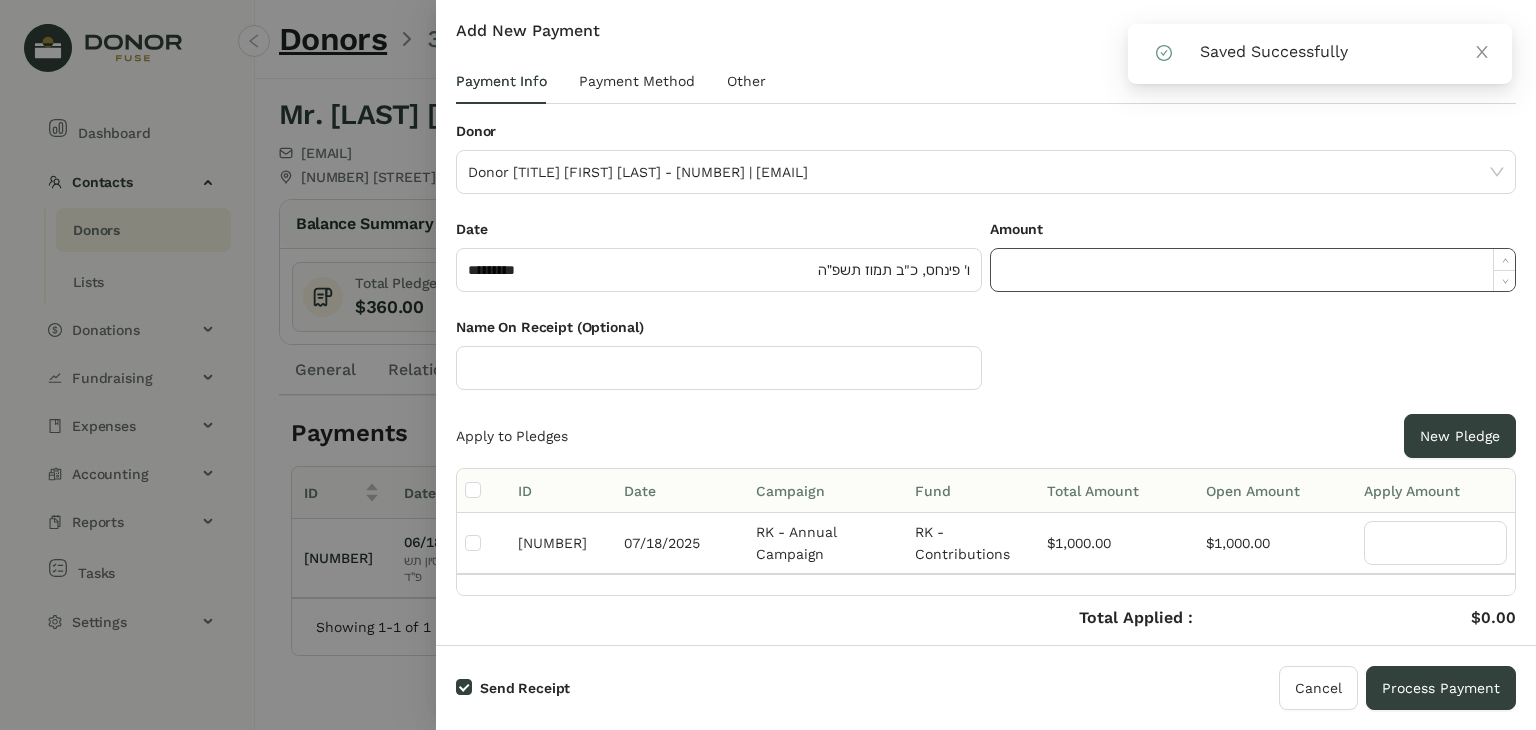click 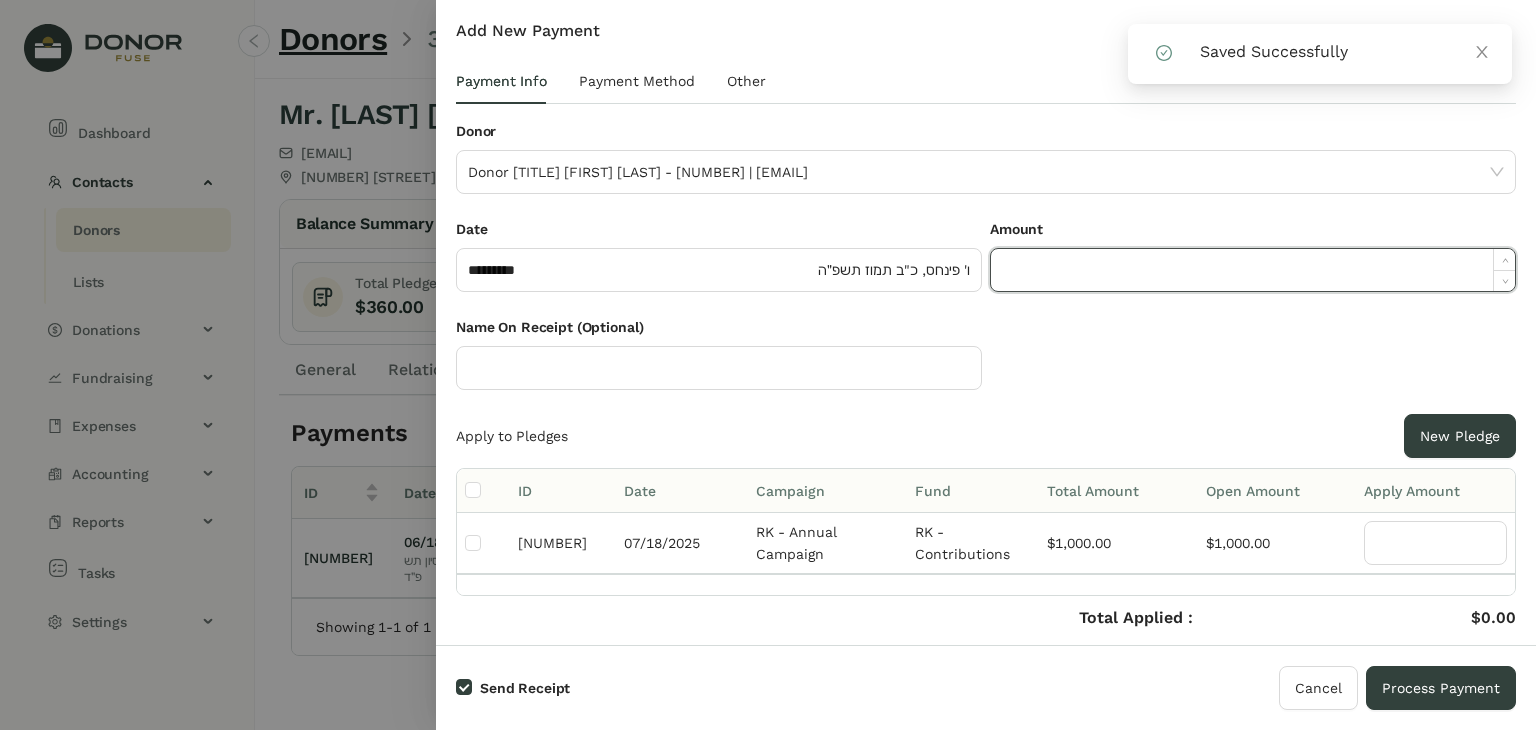 paste on "*******" 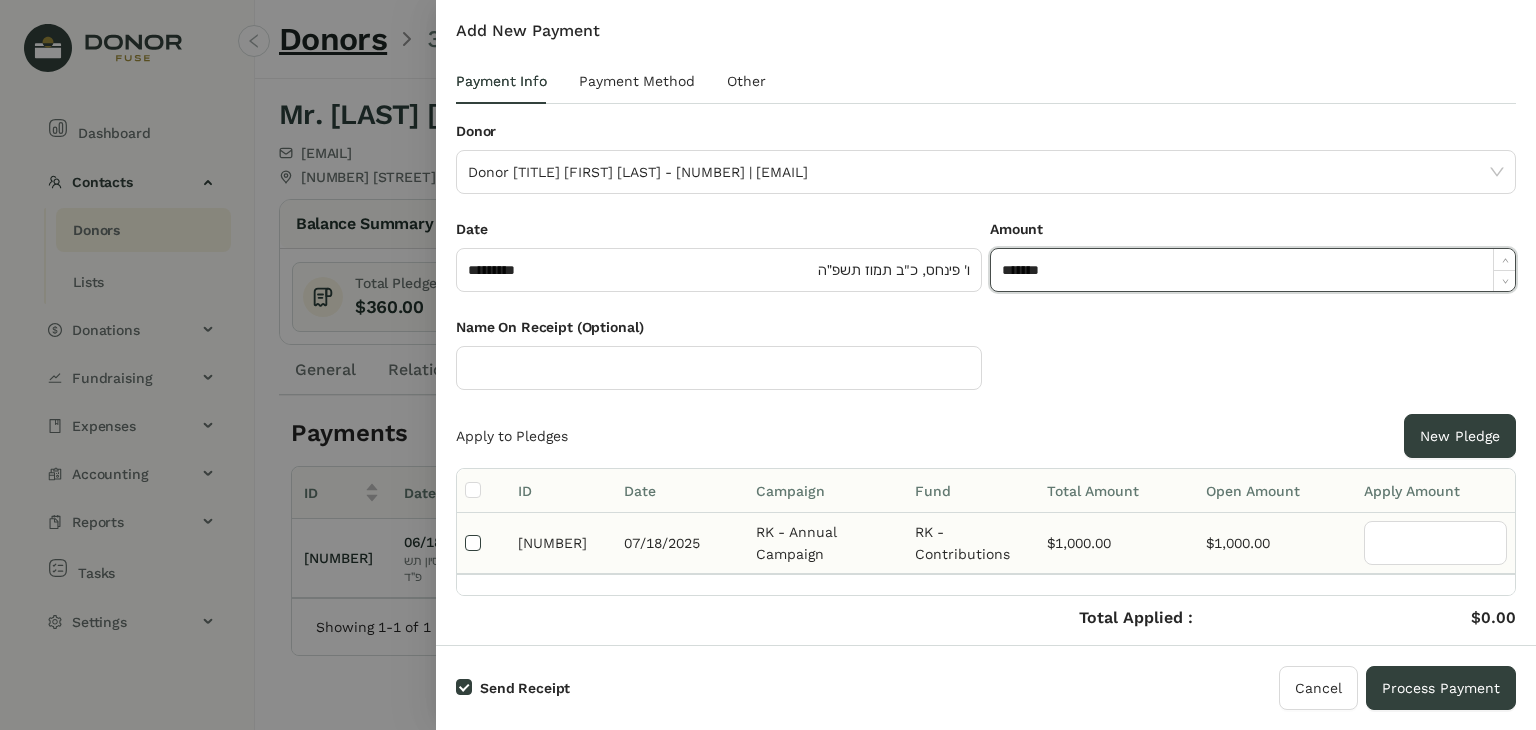 type on "*********" 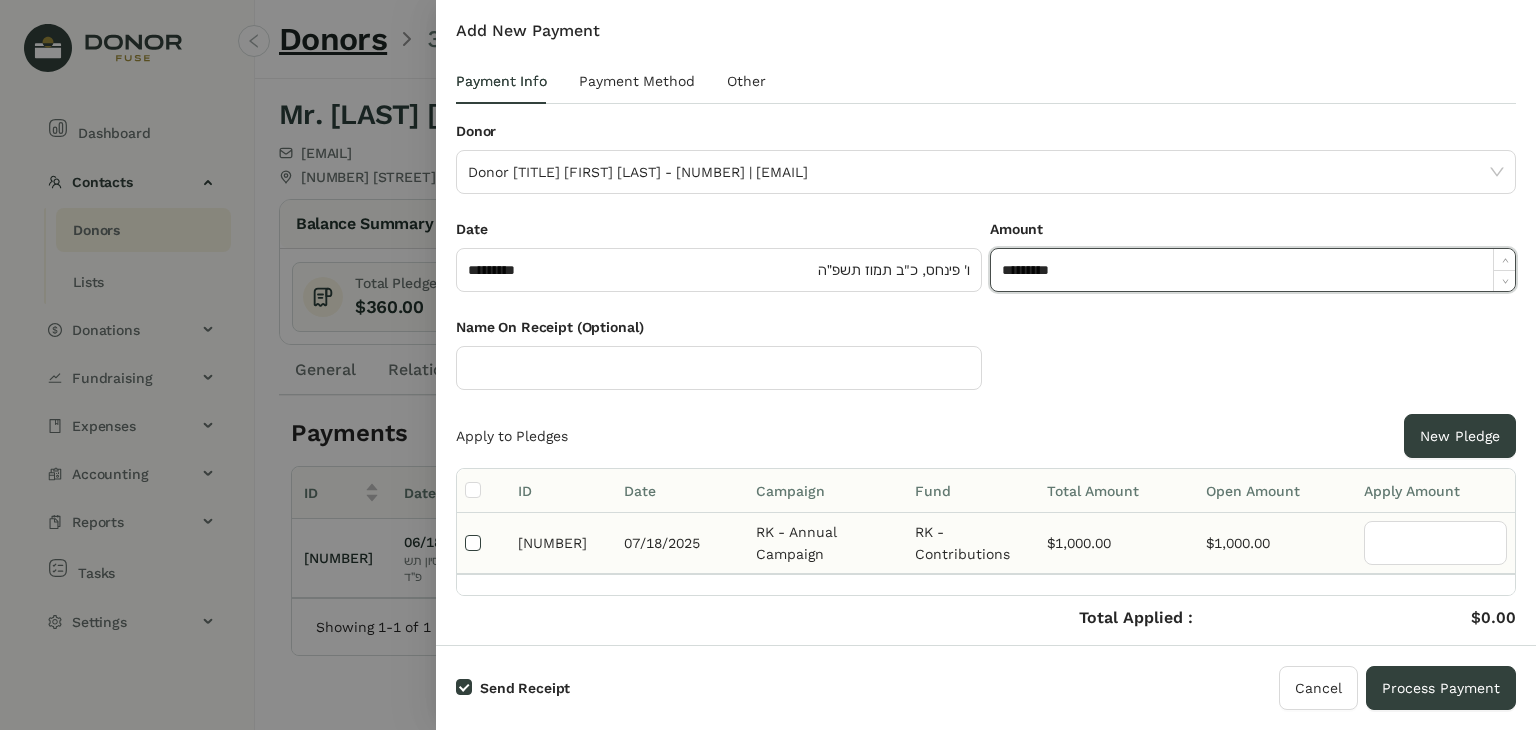 type on "****" 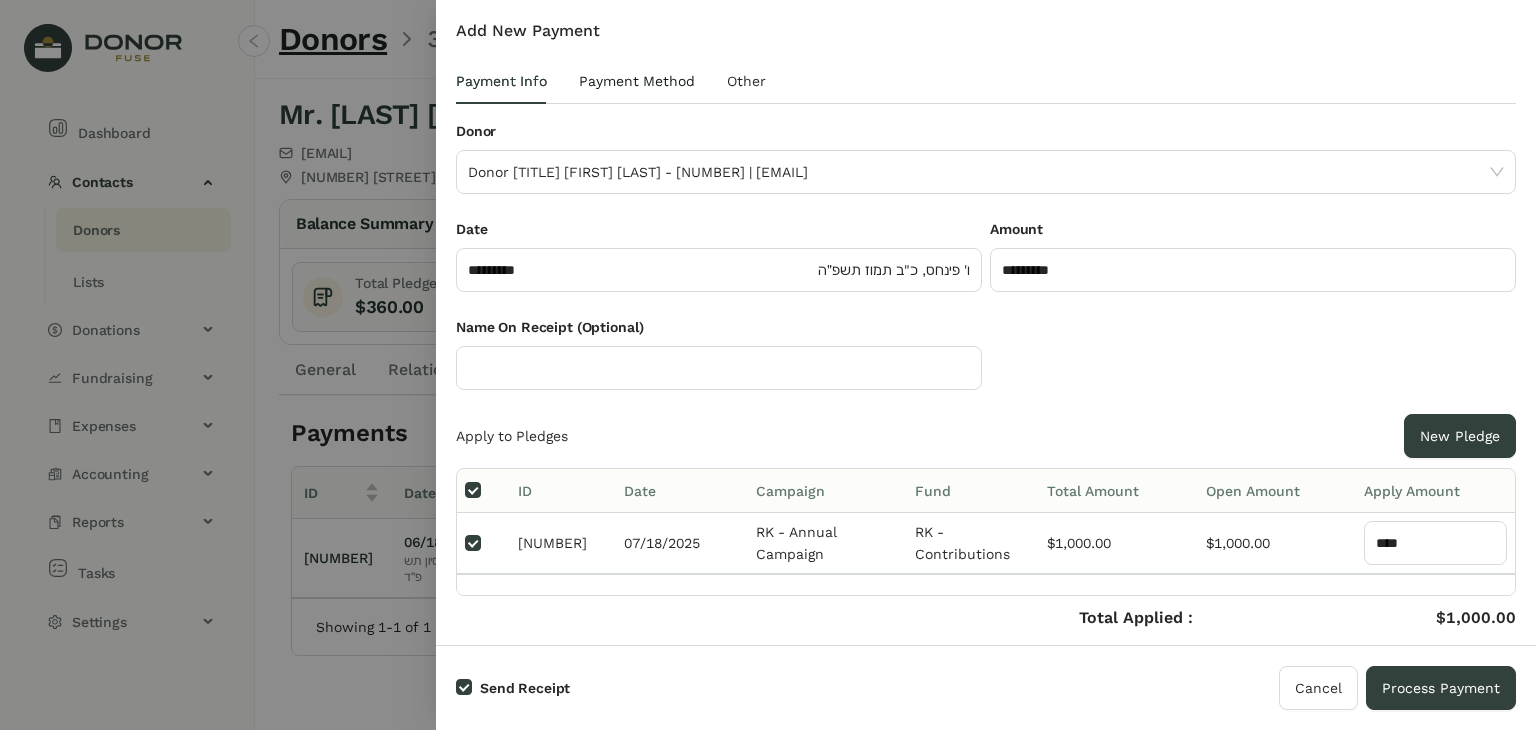 click on "Payment Method" at bounding box center [637, 81] 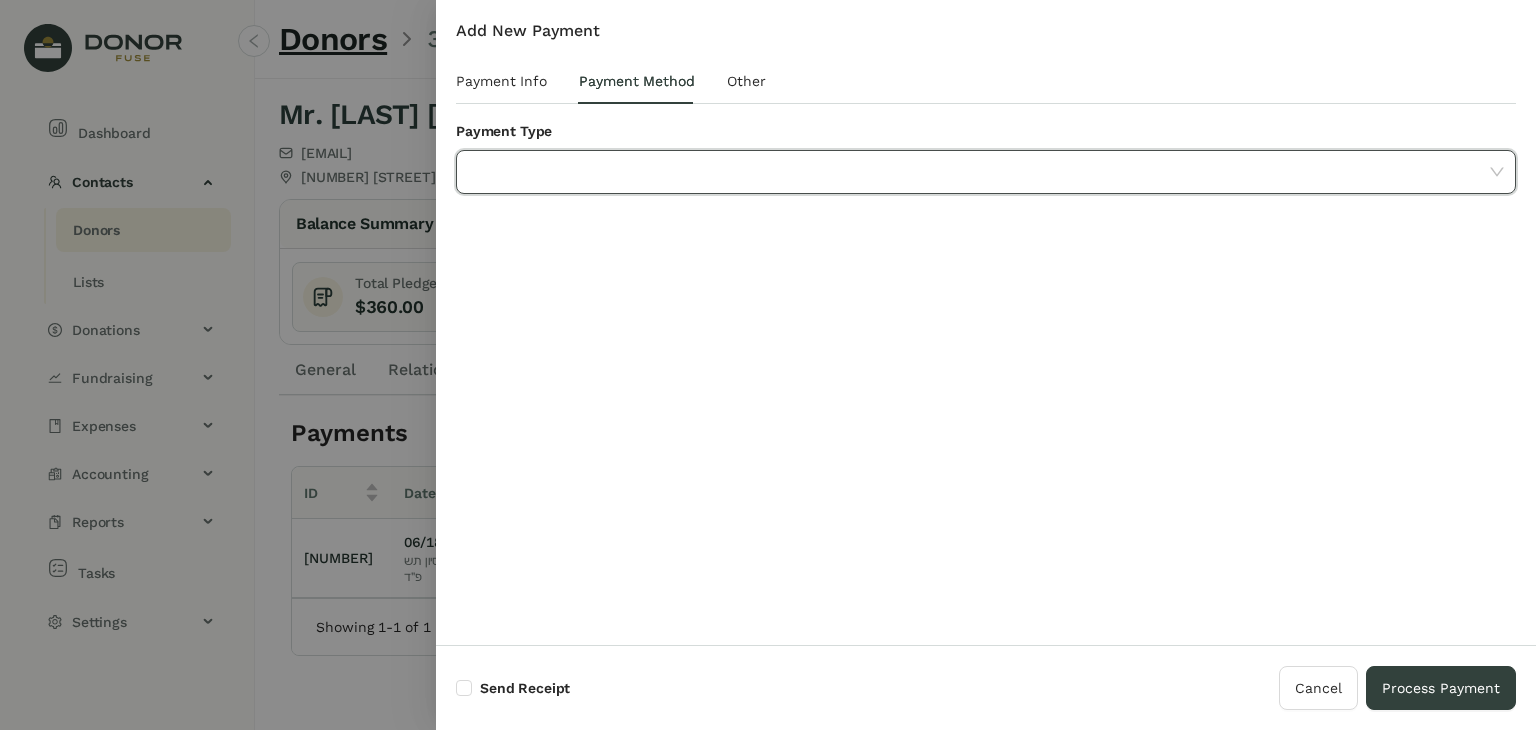 click 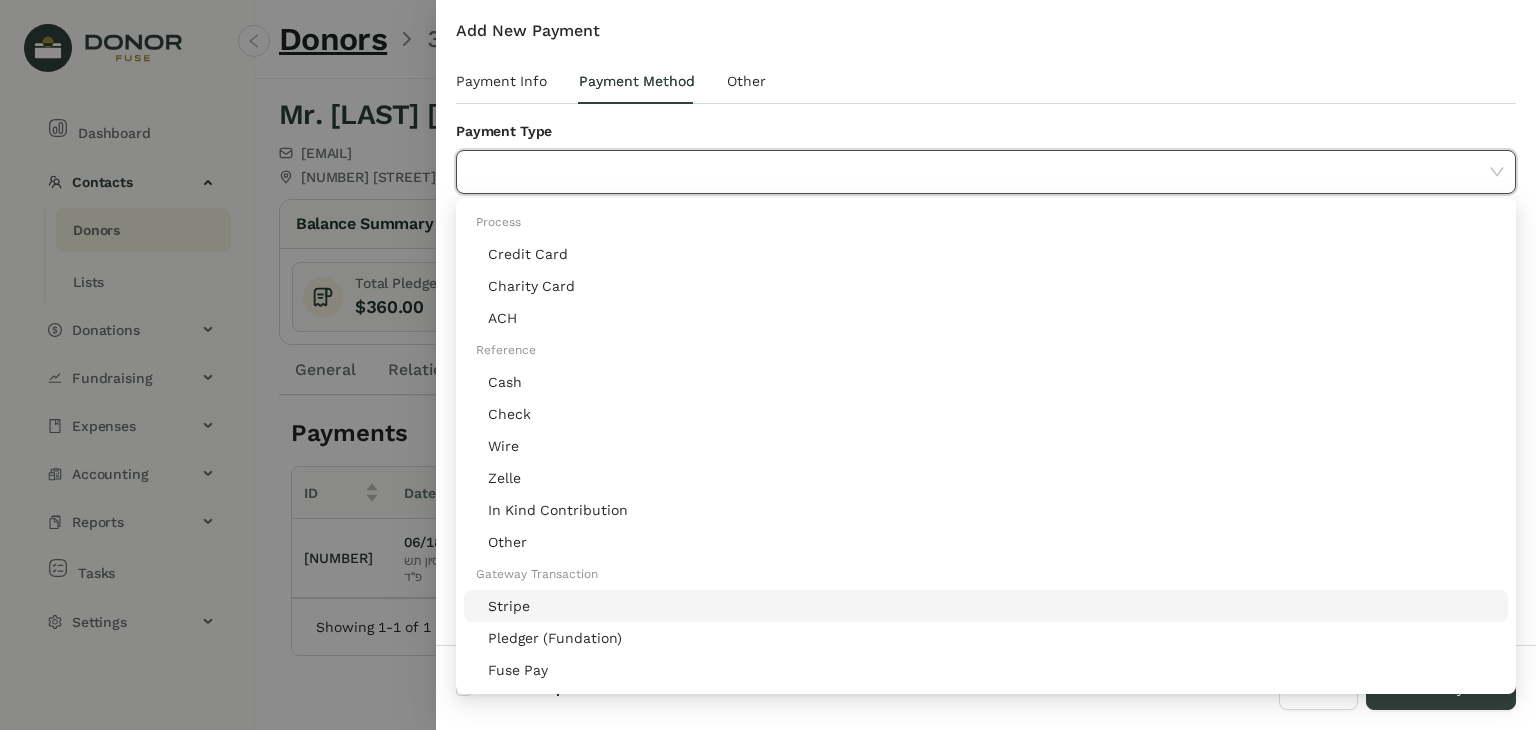 click on "Stripe" 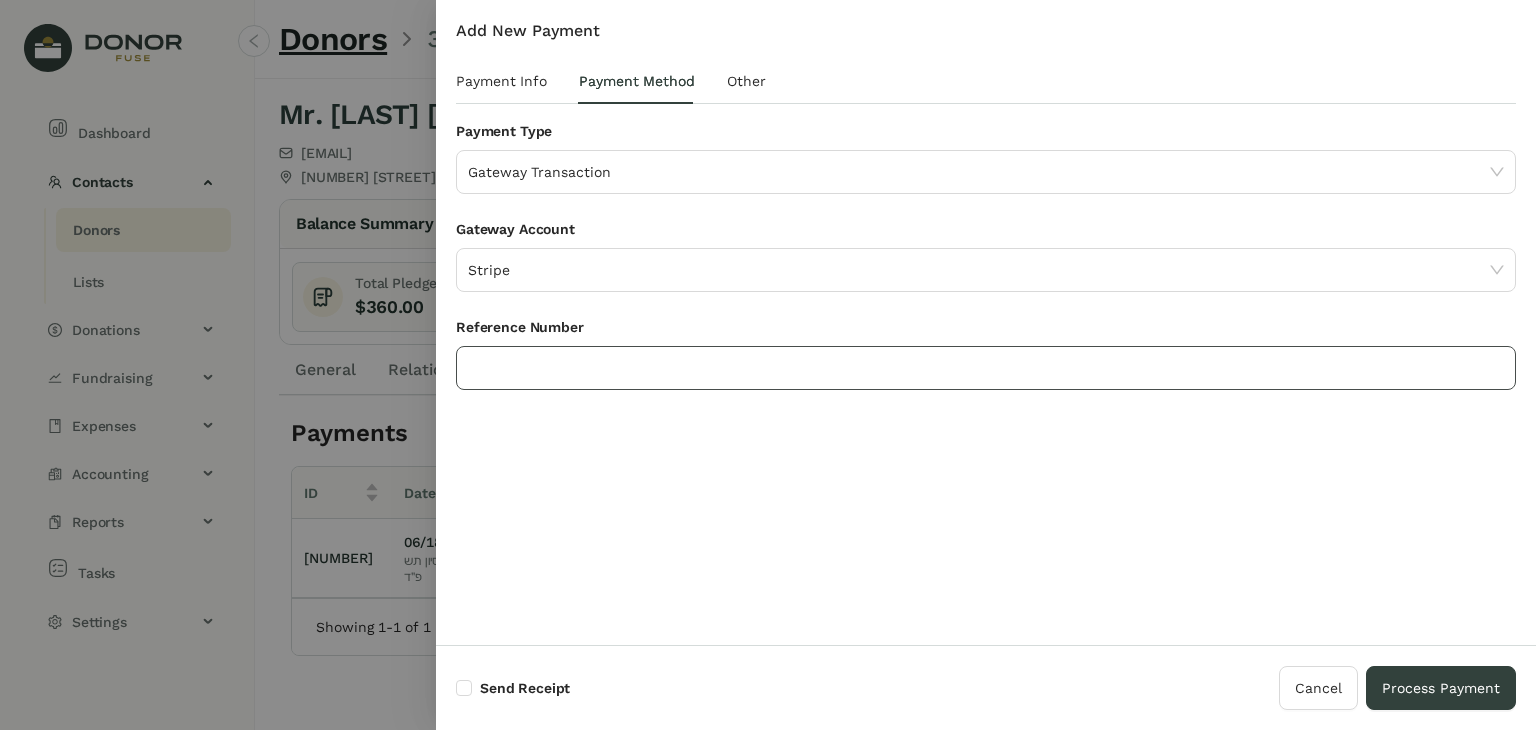 click 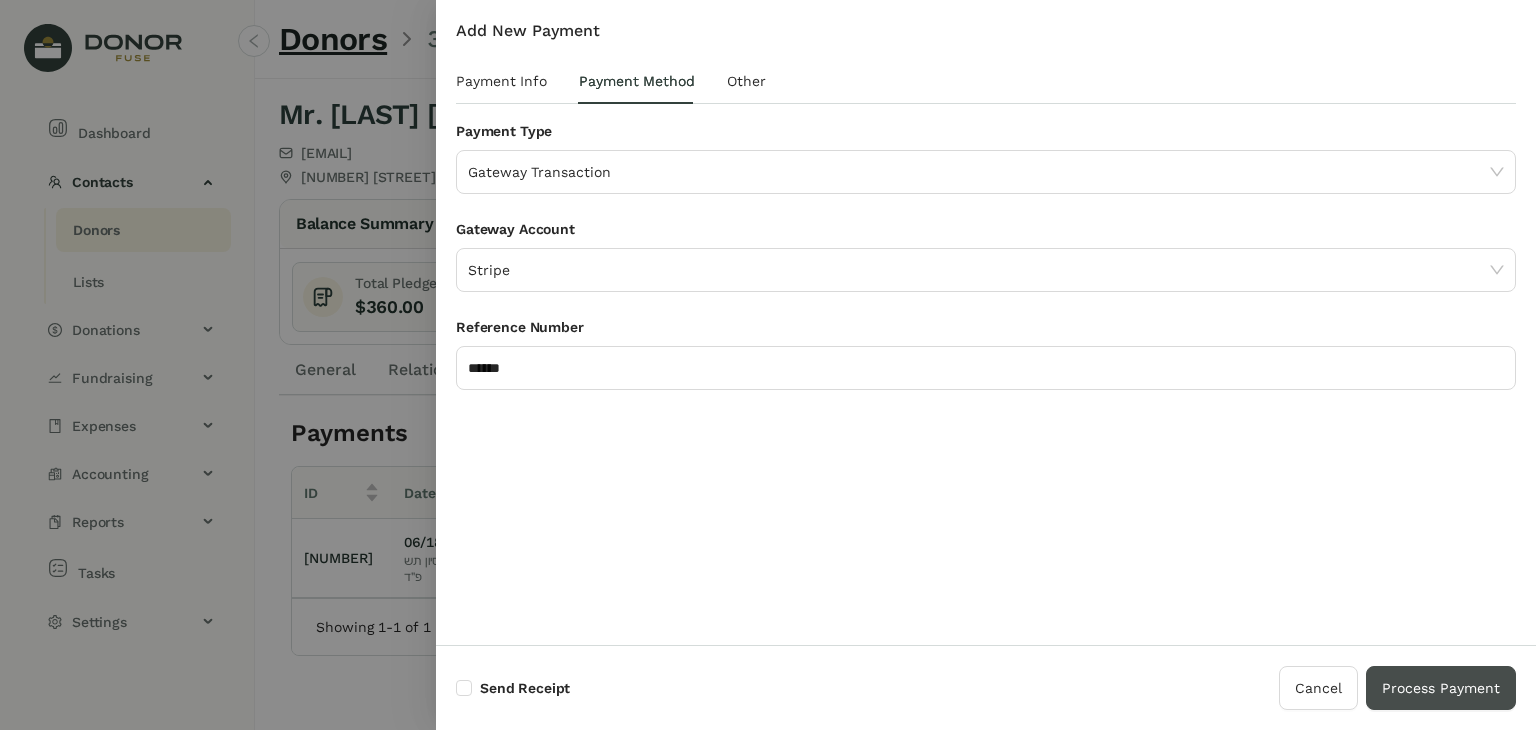 click on "Process Payment" at bounding box center (1441, 688) 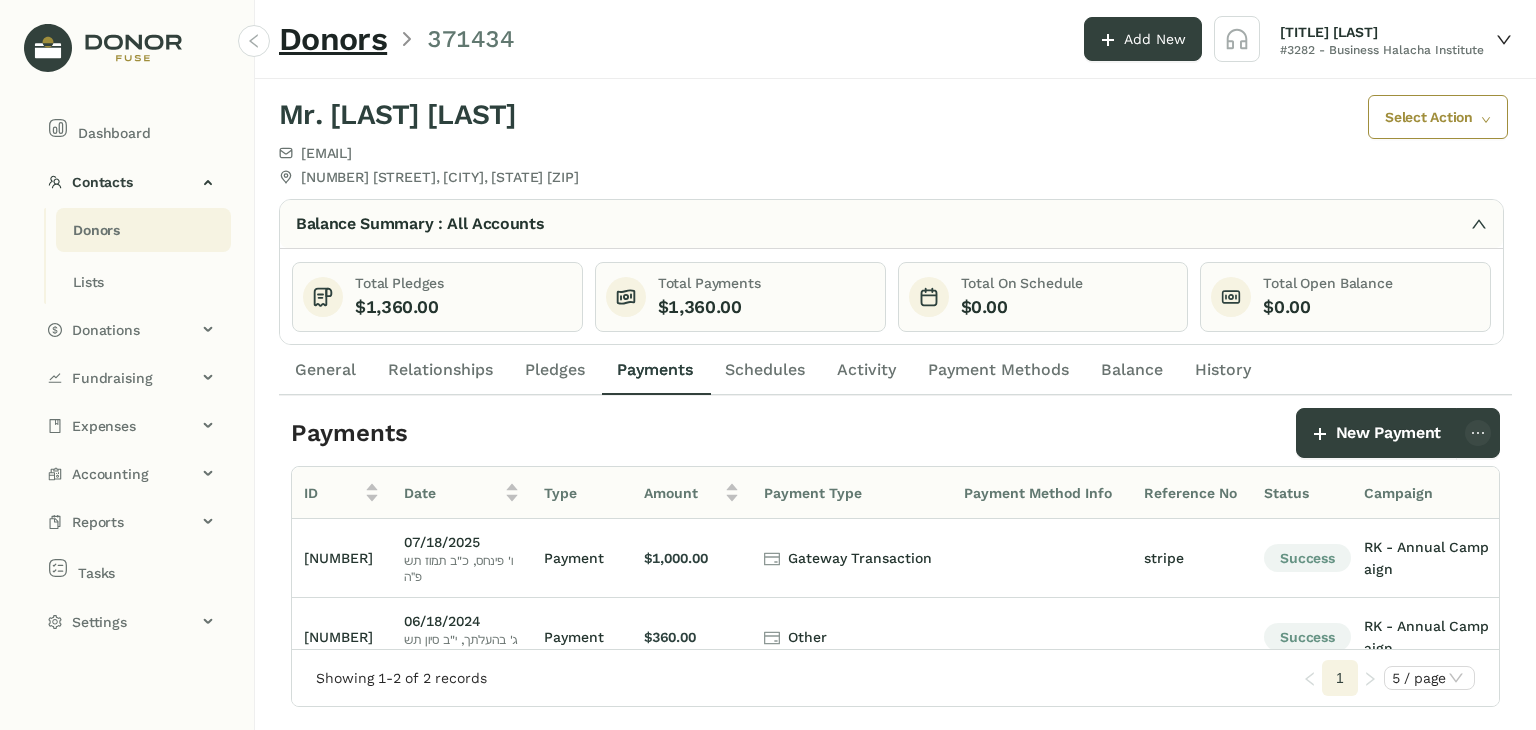 click on "Donors" 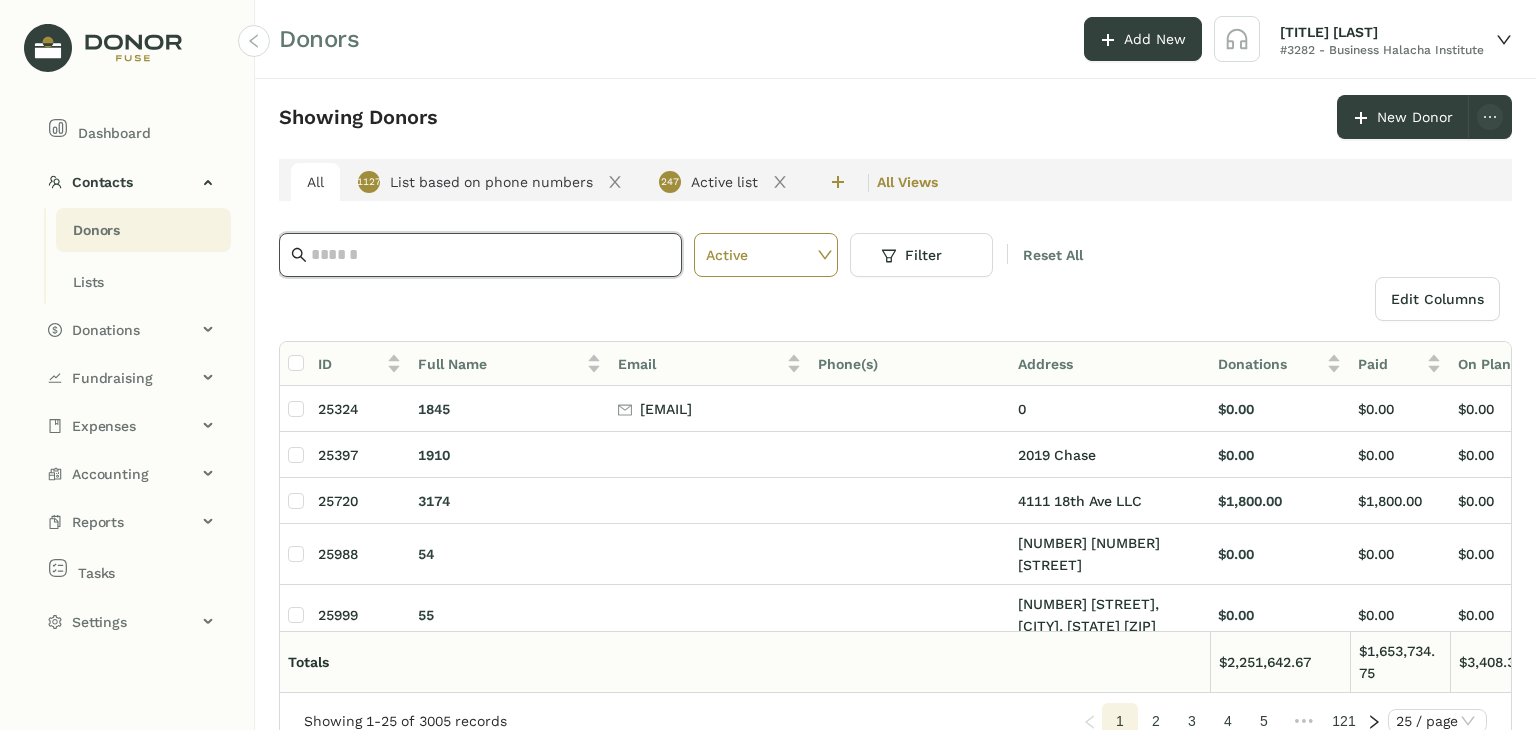 click 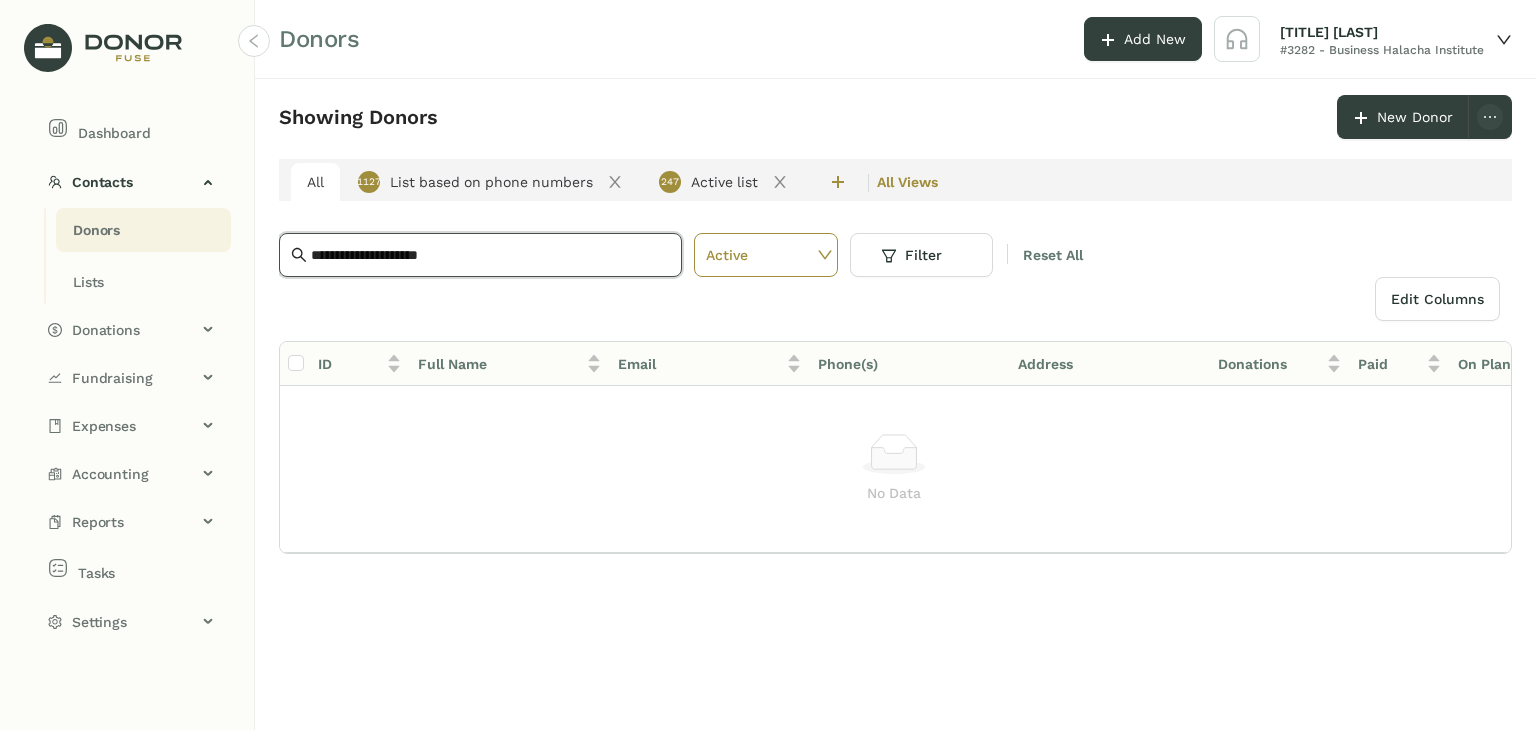 drag, startPoint x: 508, startPoint y: 253, endPoint x: 161, endPoint y: 212, distance: 349.4138 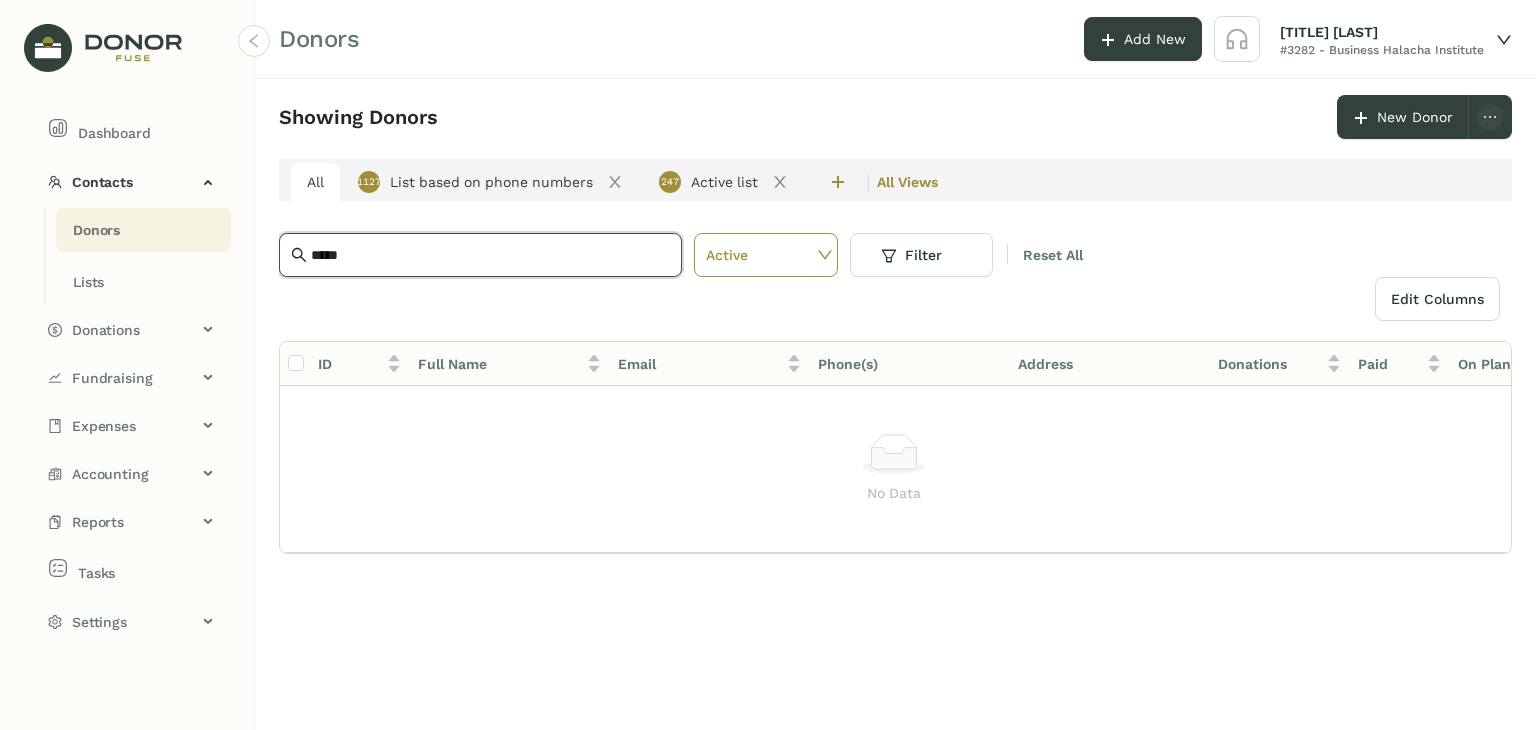 click on "*****" 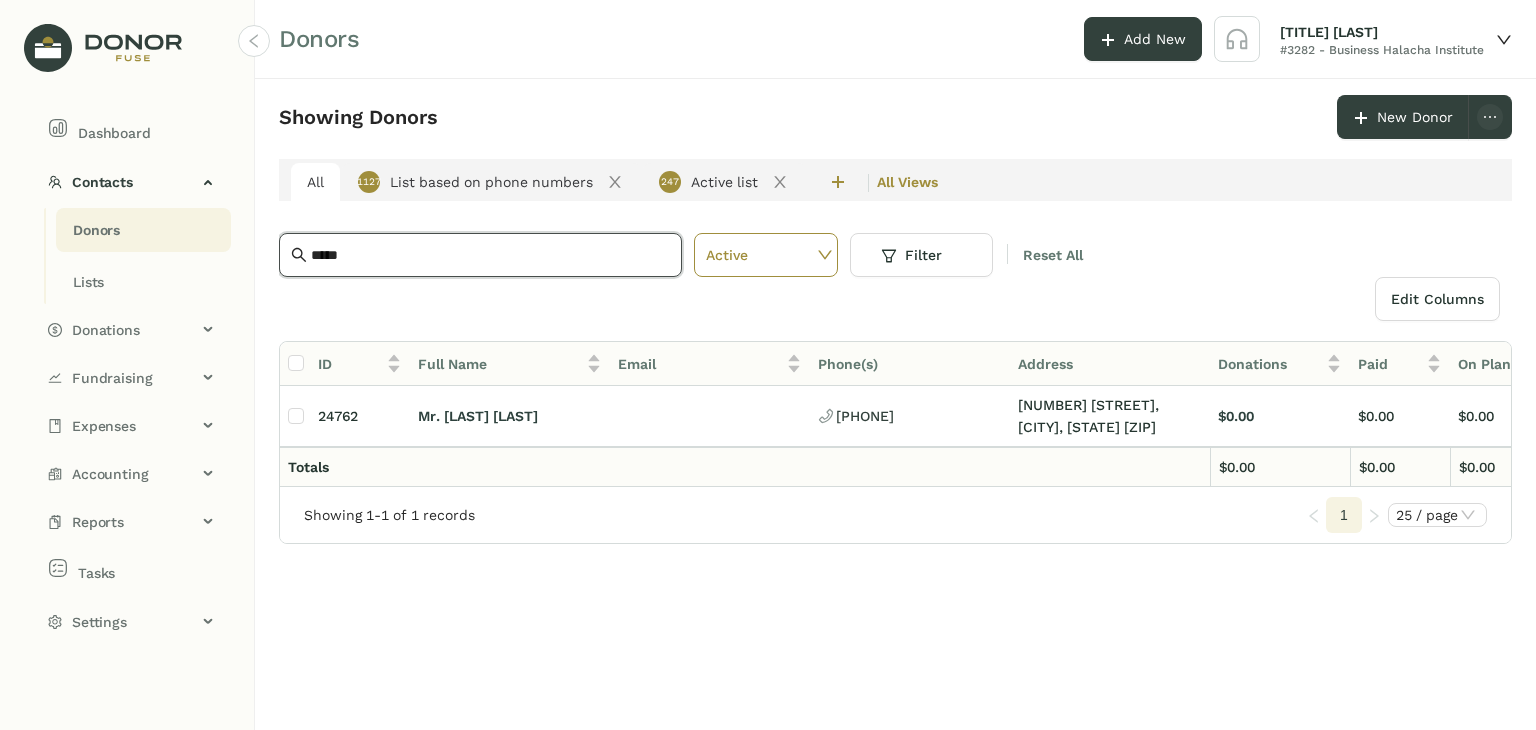 type on "*****" 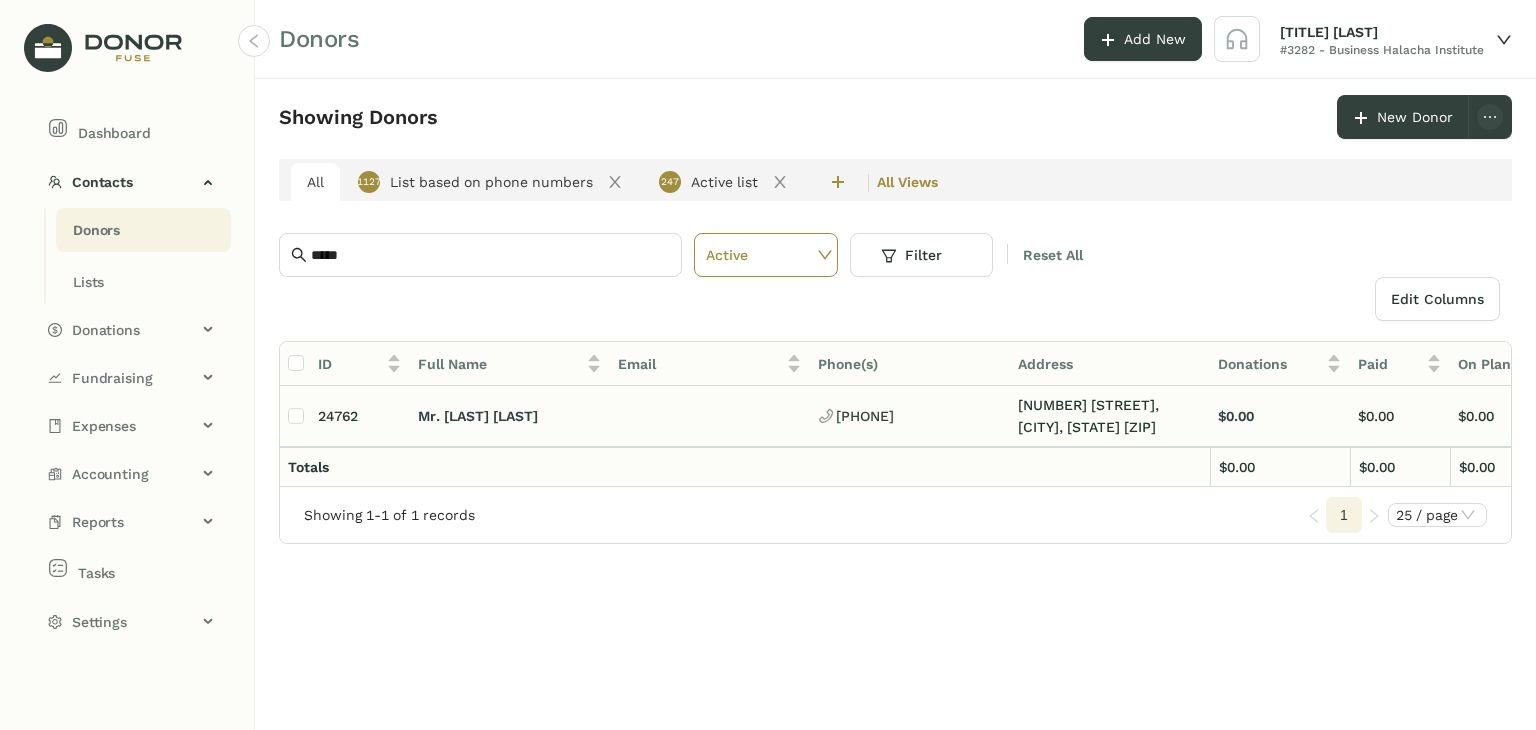 click on "Mr. Mark Ratafia" 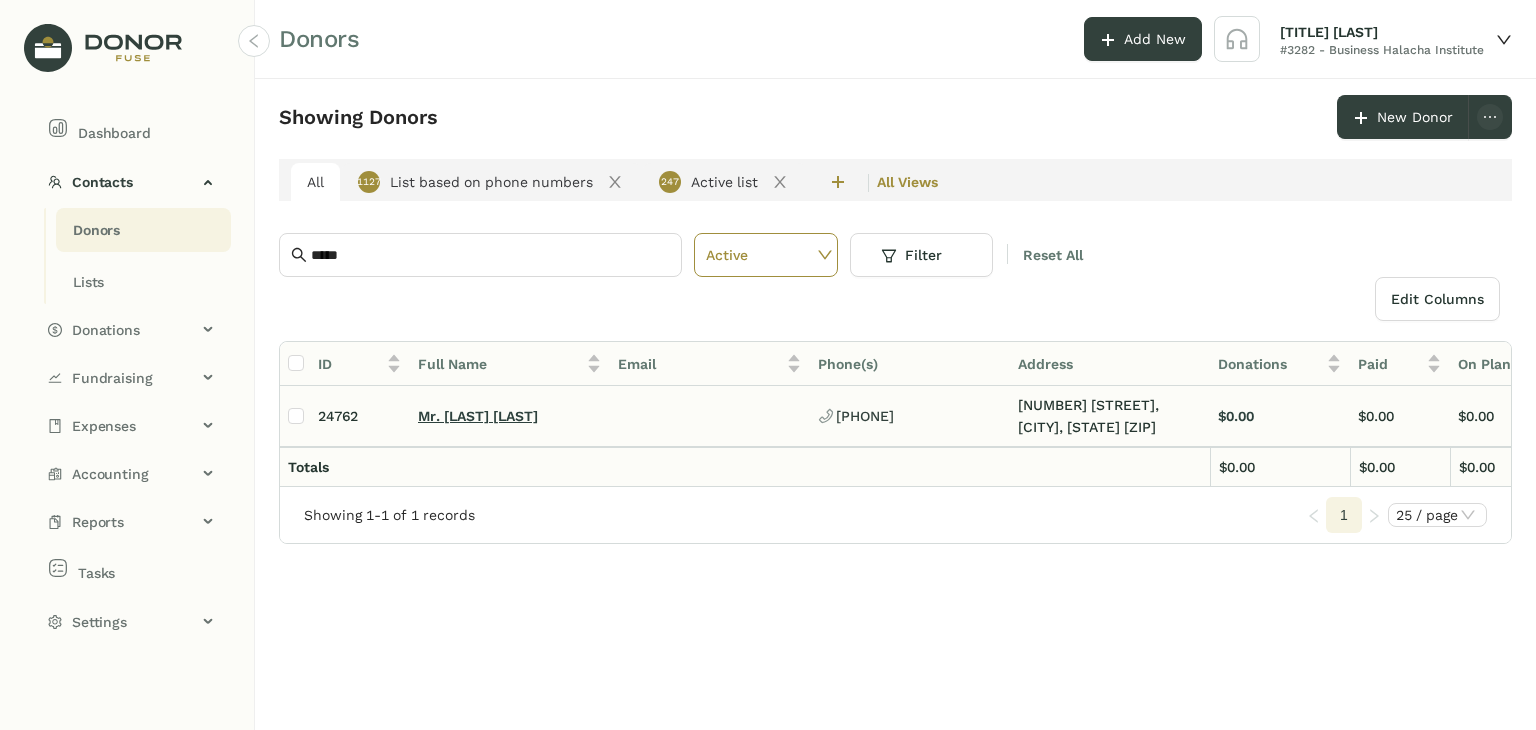 click on "Mr. Mark Ratafia" 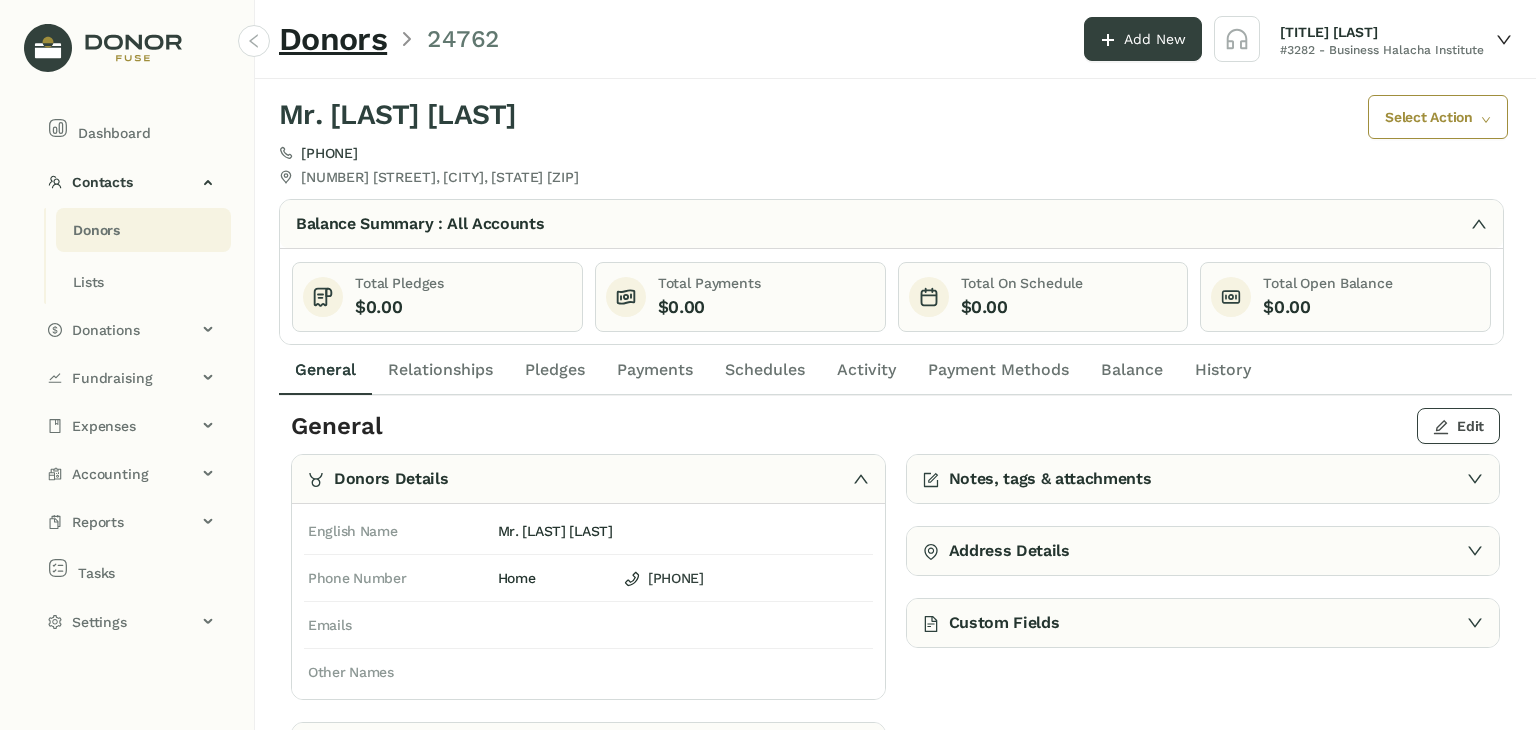 click on "Edit" 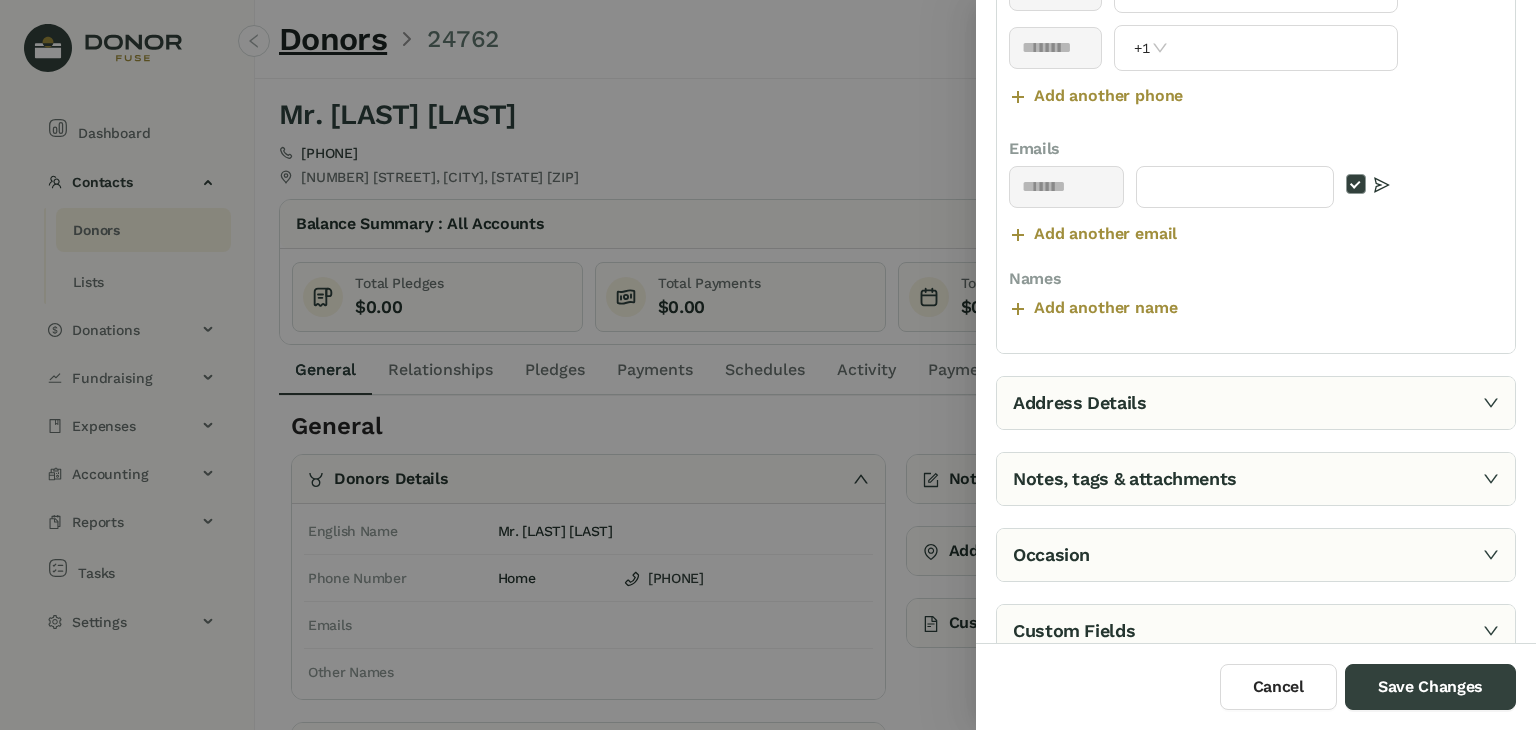 click on "Address Details" at bounding box center (1256, 403) 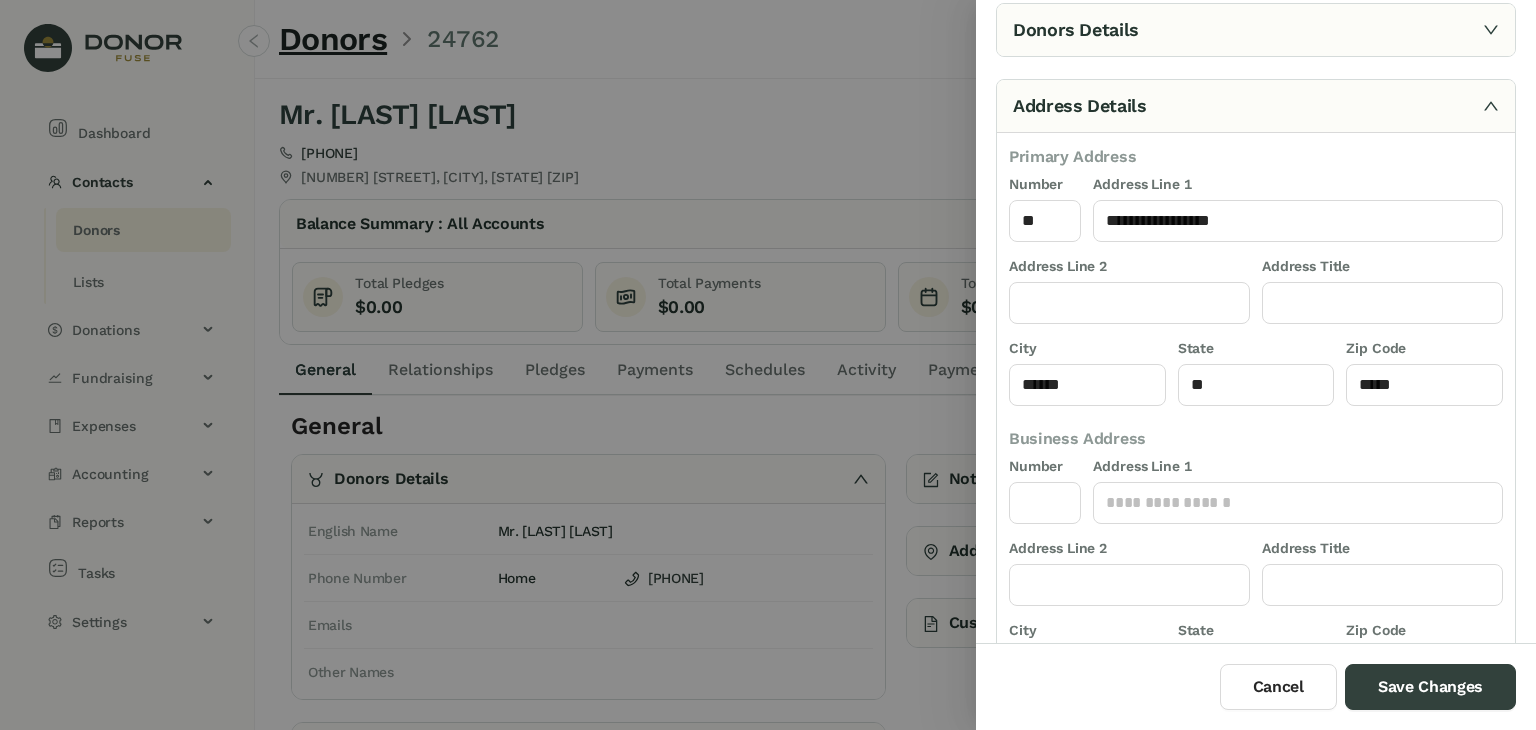 scroll, scrollTop: 67, scrollLeft: 0, axis: vertical 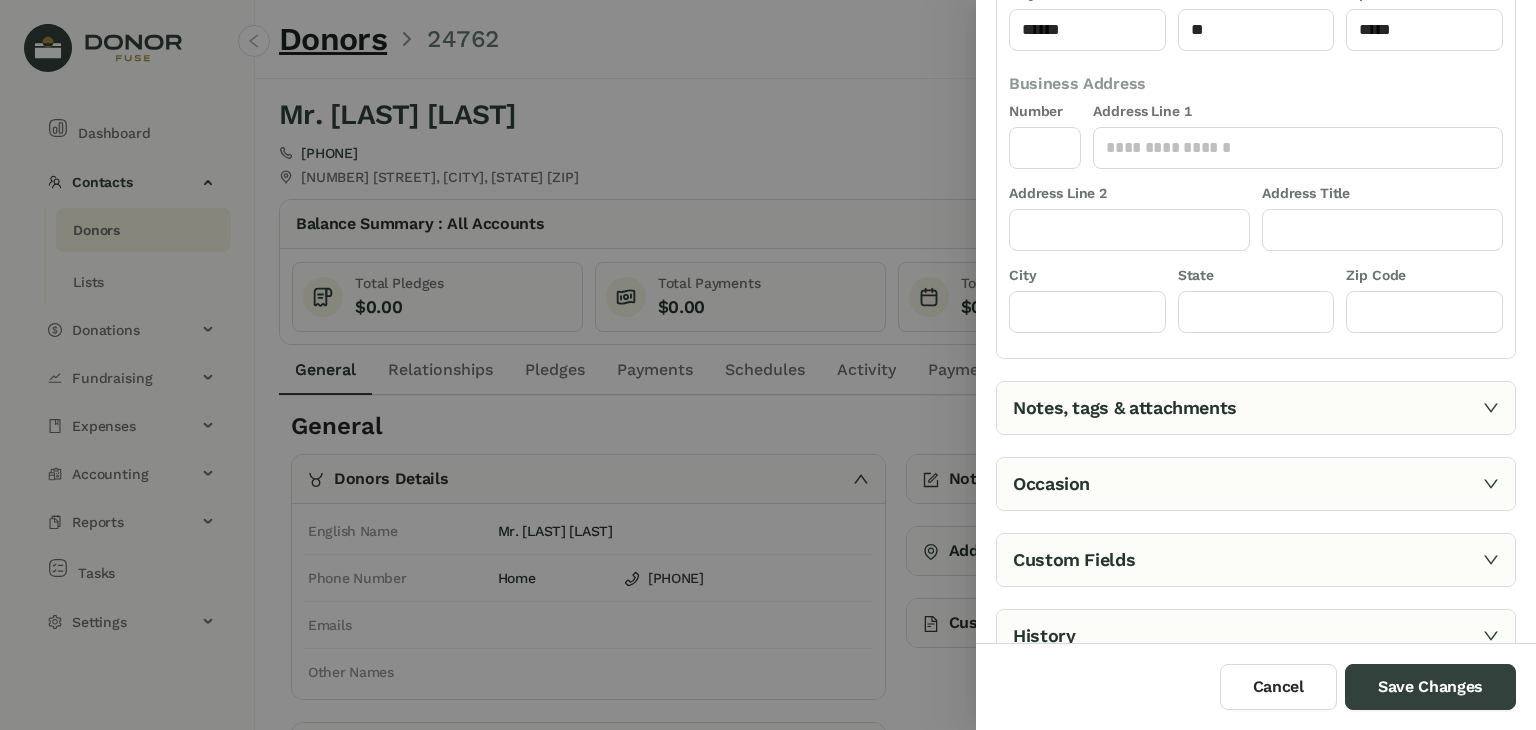 click on "Notes, tags & attachments" at bounding box center (1256, 408) 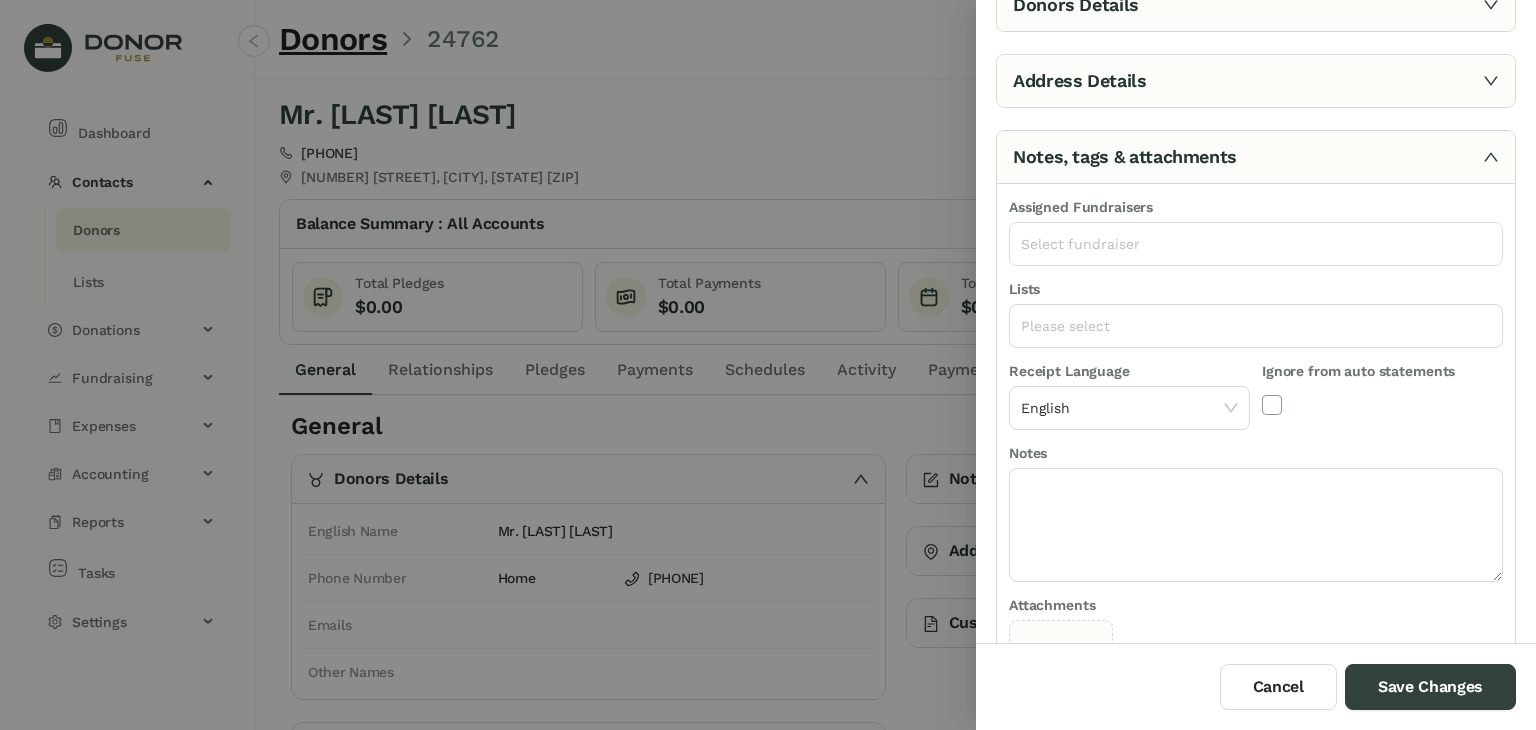 scroll, scrollTop: 92, scrollLeft: 0, axis: vertical 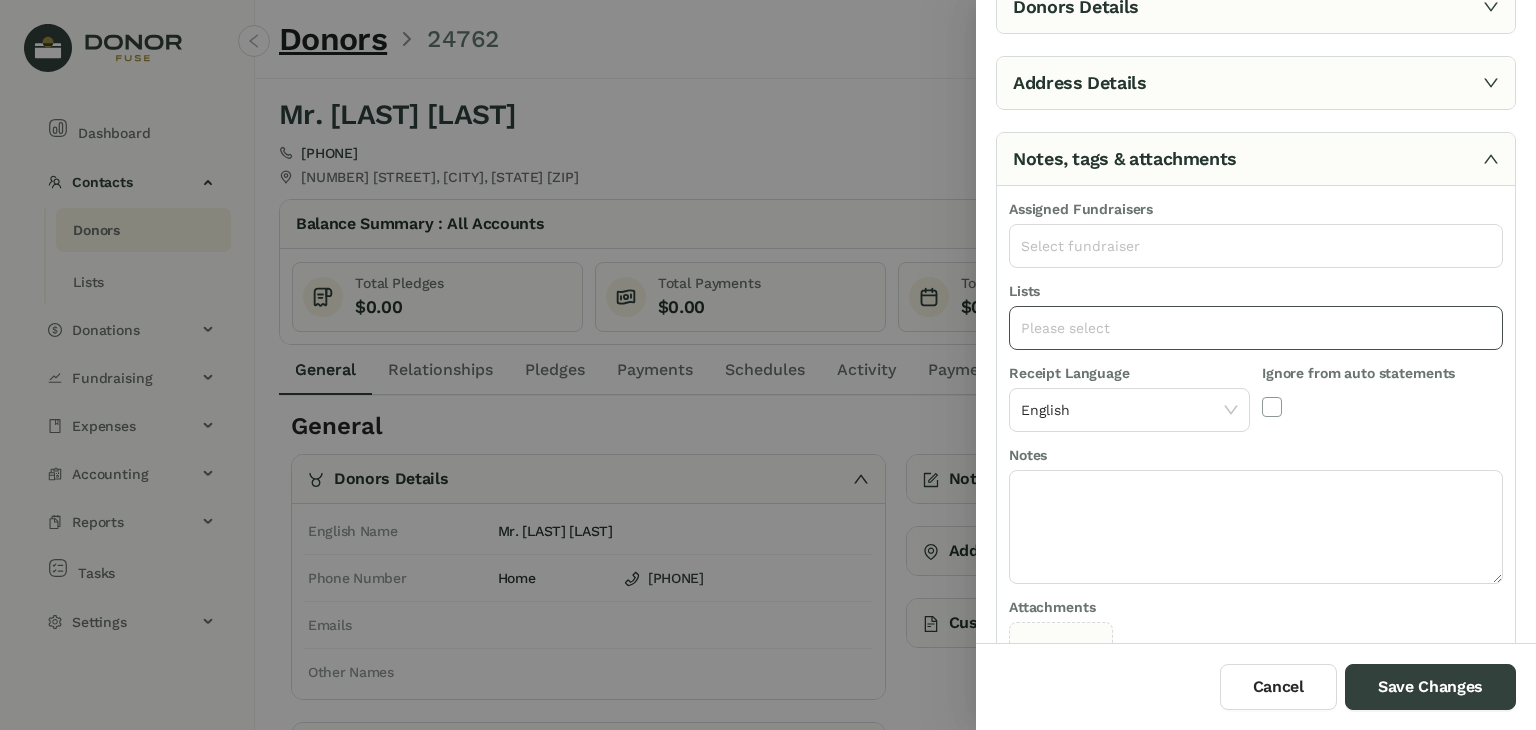 click on "Please select" 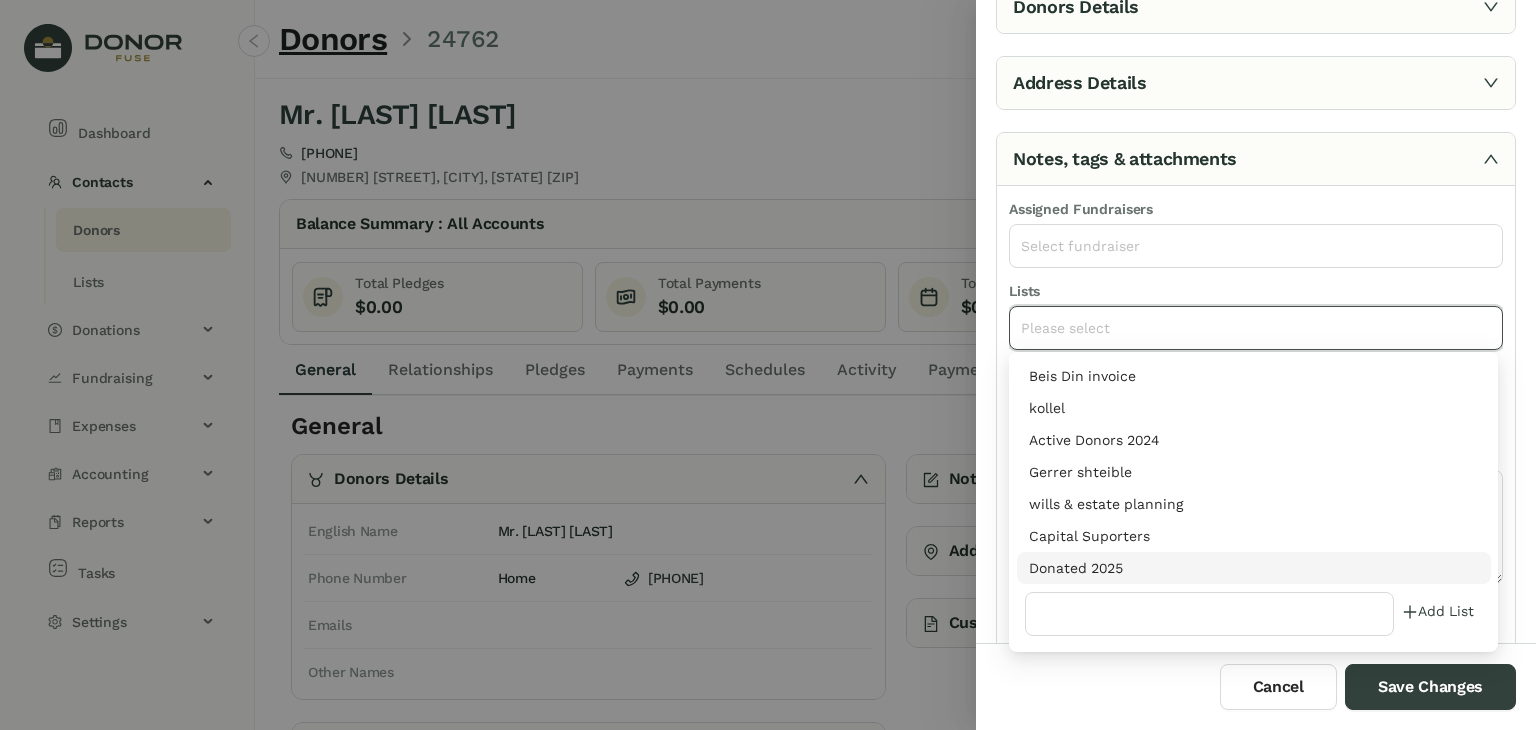 click on "Donated 2025" at bounding box center (1254, 568) 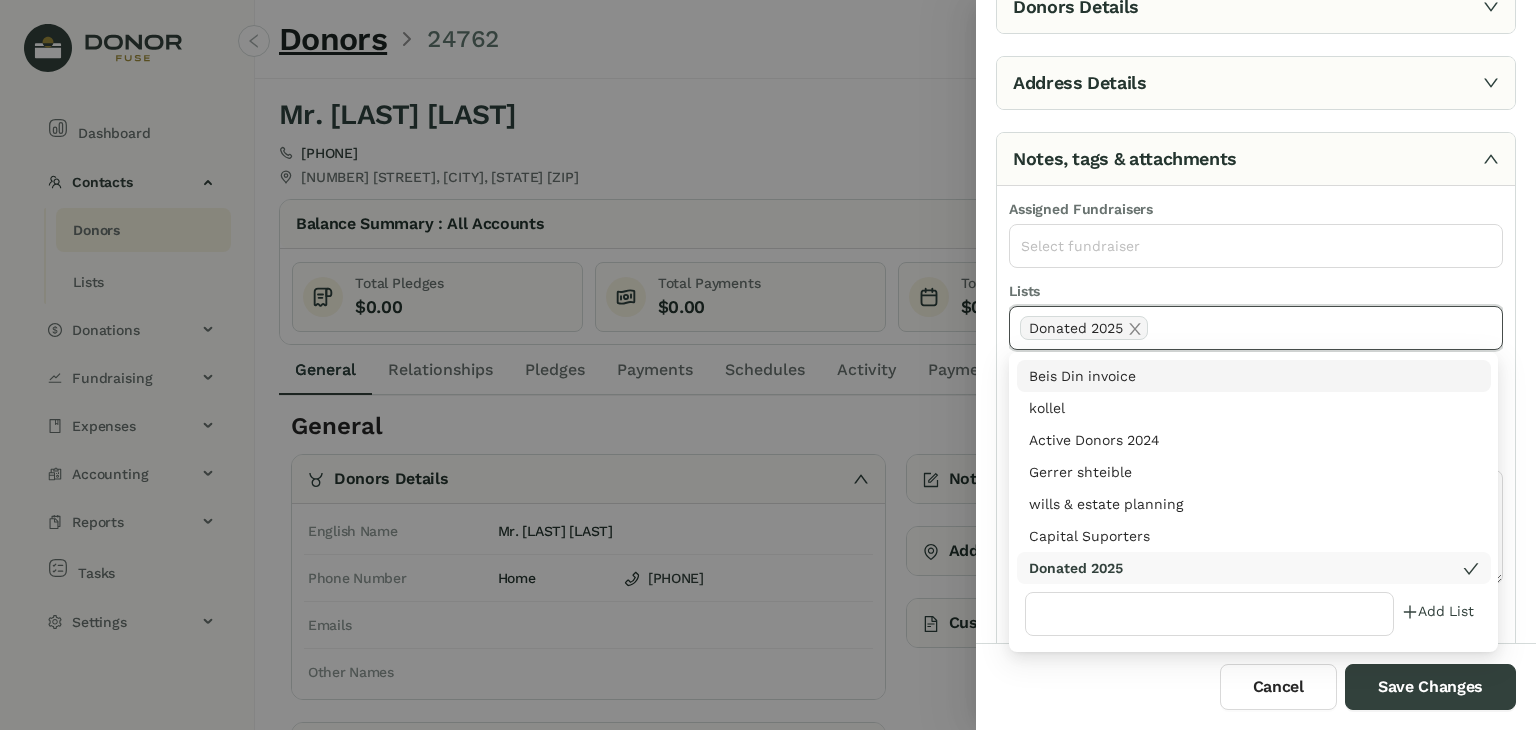click on "Address Details" at bounding box center [1256, 83] 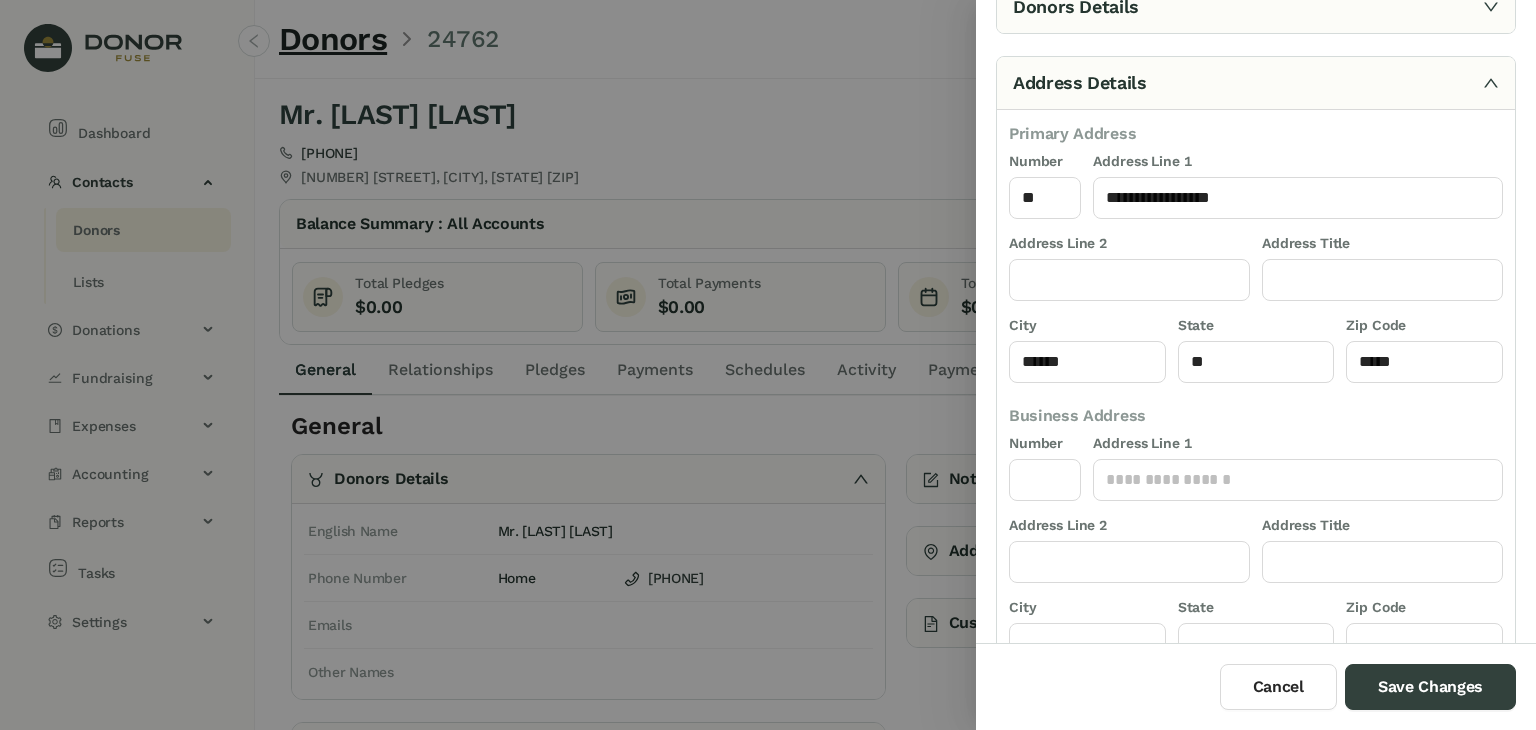 scroll, scrollTop: 0, scrollLeft: 0, axis: both 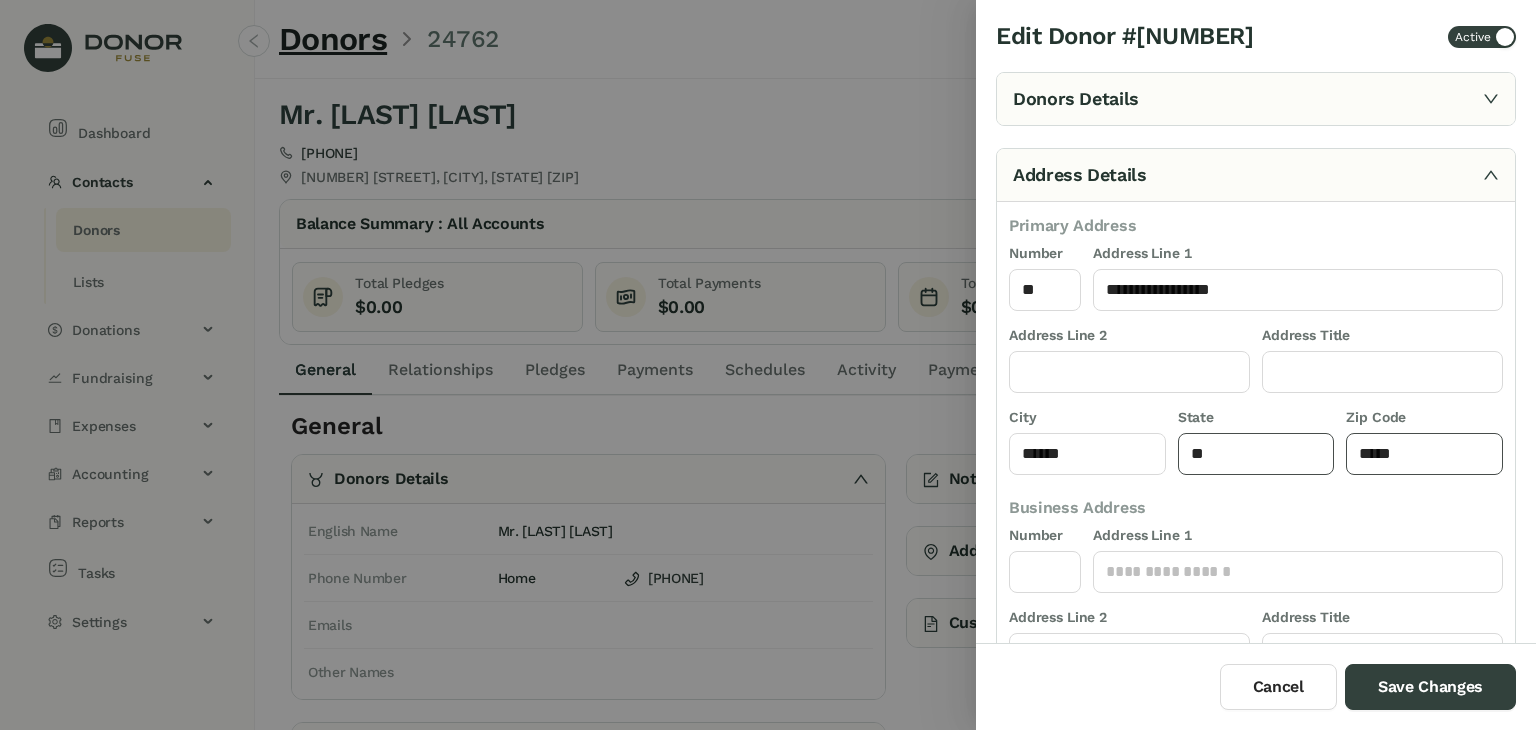 drag, startPoint x: 1441, startPoint y: 461, endPoint x: 1246, endPoint y: 462, distance: 195.00256 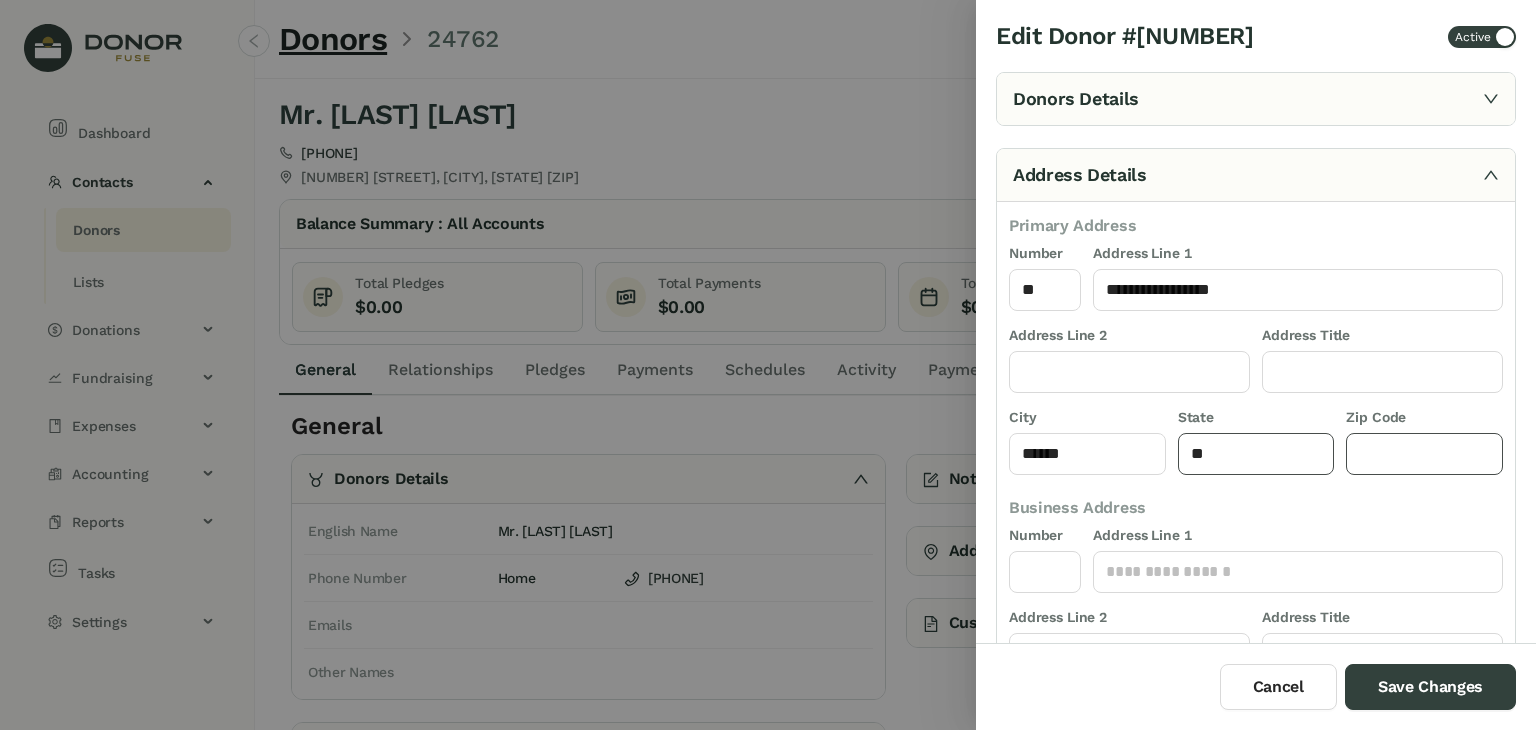 type 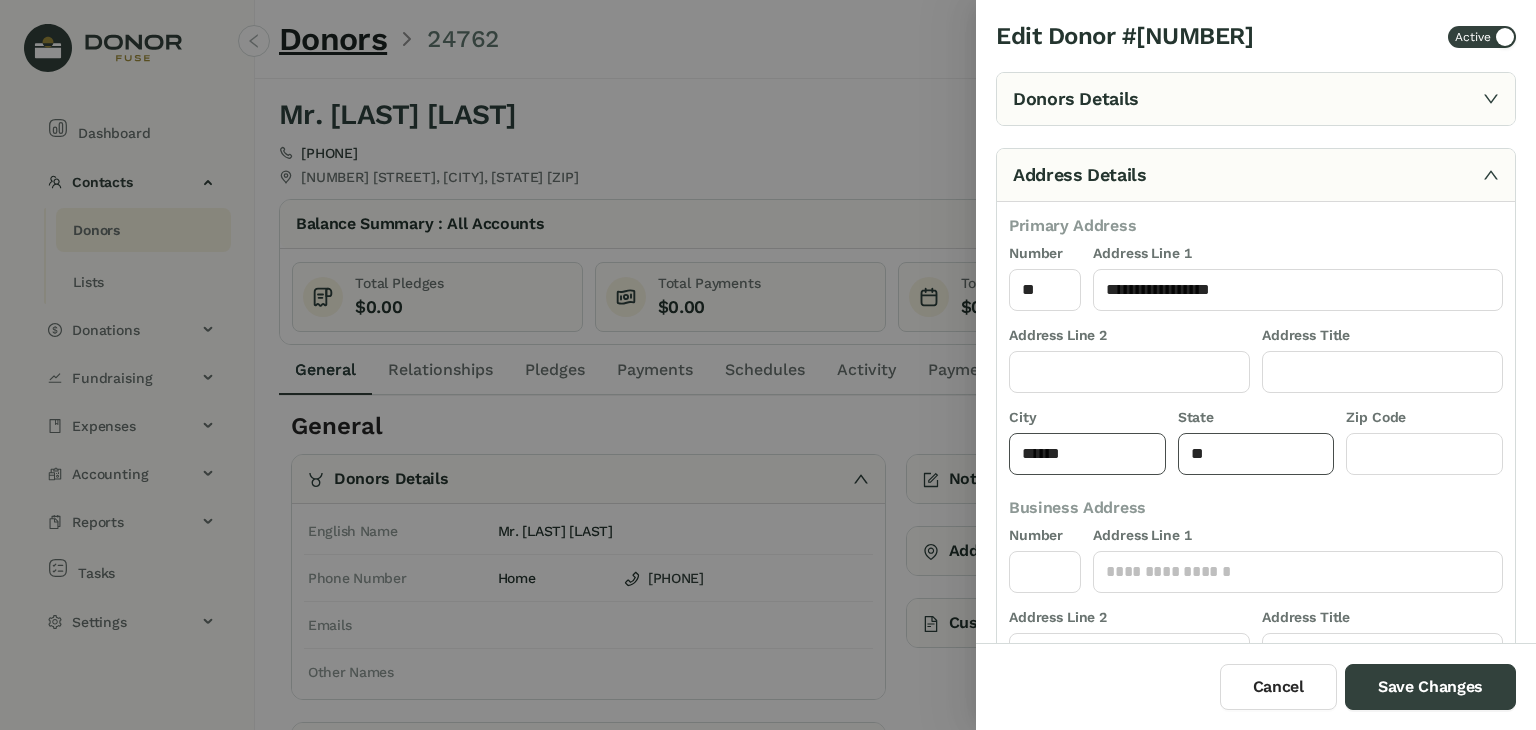 drag, startPoint x: 1244, startPoint y: 459, endPoint x: 1053, endPoint y: 464, distance: 191.06543 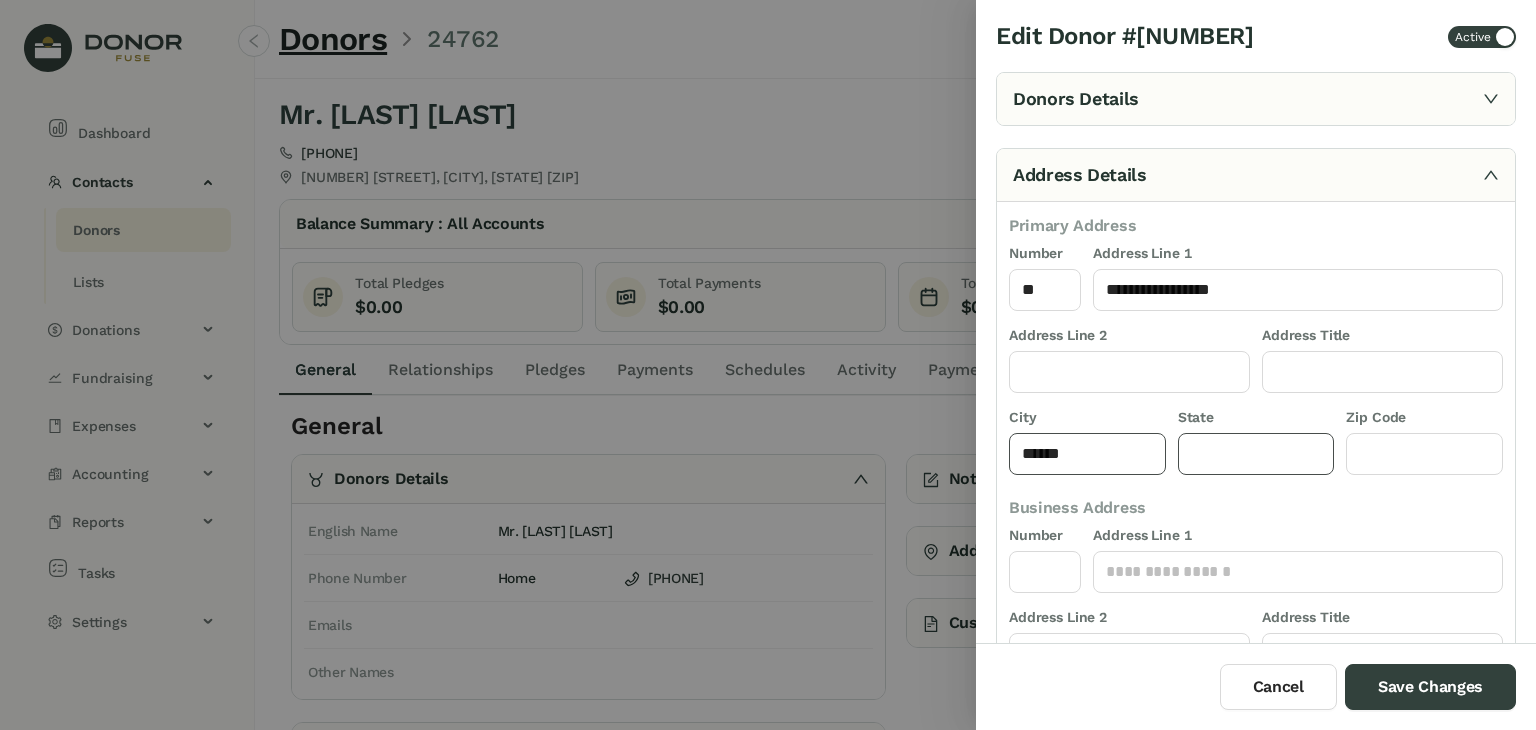 type 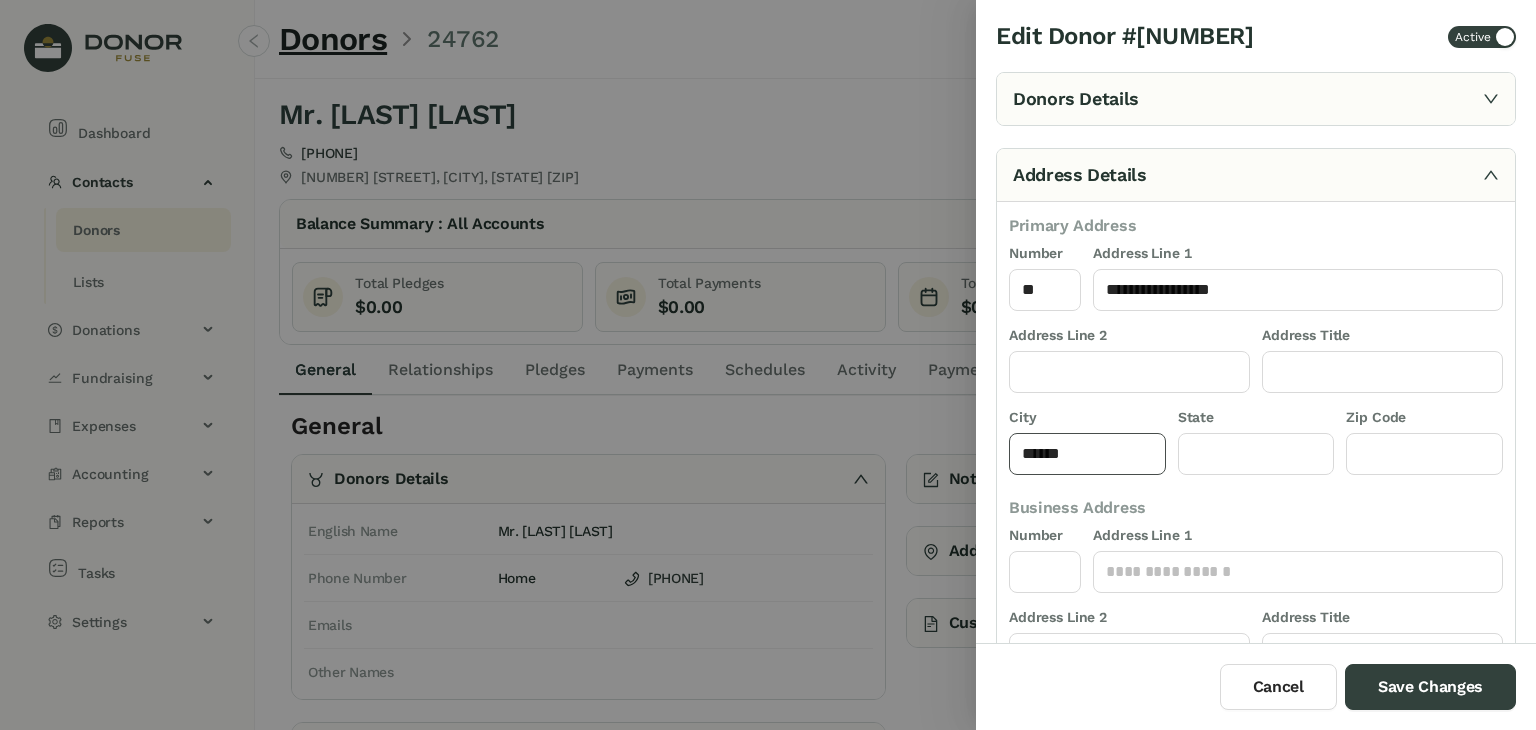 drag, startPoint x: 1093, startPoint y: 458, endPoint x: 800, endPoint y: 473, distance: 293.3837 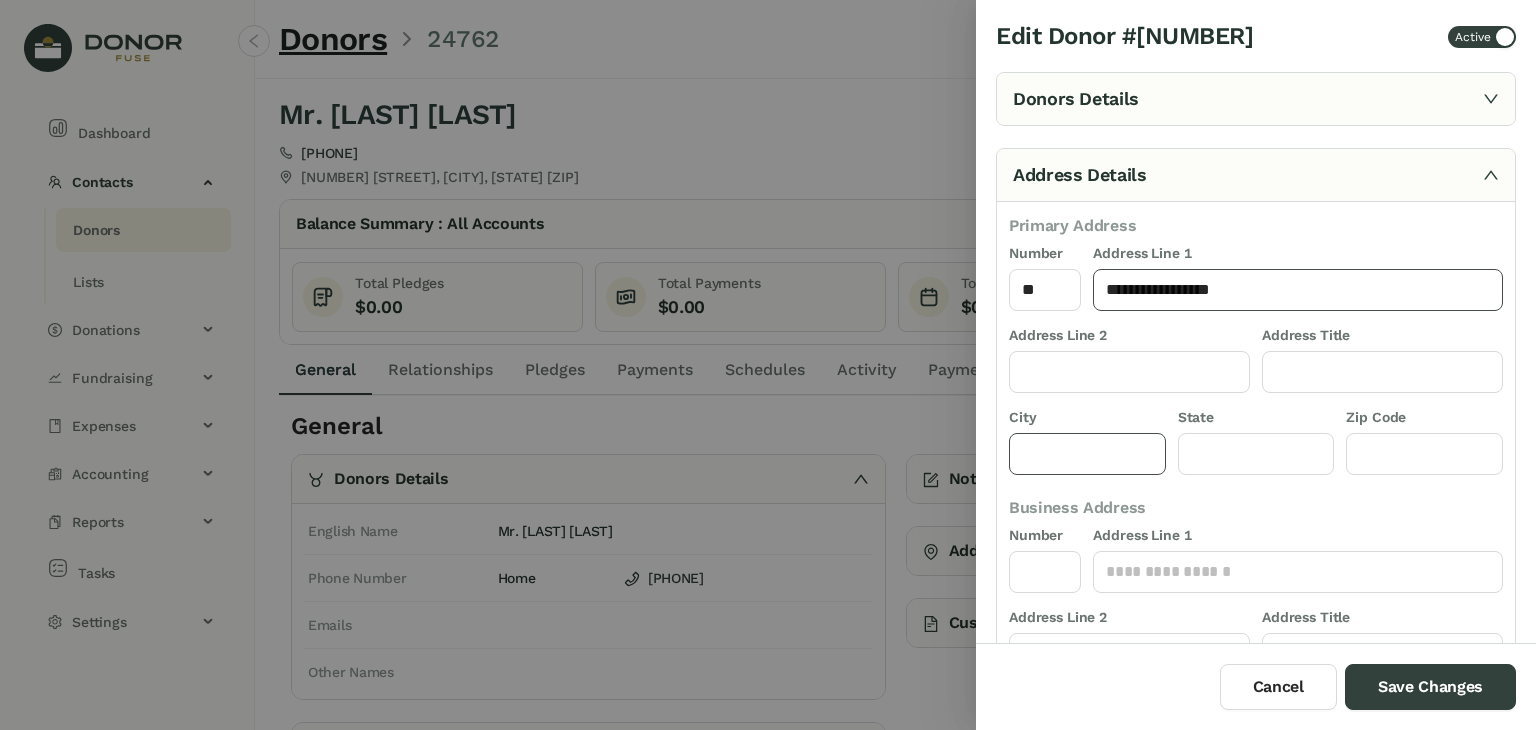 type 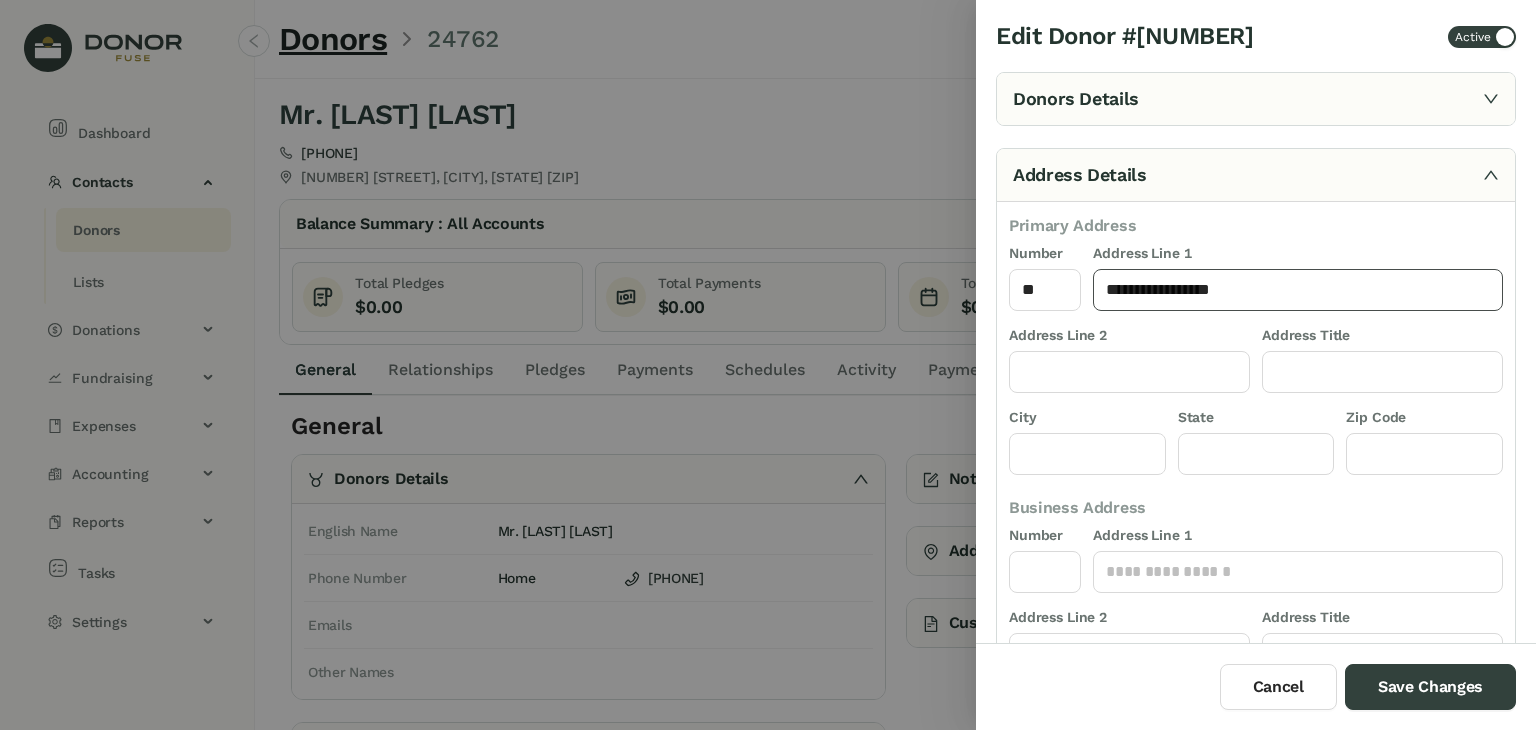 drag, startPoint x: 1256, startPoint y: 290, endPoint x: 1013, endPoint y: 313, distance: 244.08604 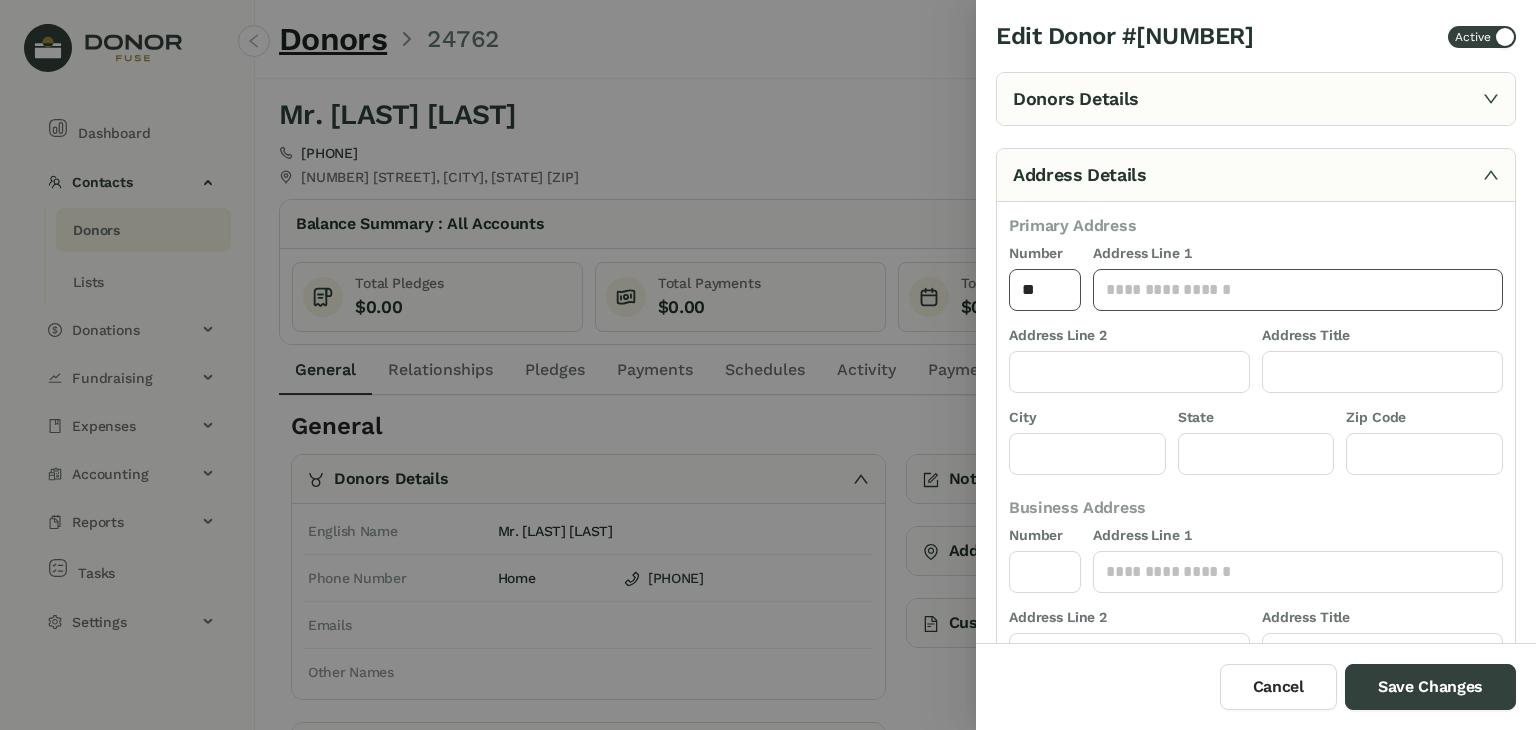 type 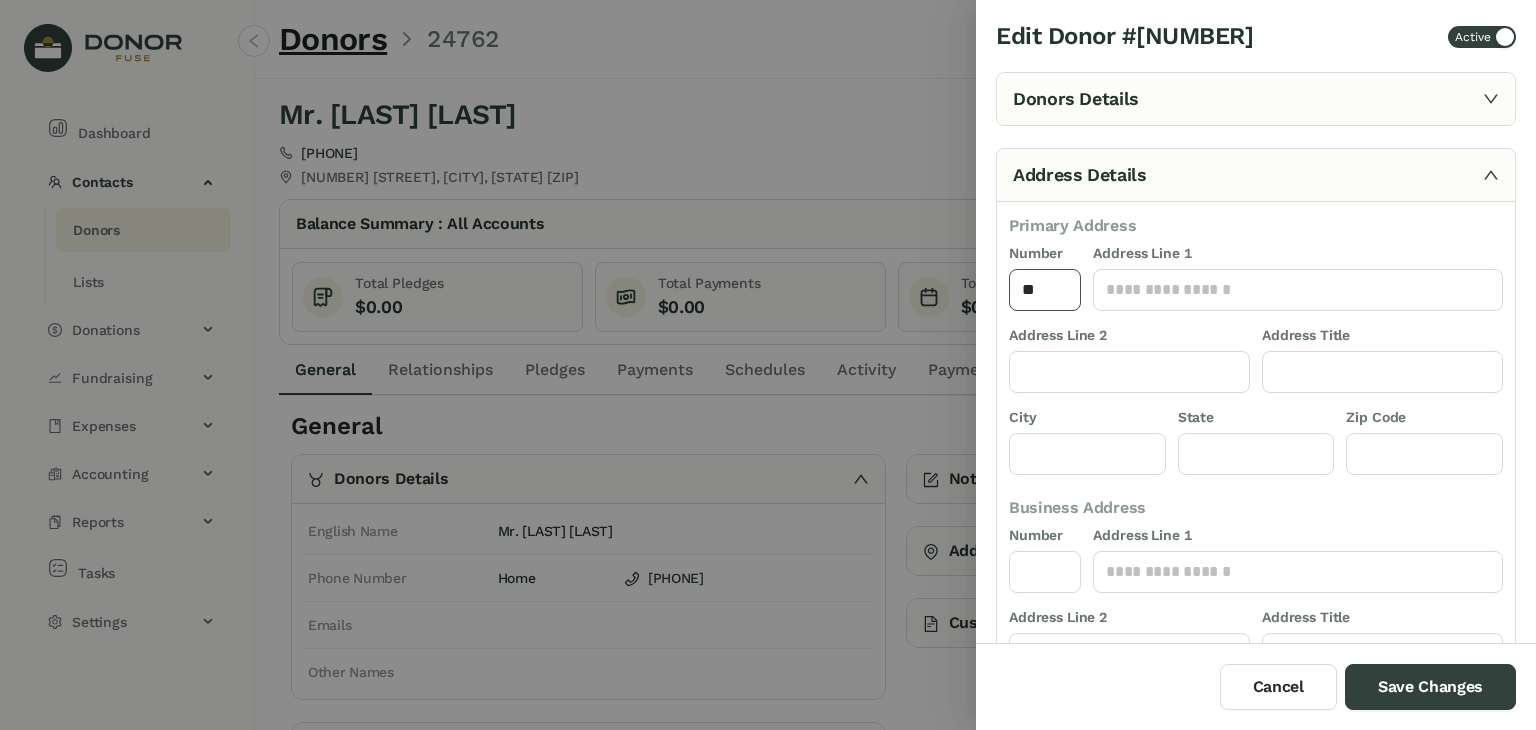 drag, startPoint x: 1049, startPoint y: 297, endPoint x: 892, endPoint y: 293, distance: 157.05095 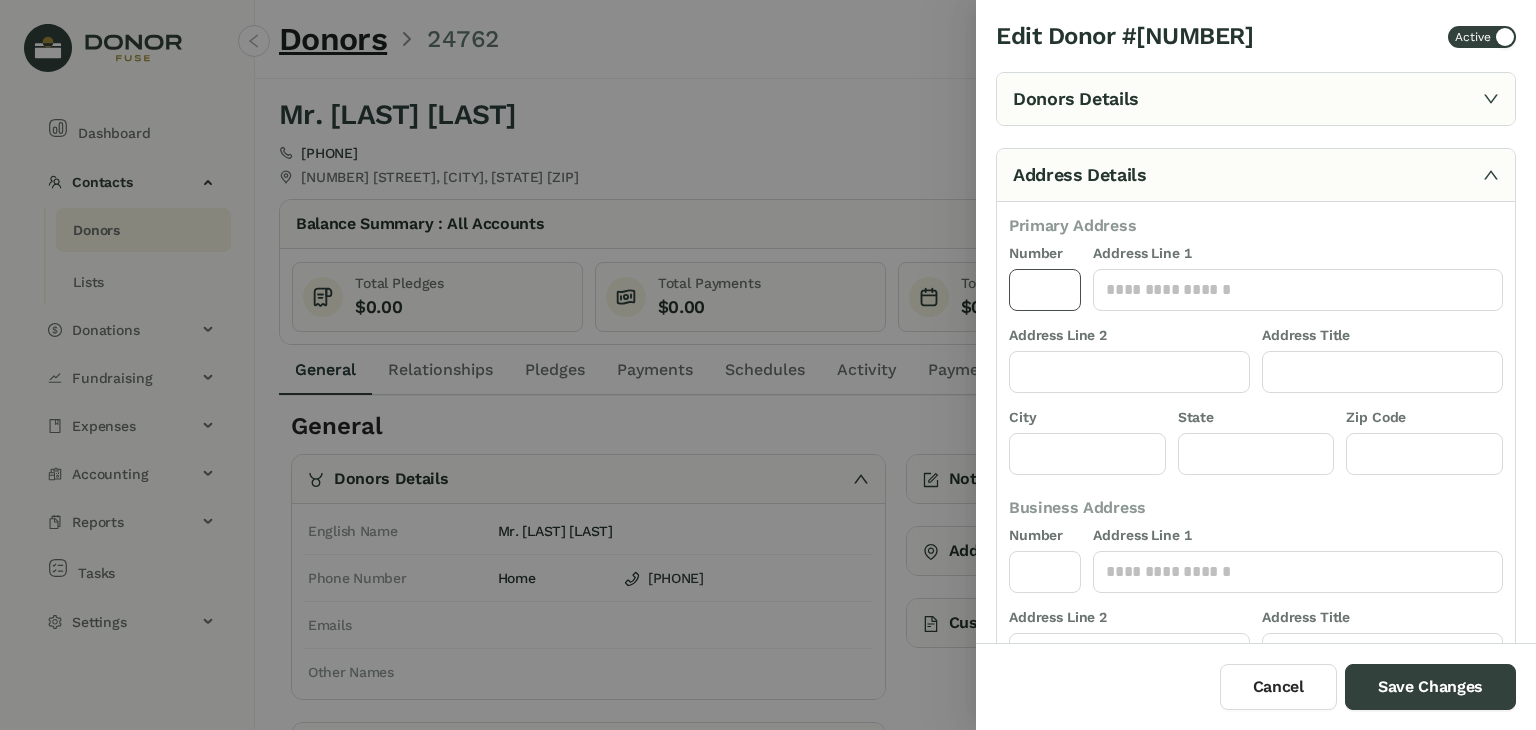 type 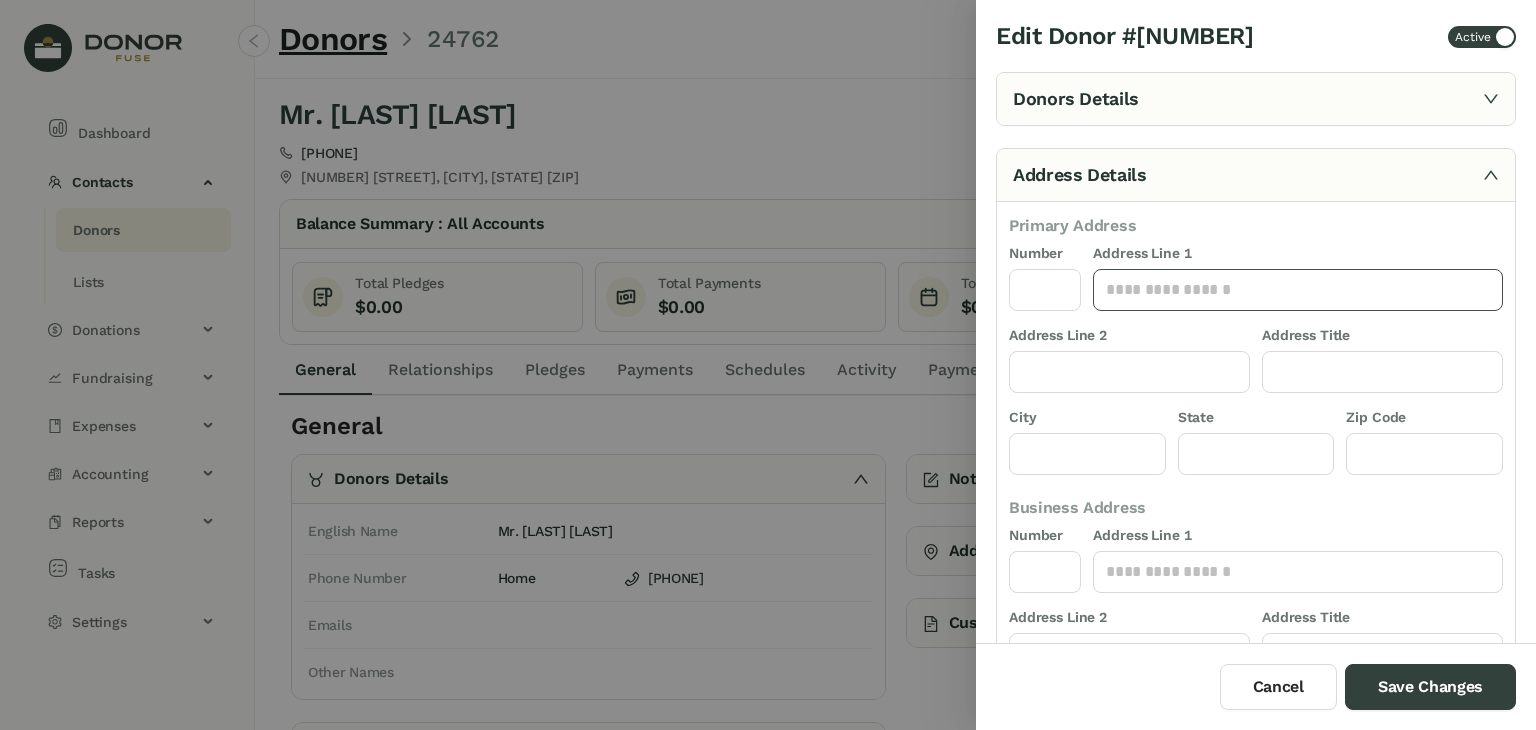 click 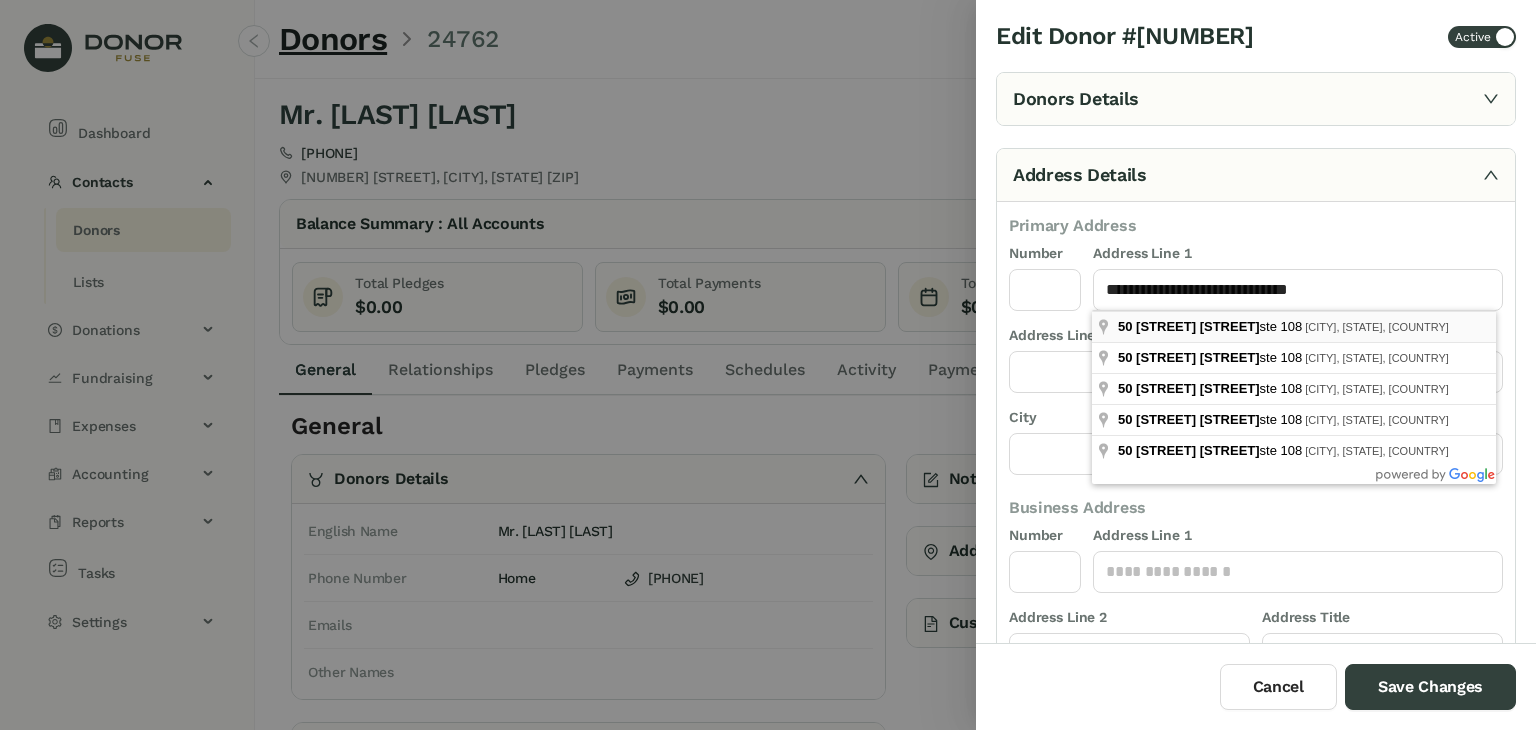 type on "**********" 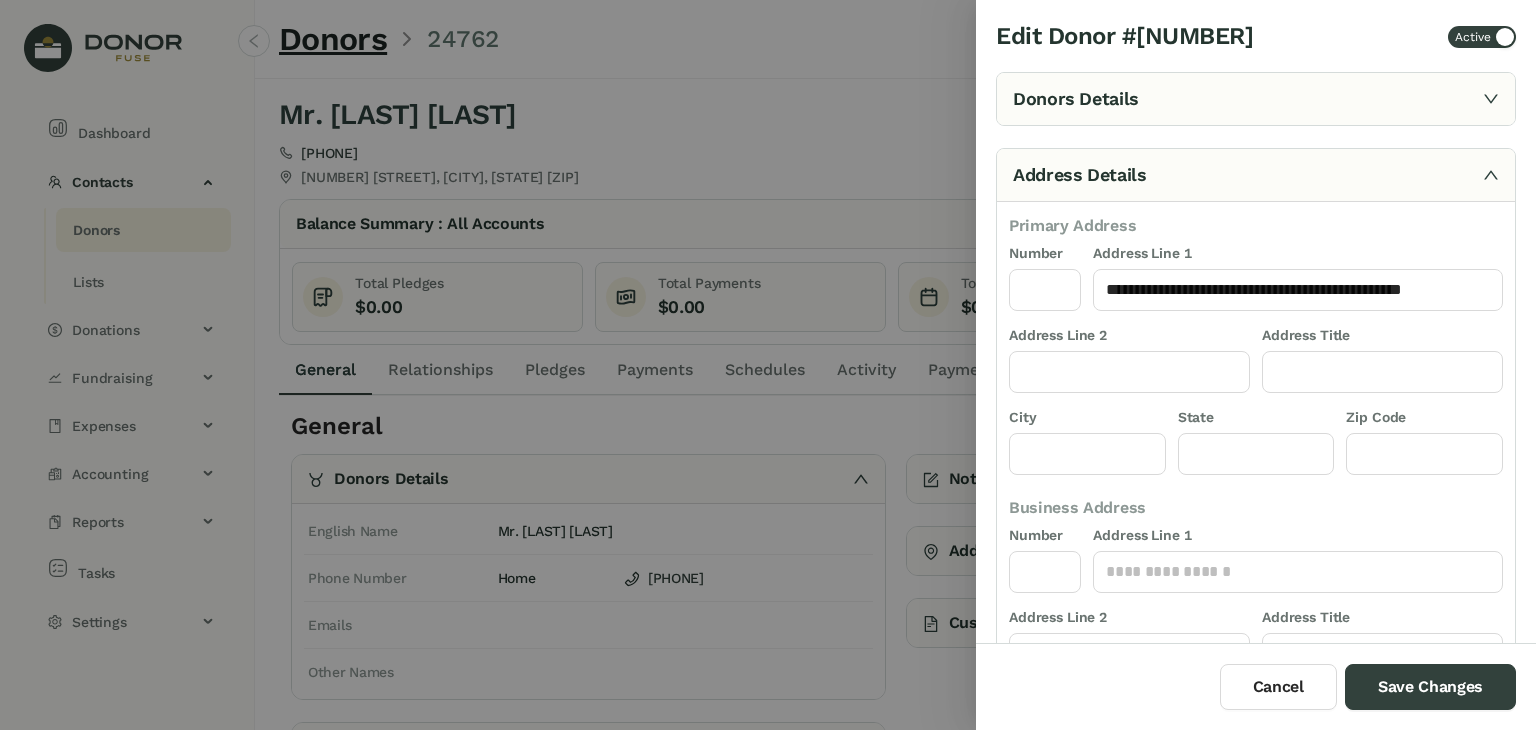 type on "**" 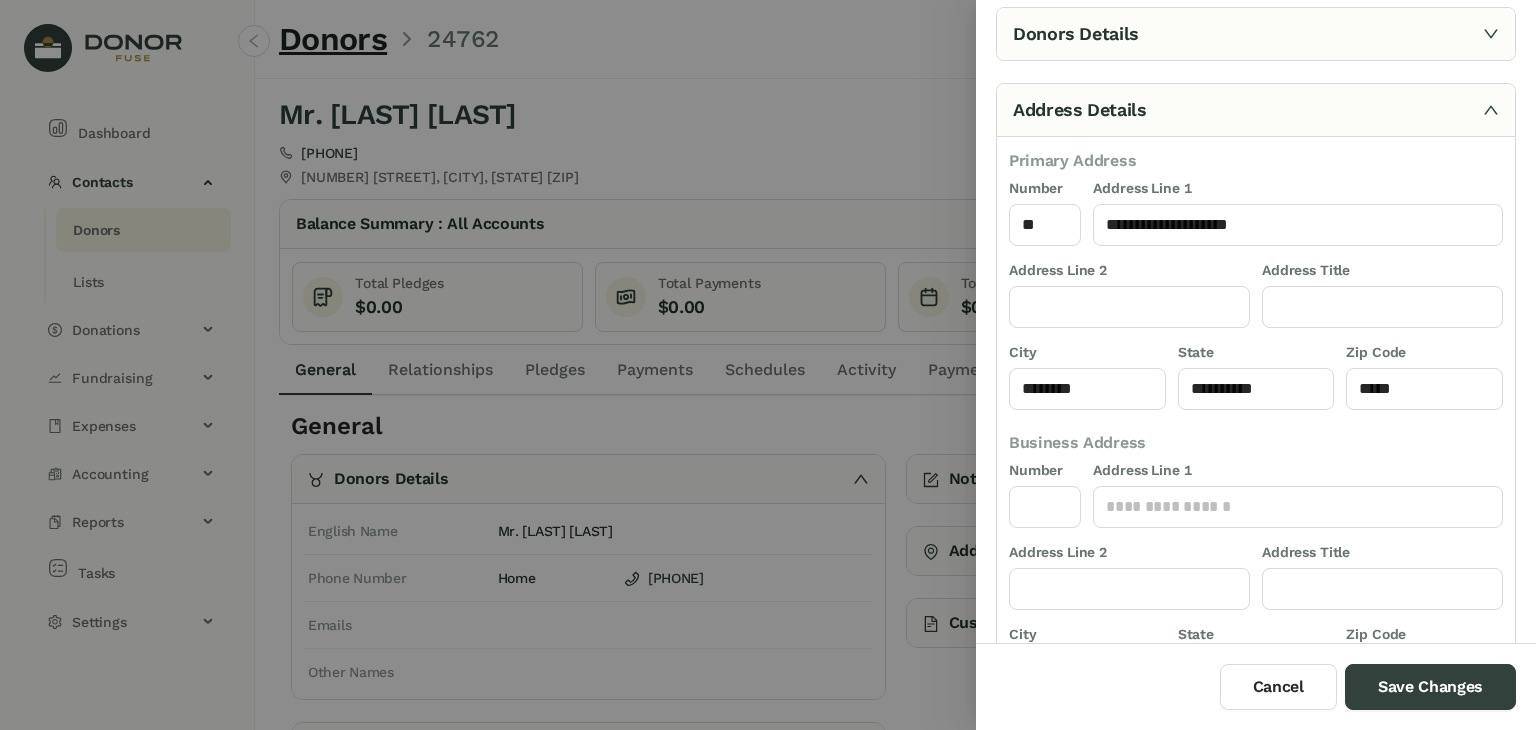 scroll, scrollTop: 0, scrollLeft: 0, axis: both 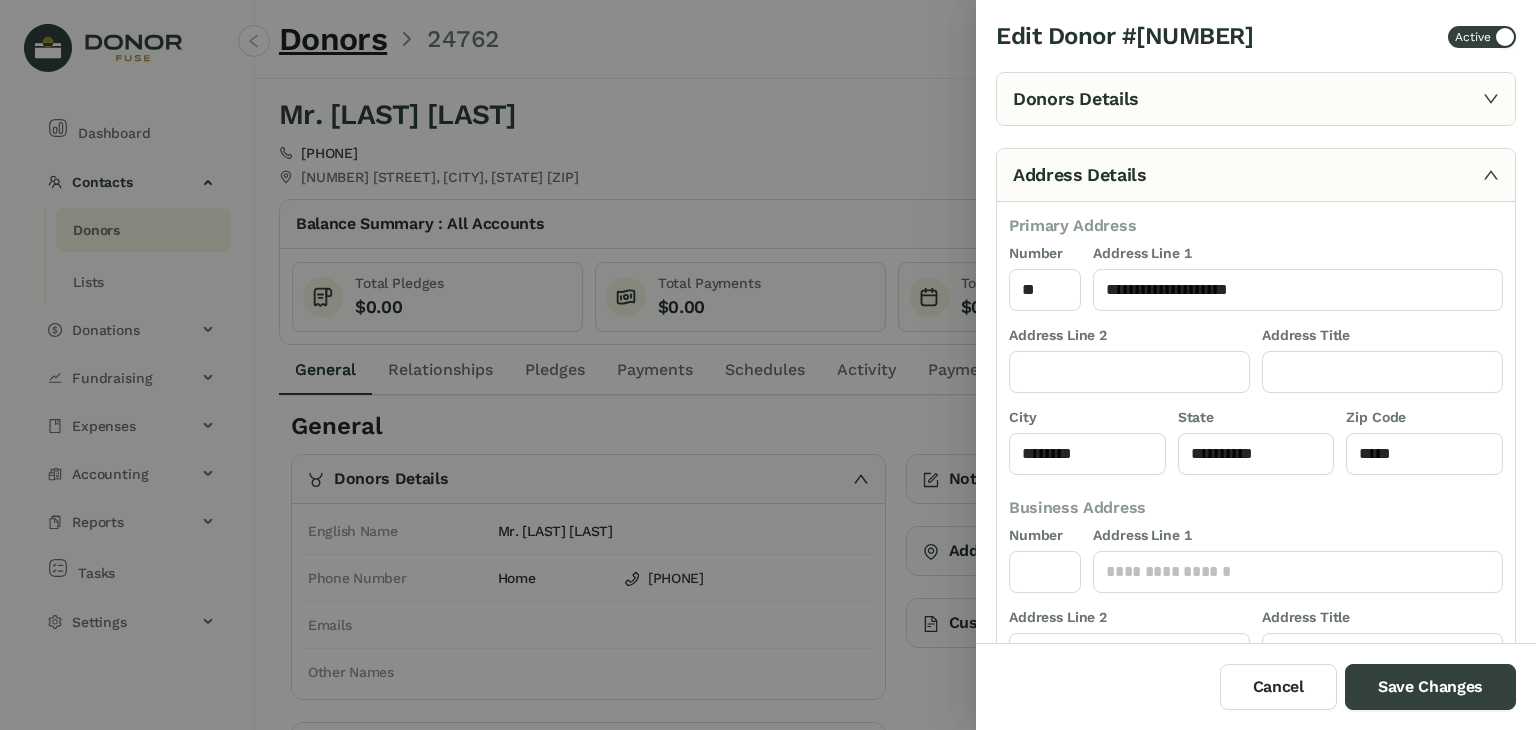 click on "Donors Details" at bounding box center (1256, 99) 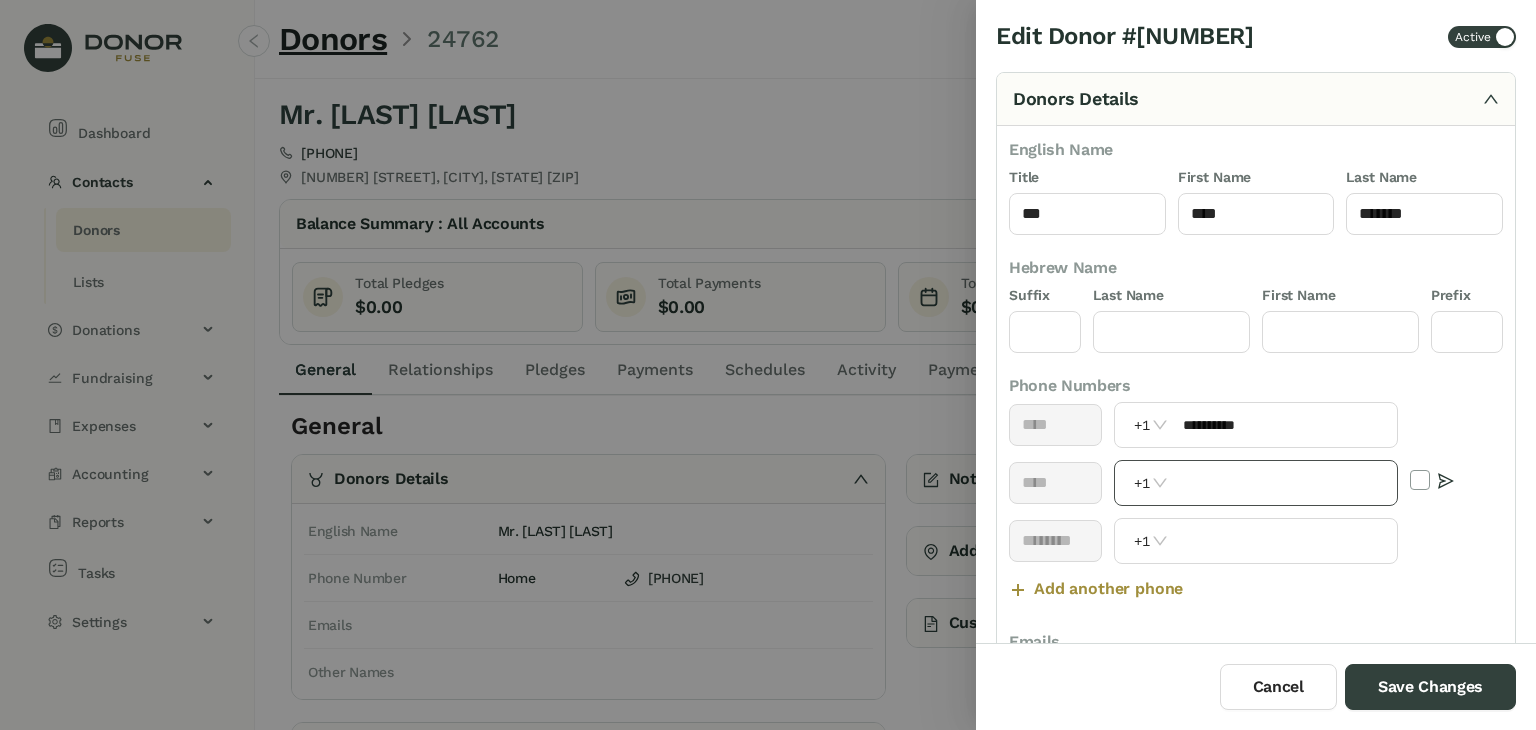 click at bounding box center [1284, 483] 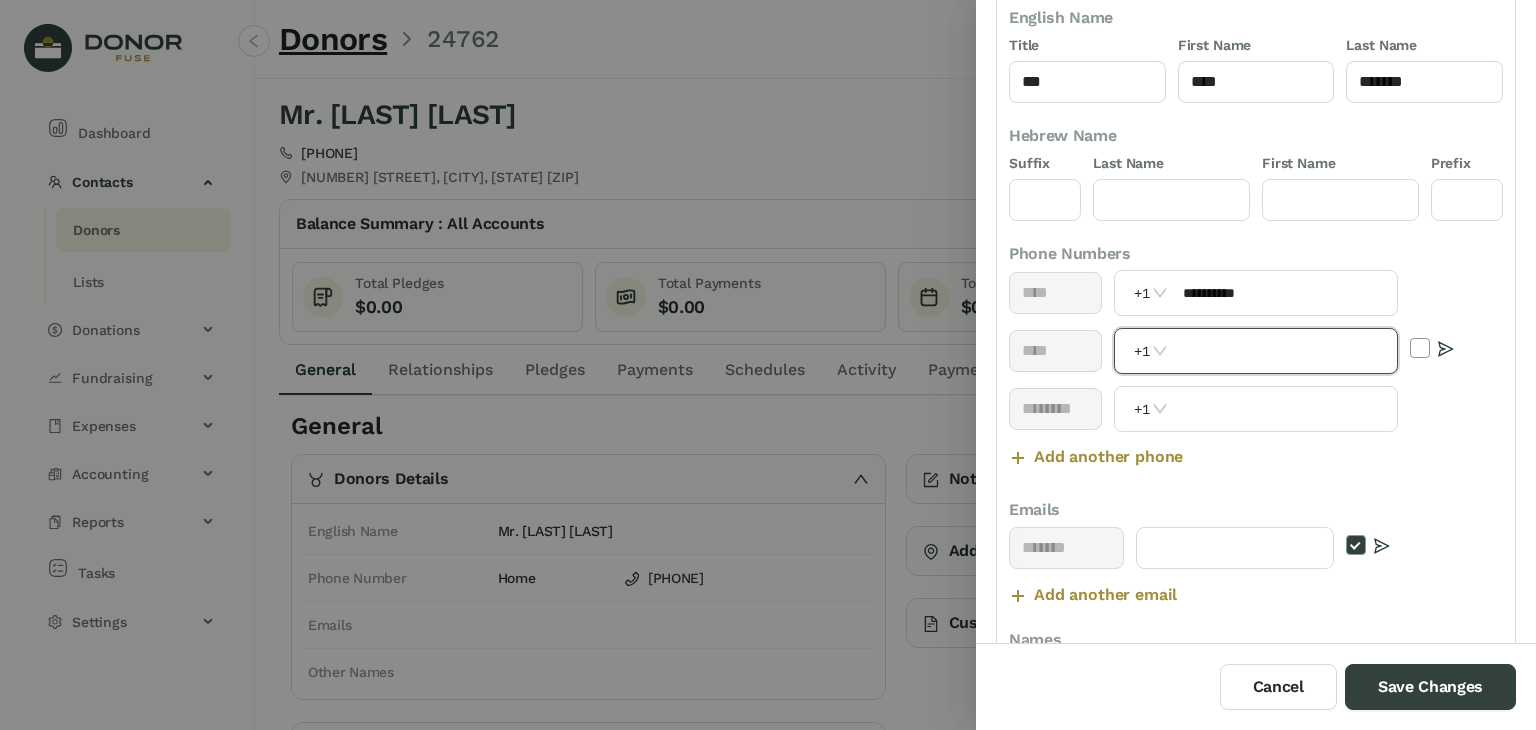 scroll, scrollTop: 281, scrollLeft: 0, axis: vertical 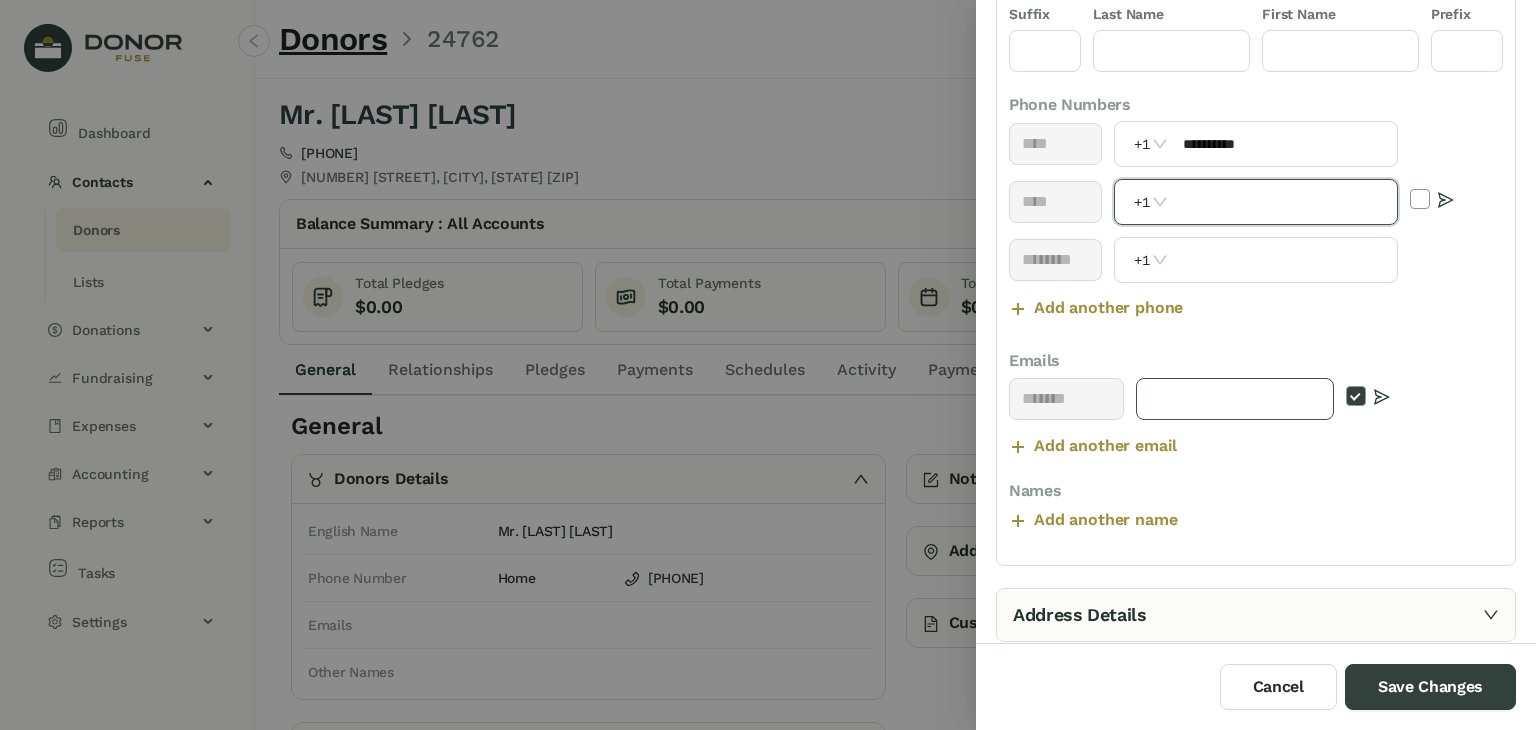 click at bounding box center [1235, 399] 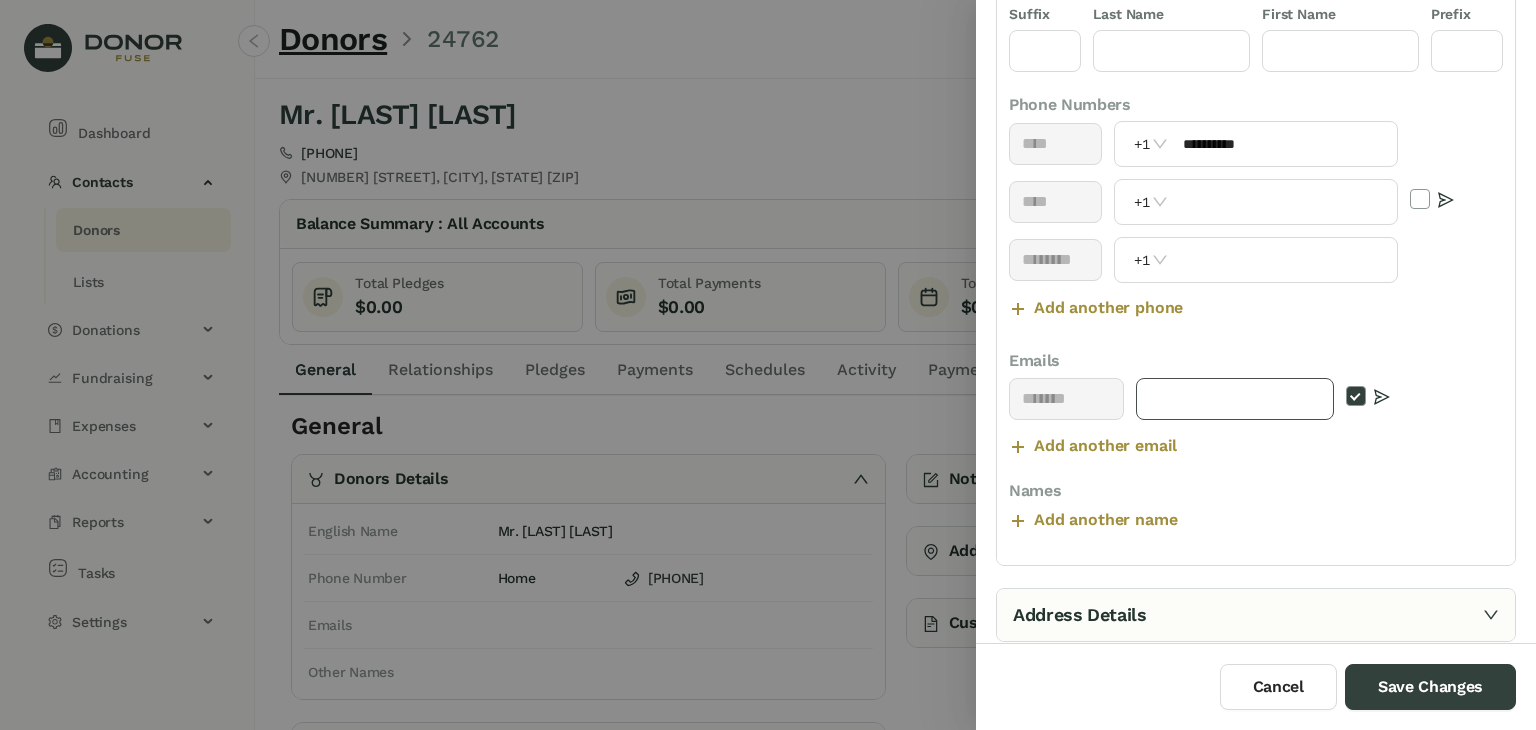 paste on "**********" 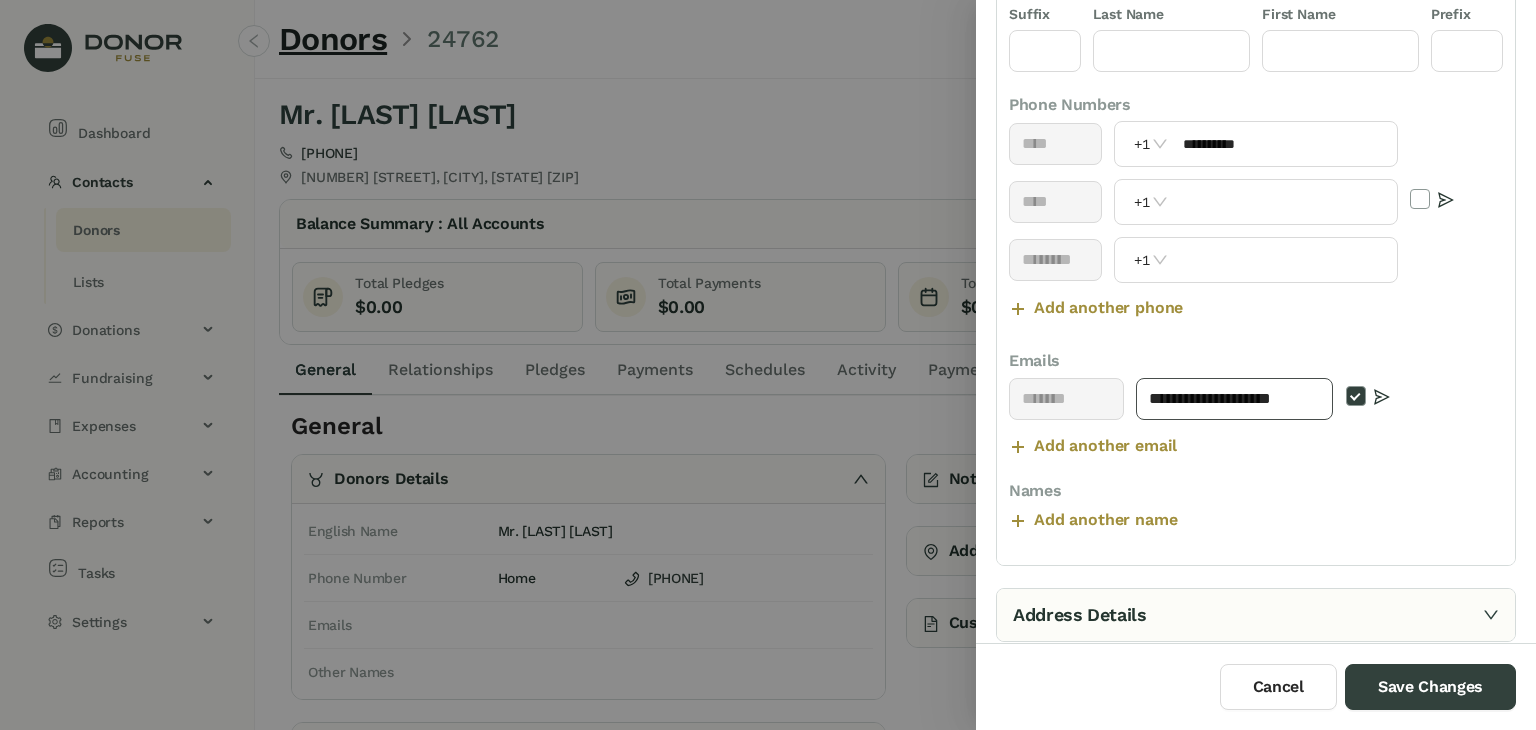 scroll, scrollTop: 0, scrollLeft: 0, axis: both 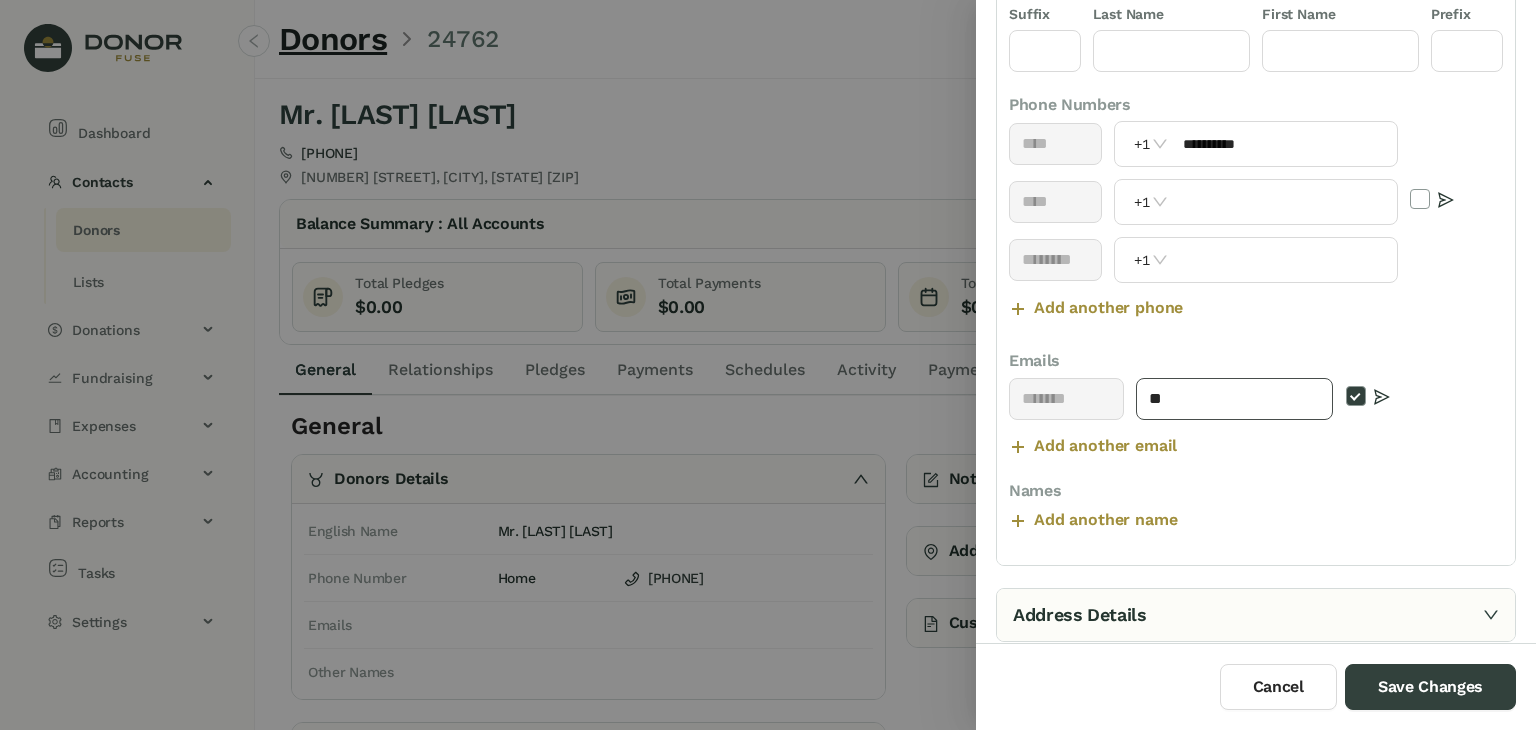 type on "*" 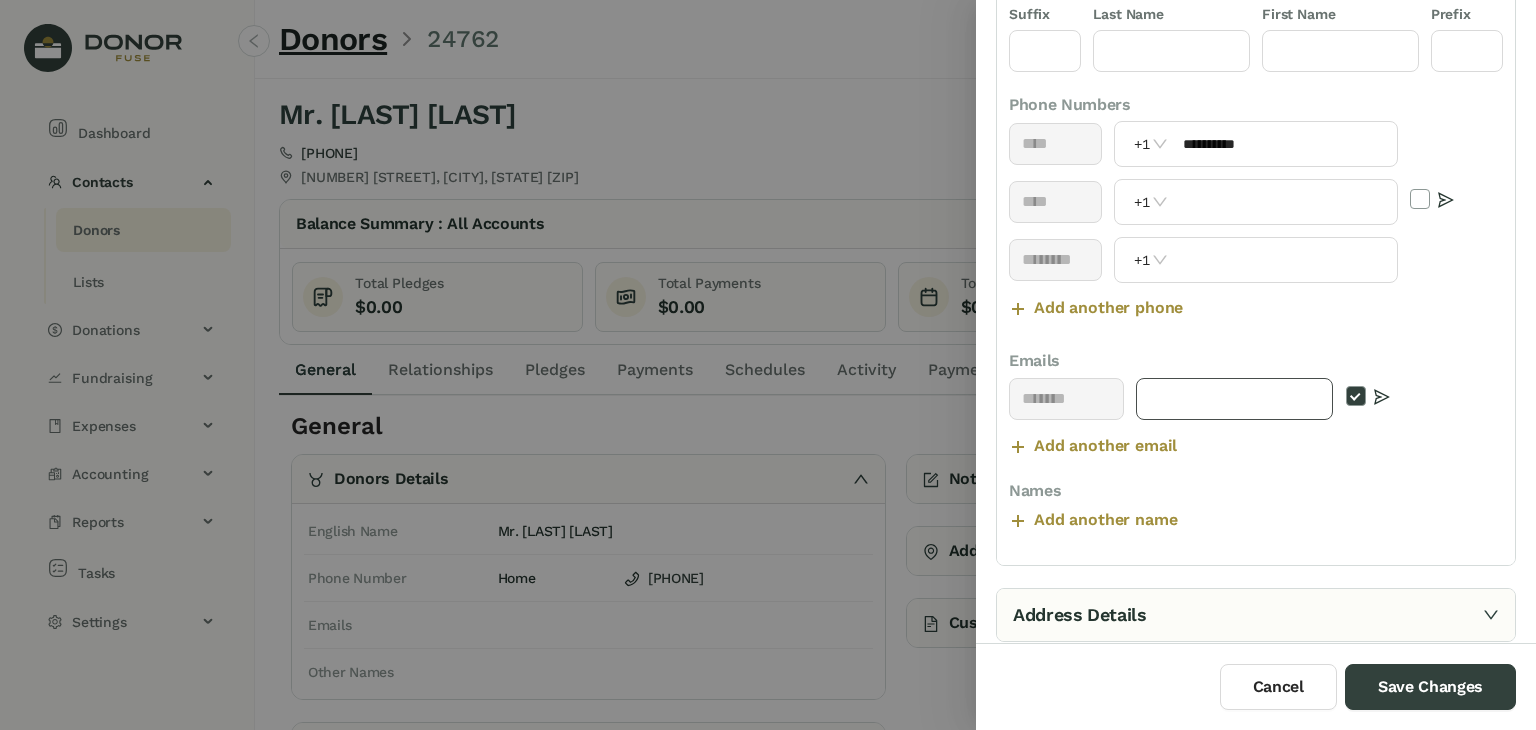 paste on "**********" 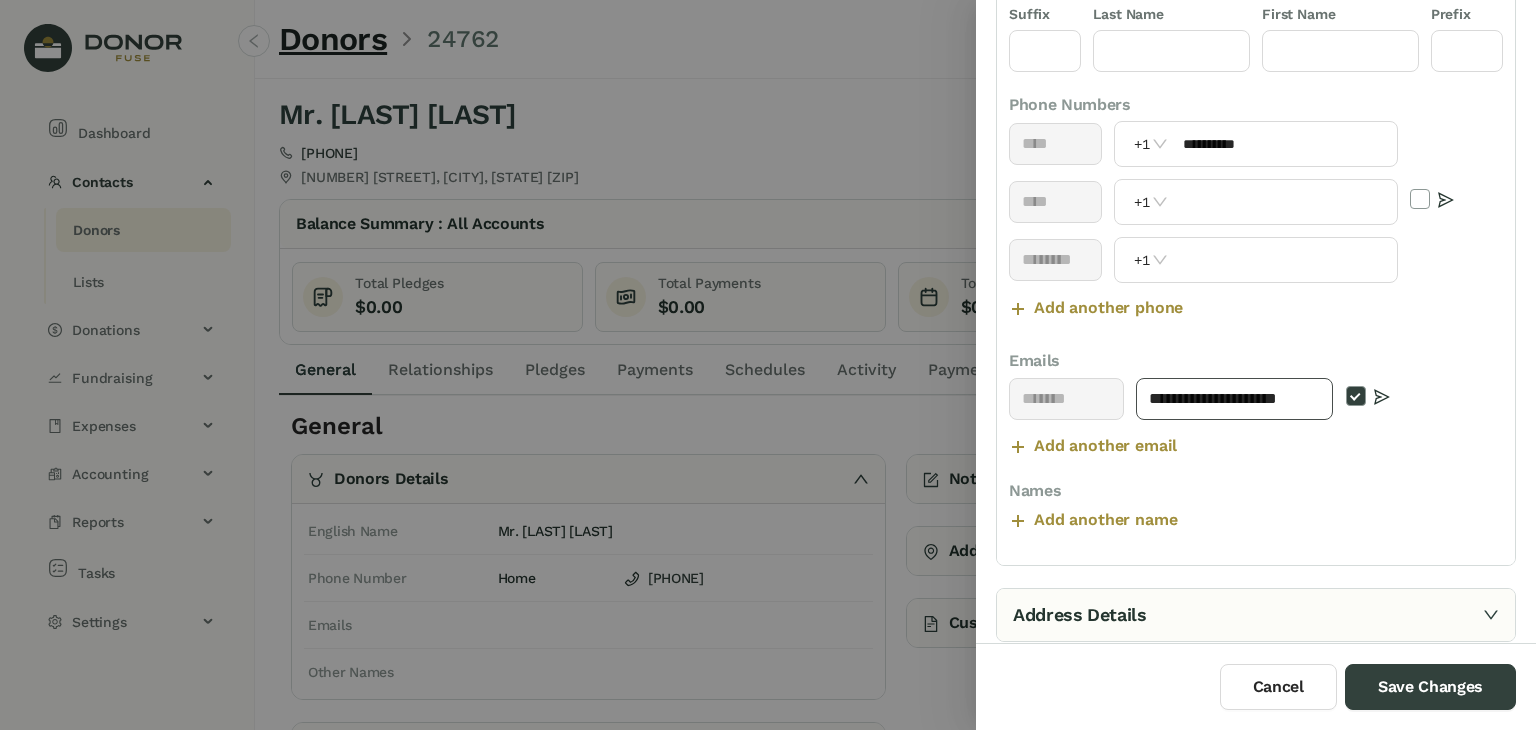 scroll, scrollTop: 0, scrollLeft: 16, axis: horizontal 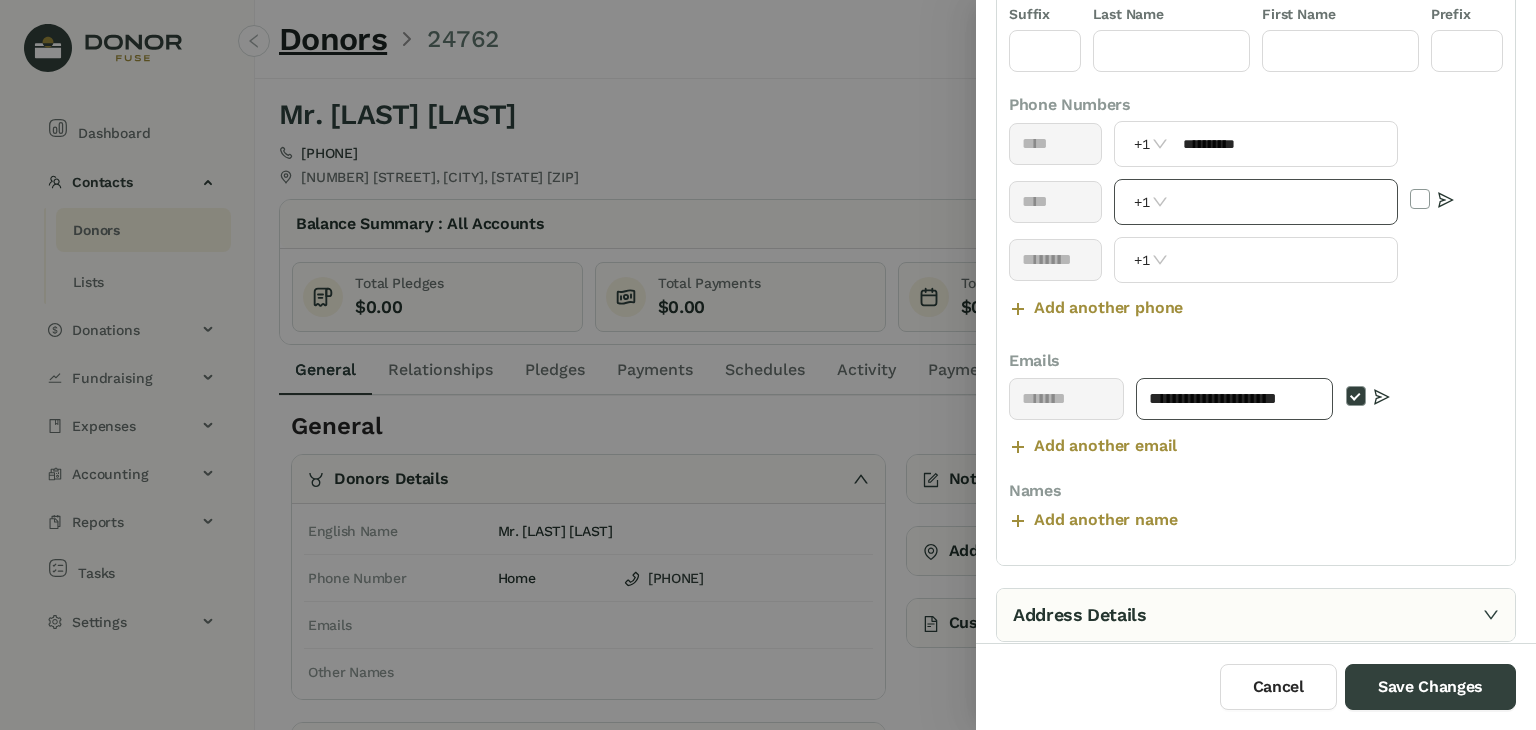 type on "**********" 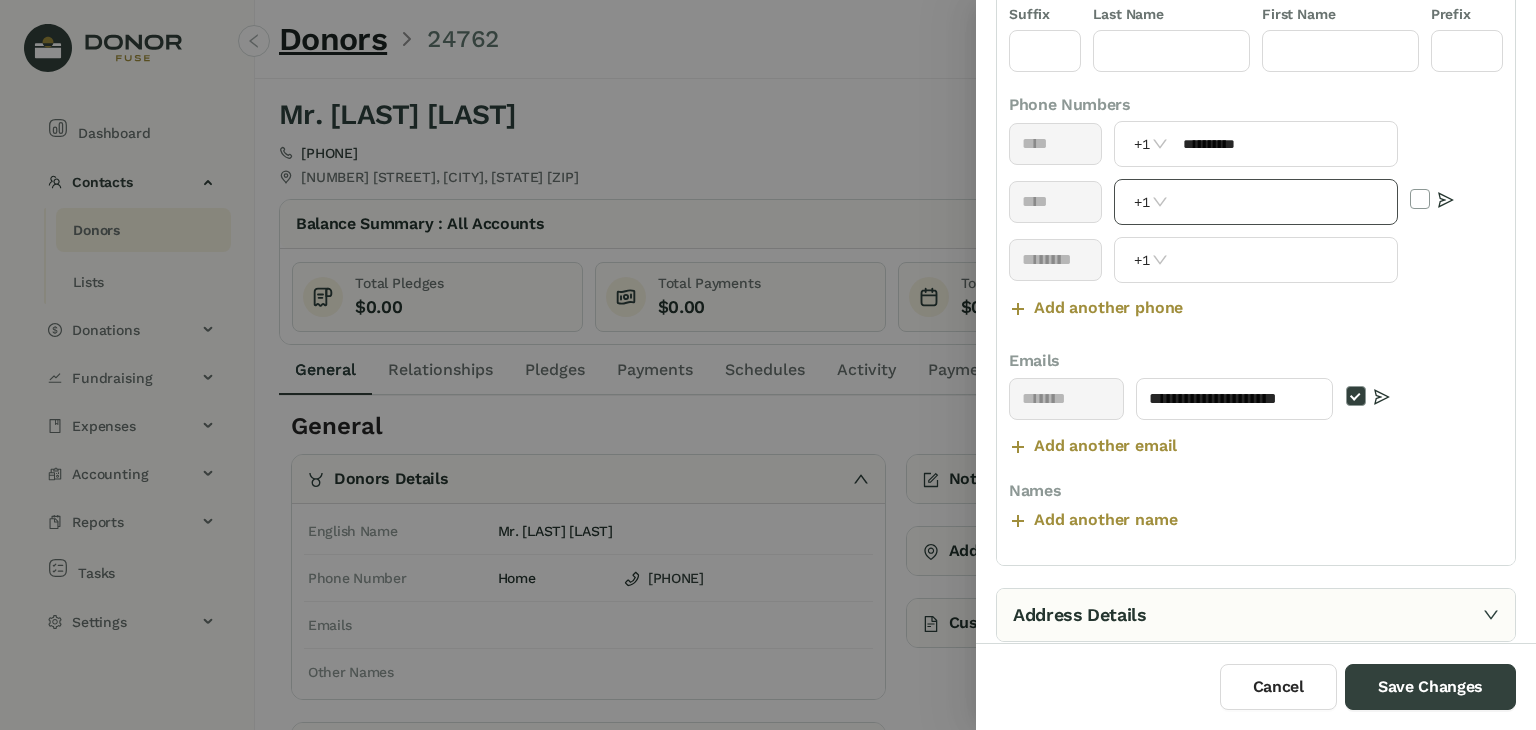 click on "+1" at bounding box center [1255, 202] 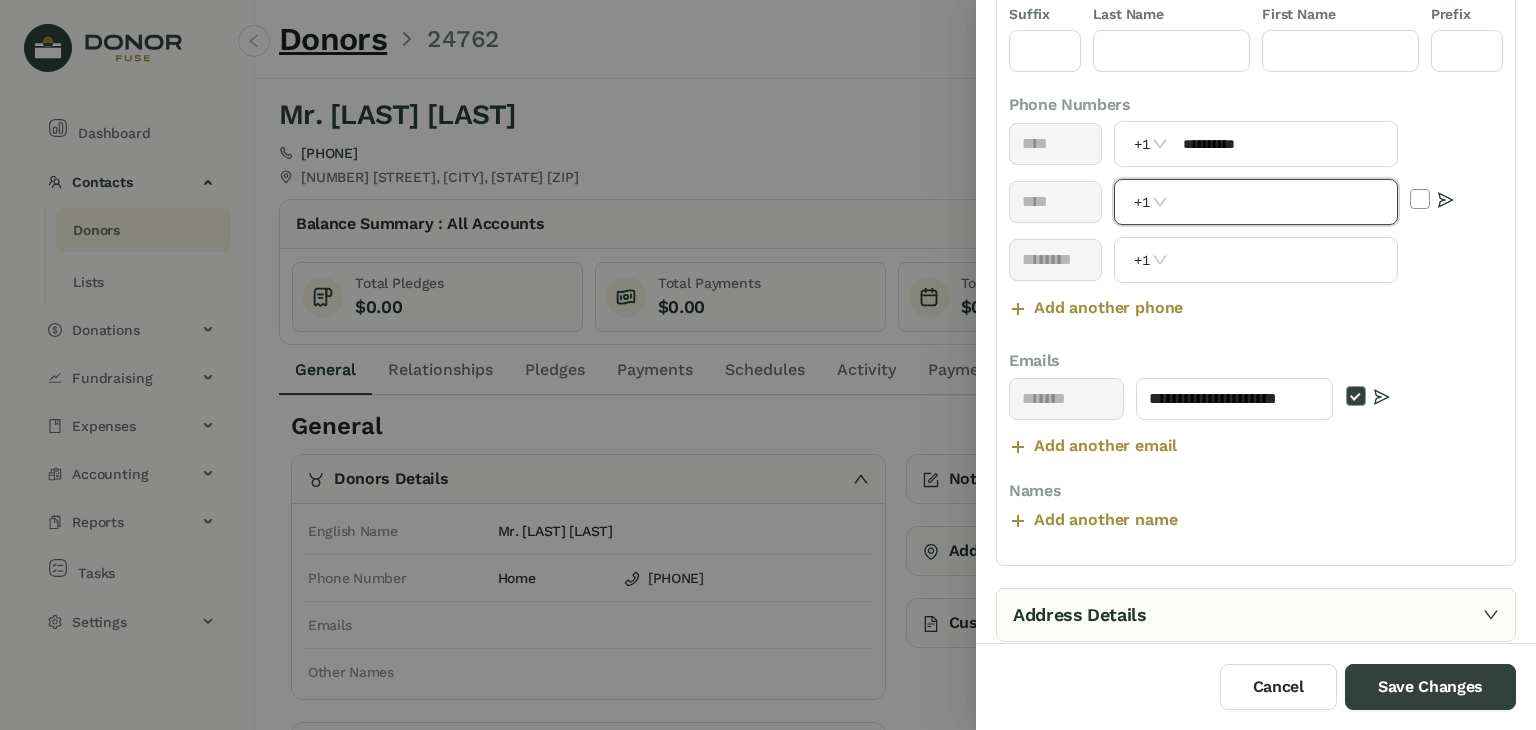 paste on "**********" 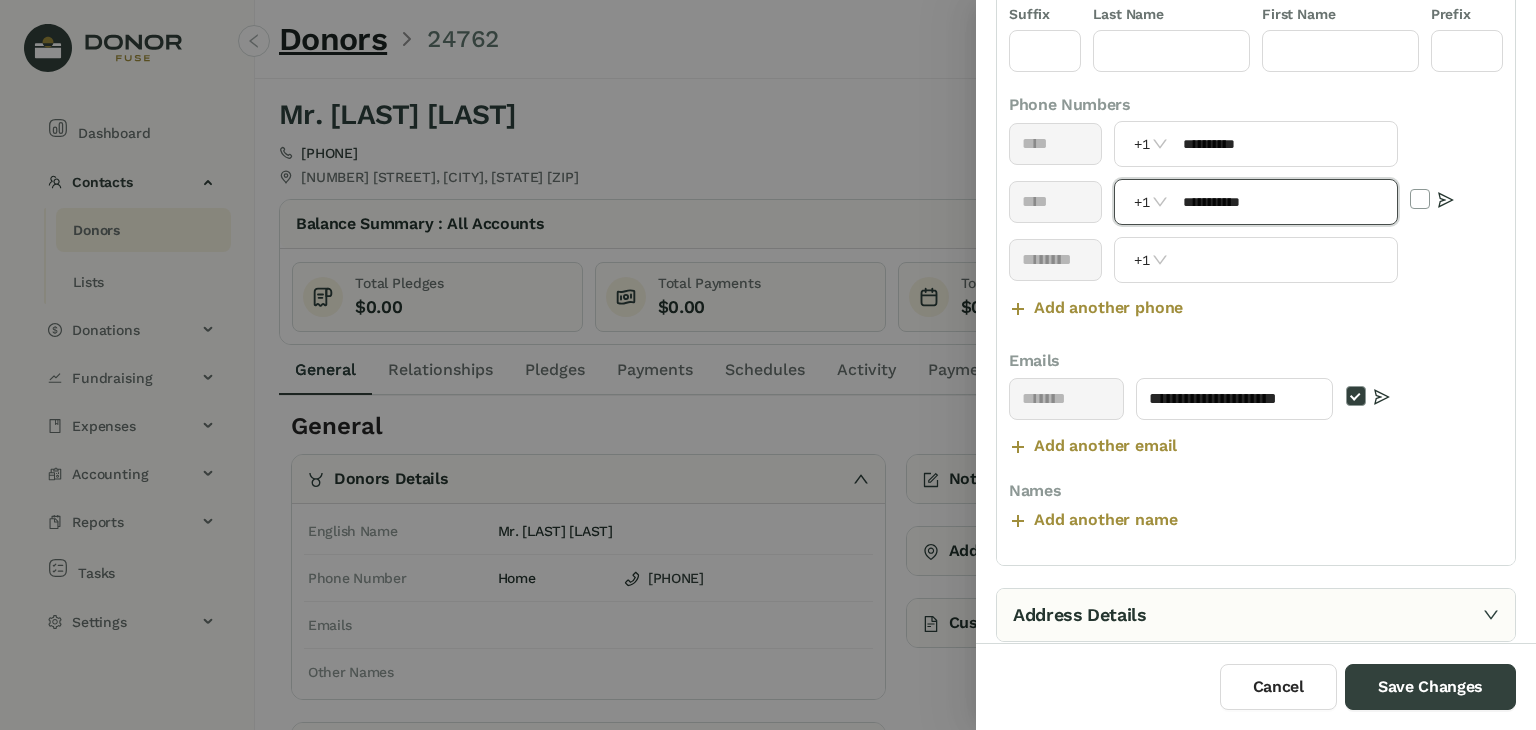 click on "**********" at bounding box center (1284, 202) 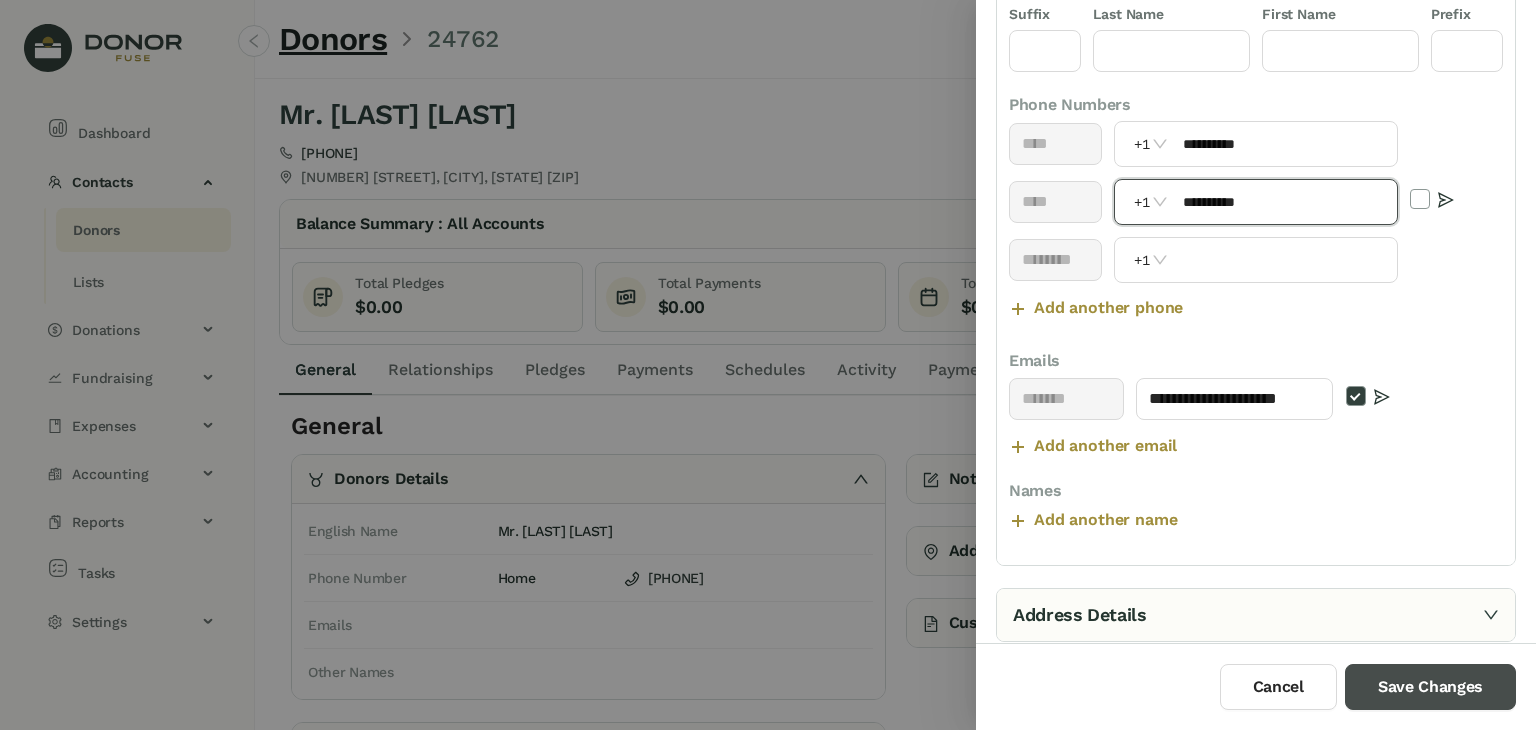 type on "**********" 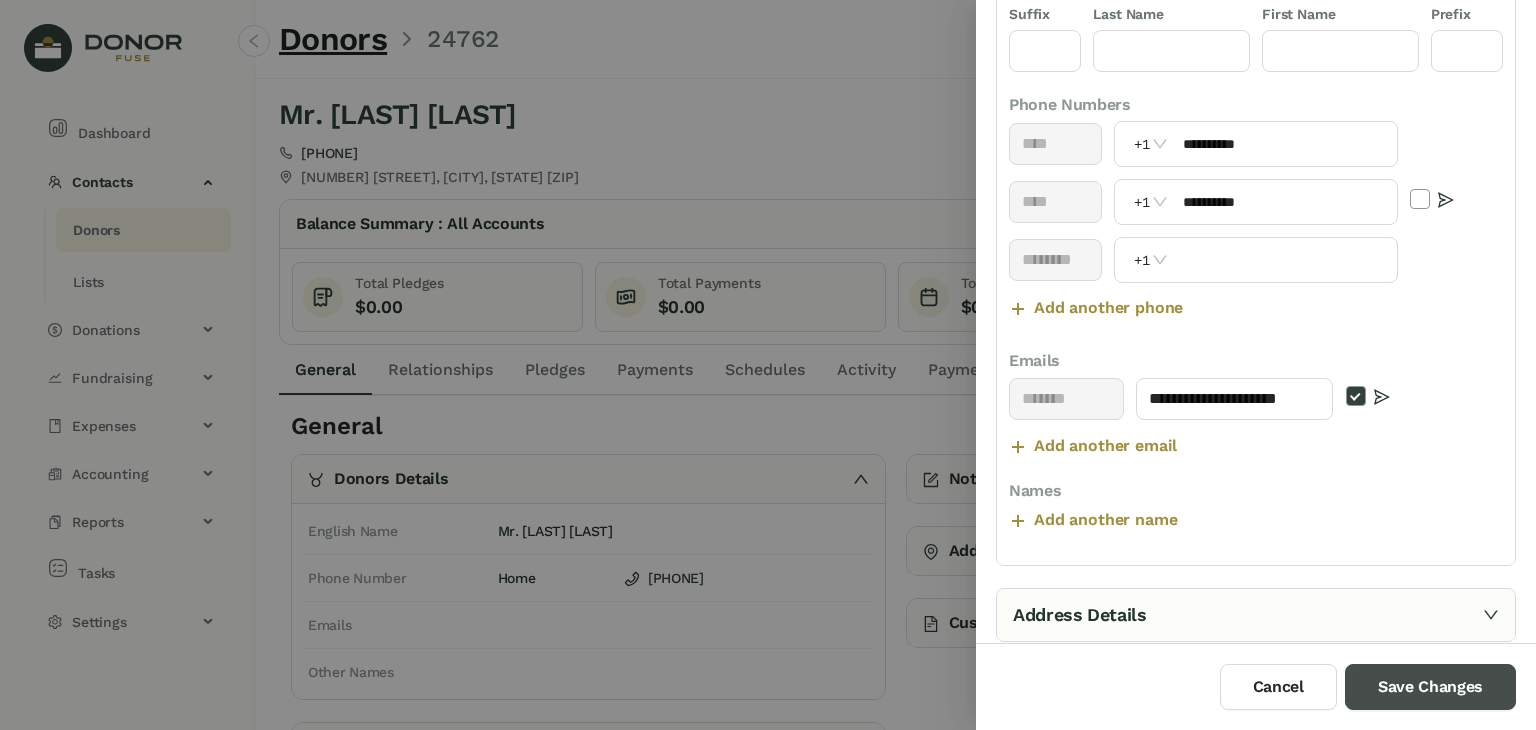 click on "Save Changes" at bounding box center [1430, 687] 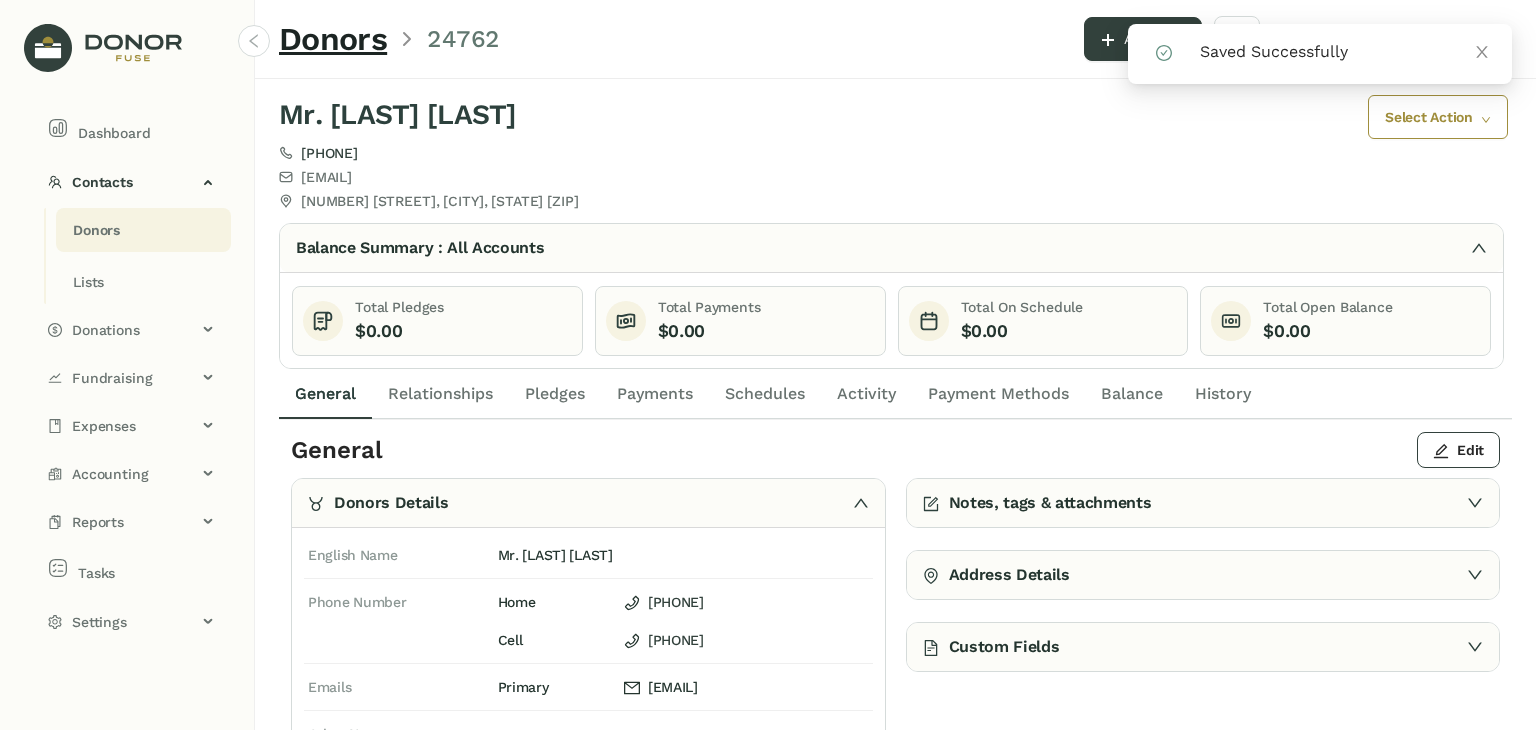 click on "Payments" 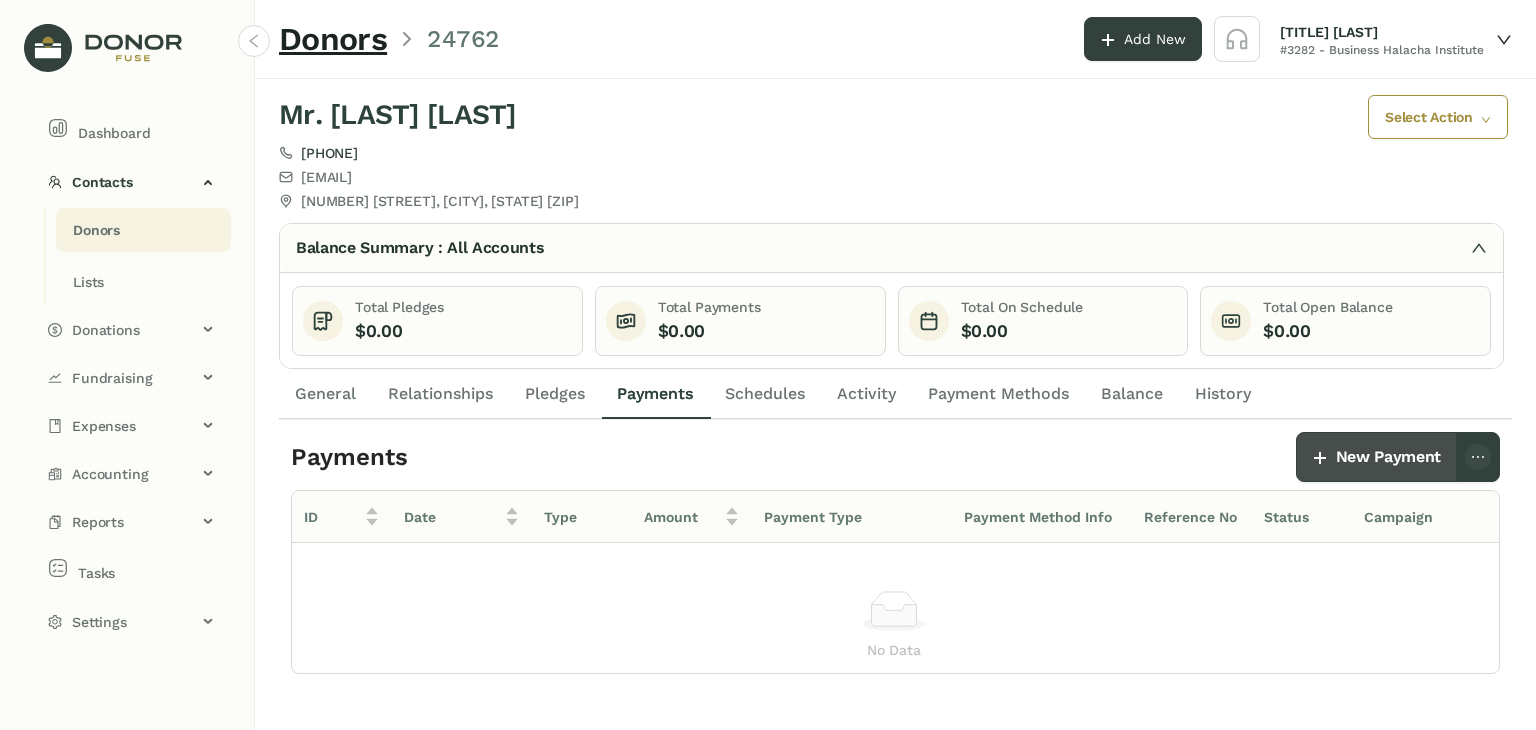 click on "New Payment" 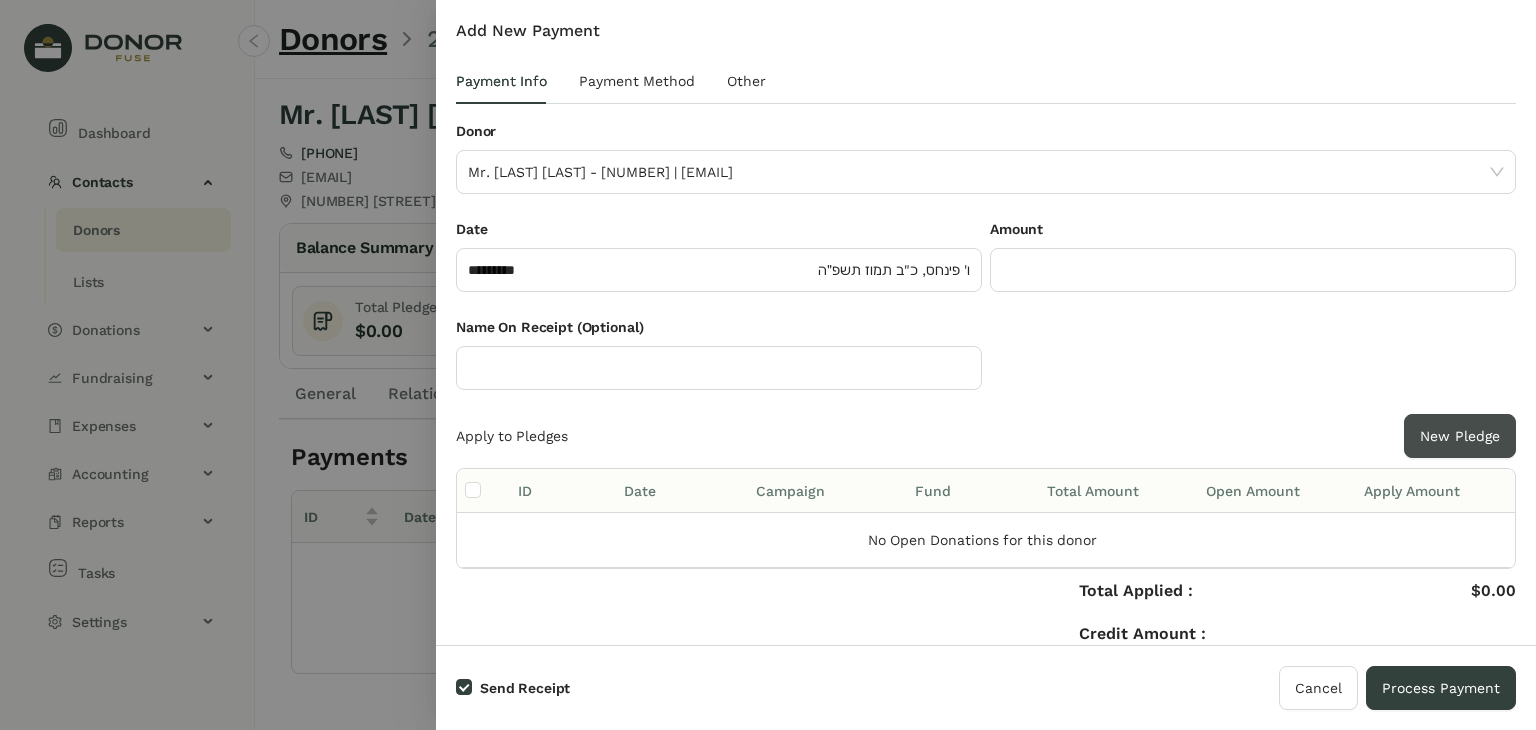 click on "New Pledge" at bounding box center (1460, 436) 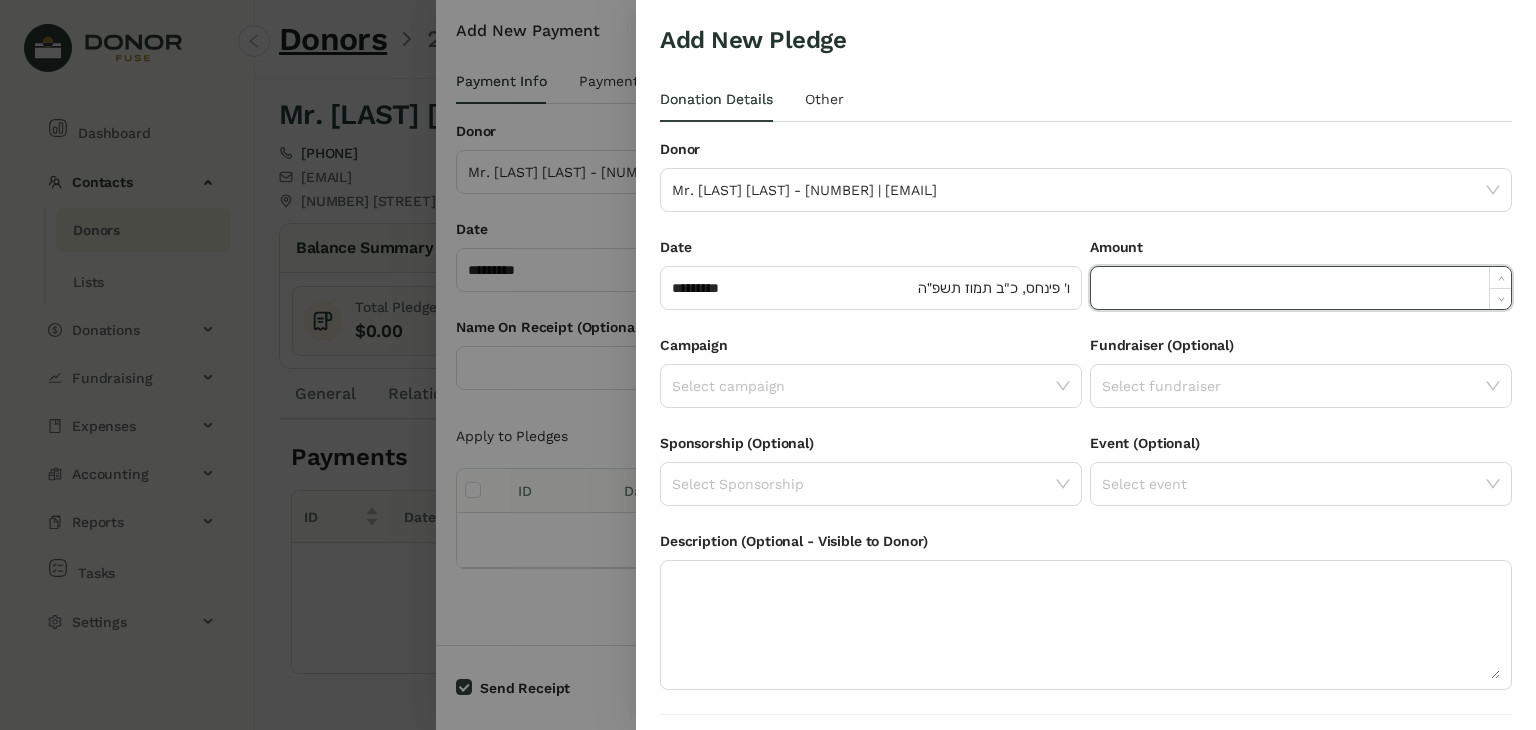 click 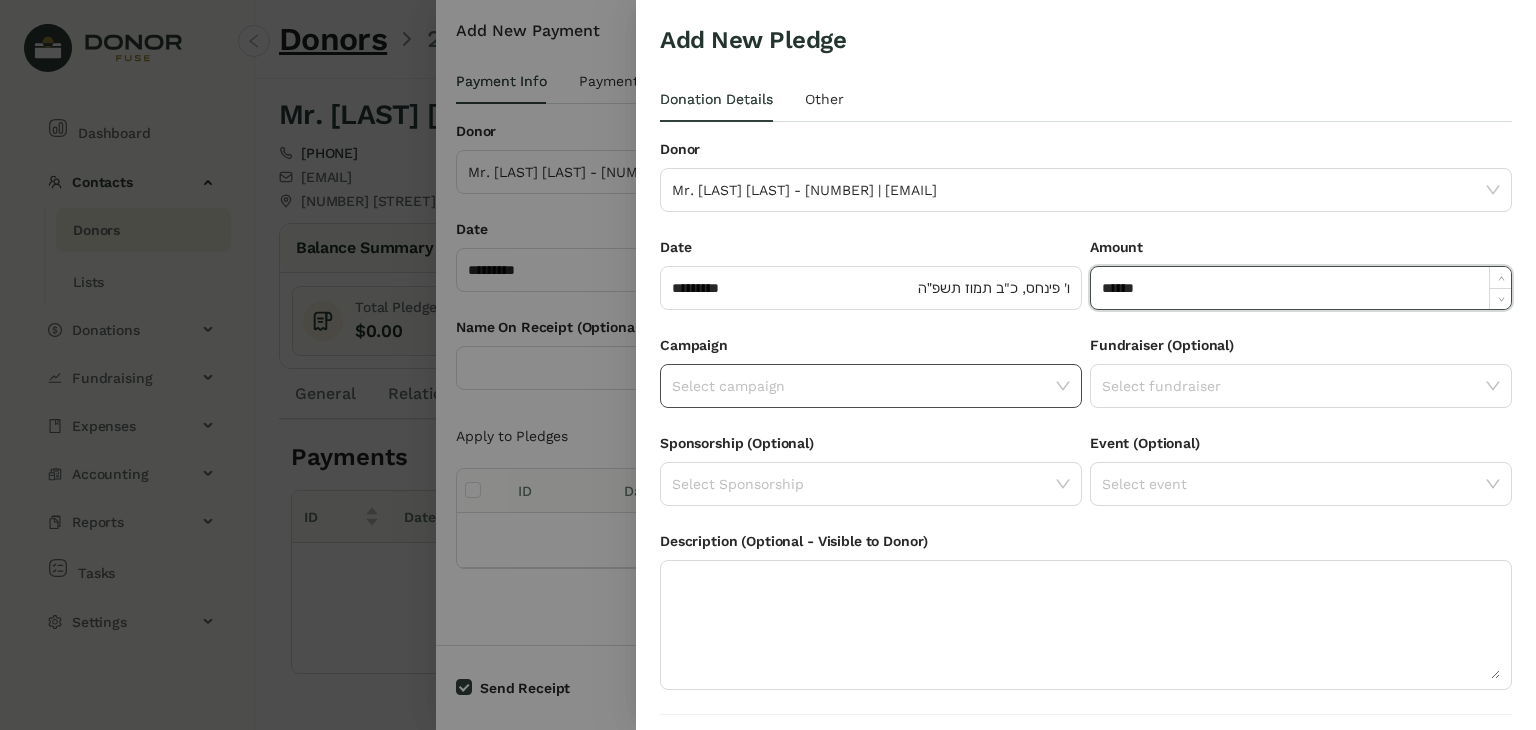 type on "*******" 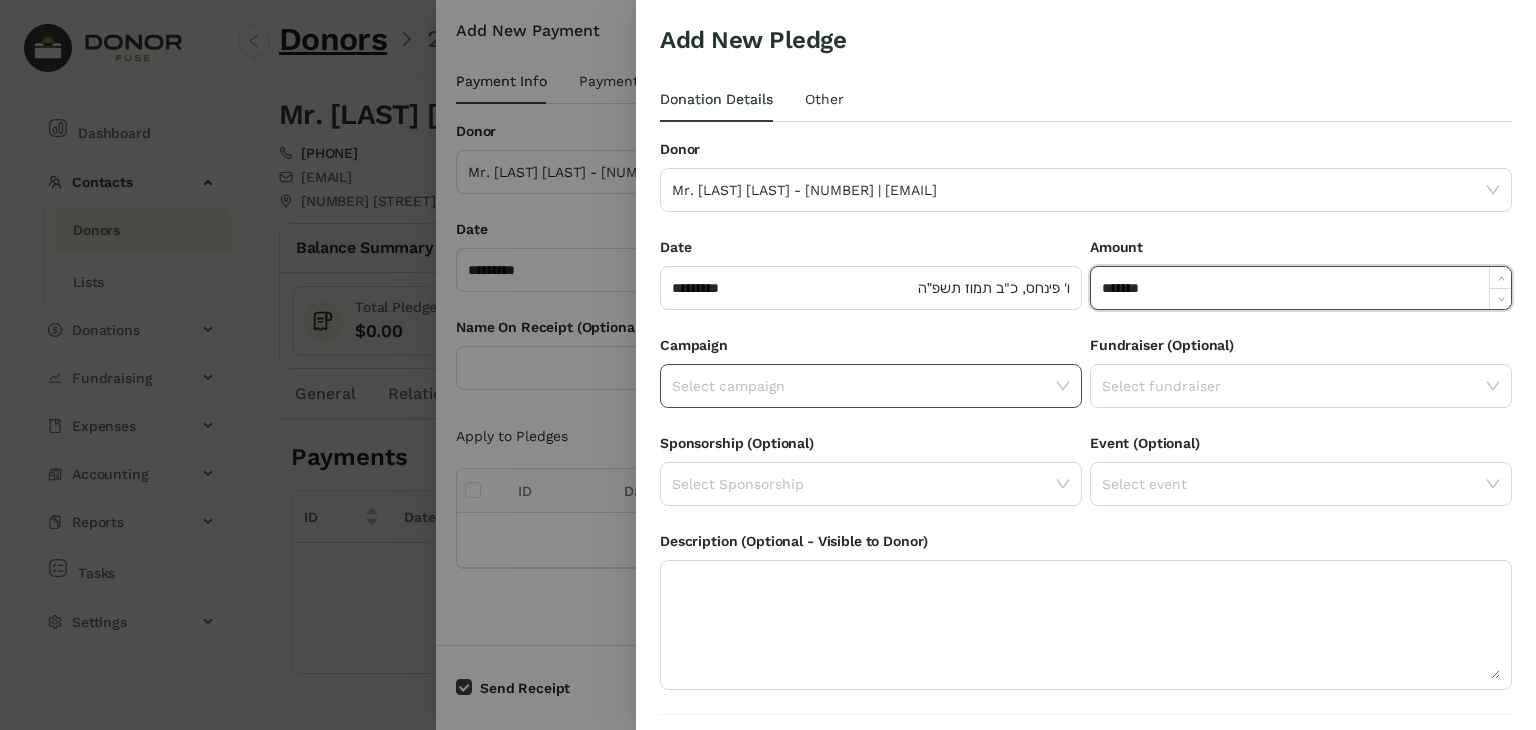 click 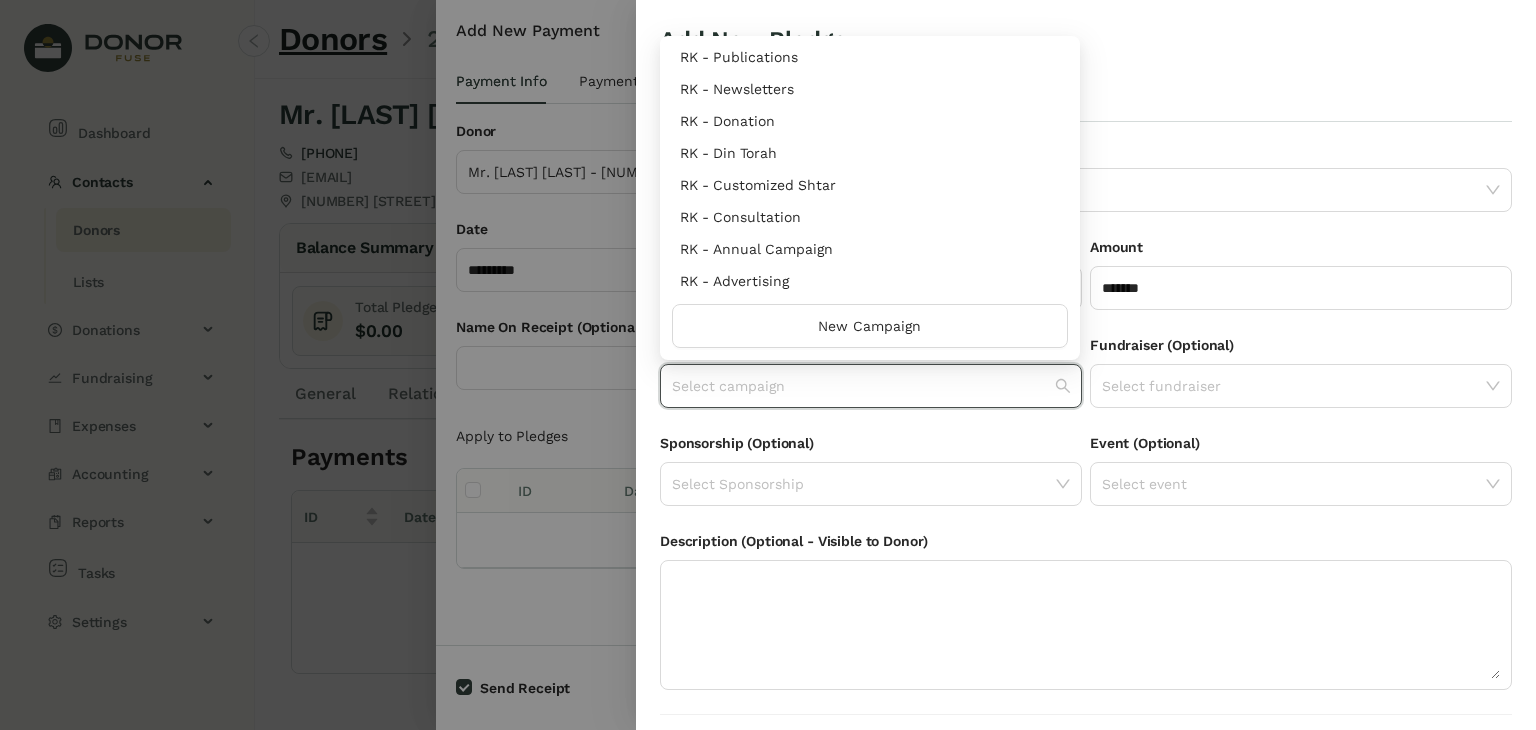 scroll, scrollTop: 911, scrollLeft: 0, axis: vertical 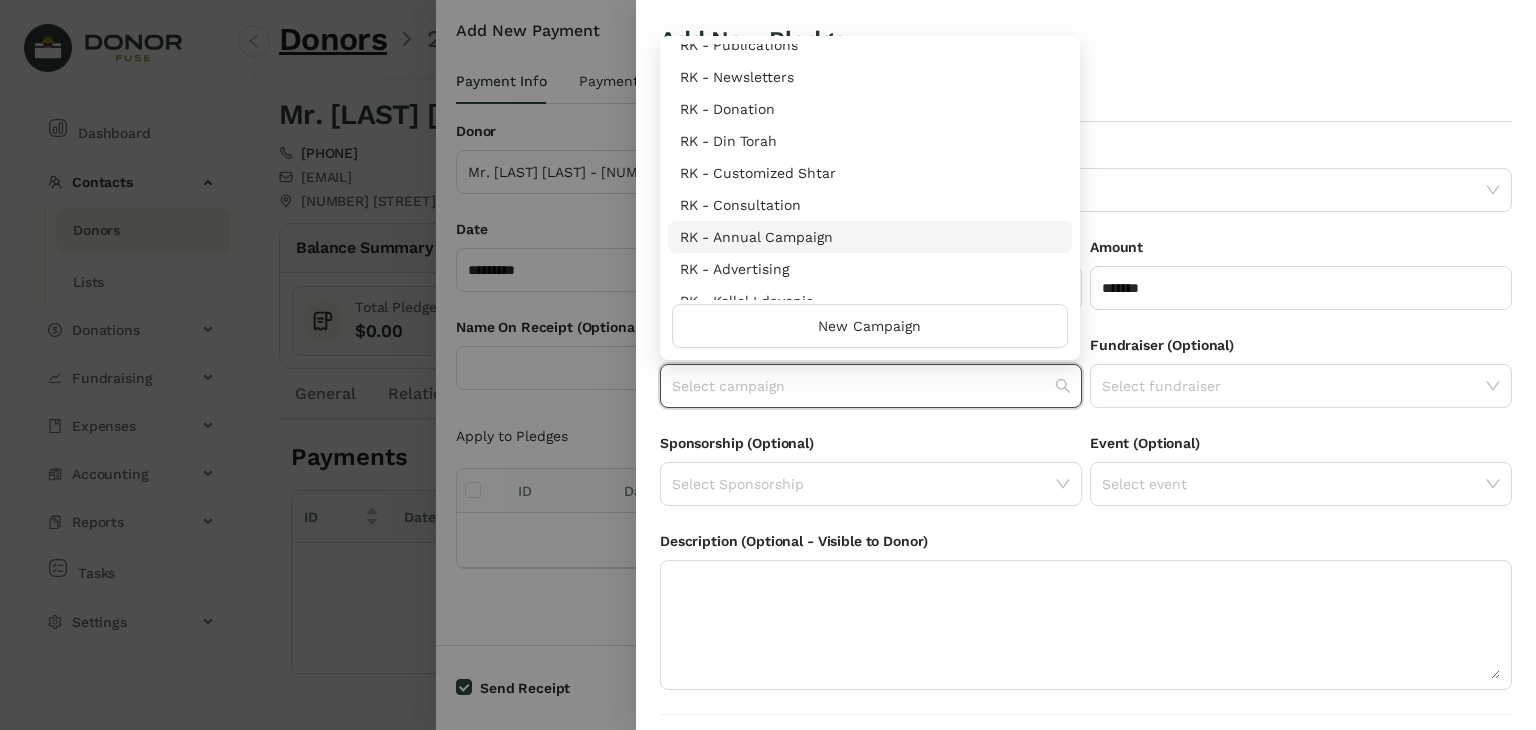 click on "RK - Annual Campaign" at bounding box center [870, 237] 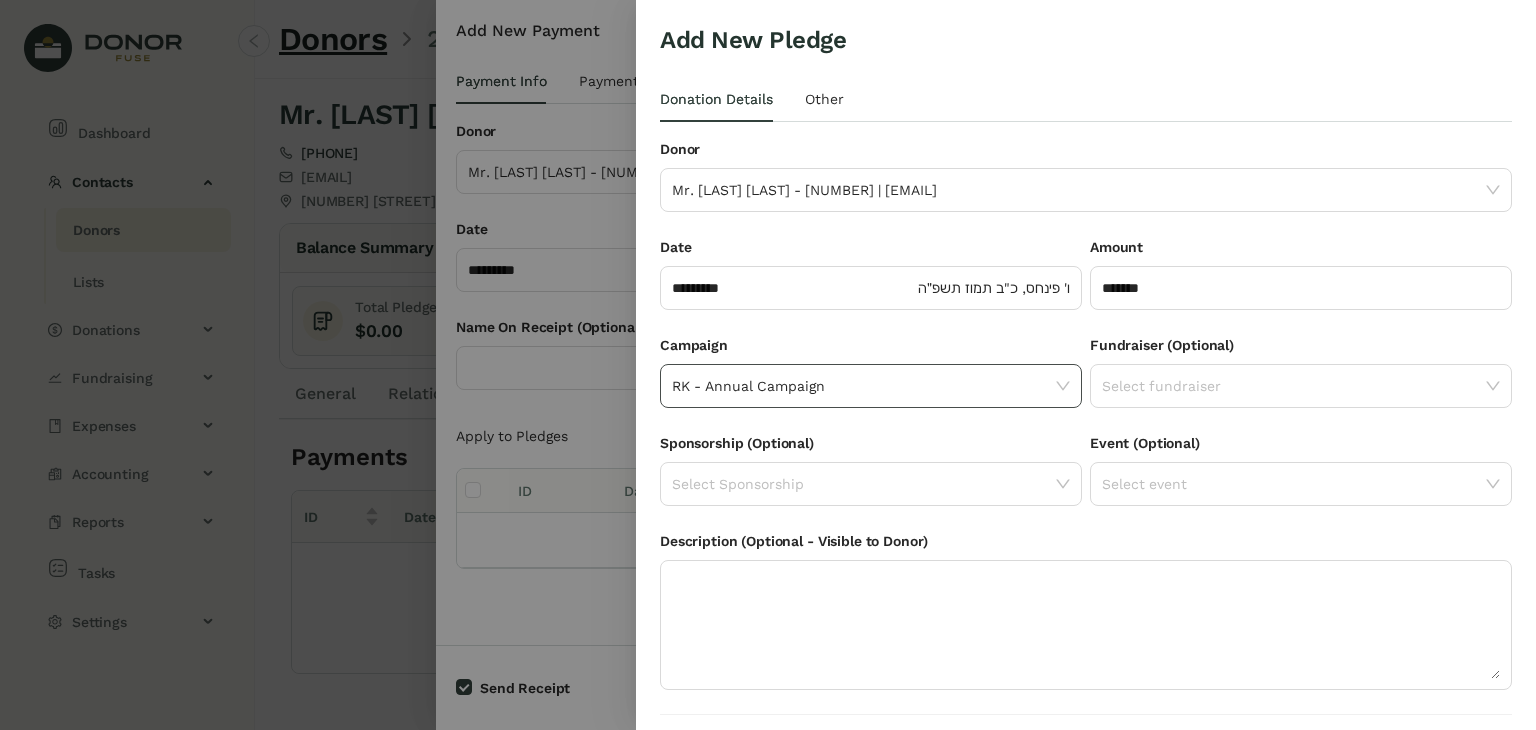 scroll, scrollTop: 54, scrollLeft: 0, axis: vertical 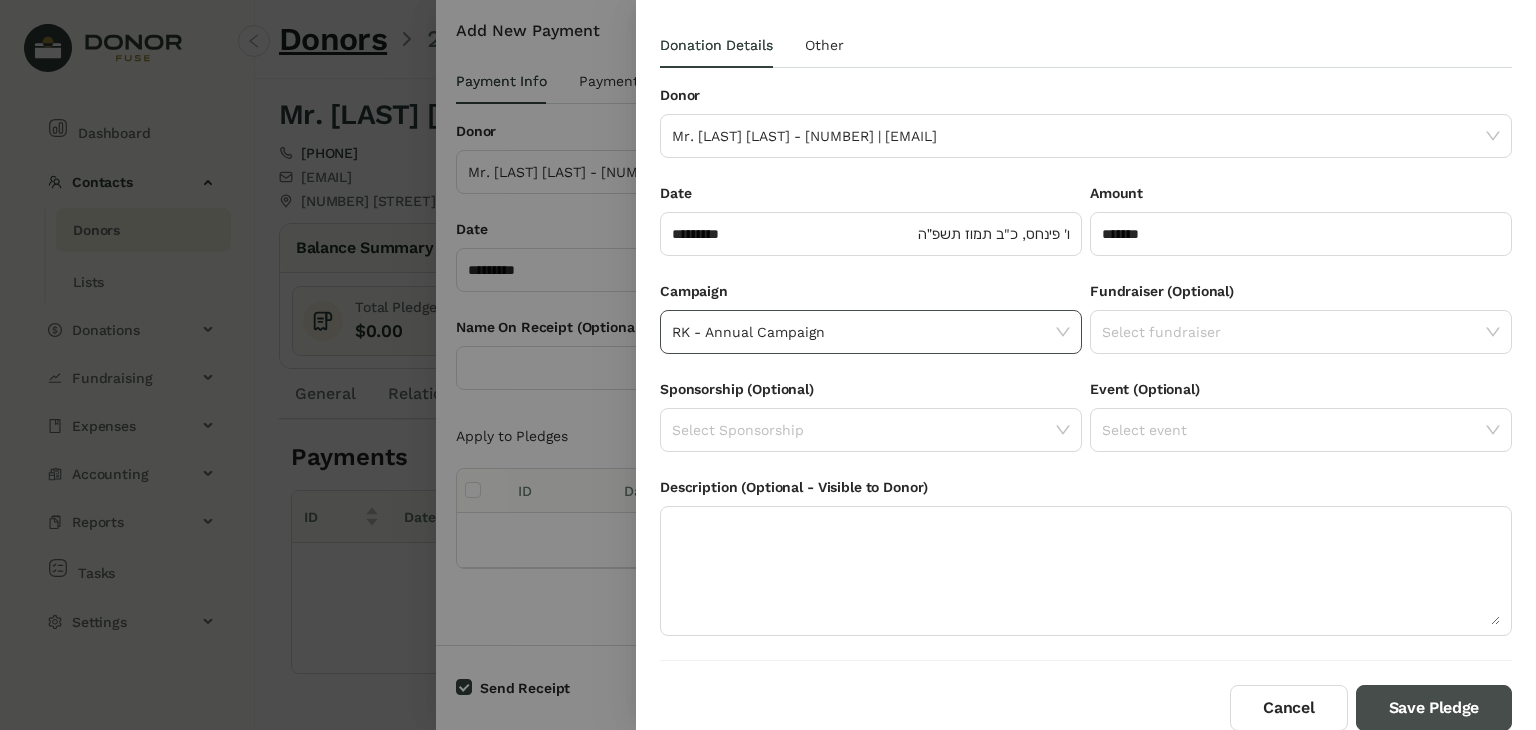 click on "Save Pledge" at bounding box center [1434, 708] 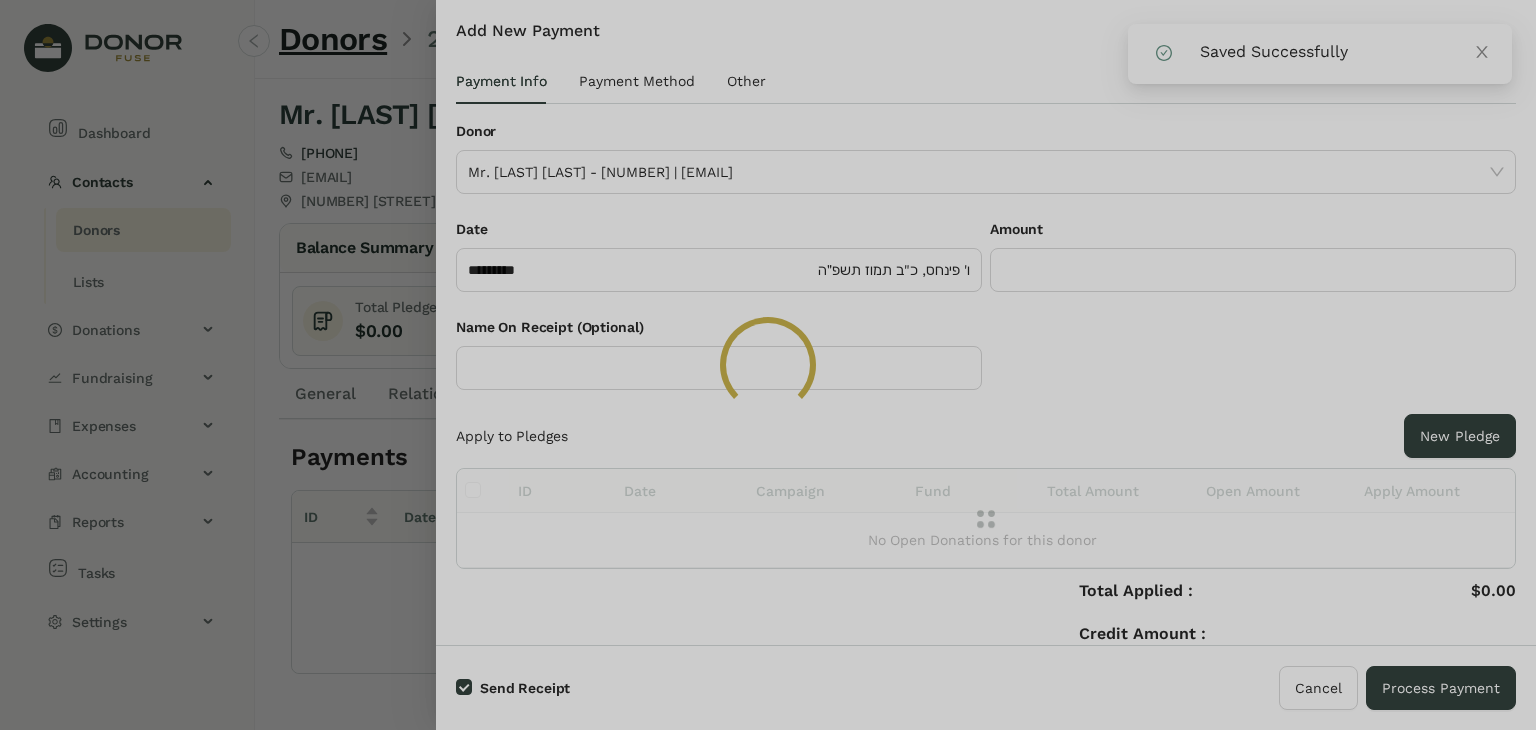 click 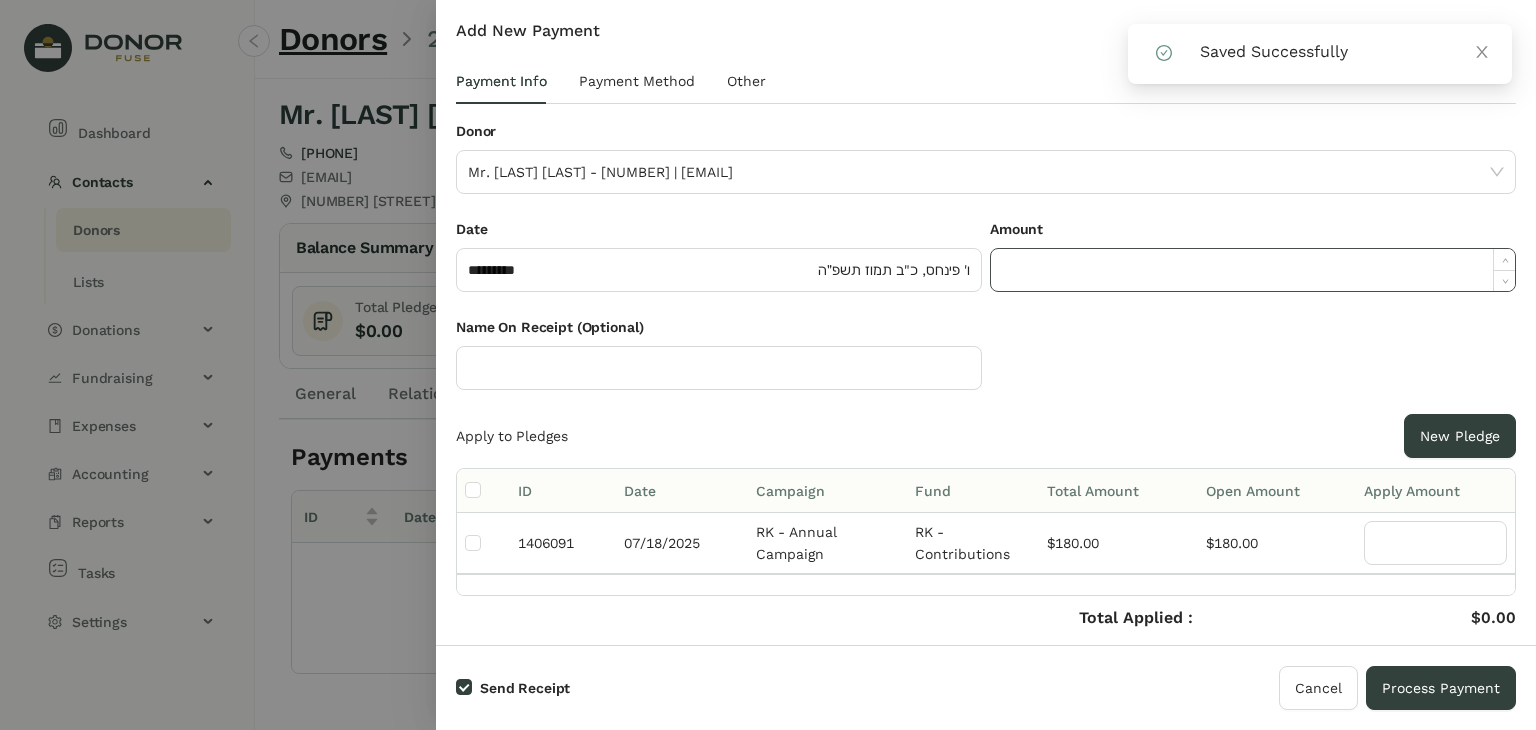 click 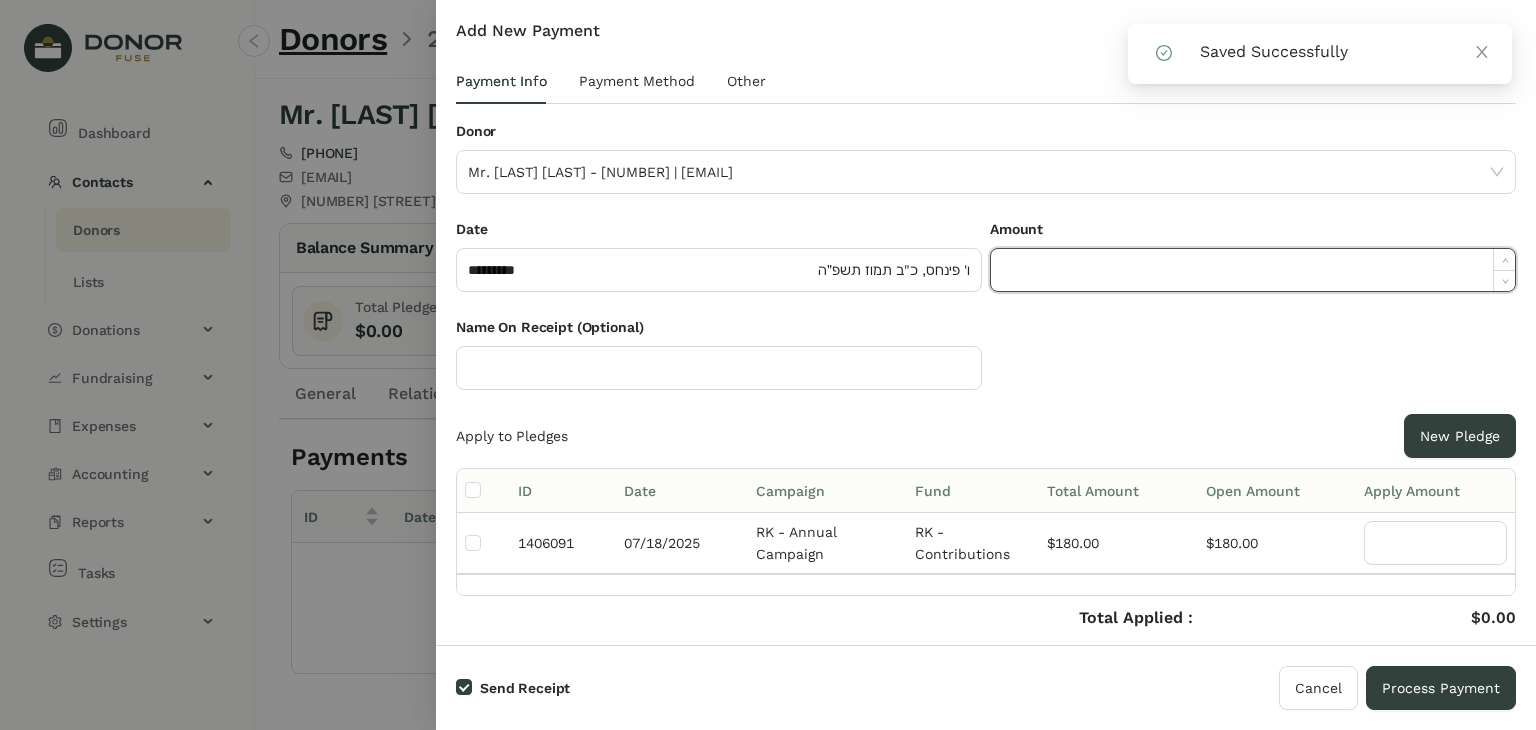 paste on "******" 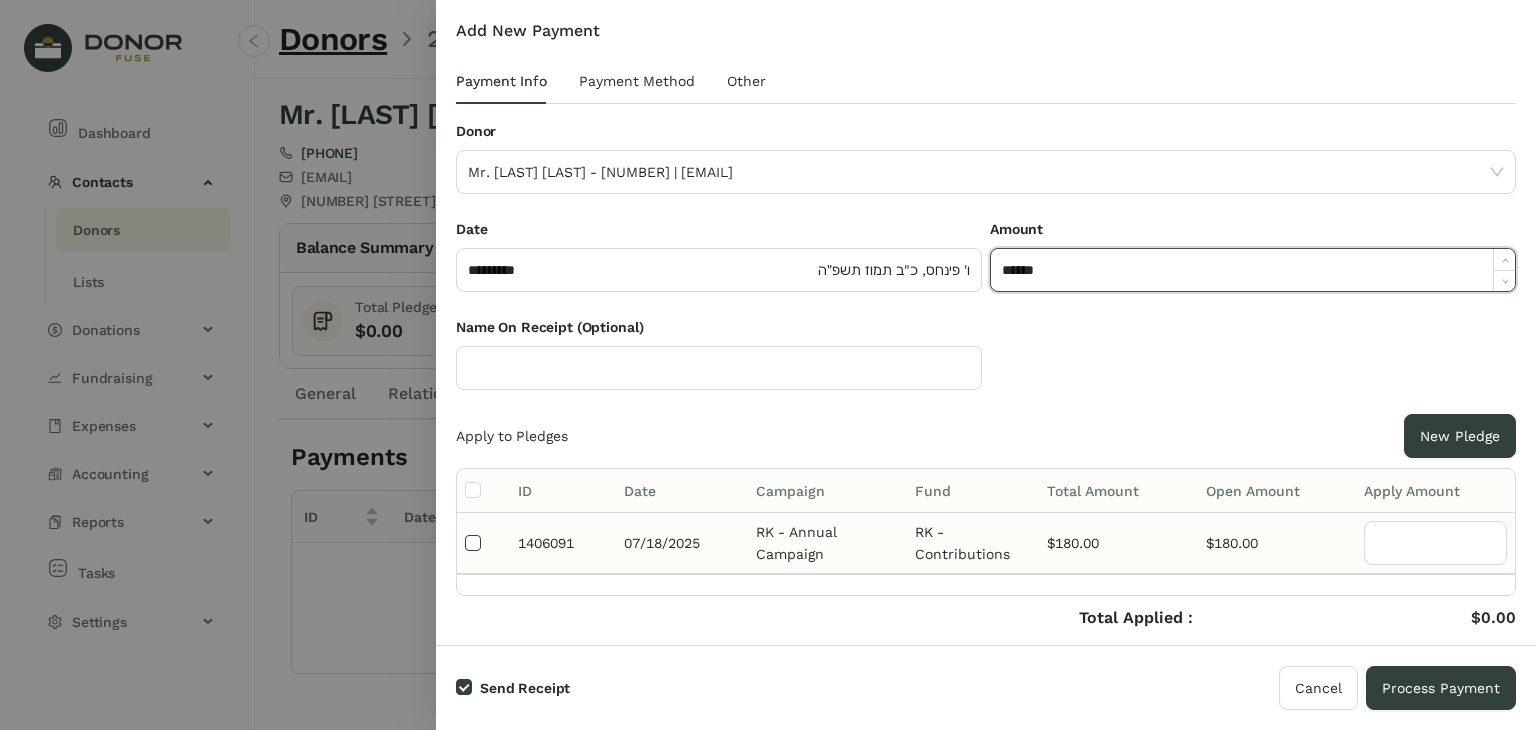 type on "*******" 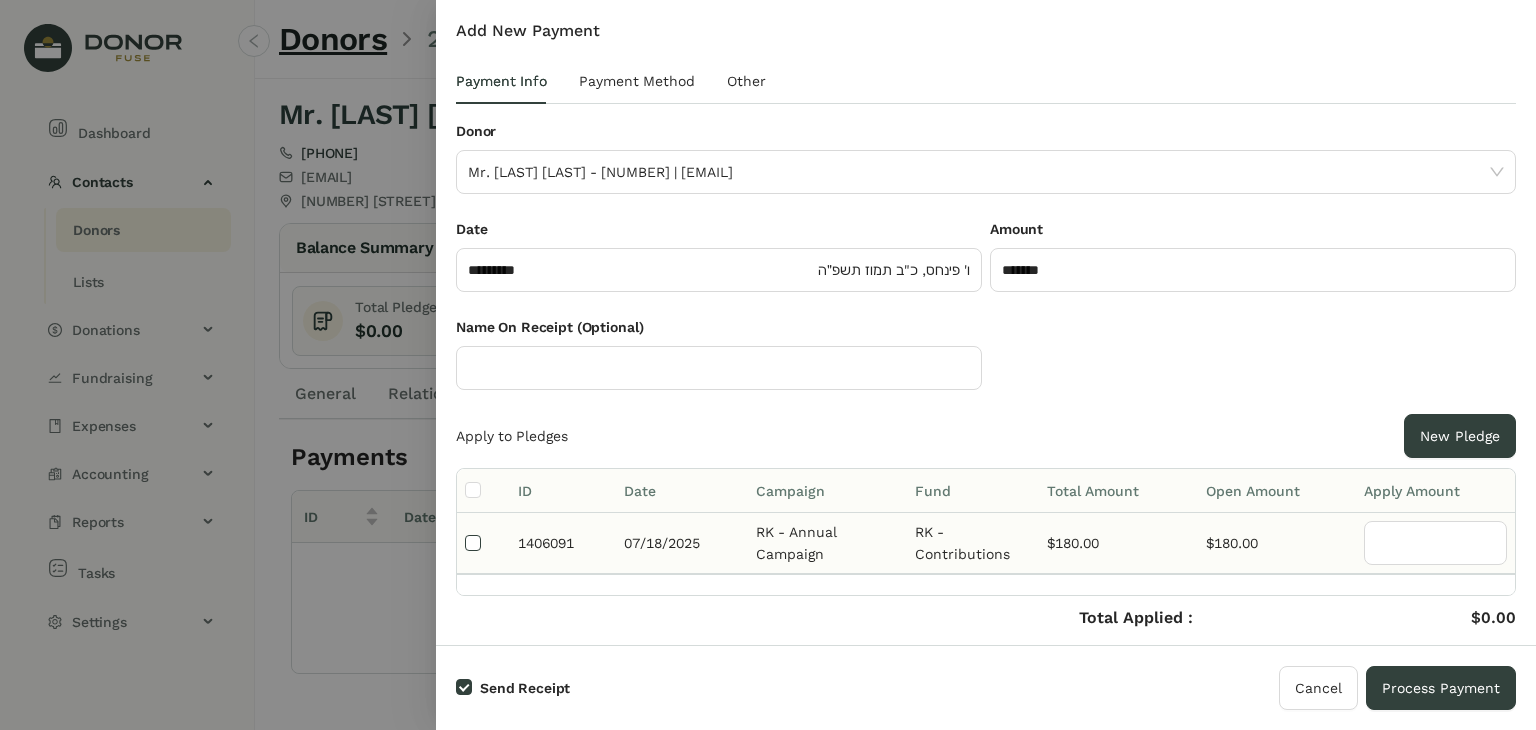 type on "***" 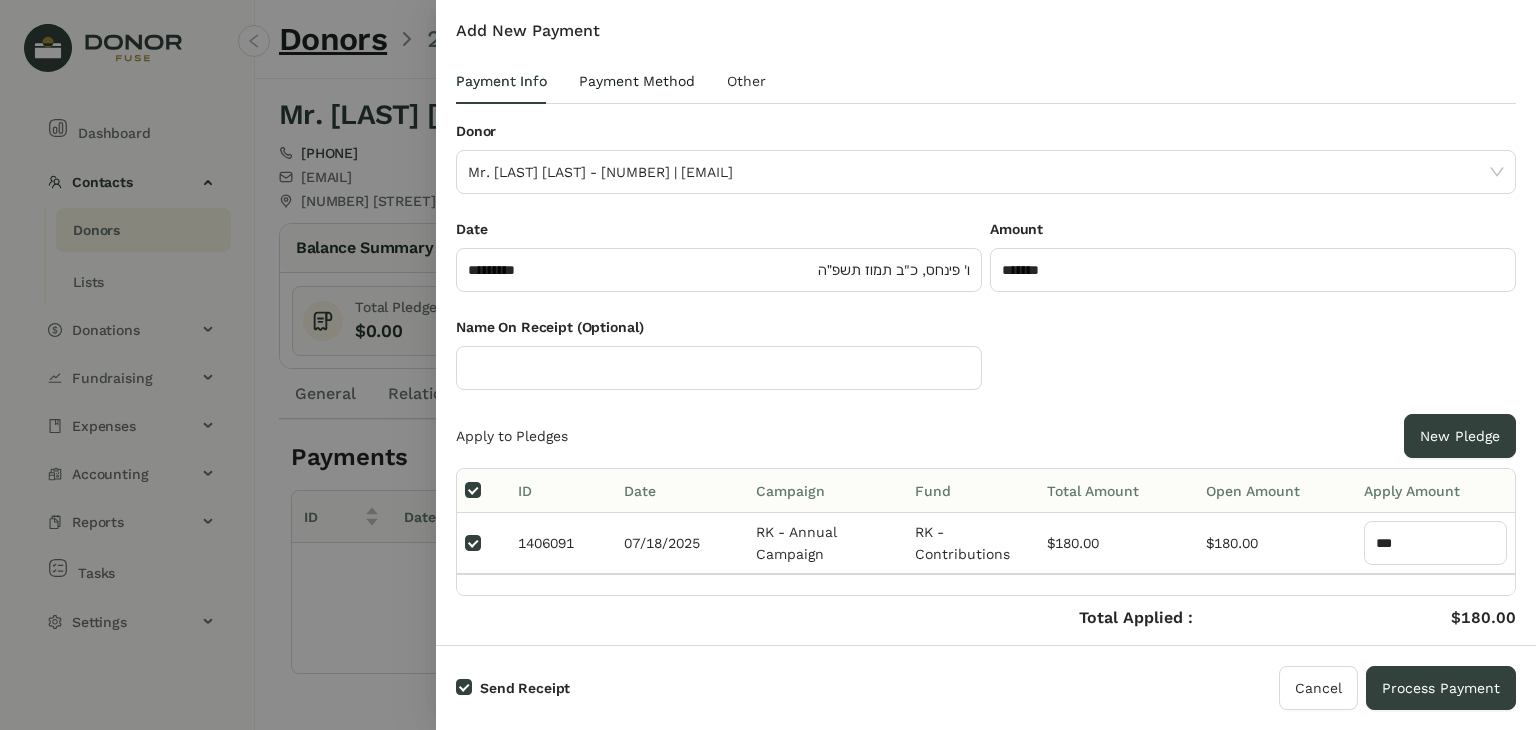 click on "Payment Method" at bounding box center (637, 81) 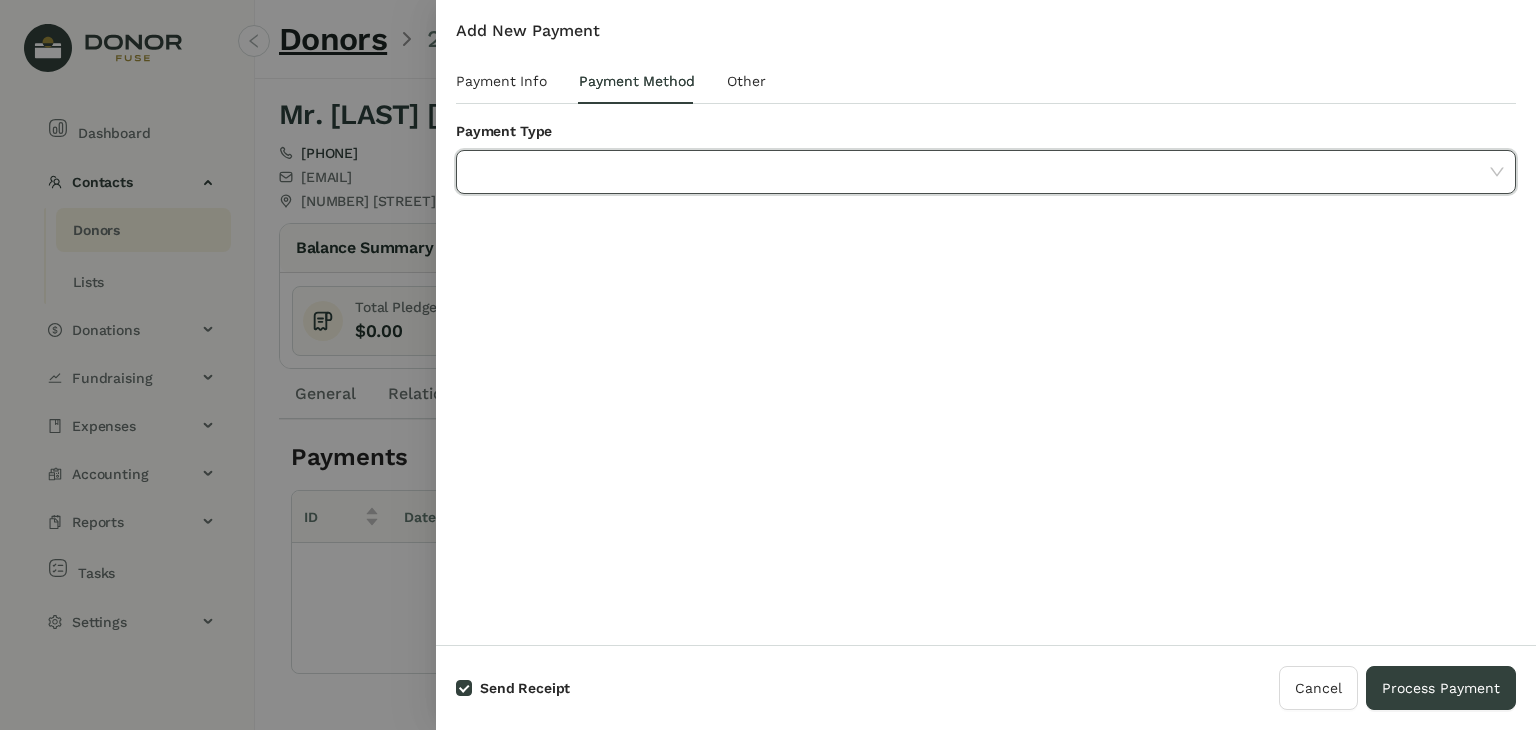 click 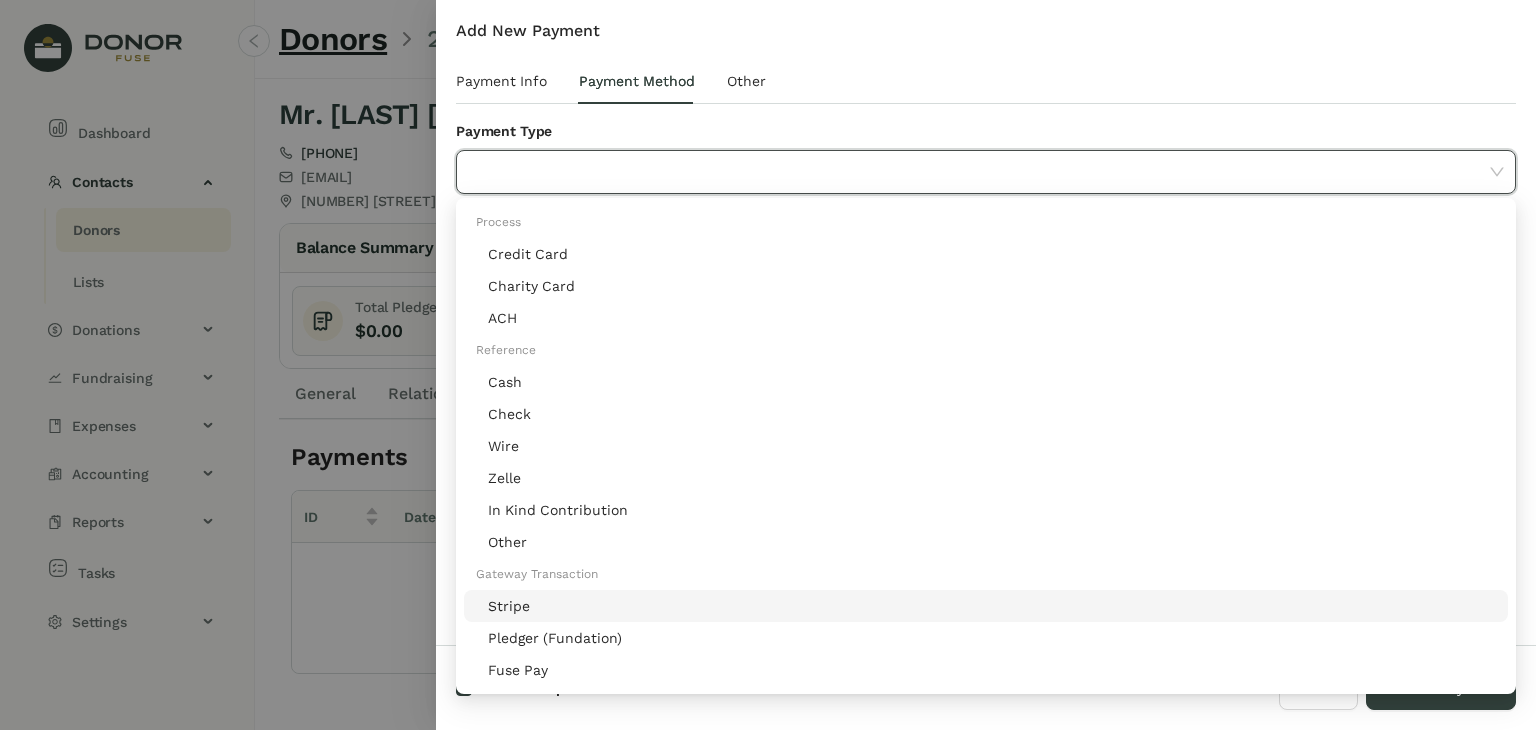 click on "Stripe" 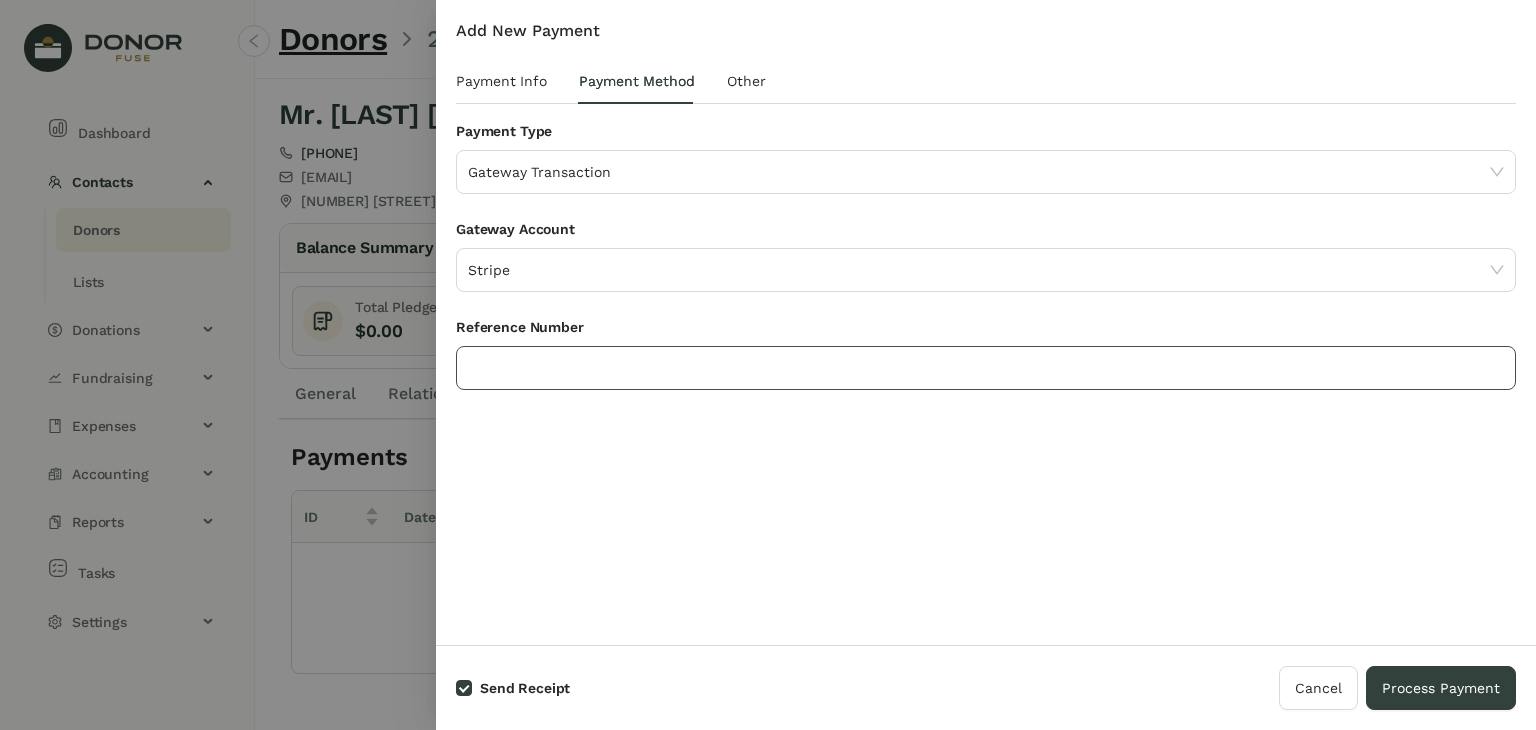click 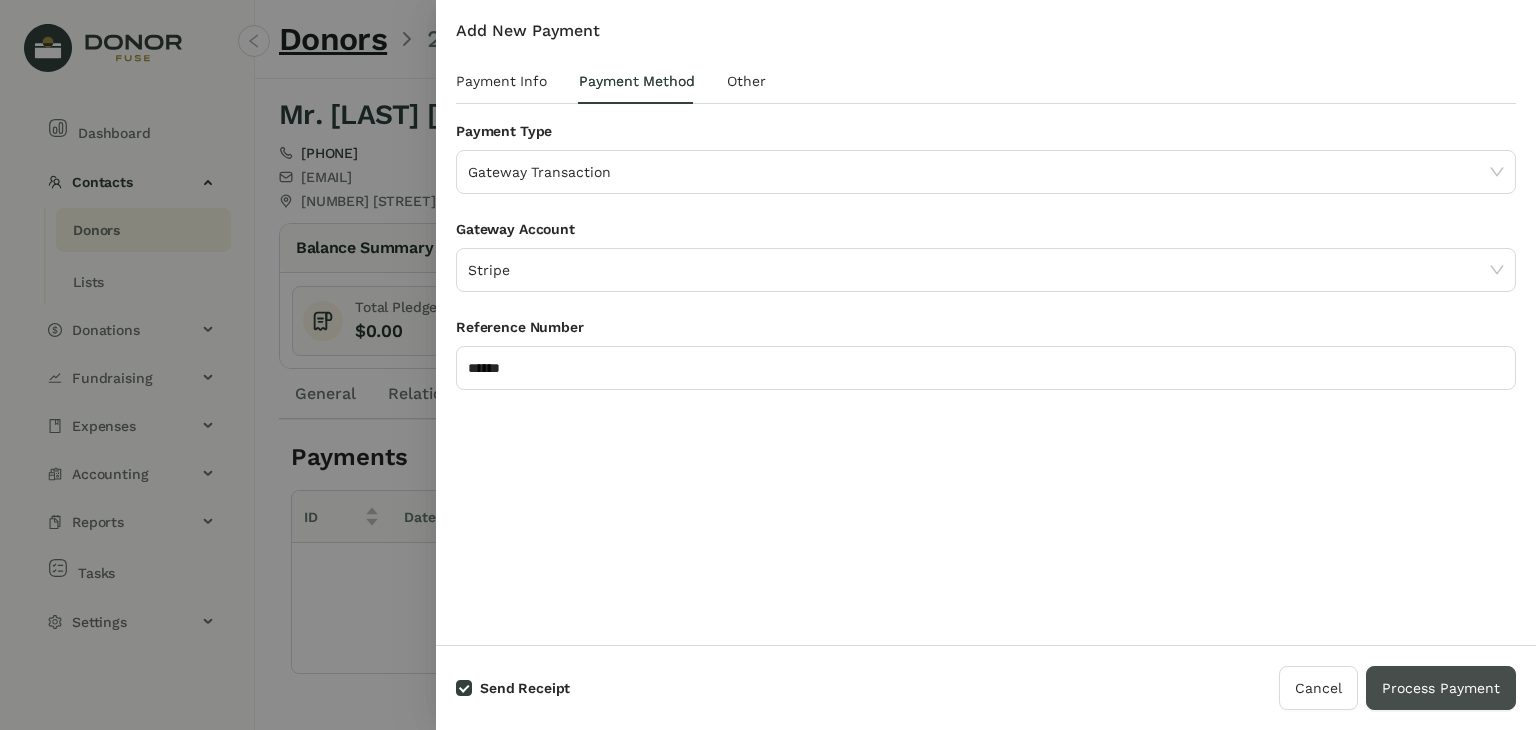 click on "Process Payment" at bounding box center (1441, 688) 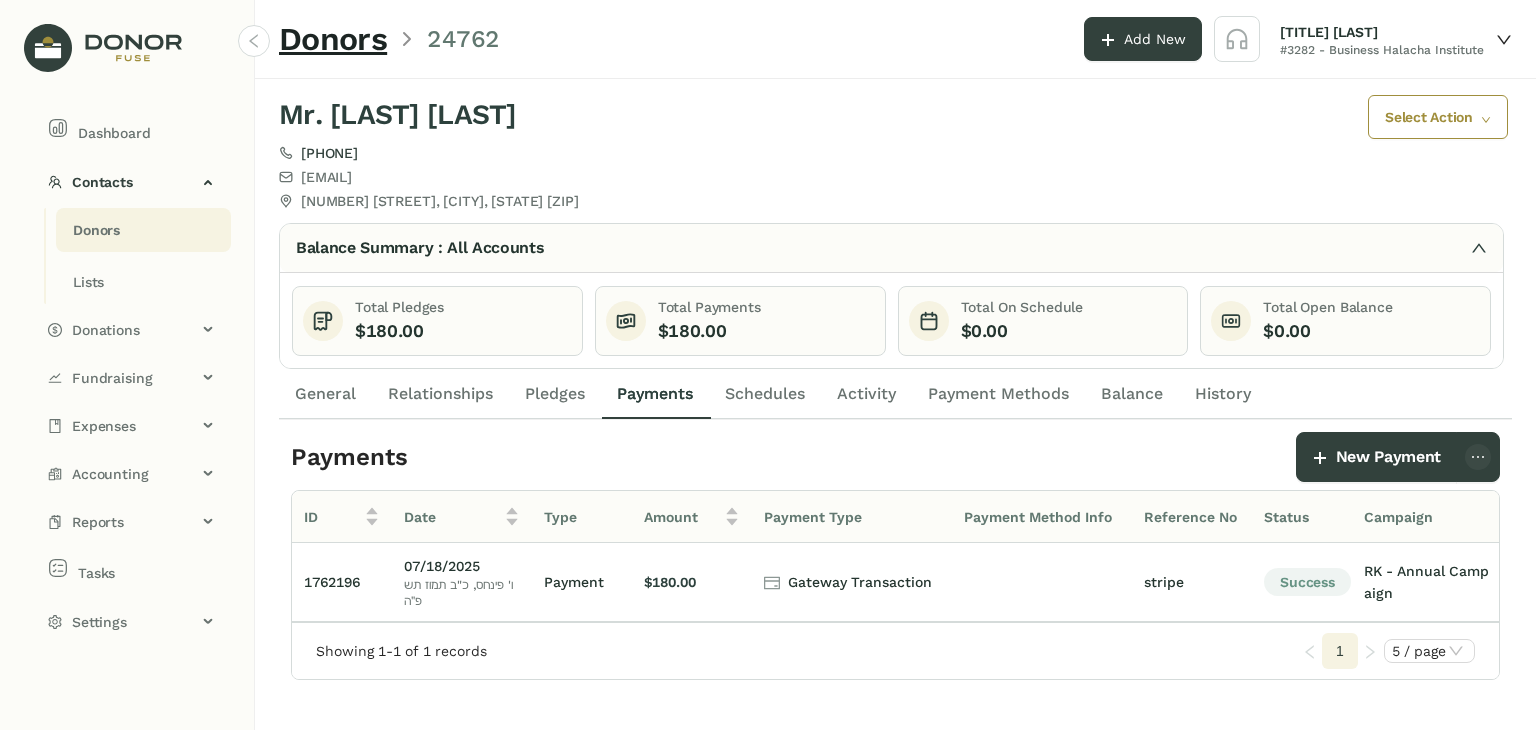 click on "Donors" 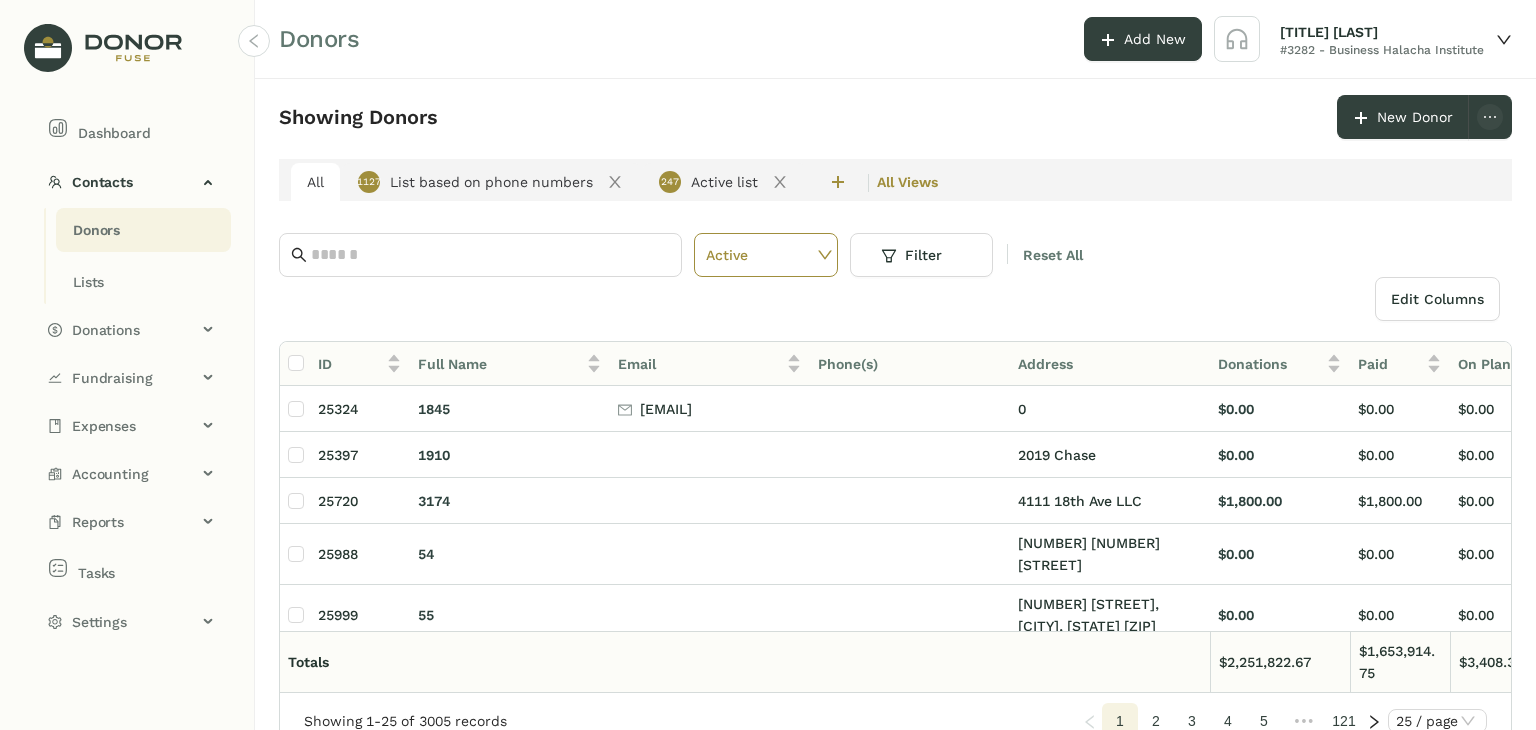 type 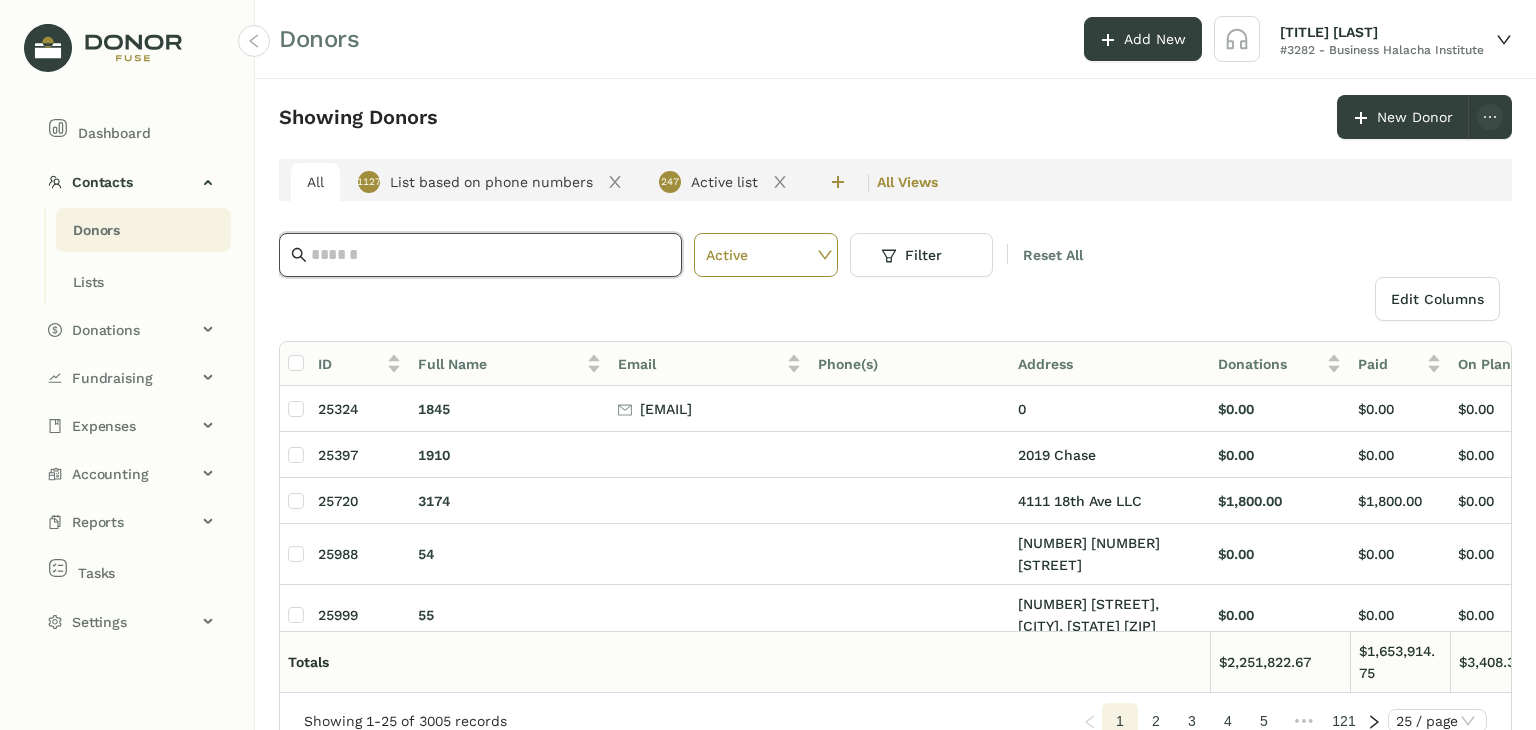 click 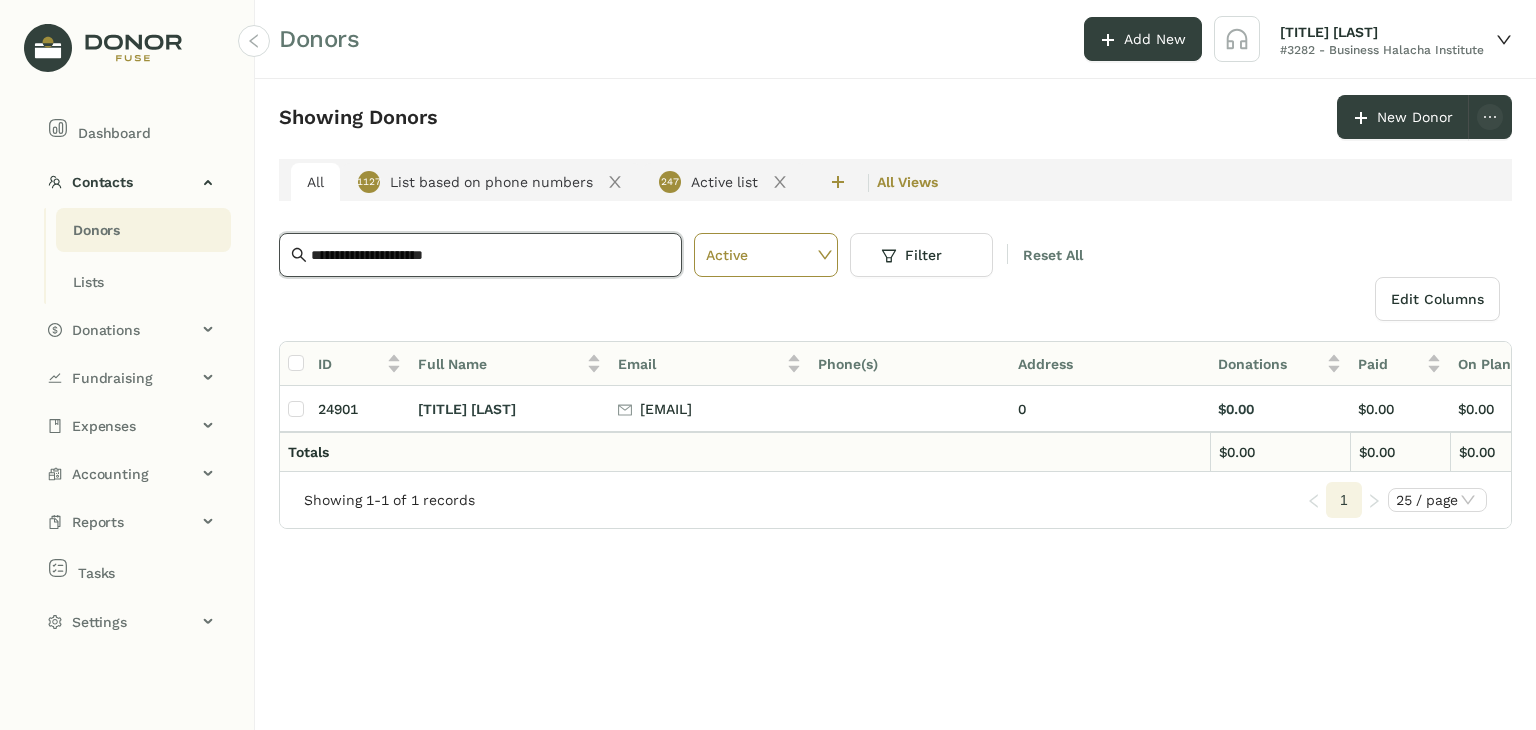 type on "**********" 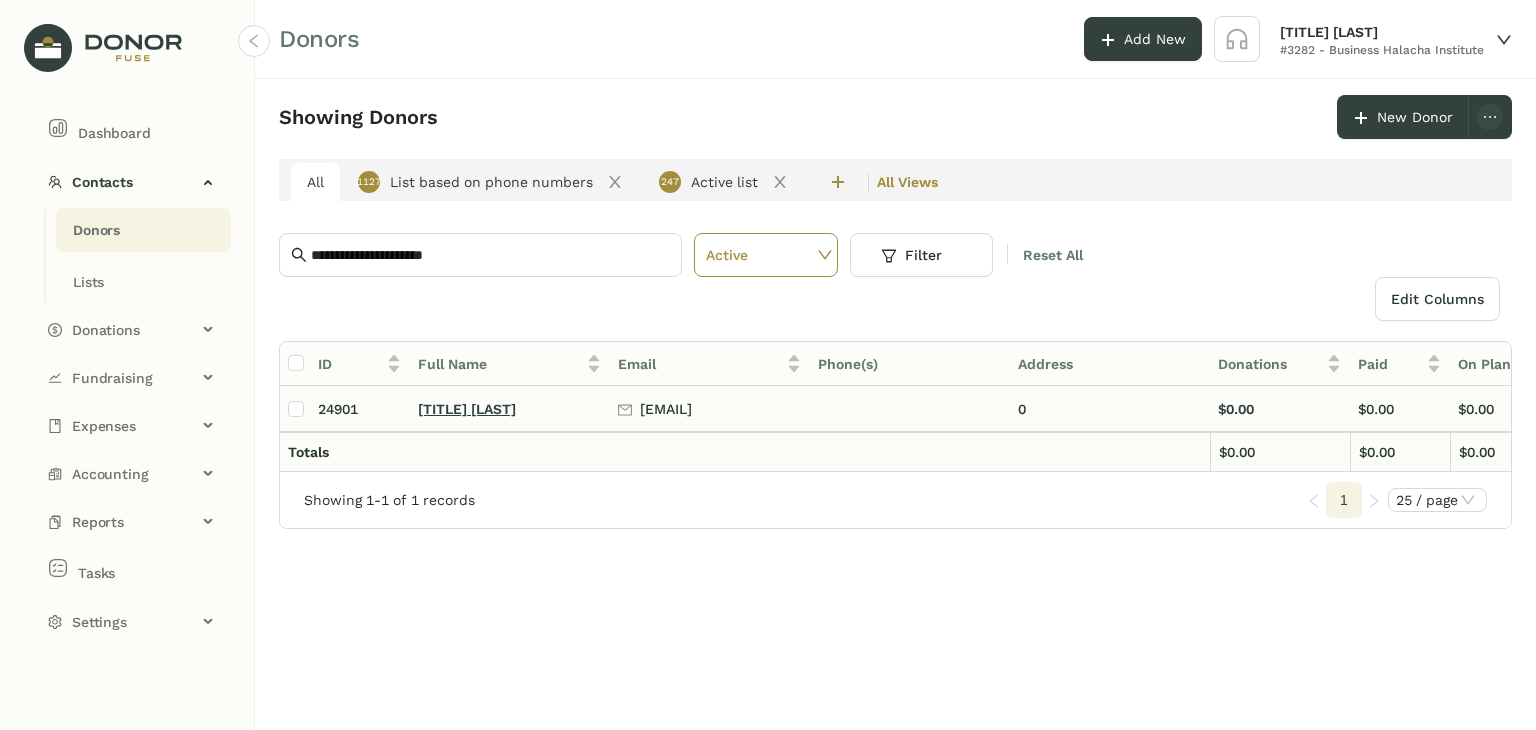 click on "r. [FIRST] [LAST]" 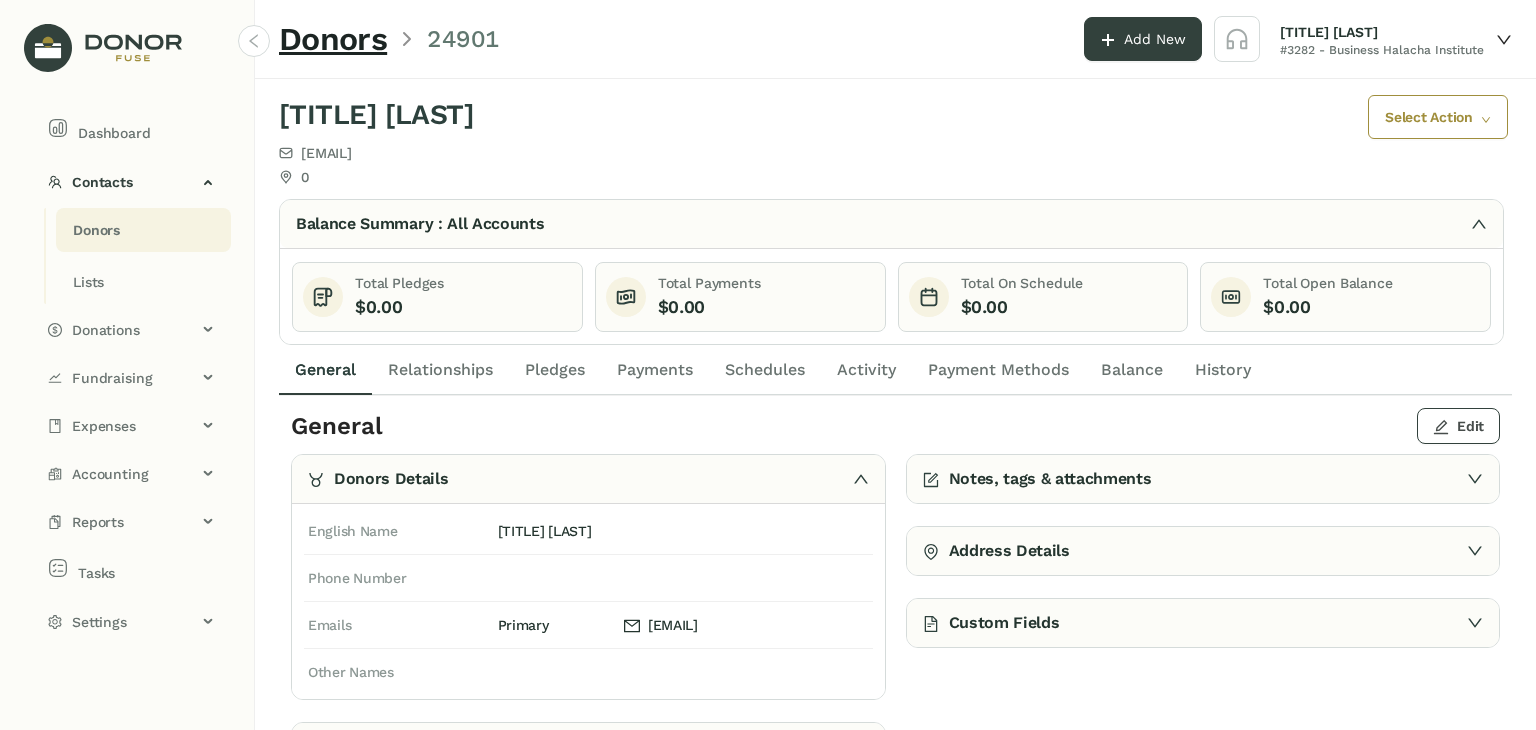 click on "Edit" 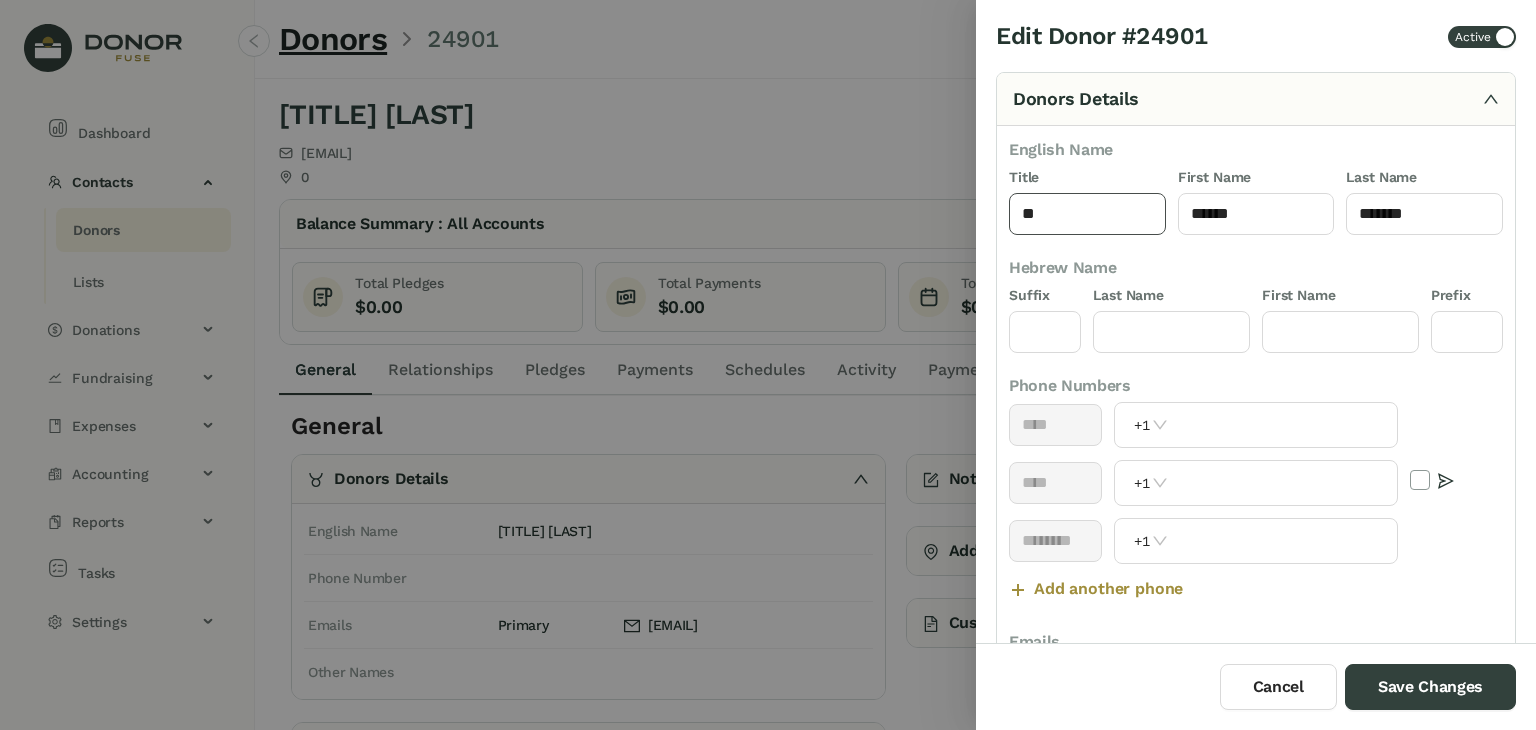 click on "**" 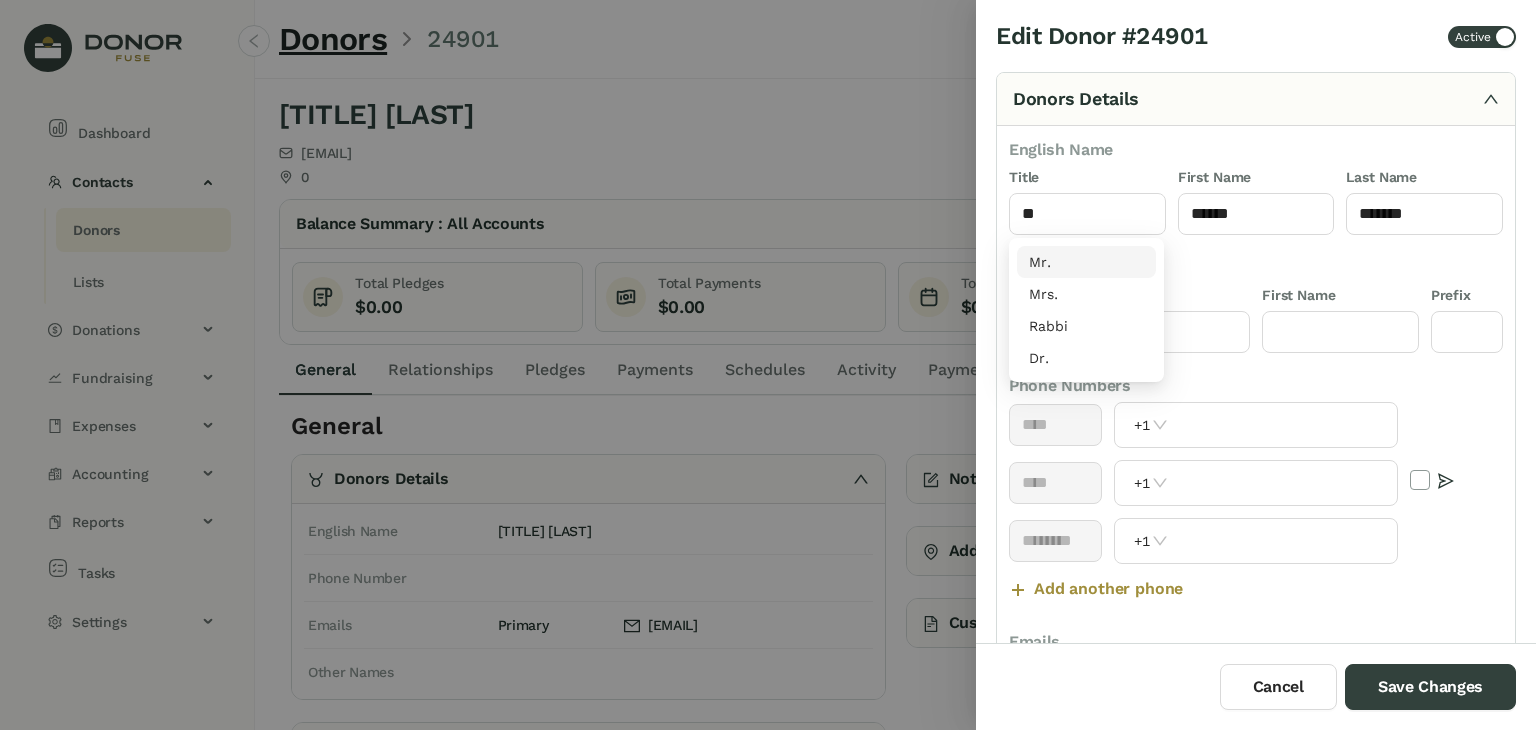 click on "Last Name" at bounding box center (1171, 297) 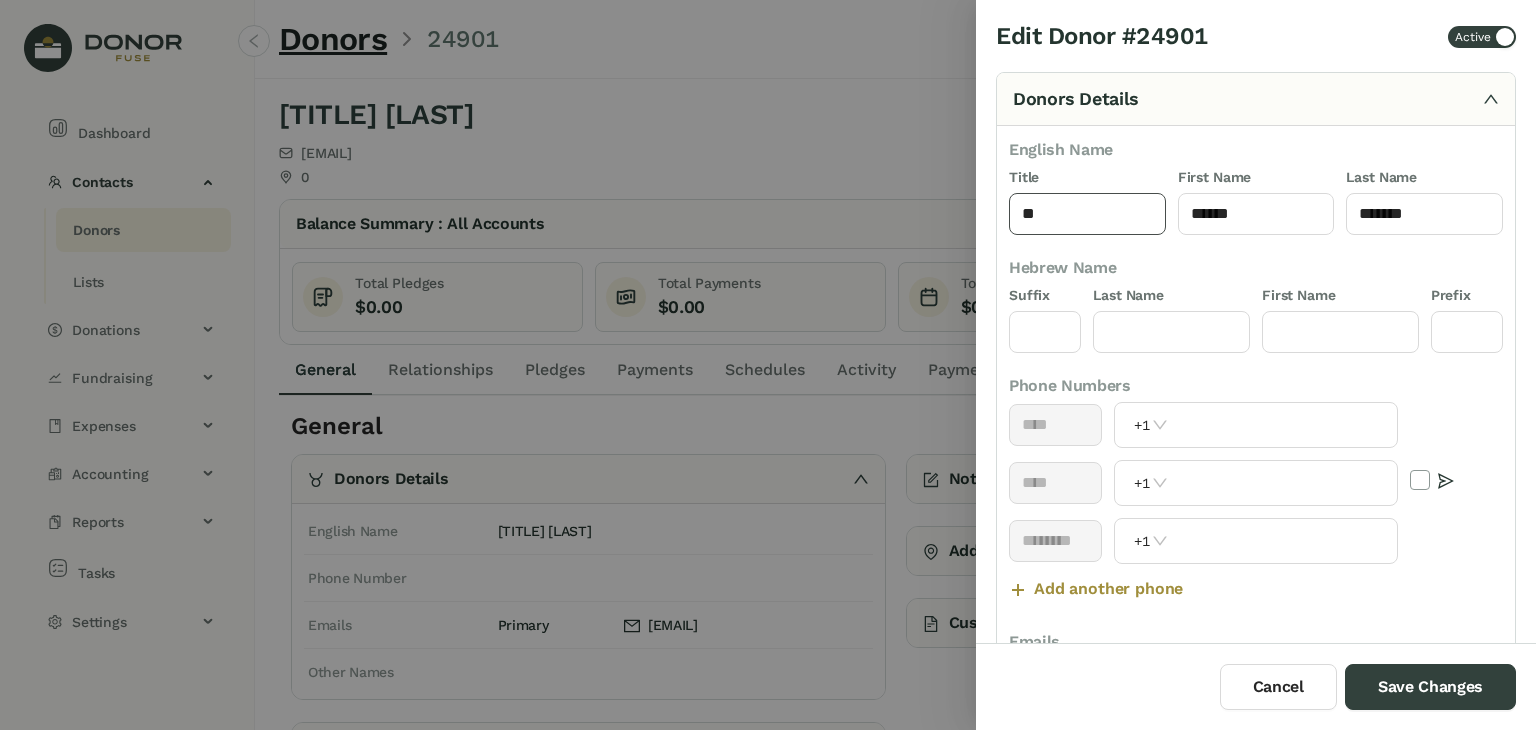 click on "**" 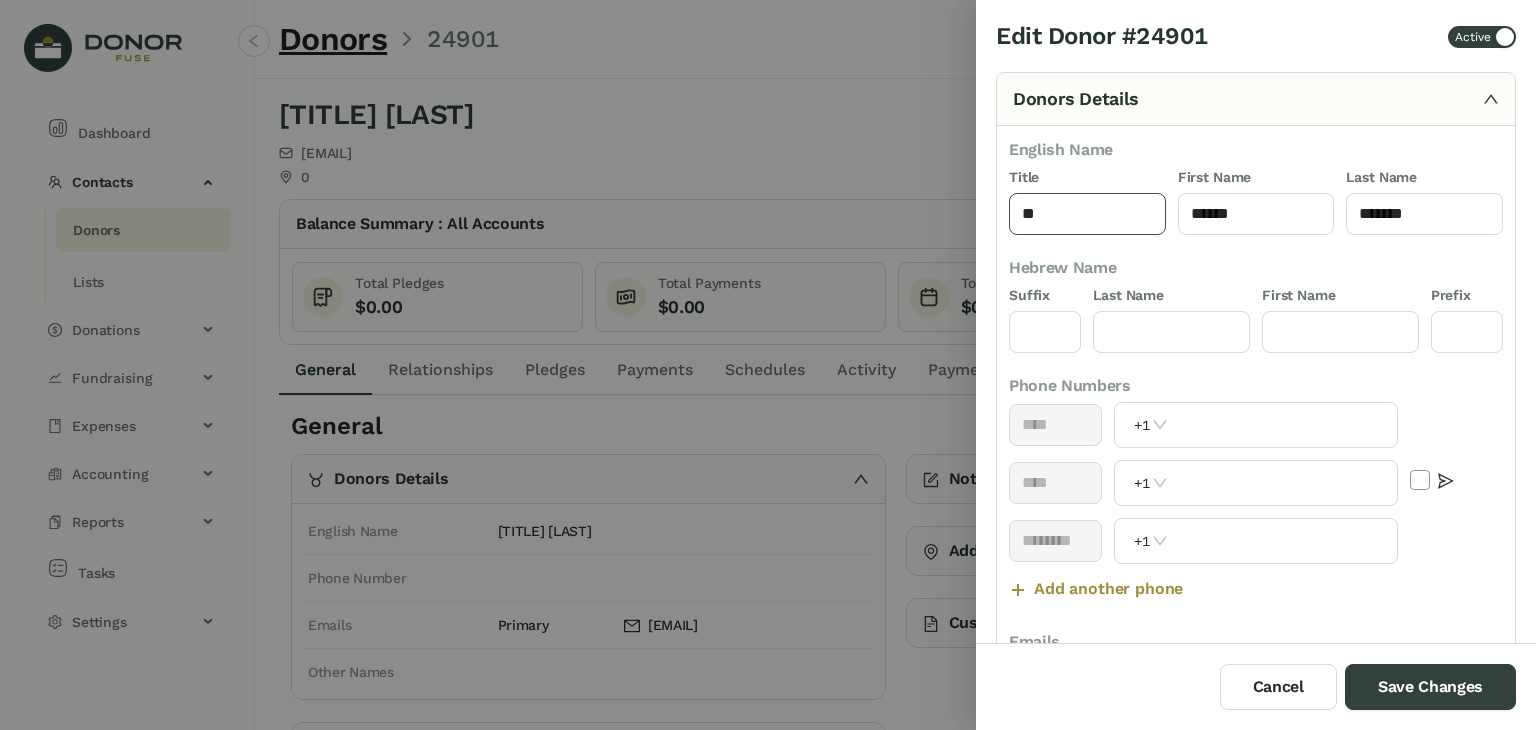 type on "*" 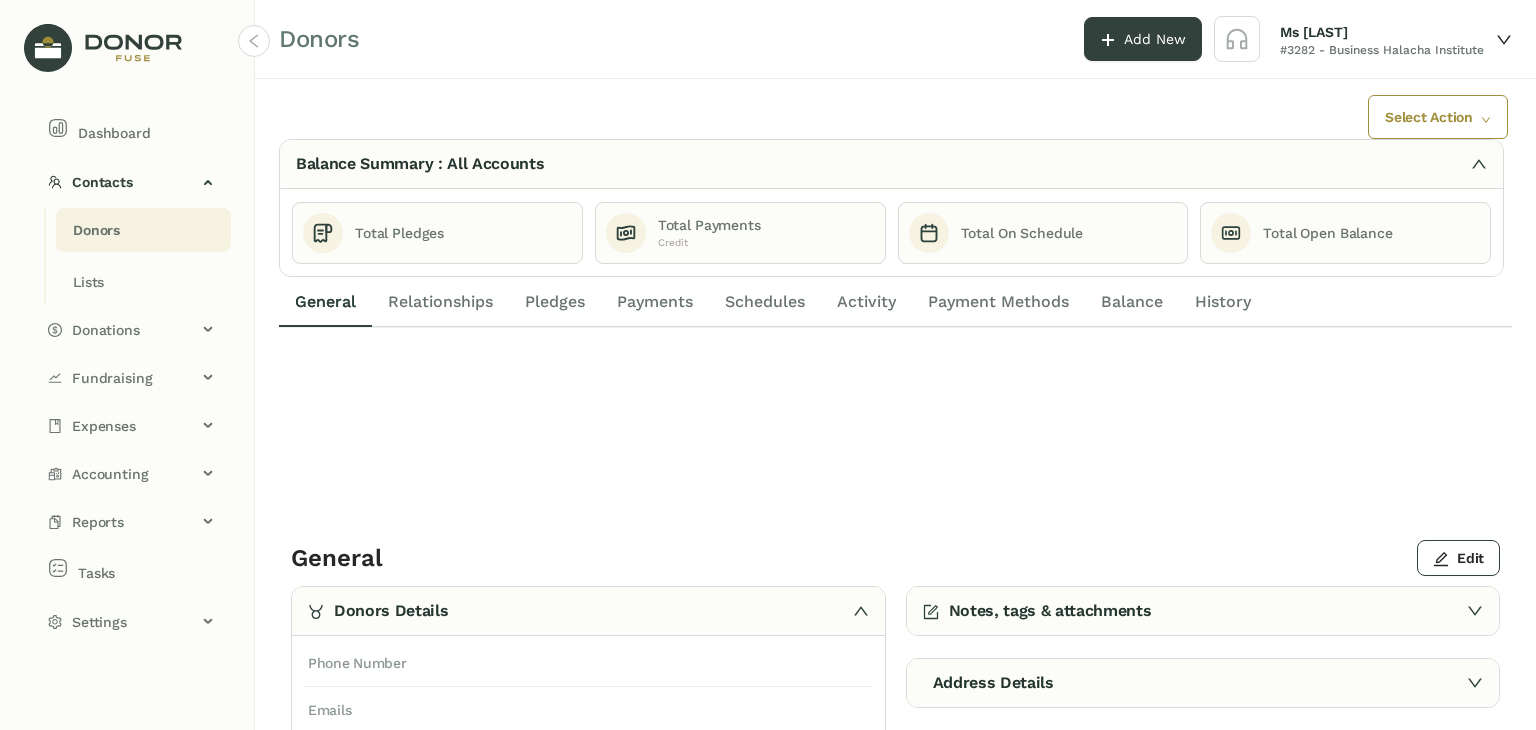 scroll, scrollTop: 0, scrollLeft: 0, axis: both 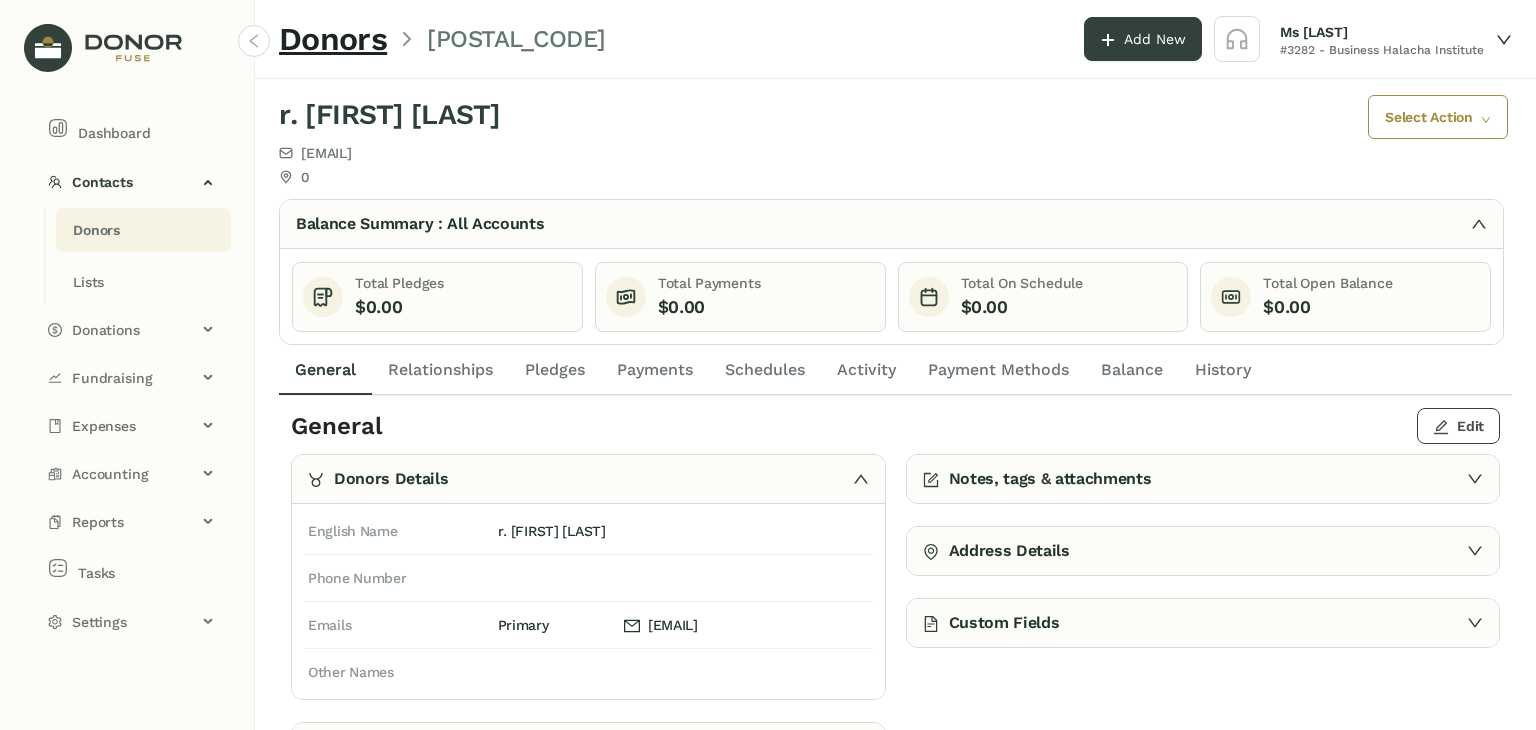 click on "Edit" 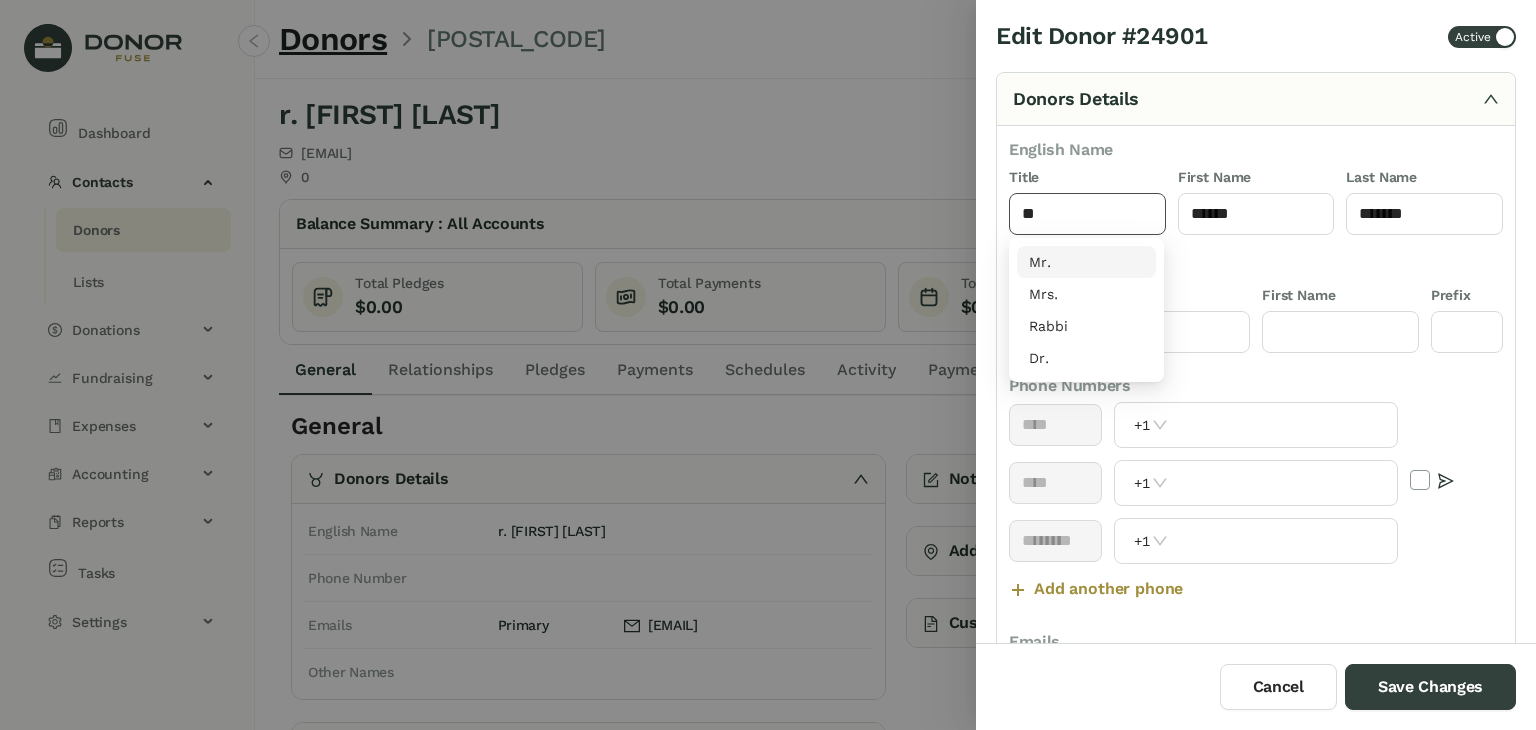 click on "**" 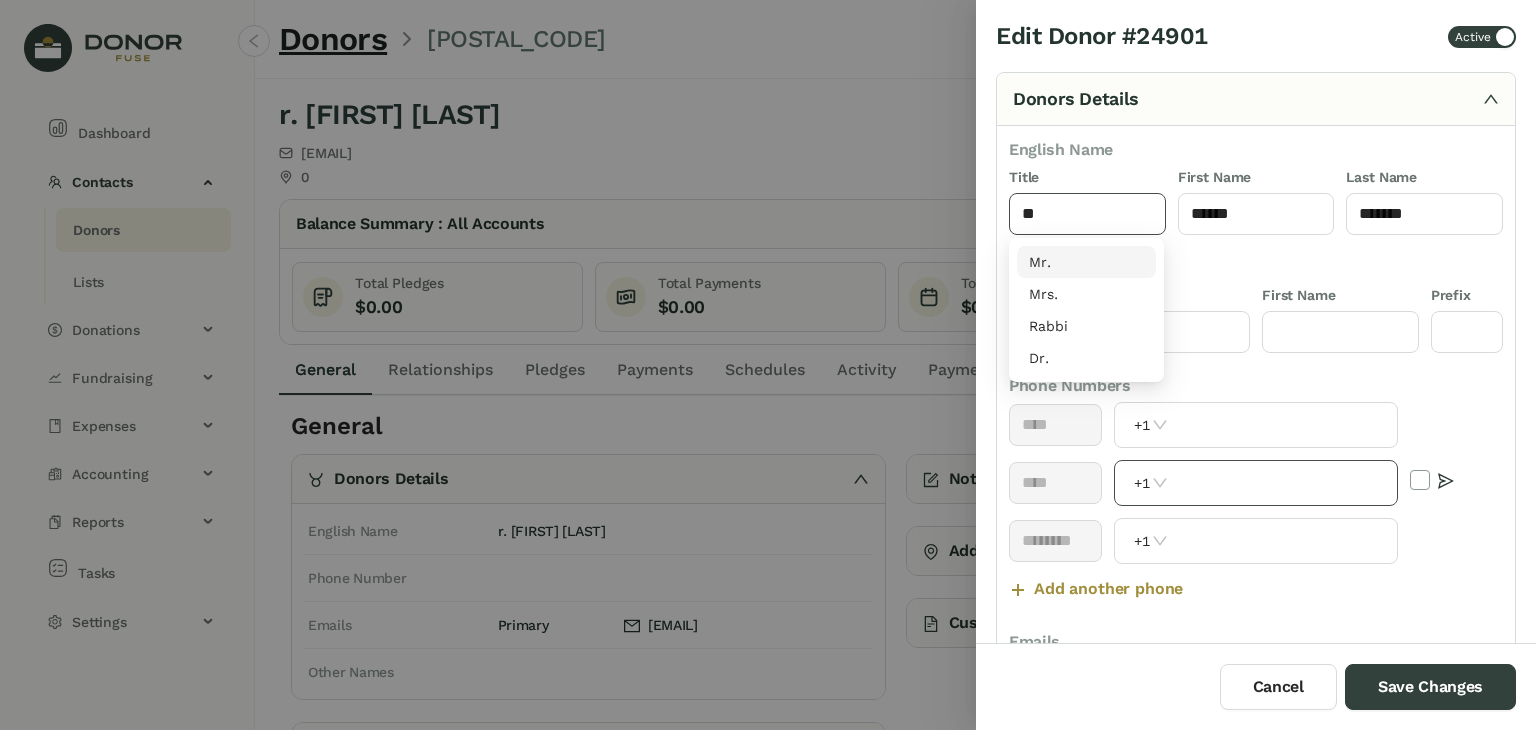 type on "**" 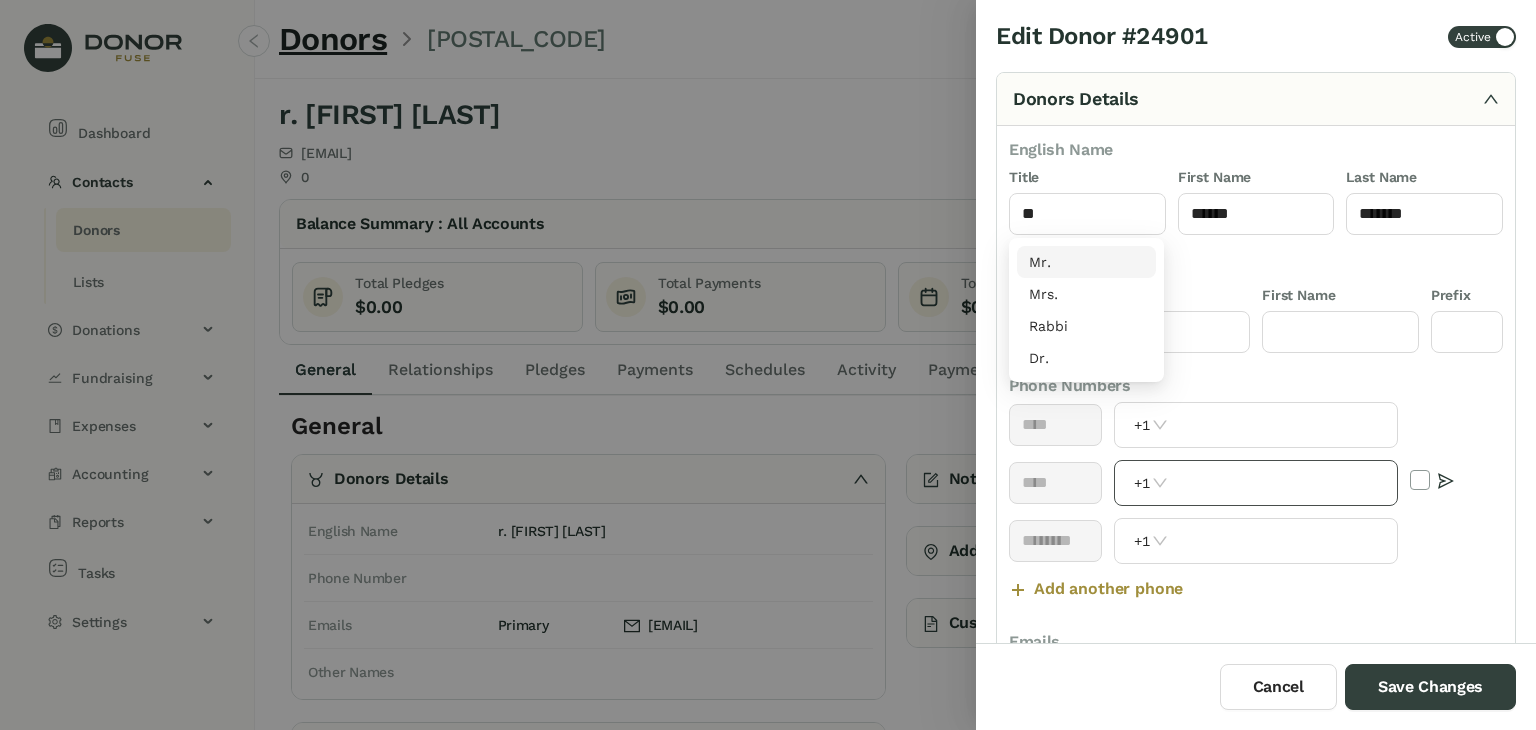click at bounding box center (1284, 483) 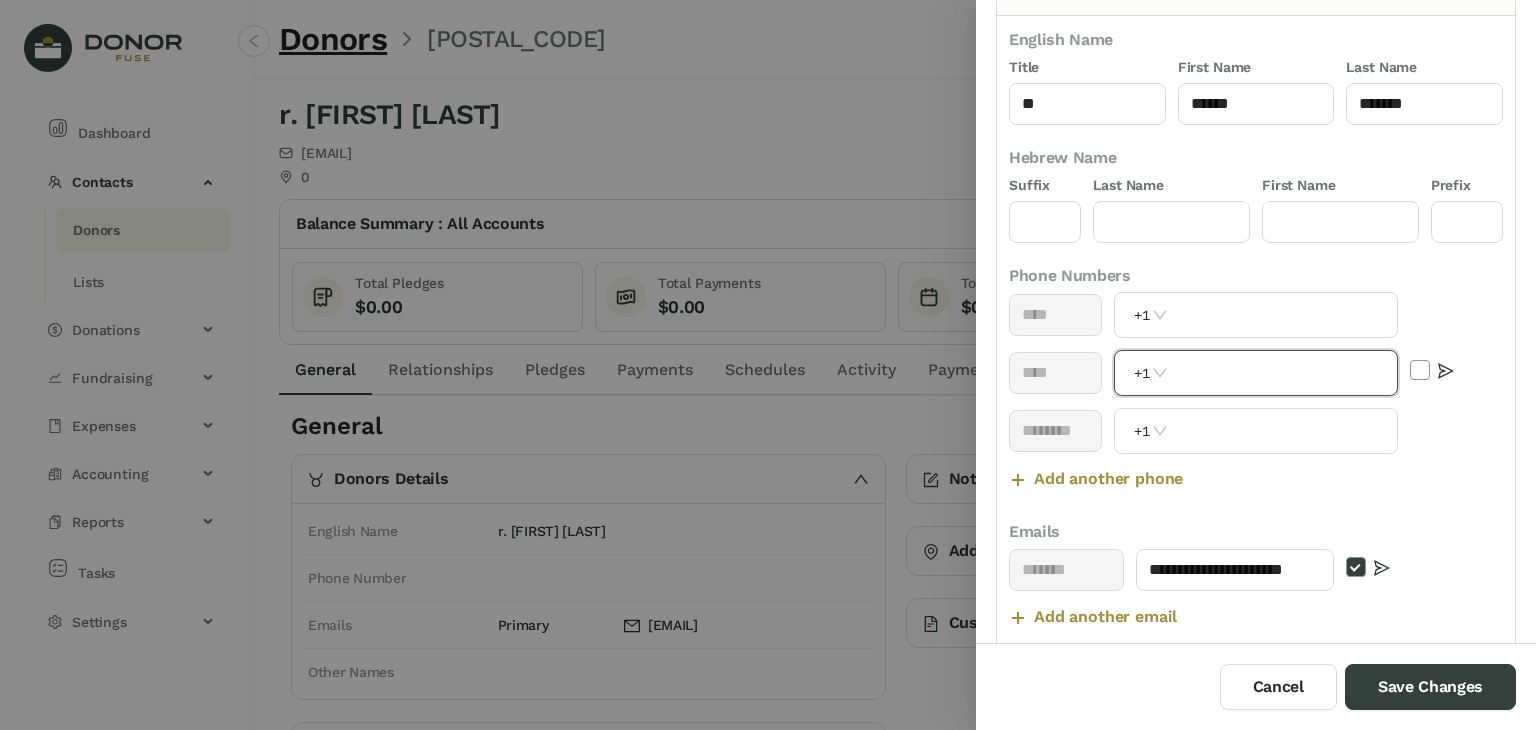scroll, scrollTop: 0, scrollLeft: 0, axis: both 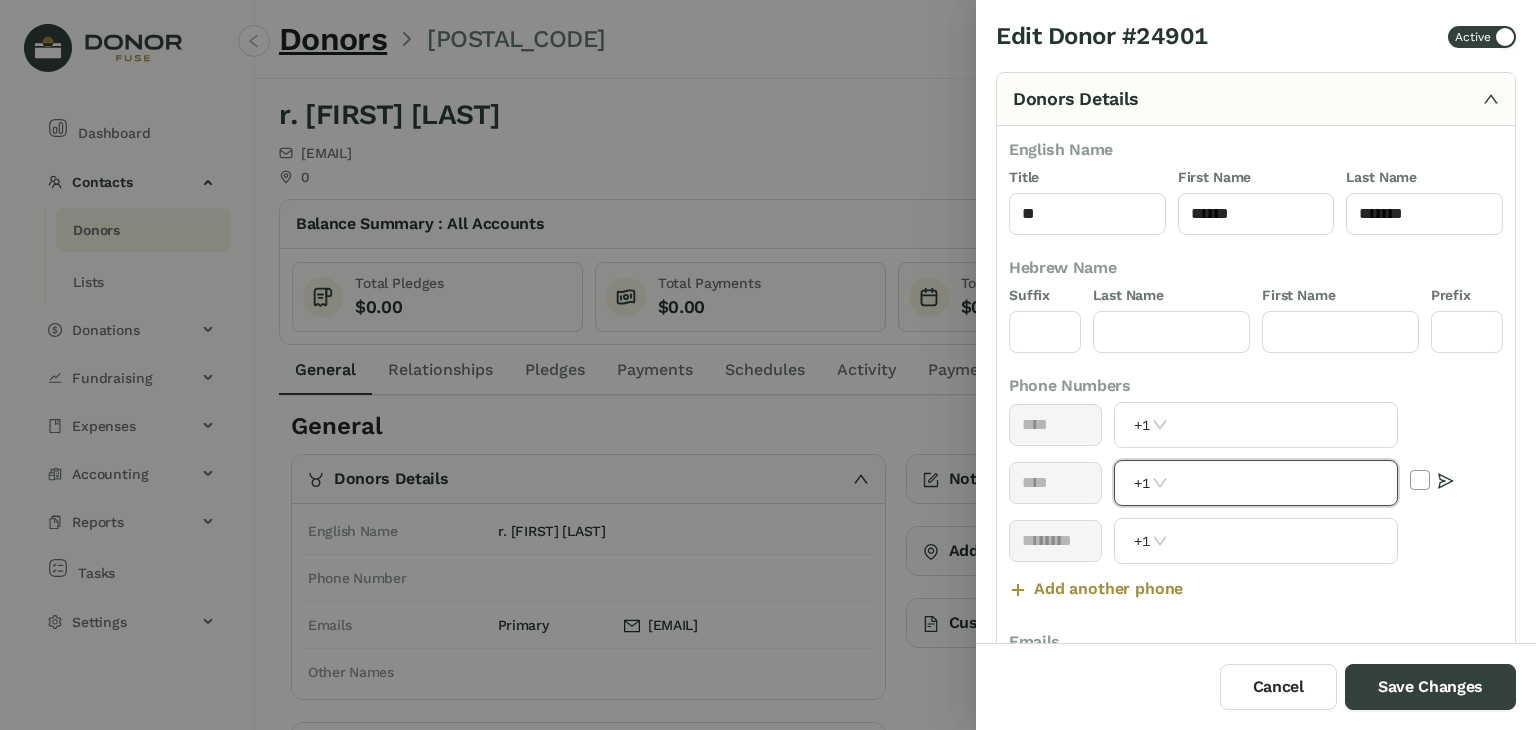 paste on "**********" 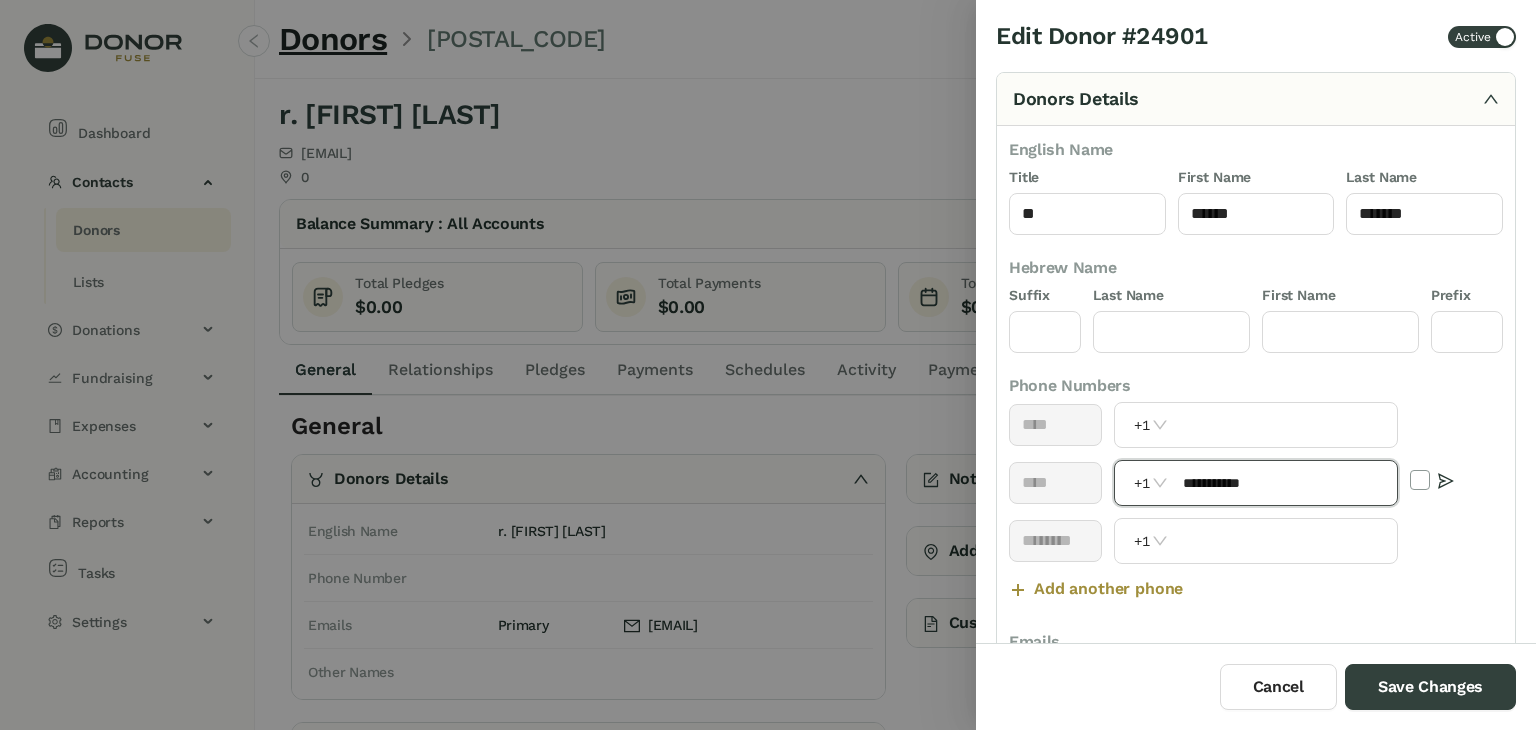 click on "**********" at bounding box center (1284, 483) 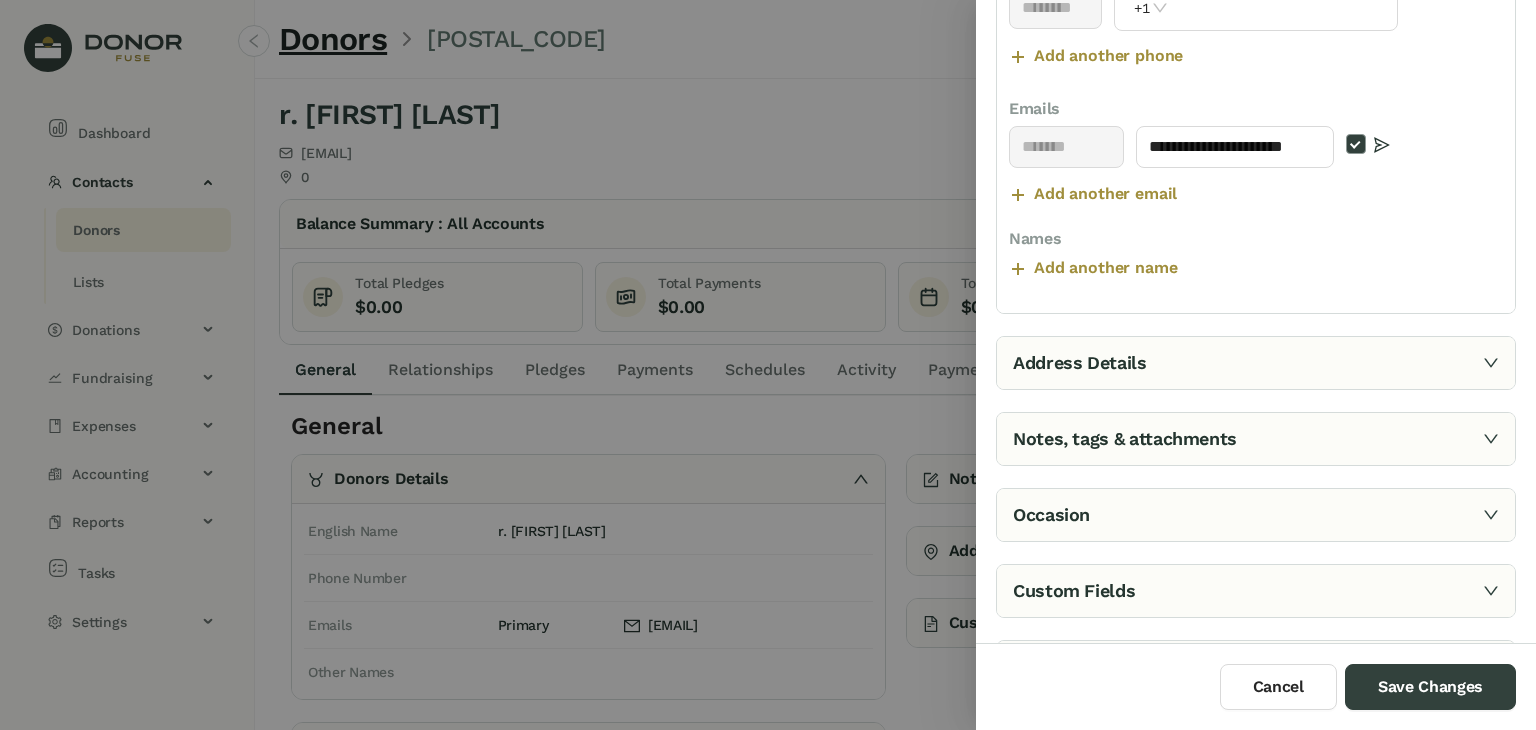 type on "**********" 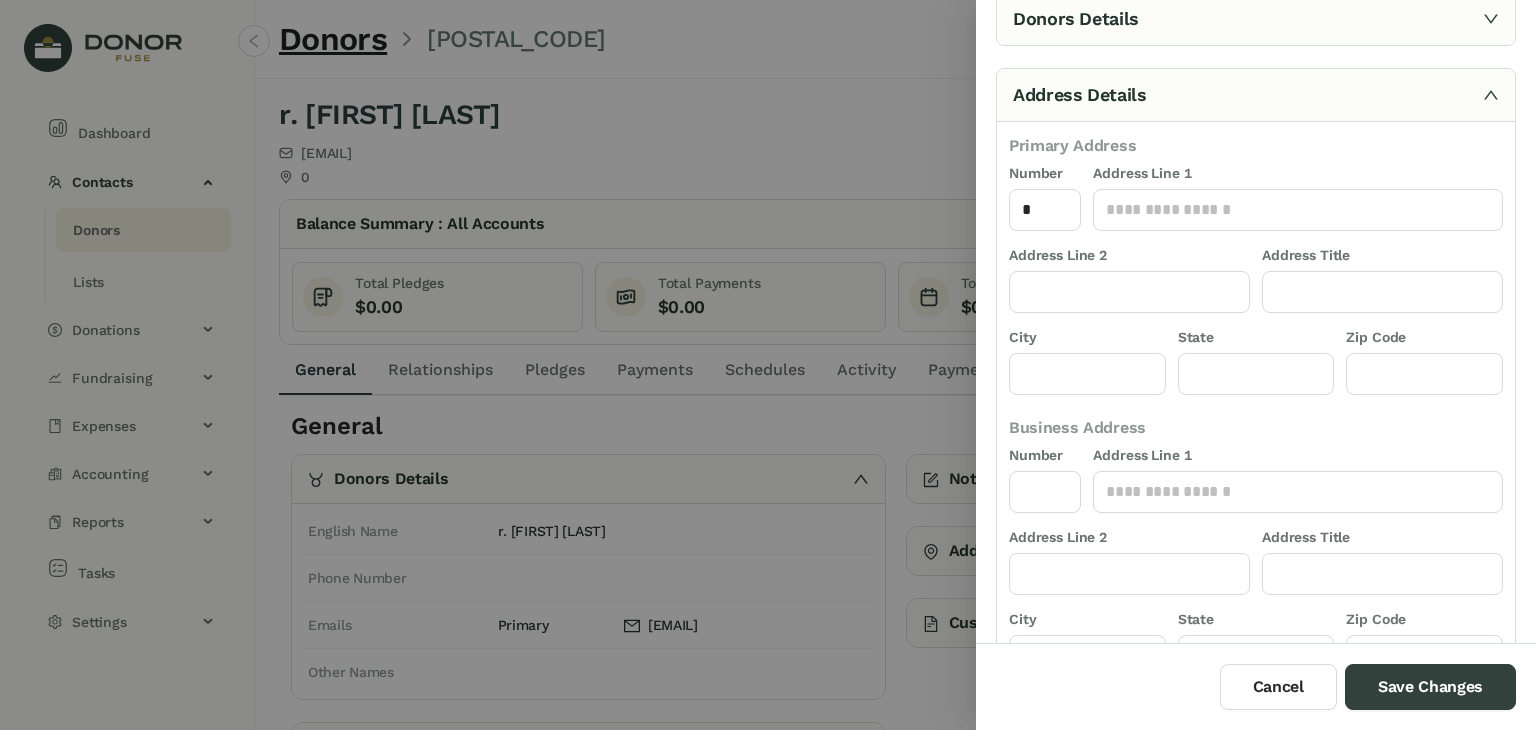 scroll, scrollTop: 77, scrollLeft: 0, axis: vertical 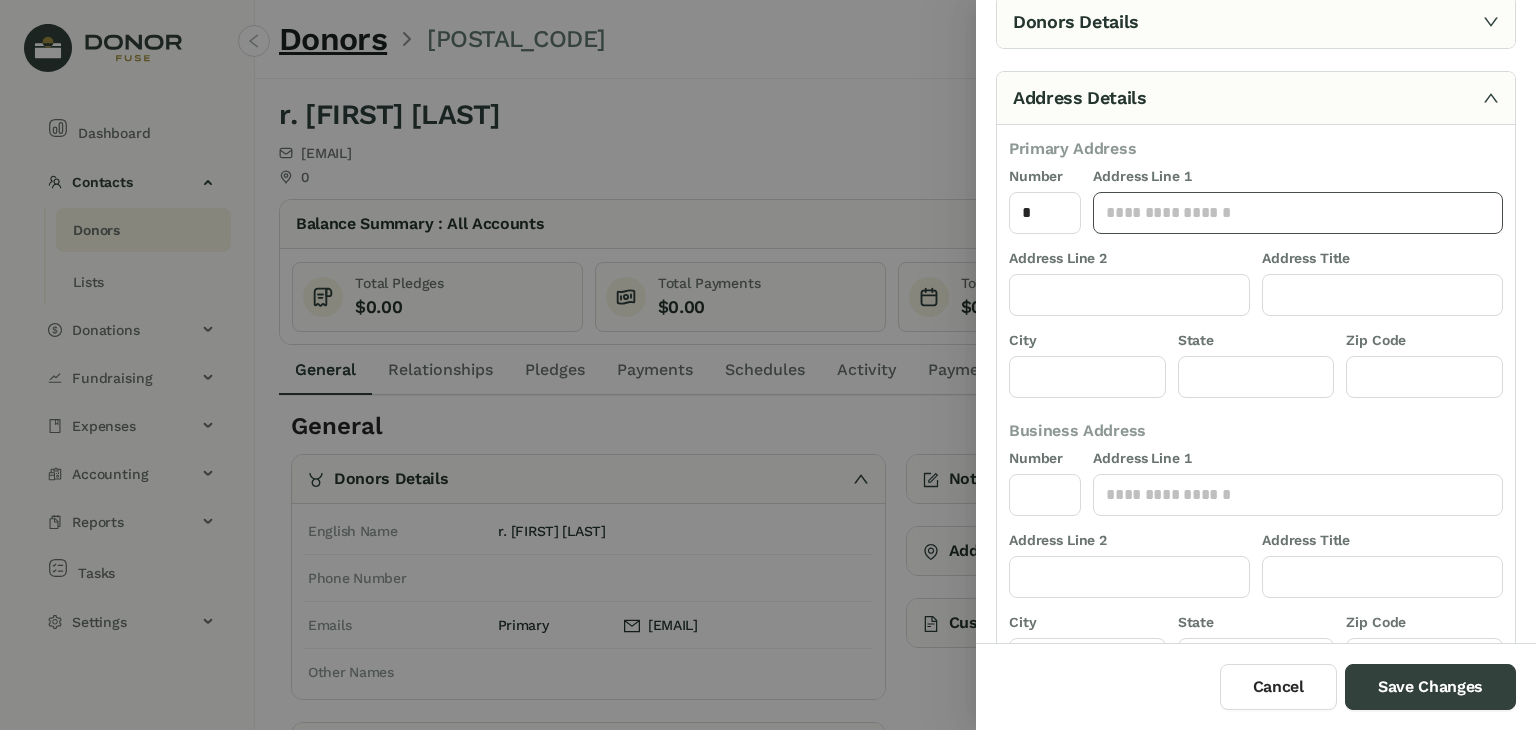 click 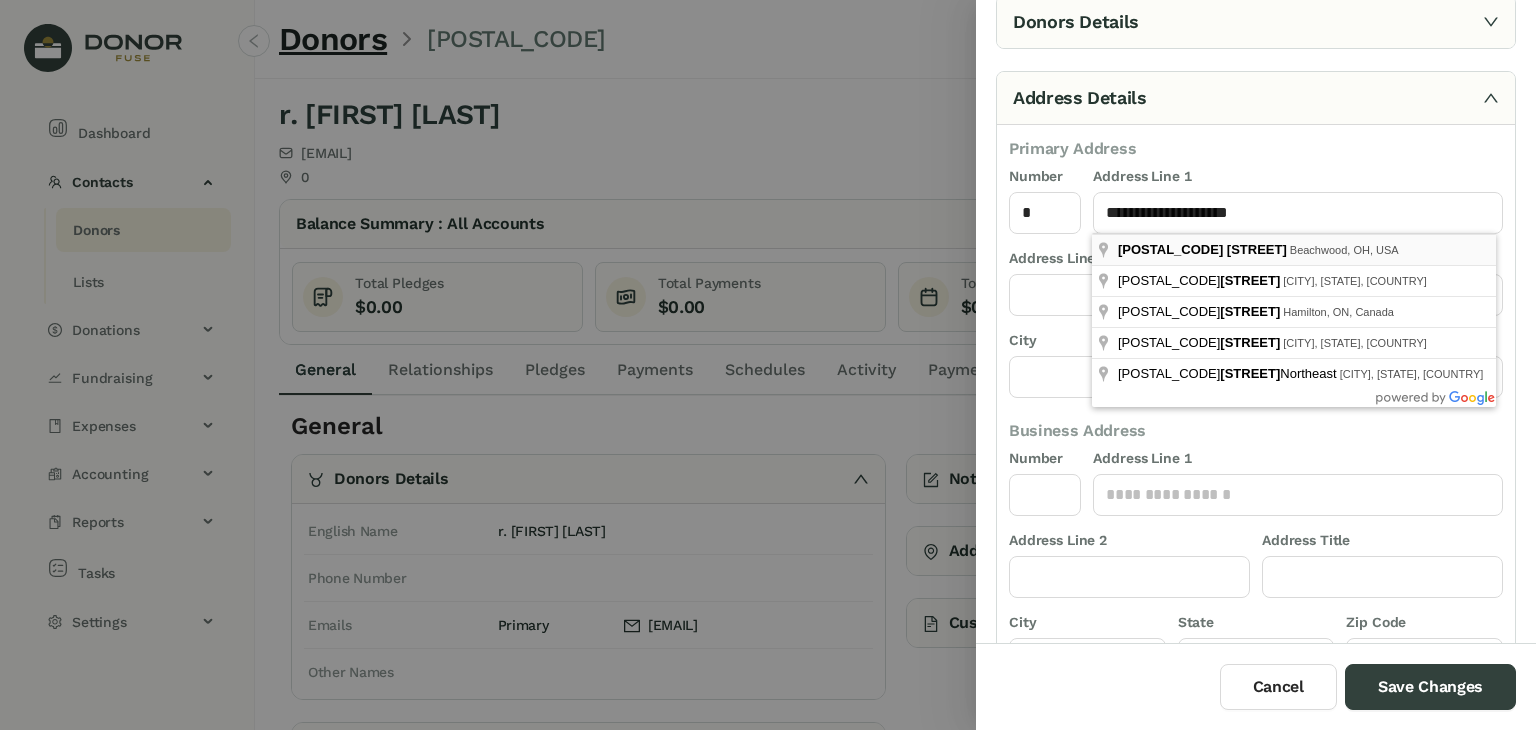 type on "**********" 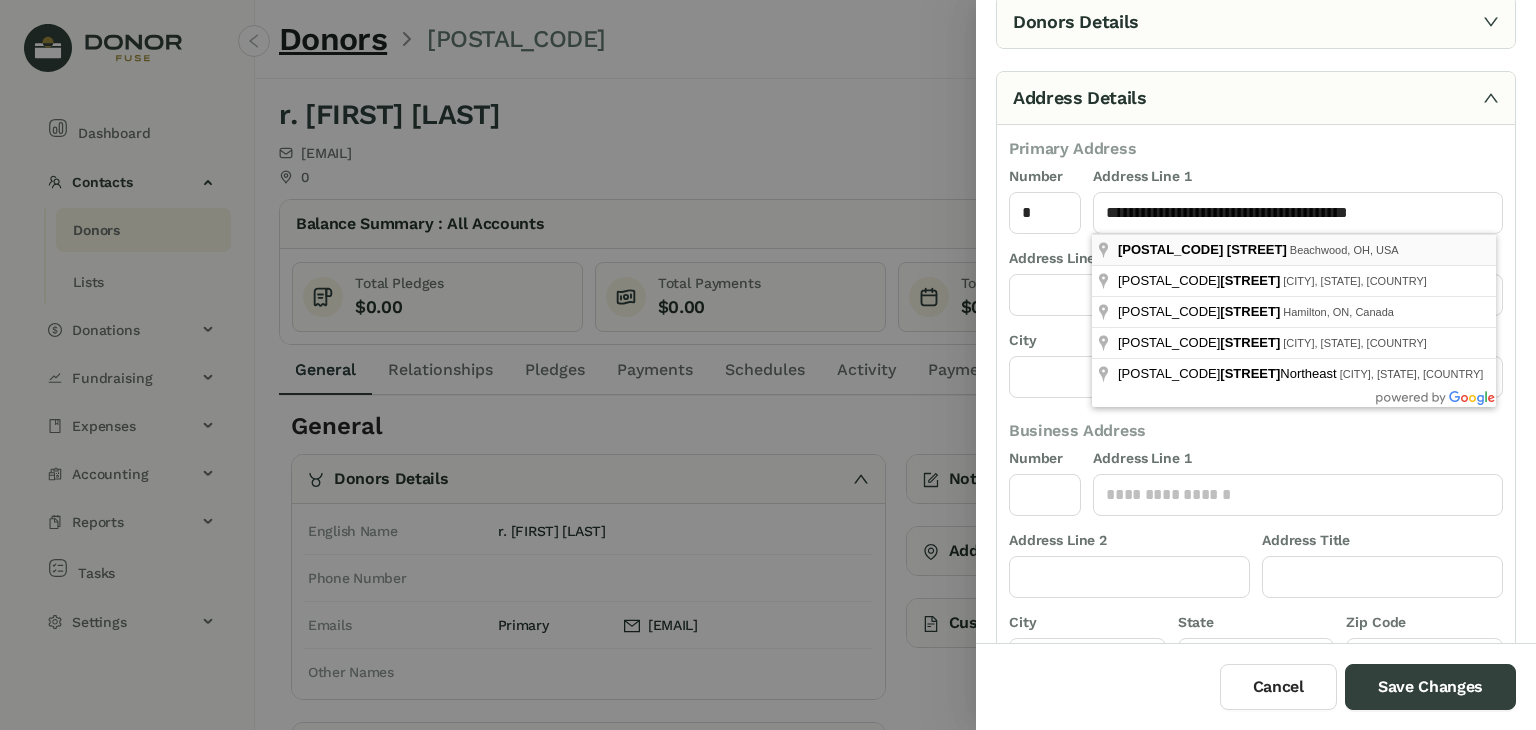 type on "*****" 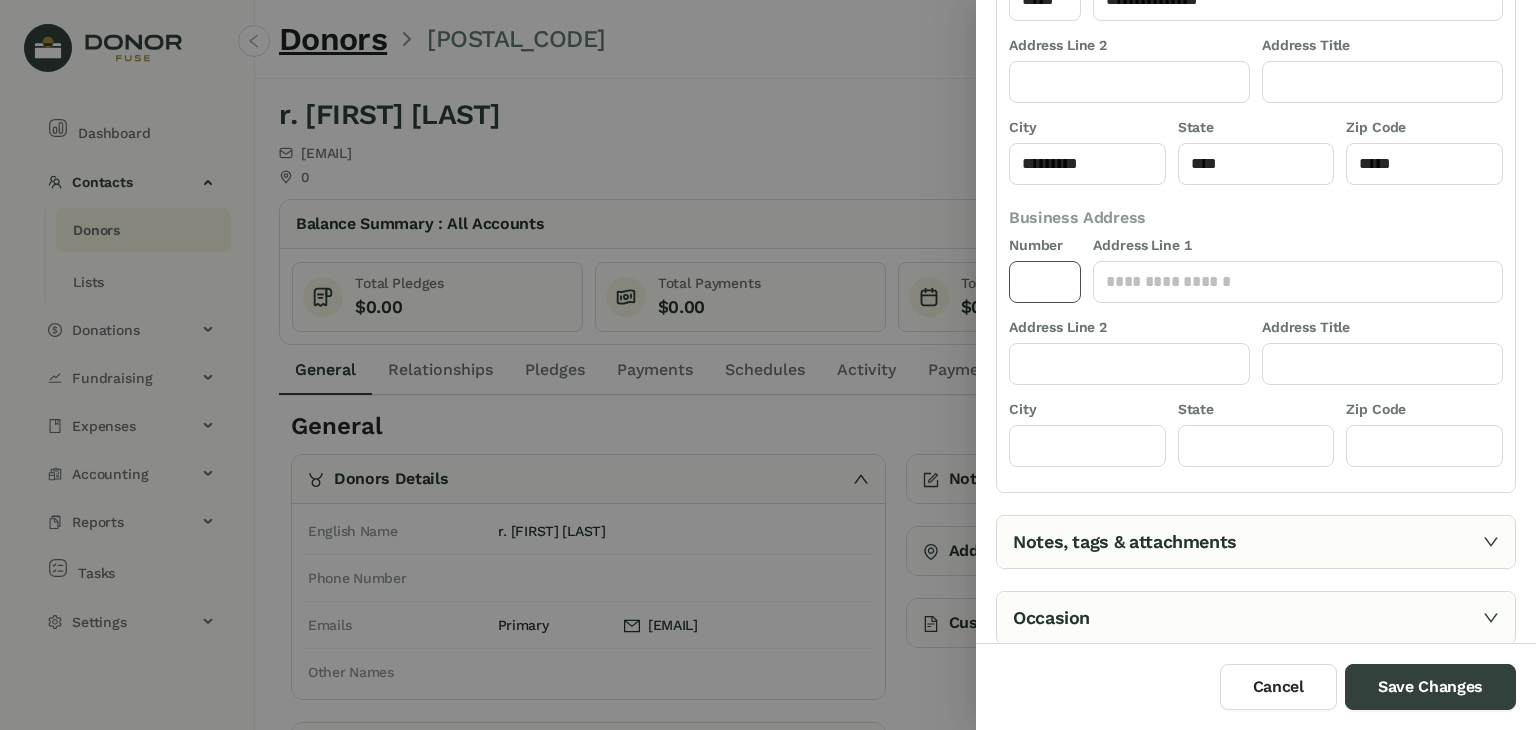 scroll, scrollTop: 409, scrollLeft: 0, axis: vertical 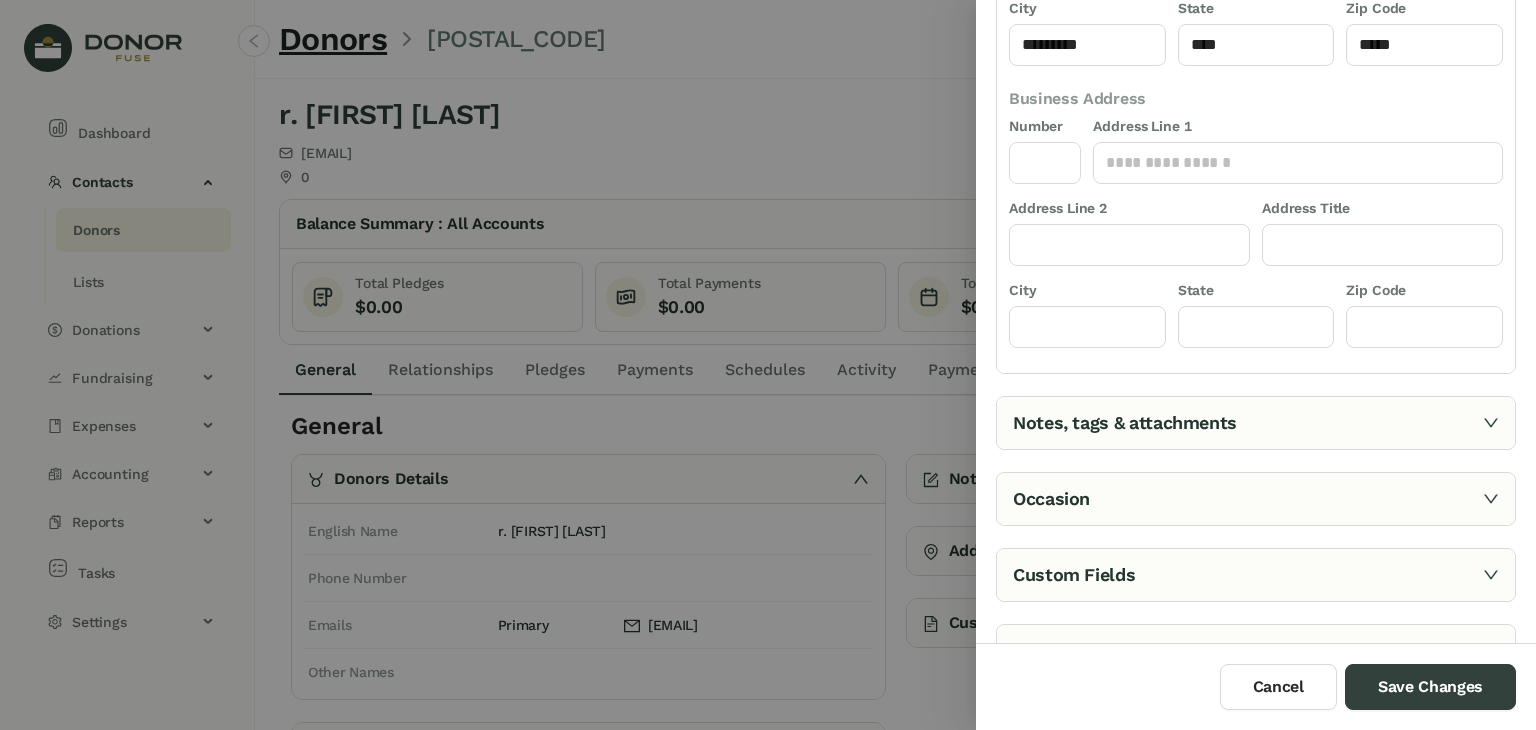 click on "Notes, tags & attachments" at bounding box center [1256, 423] 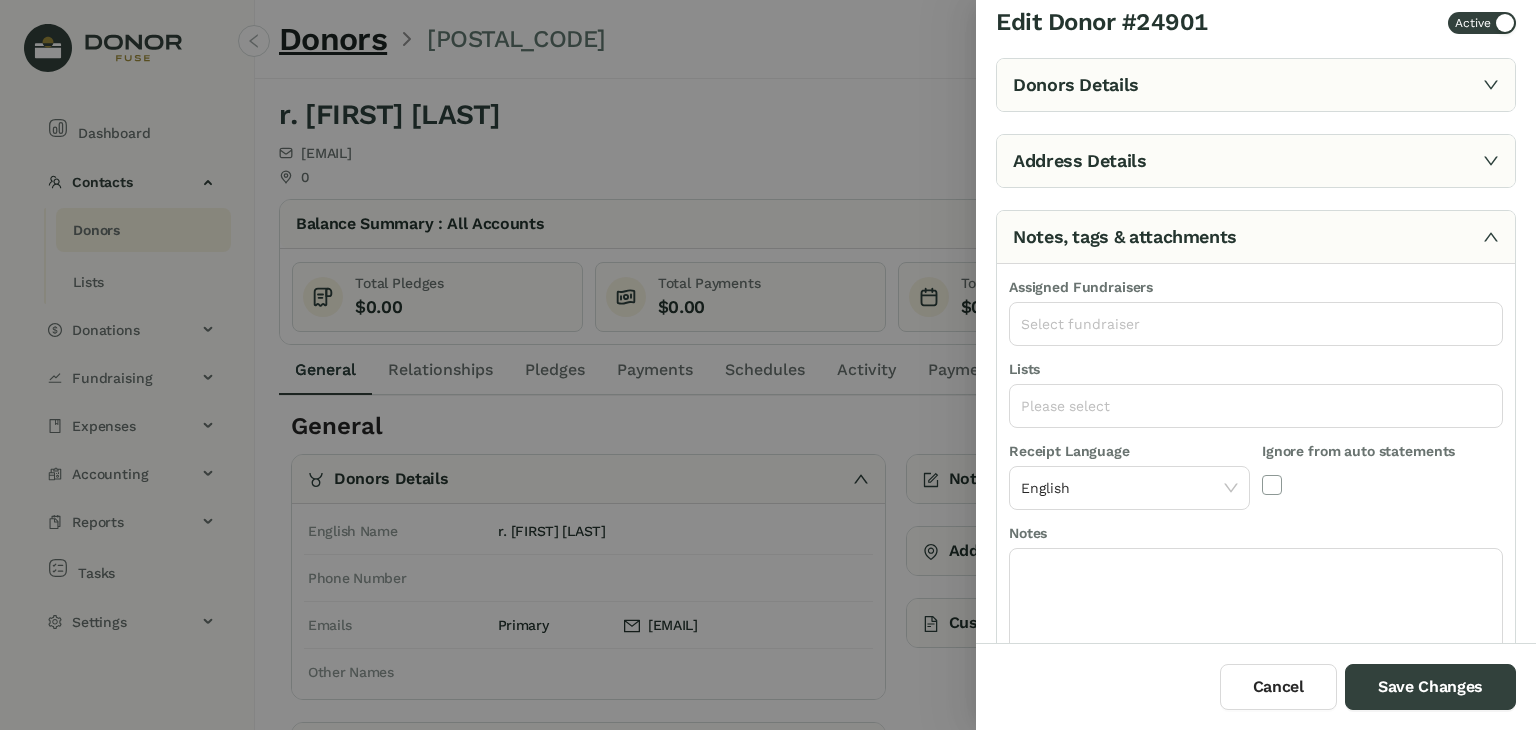 scroll, scrollTop: 12, scrollLeft: 0, axis: vertical 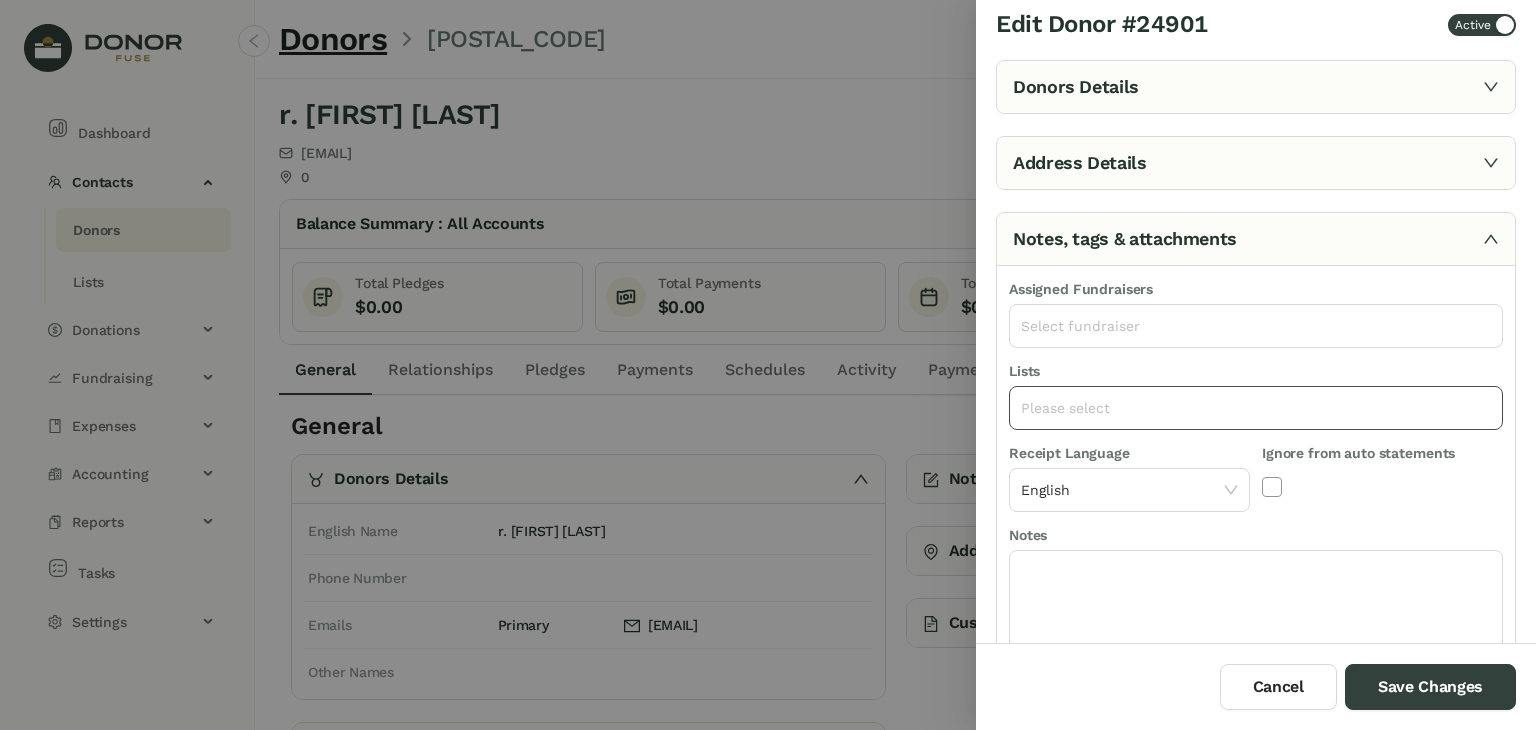 click on "Please select" 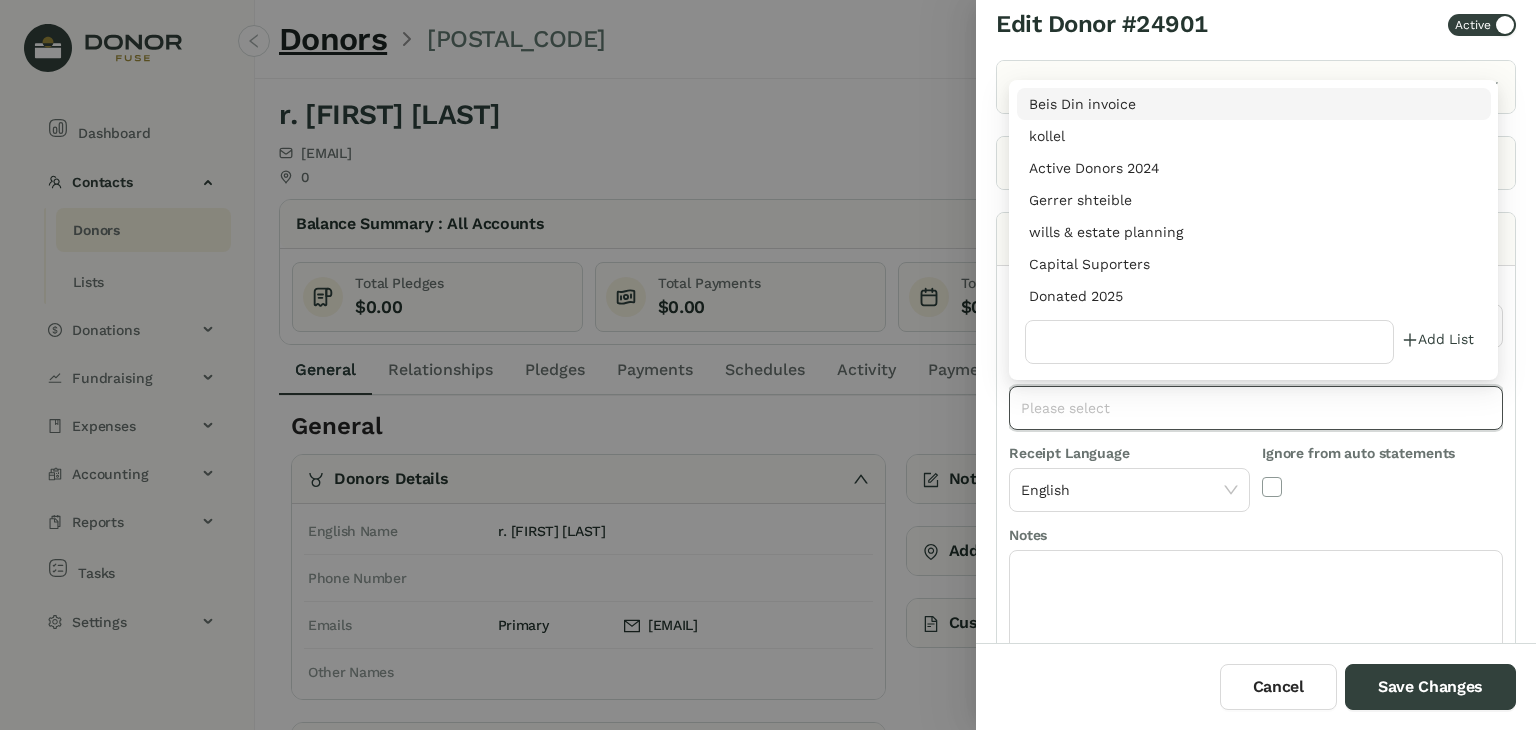 click on "Donated 2025" at bounding box center (1254, 296) 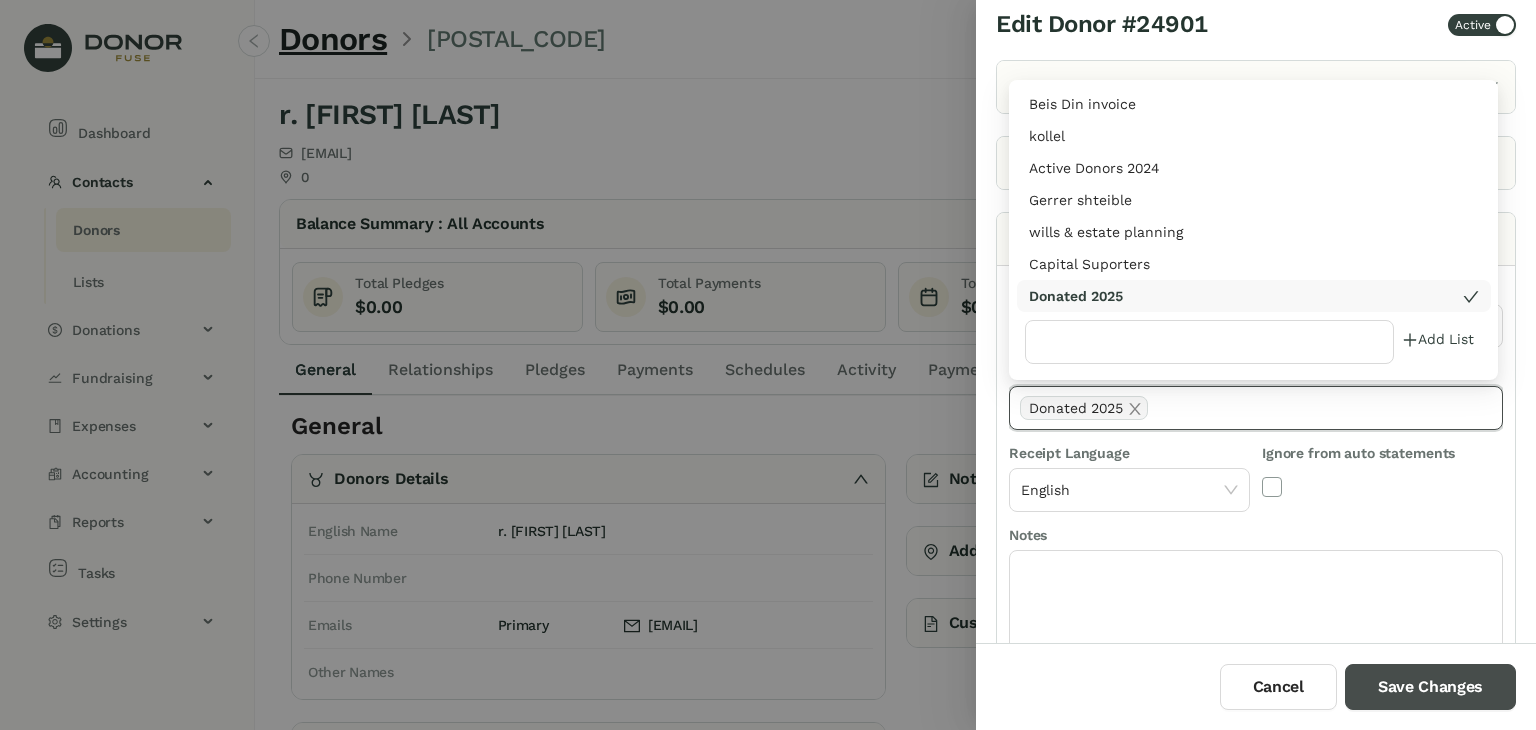 click on "Save Changes" at bounding box center [1430, 687] 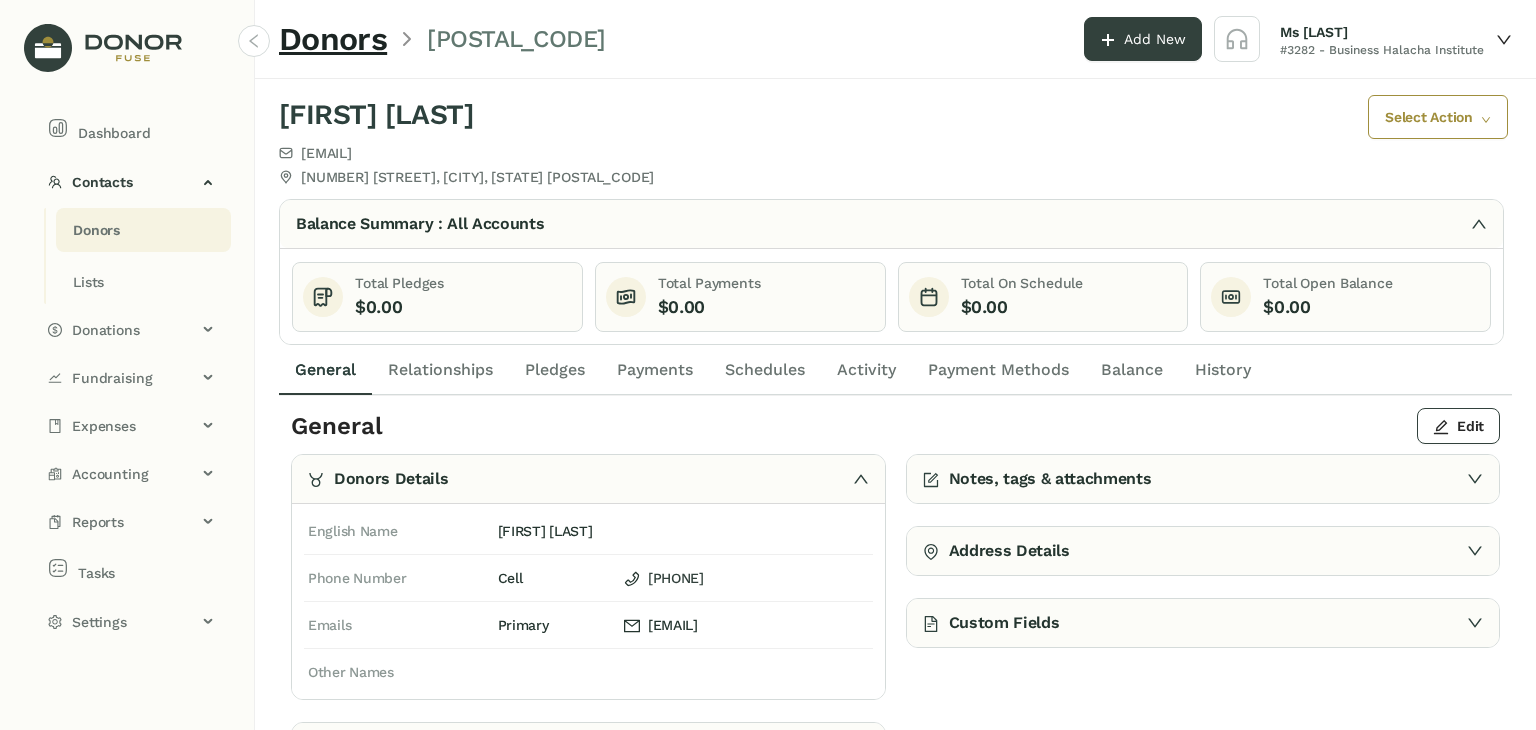click on "Payments" 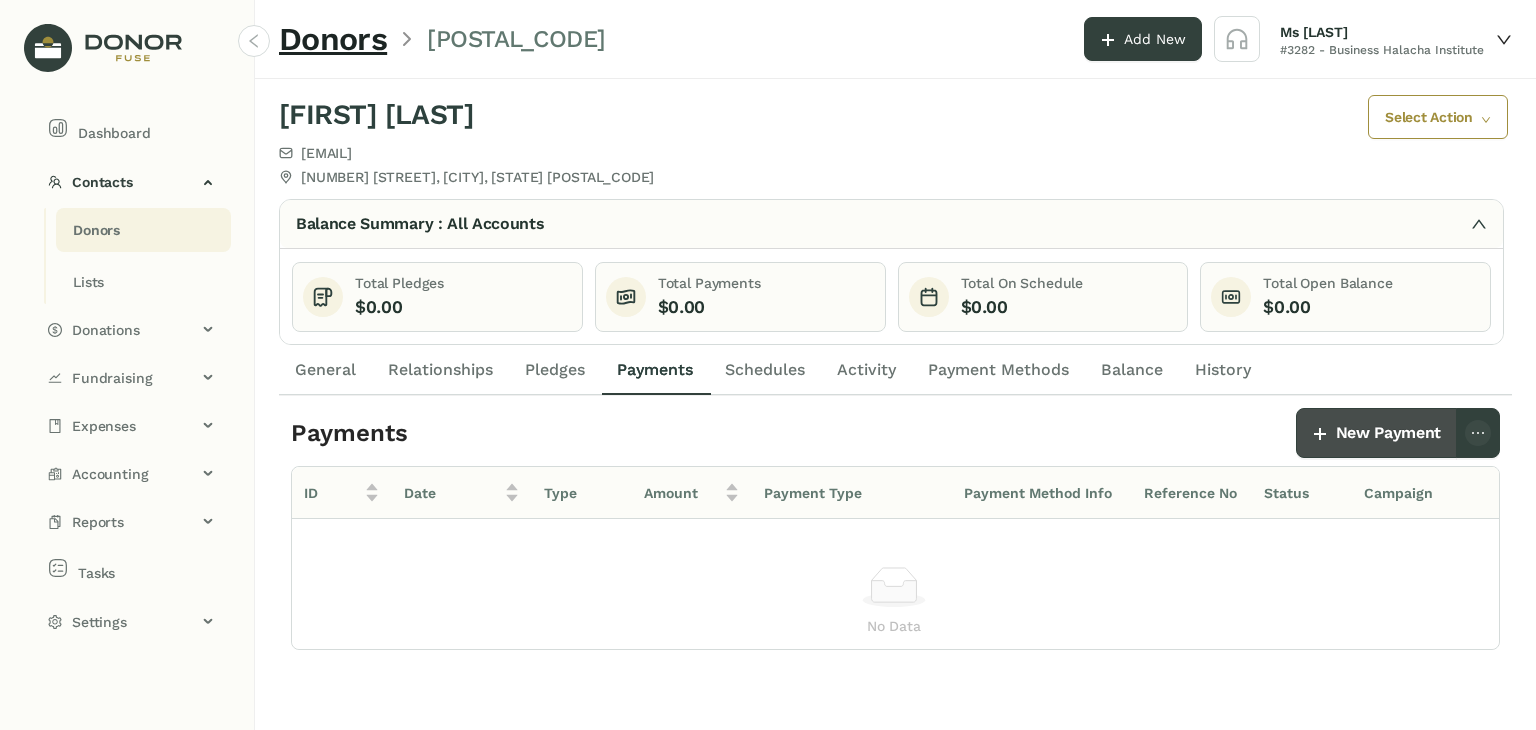 click on "New Payment" 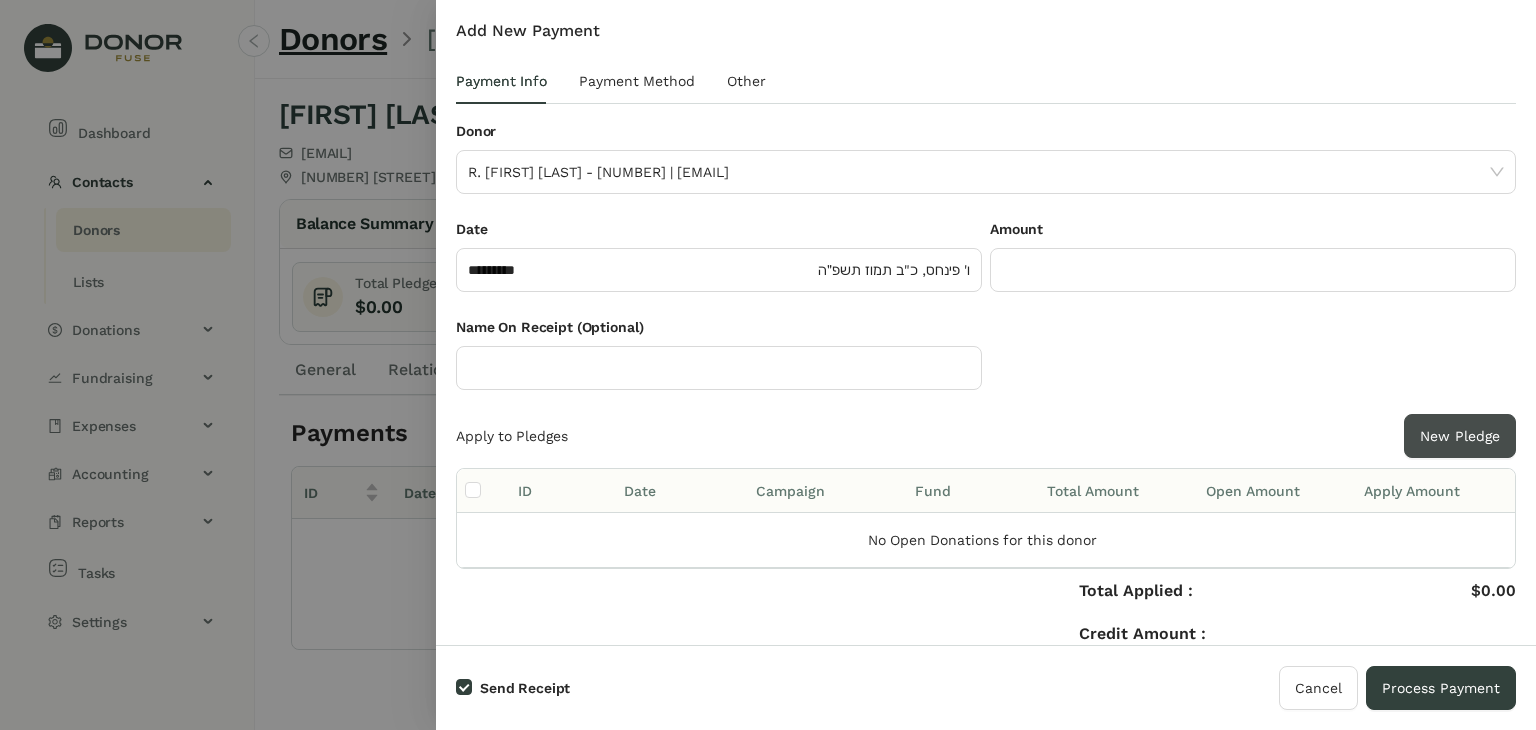 click on "New Pledge" at bounding box center [1460, 436] 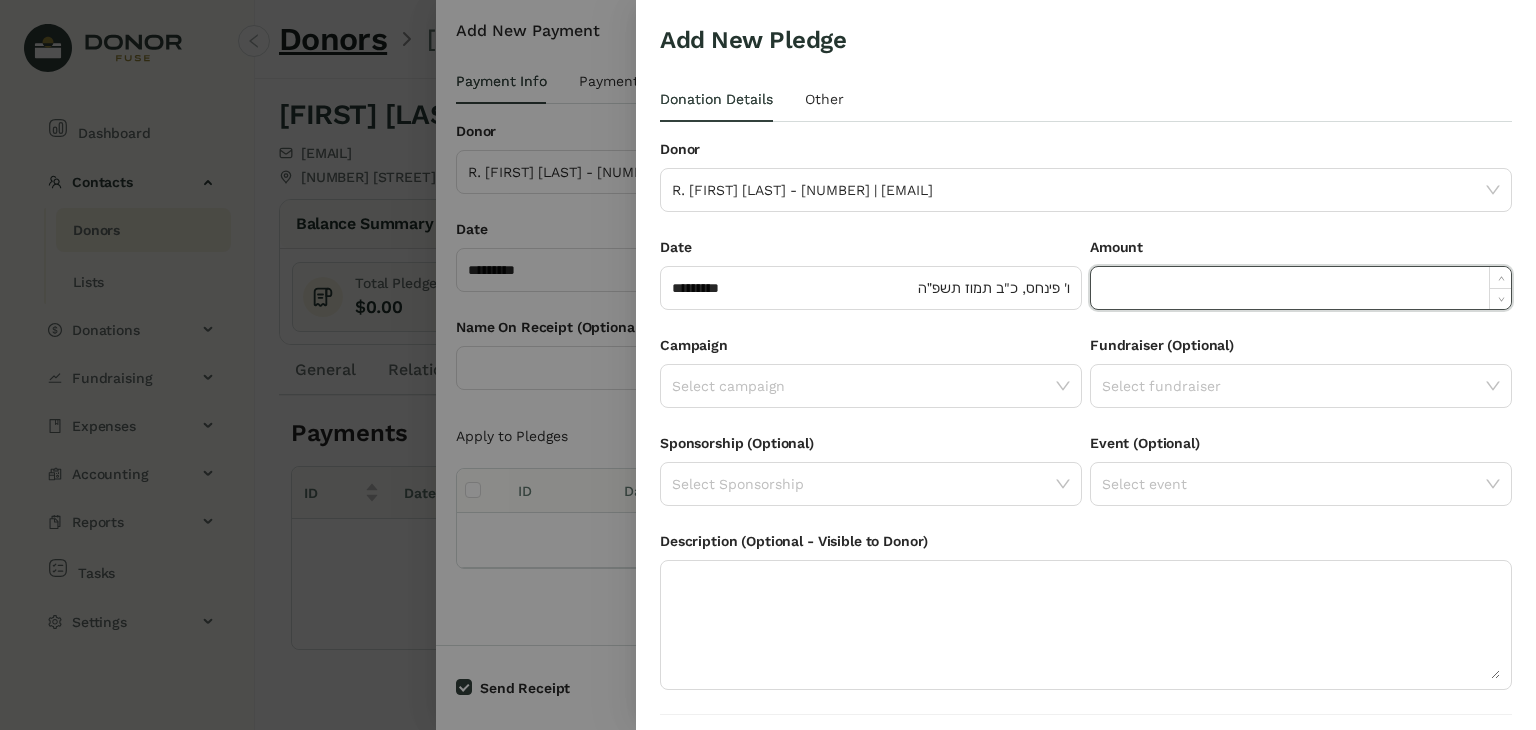 click 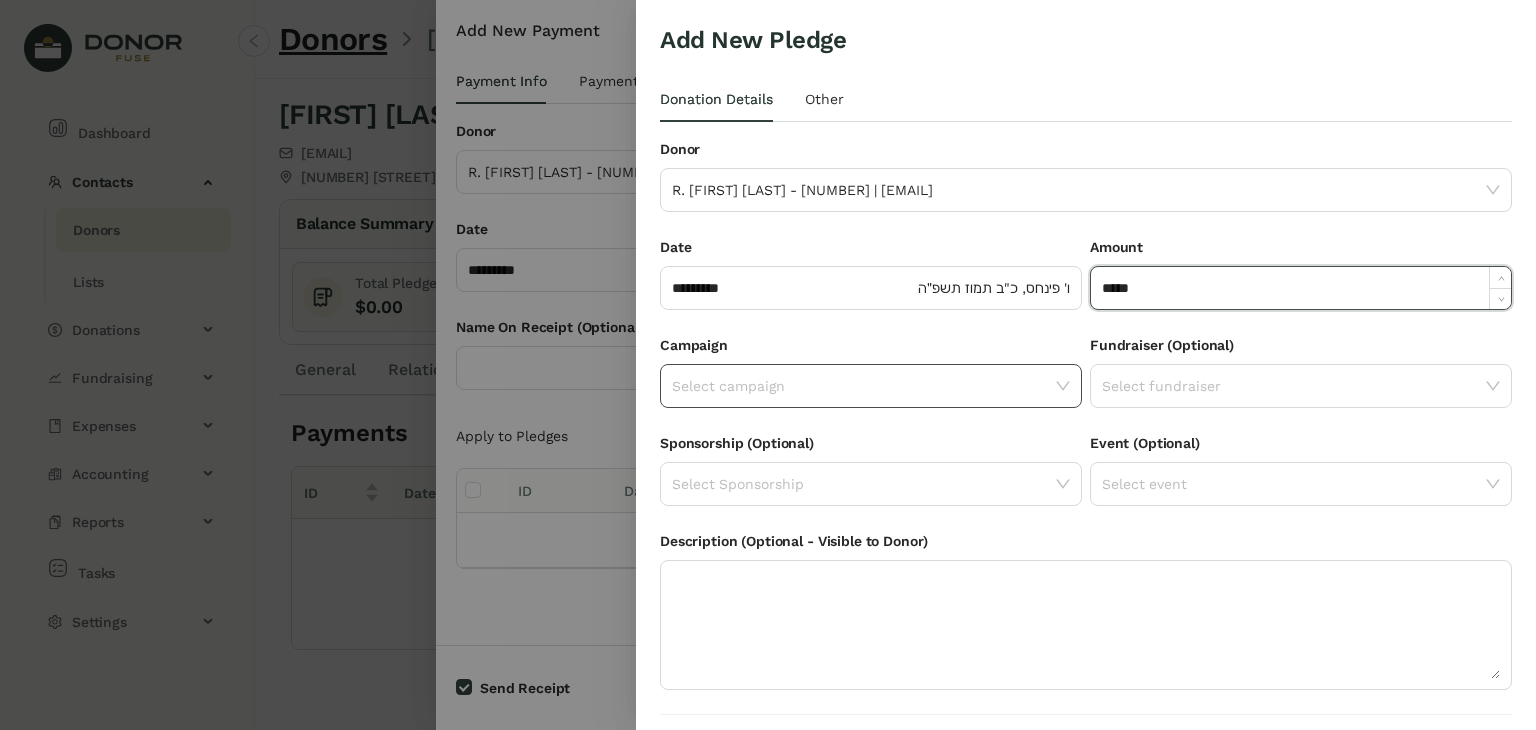 type on "******" 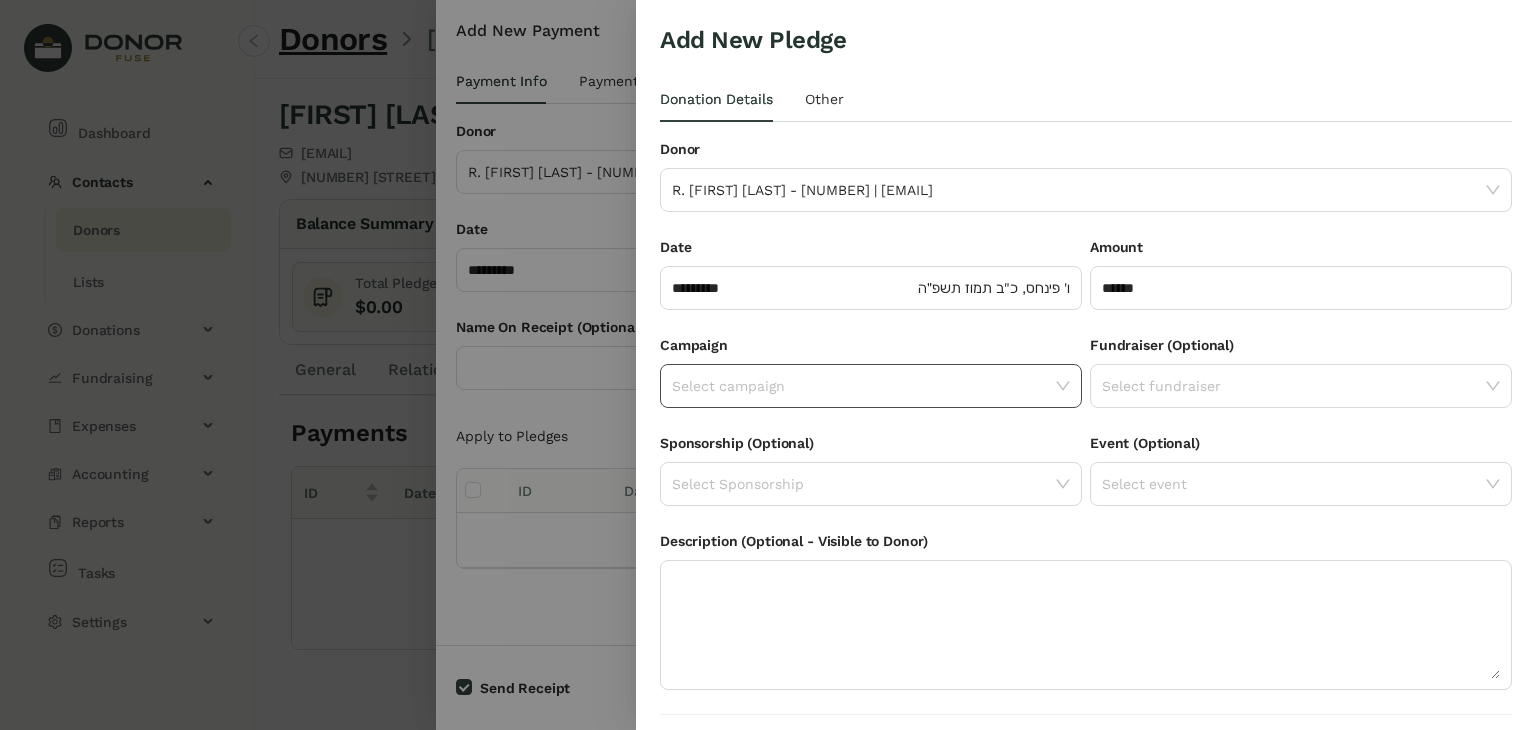 click on "Select campaign" 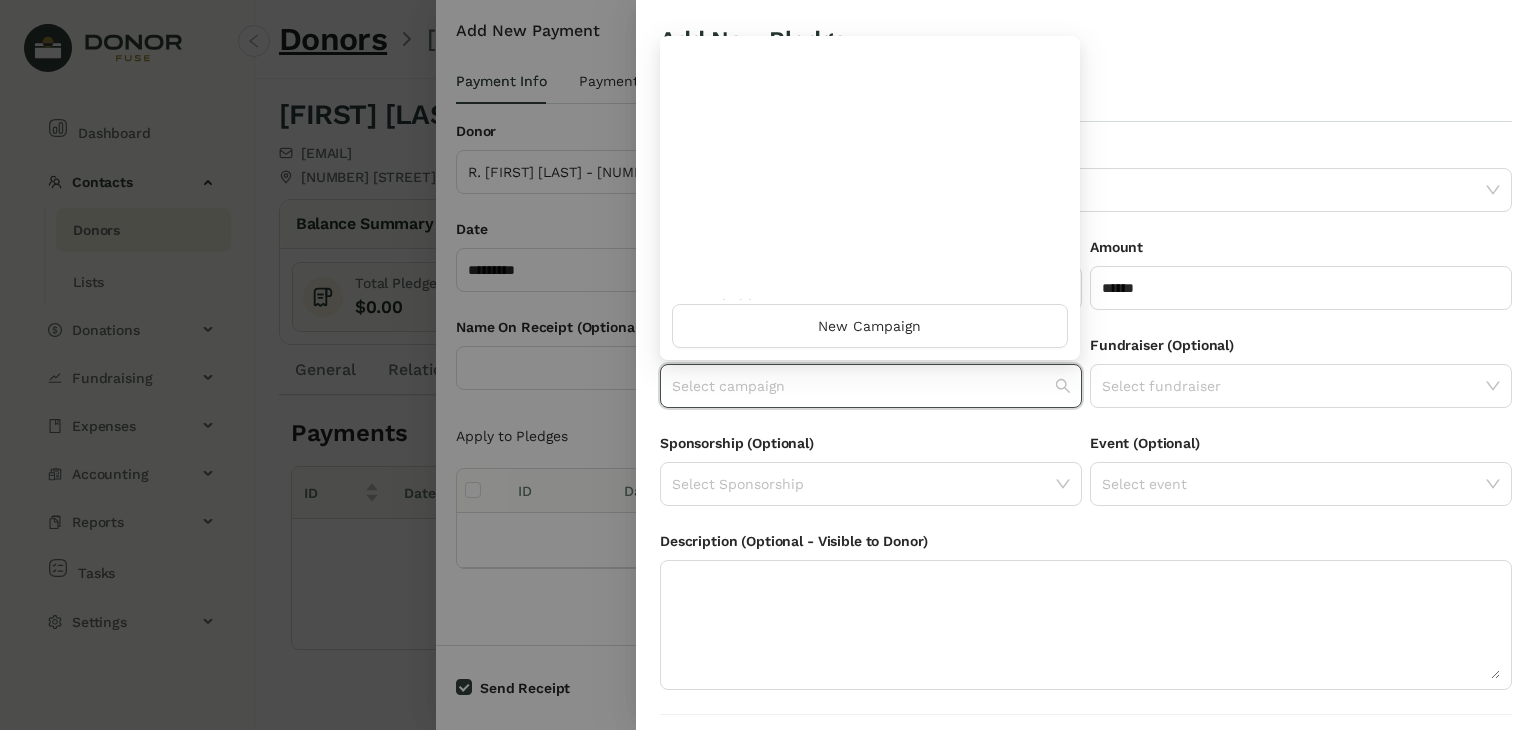 scroll, scrollTop: 960, scrollLeft: 0, axis: vertical 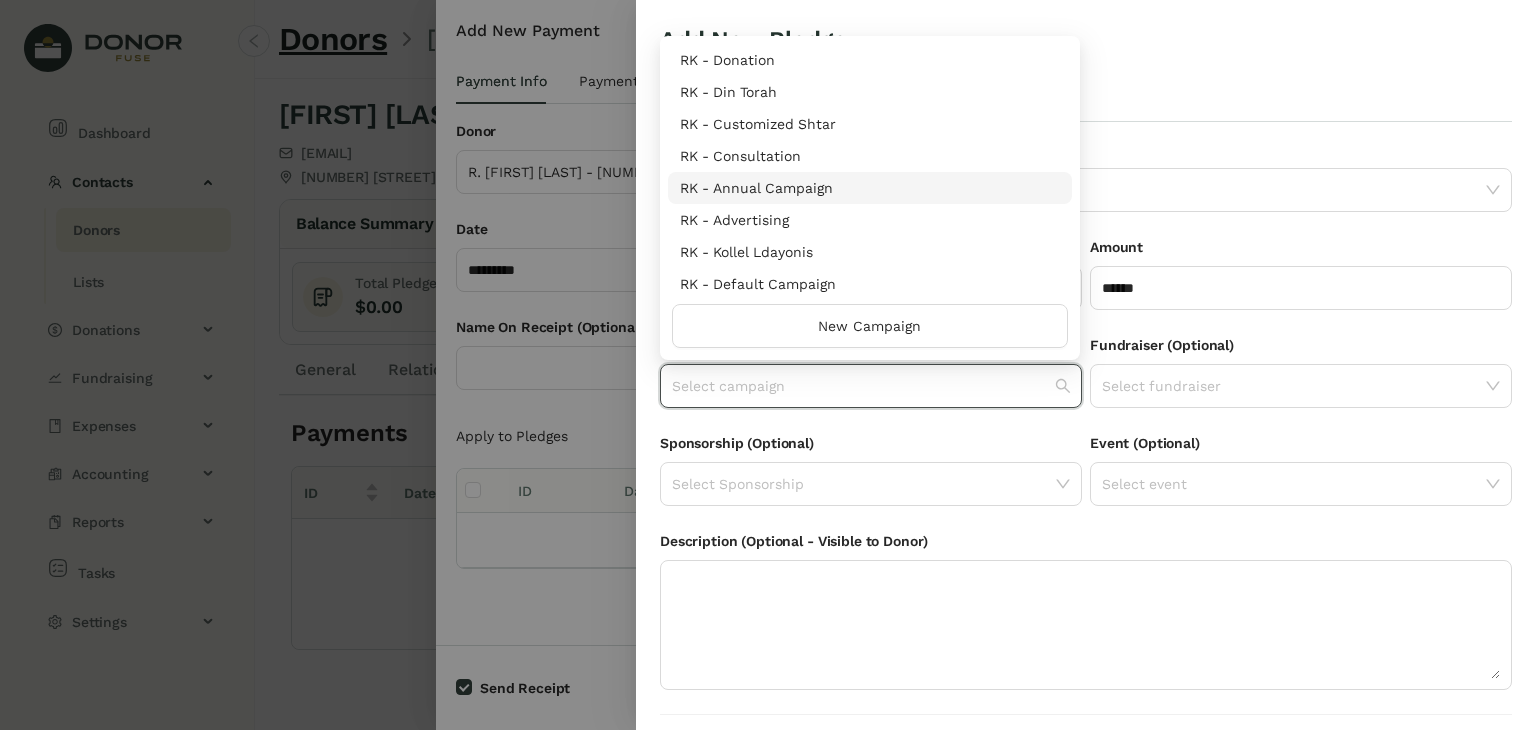 click on "RK - Annual Campaign" at bounding box center (870, 188) 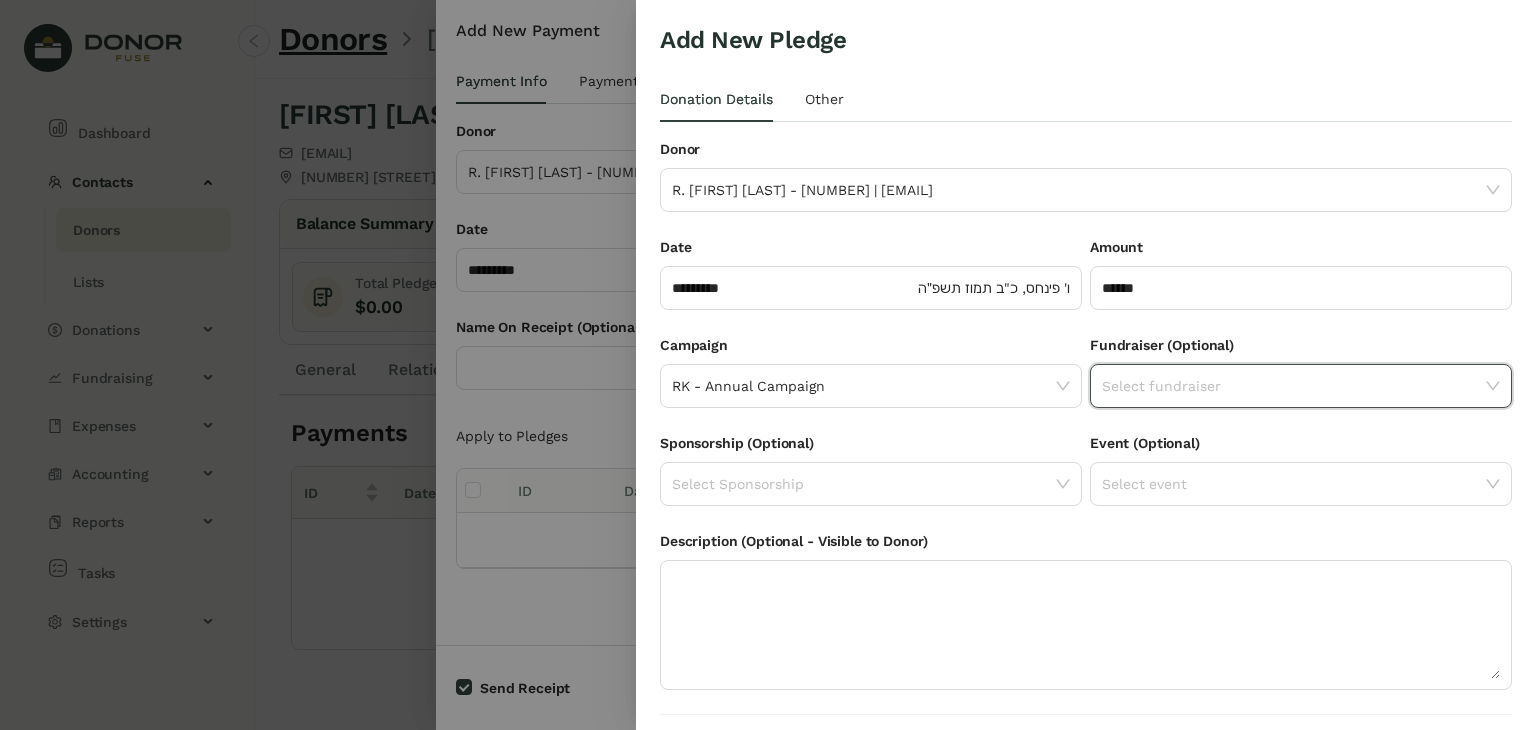 click 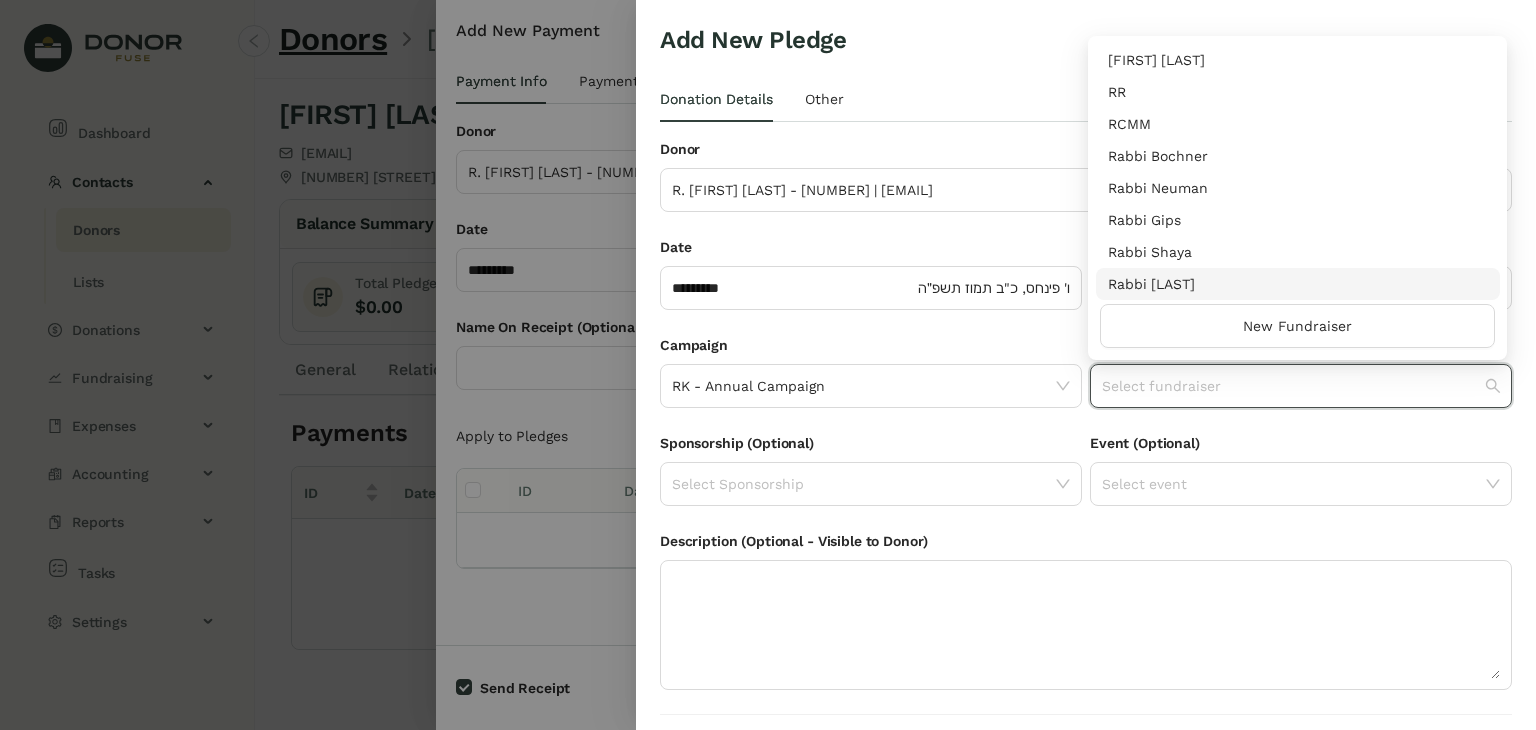 click on "Rabbi [LAST]" at bounding box center (1298, 284) 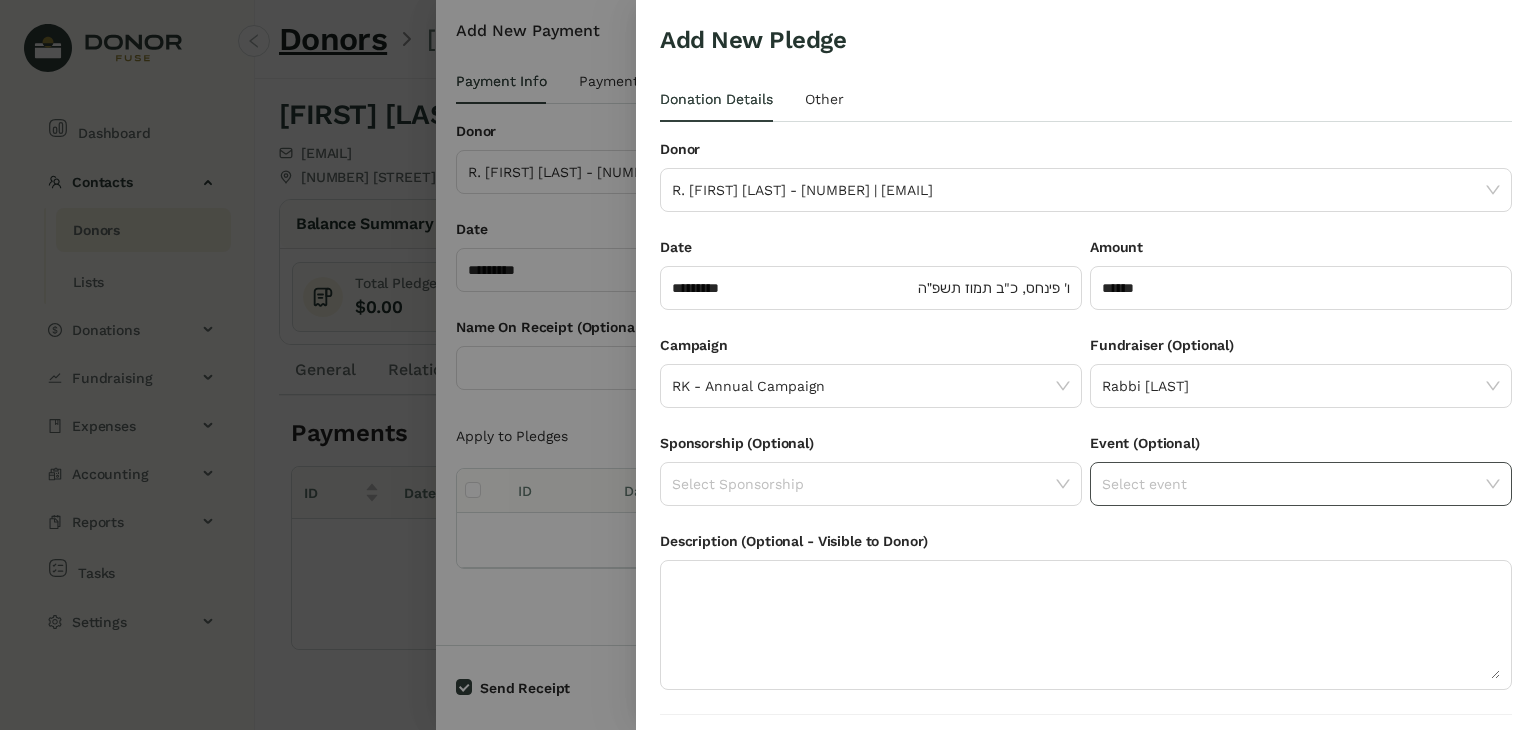 scroll, scrollTop: 54, scrollLeft: 0, axis: vertical 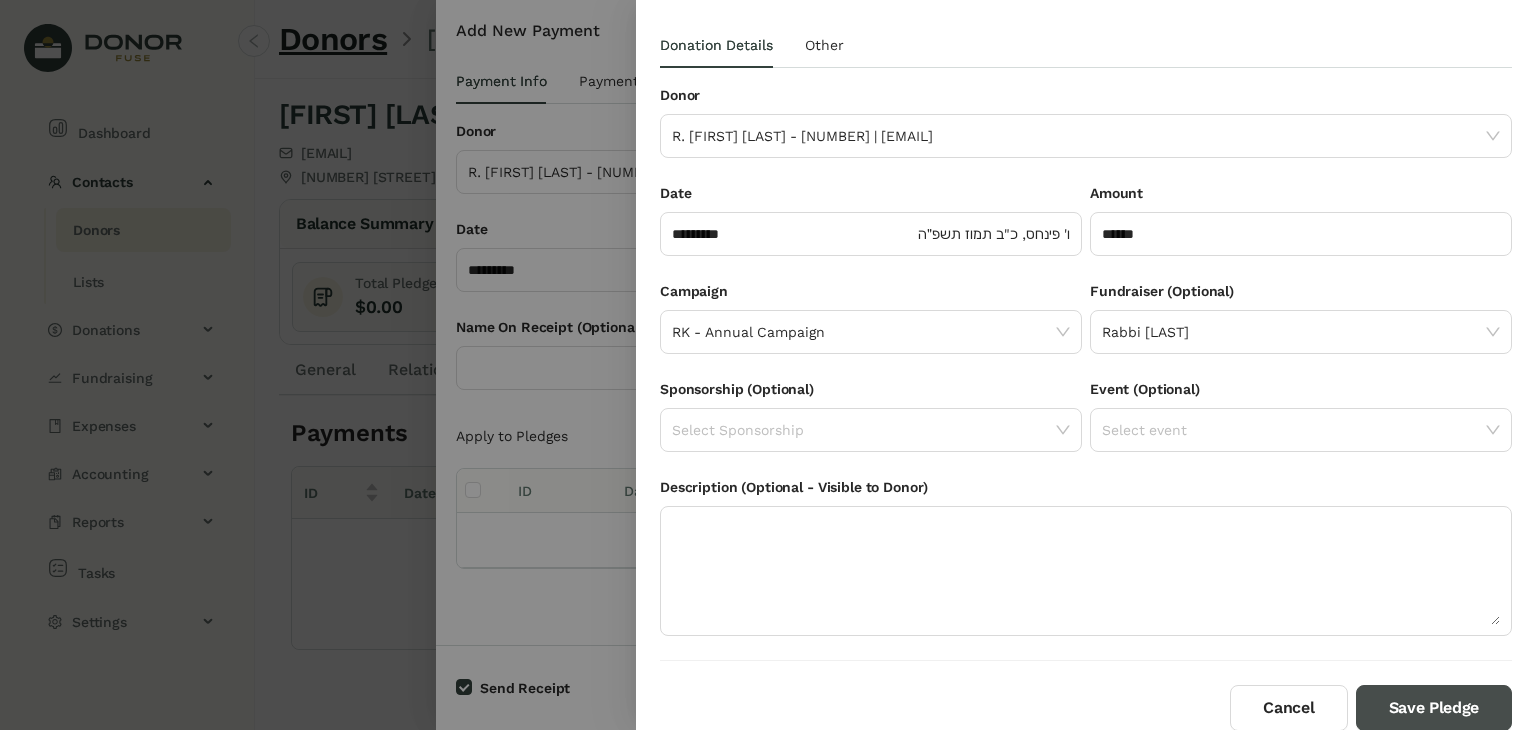 click on "Save Pledge" at bounding box center [1434, 708] 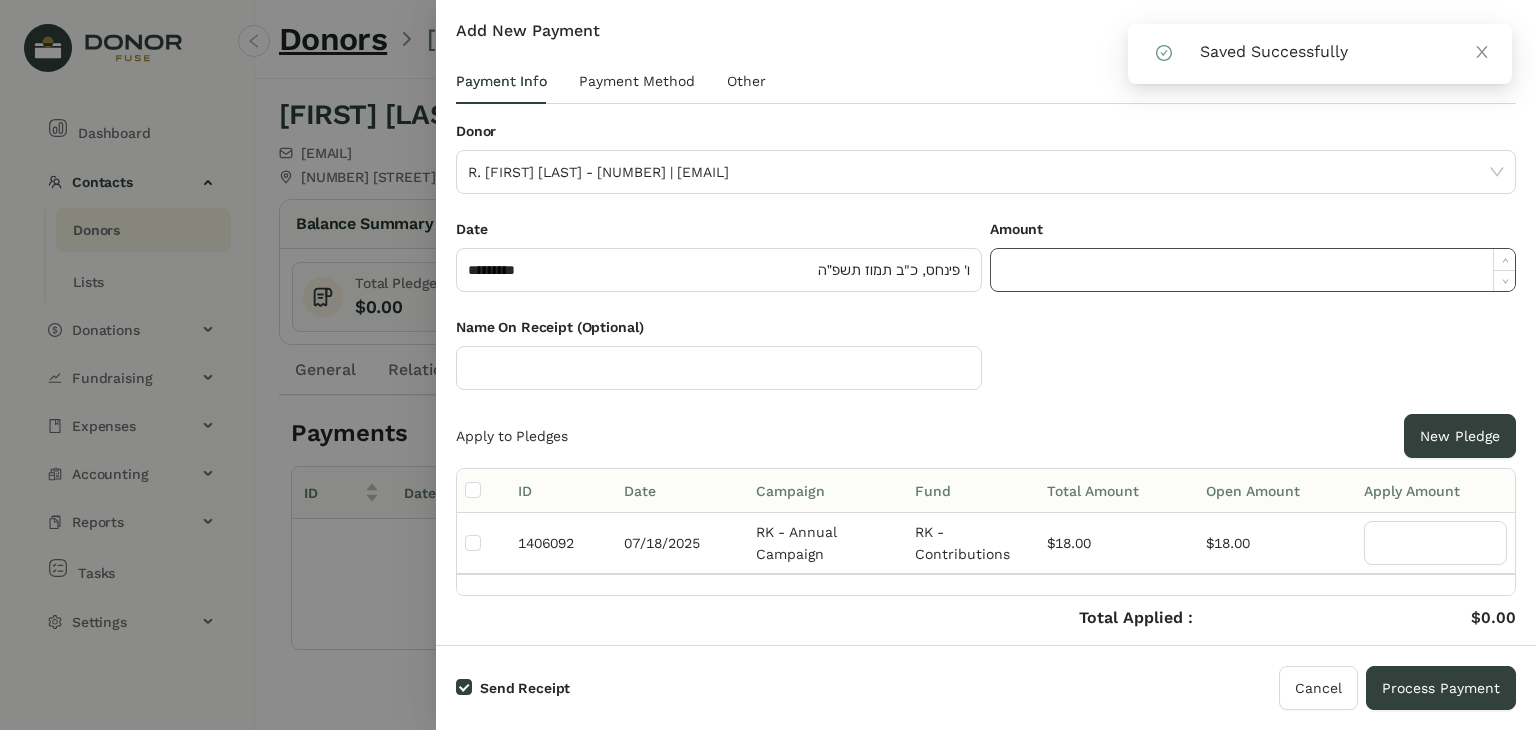 click 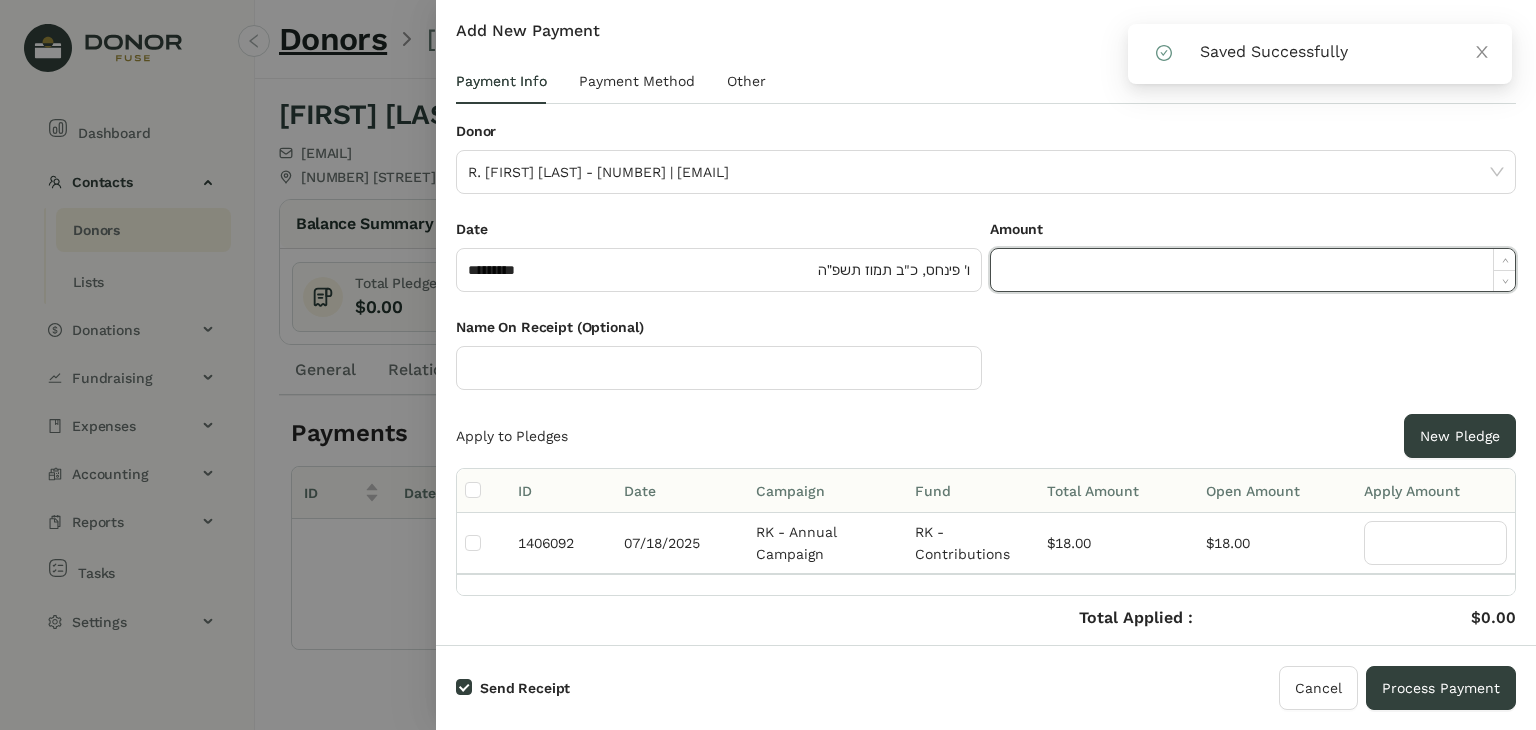 paste on "*****" 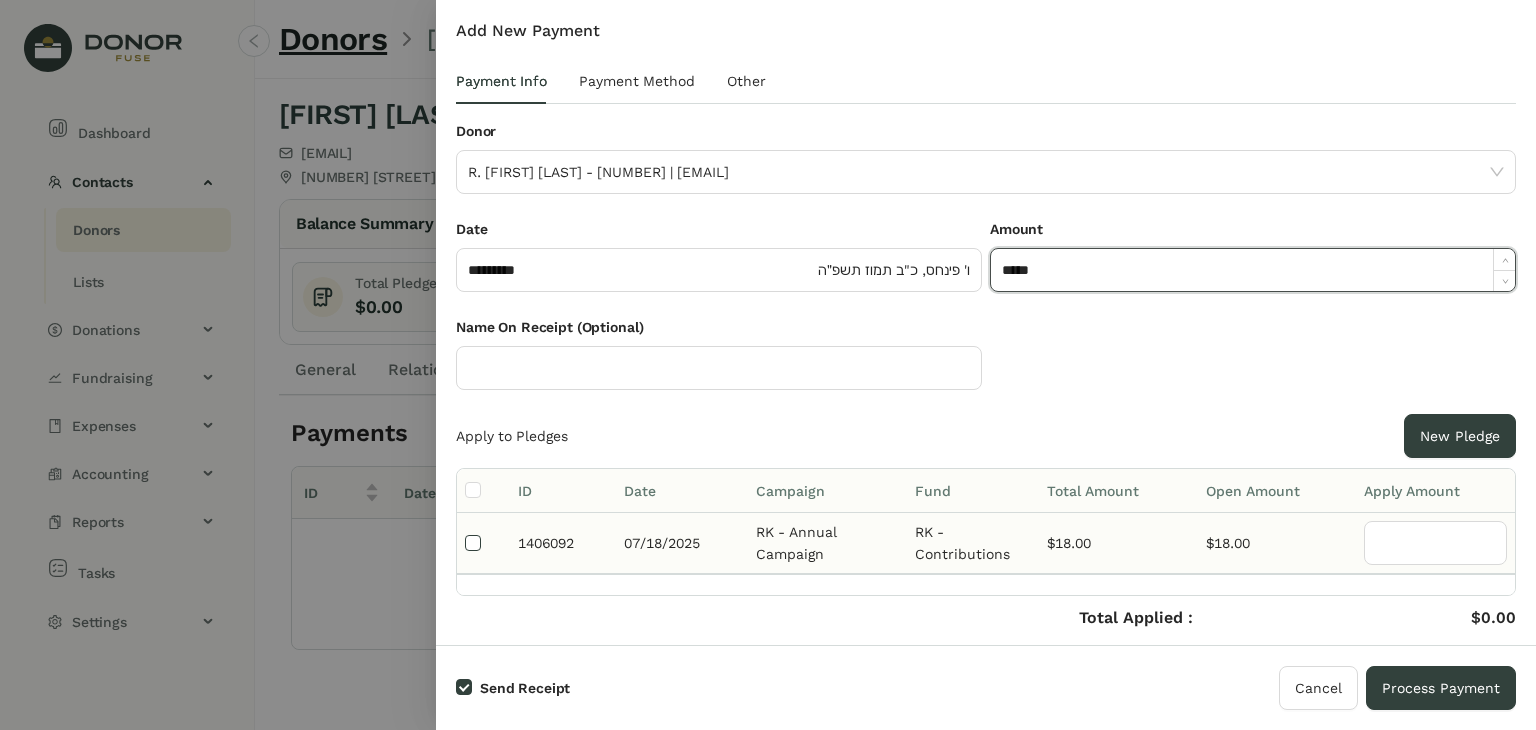 type on "******" 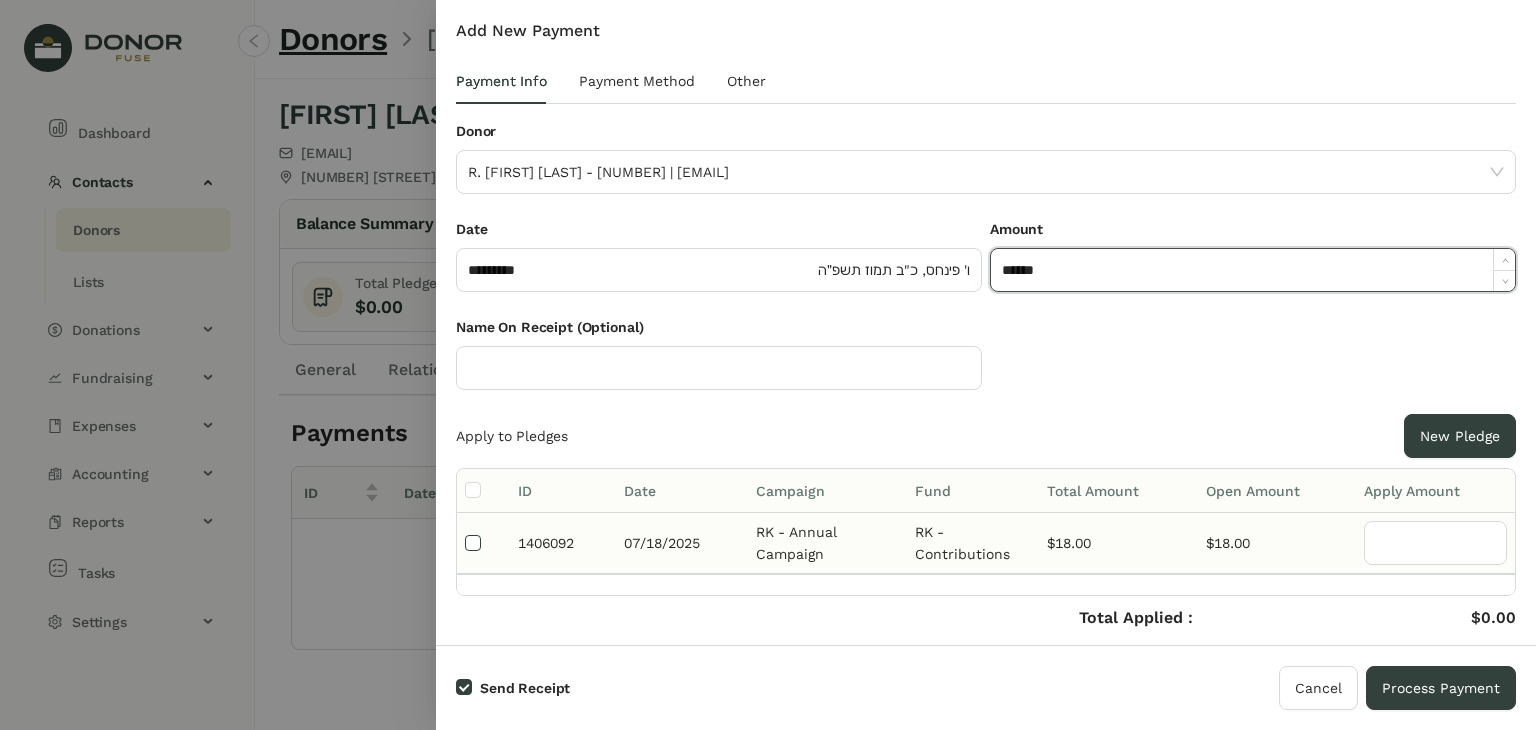 type on "**" 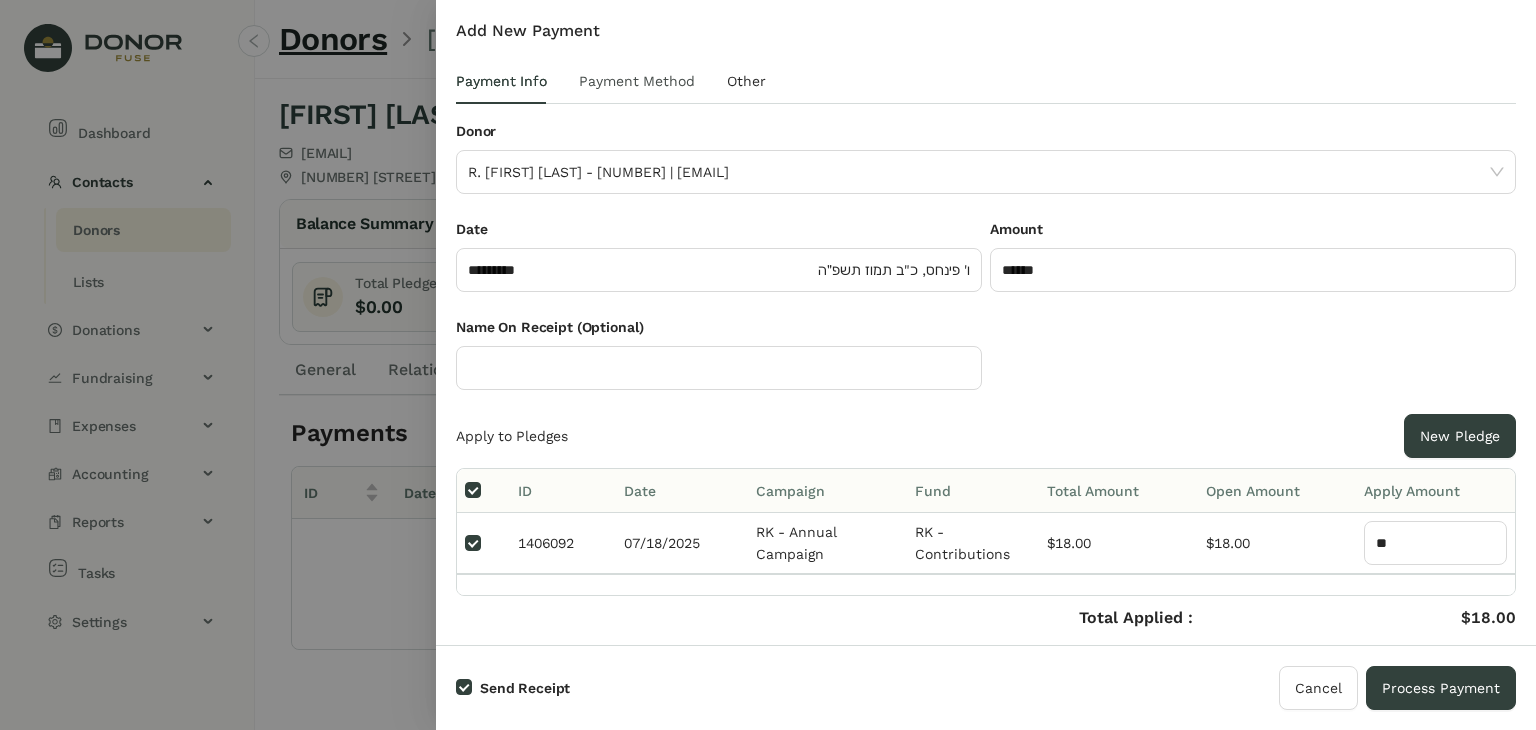 click on "Payment Method" at bounding box center [637, 81] 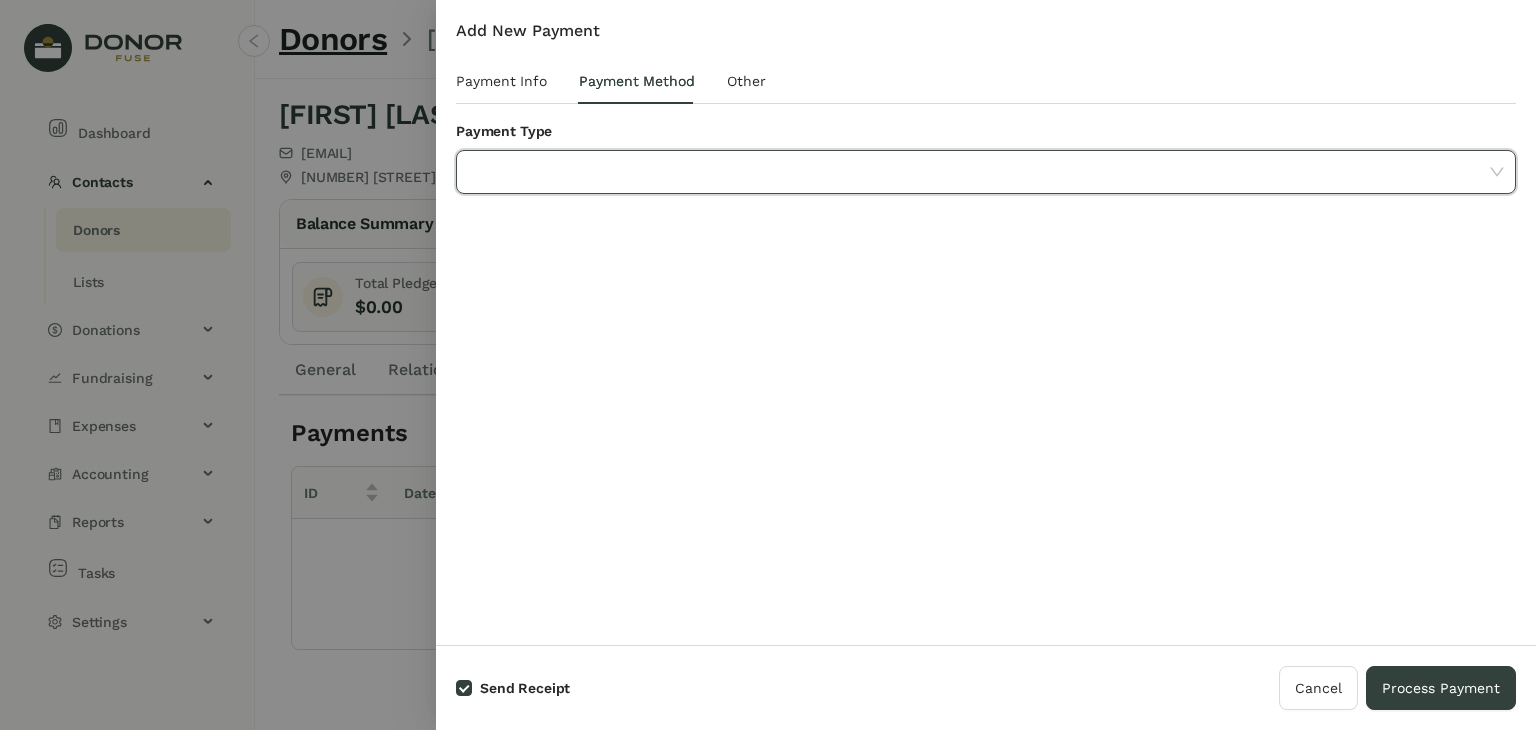 click 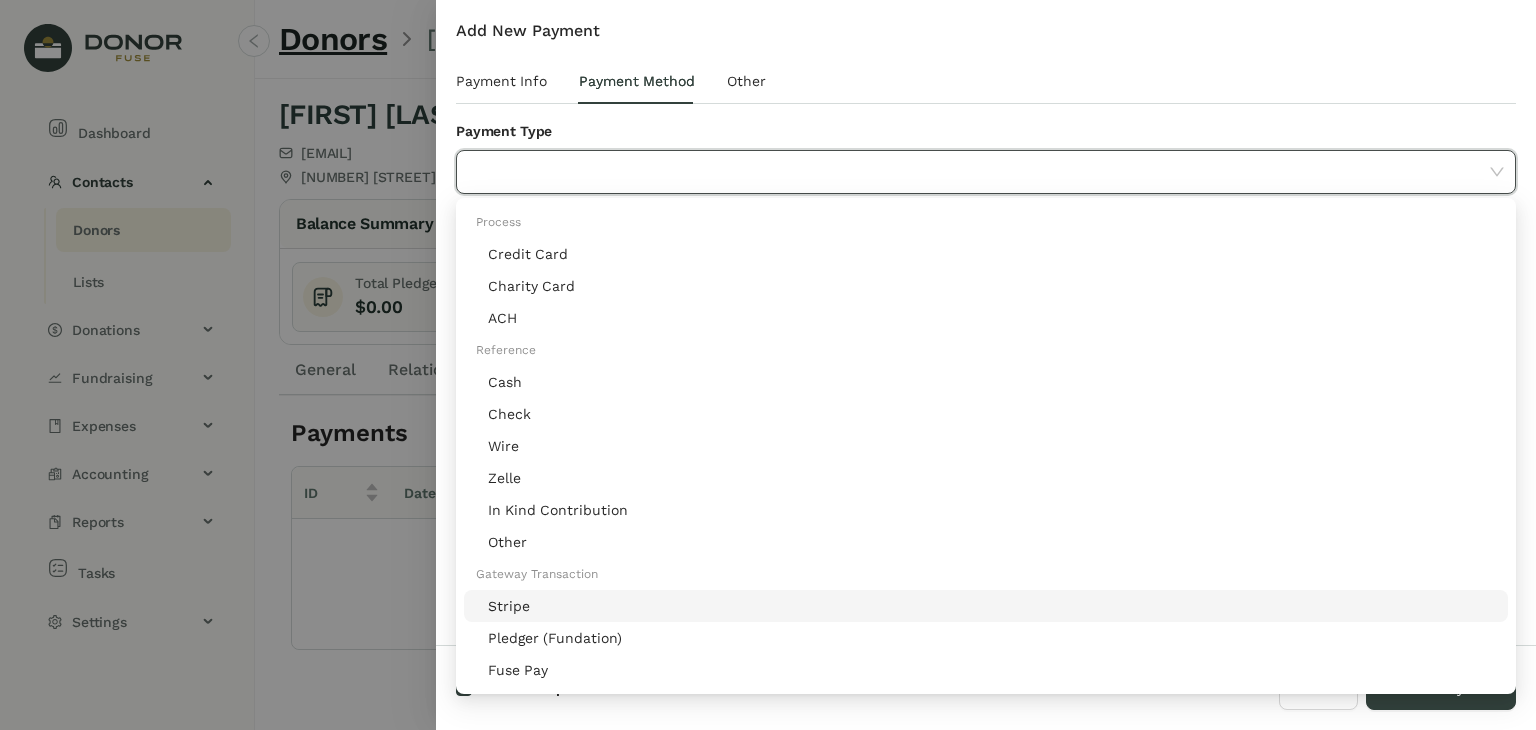 click on "Stripe" 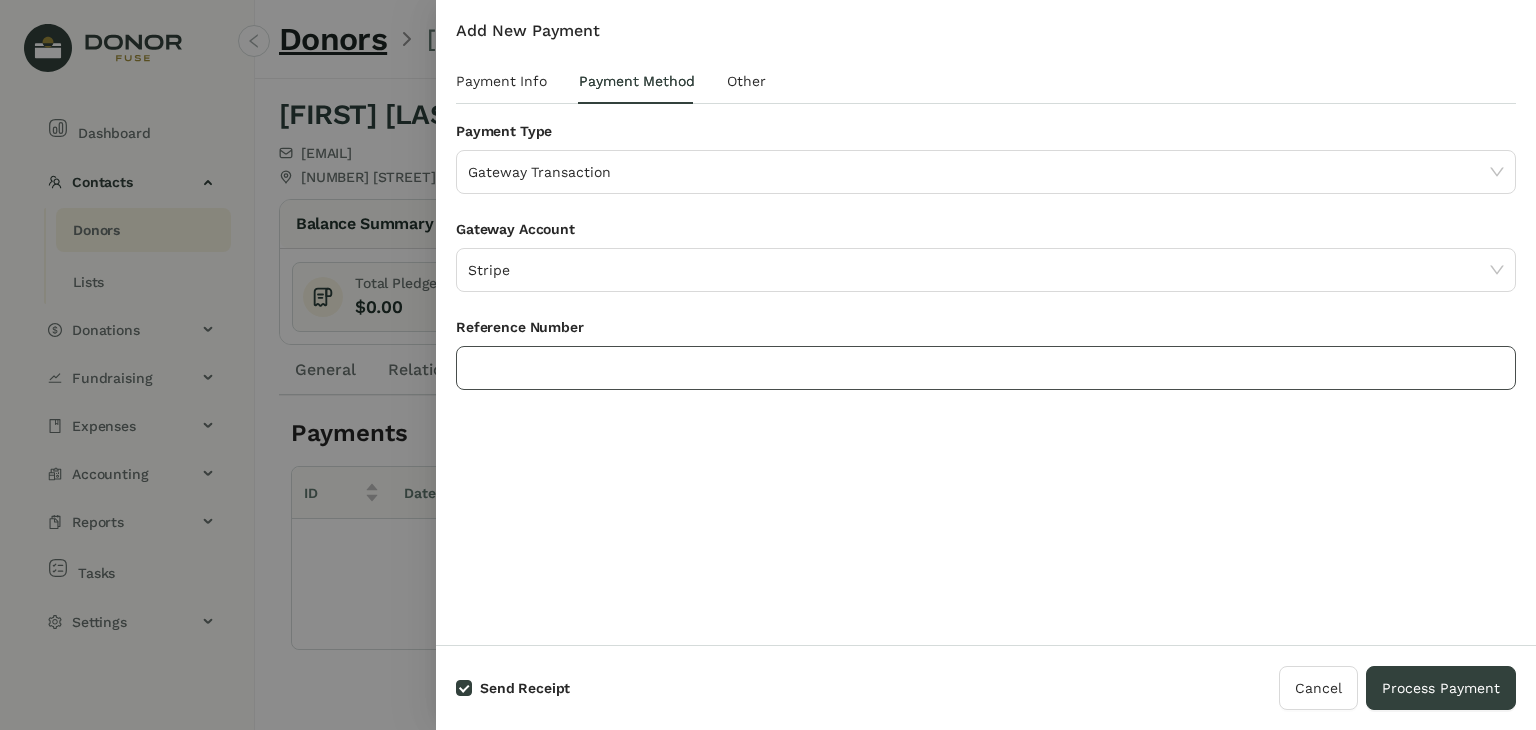 click 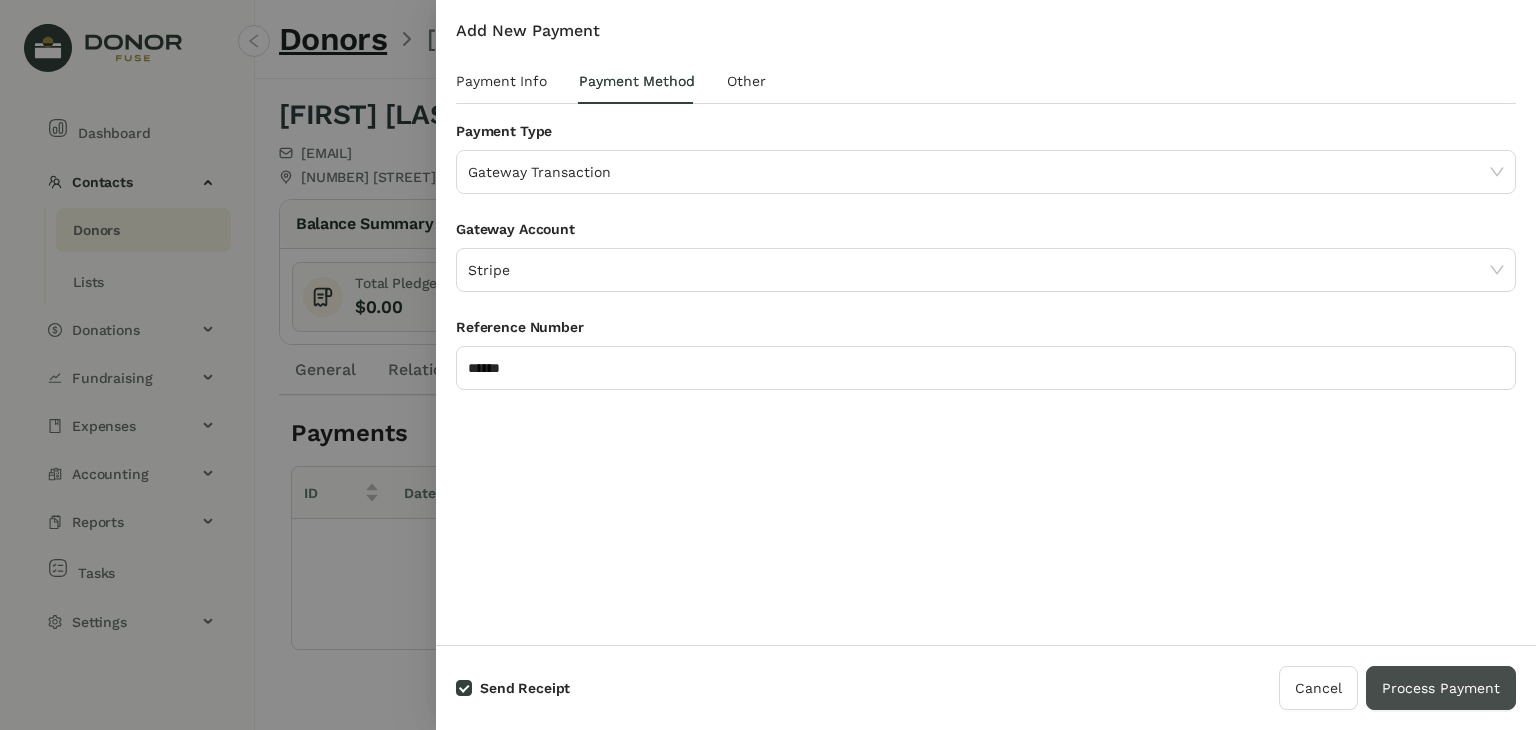 click on "Process Payment" at bounding box center (1441, 688) 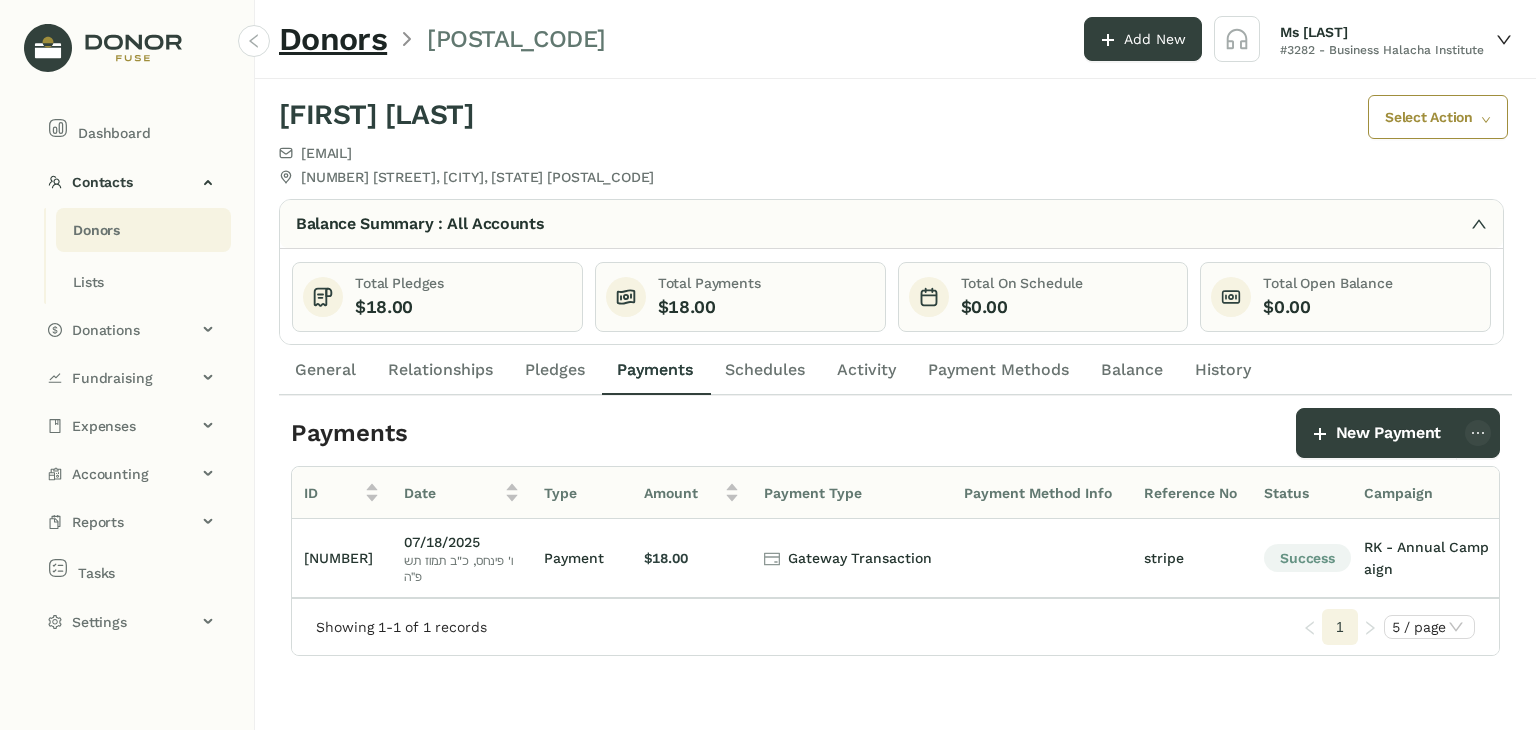 click on "Donors" 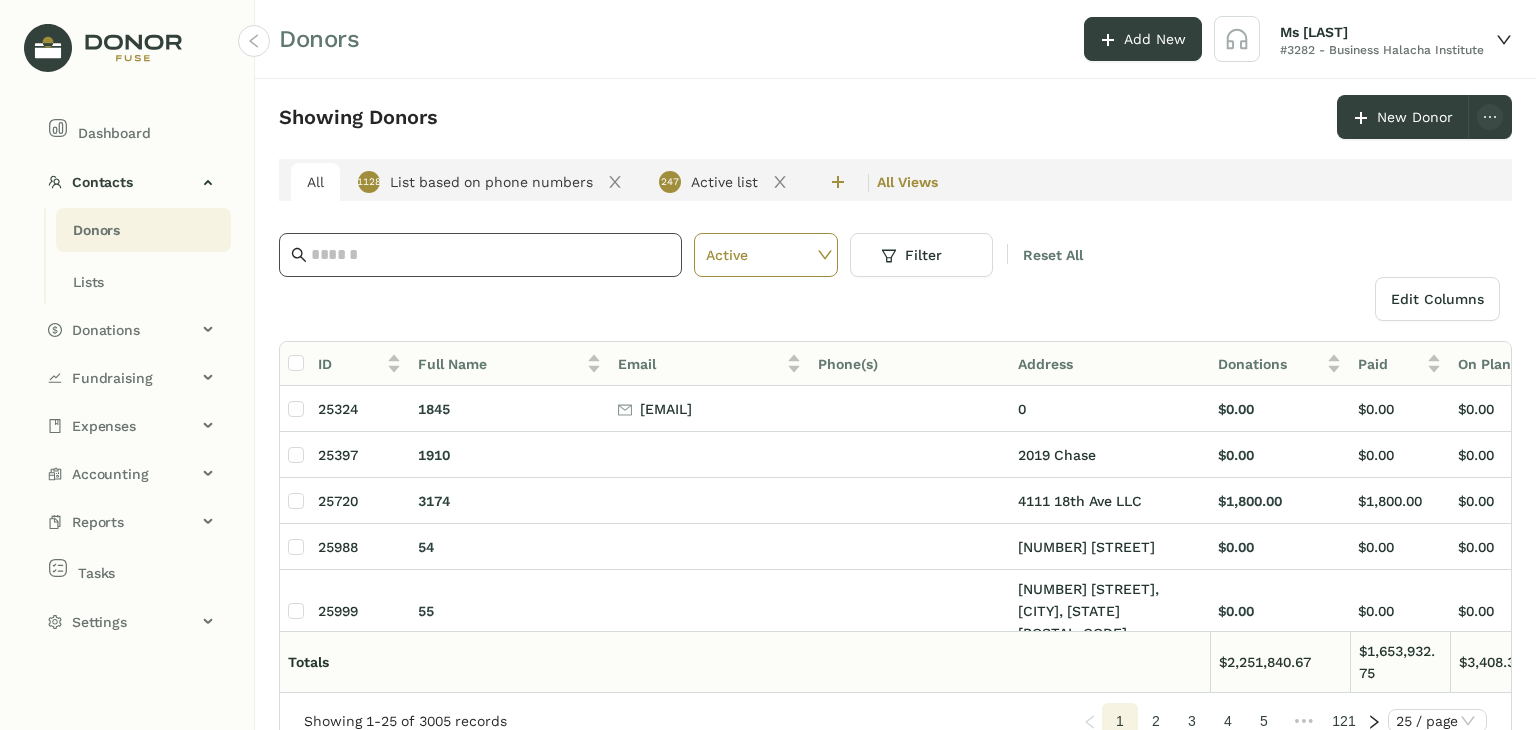 click 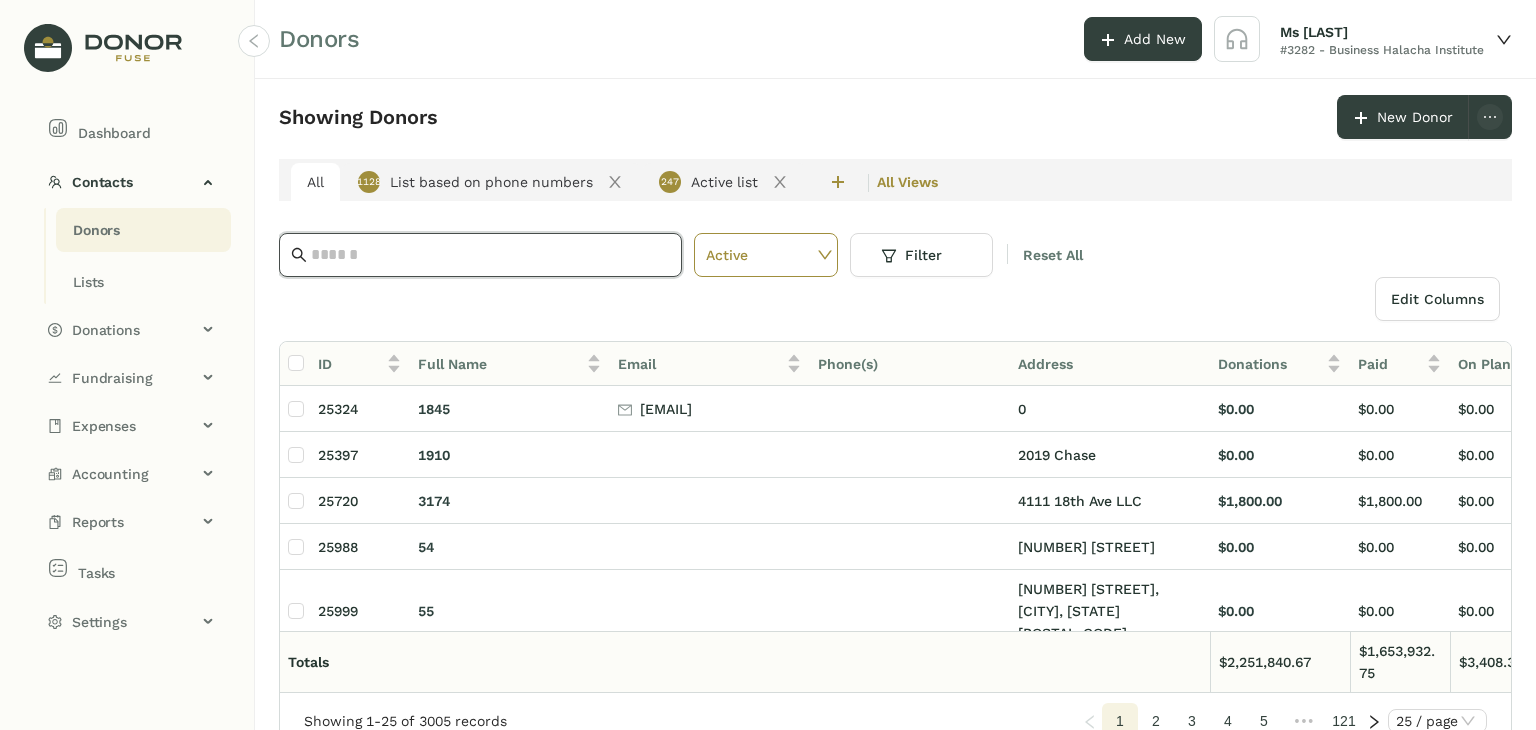 paste on "**********" 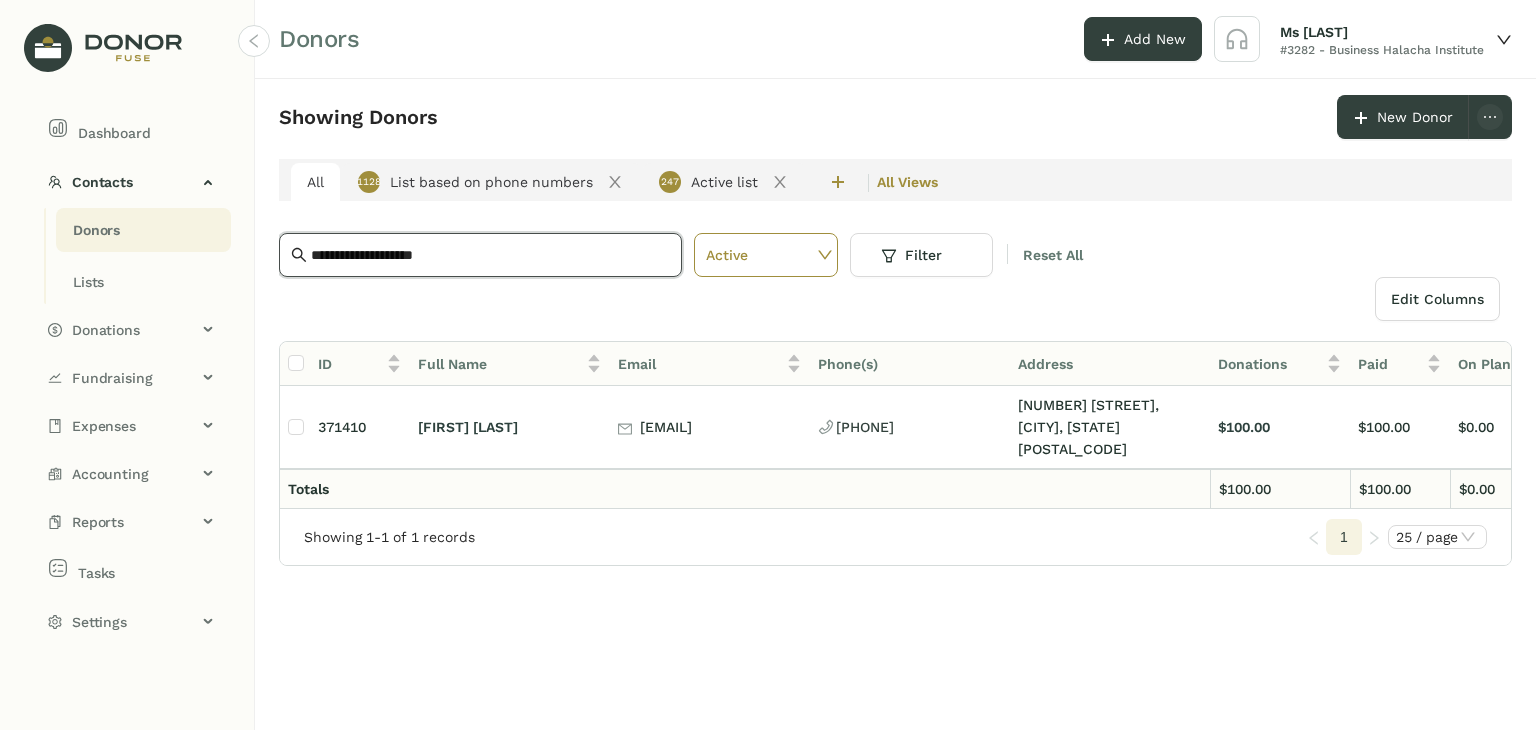 type on "**********" 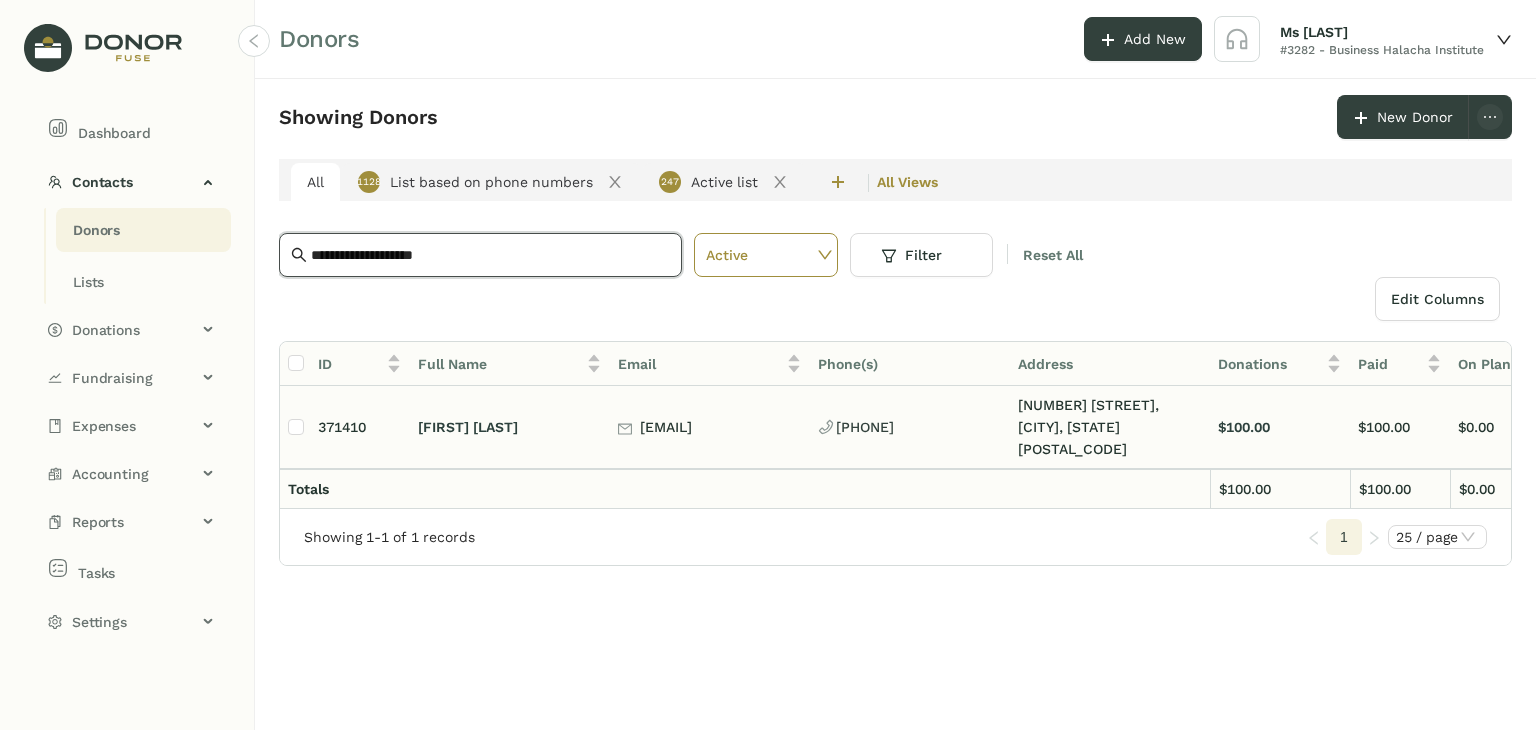 click on "[FIRST] [LAST]" 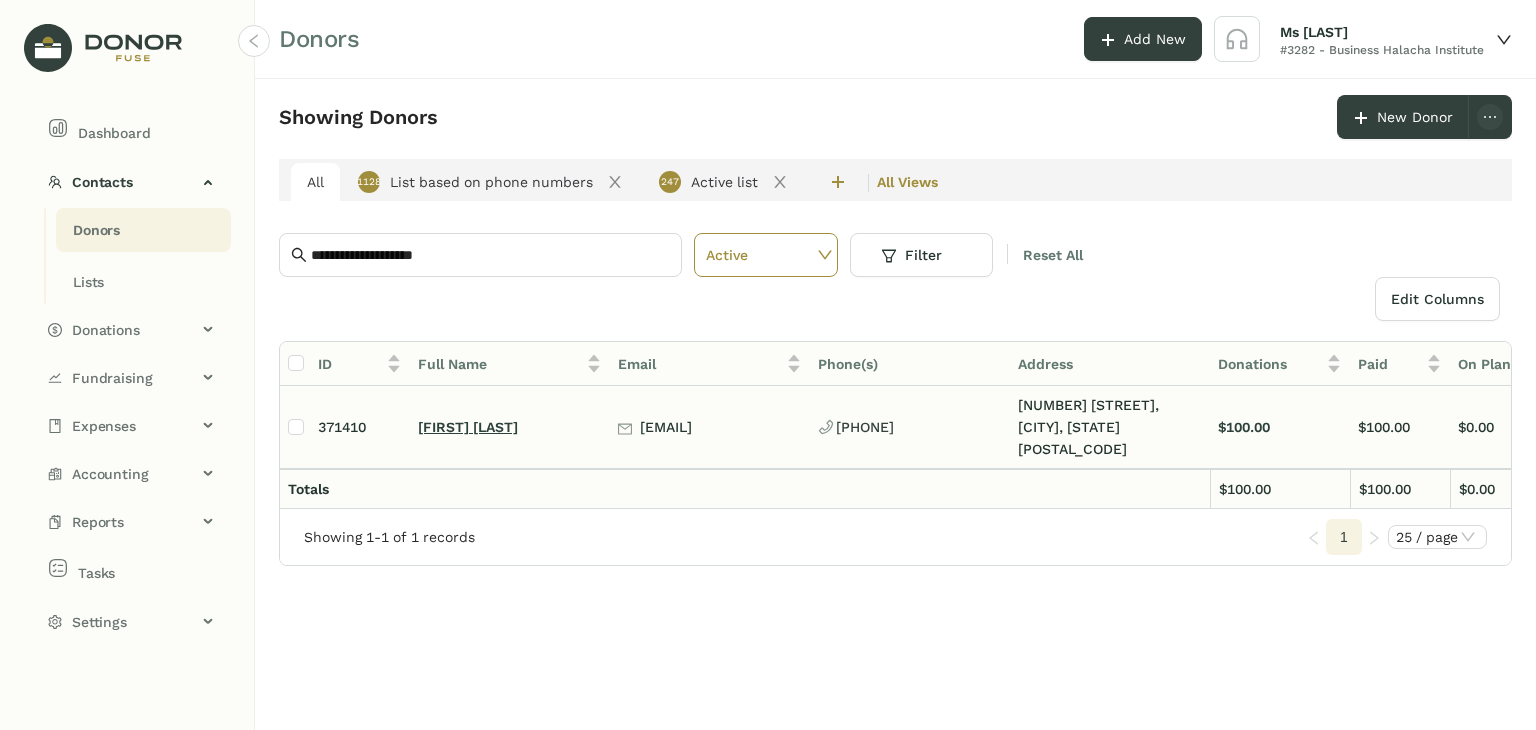 click on "[FIRST] [LAST]" 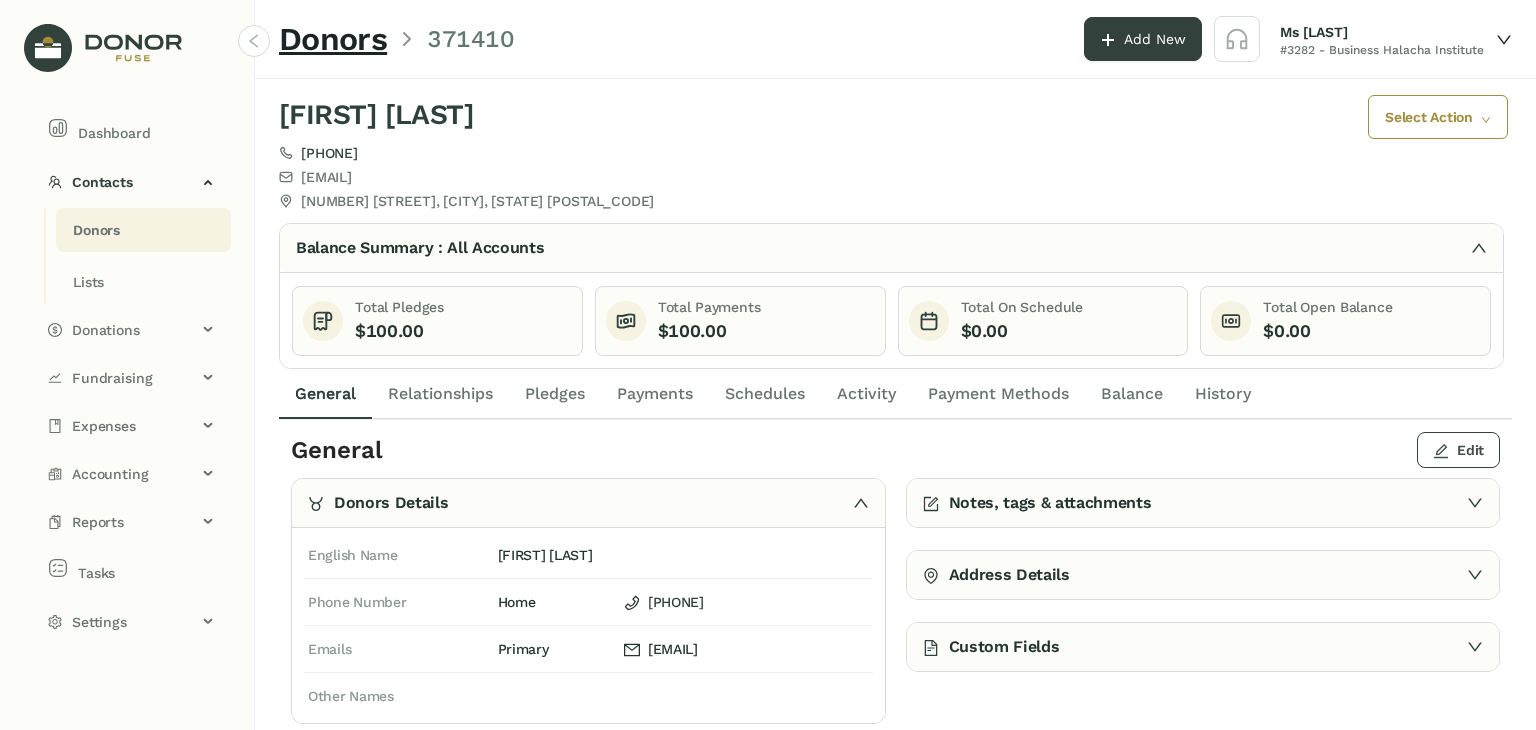 click on "Edit" 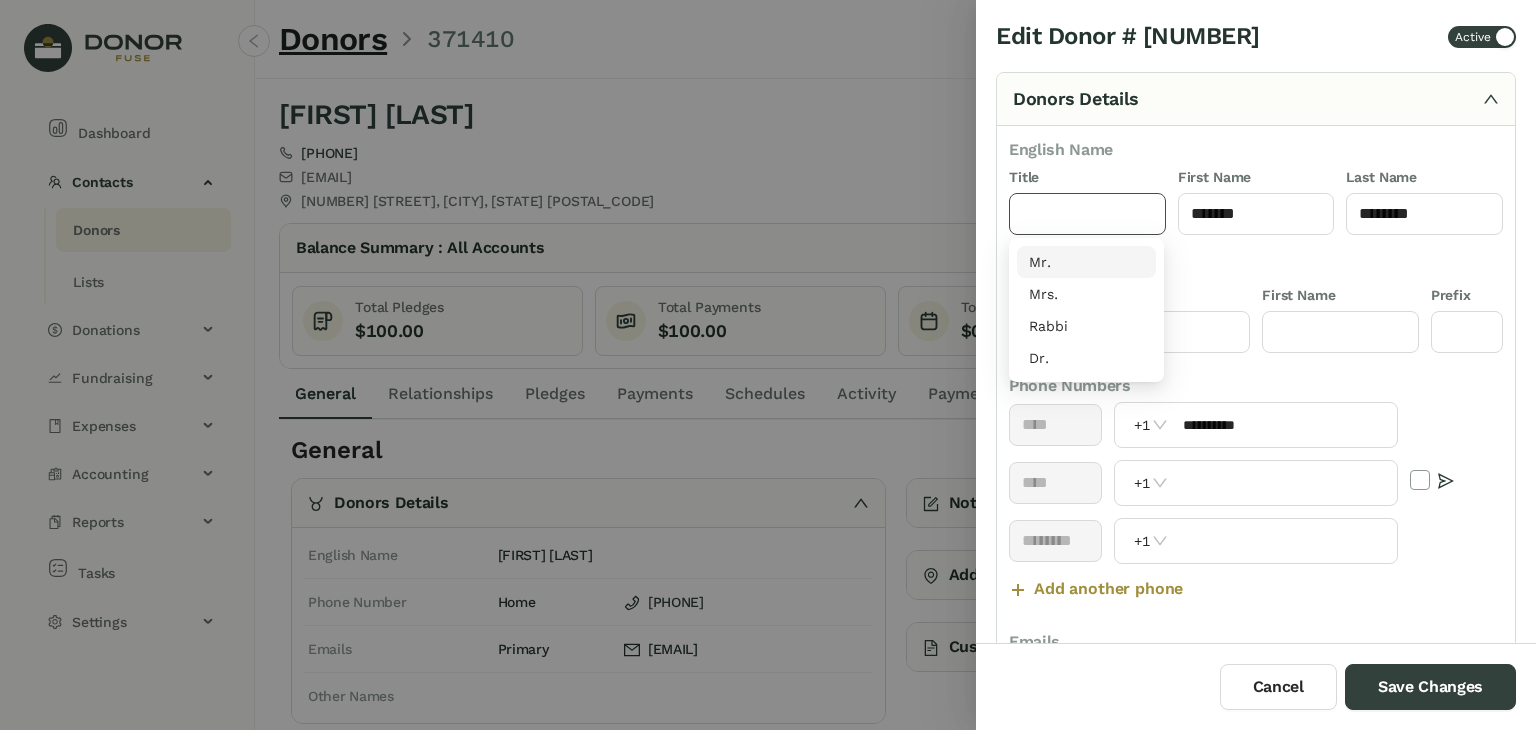 click 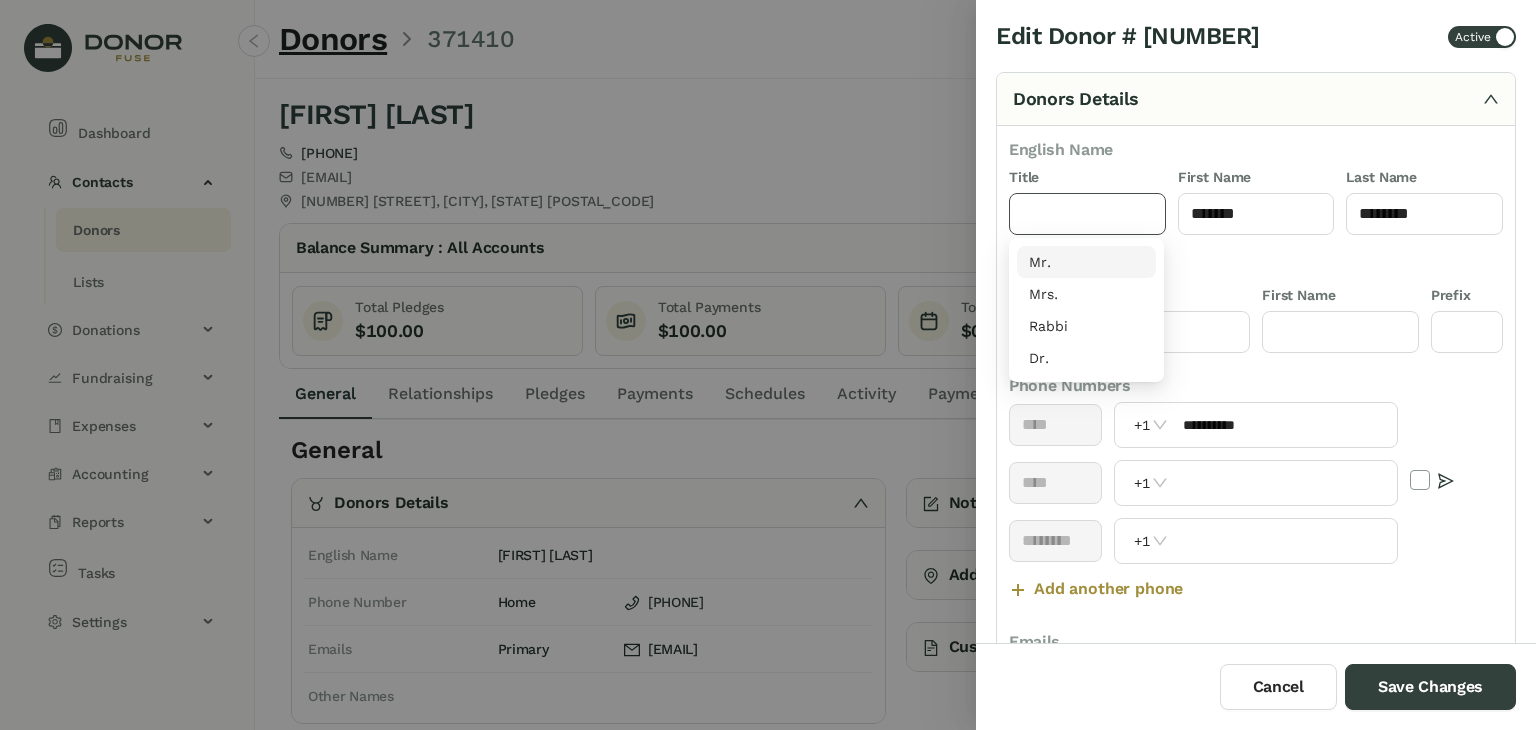 click on "Mr." at bounding box center (1086, 262) 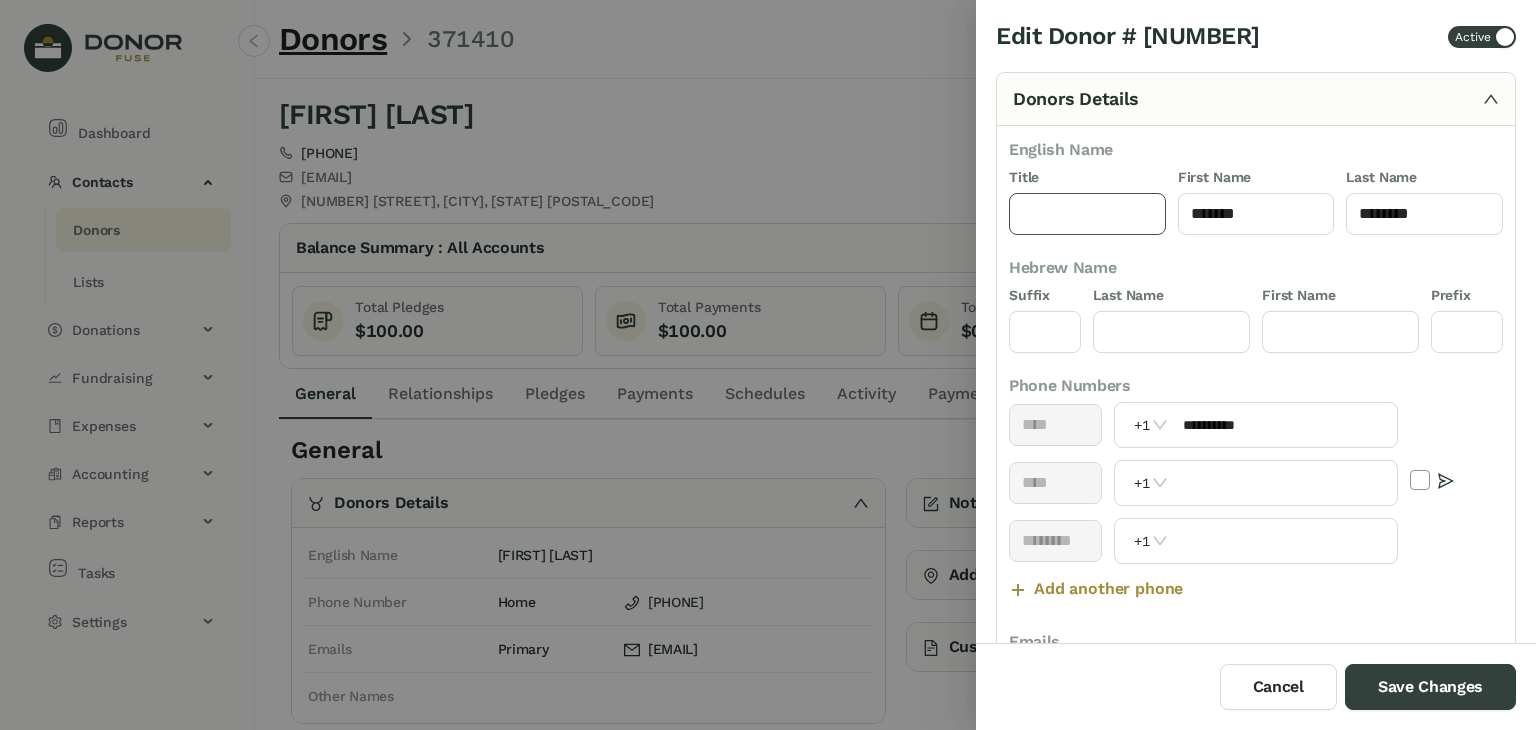 type on "***" 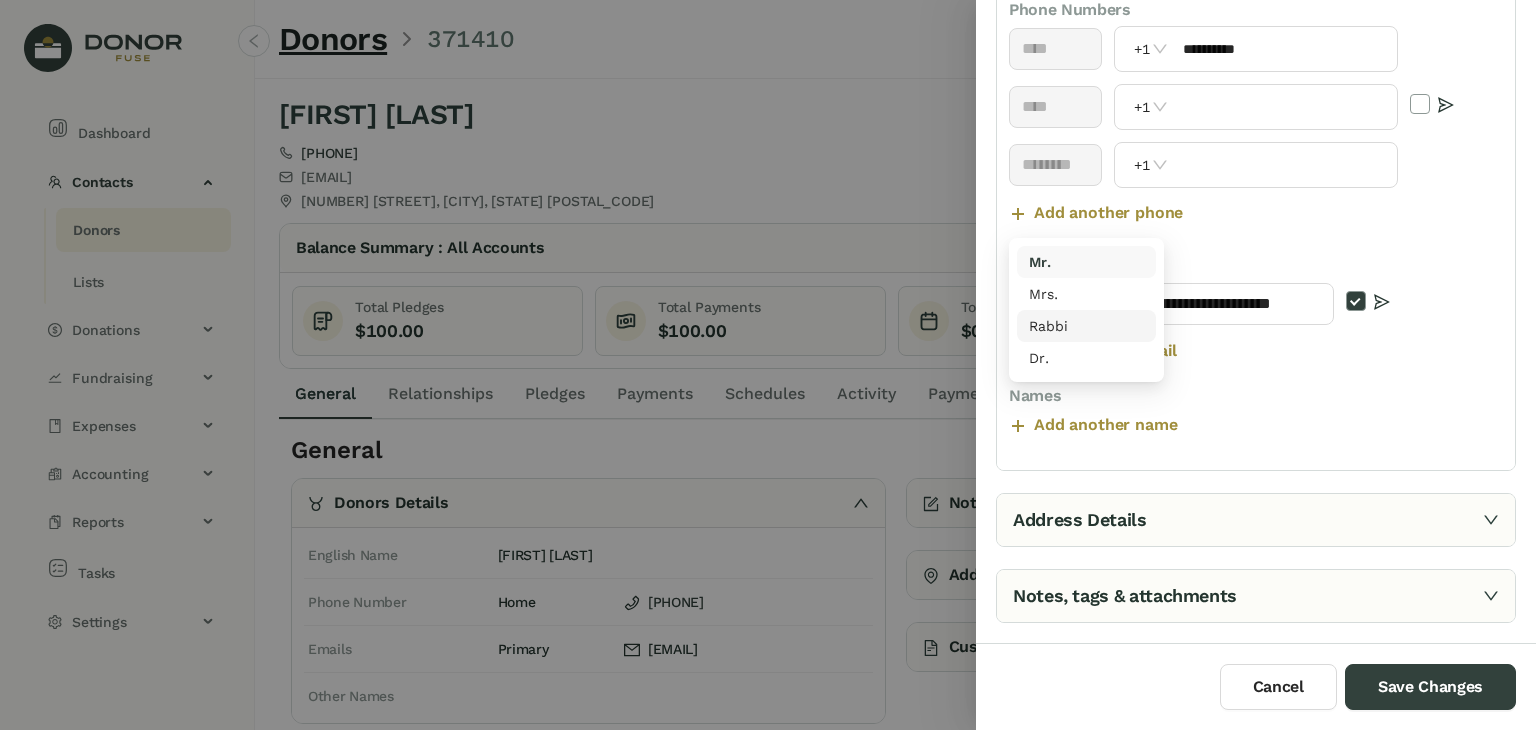click on "Address Details" at bounding box center [1256, 520] 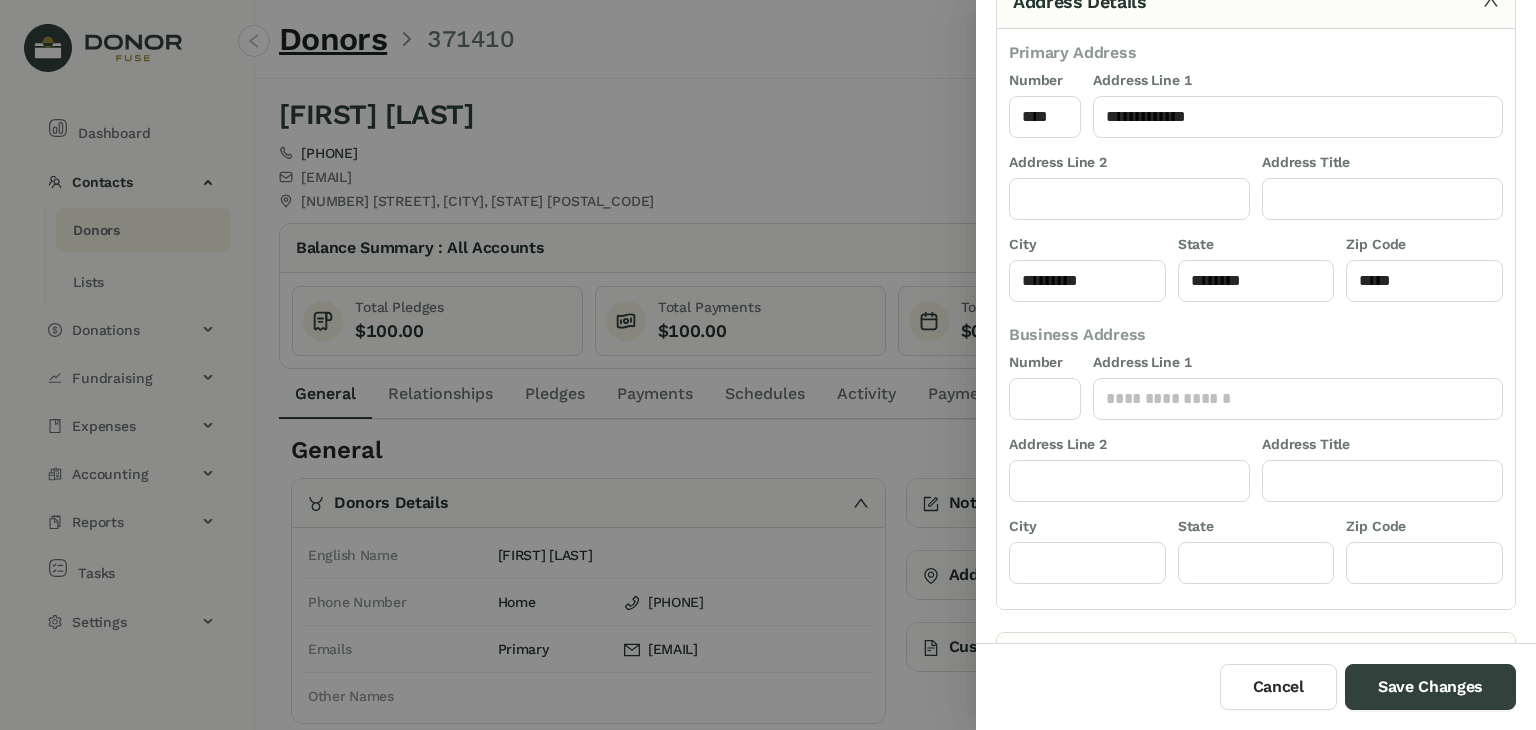 scroll, scrollTop: 169, scrollLeft: 0, axis: vertical 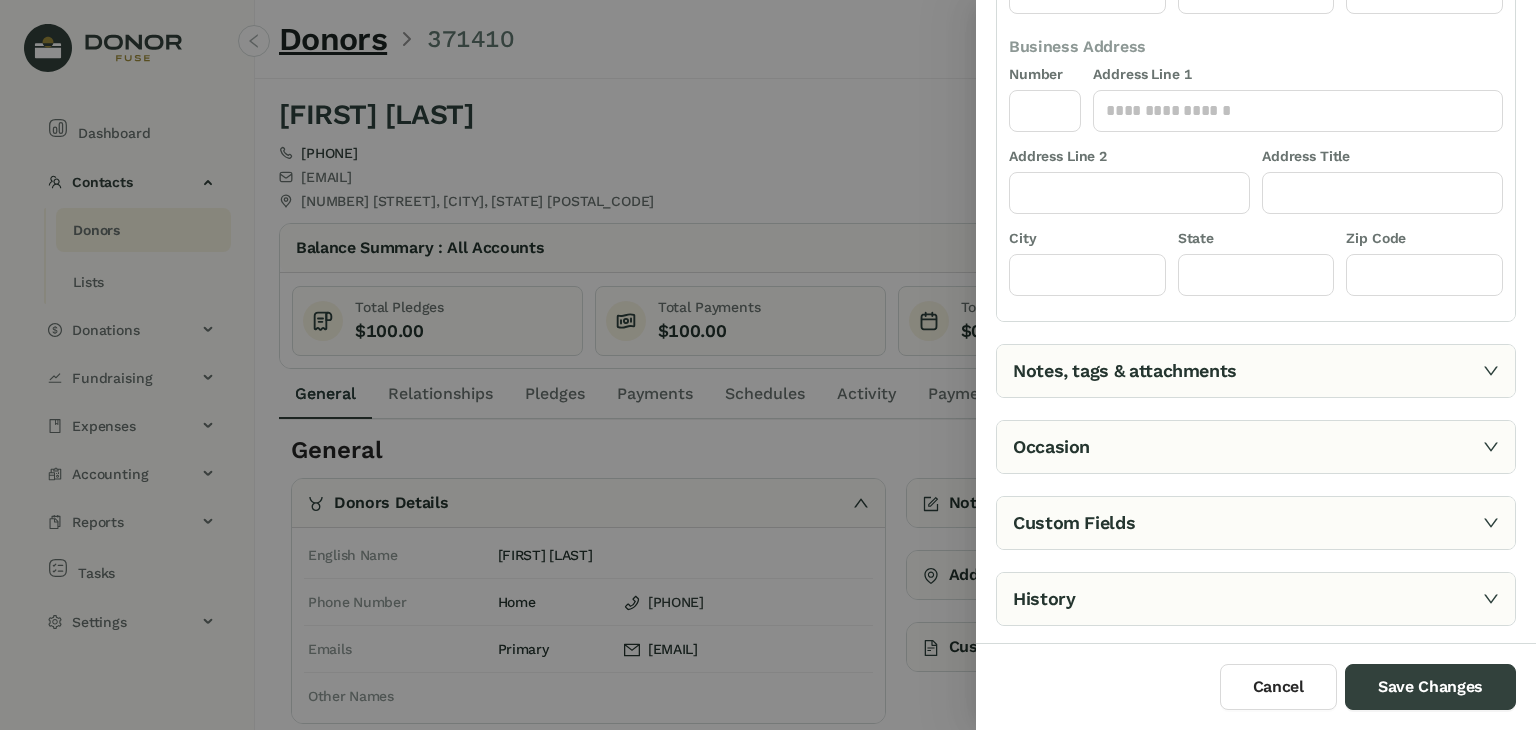 click on "Notes, tags & attachments" at bounding box center (1256, 371) 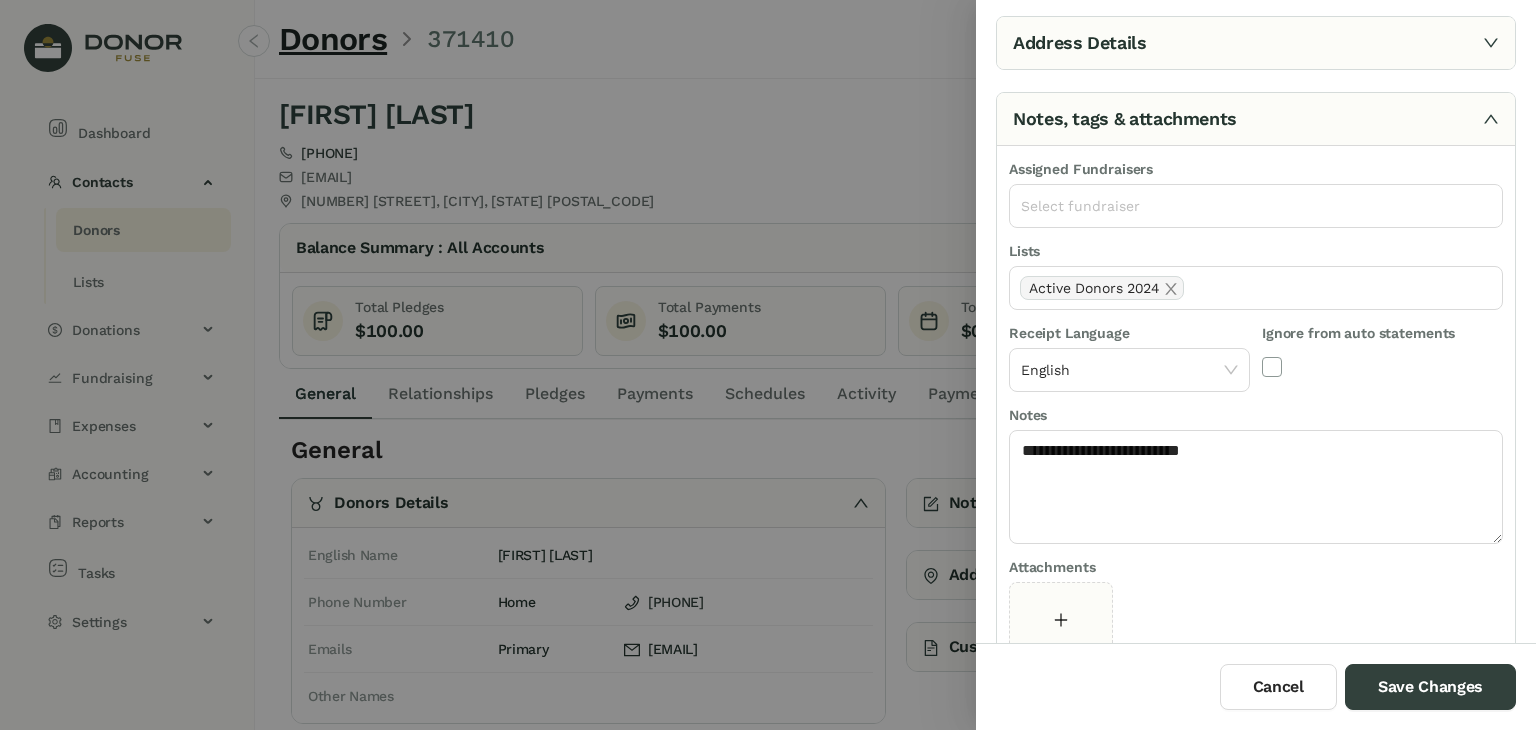 scroll, scrollTop: 111, scrollLeft: 0, axis: vertical 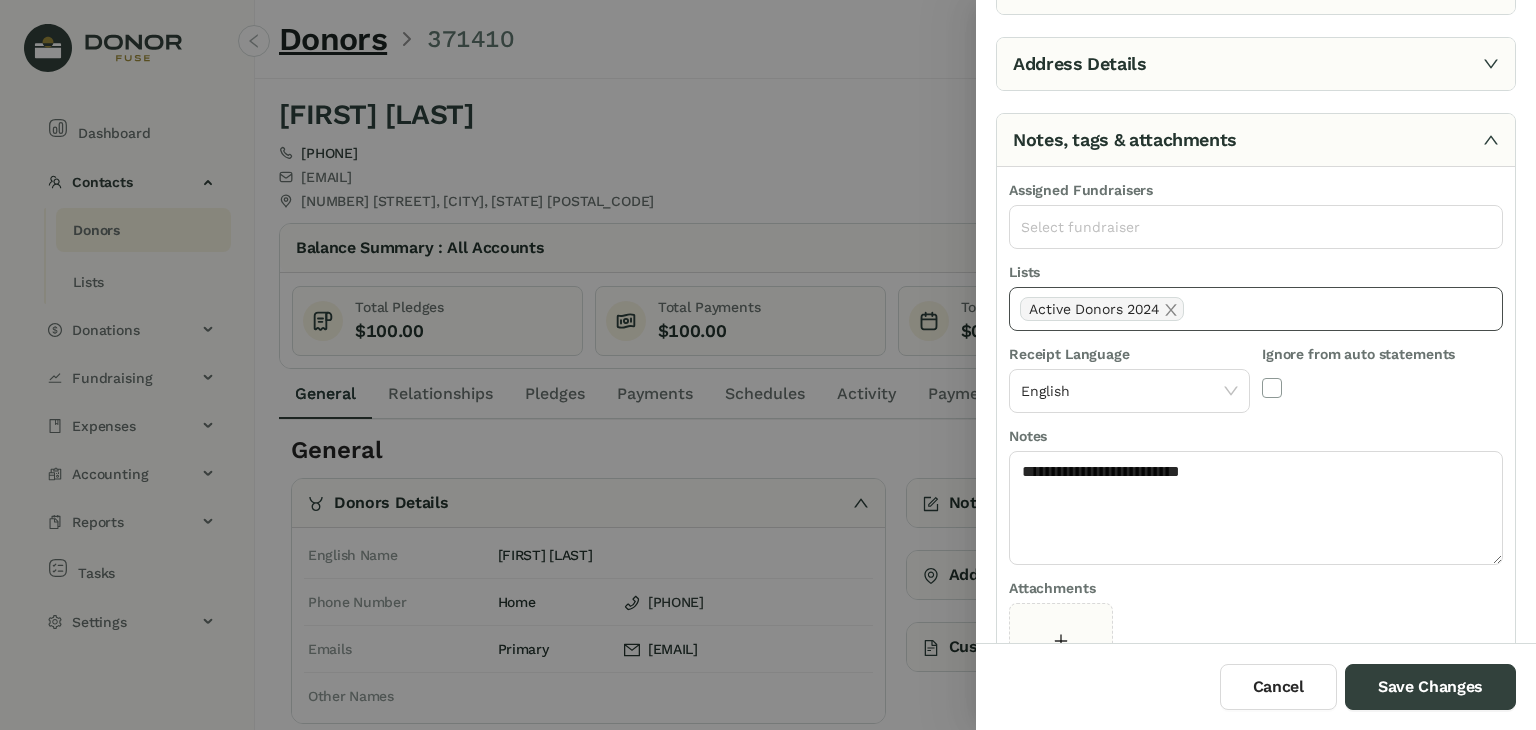 click on "Active Donors 2024" 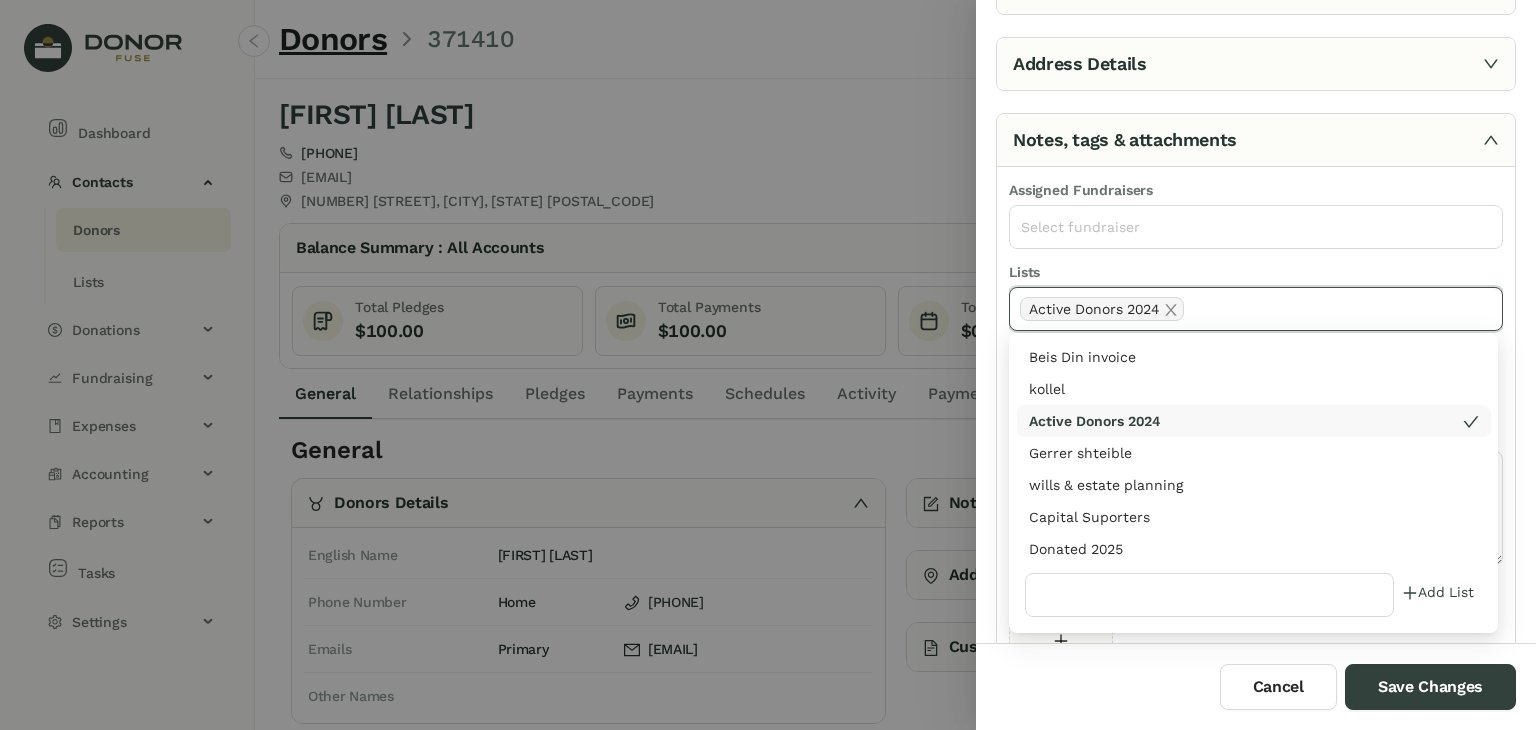 click on "Donated 2025" at bounding box center [1254, 549] 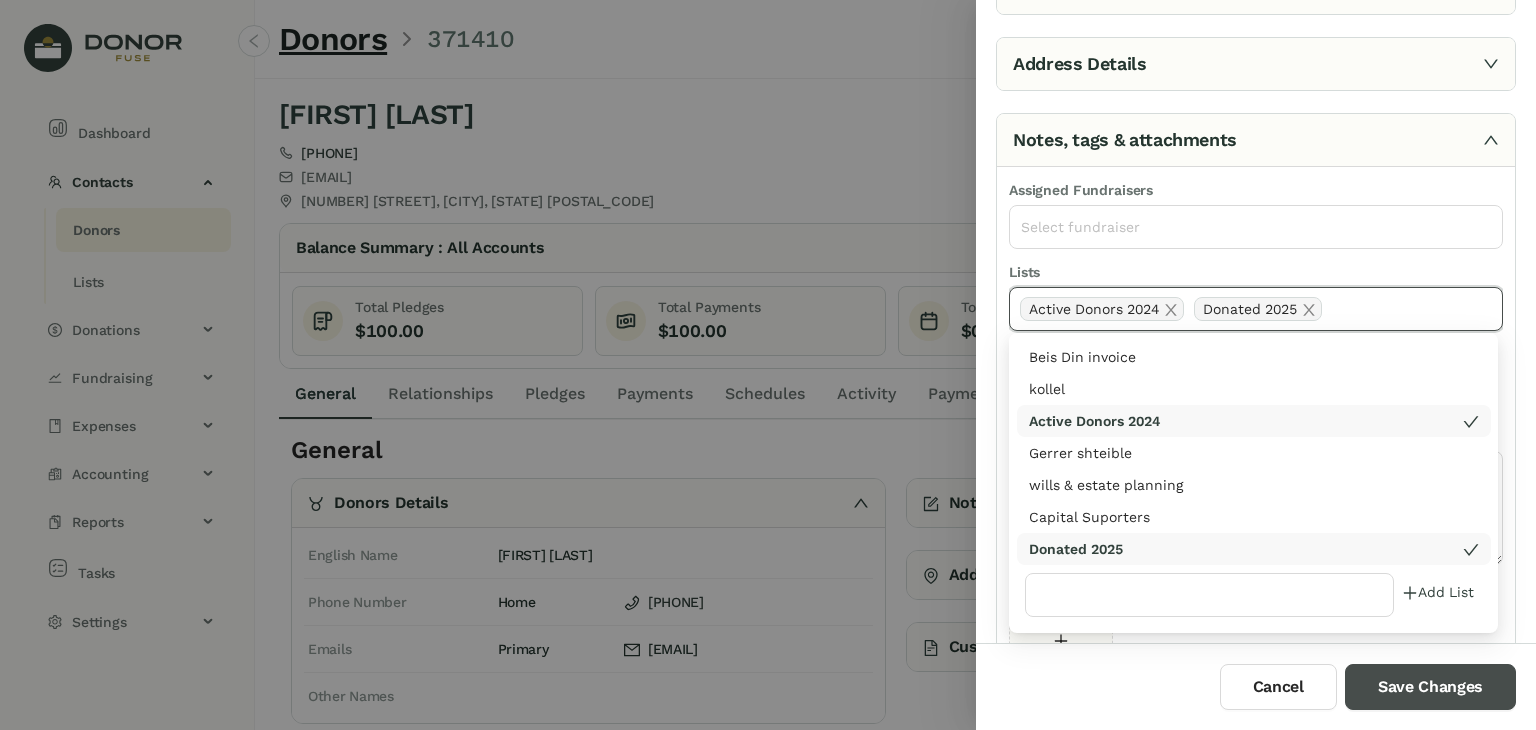 click on "Save Changes" at bounding box center [1430, 687] 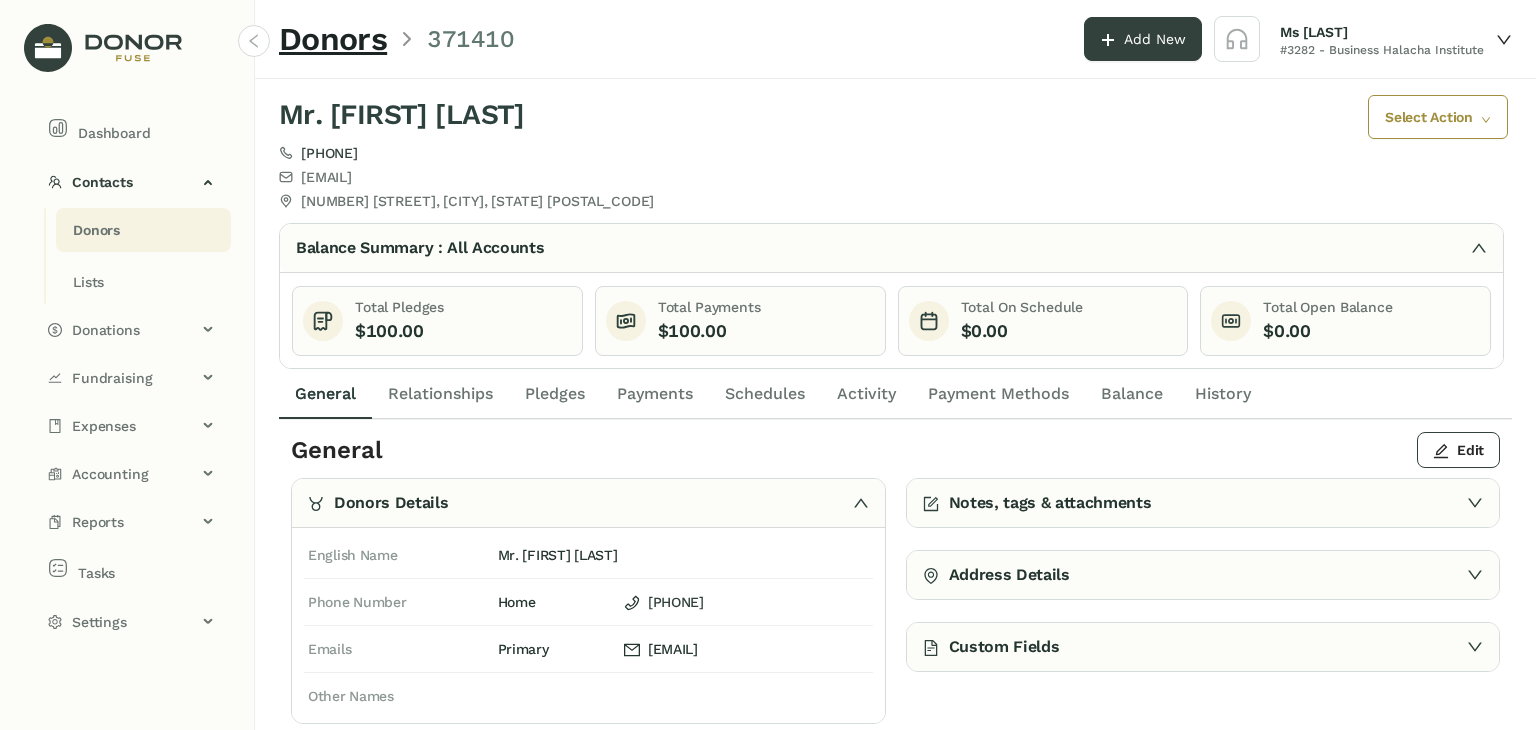click on "Payments" 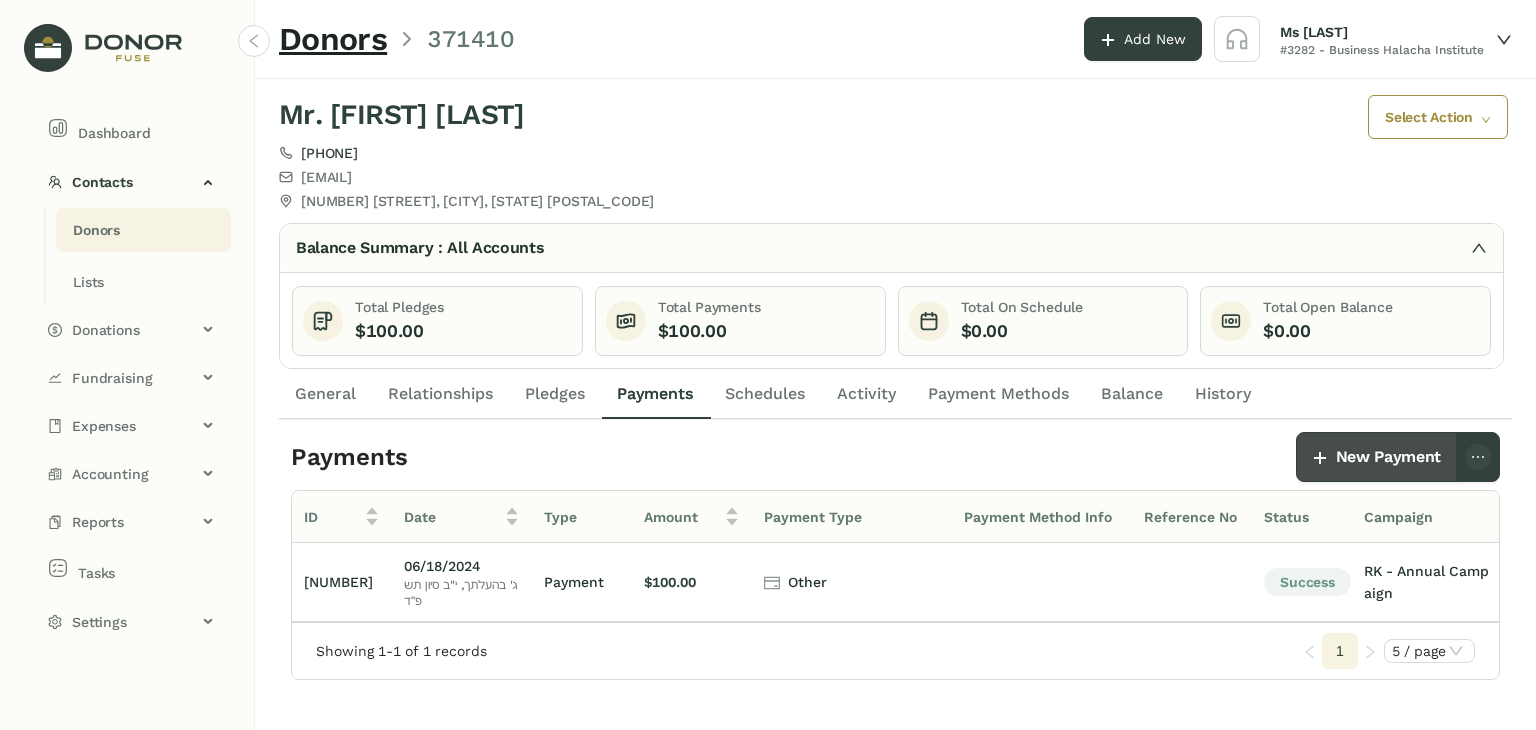 click on "New Payment" 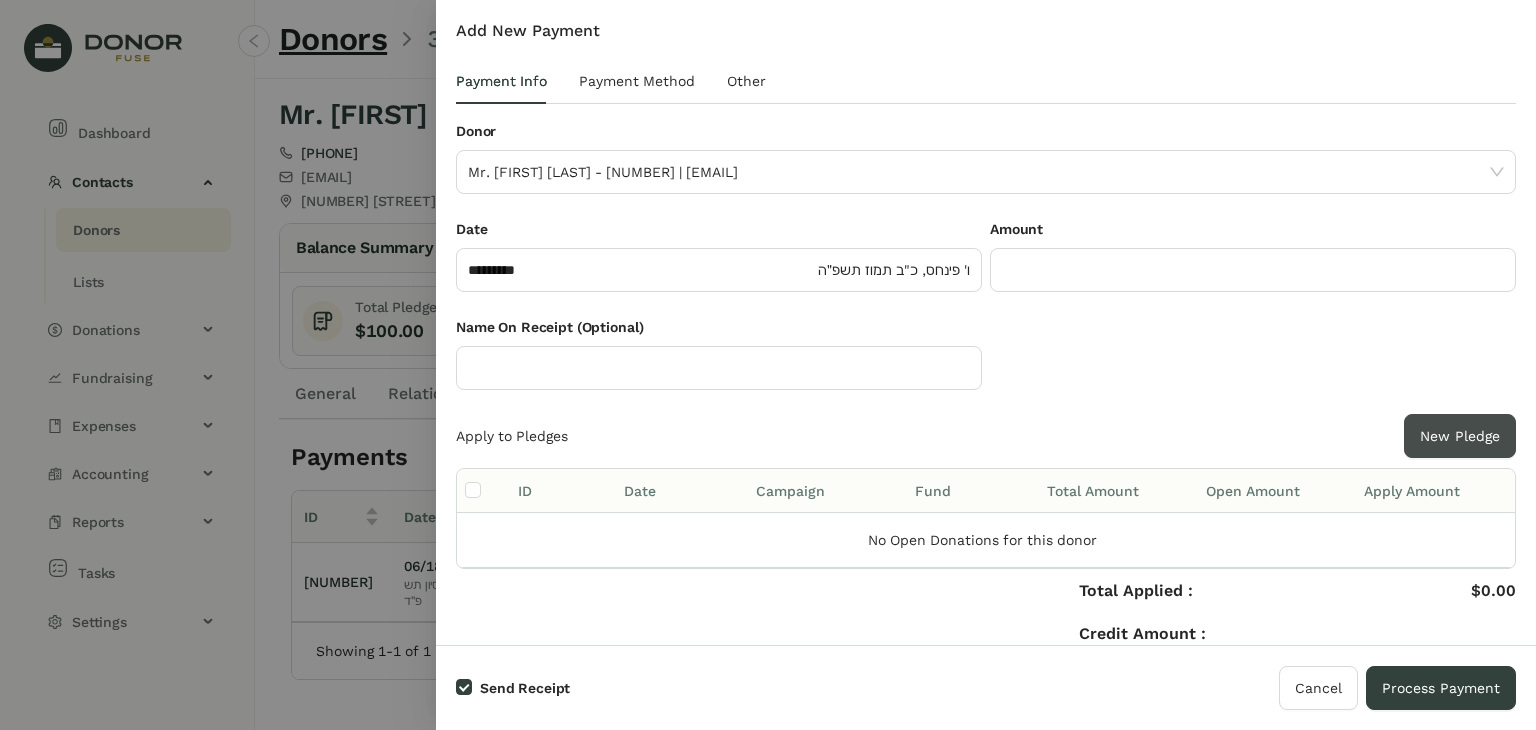 click on "New Pledge" at bounding box center (1460, 436) 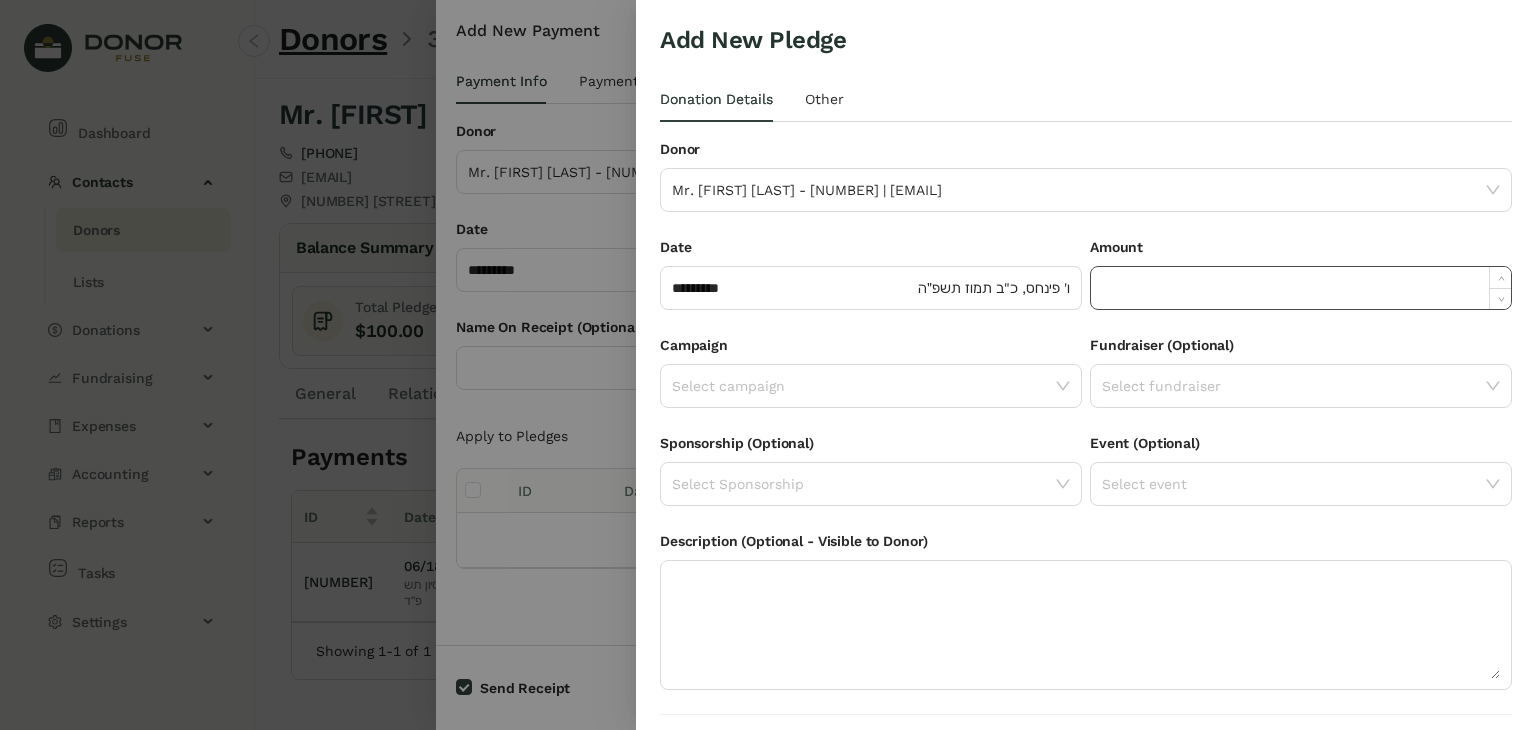 click 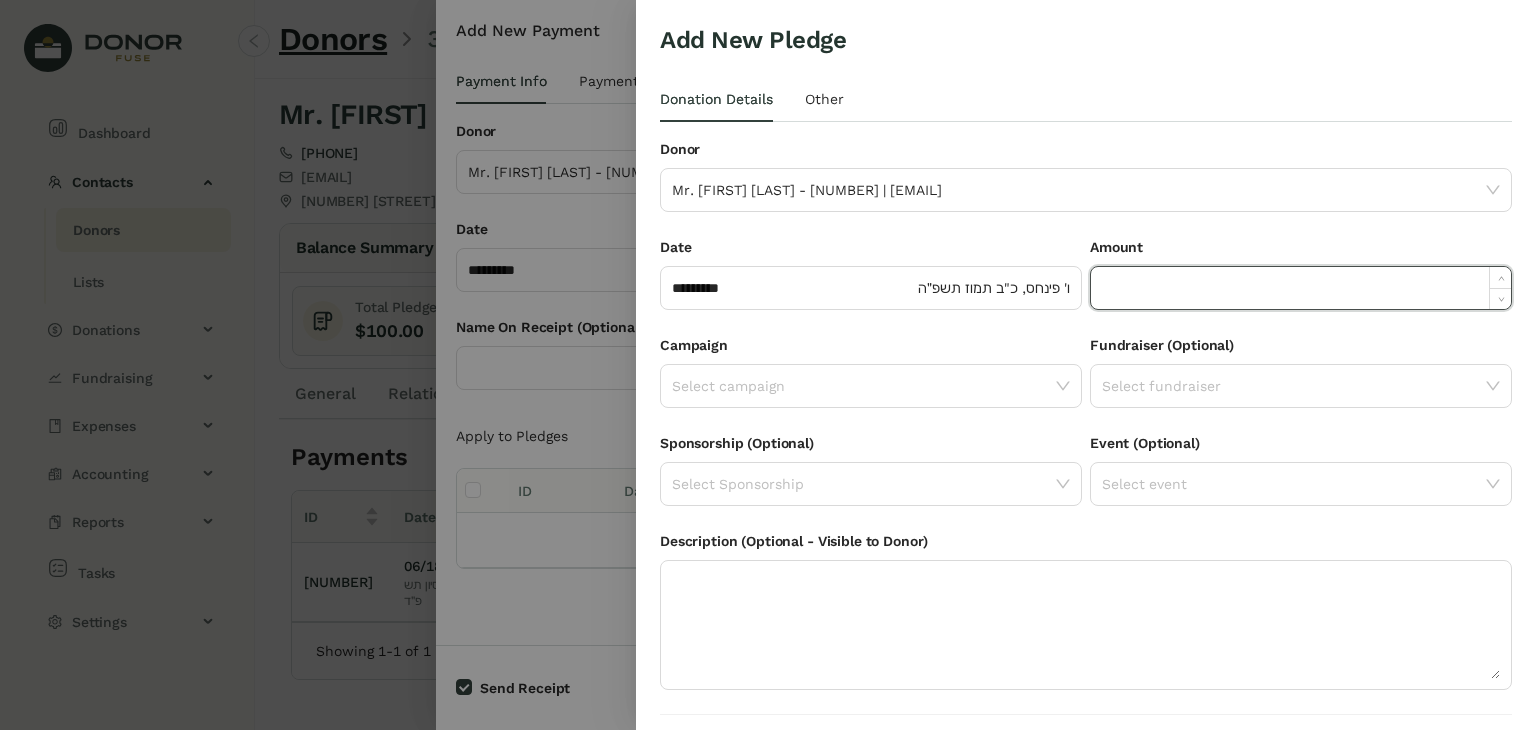paste on "*****" 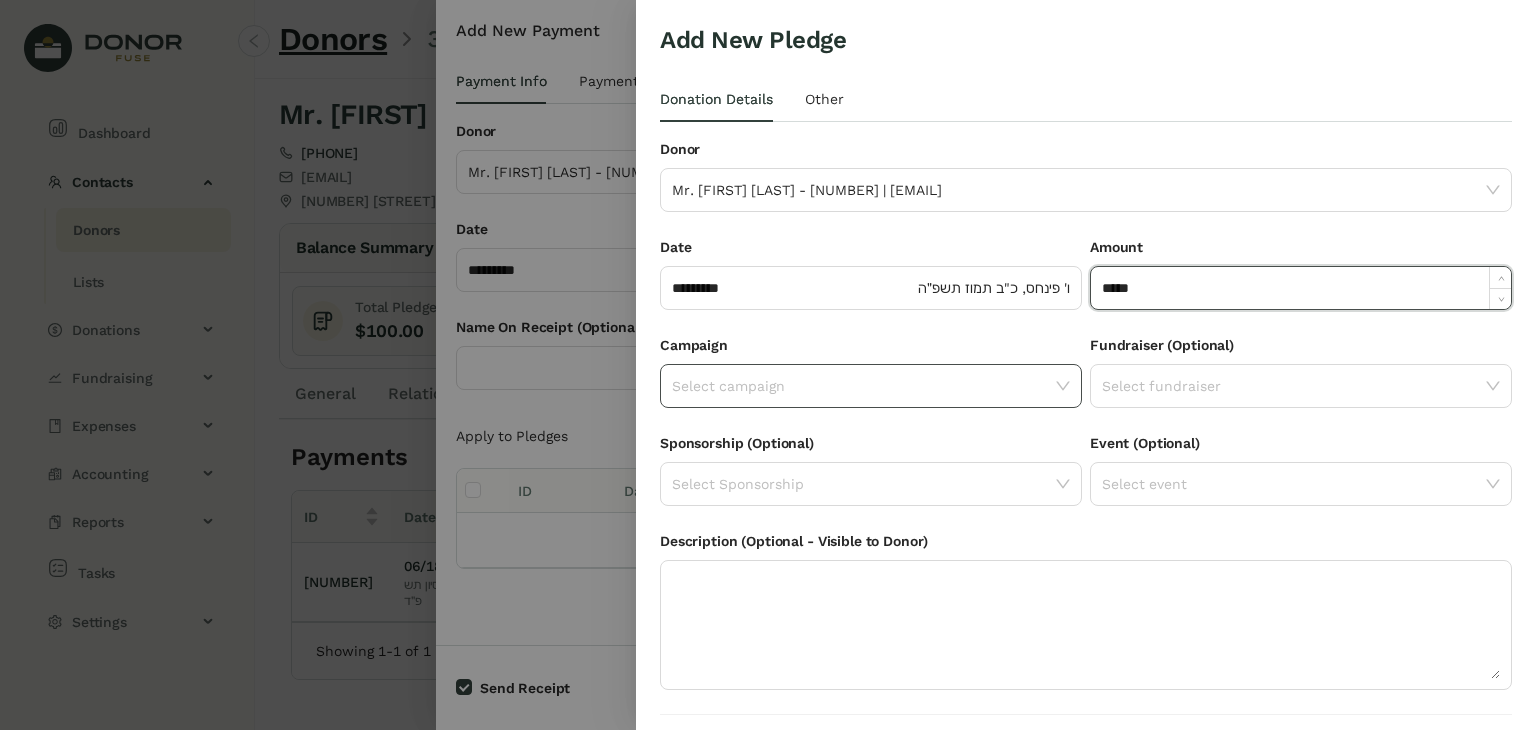 type on "******" 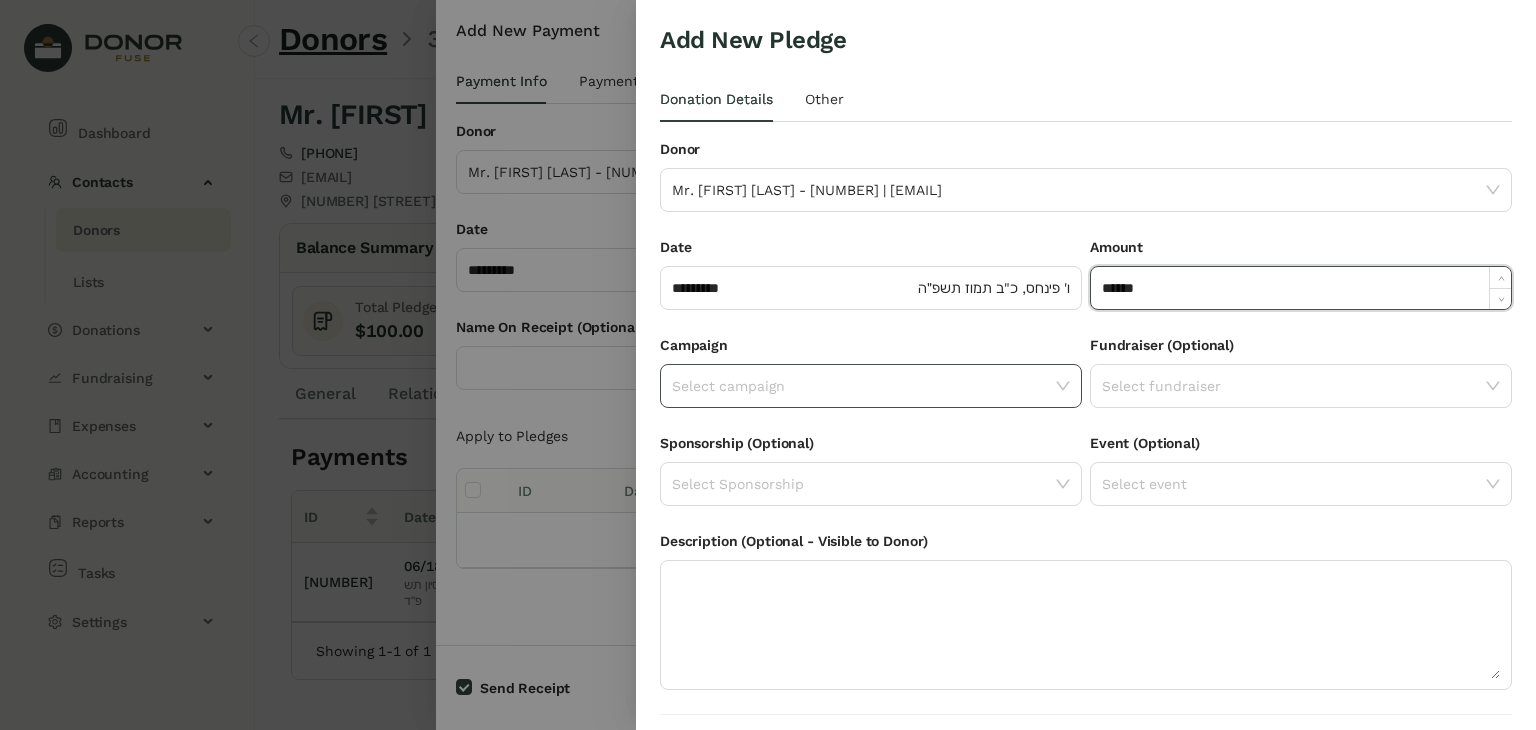 click on "Select campaign" 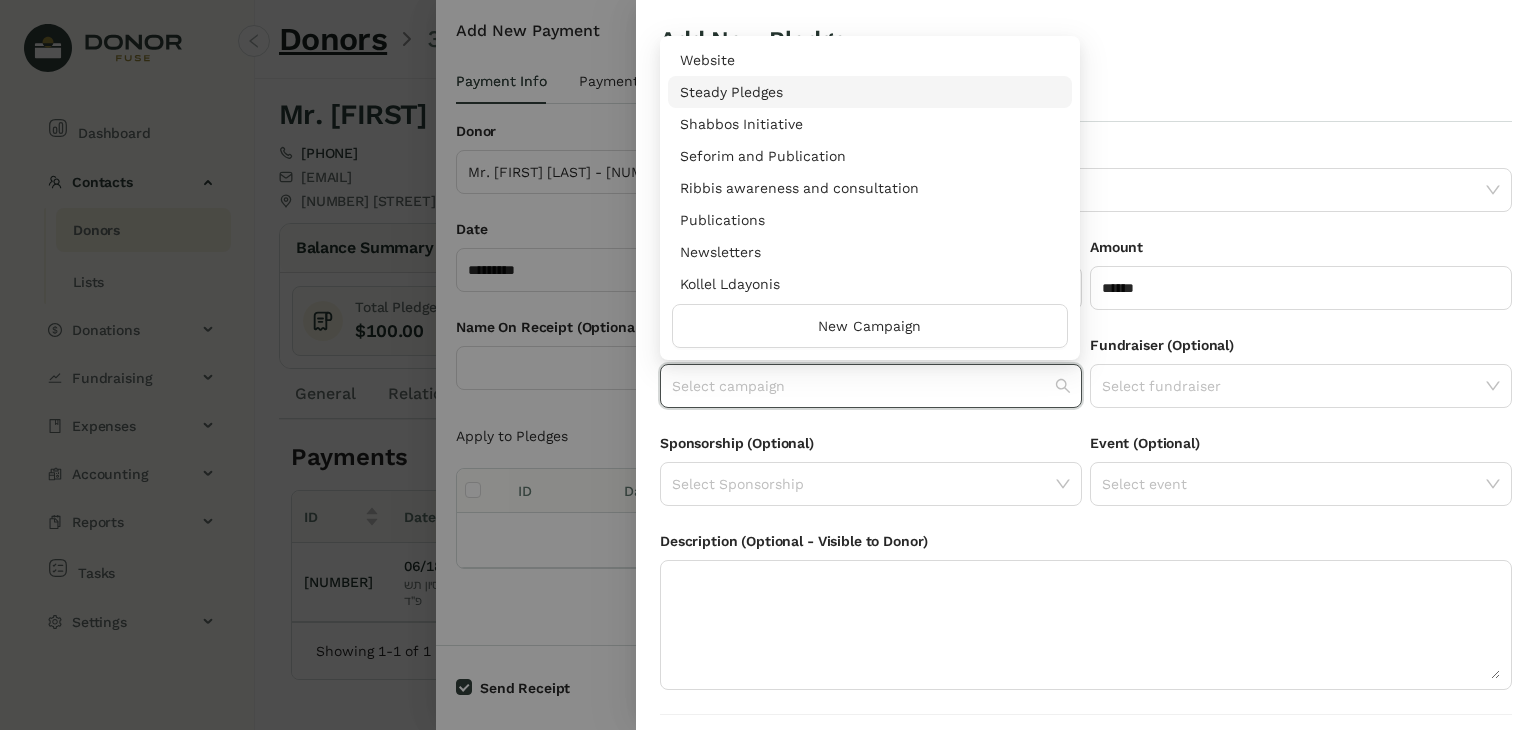 scroll, scrollTop: 960, scrollLeft: 0, axis: vertical 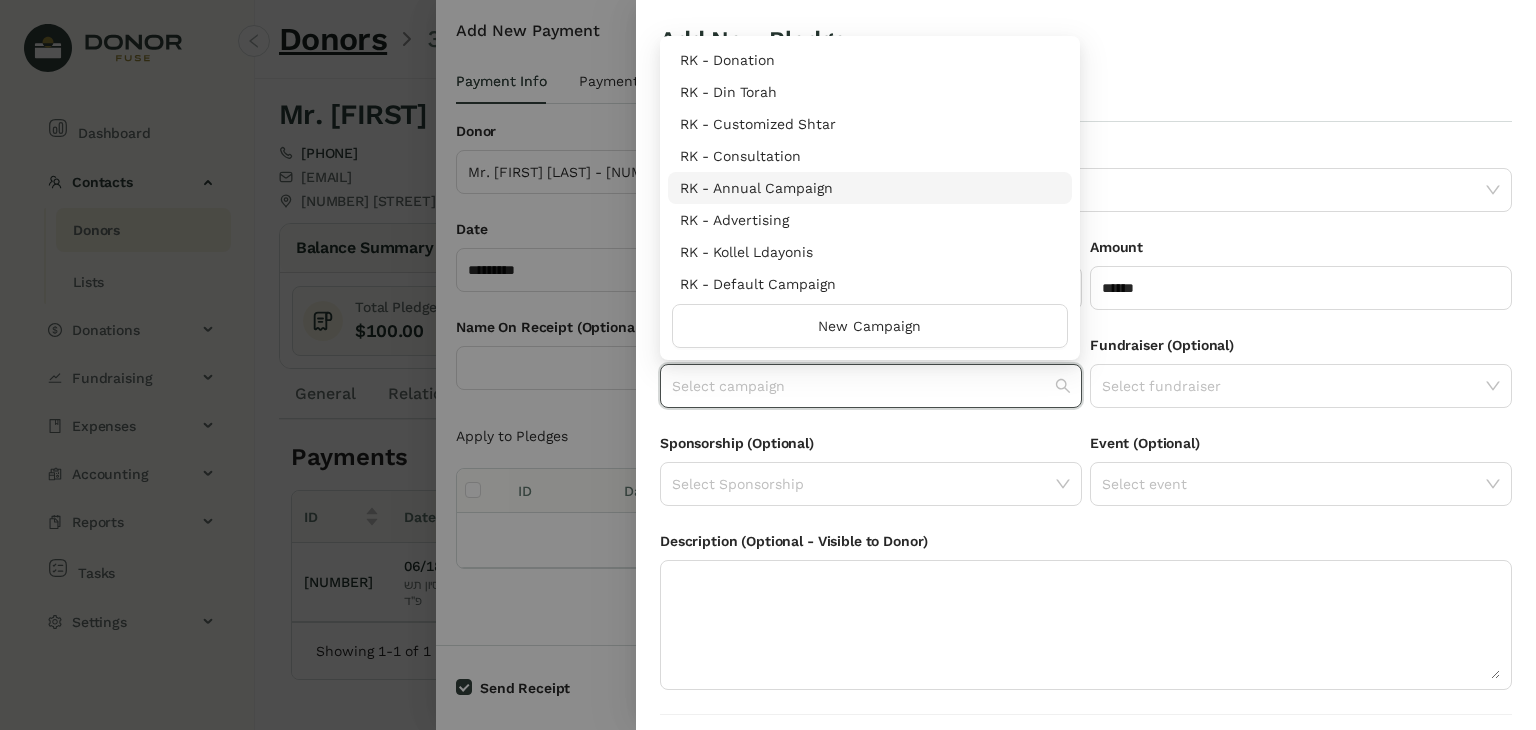 click on "RK - Annual Campaign" at bounding box center [870, 188] 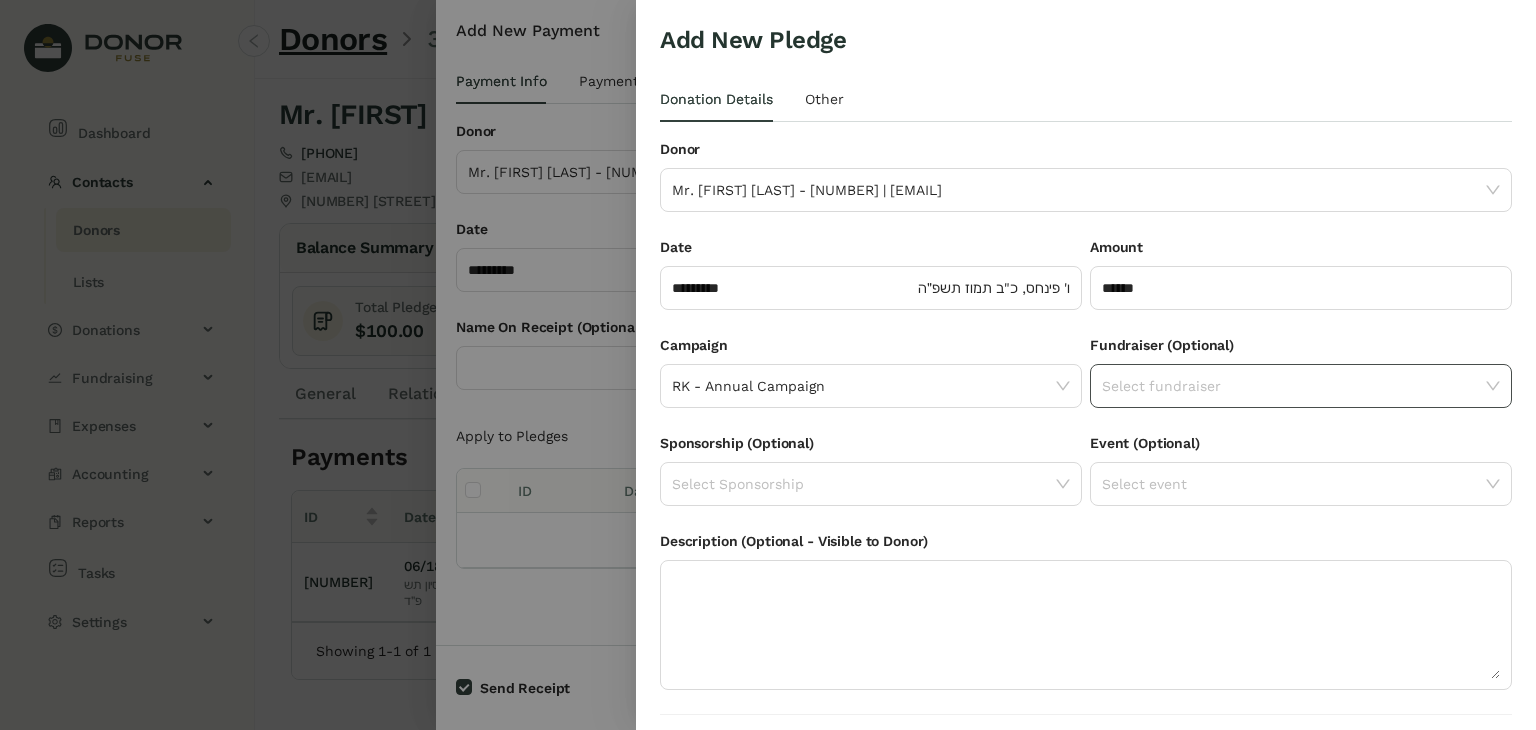 click 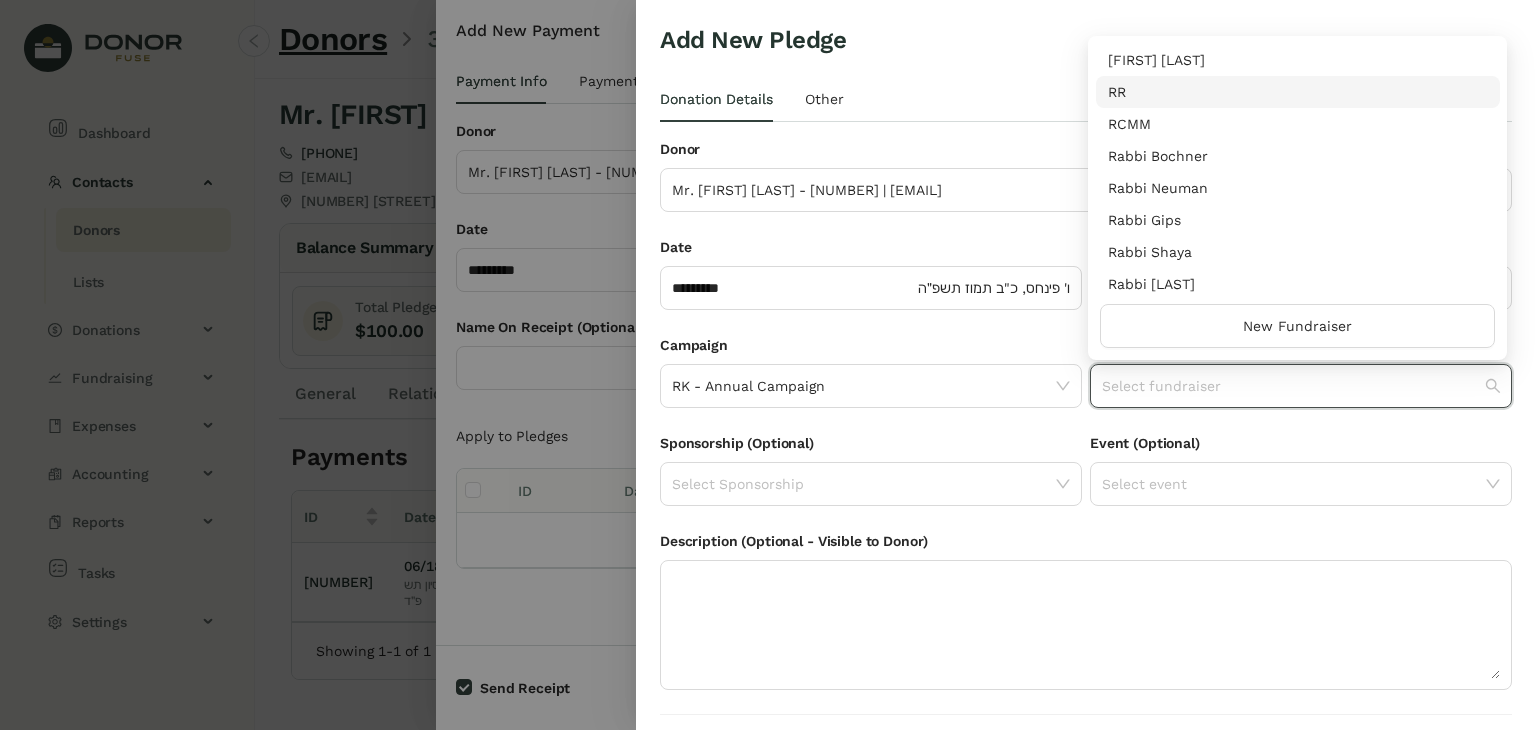 scroll, scrollTop: 256, scrollLeft: 0, axis: vertical 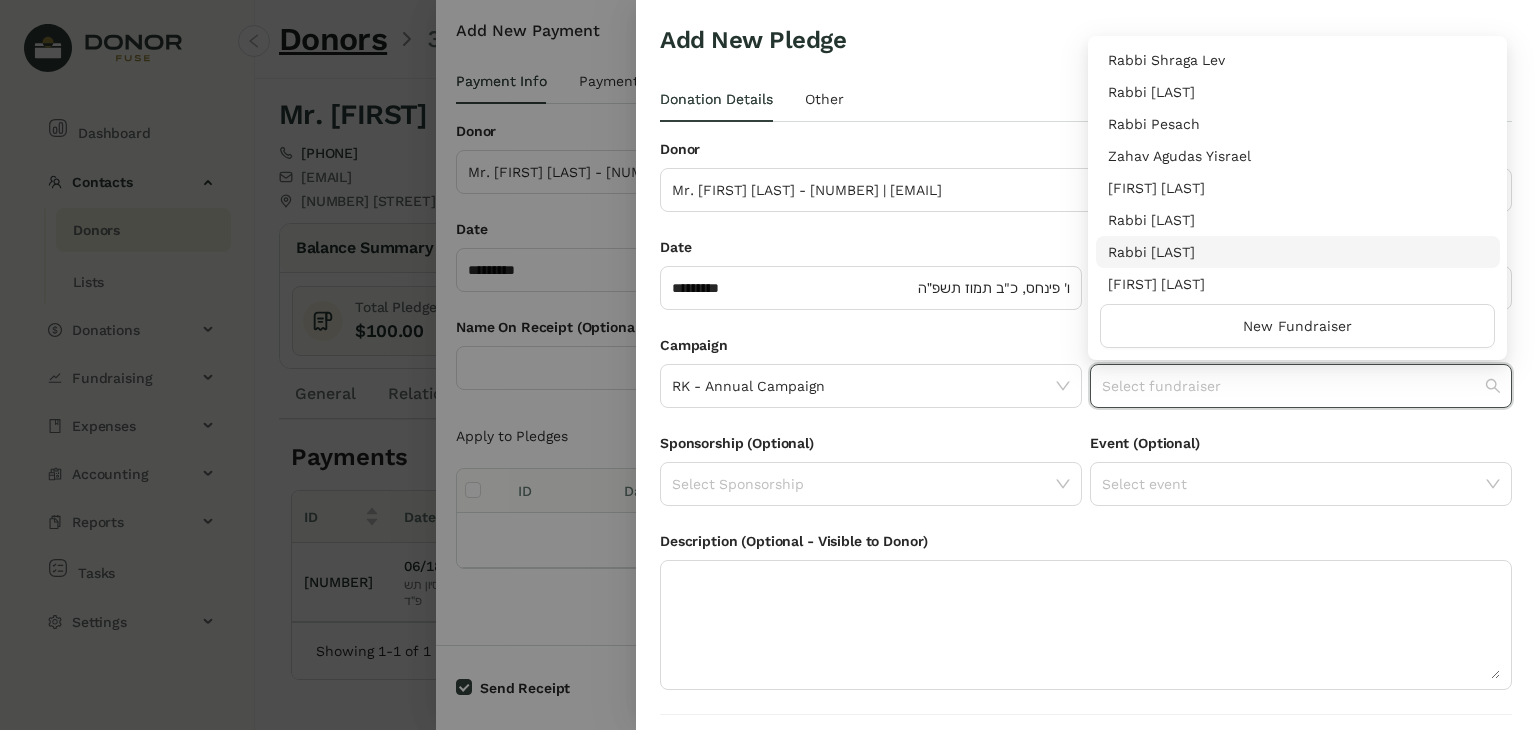 click on "Rabbi [LAST]" at bounding box center [1298, 252] 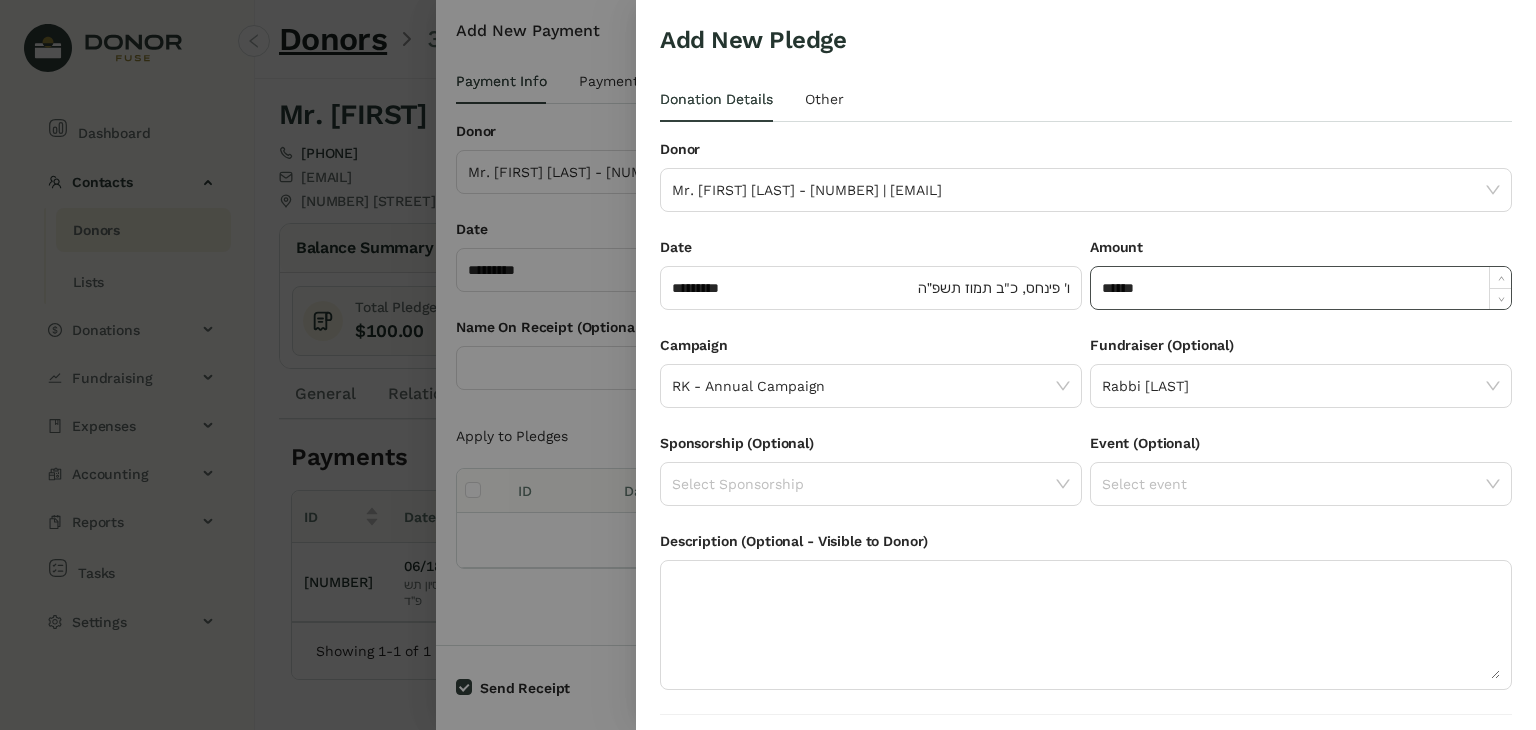 scroll, scrollTop: 54, scrollLeft: 0, axis: vertical 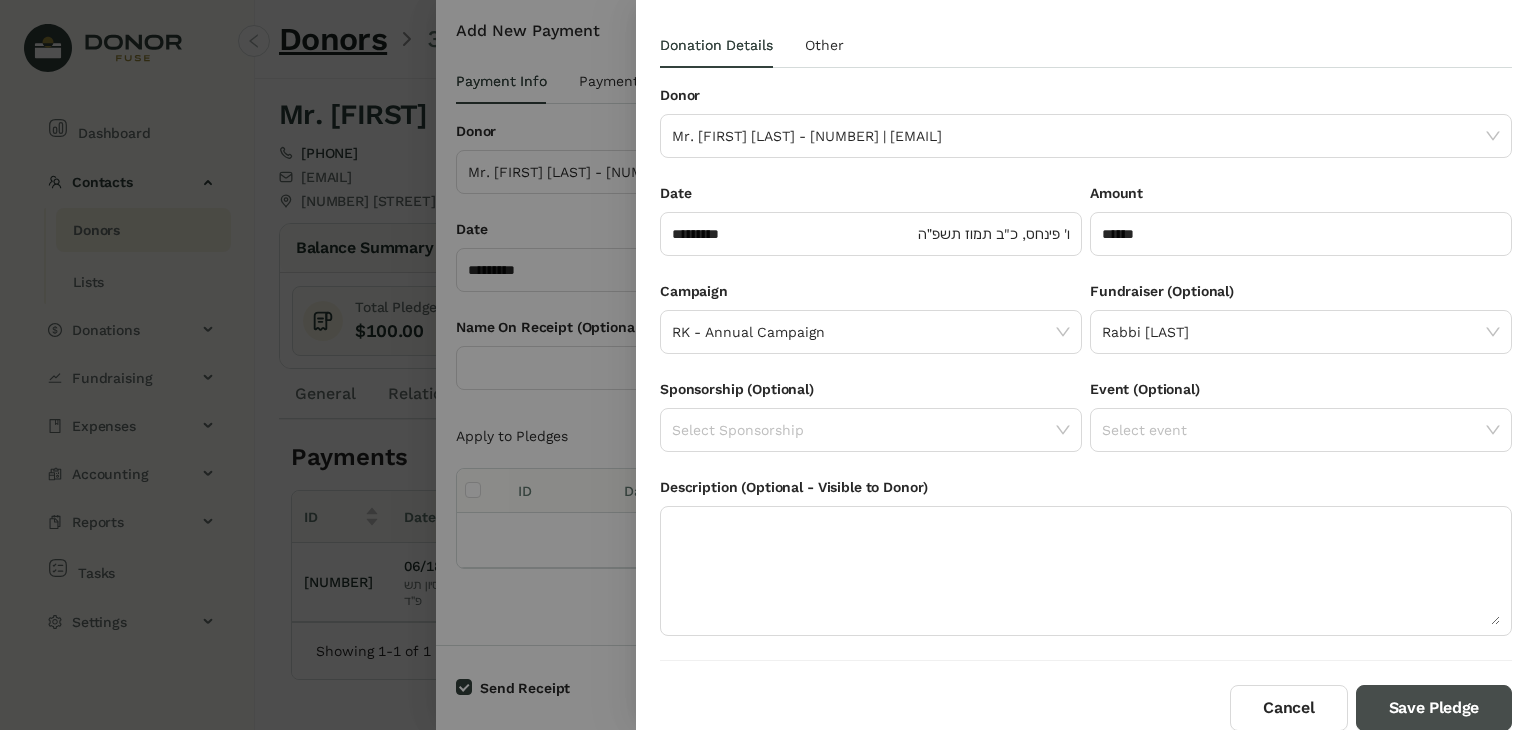 click on "Save Pledge" at bounding box center (1434, 708) 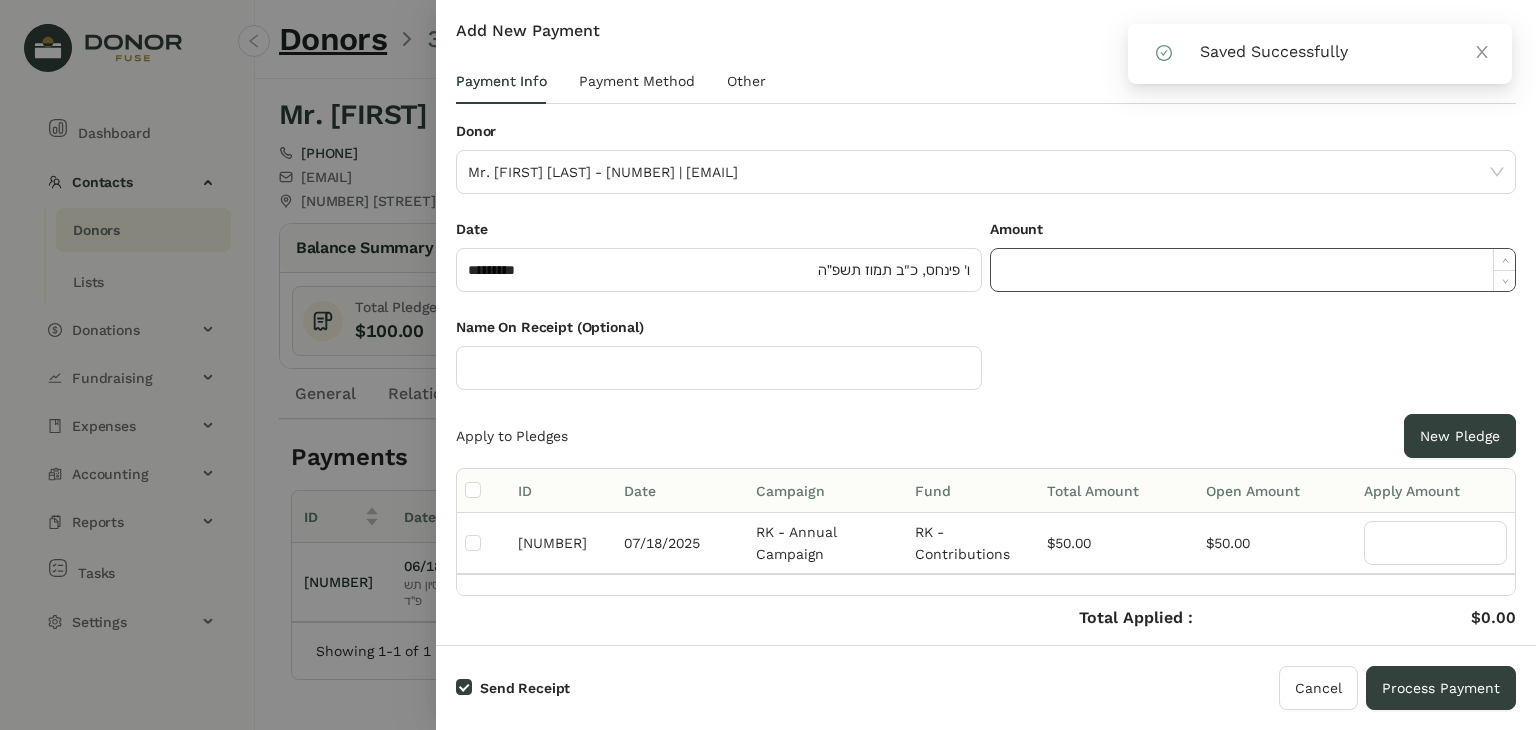 click 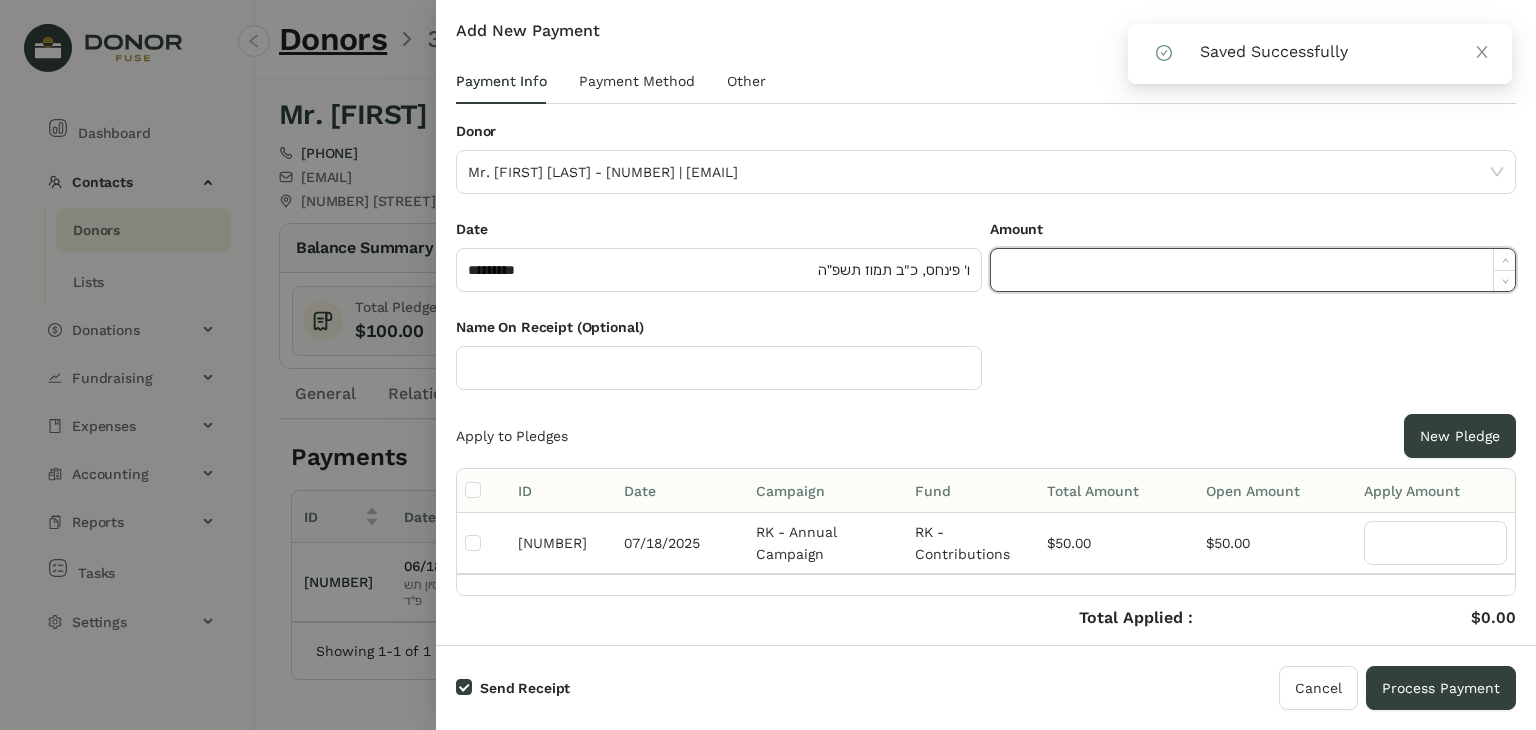 paste on "*****" 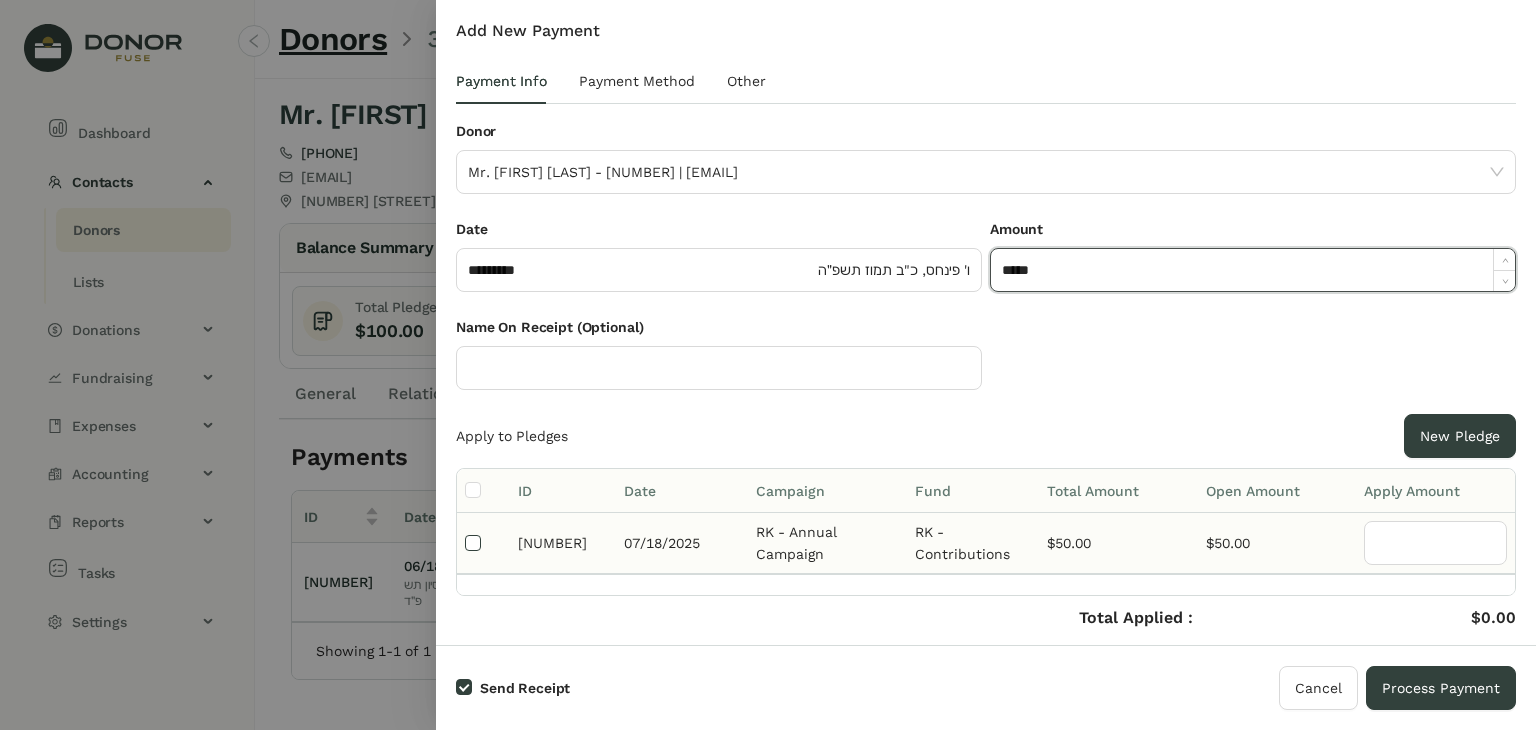 type on "******" 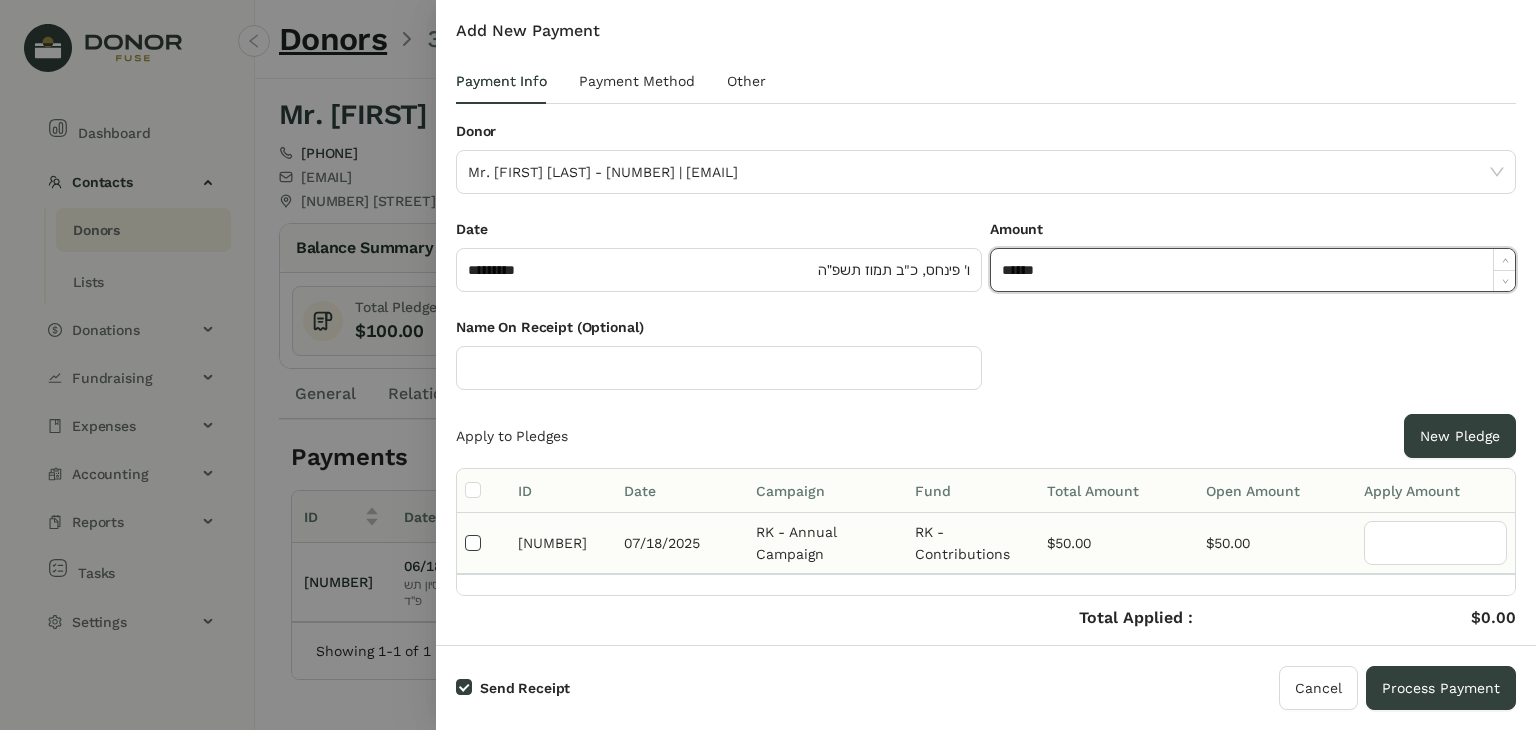 type on "**" 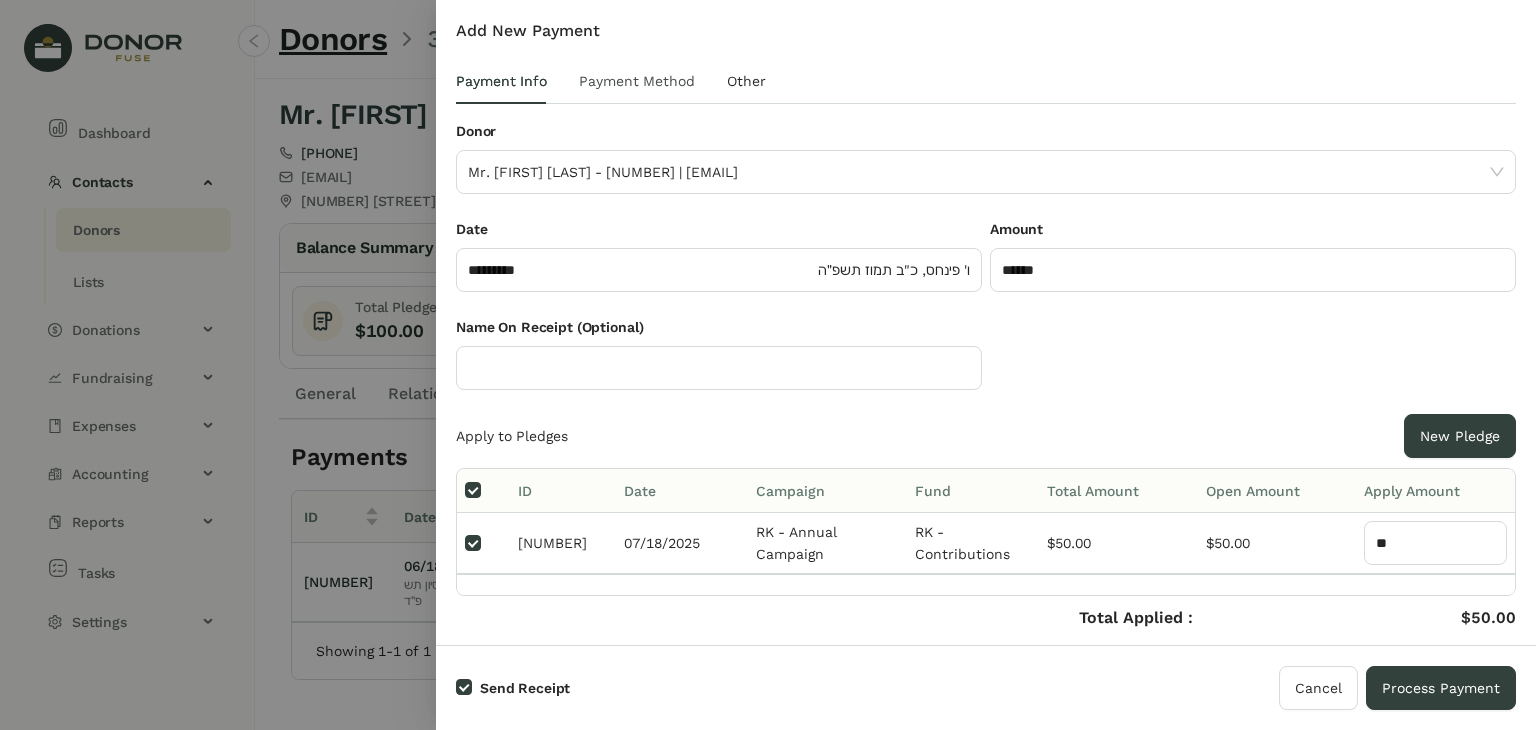 click on "Payment Method" at bounding box center [637, 81] 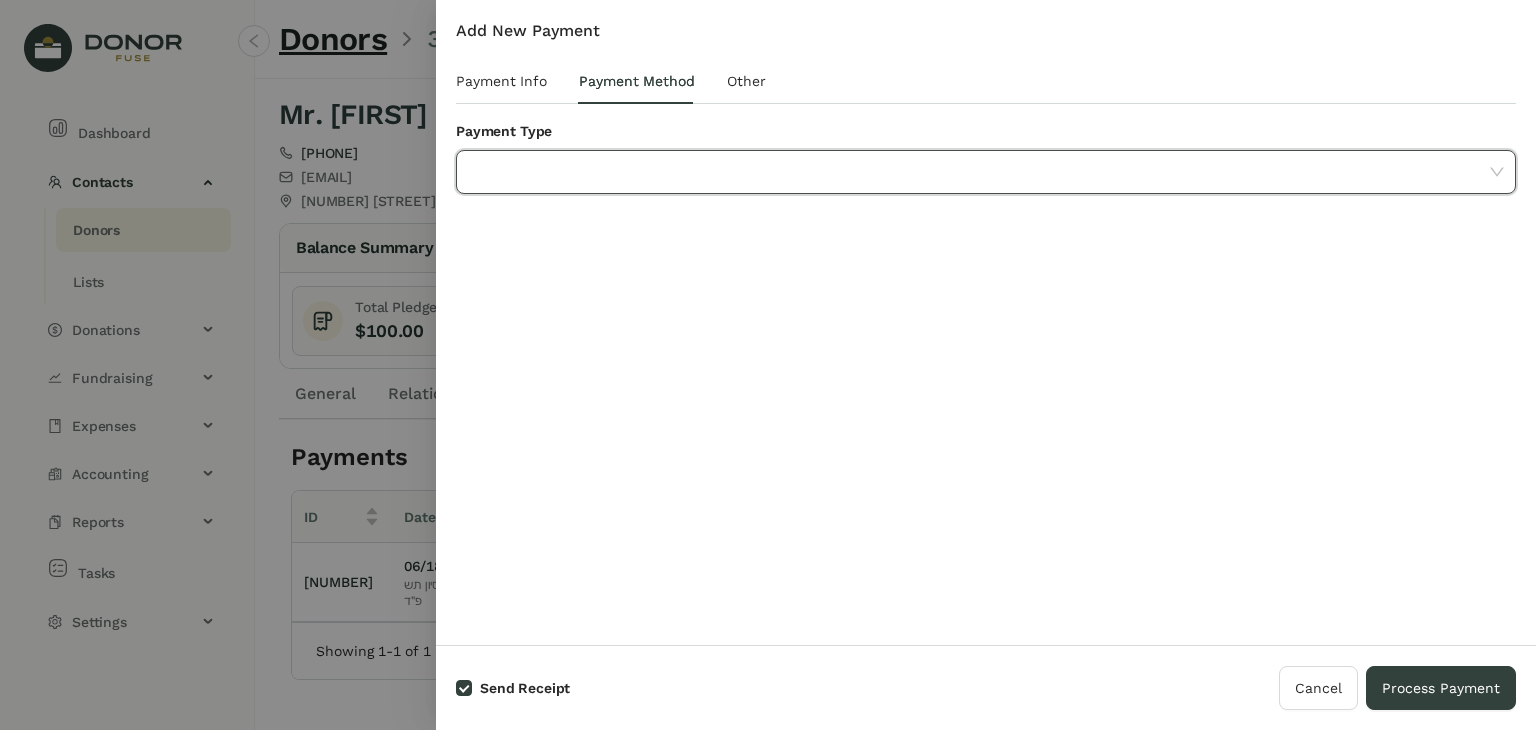 click 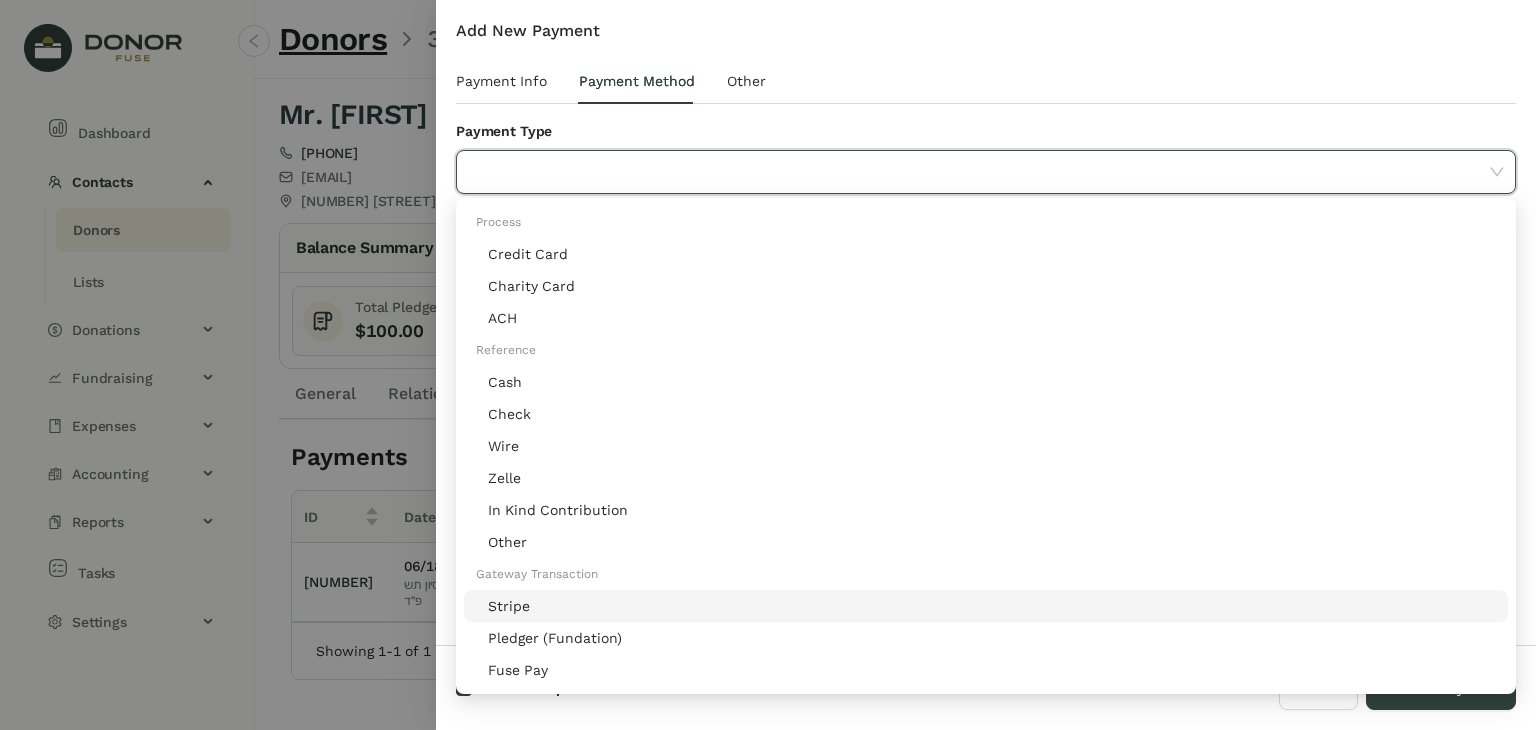 click on "Stripe" 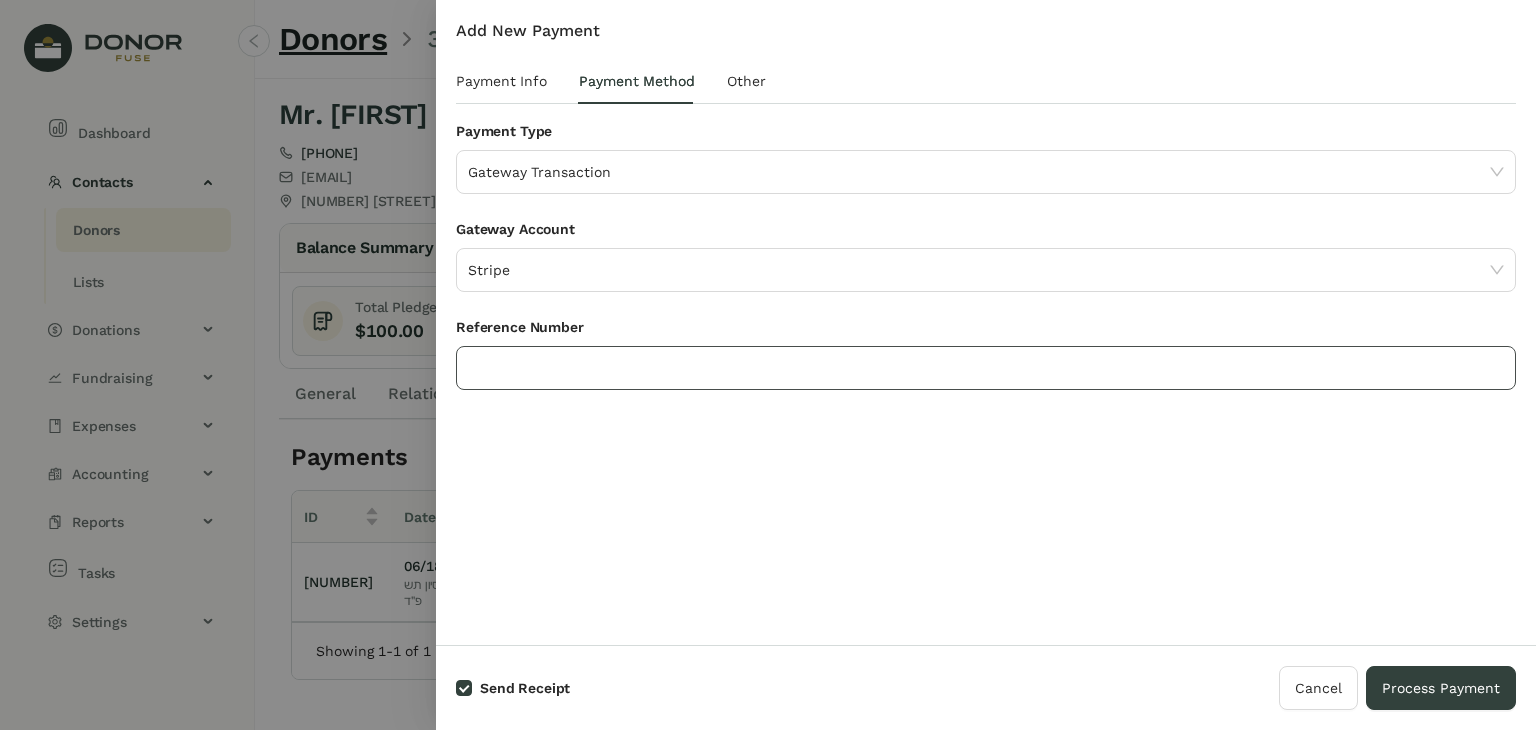 click 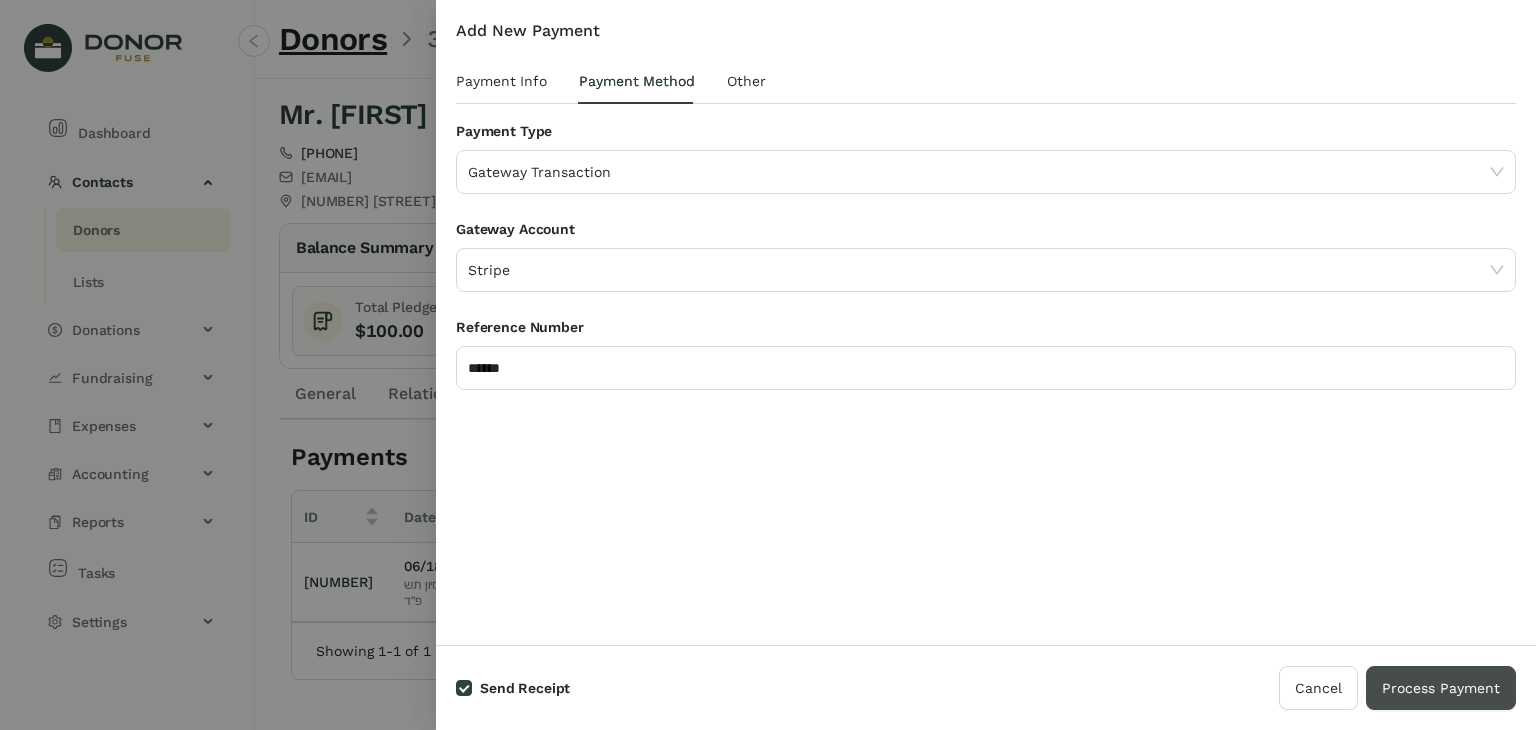 click on "Process Payment" at bounding box center (1441, 688) 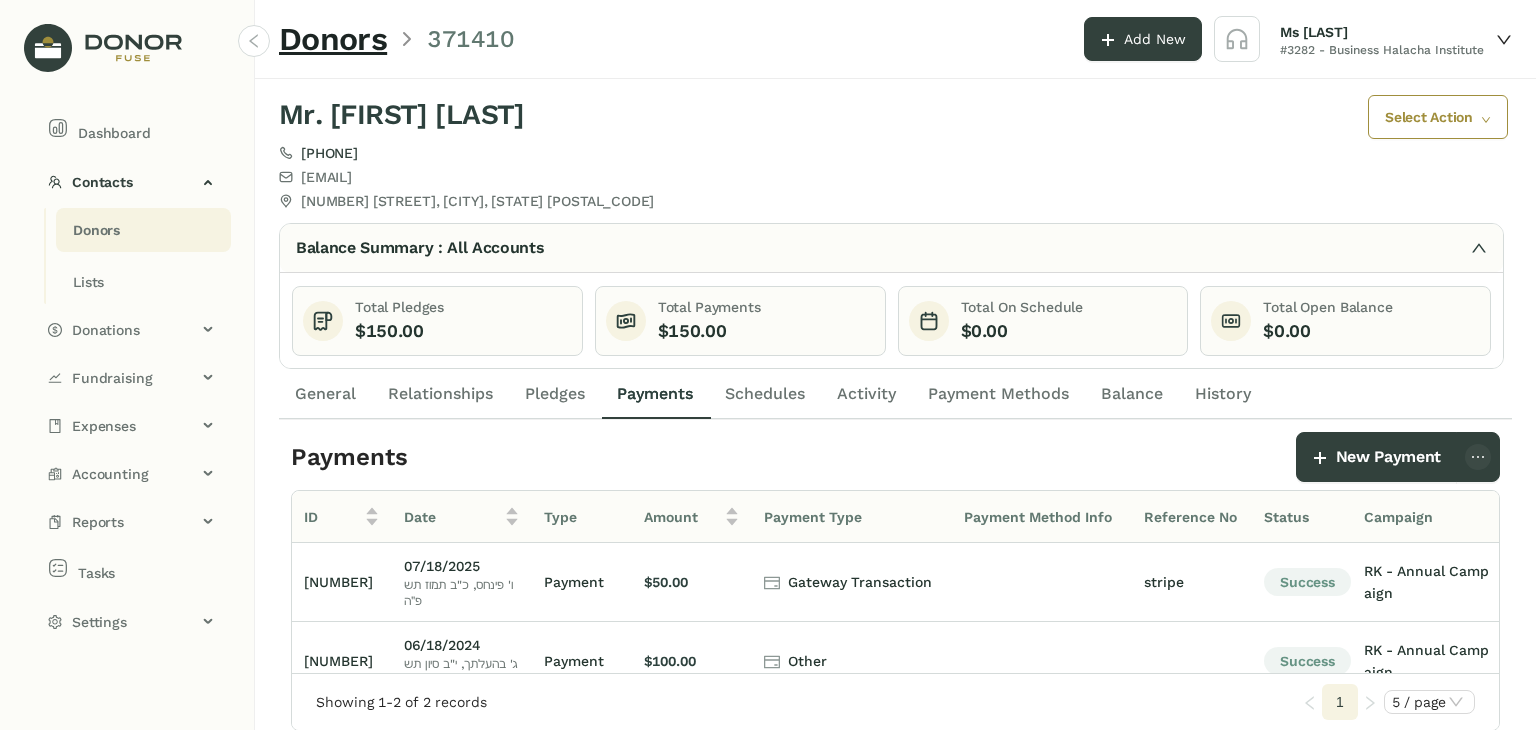 click on "Donors" 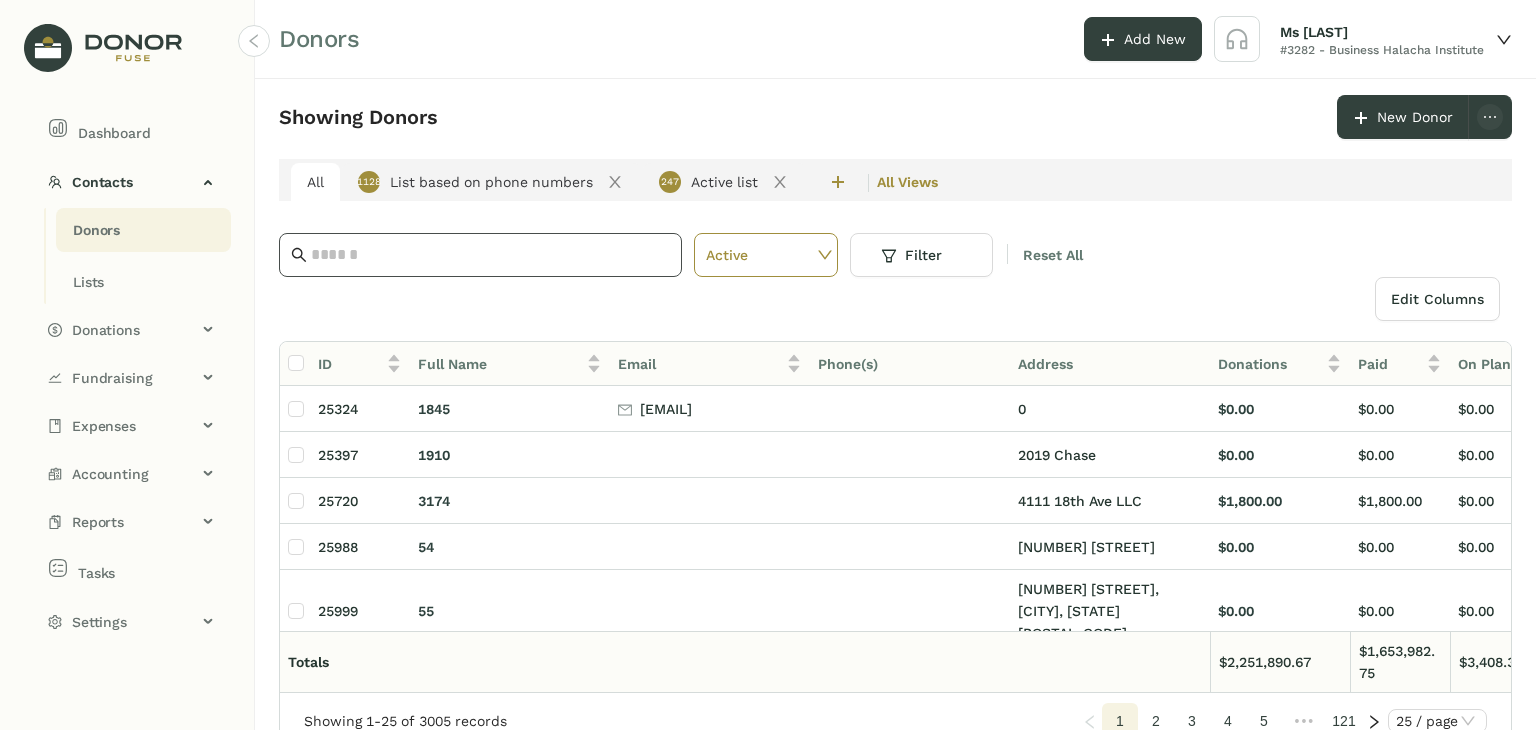 click 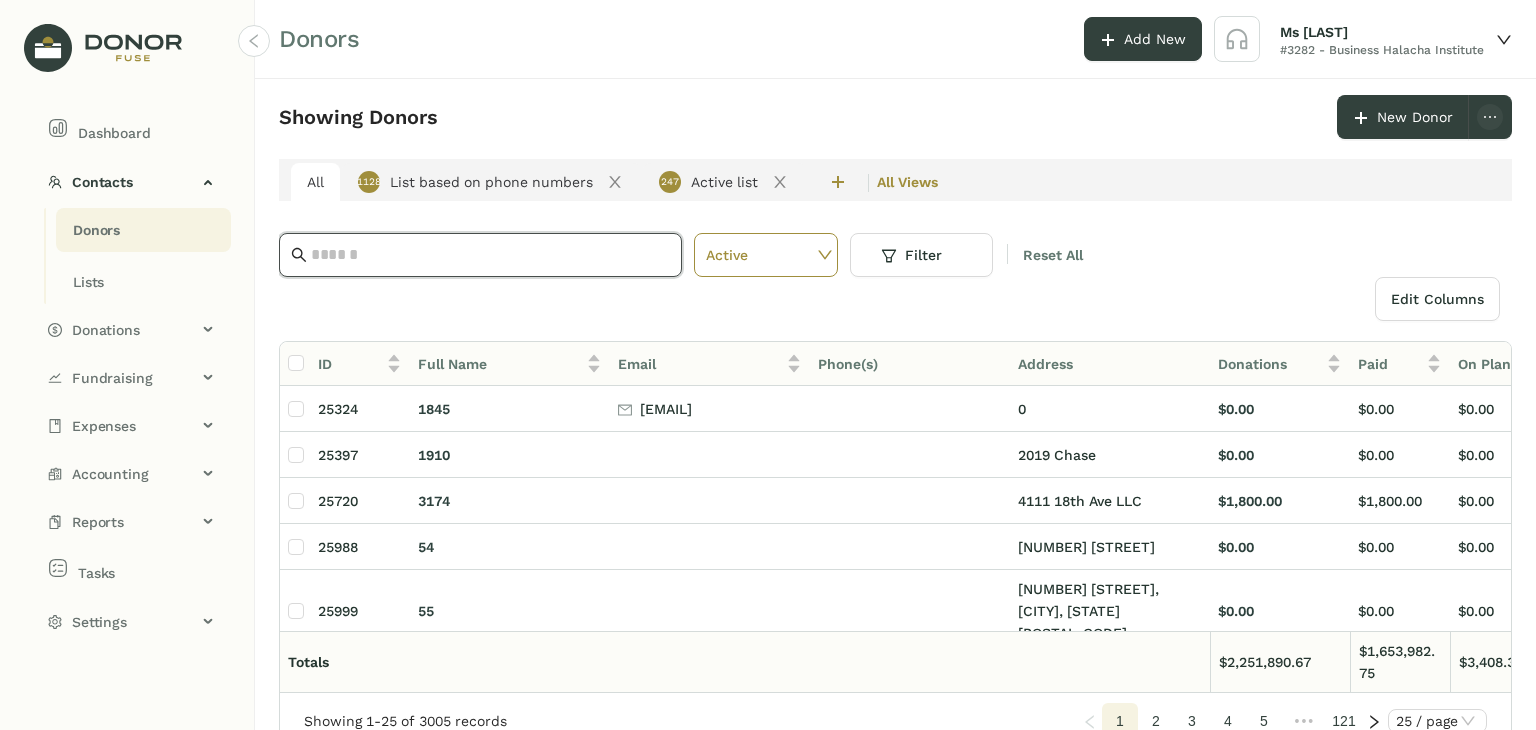 paste on "**********" 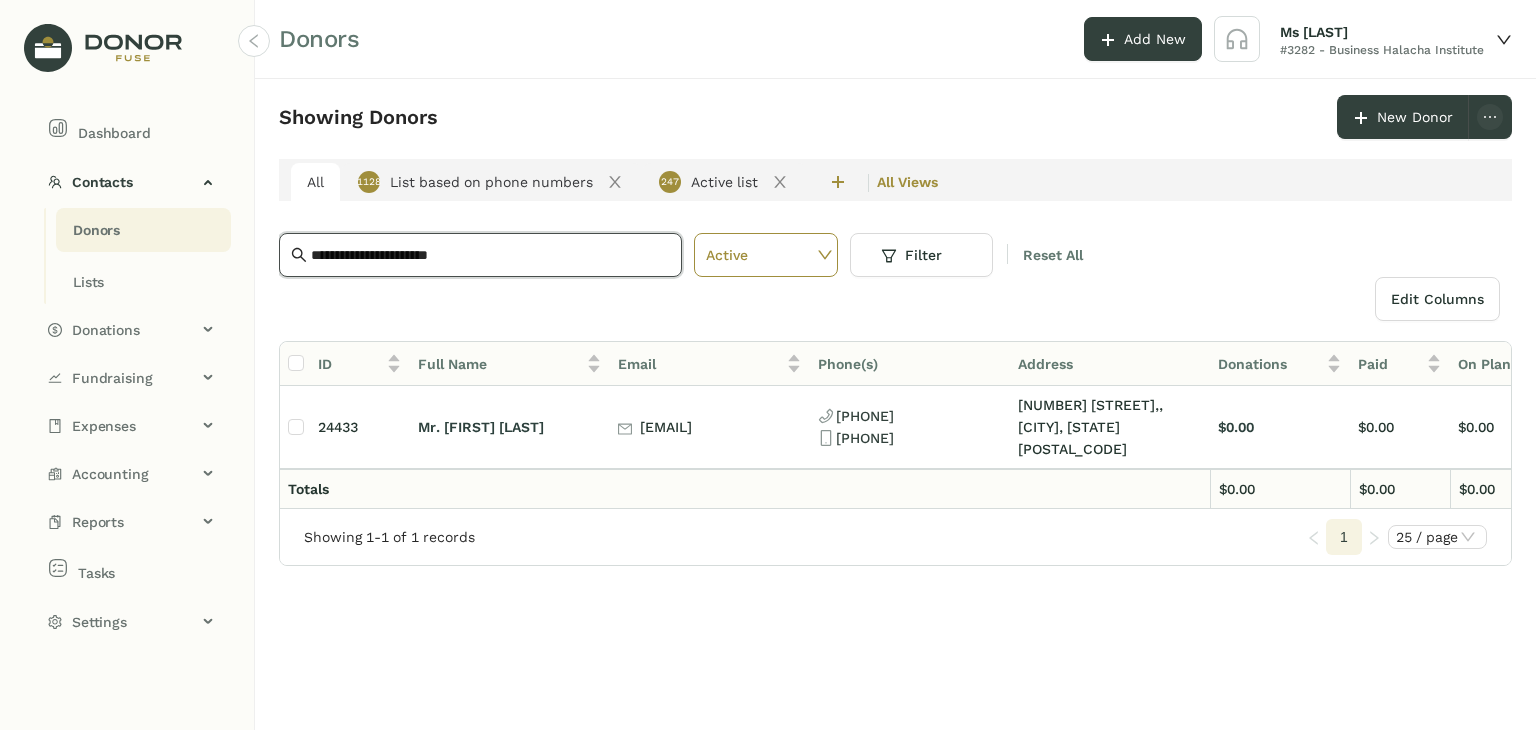 type on "**********" 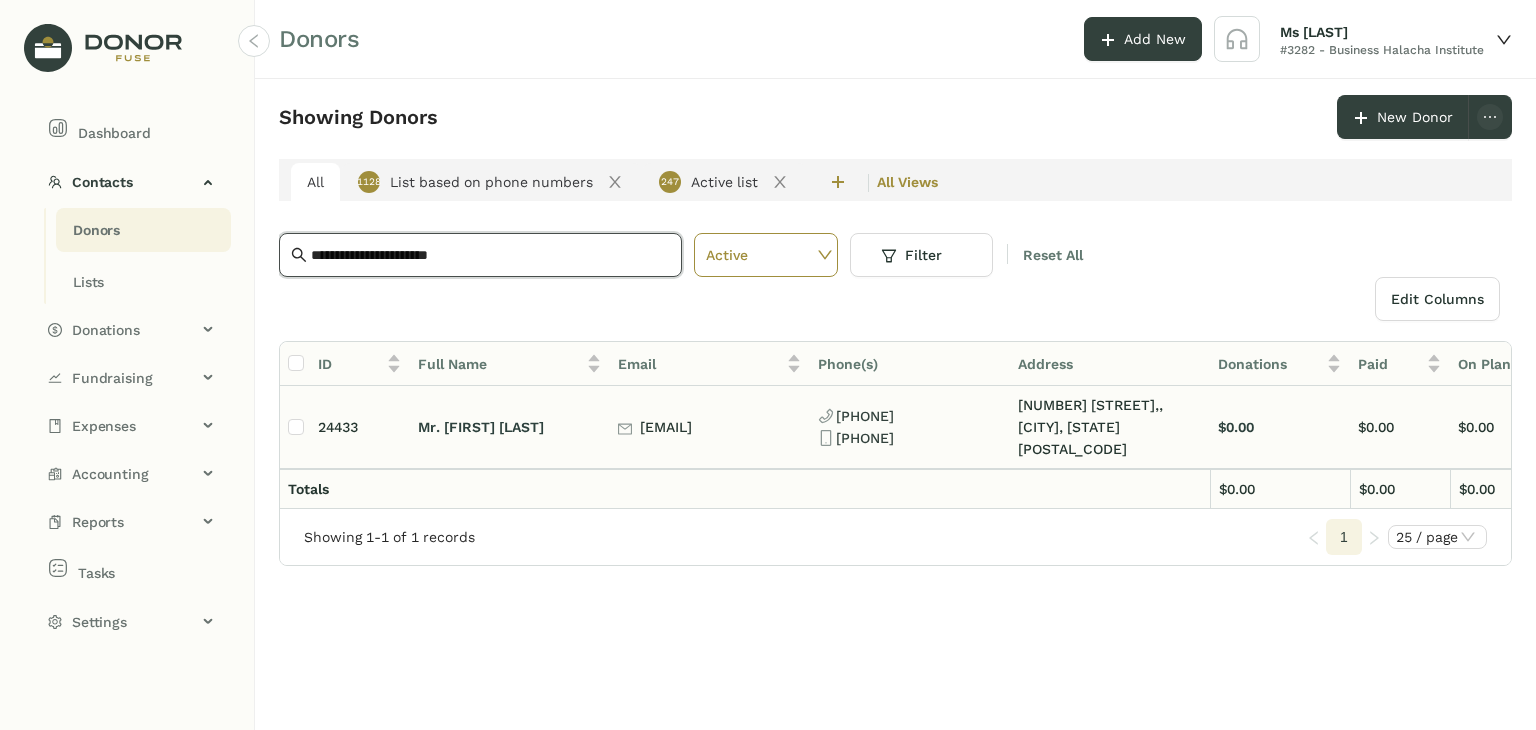 click on "Mr. [FIRST] [LAST]" 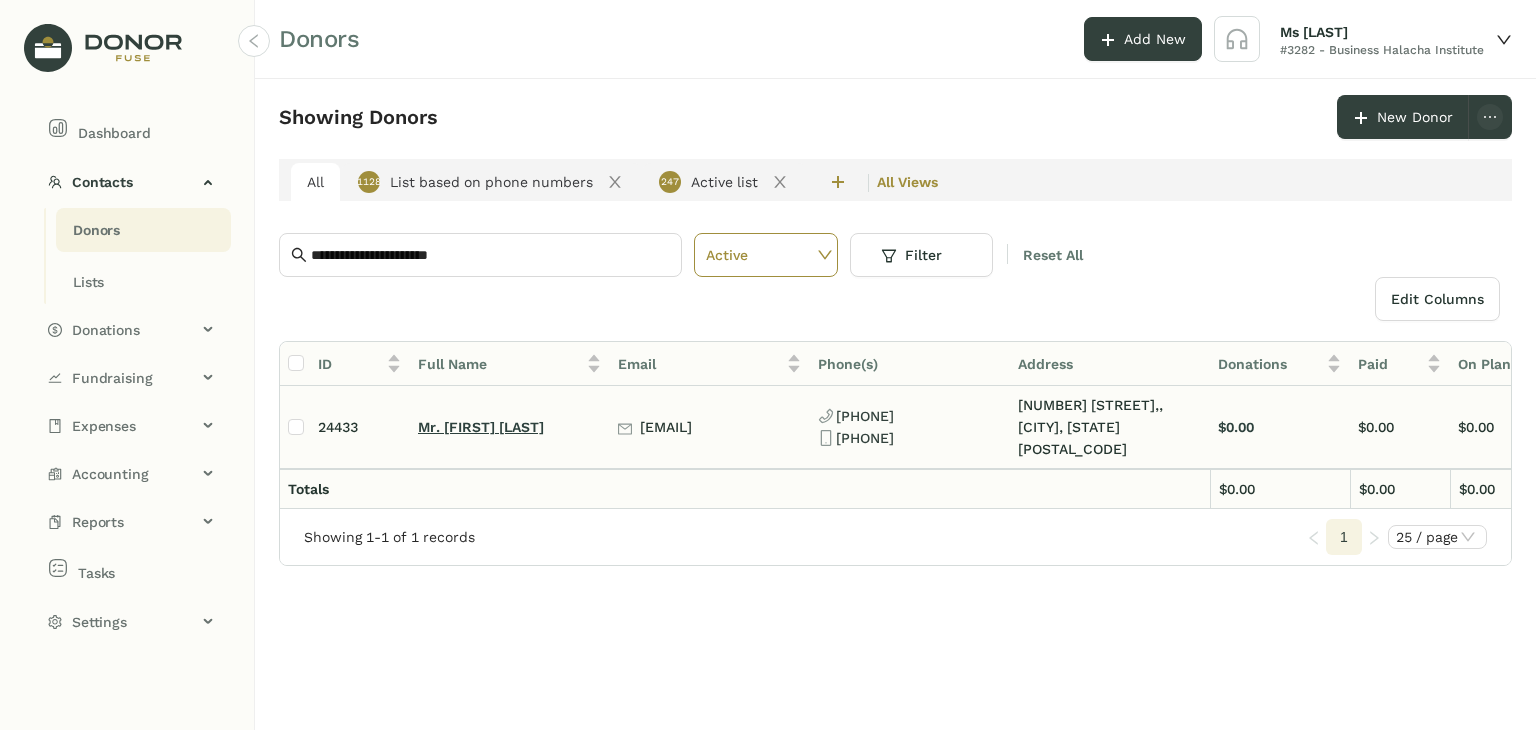 click on "Mr. [FIRST] [LAST]" 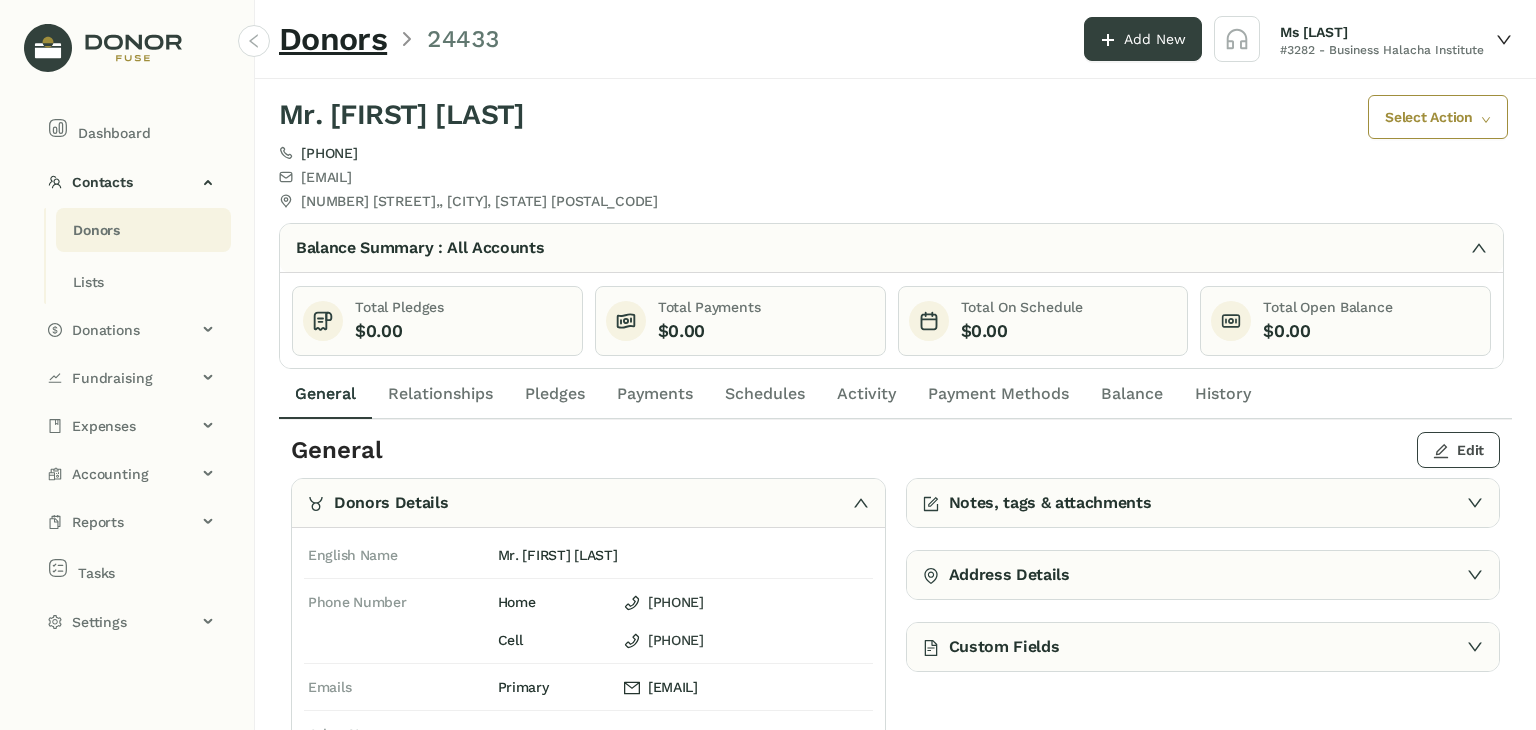 click on "Edit" 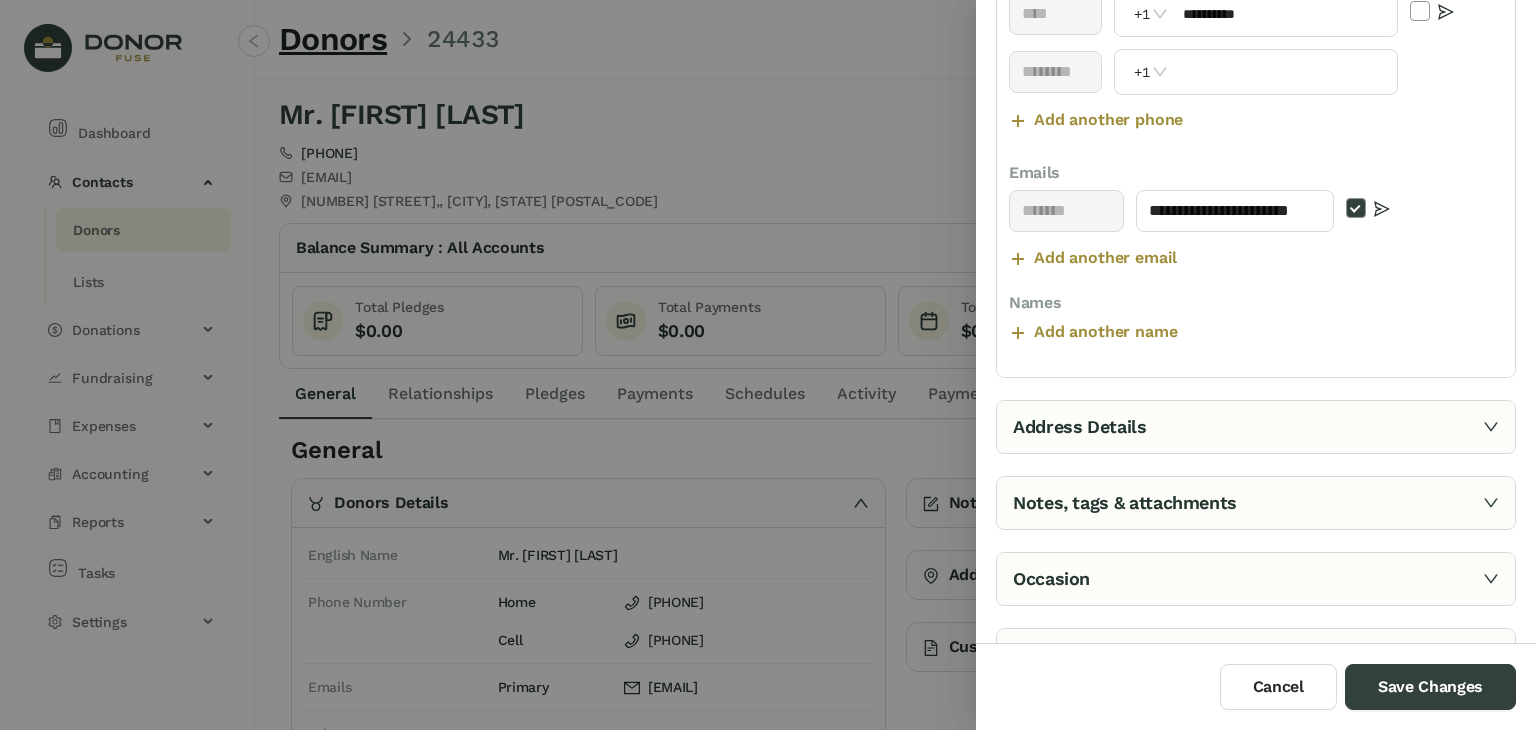 click on "Address Details" at bounding box center [1256, 427] 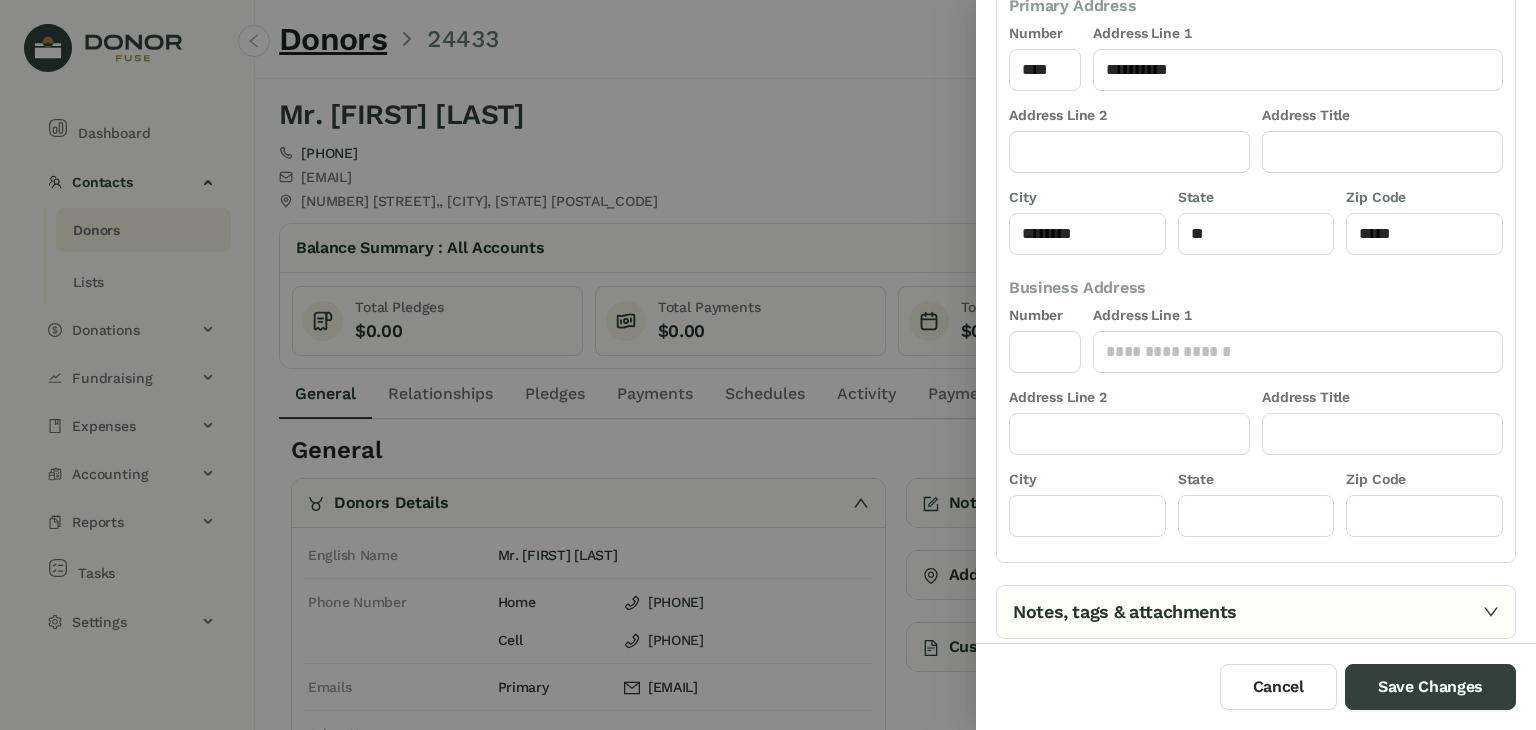 scroll, scrollTop: 220, scrollLeft: 0, axis: vertical 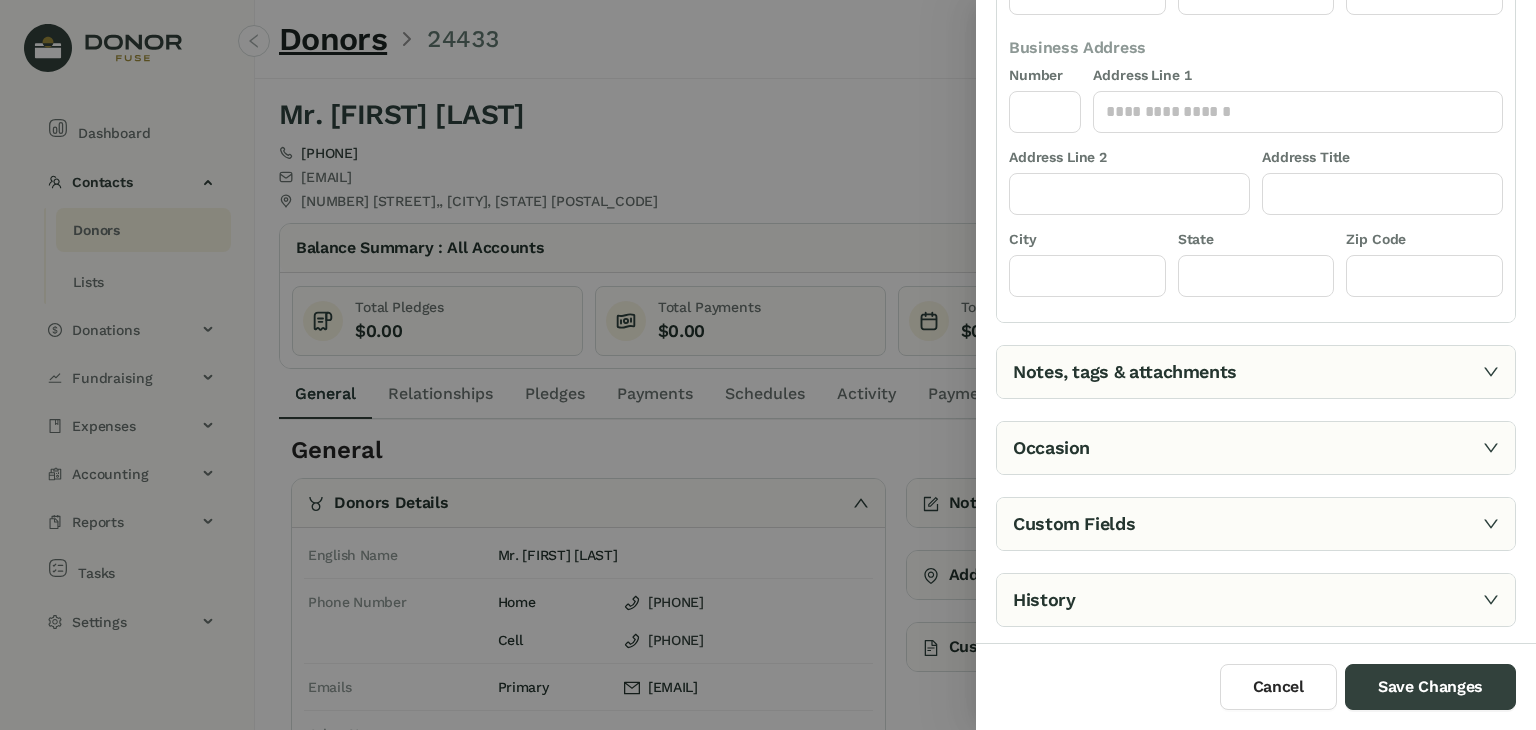 click on "Notes, tags & attachments" at bounding box center (1256, 372) 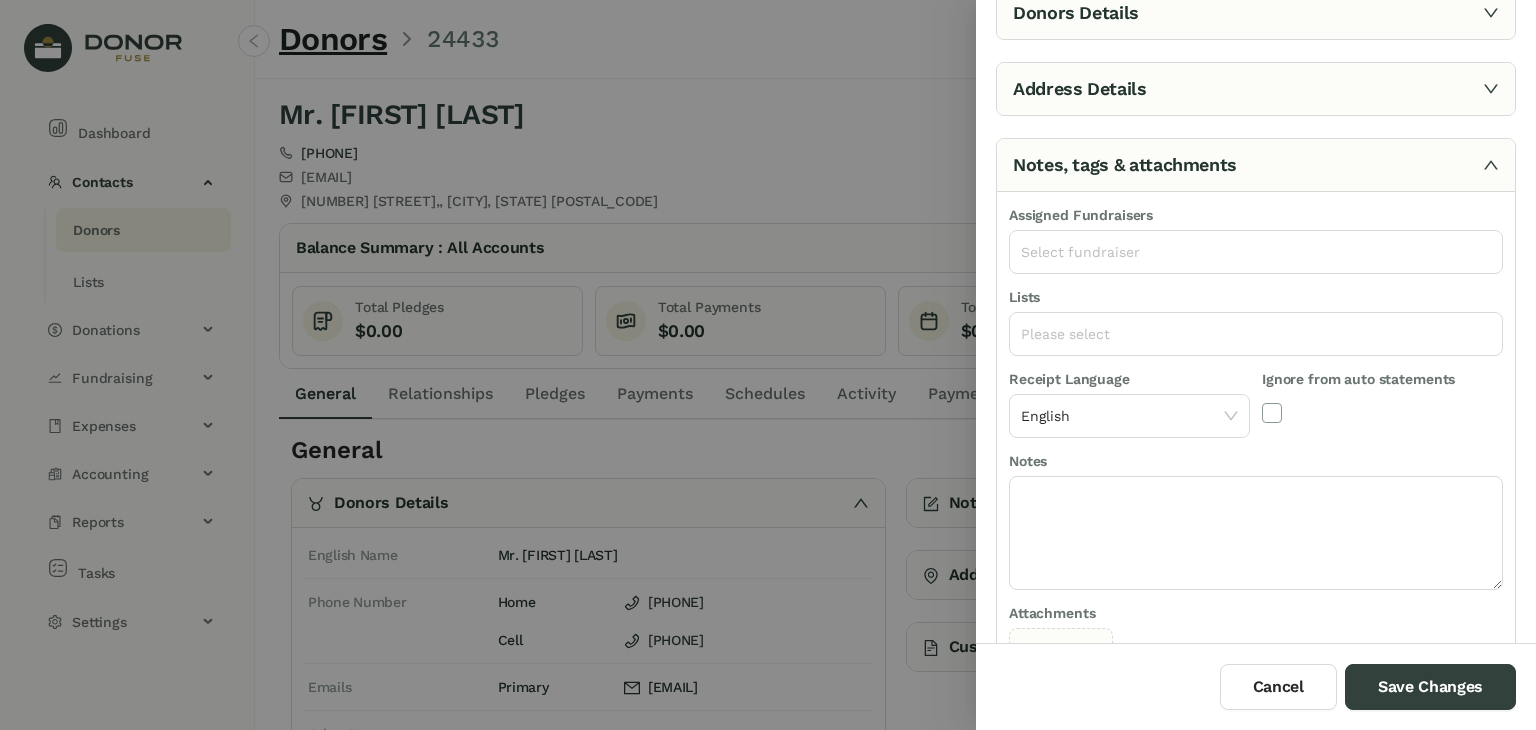 scroll, scrollTop: 0, scrollLeft: 0, axis: both 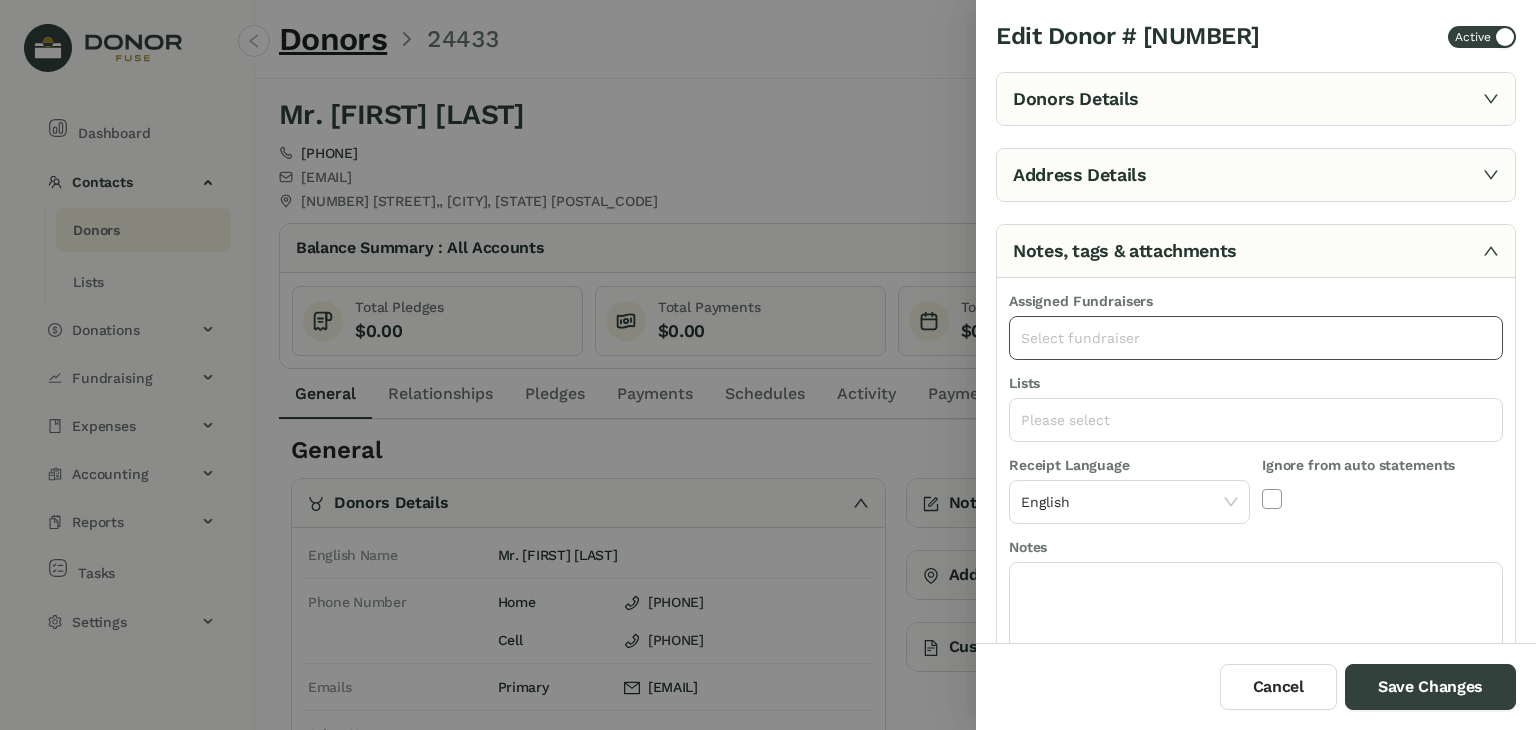 click on "Select fundraiser" 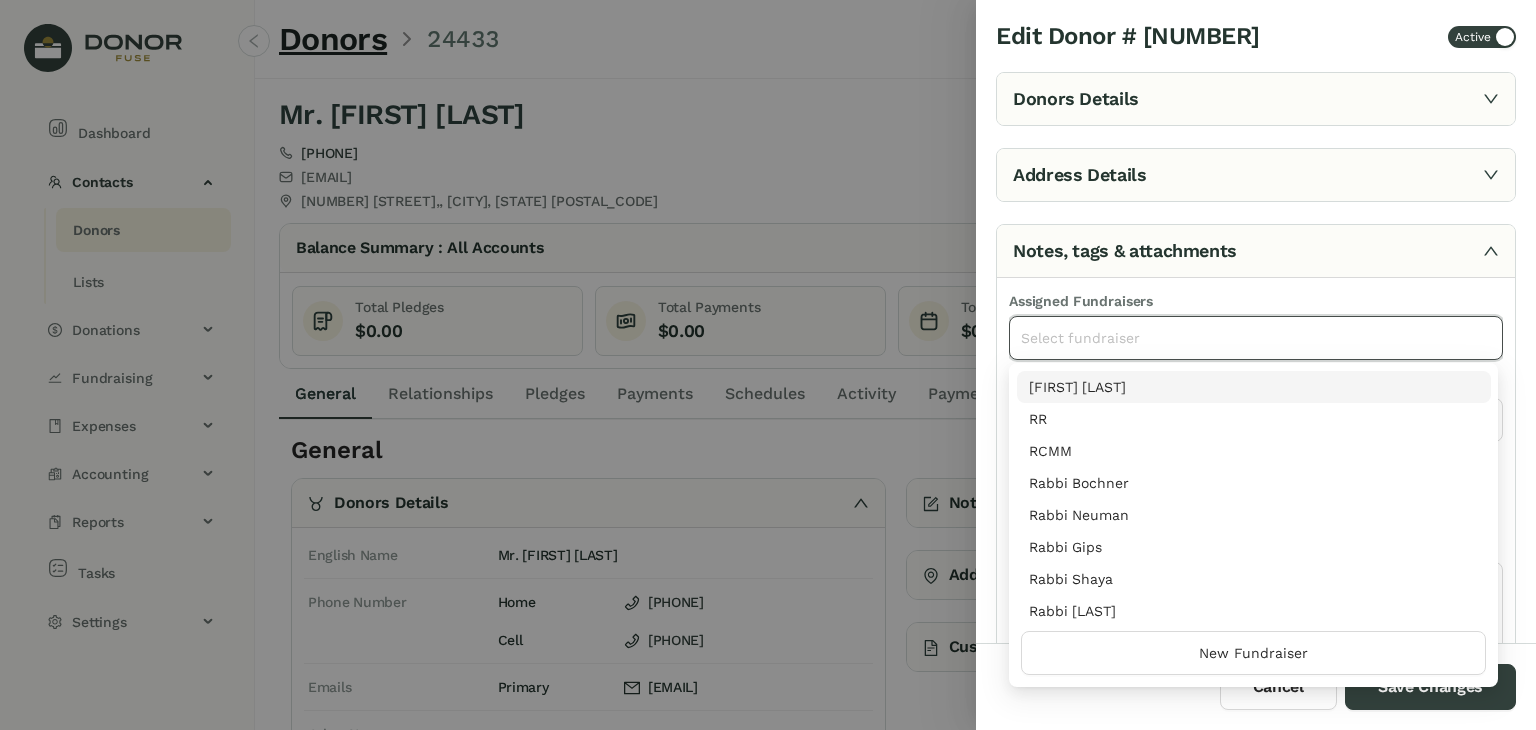 click on "Notes, tags & attachments" at bounding box center [1256, 251] 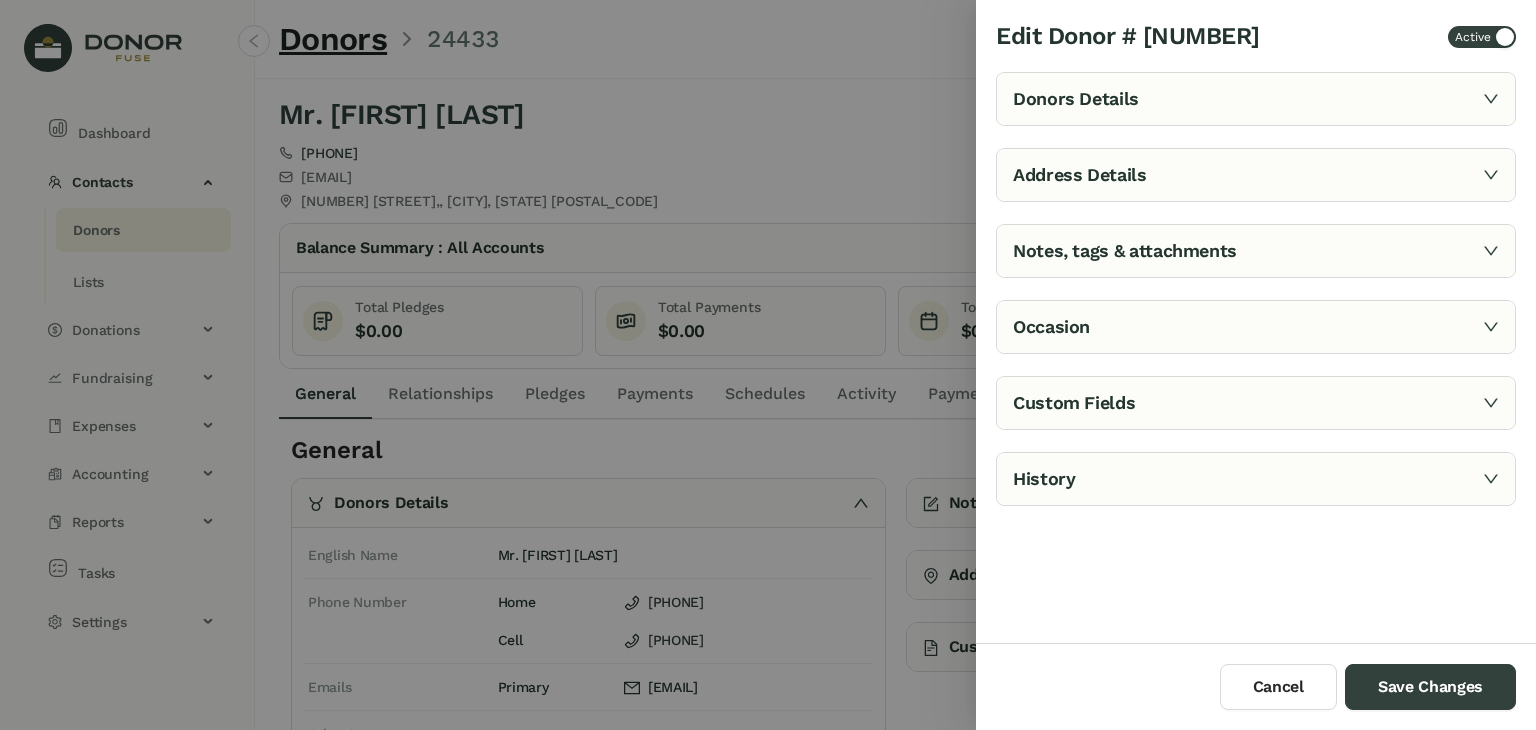 click on "Occasion" at bounding box center (1256, 327) 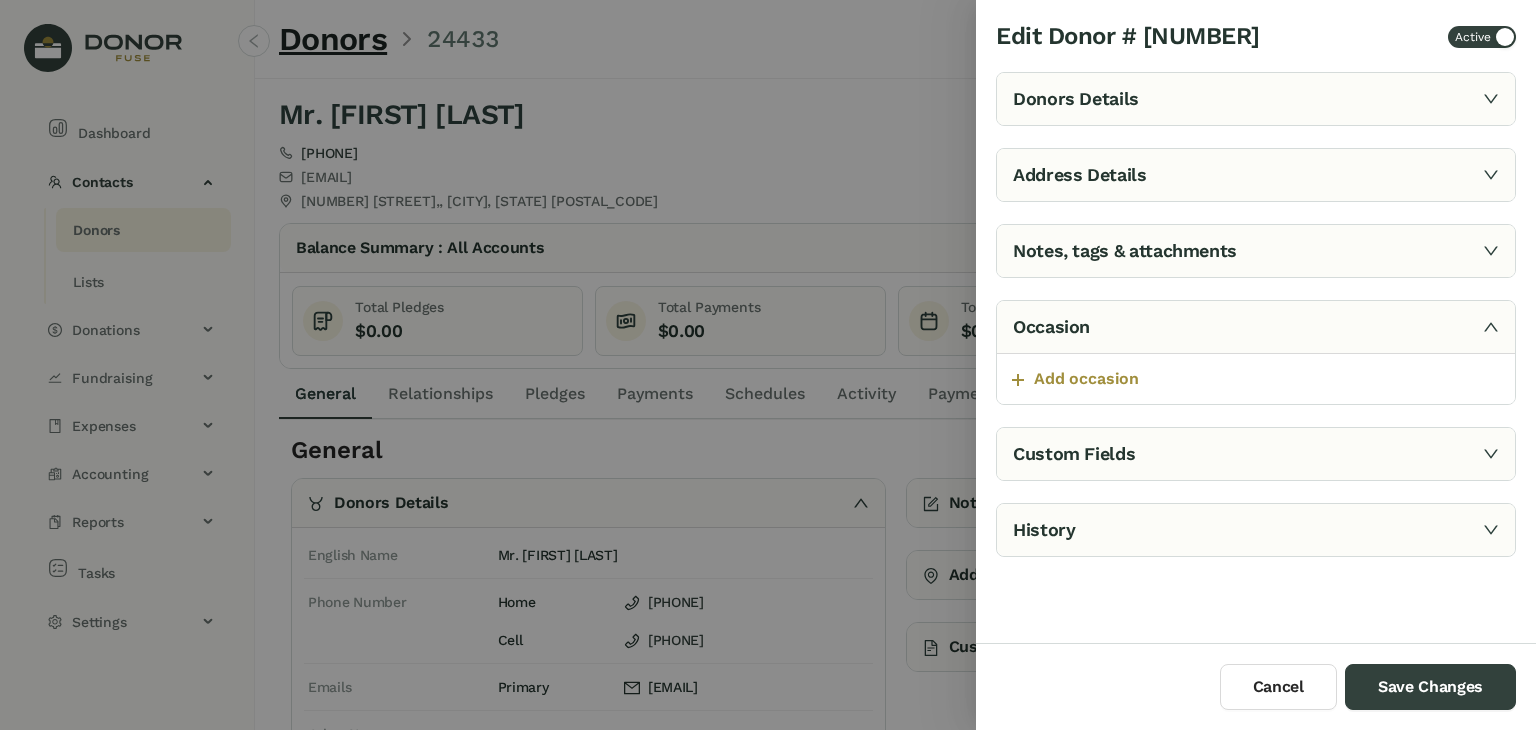 click on "Notes, tags & attachments" at bounding box center (1256, 251) 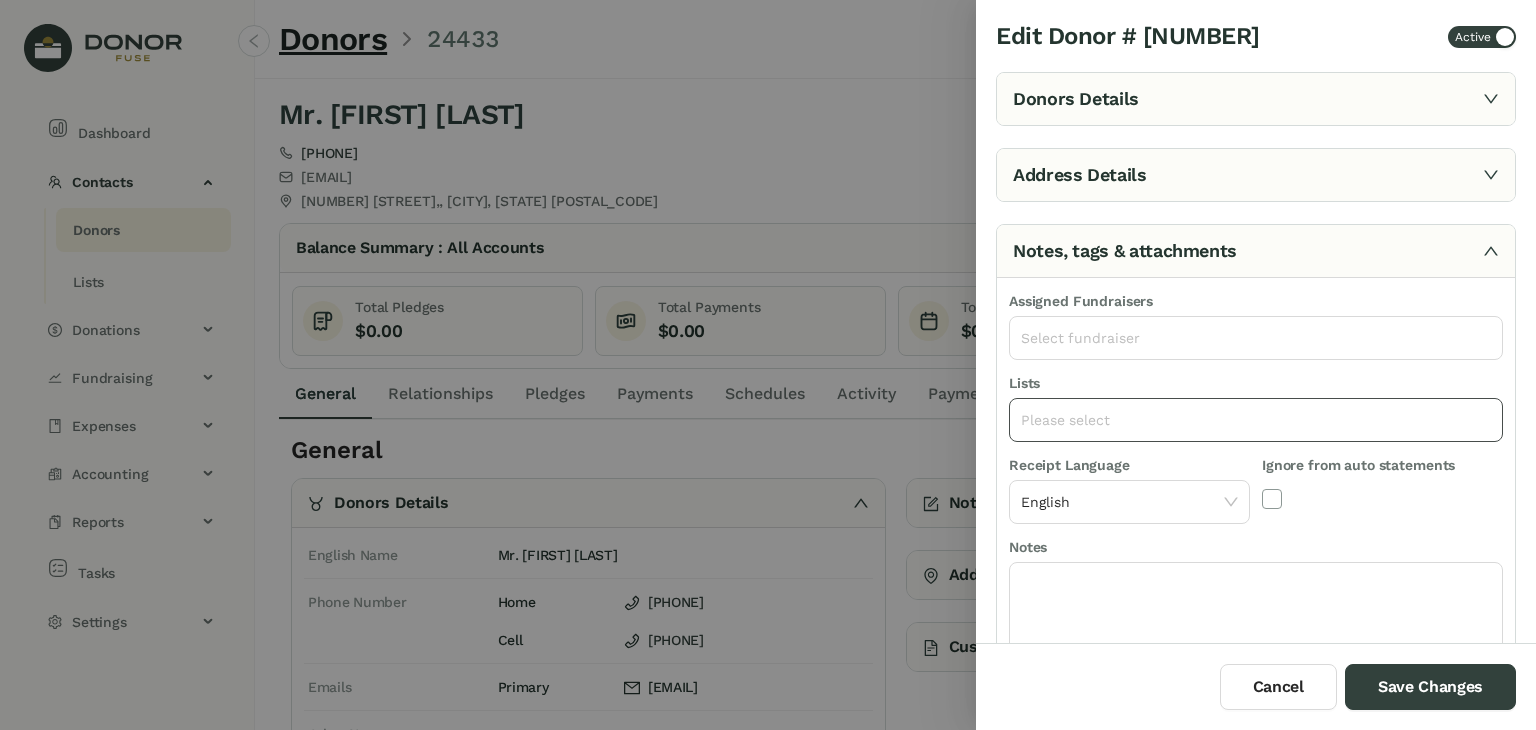 click on "Please select" 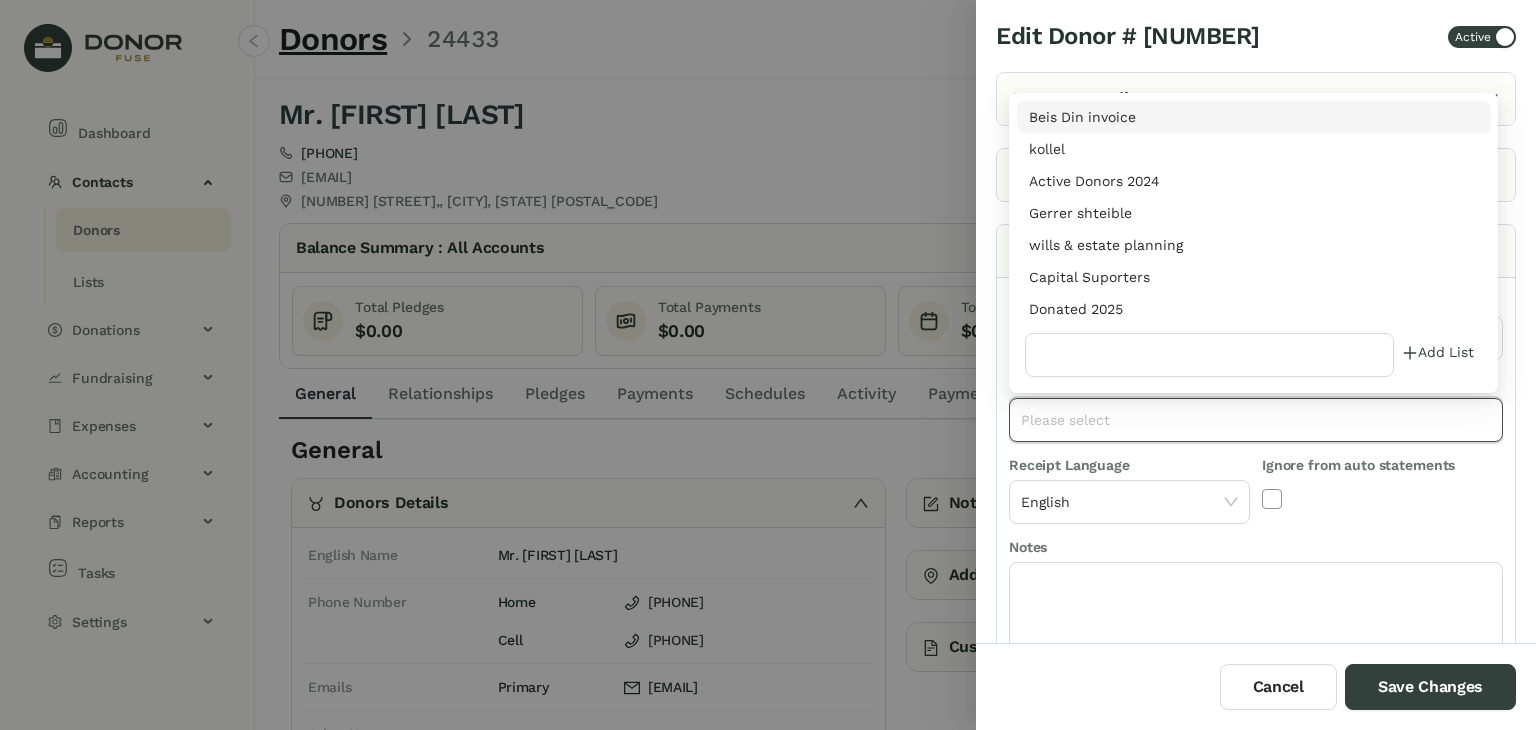 click on "Donated 2025" at bounding box center (1254, 309) 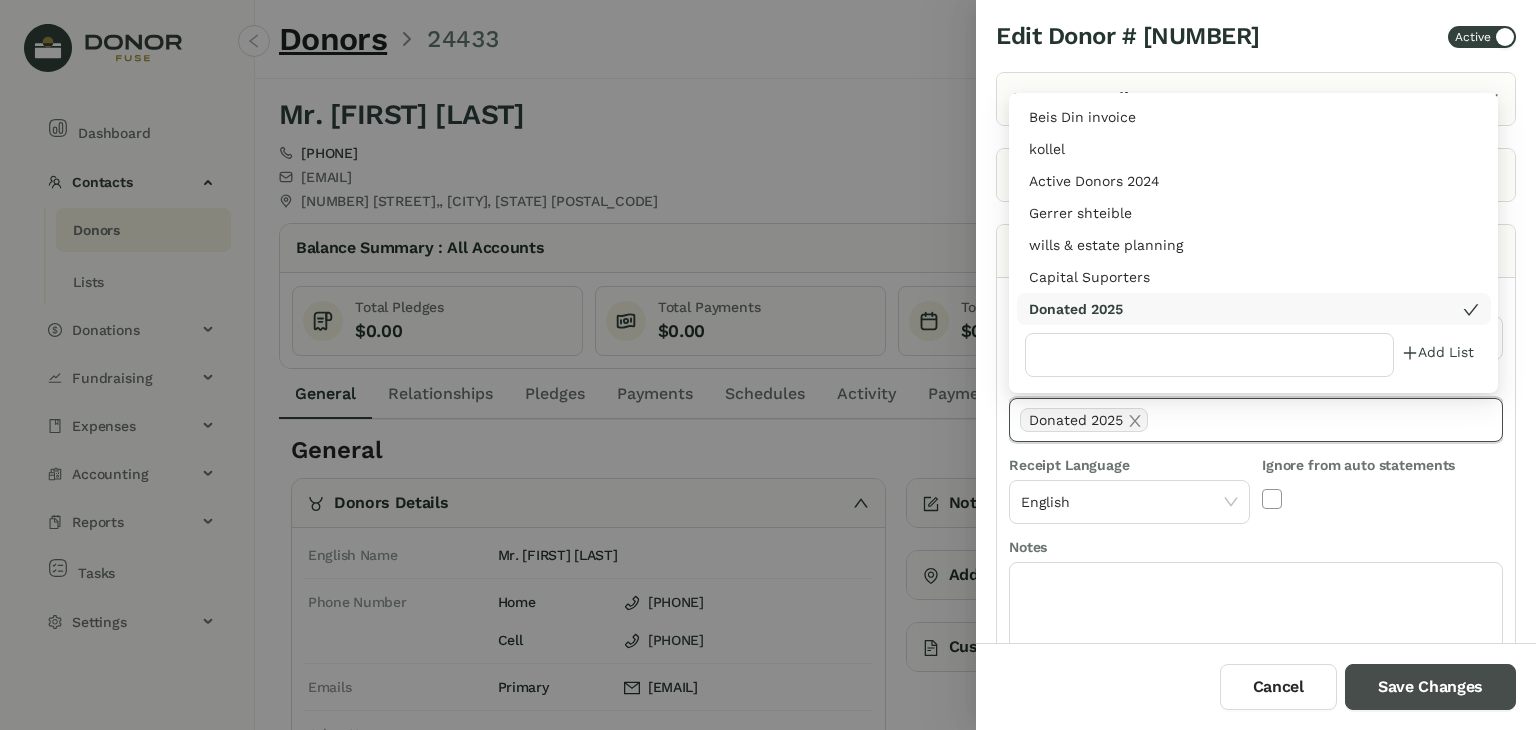 click on "Save Changes" at bounding box center [1430, 687] 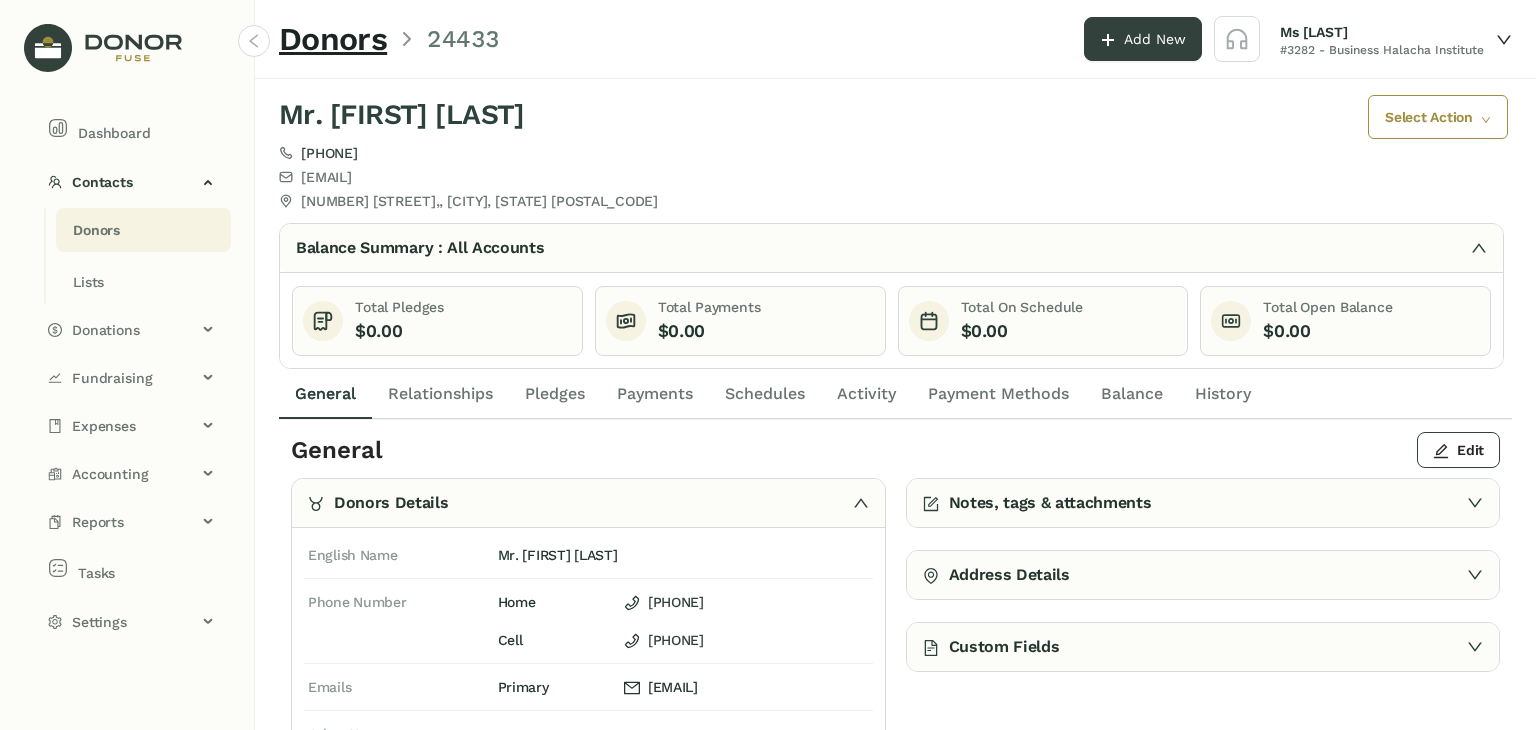 click on "Payments" 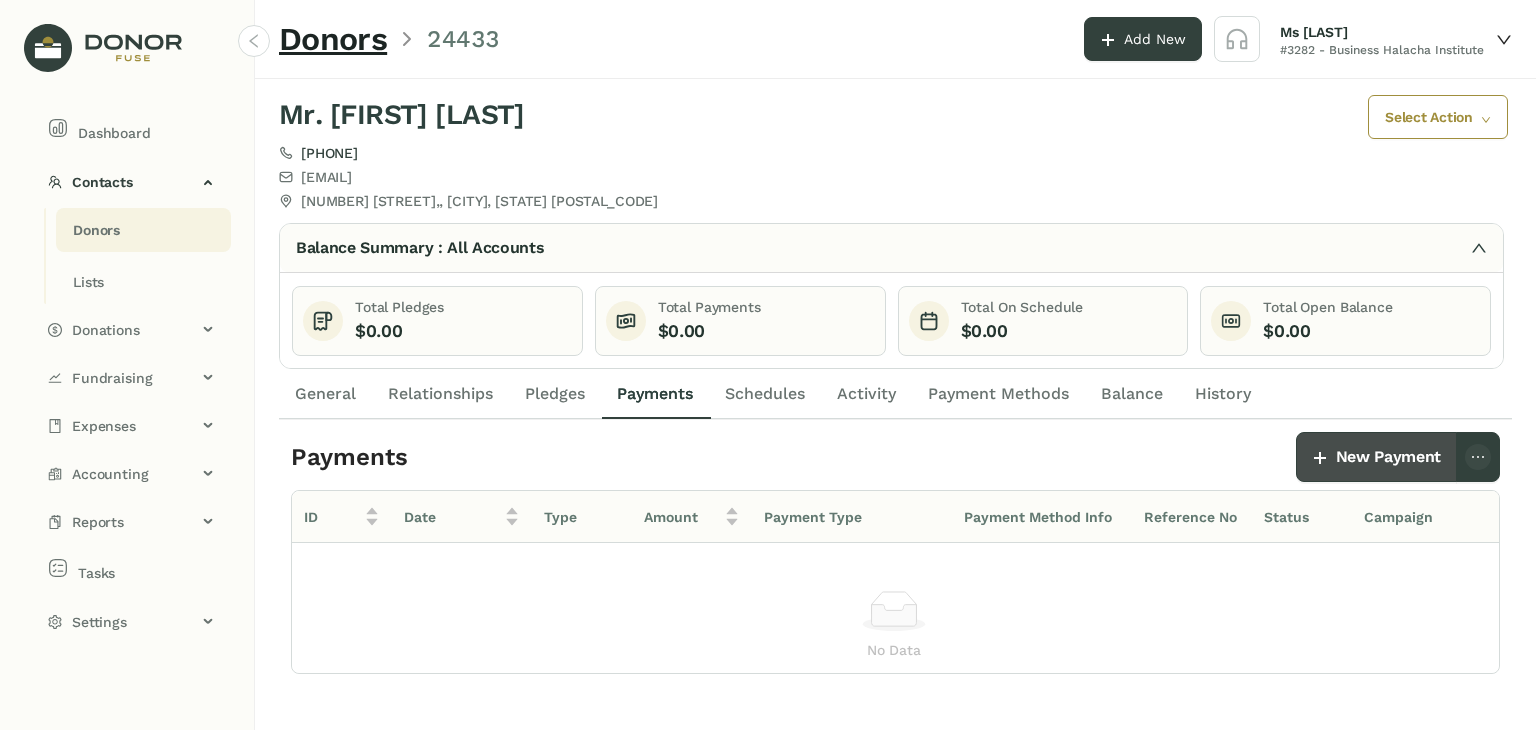 click on "New Payment" 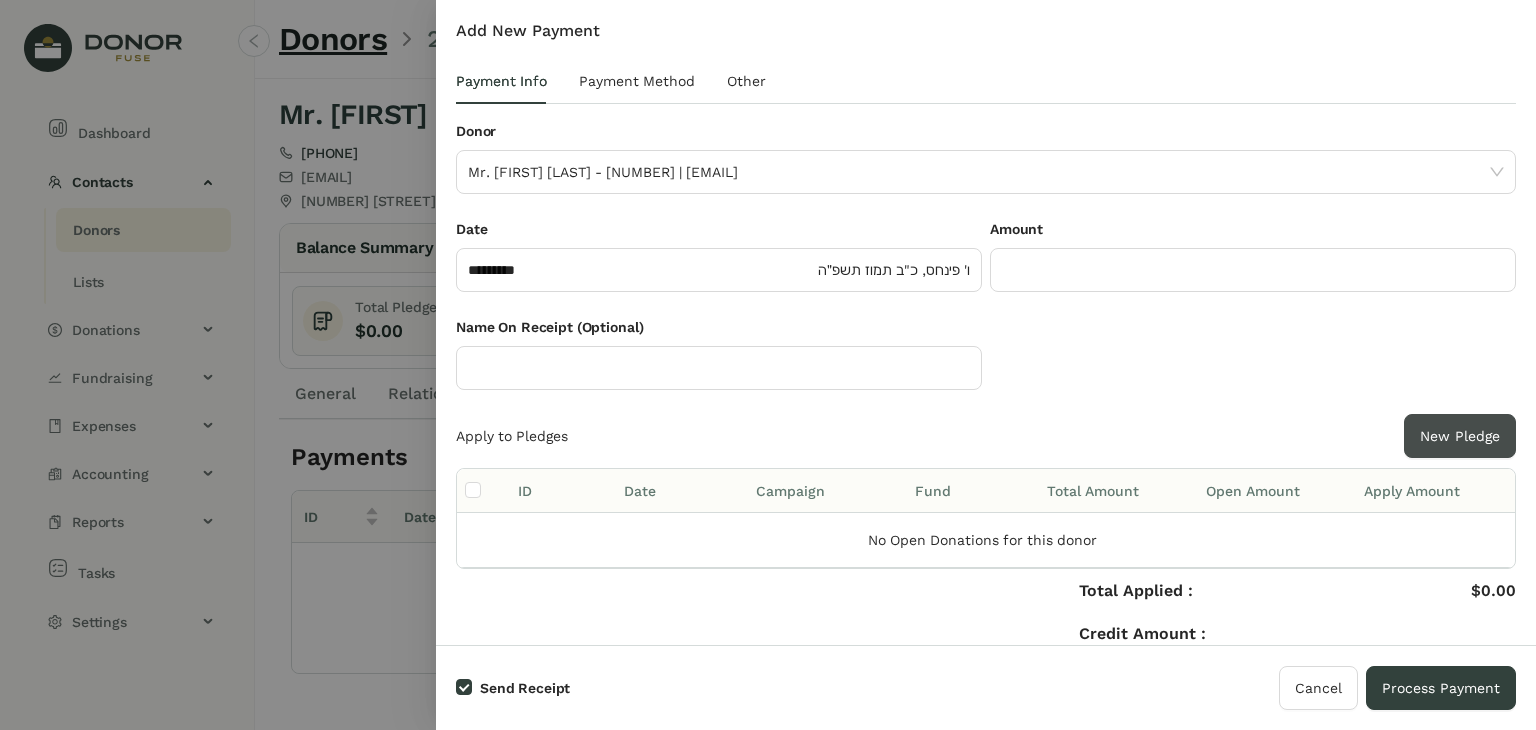 click on "New Pledge" at bounding box center (1460, 436) 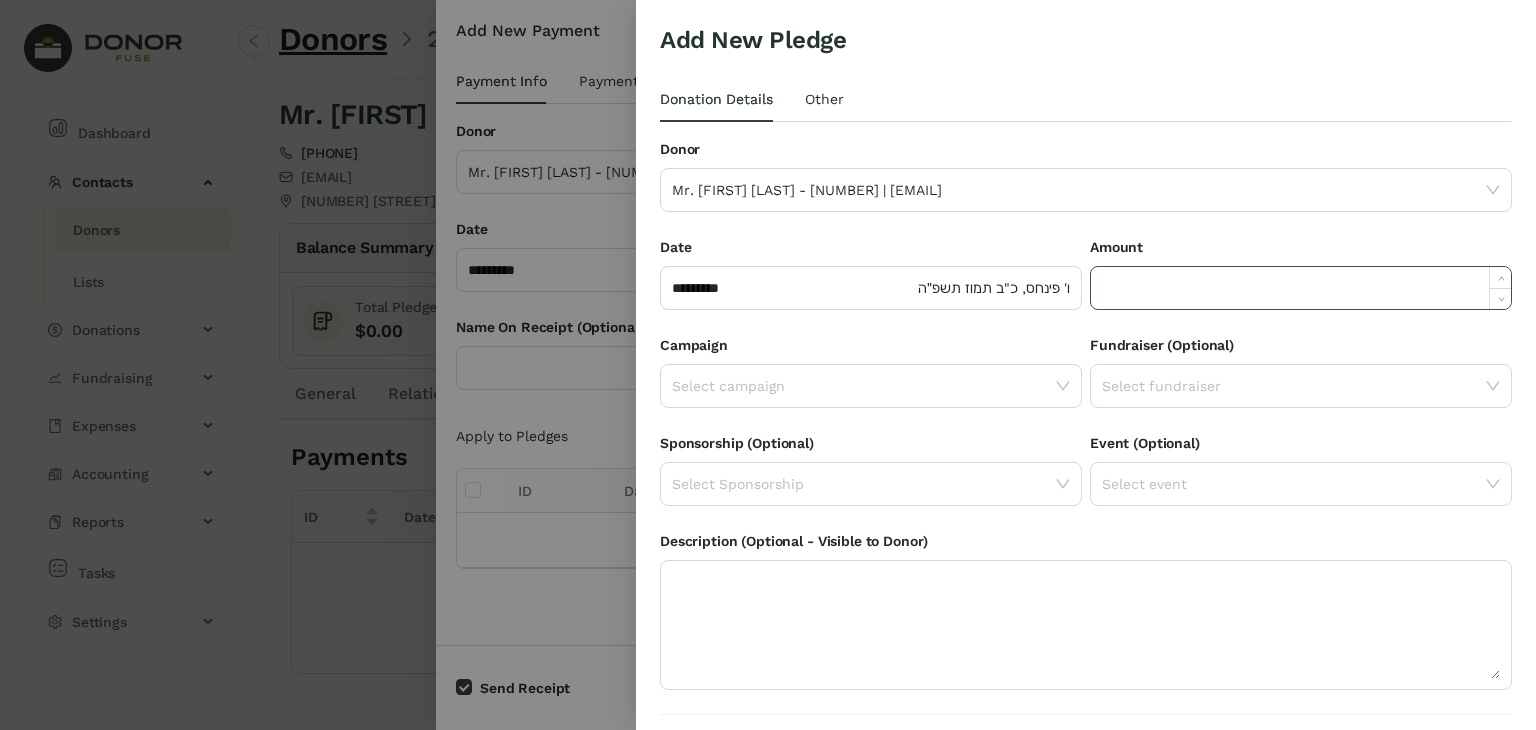 click 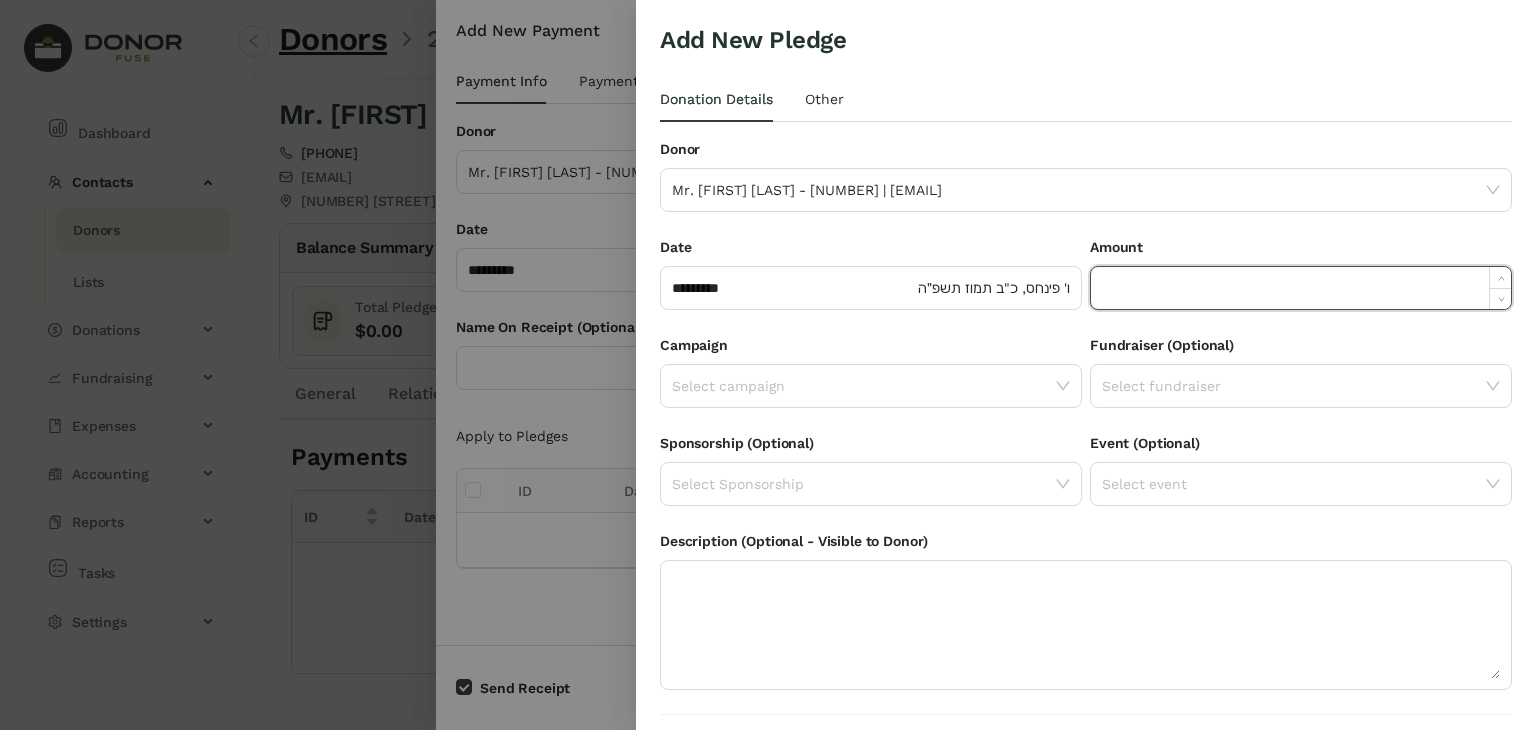 paste on "******" 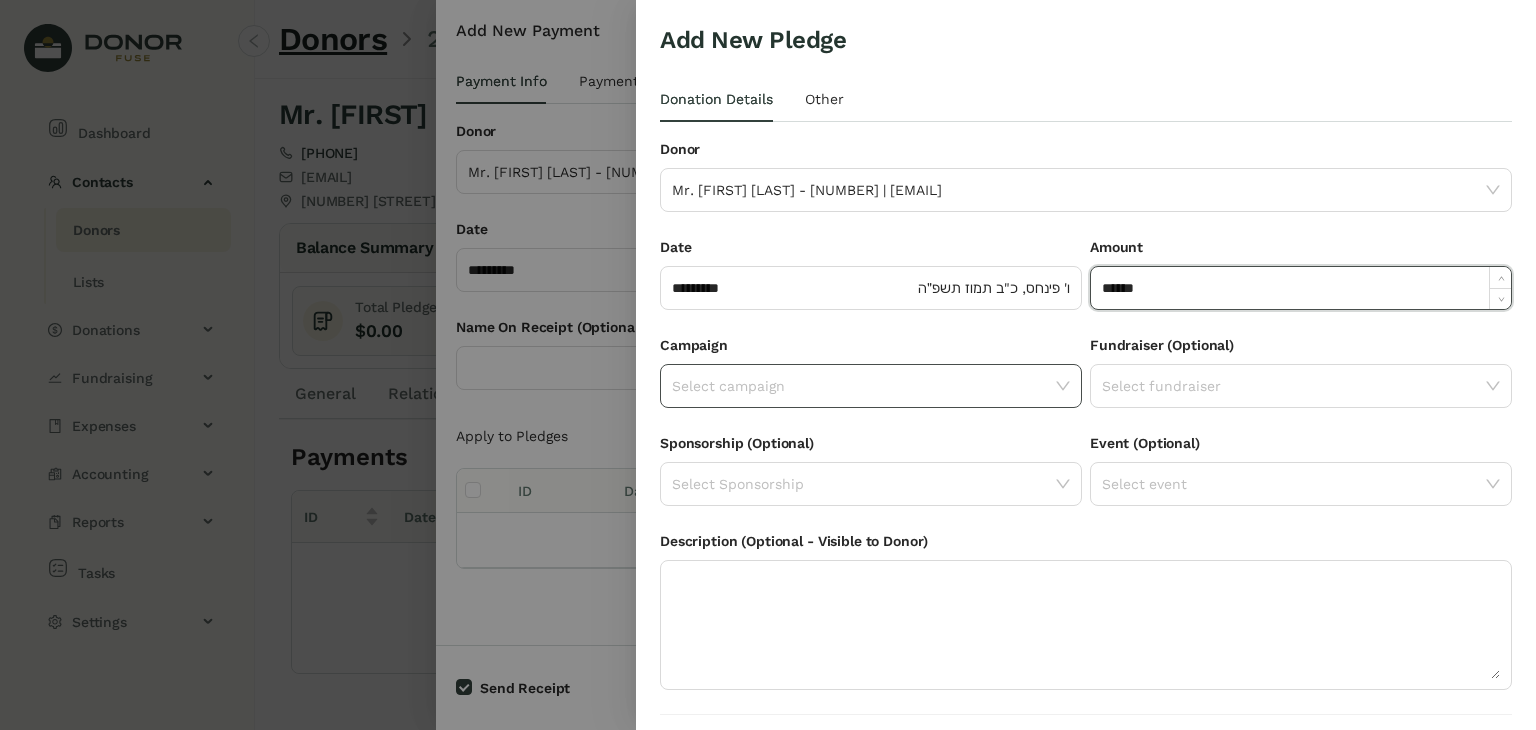 type on "*******" 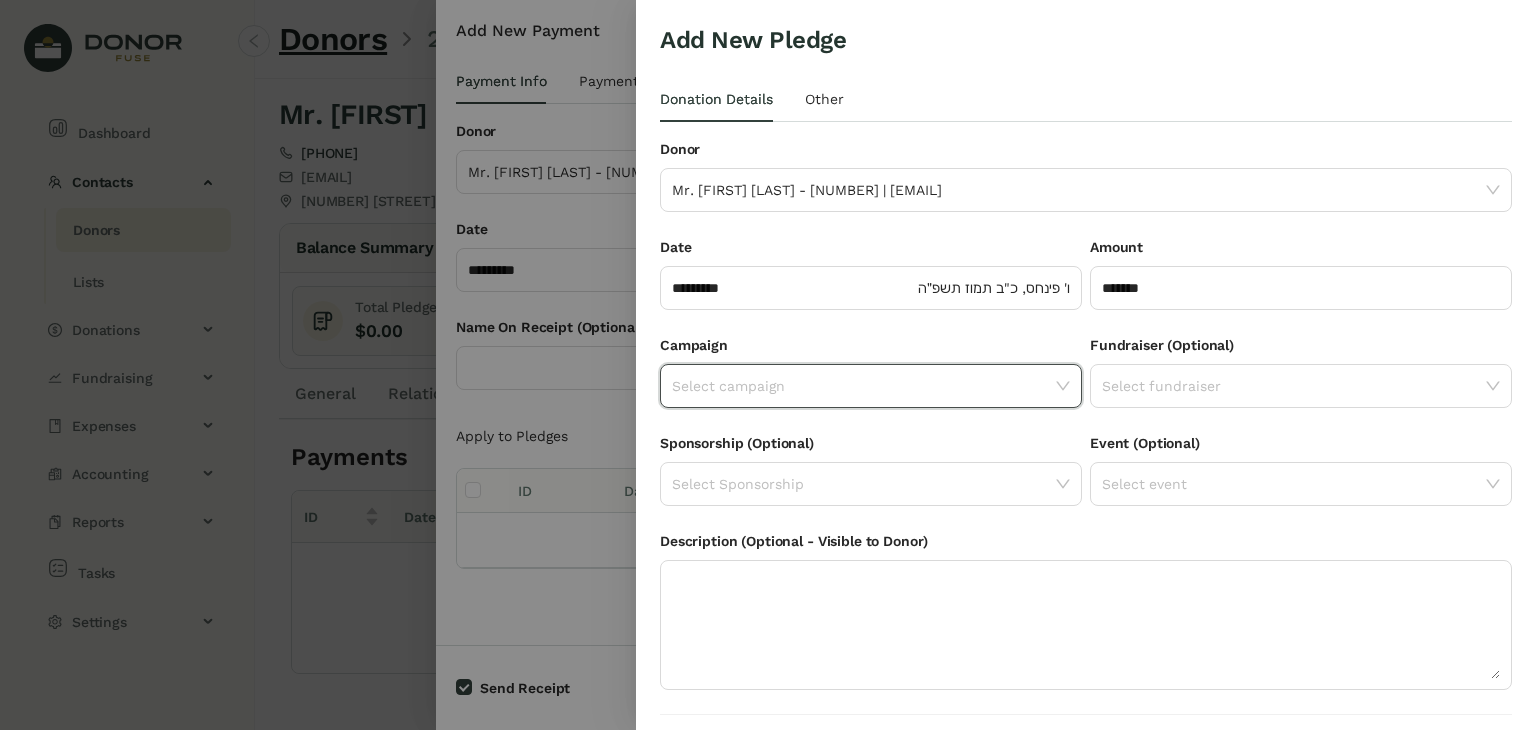 click 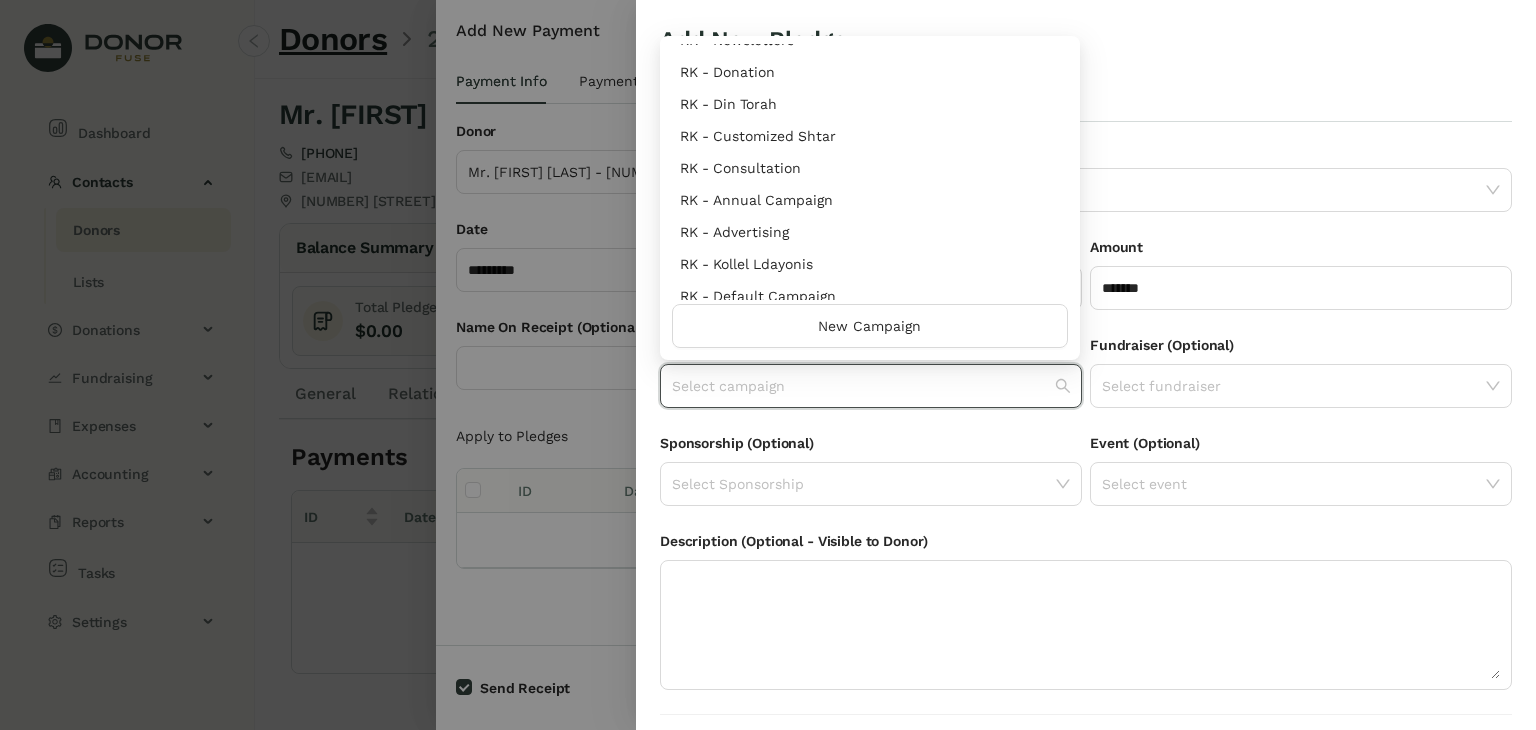 scroll, scrollTop: 944, scrollLeft: 0, axis: vertical 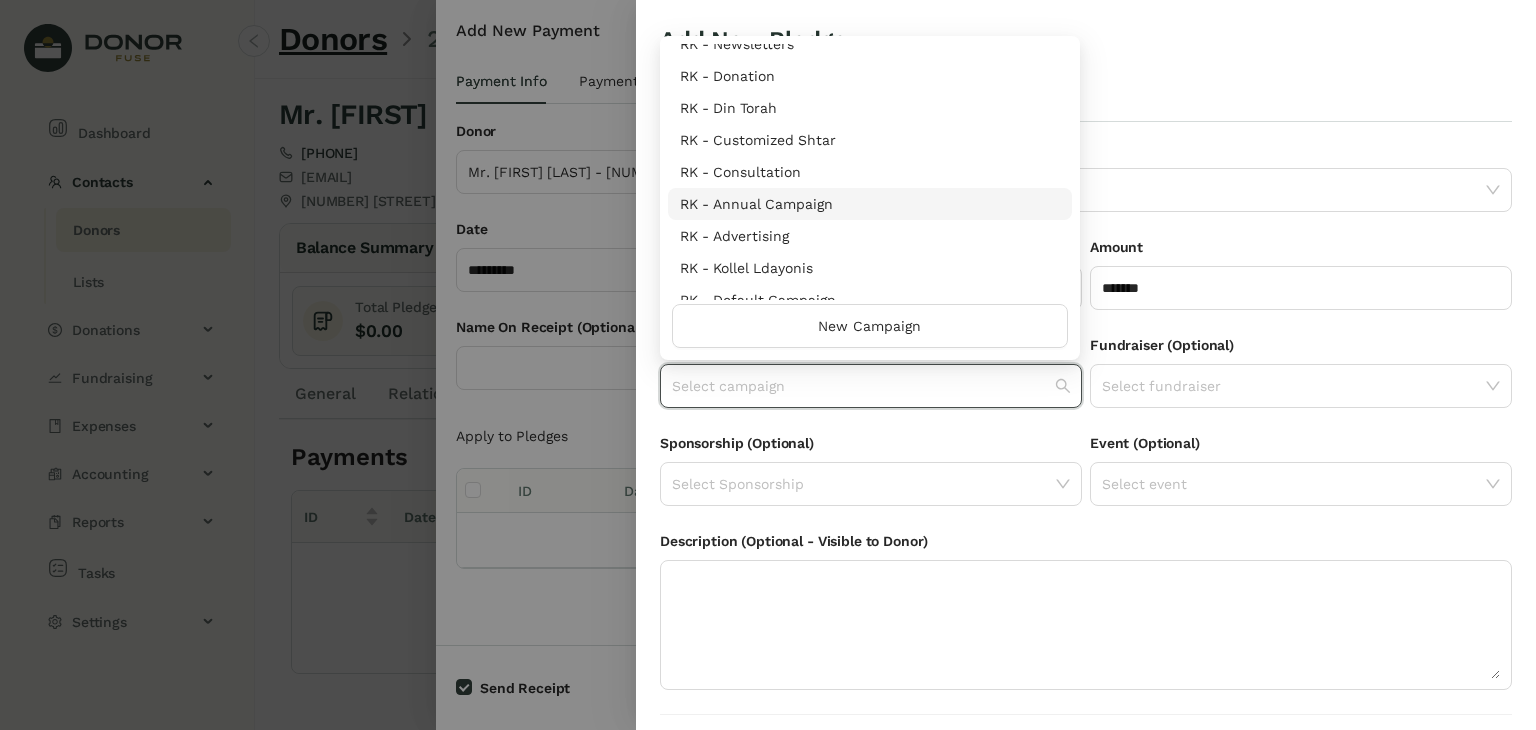 click on "RK - Annual Campaign" at bounding box center [870, 204] 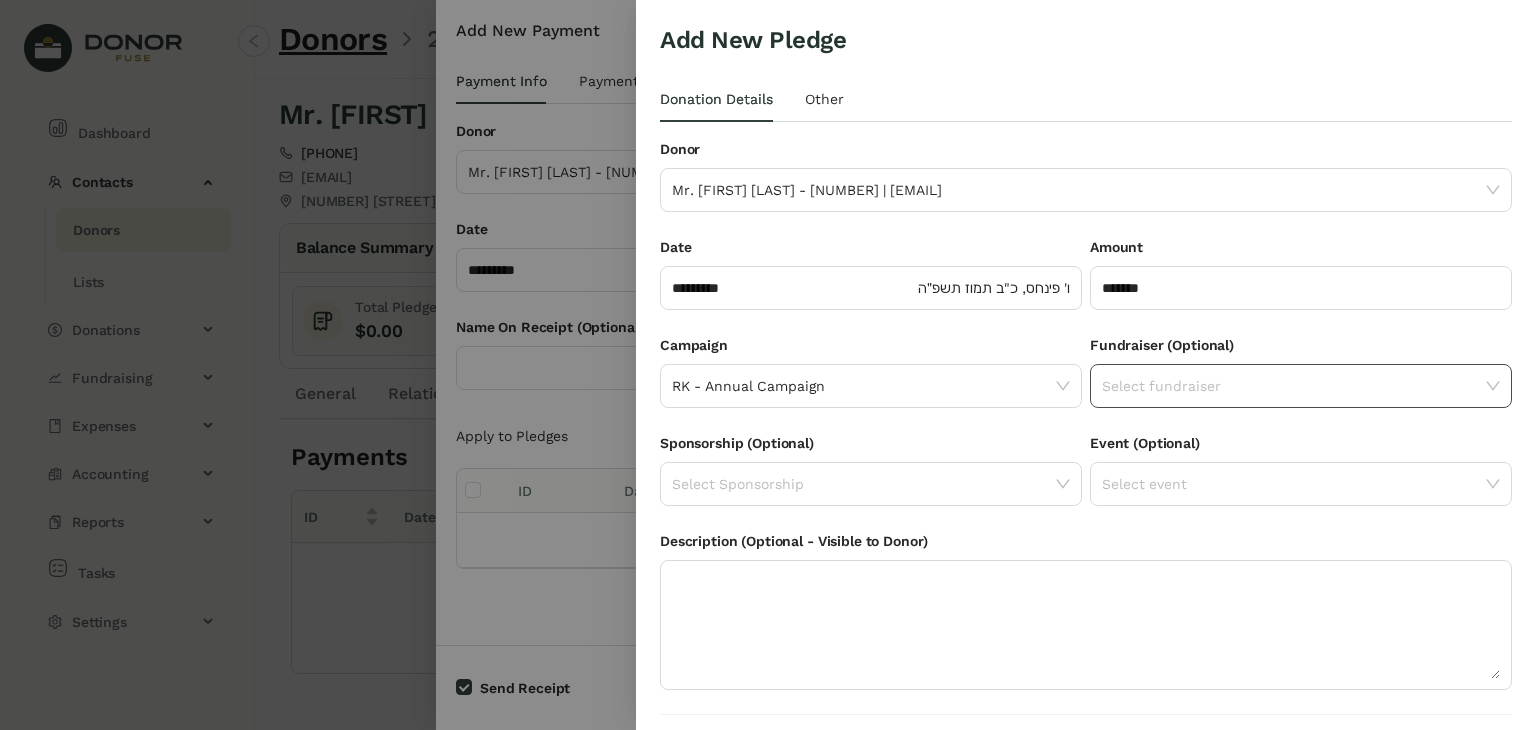 click 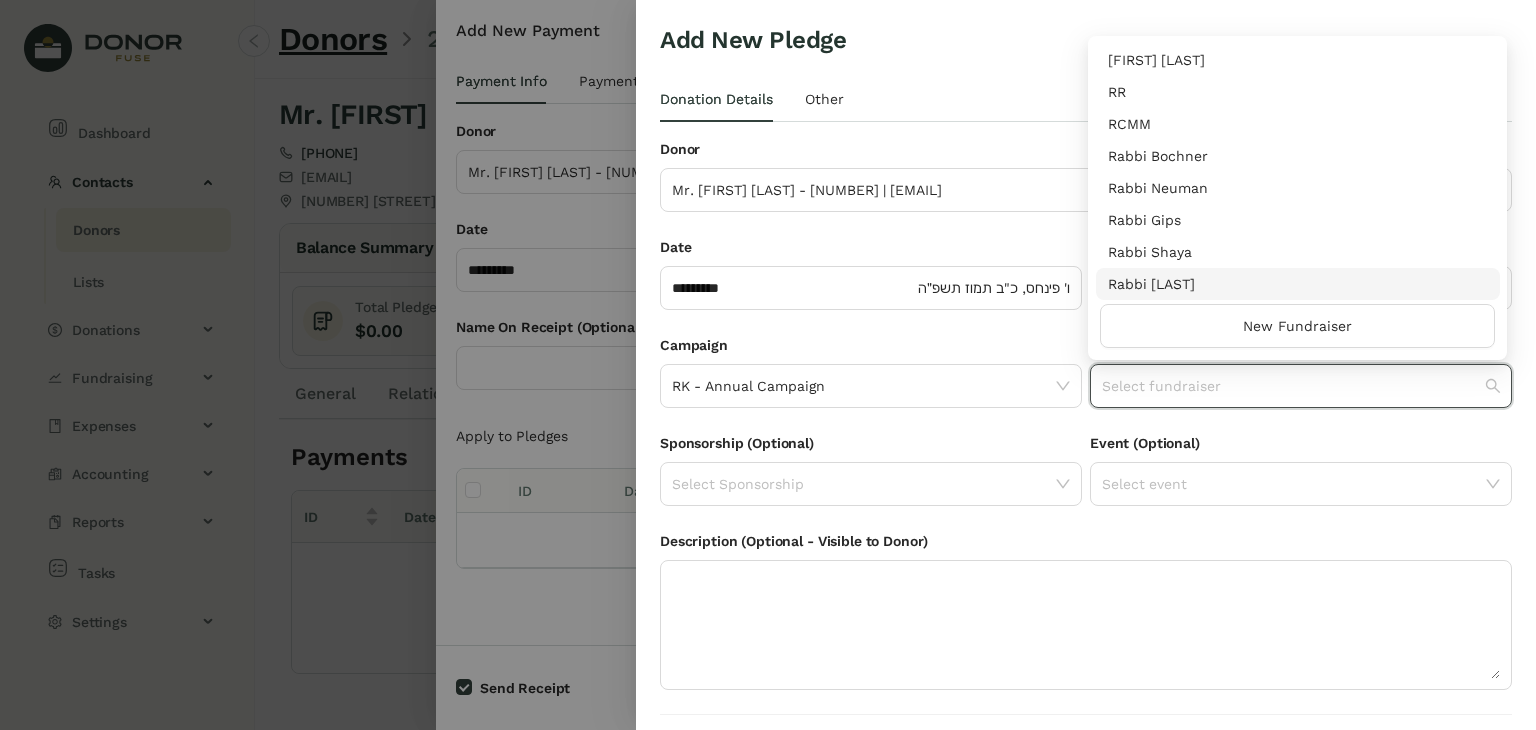 click on "Fundraiser (Optional)  Select fundraiser" at bounding box center (1301, 383) 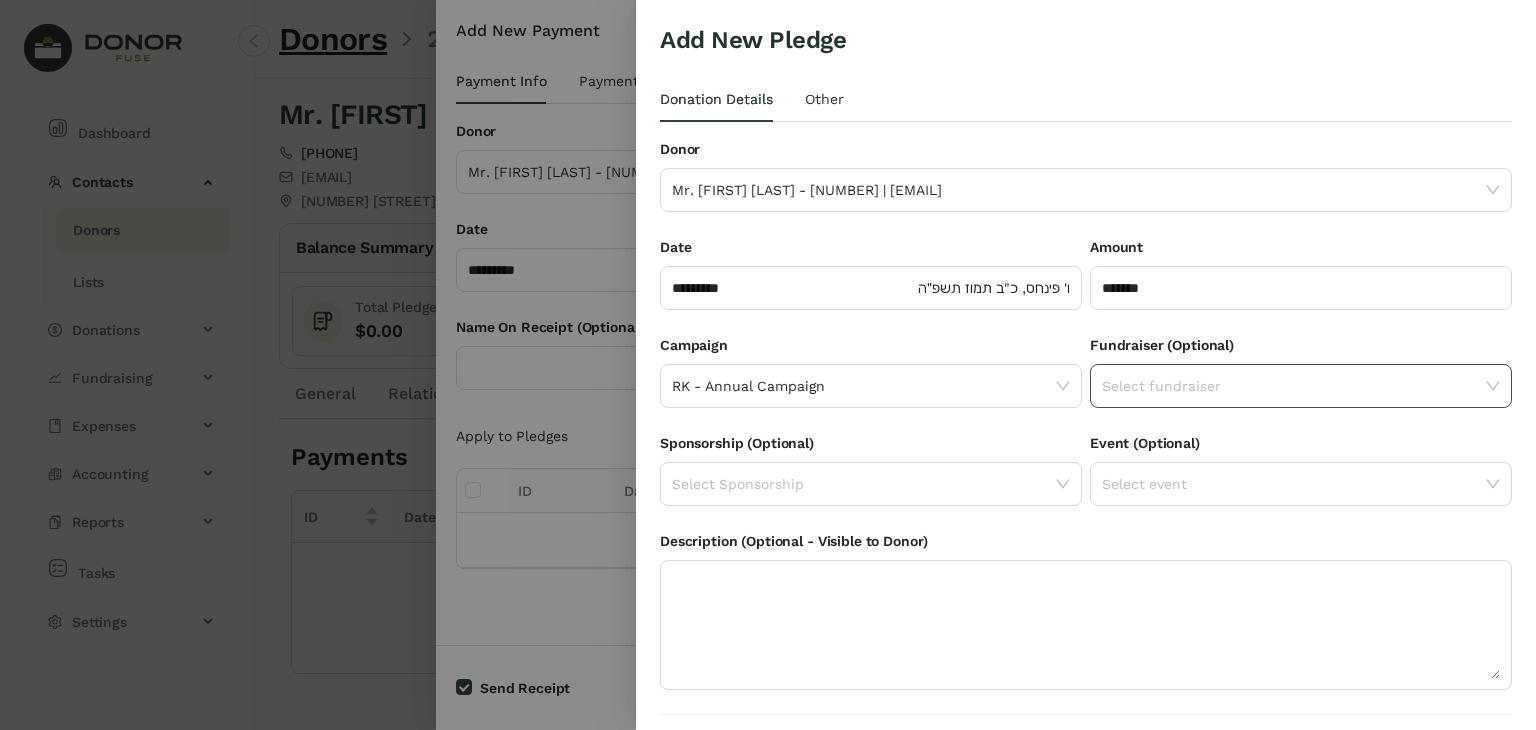 scroll, scrollTop: 54, scrollLeft: 0, axis: vertical 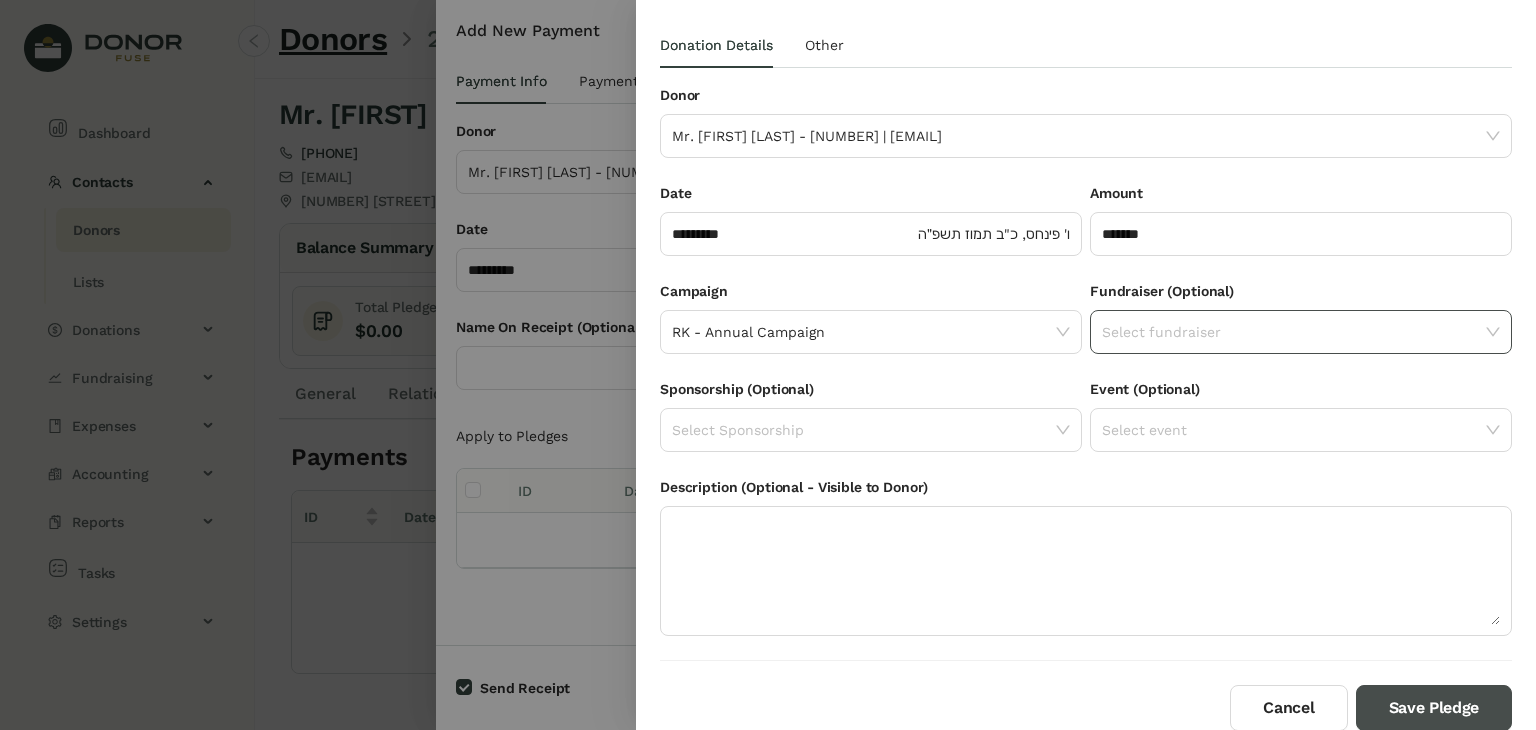 click on "Save Pledge" at bounding box center [1434, 708] 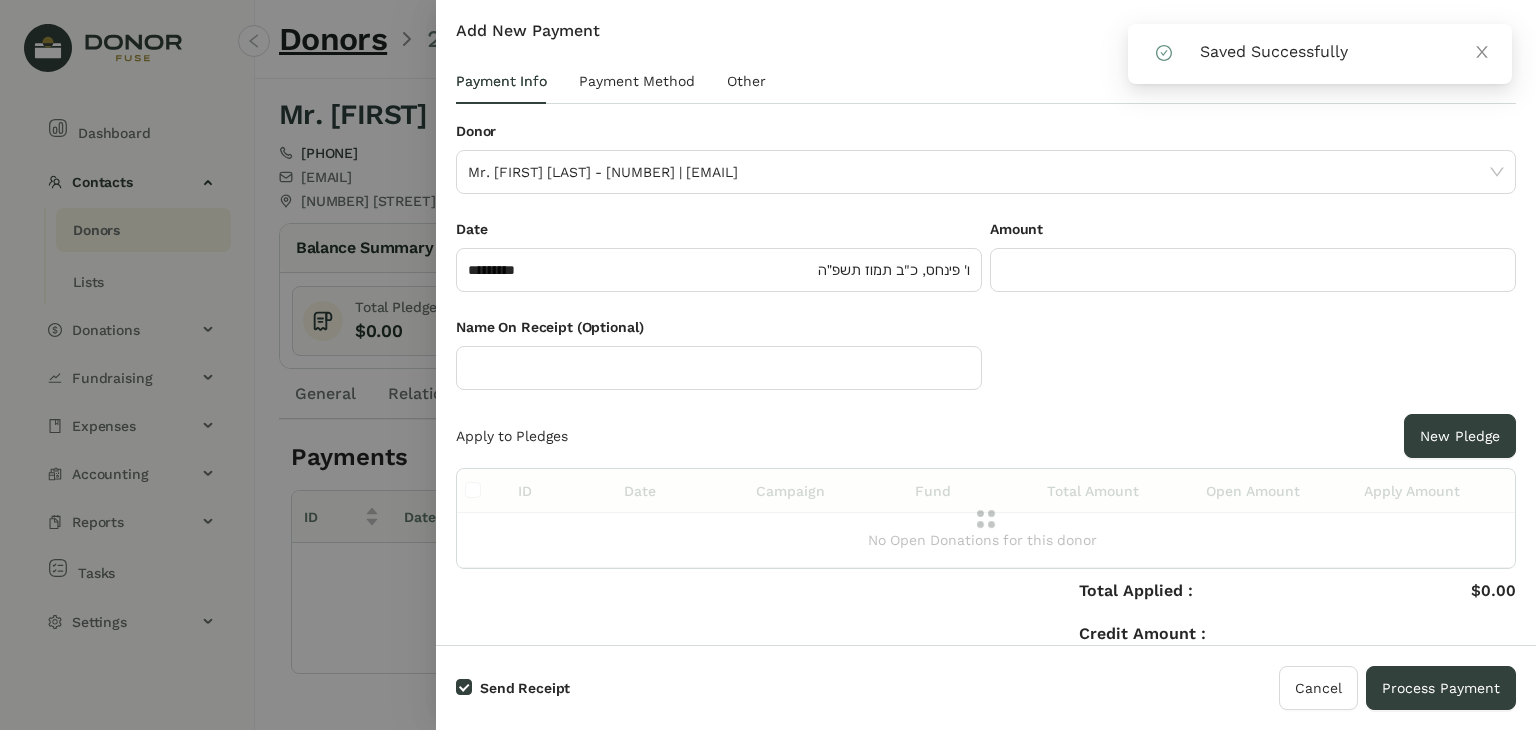 click 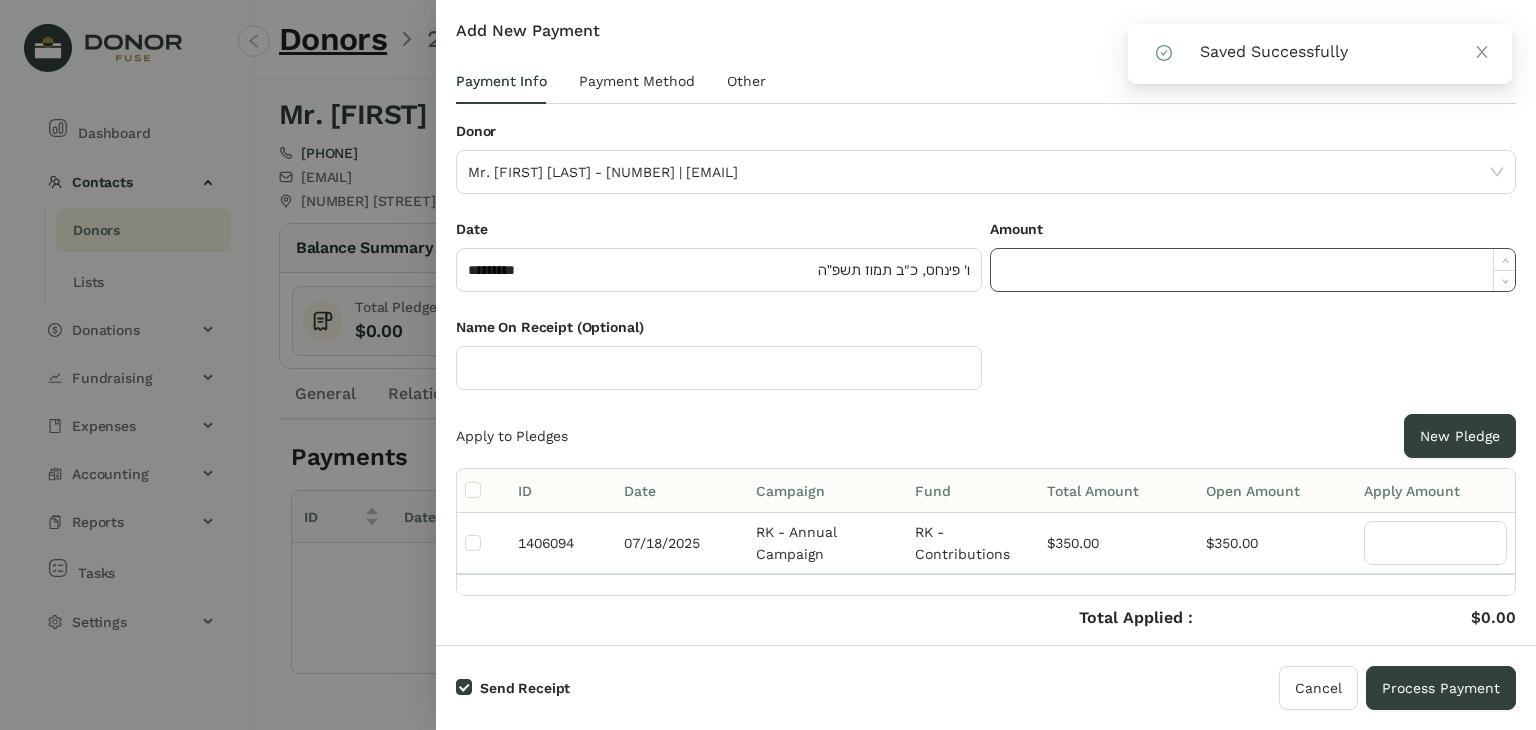 click 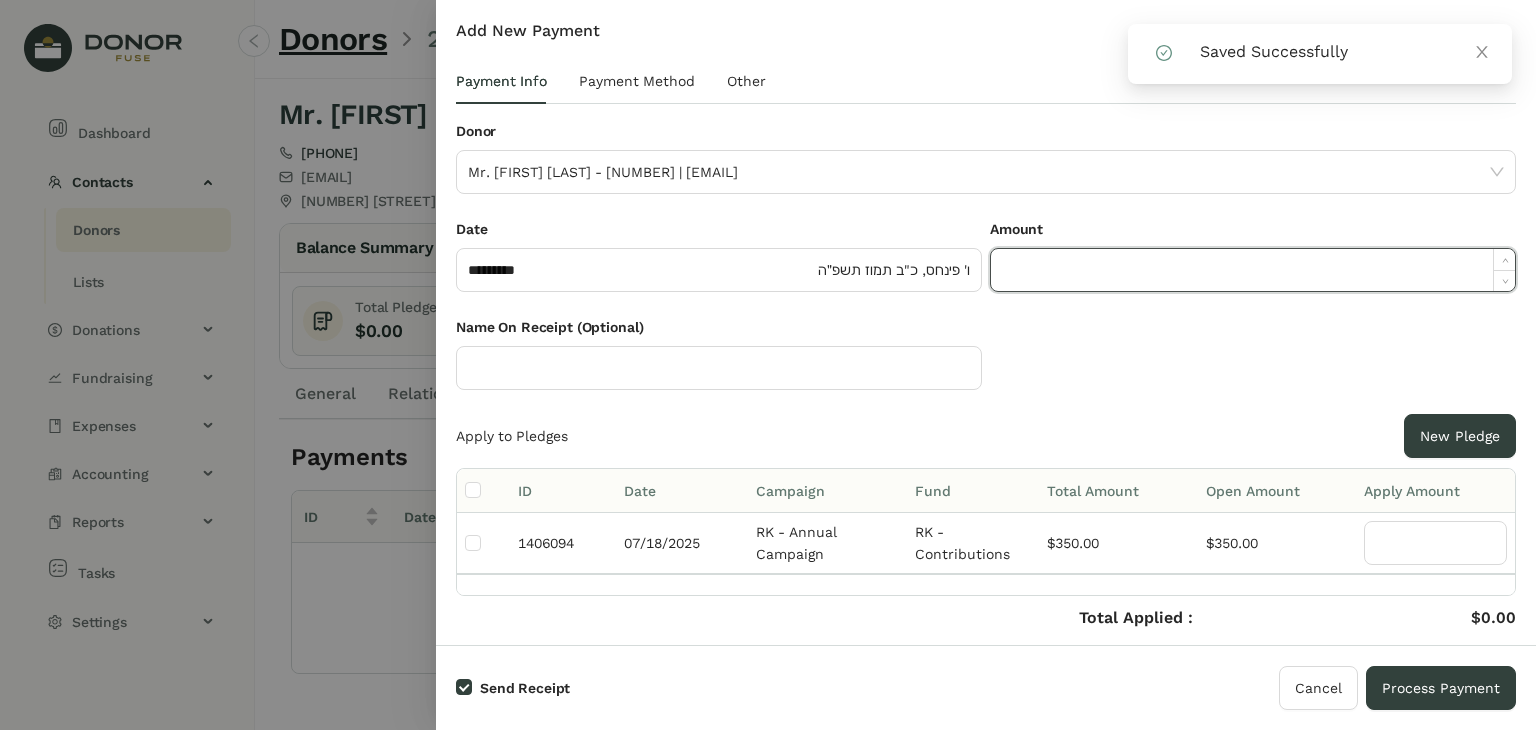 paste on "******" 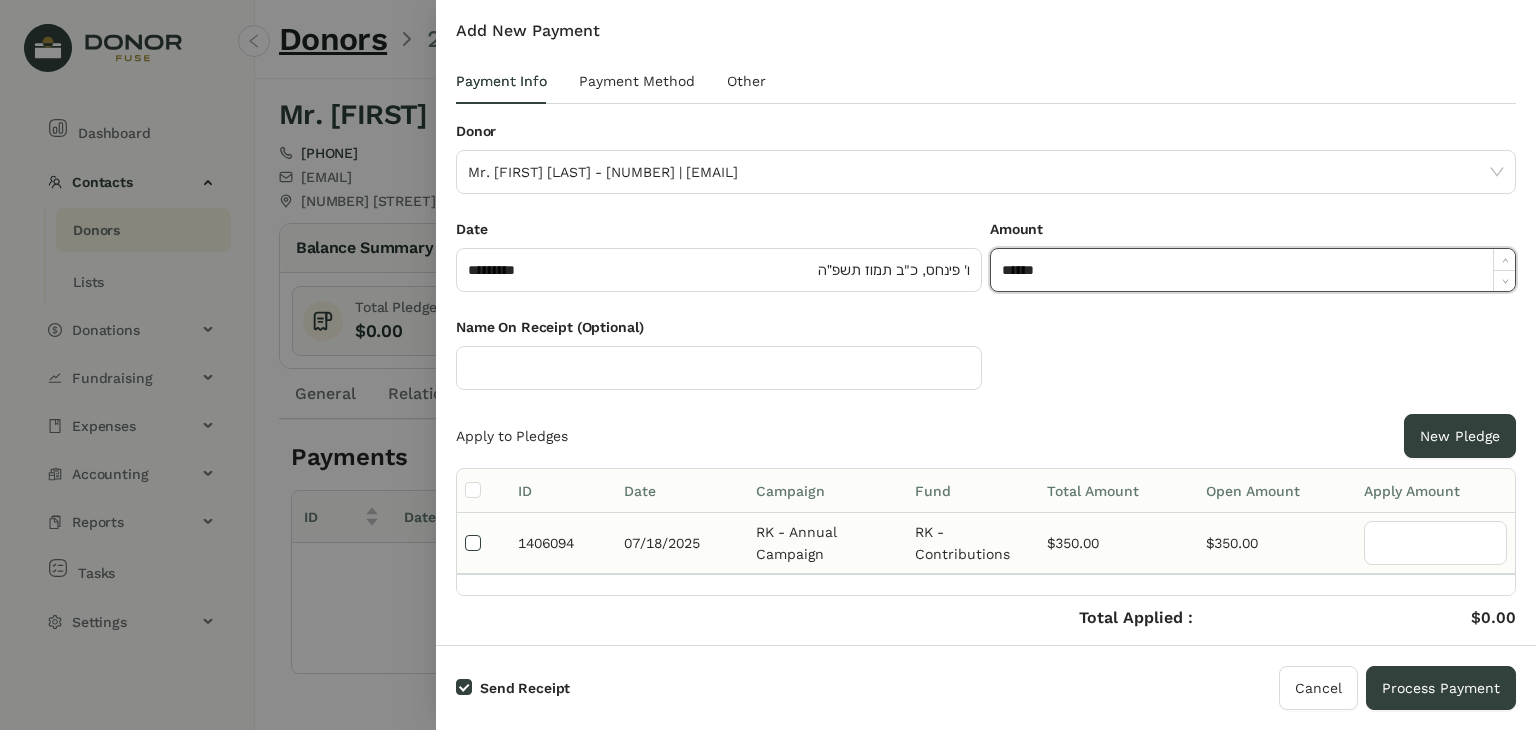 type on "*******" 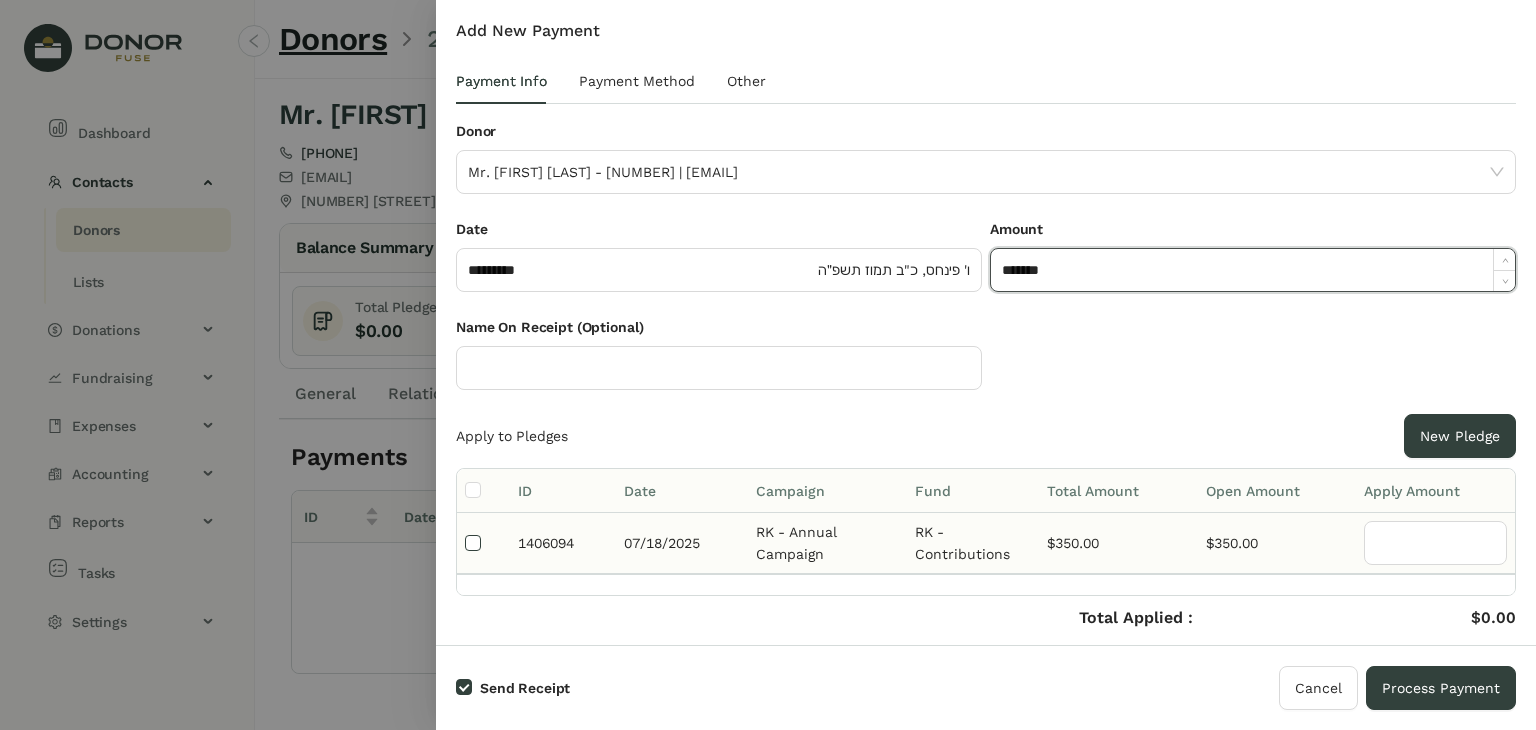 type on "***" 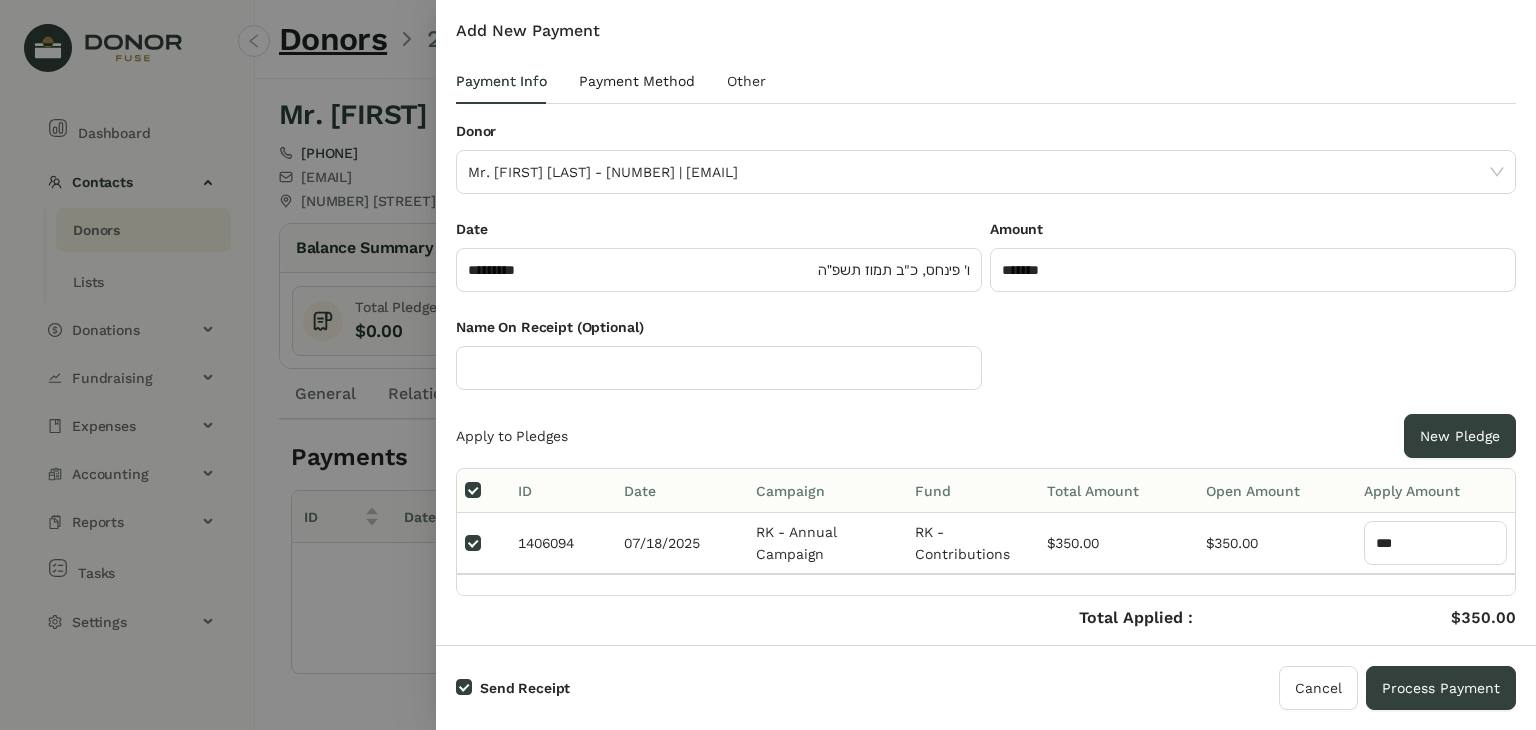click on "Payment Method" at bounding box center (637, 81) 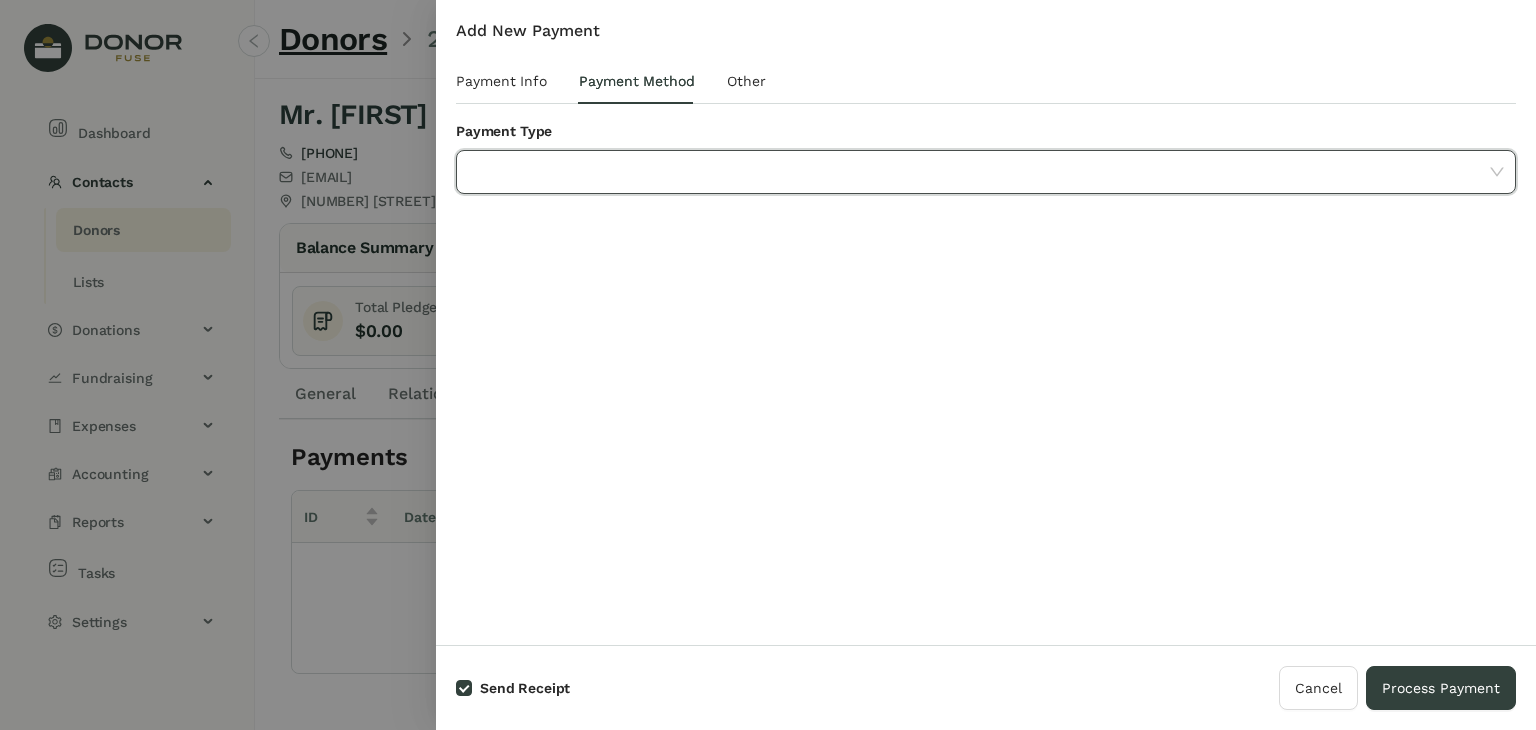 click 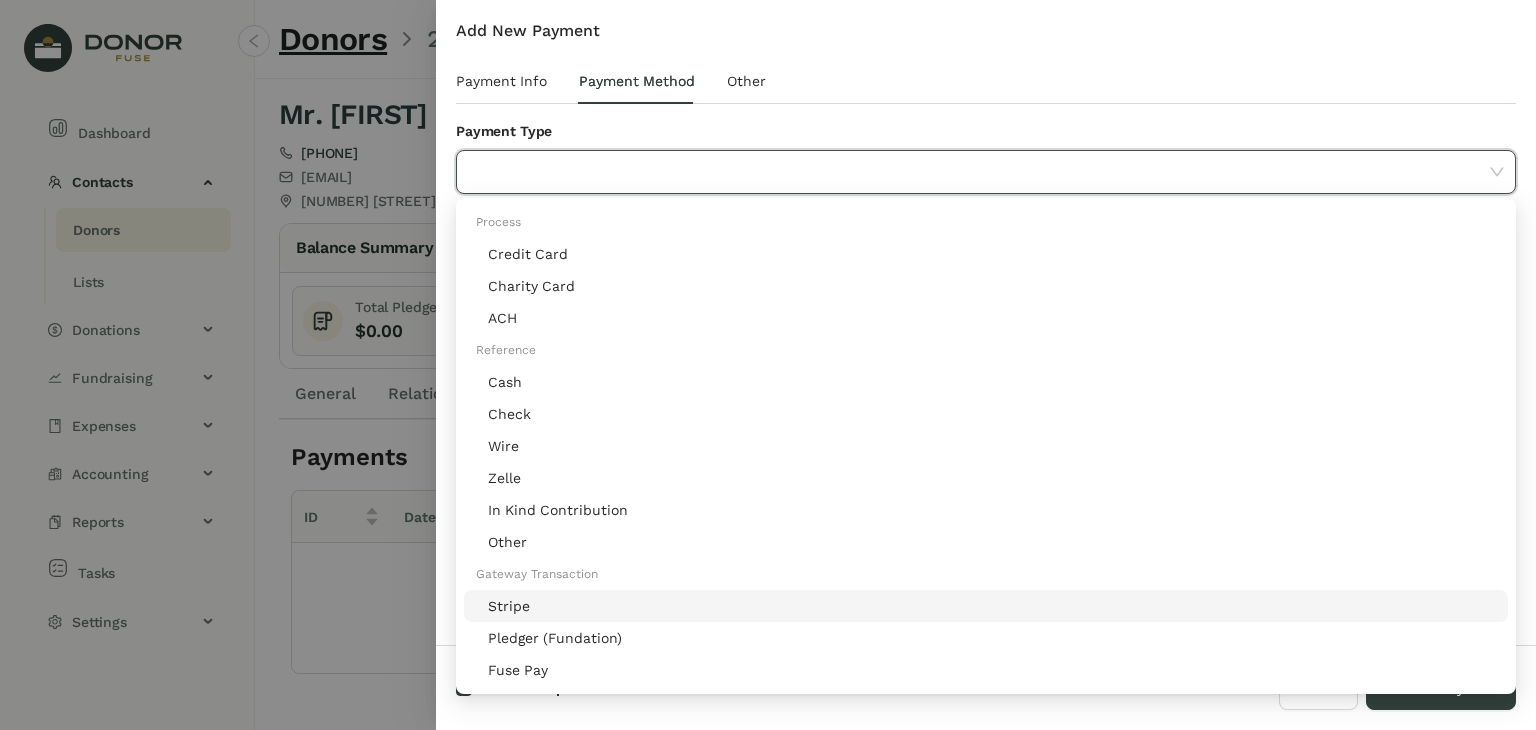 click on "Stripe" 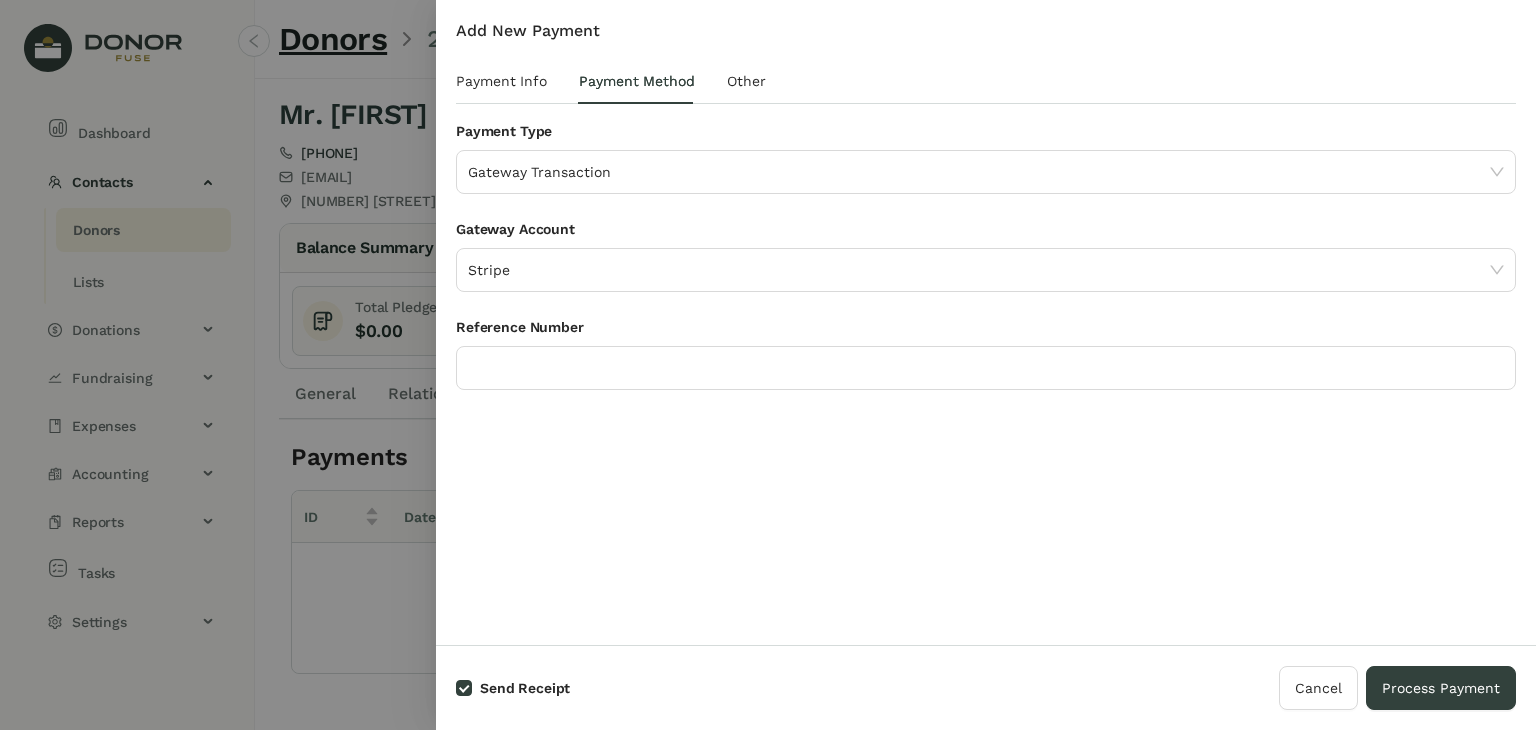 click on "Reference Number" at bounding box center [986, 331] 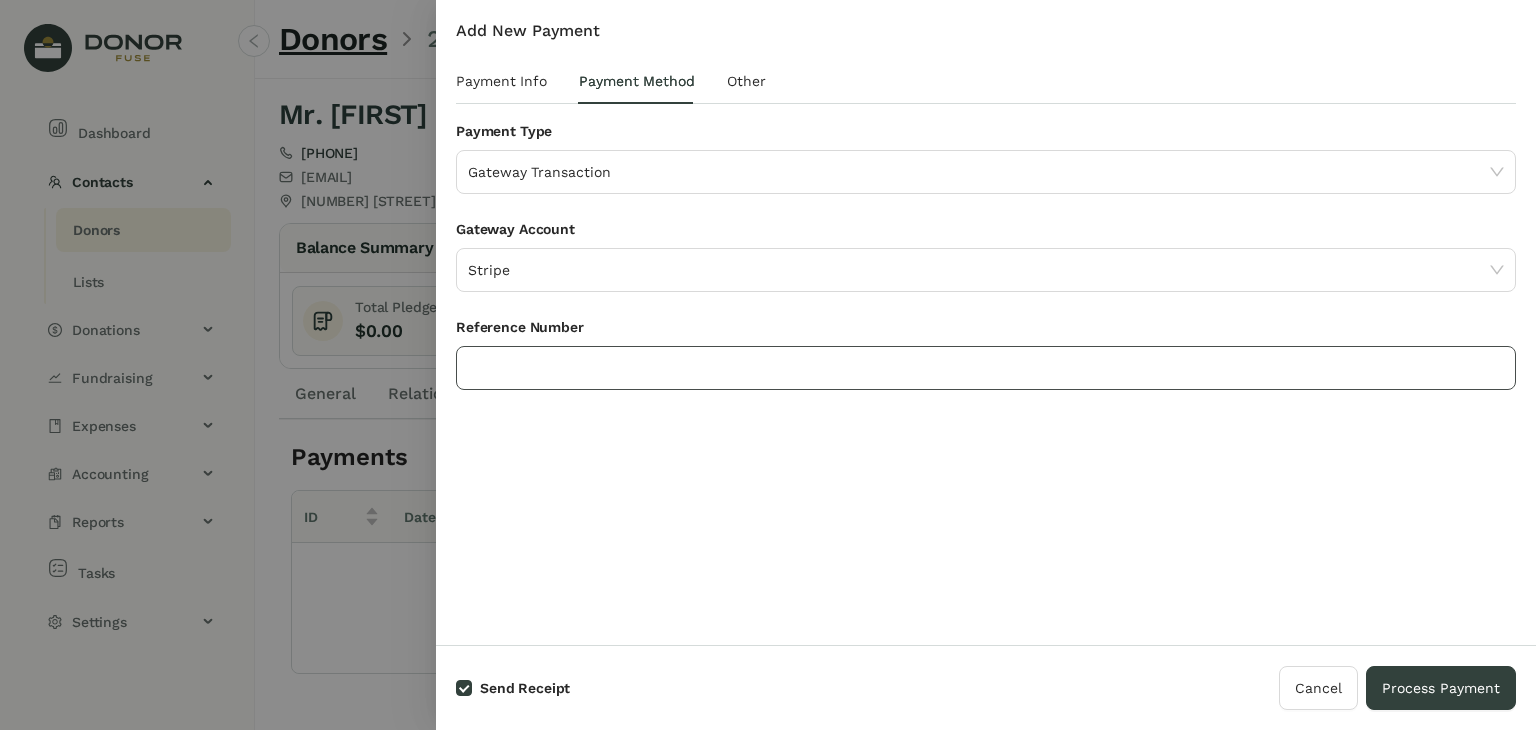 click 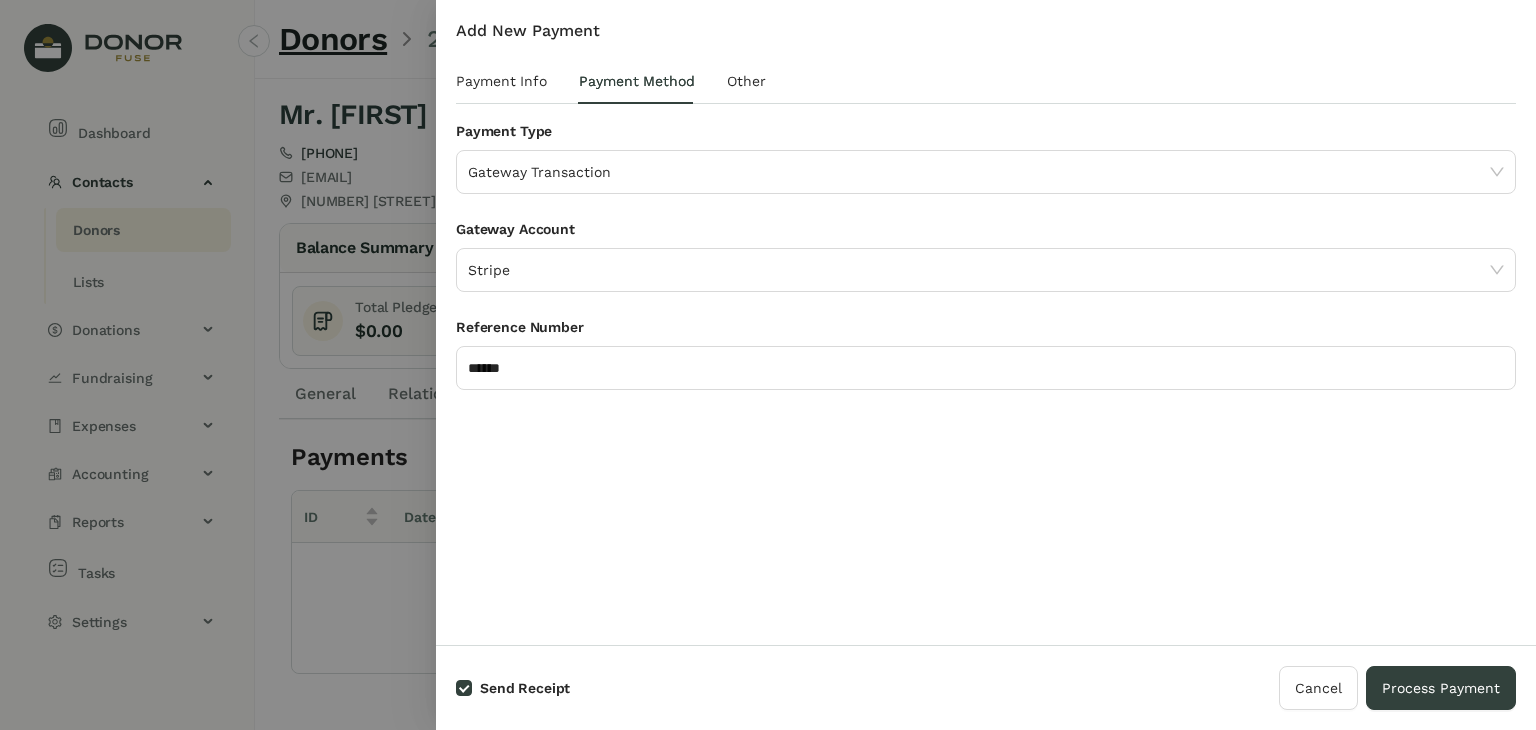 click on "Add New Payment  Payment Info Payment Method Other Donor Mr. [FIRST] [LAST] - [NUMBER] | [EMAIL] Date ********* ו' פינחס, כ"ב תמוז תשפ״ה Amount ******* Name On Receipt (Optional) Apply to Pledges    New Pledge ID Date Campaign Fund Total Amount Open Amount Apply Amount 1406094 07/18/2025 RK - Annual Campaign RK - Contributions $350.00 $350.00 *** Total Applied :    Credit Amount :    $350.00    $0.00    Save Credit Payment Type Gateway Transaction Gateway Account Stripe Reference Number ****** Override Template Group (Optional)  Select Template Group  Tags    Please select  Notes Attachments Upload Deposit Id Date Account  No Data  Time User Field Old Value New Value  No Data  Account Amount Debit Amount Credit Fund  No Data" at bounding box center [986, 322] 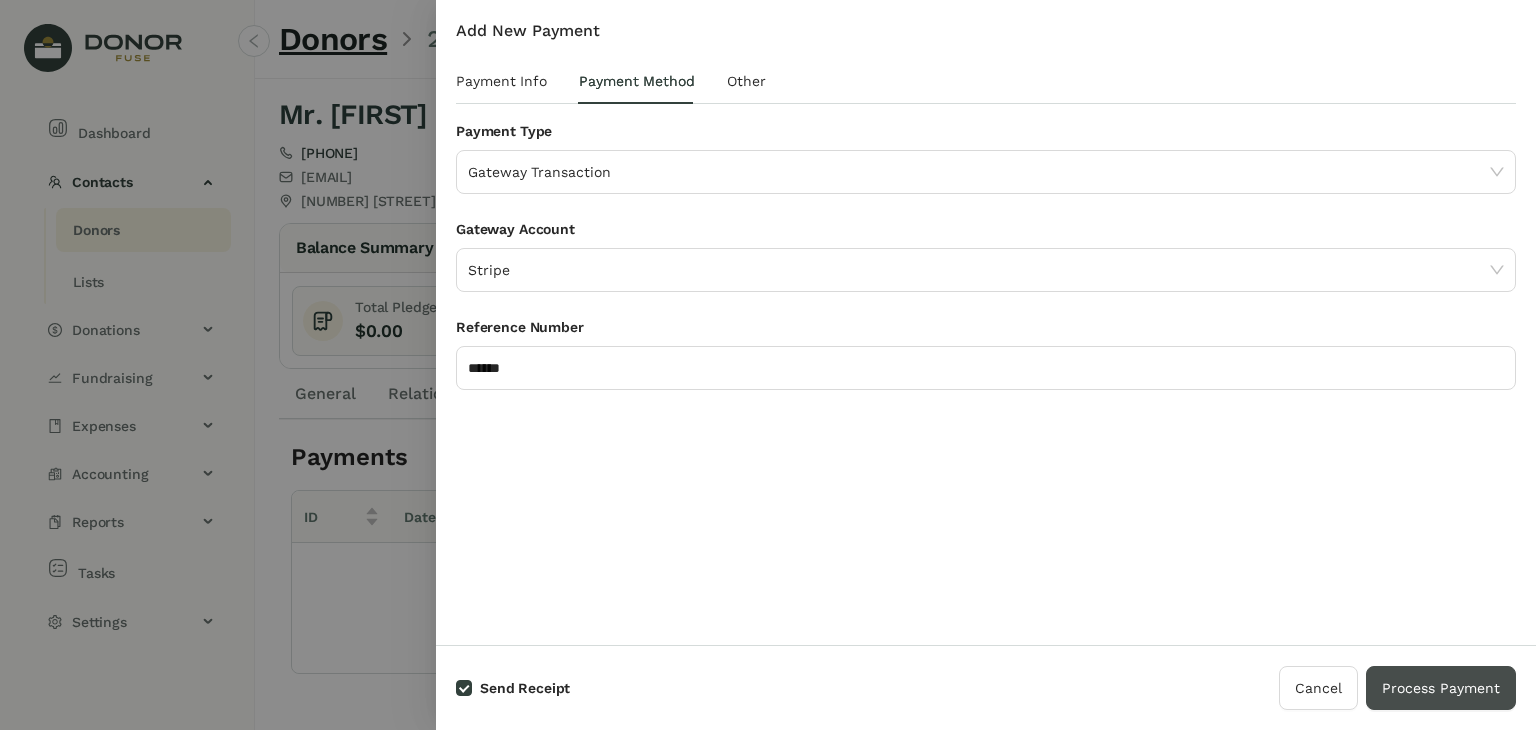 click on "Process Payment" at bounding box center (1441, 688) 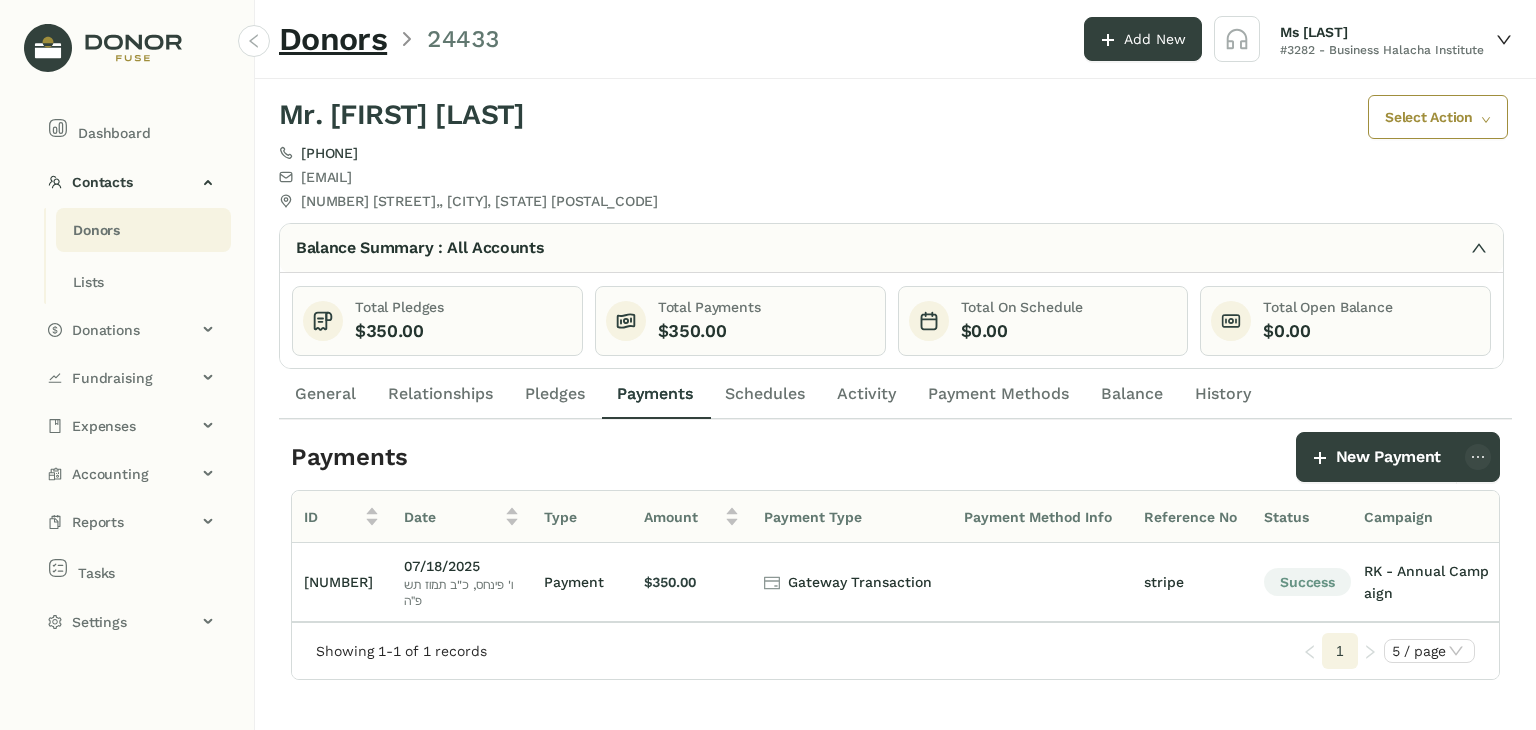 click on "Donors" 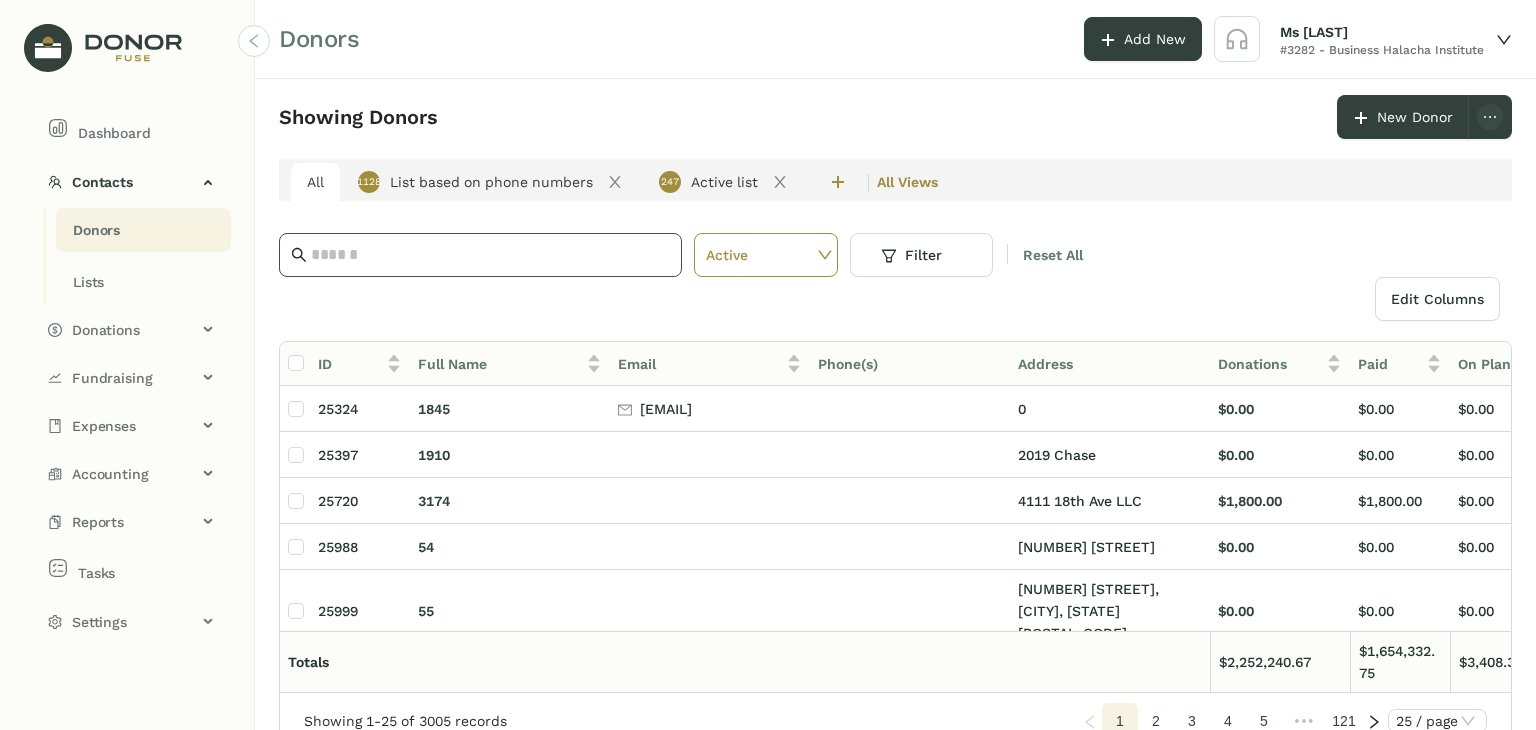 click 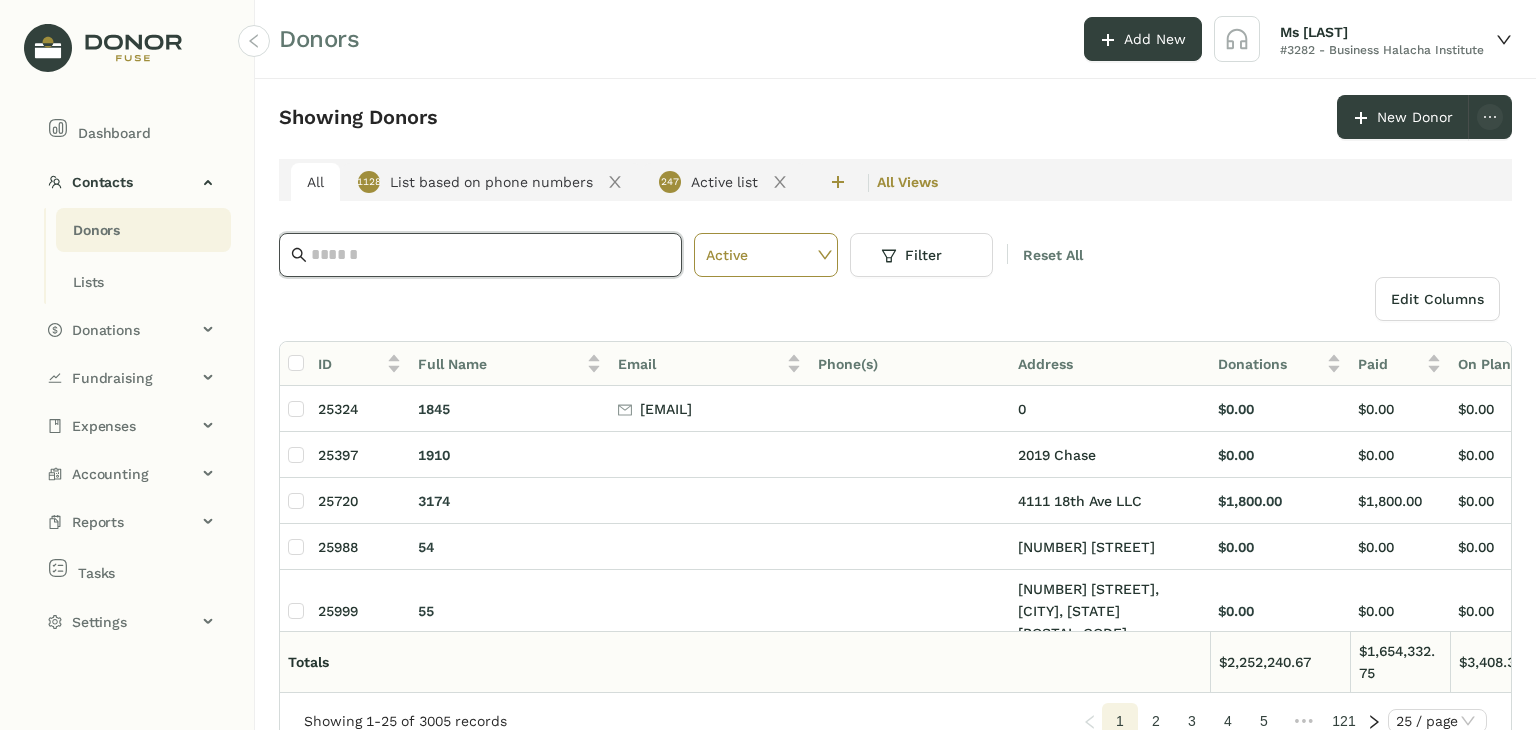 click 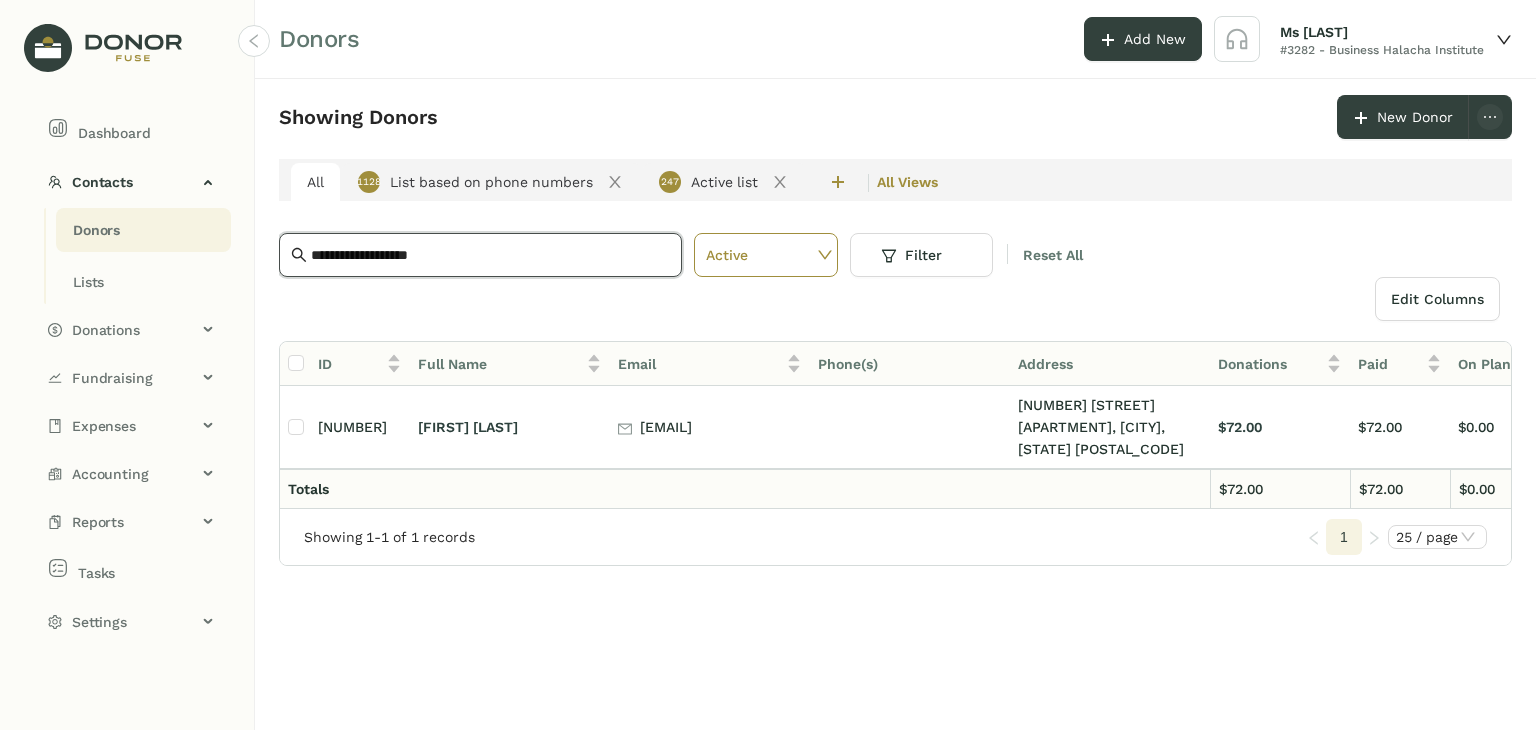 type on "**********" 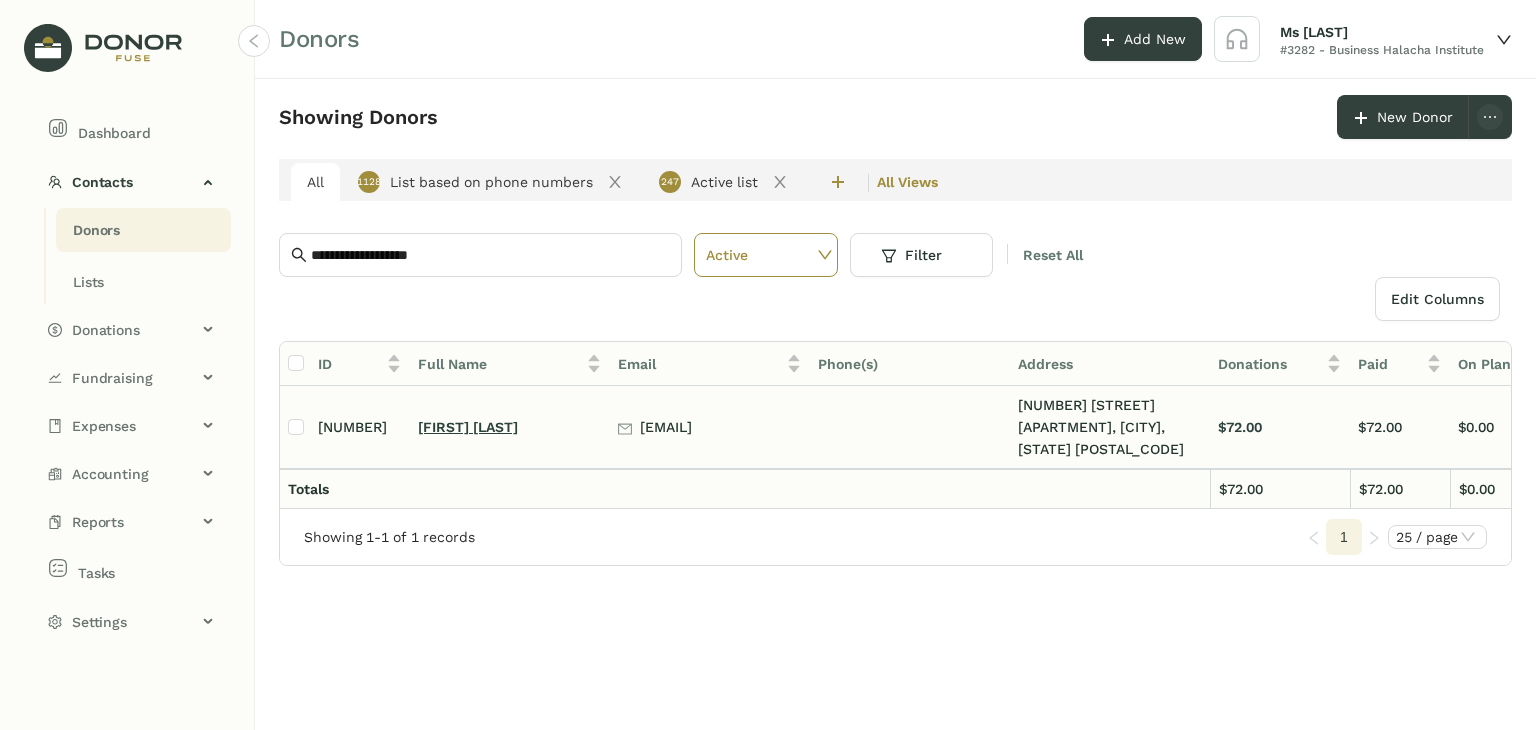 click on "[FIRST] [LAST]" 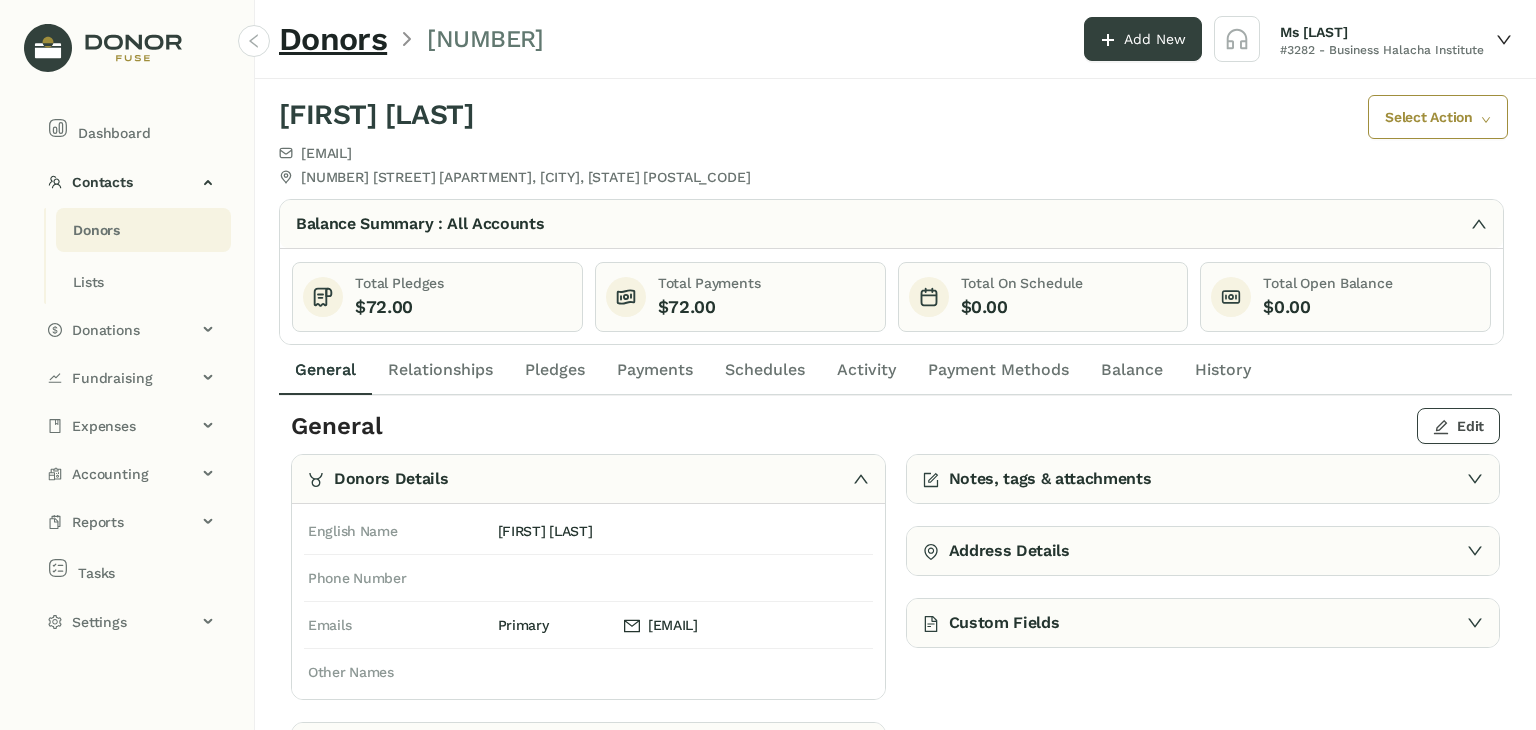click on "Edit" 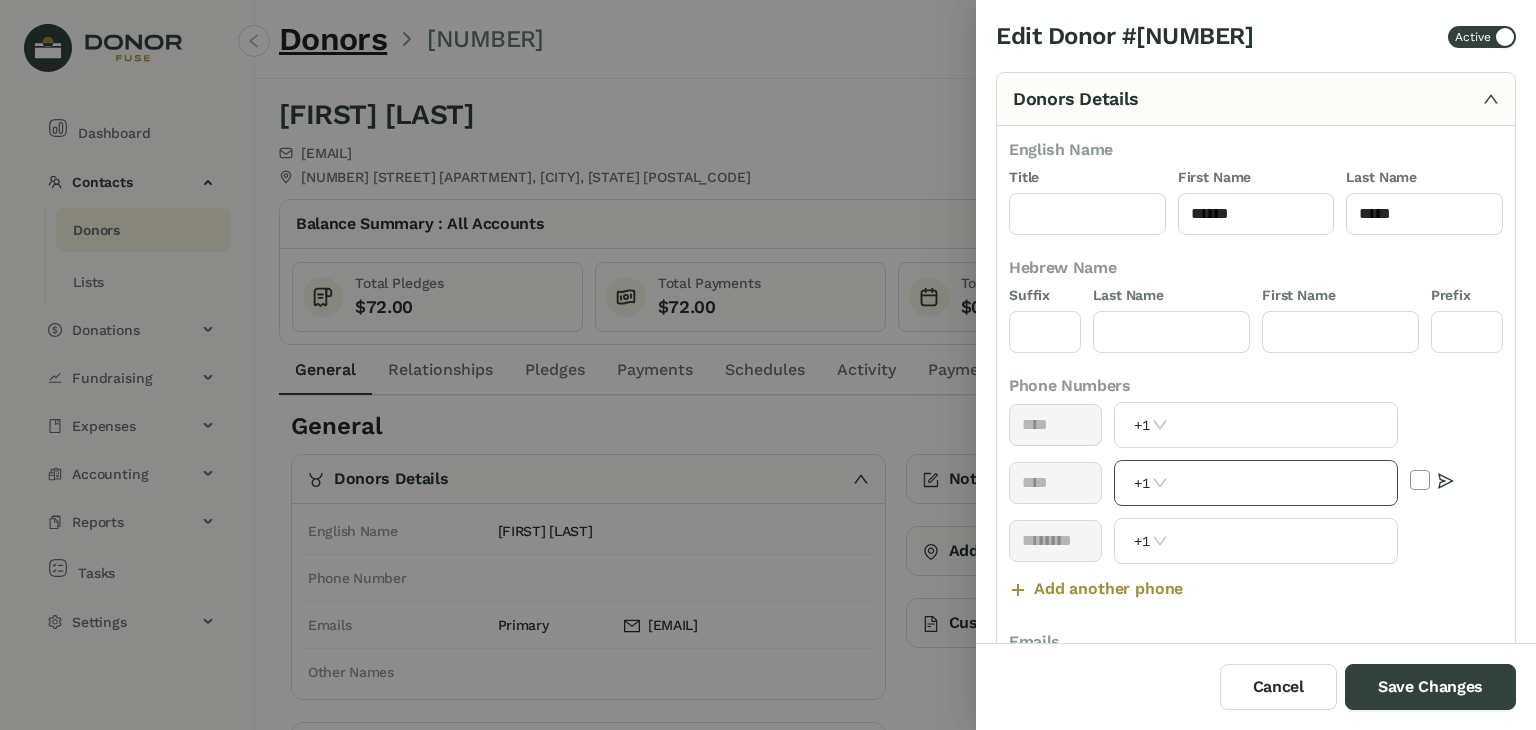 click at bounding box center [1284, 483] 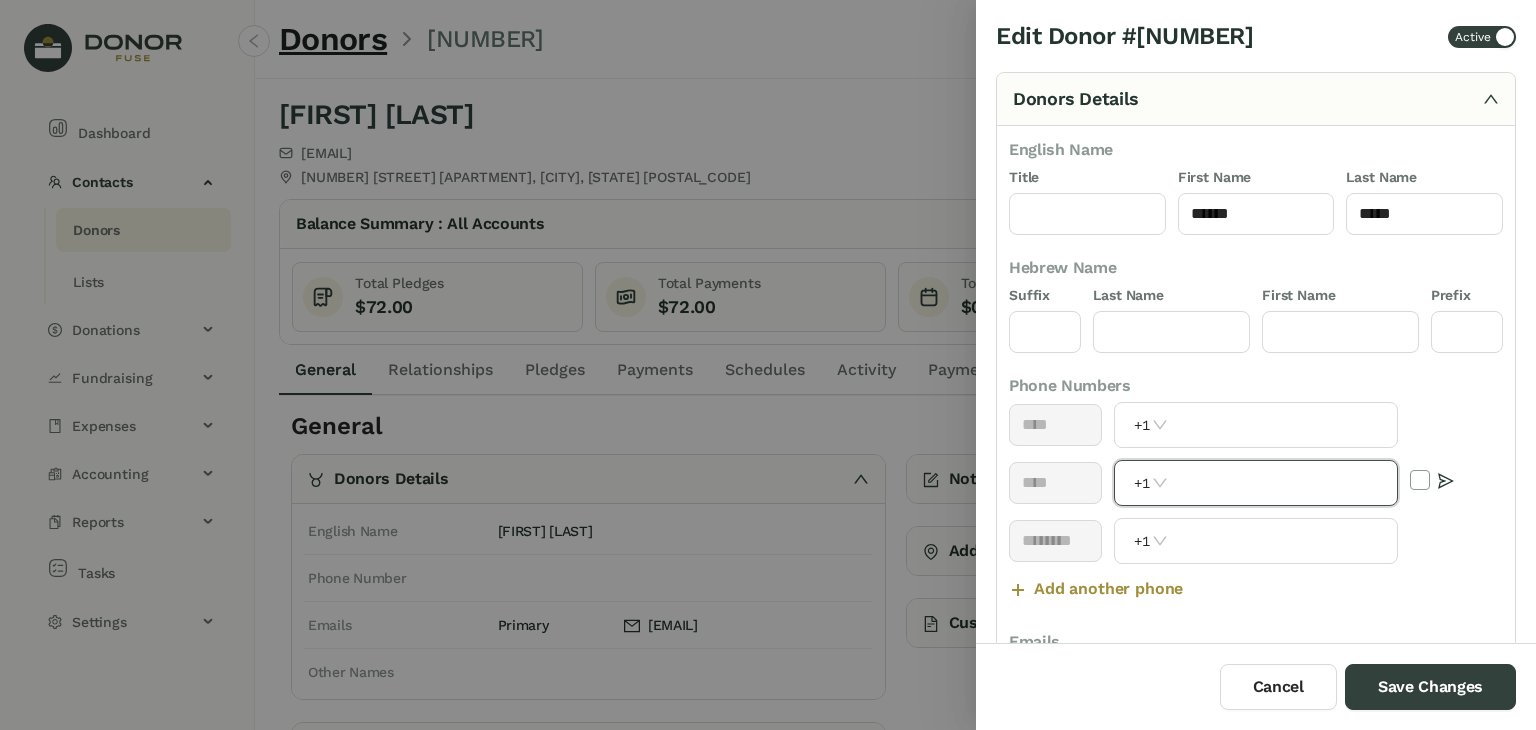 paste on "**********" 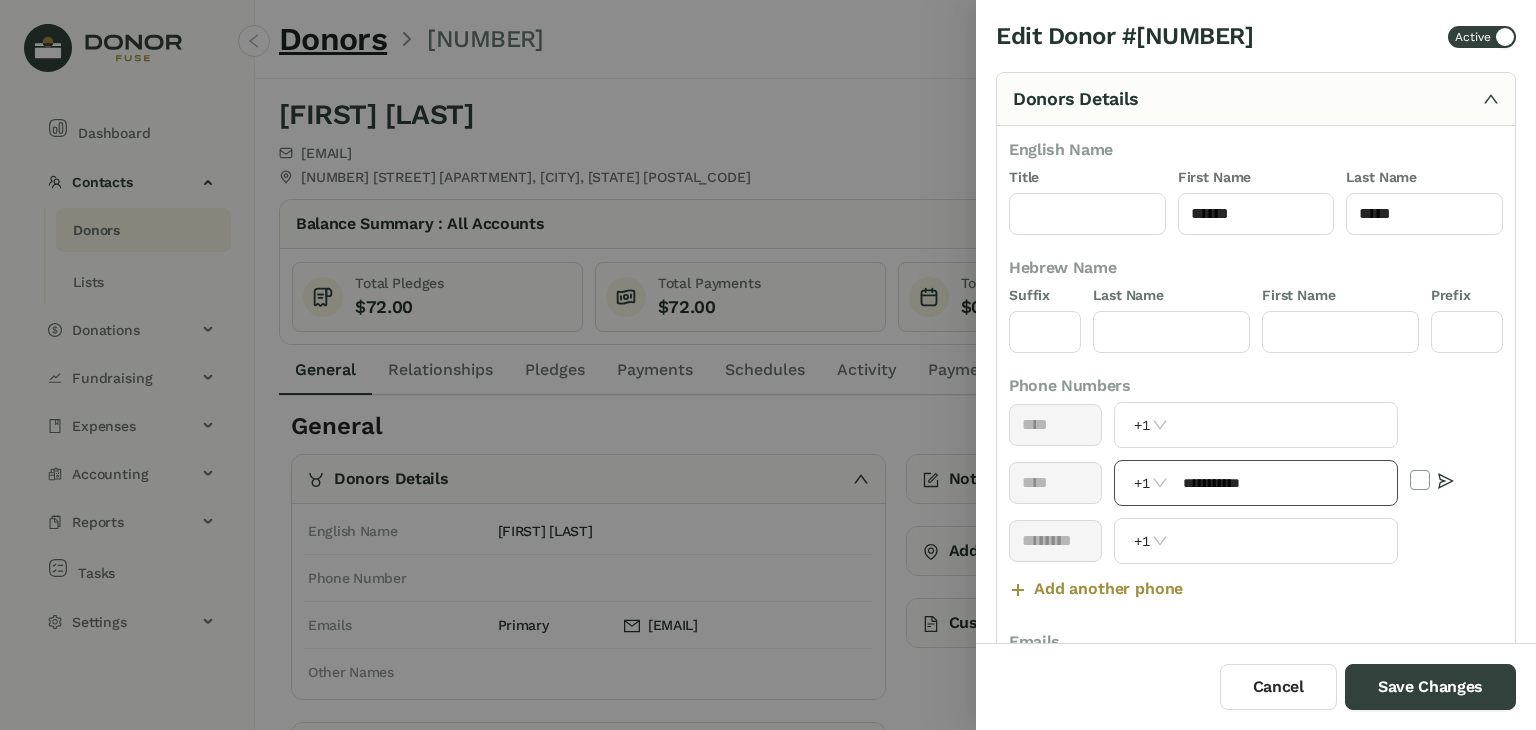 click on "**********" at bounding box center [1255, 483] 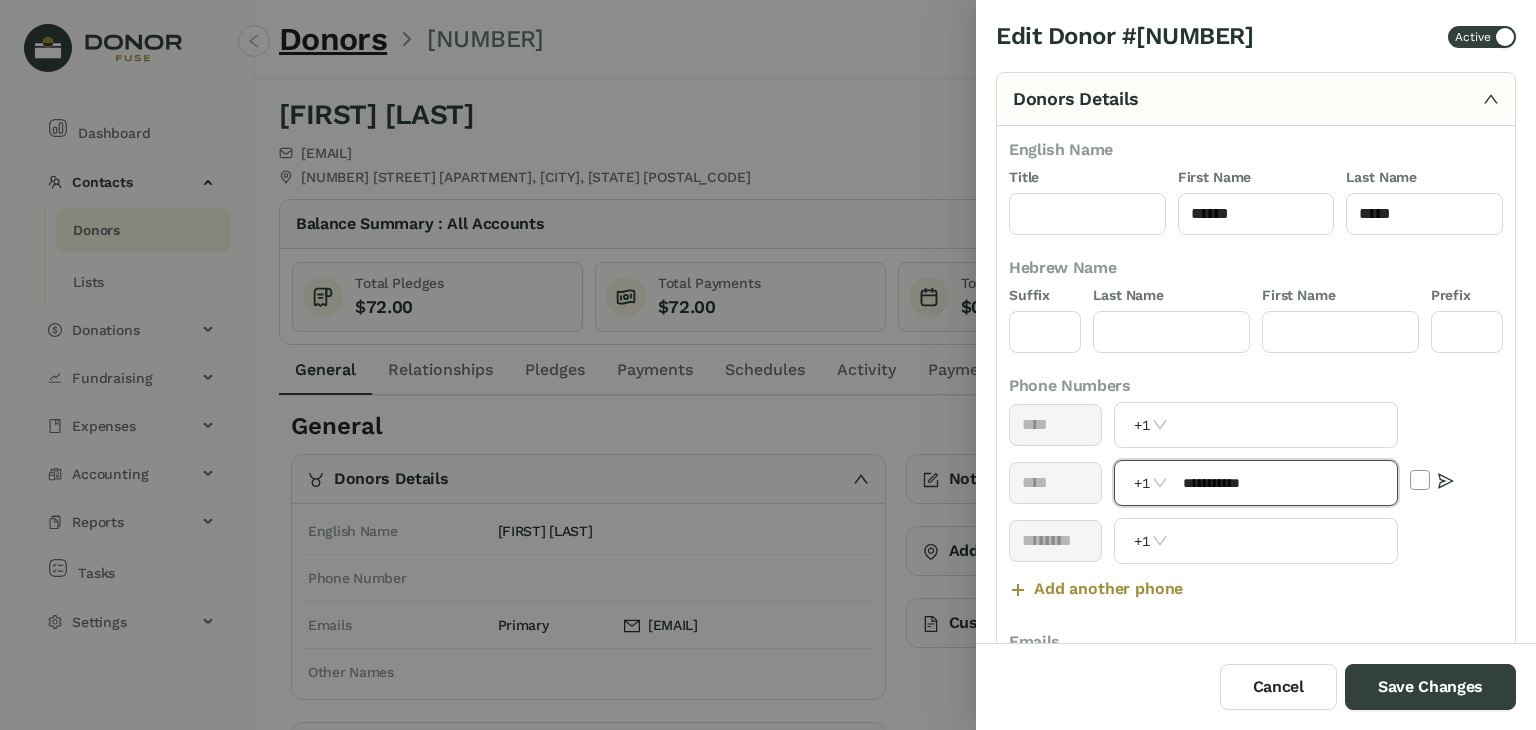 click on "**********" at bounding box center (1284, 483) 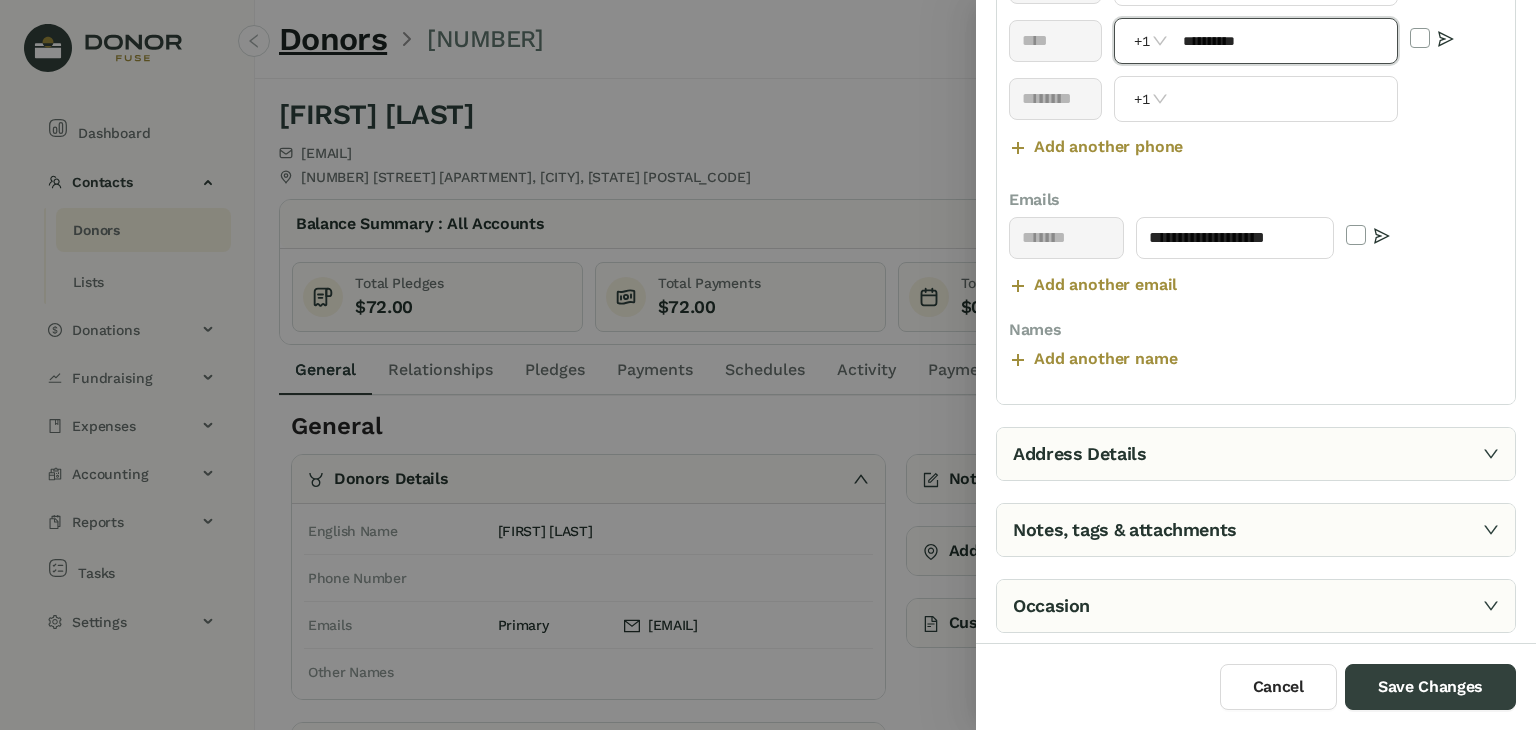 type on "**********" 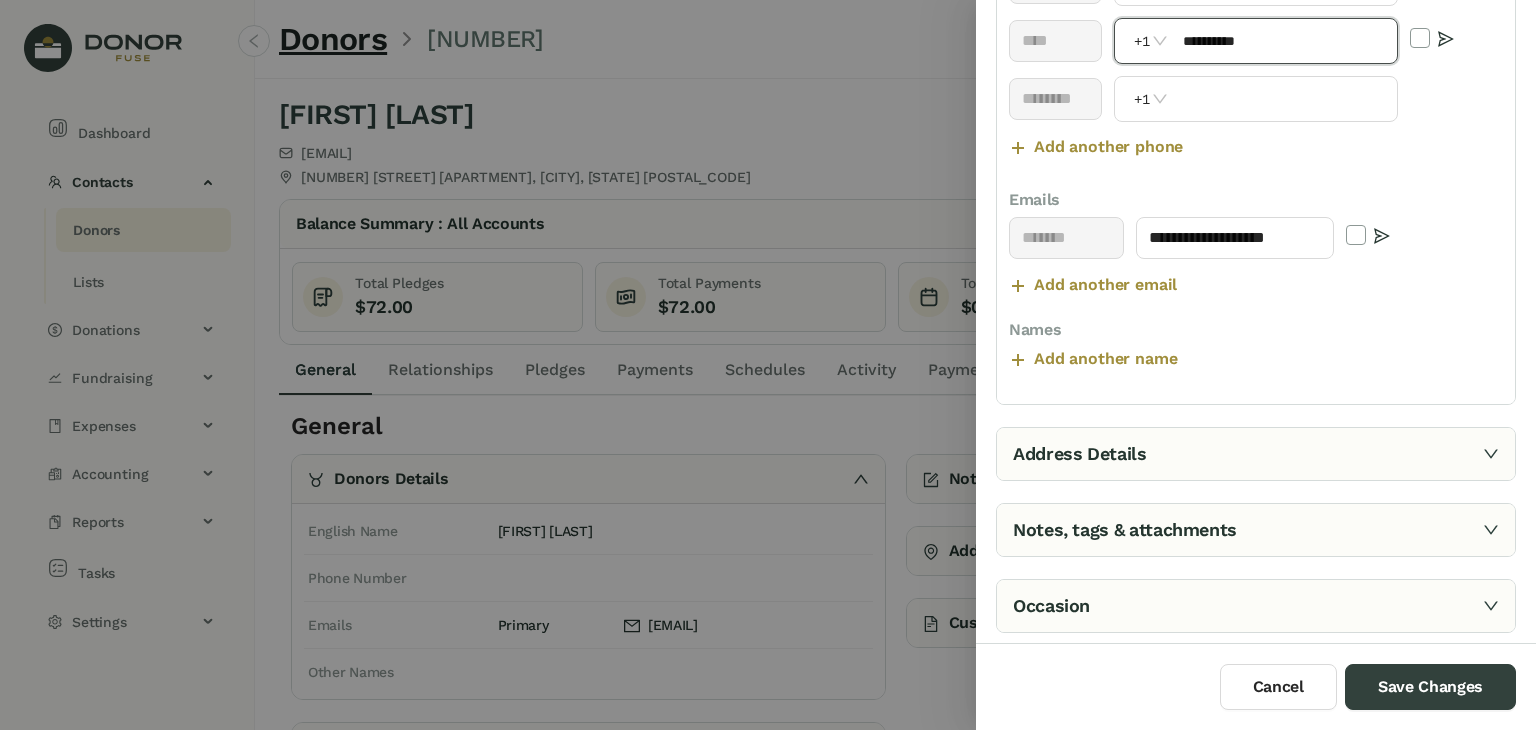 click on "Address Details" at bounding box center [1256, 454] 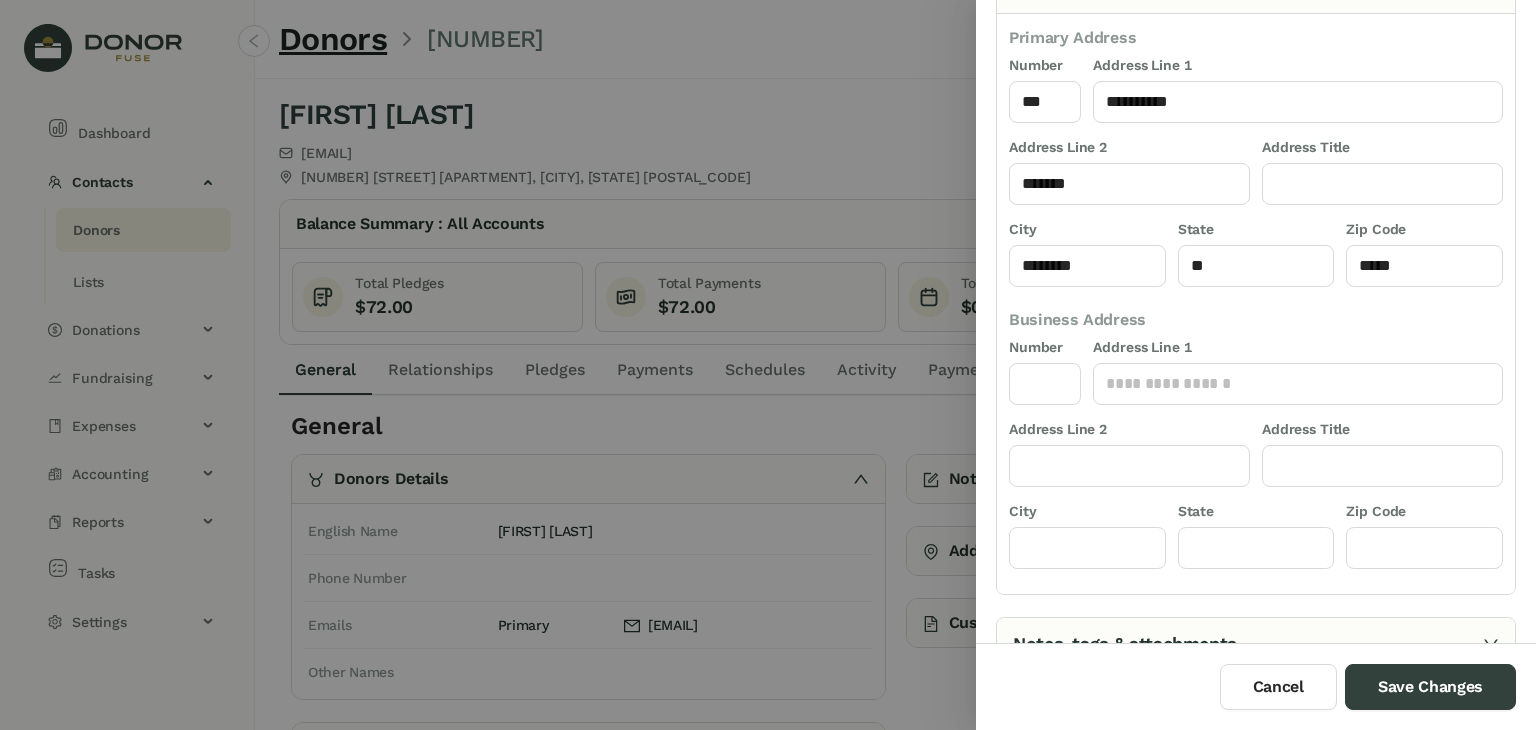 scroll, scrollTop: 187, scrollLeft: 0, axis: vertical 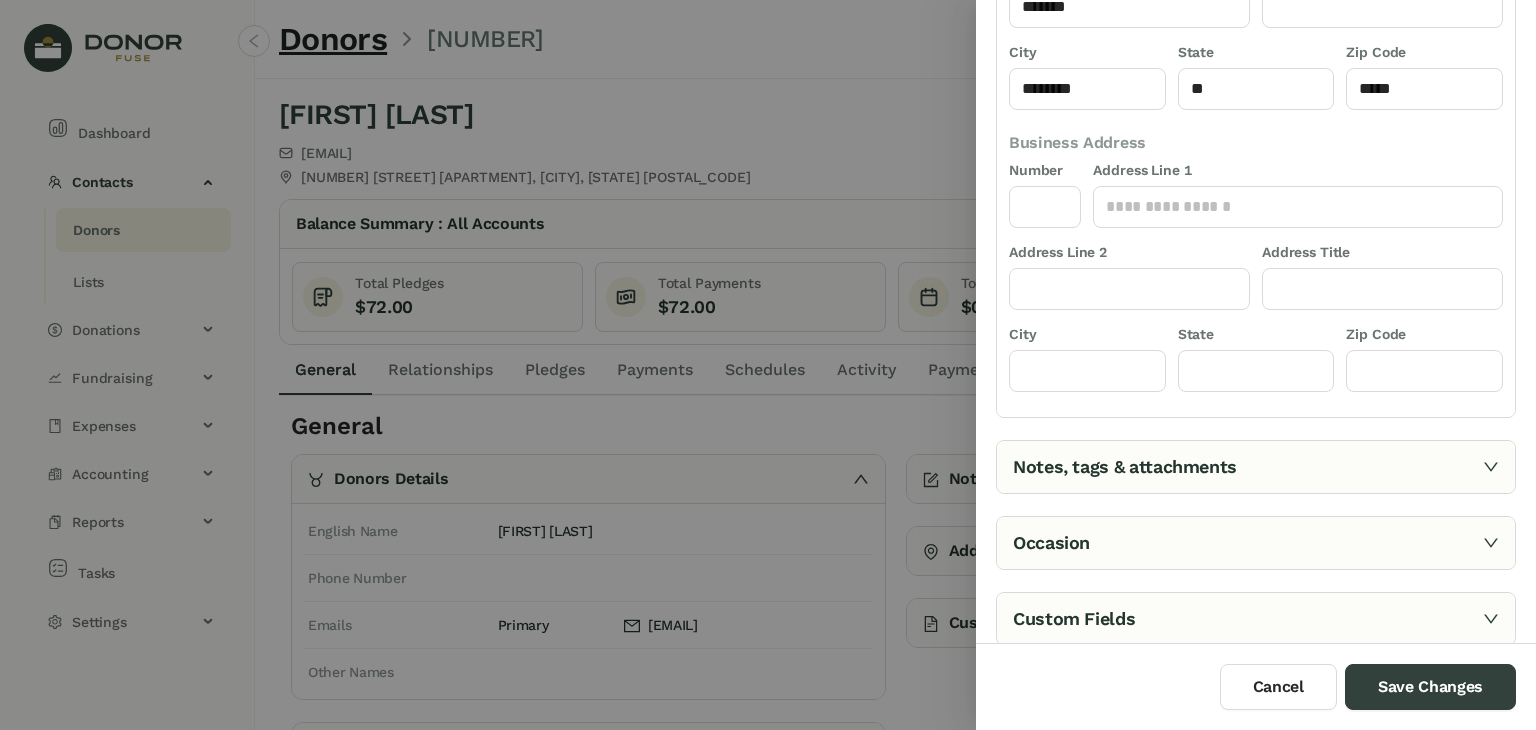 click on "Notes, tags & attachments" at bounding box center (1256, 467) 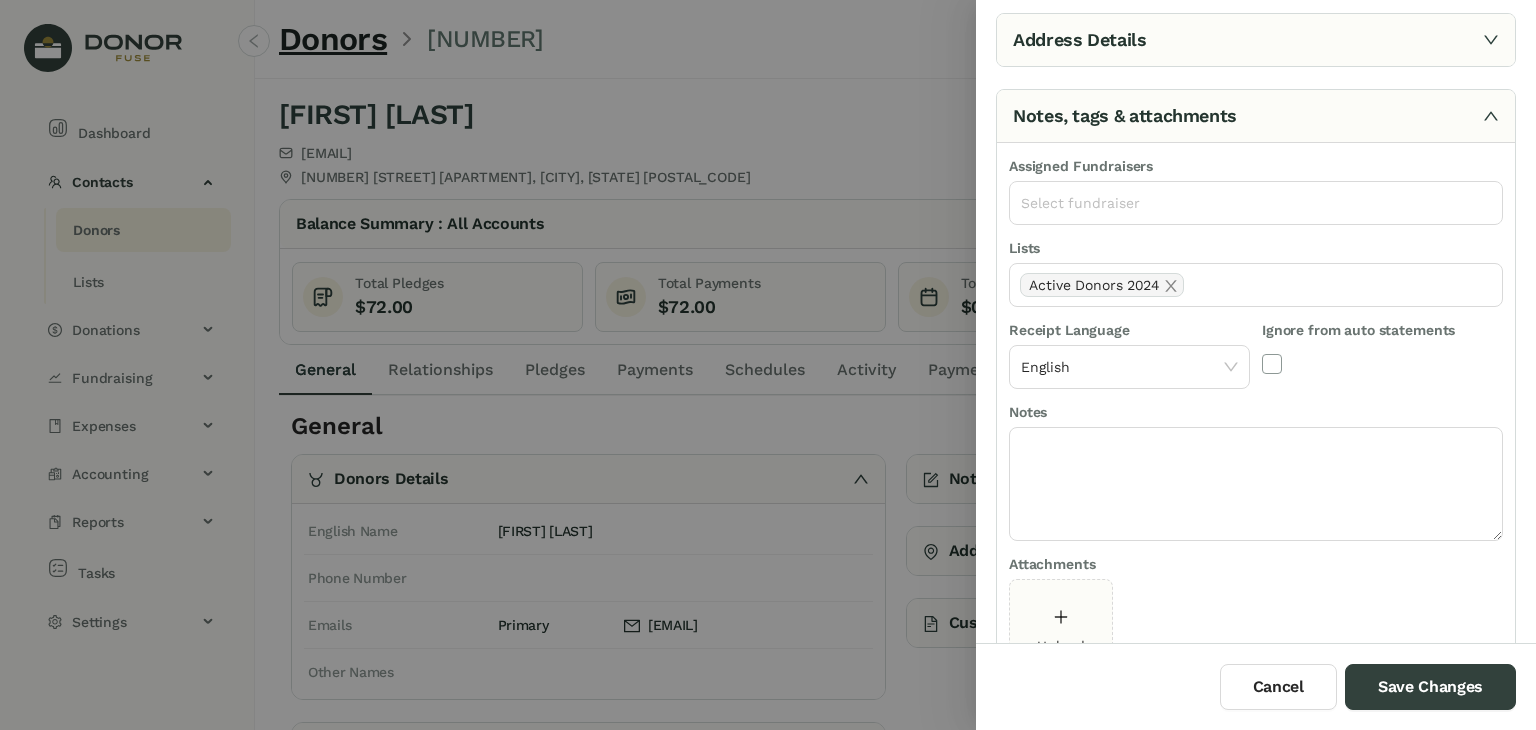 scroll, scrollTop: 130, scrollLeft: 0, axis: vertical 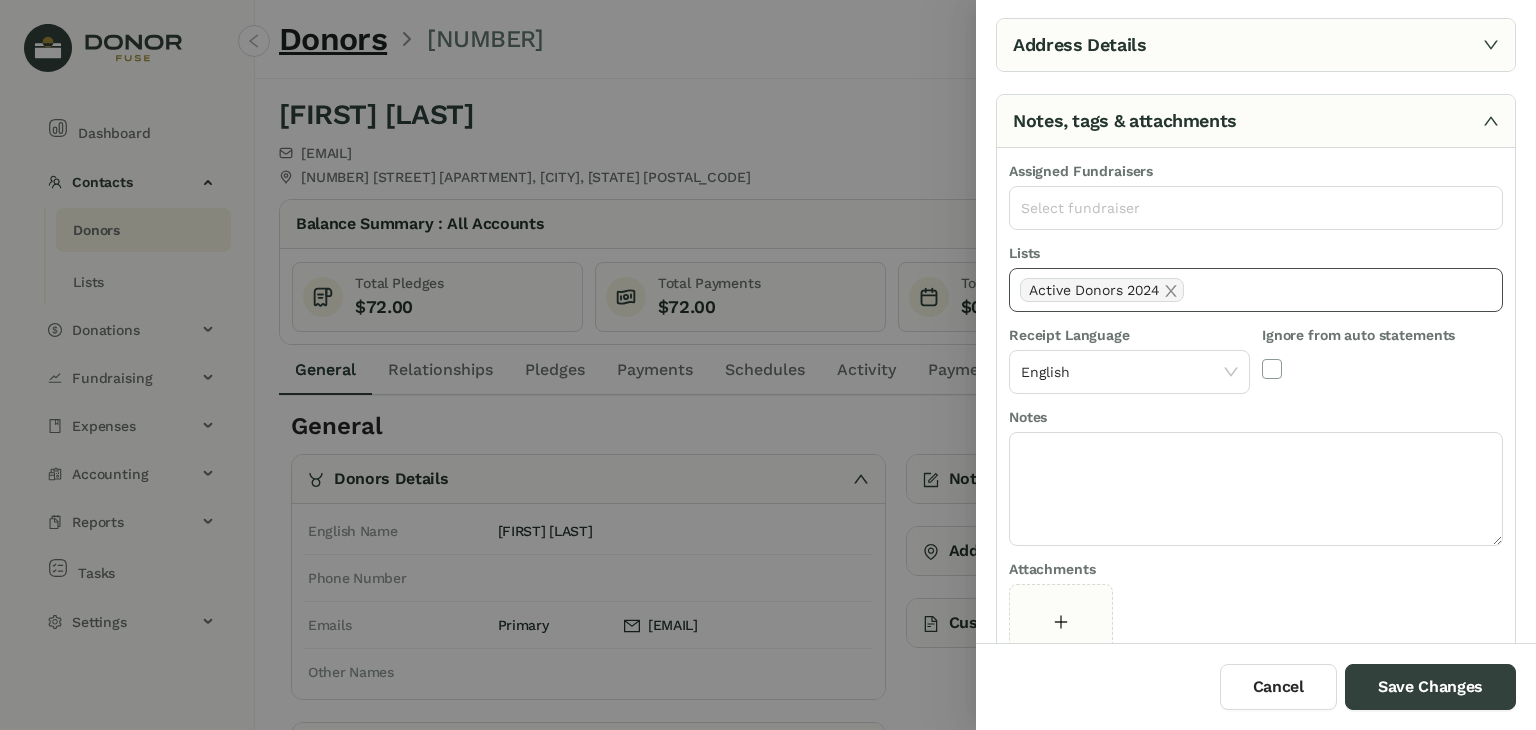 click on "Active Donors 2024" 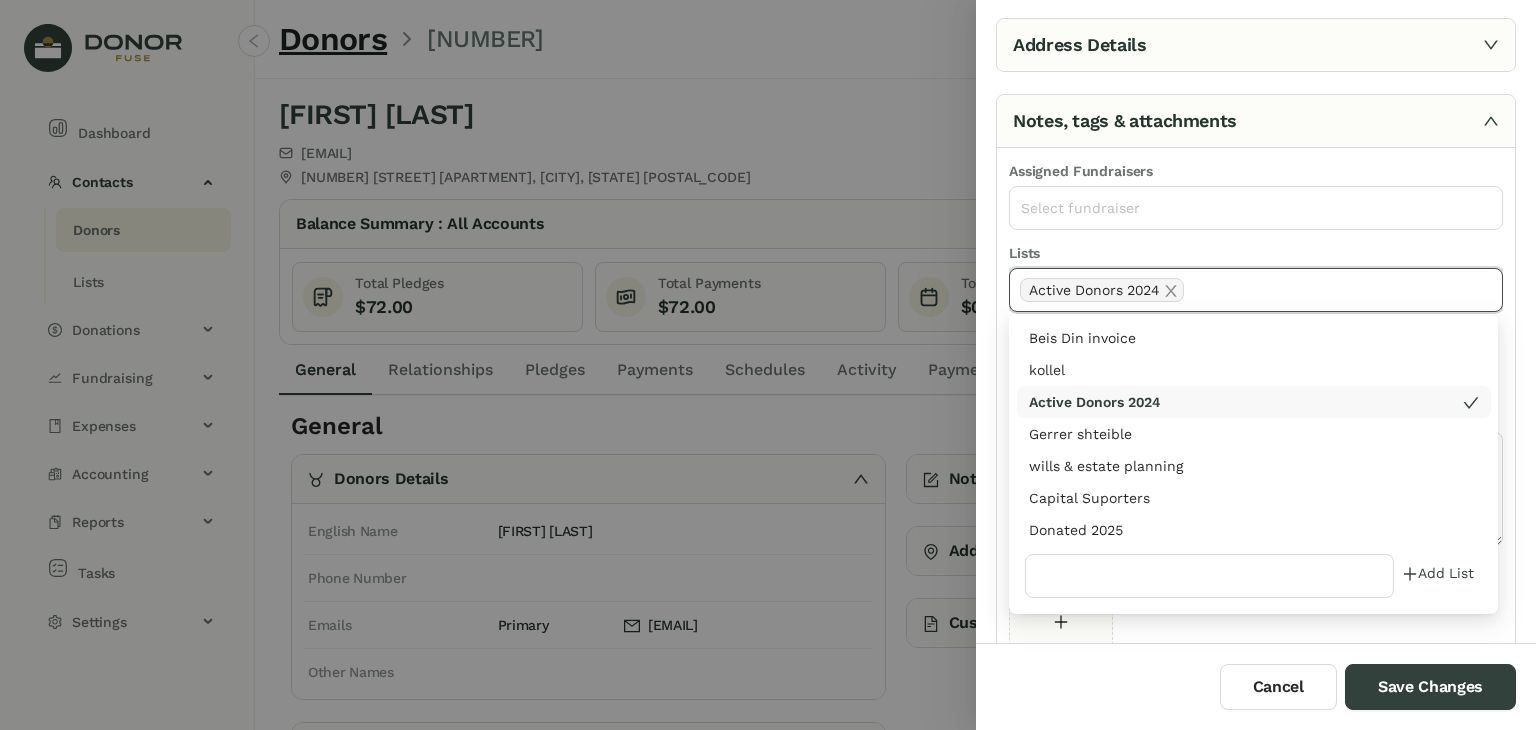 click on "Donated 2025" at bounding box center (1254, 530) 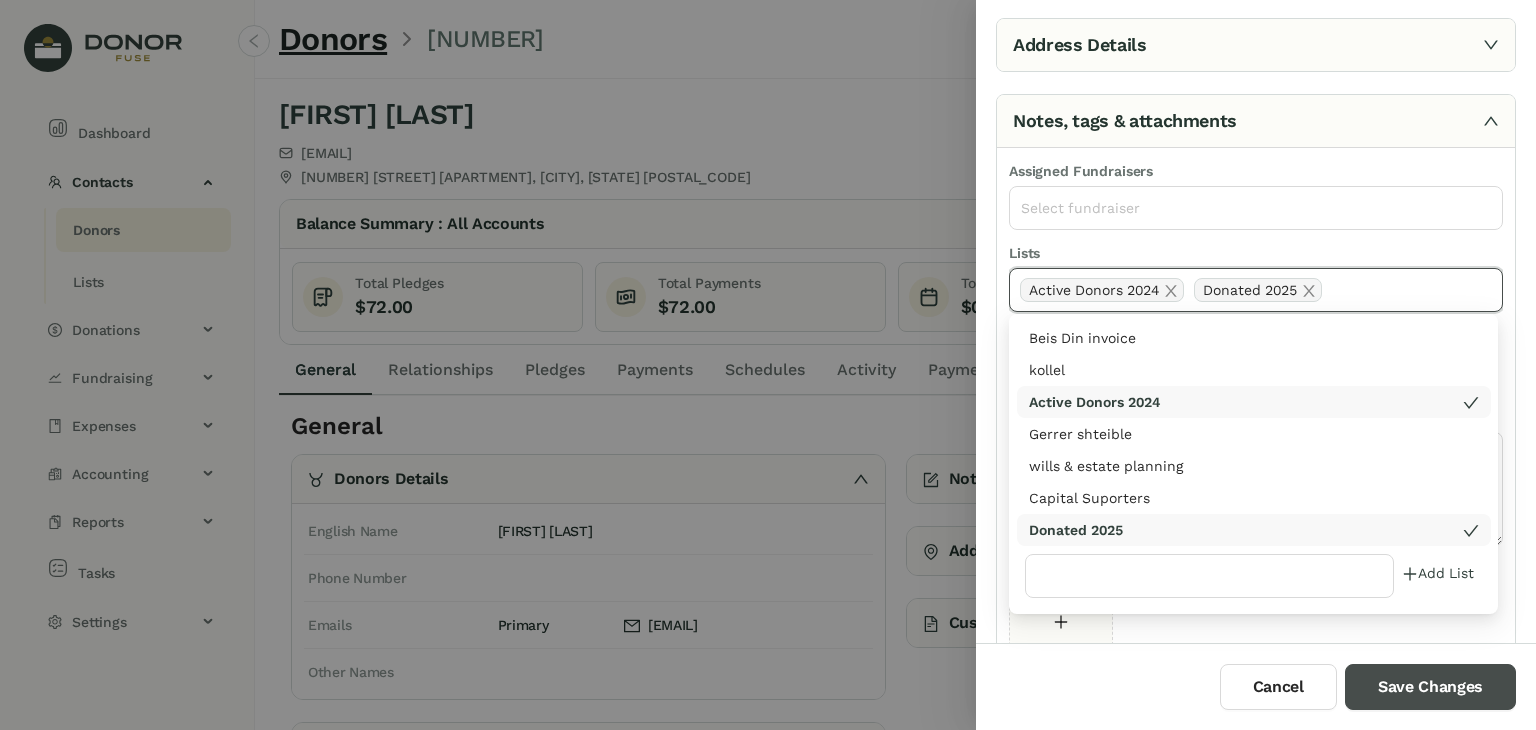 click on "Save Changes" at bounding box center (1430, 687) 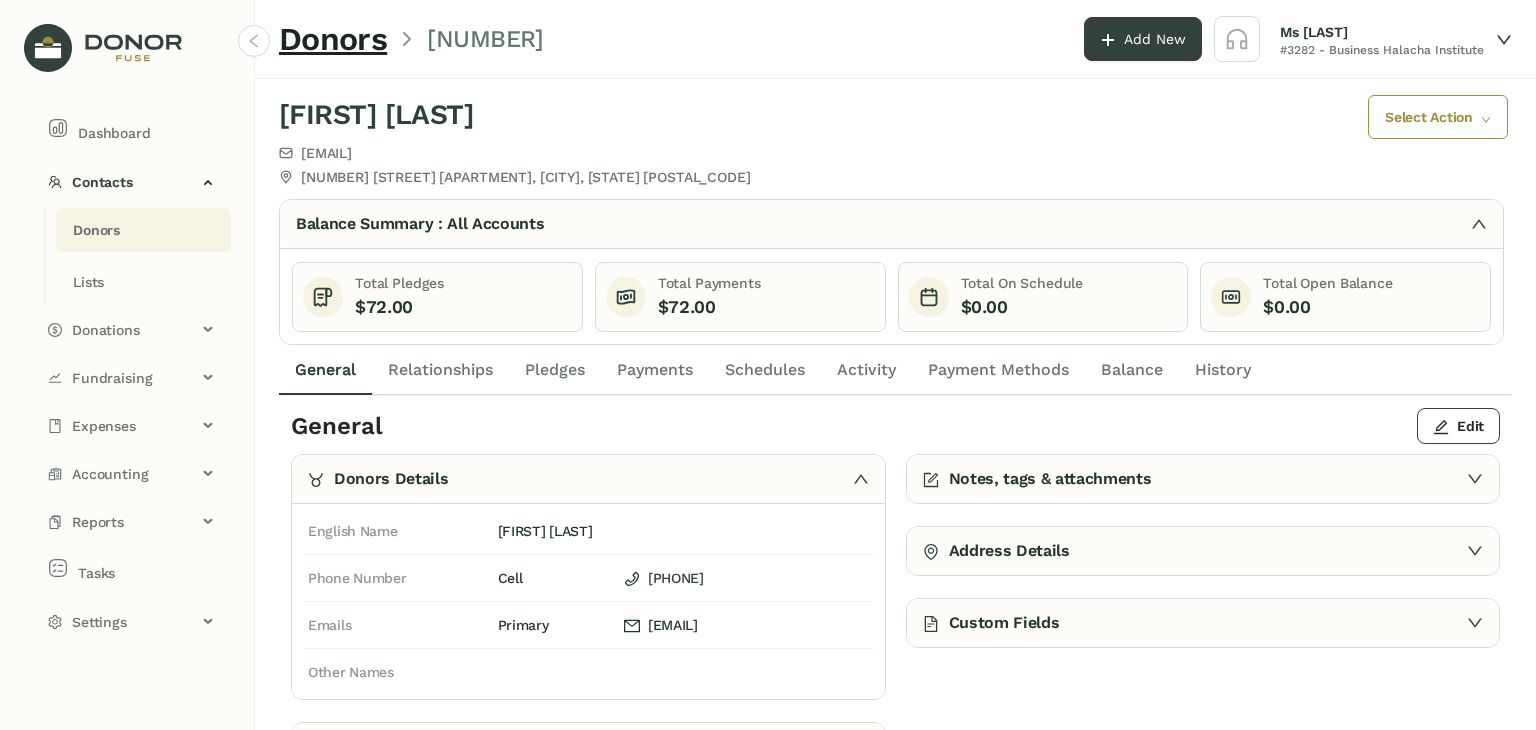 click on "General" 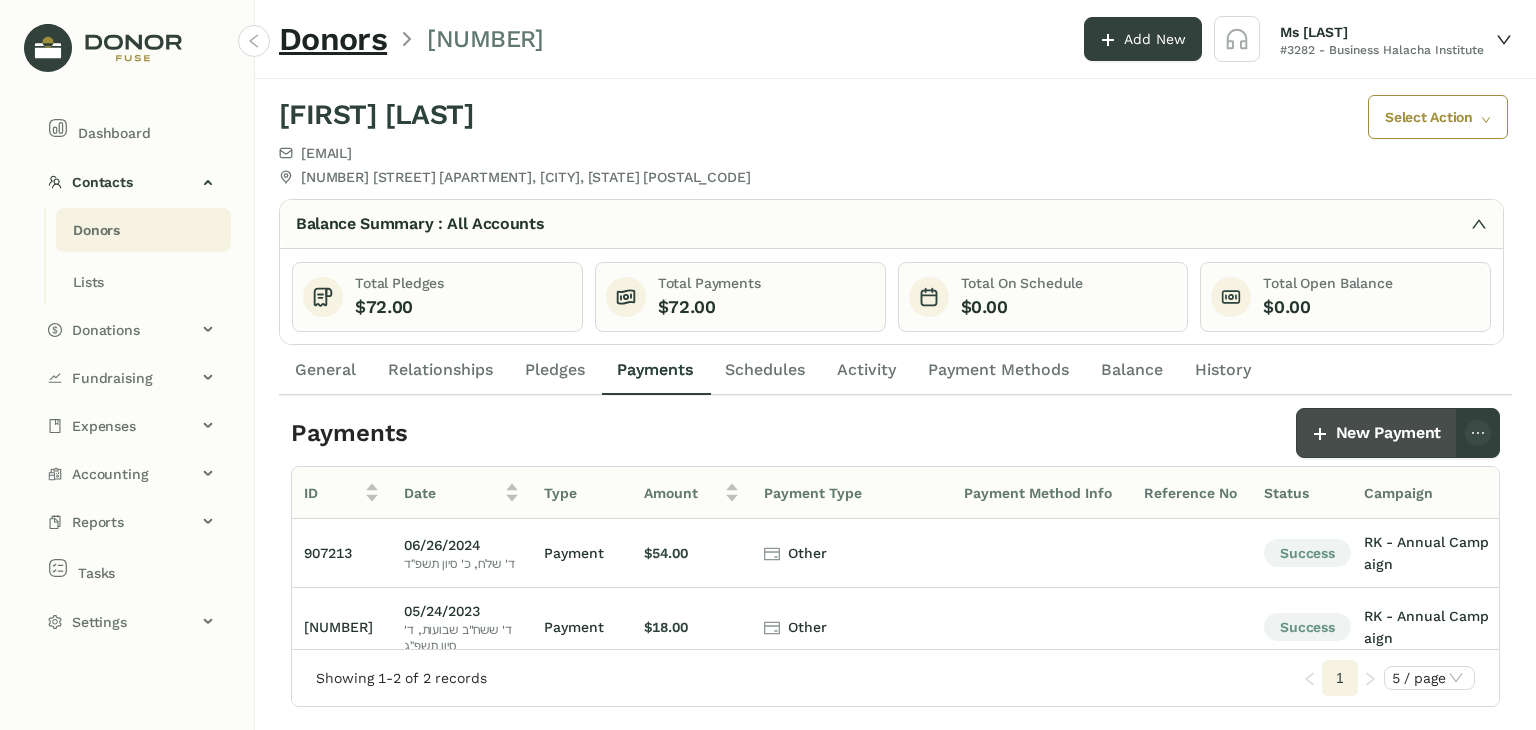 click on "New Payment" 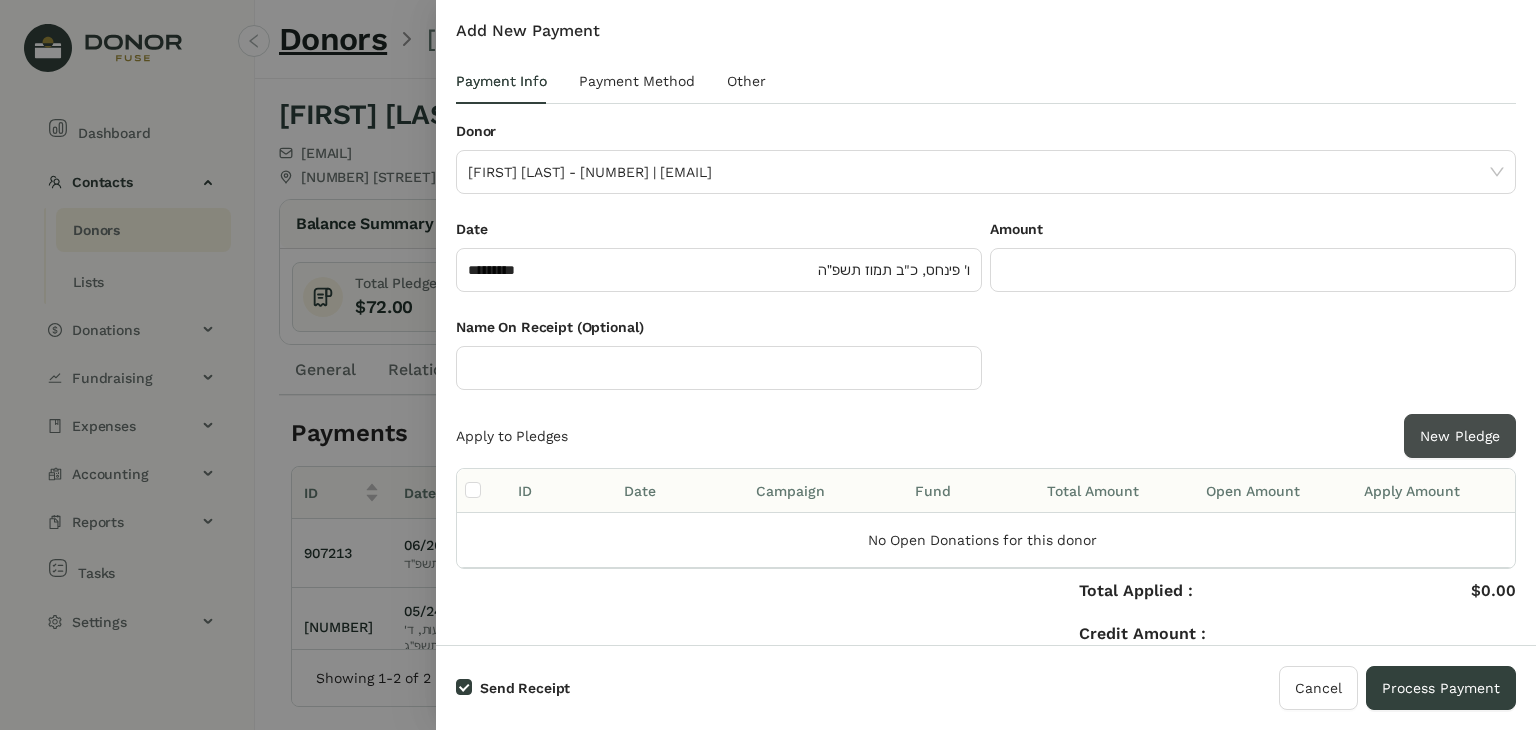 click on "New Pledge" at bounding box center [1460, 436] 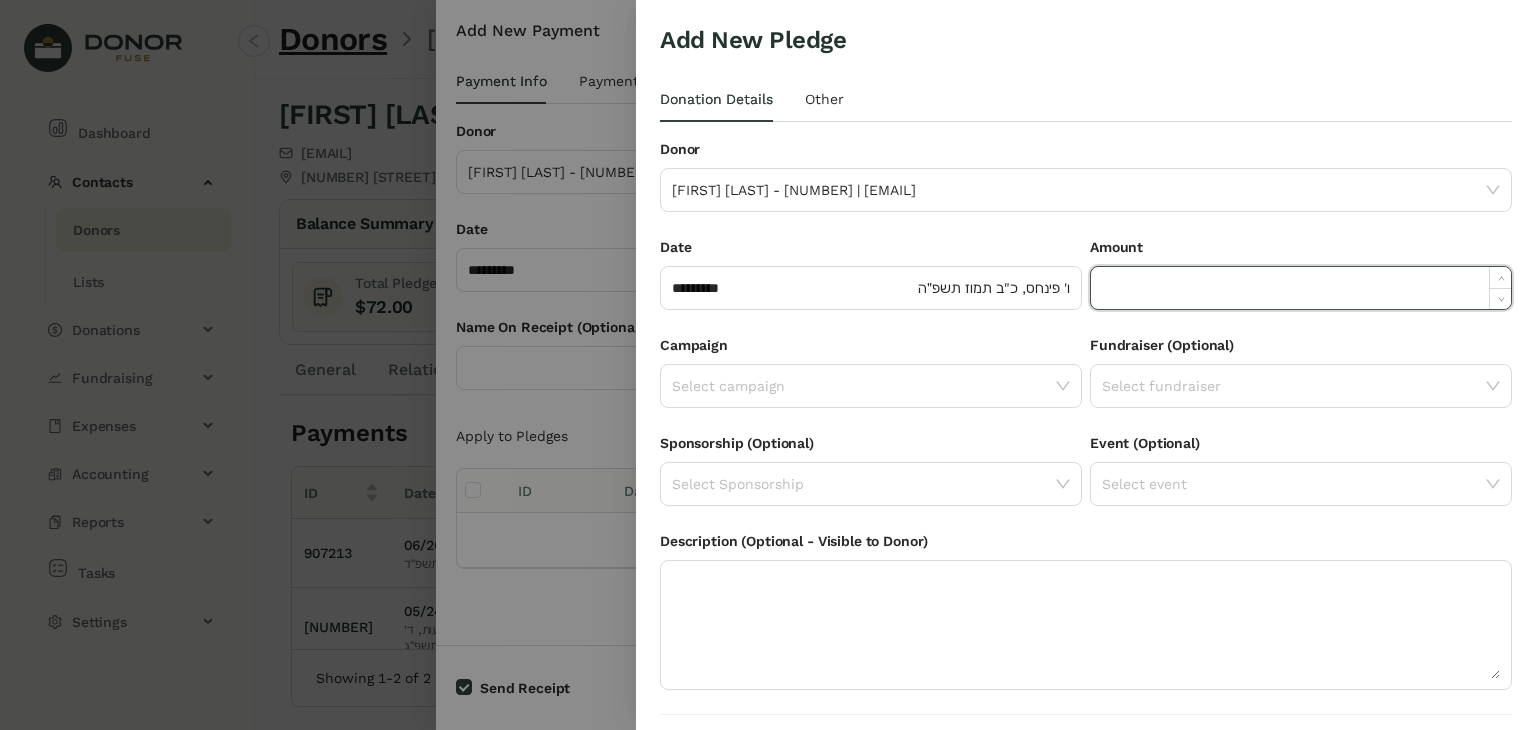 click 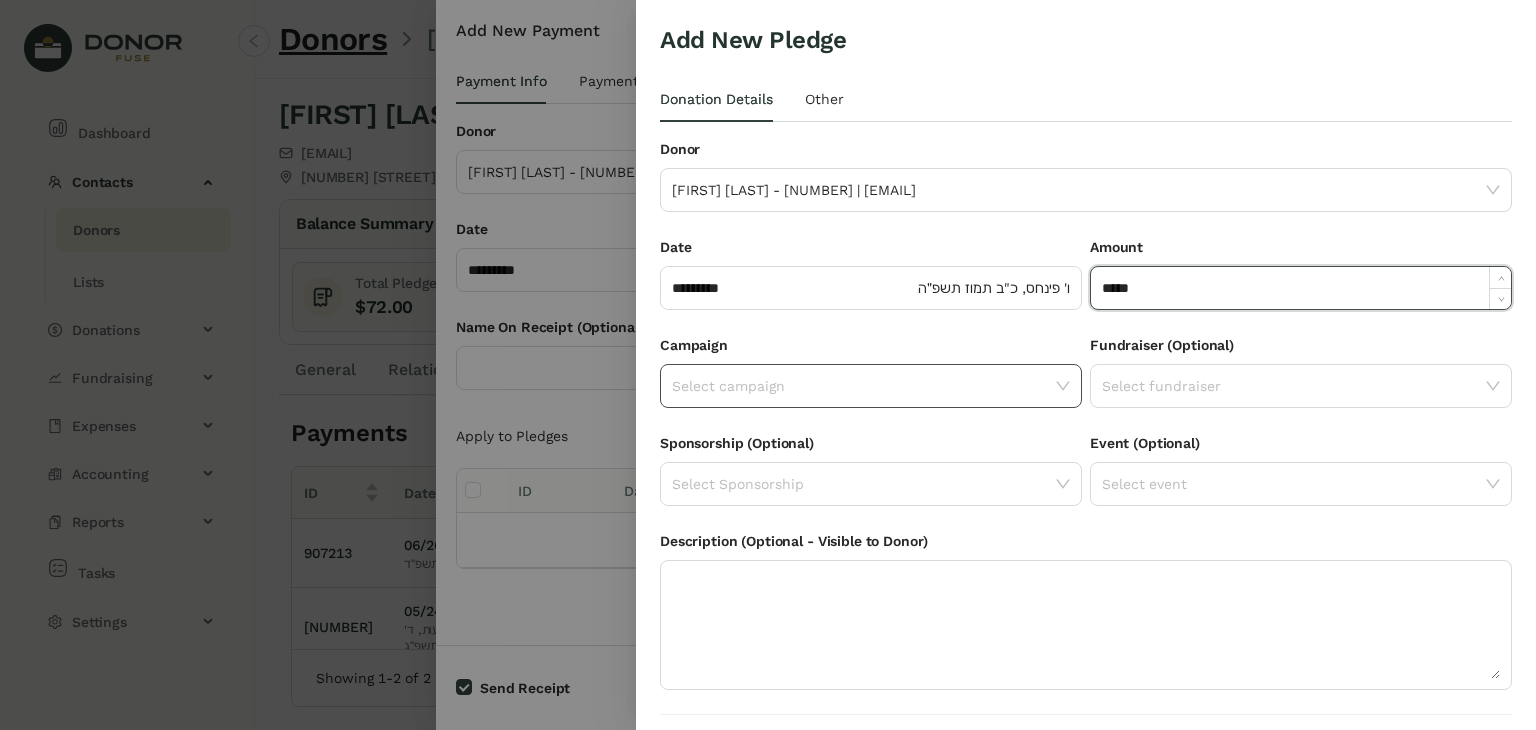 type on "******" 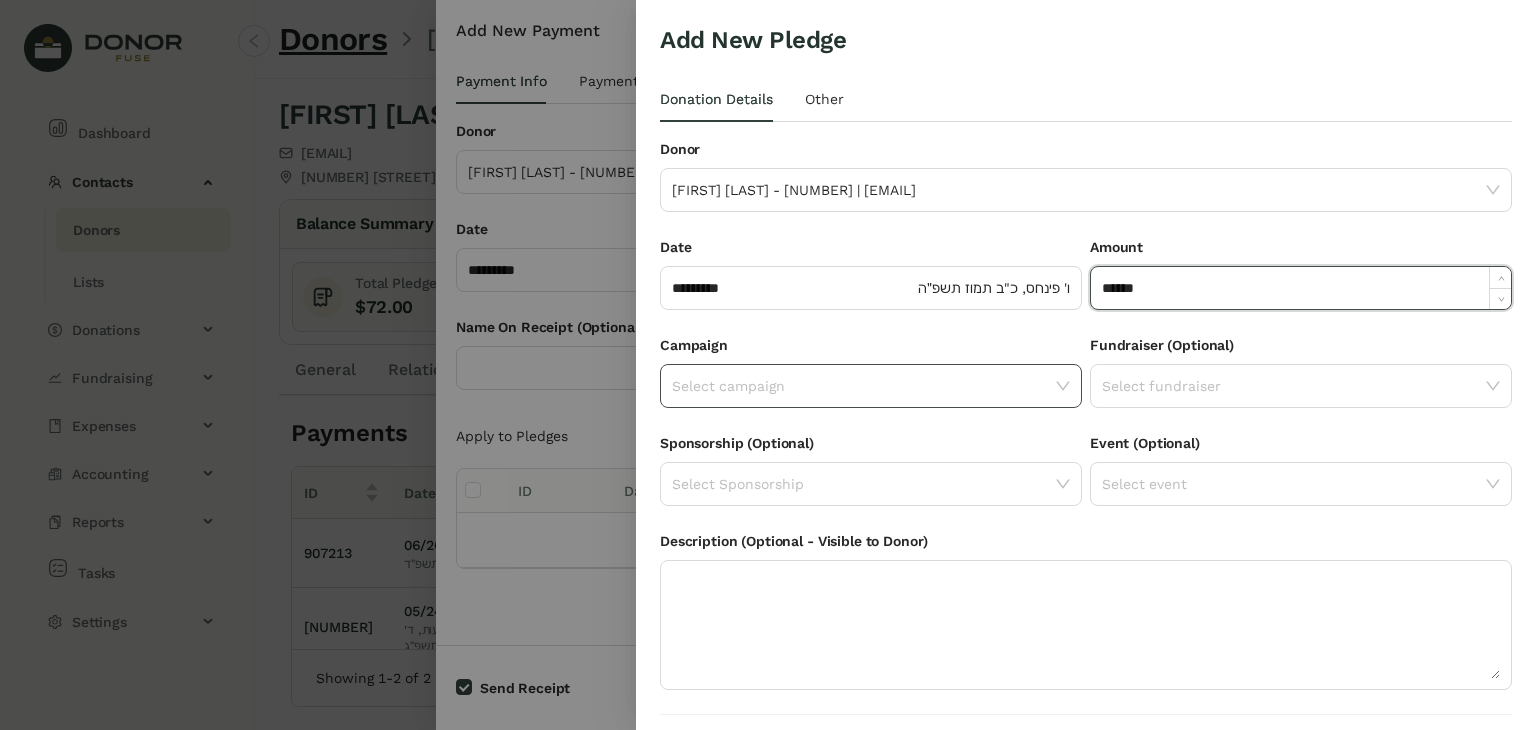 click on "Select campaign" 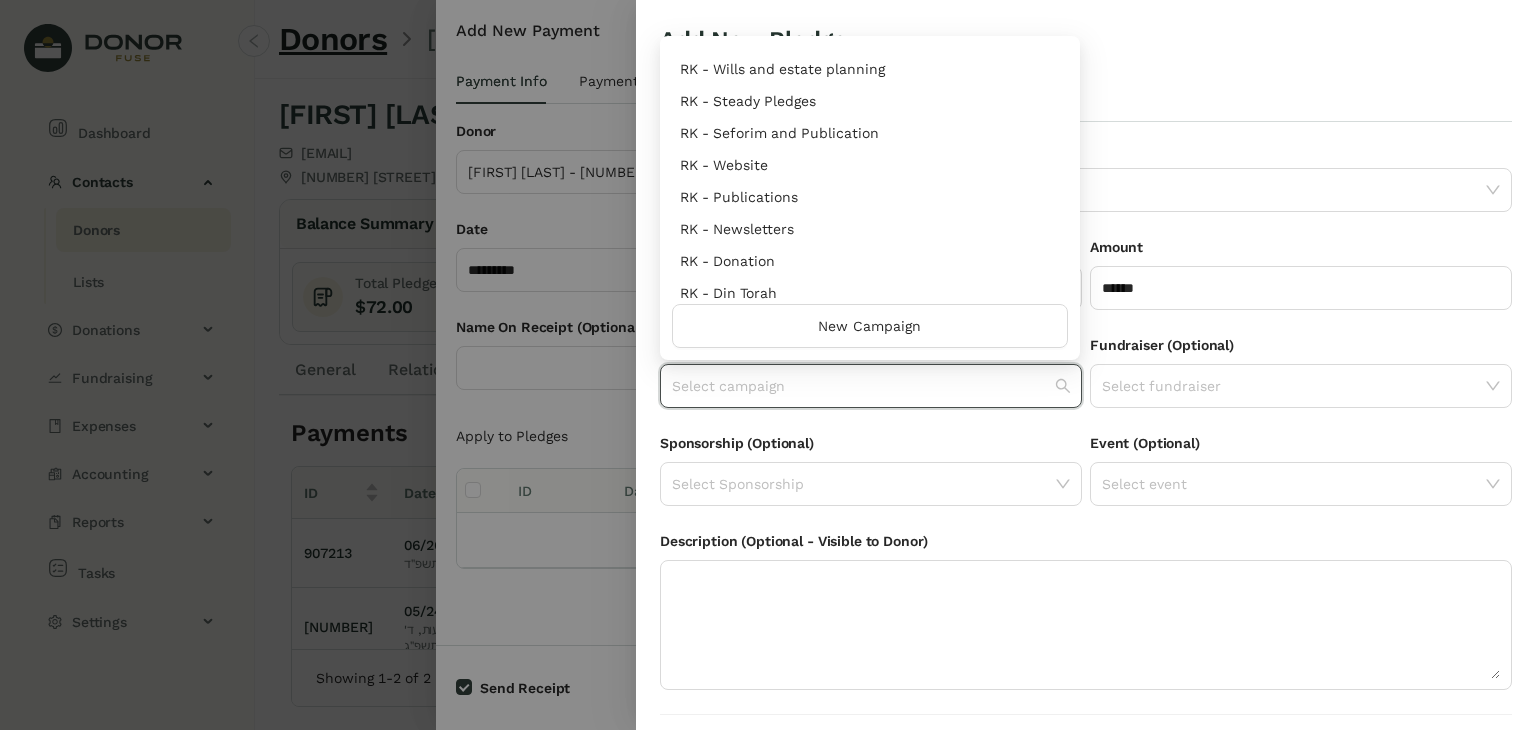 scroll, scrollTop: 960, scrollLeft: 0, axis: vertical 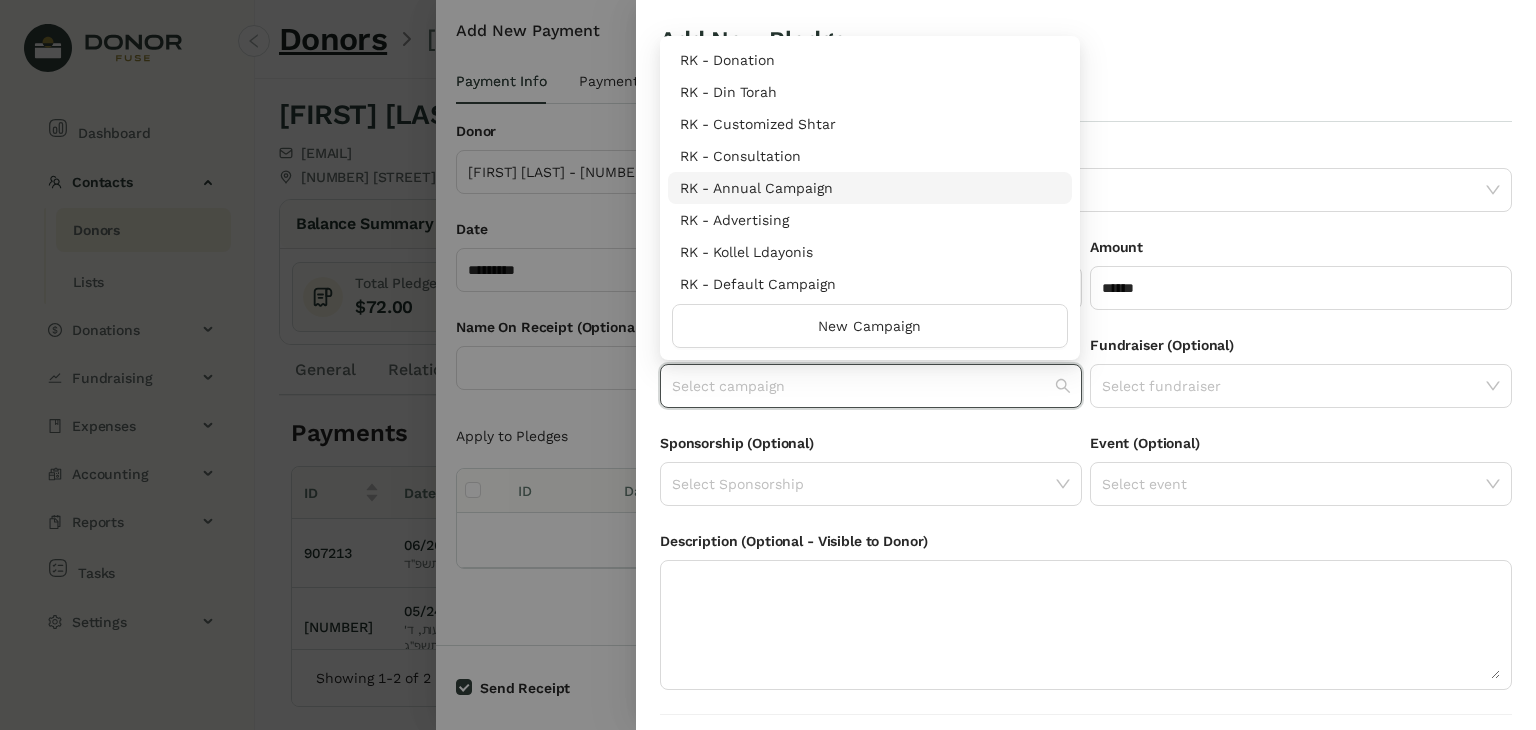 click on "RK - Annual Campaign" at bounding box center (870, 188) 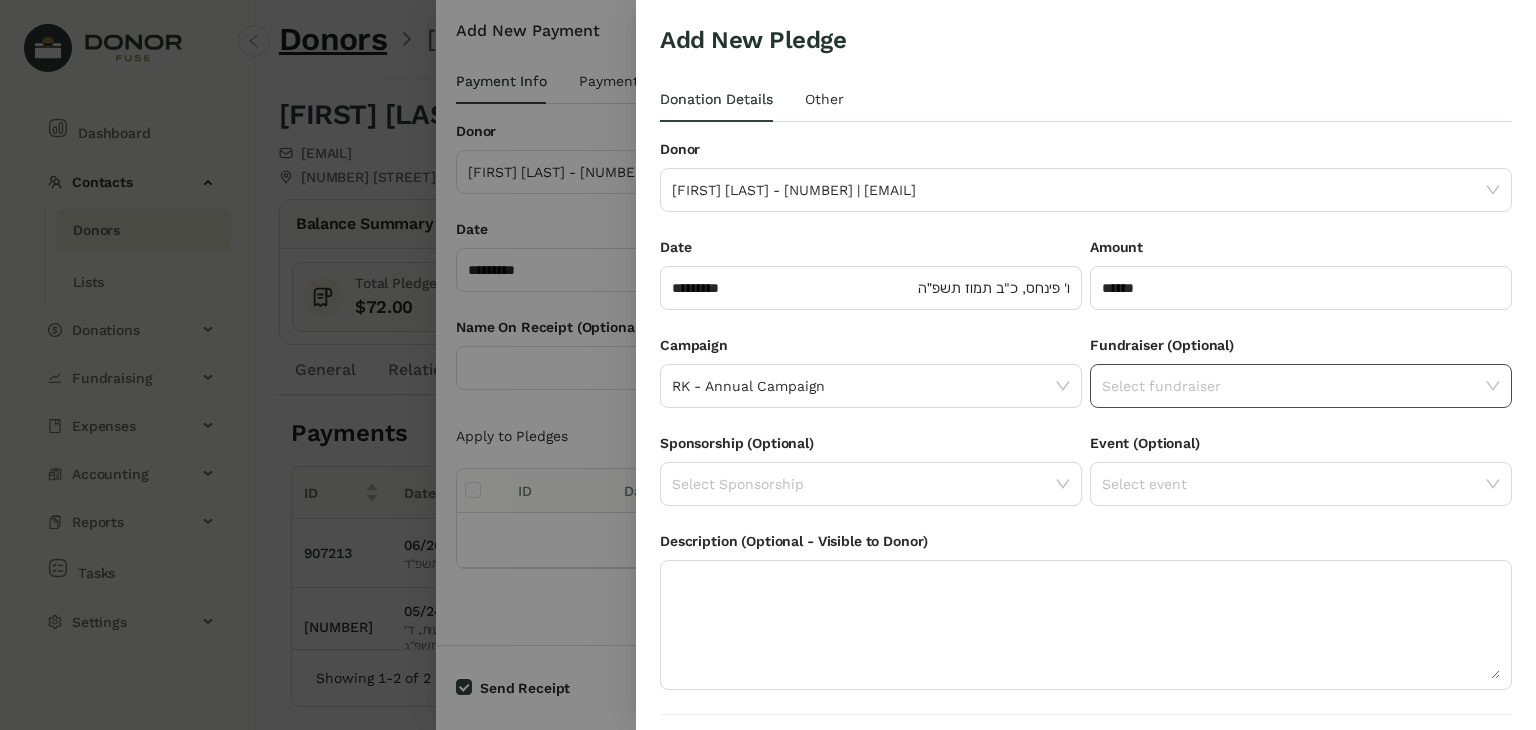 click on "Select fundraiser" 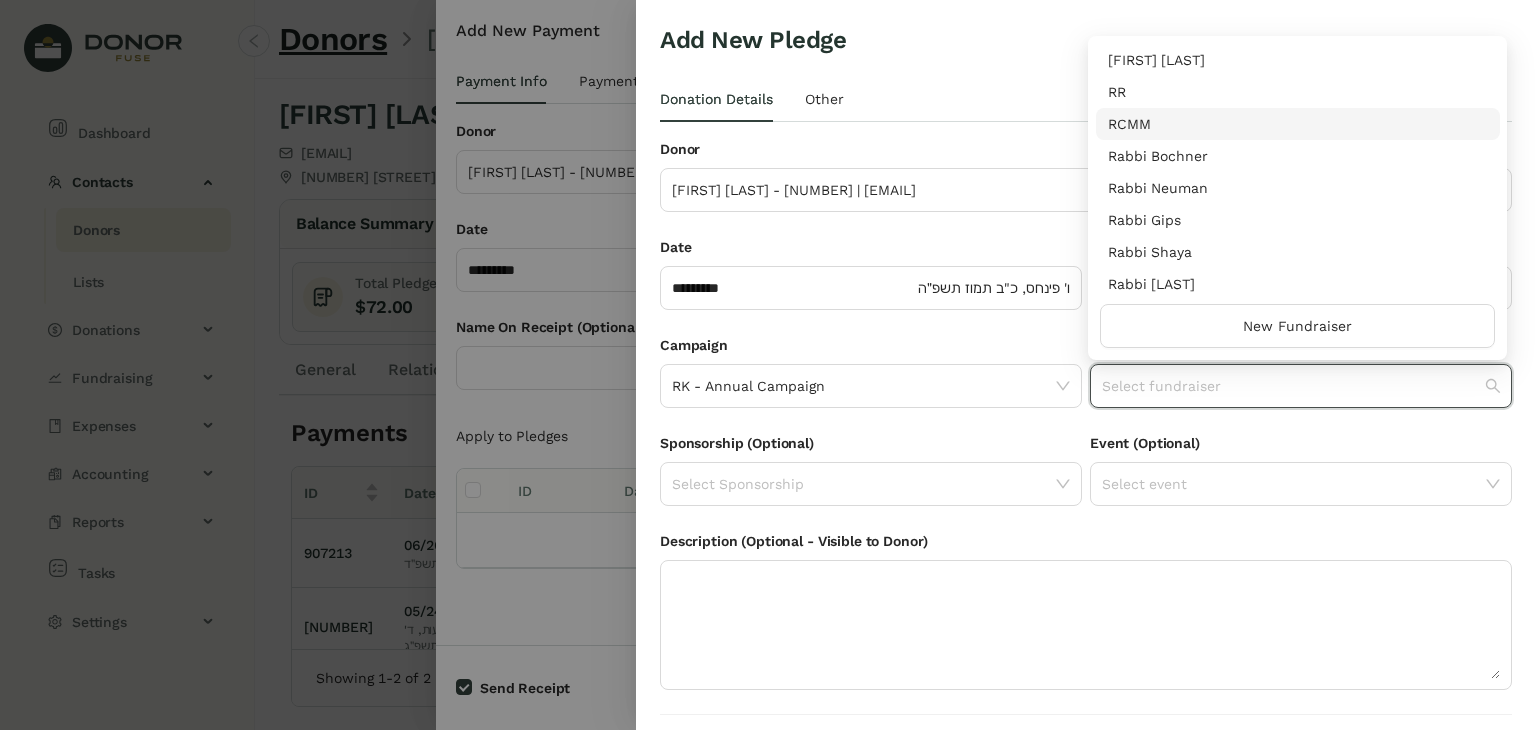scroll, scrollTop: 256, scrollLeft: 0, axis: vertical 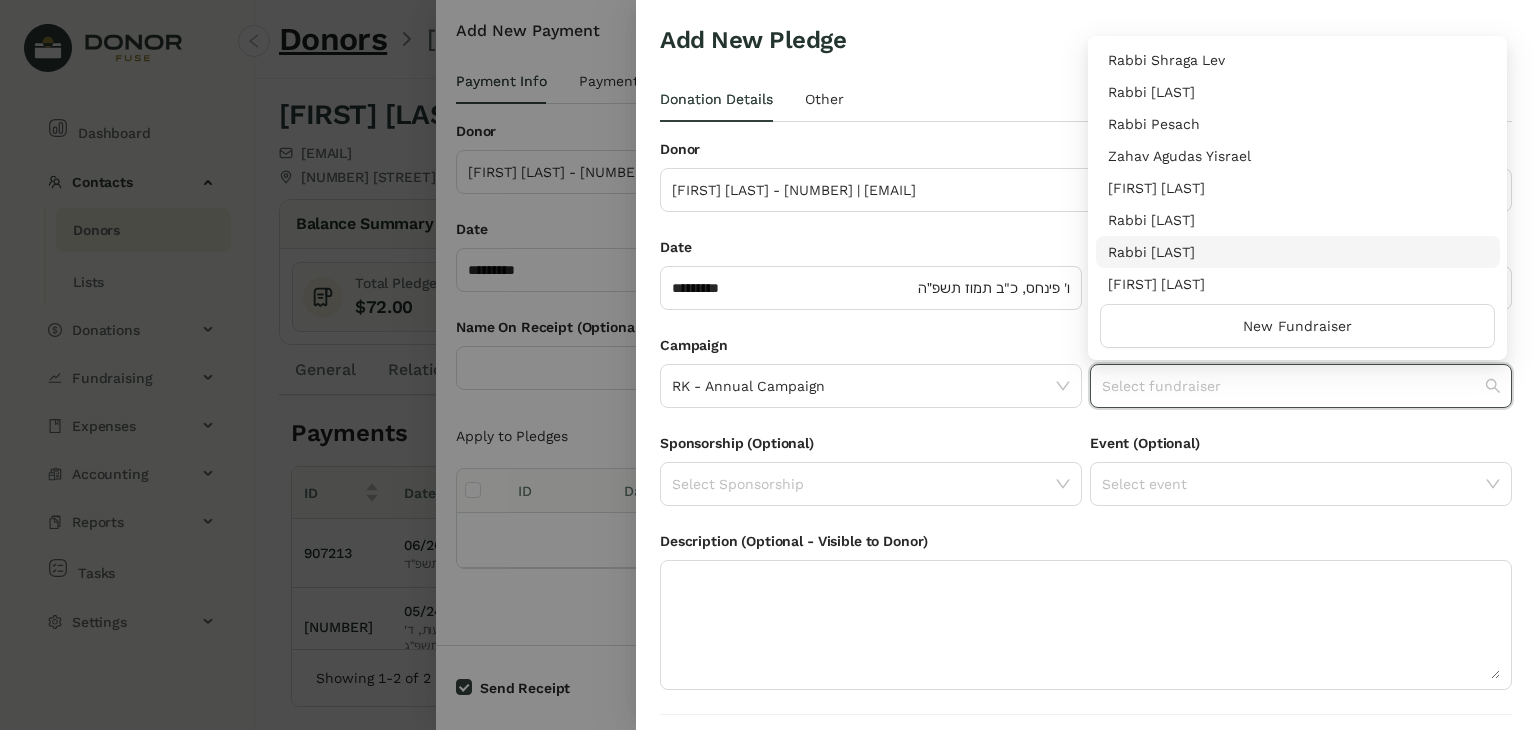 click on "Rabbi [LAST]" at bounding box center (1298, 252) 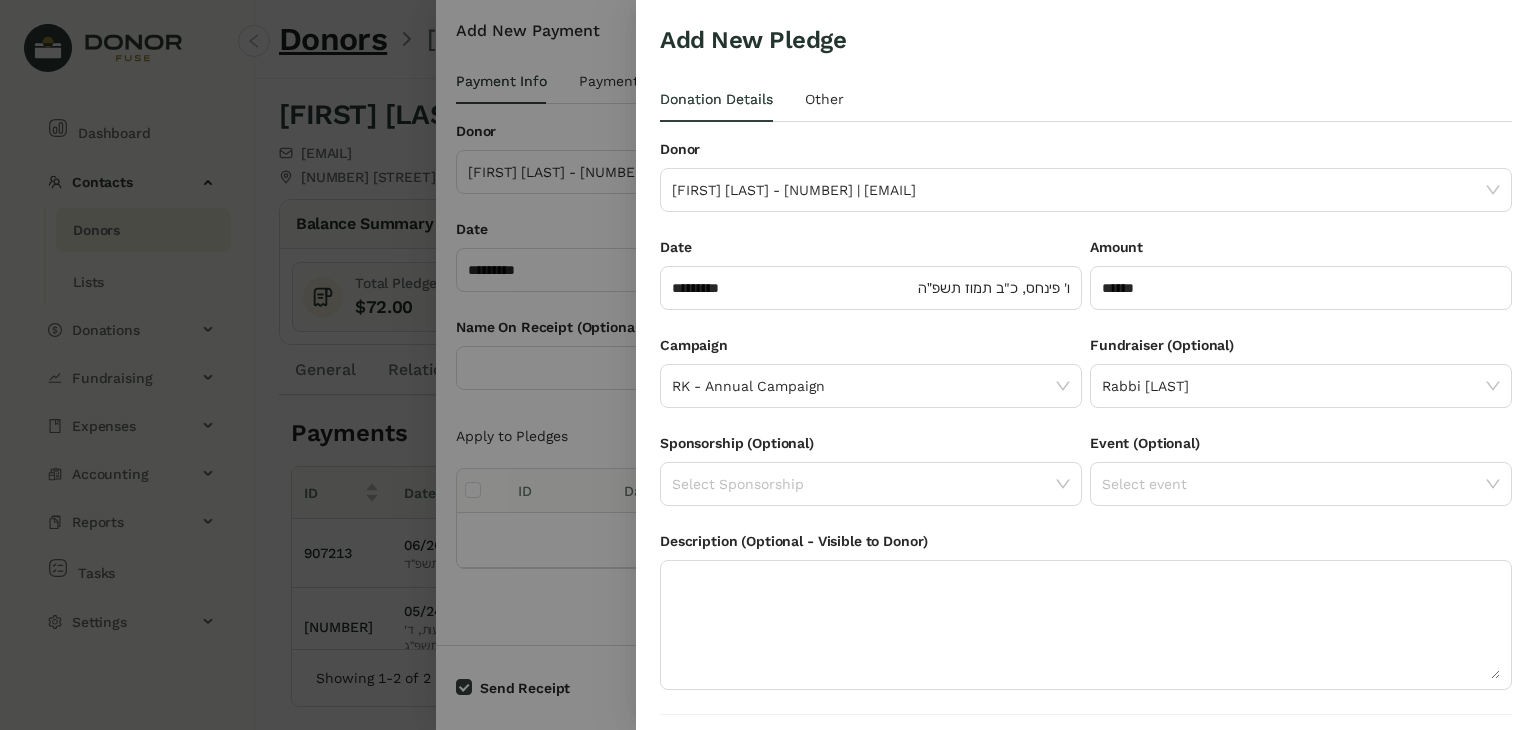 scroll, scrollTop: 54, scrollLeft: 0, axis: vertical 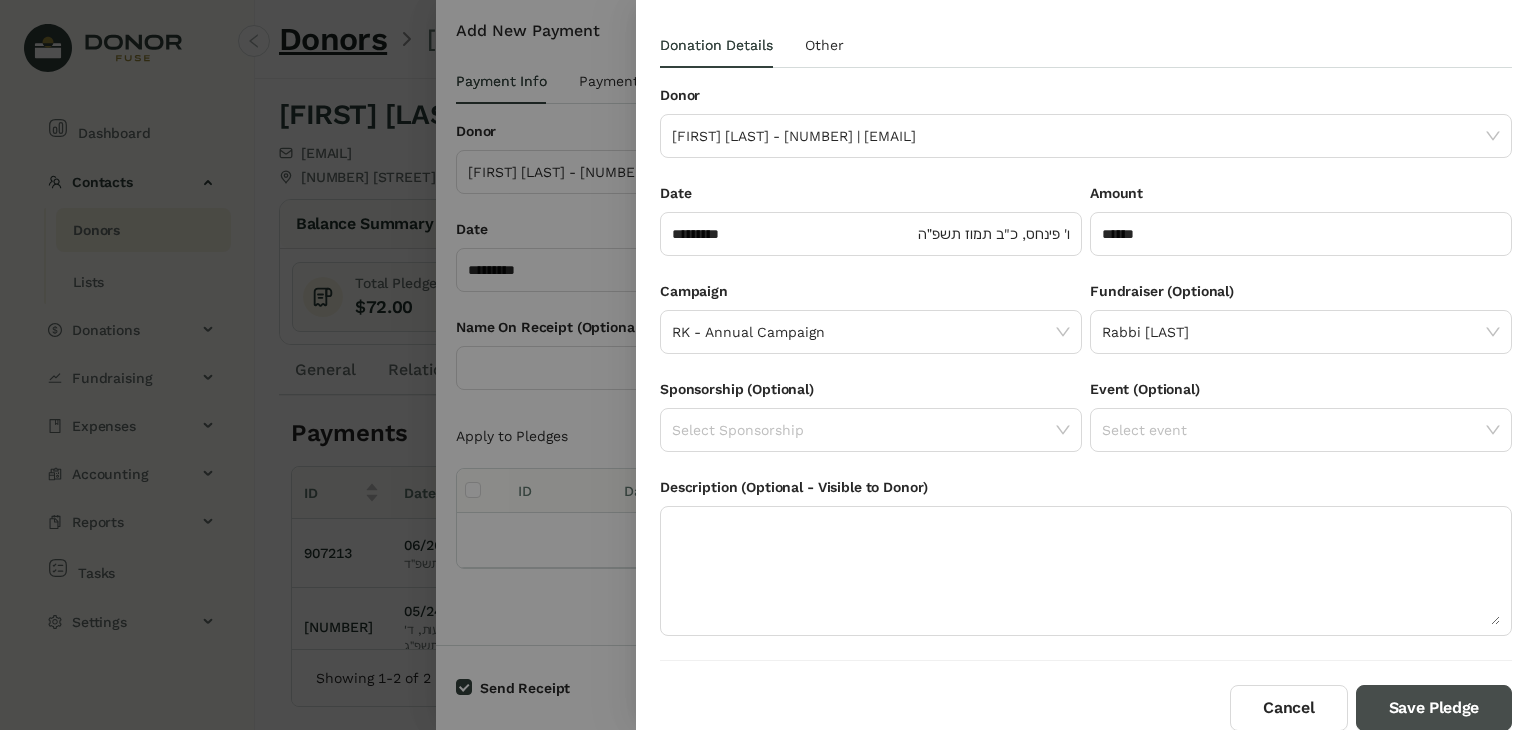 click on "Save Pledge" at bounding box center (1434, 708) 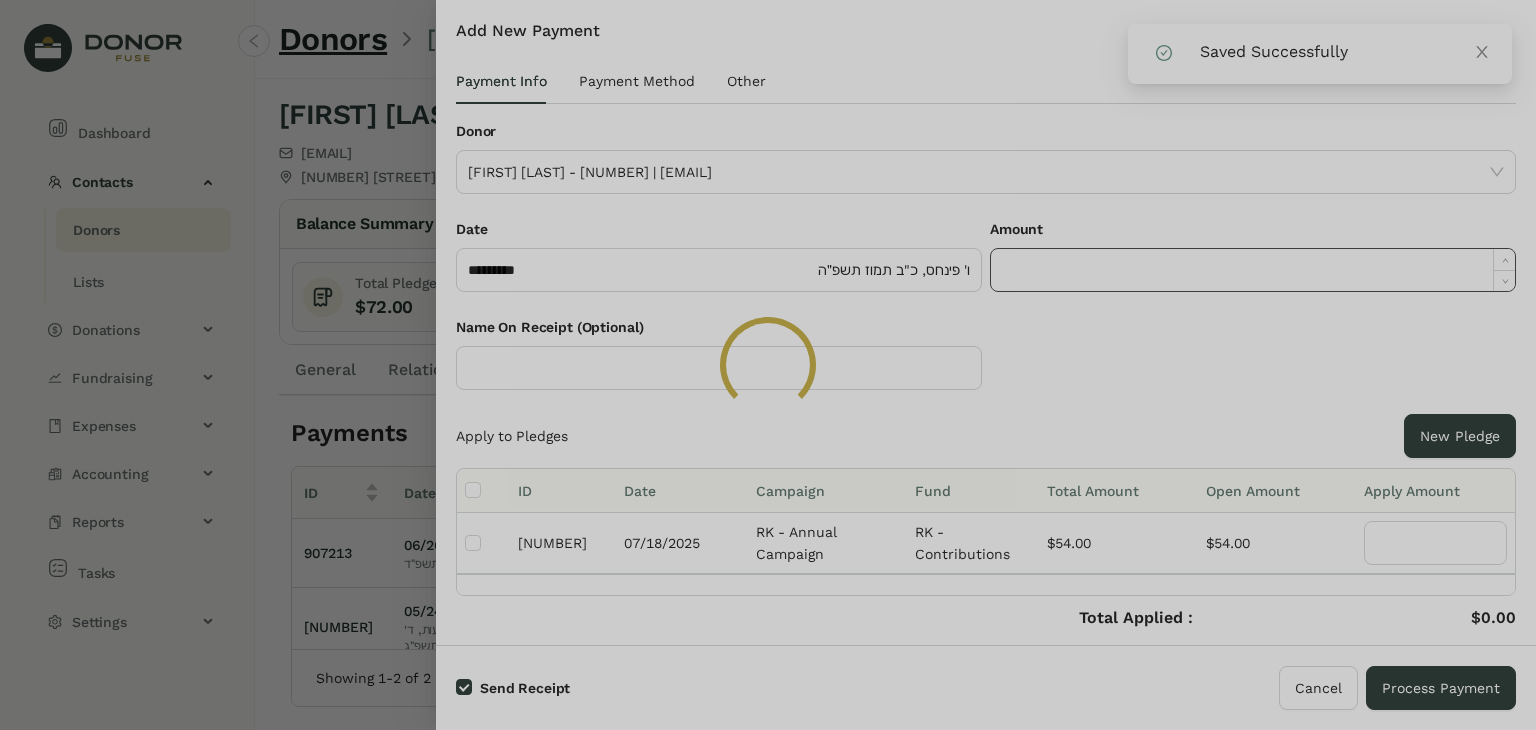 click 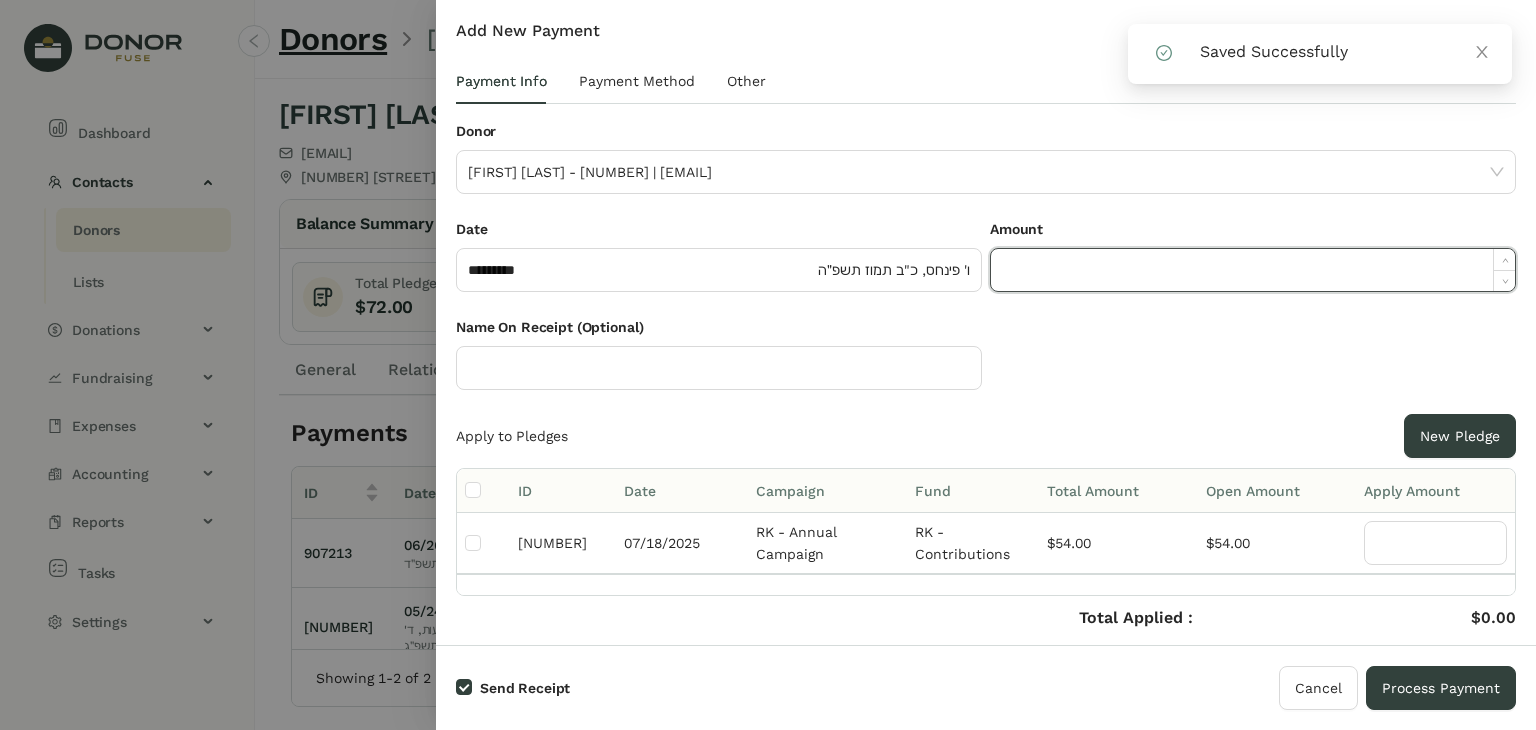 paste on "*****" 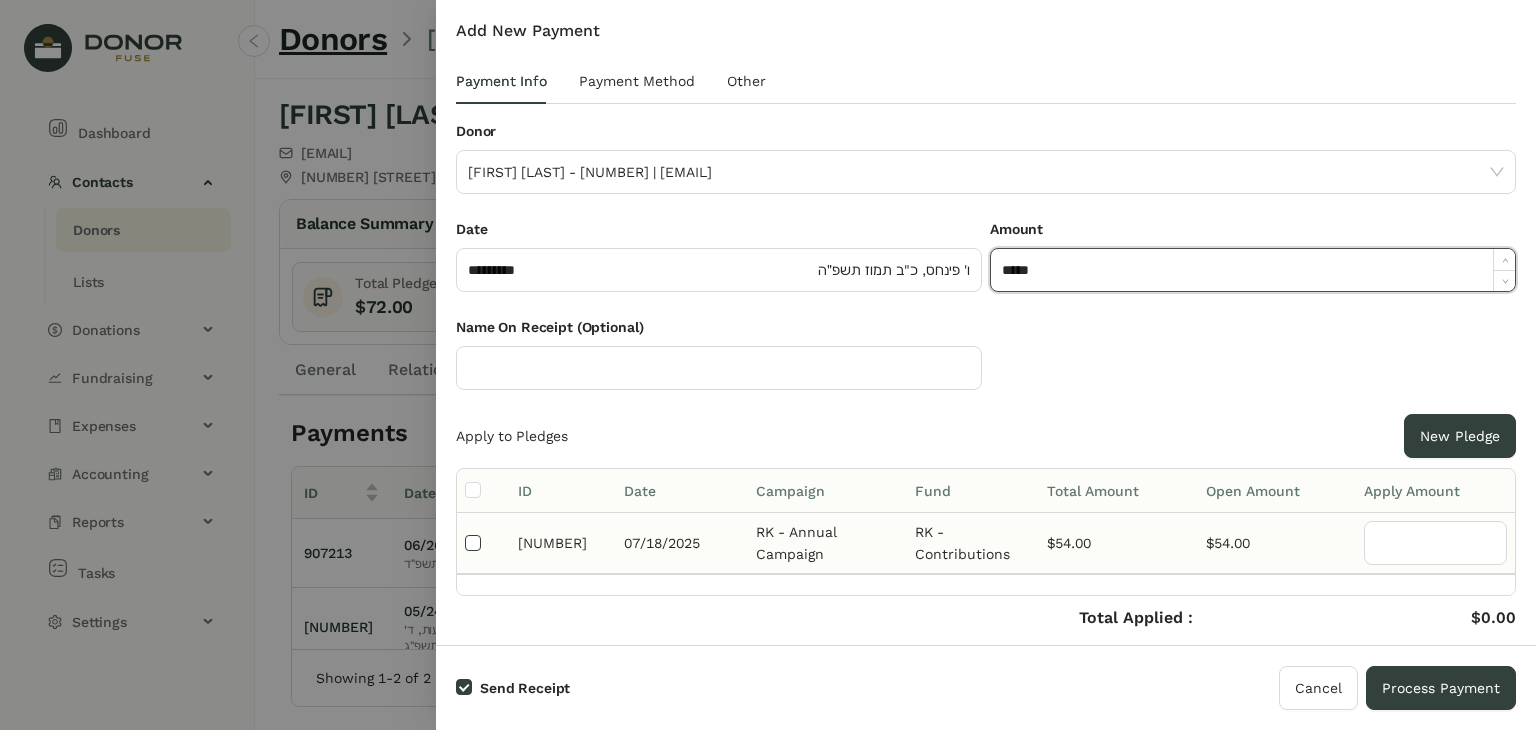 type on "******" 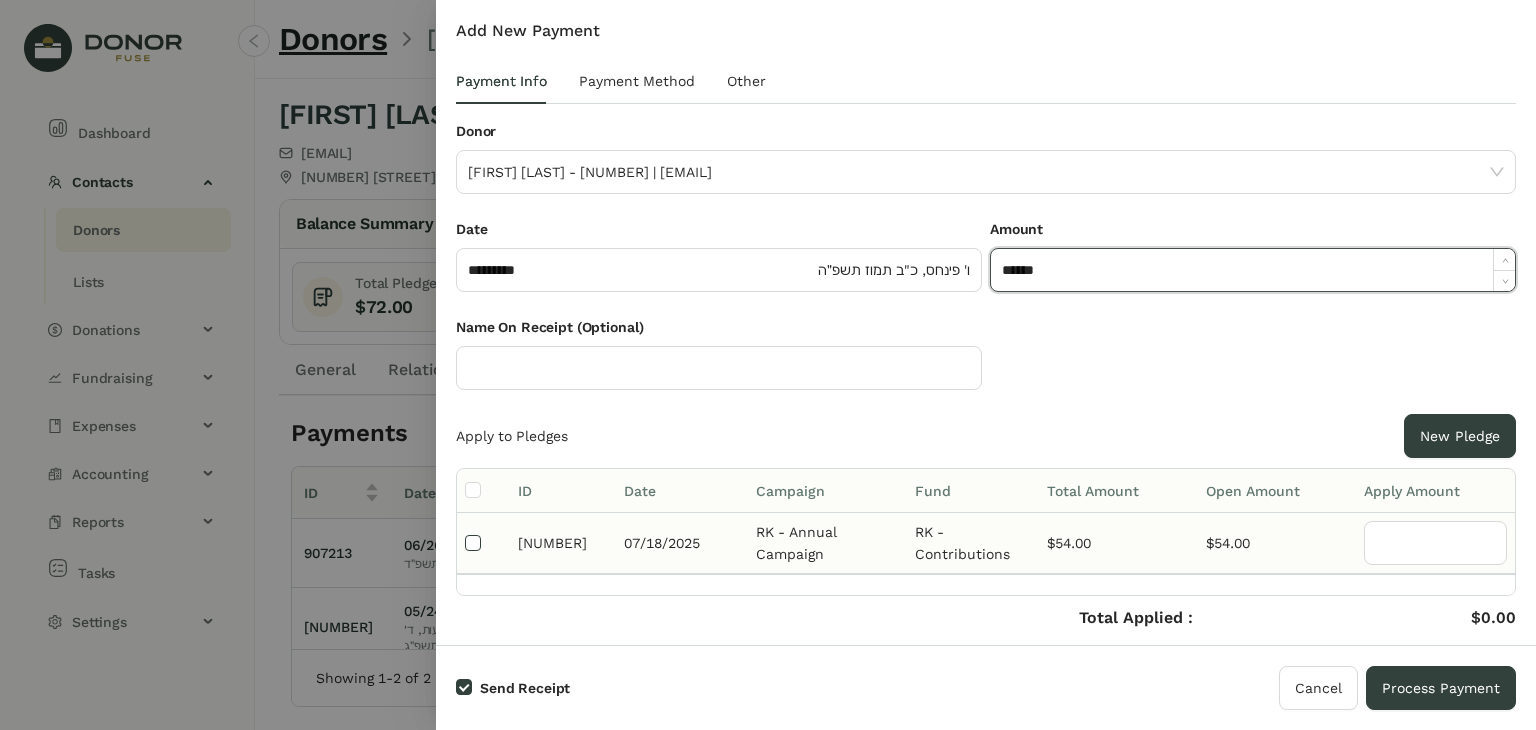 type on "**" 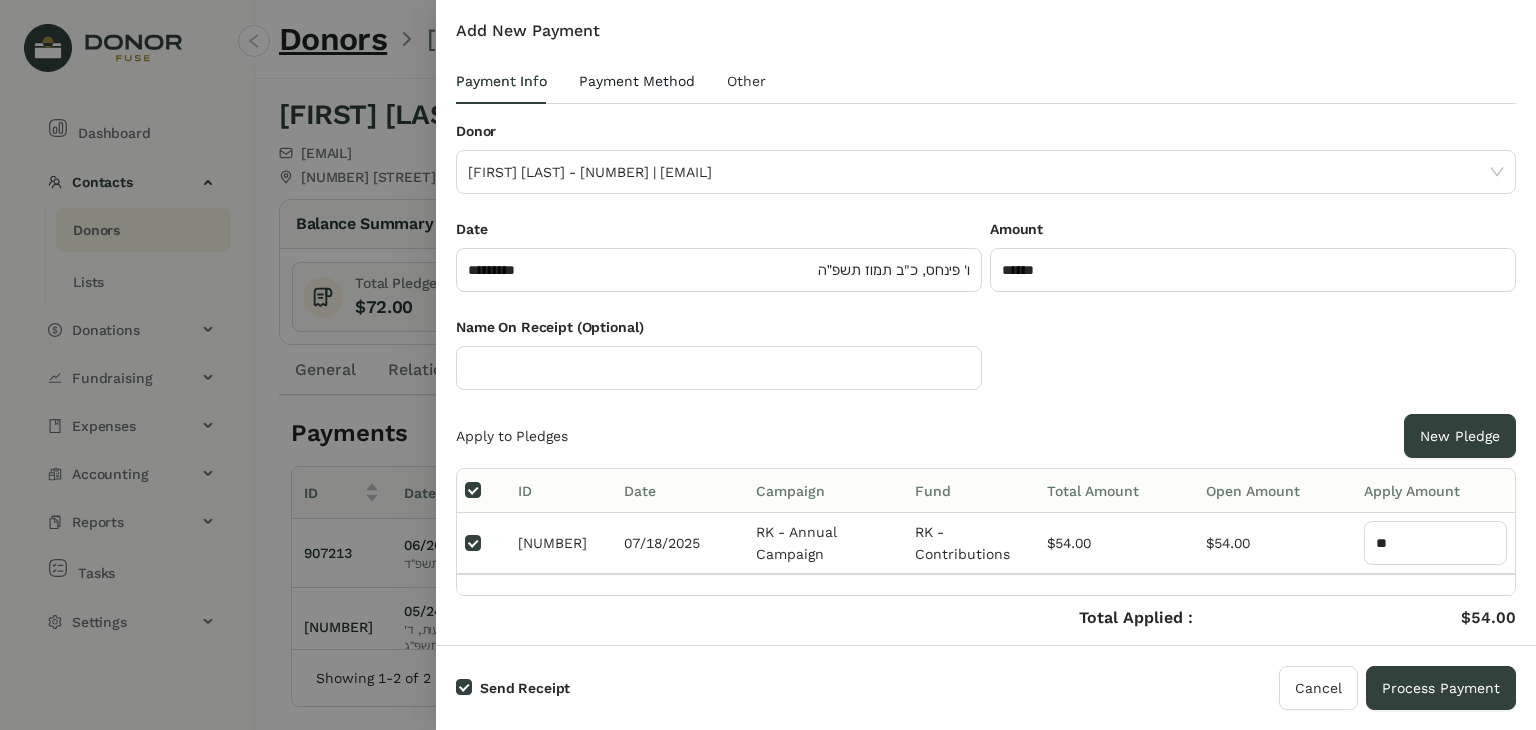click on "Payment Method" at bounding box center (637, 81) 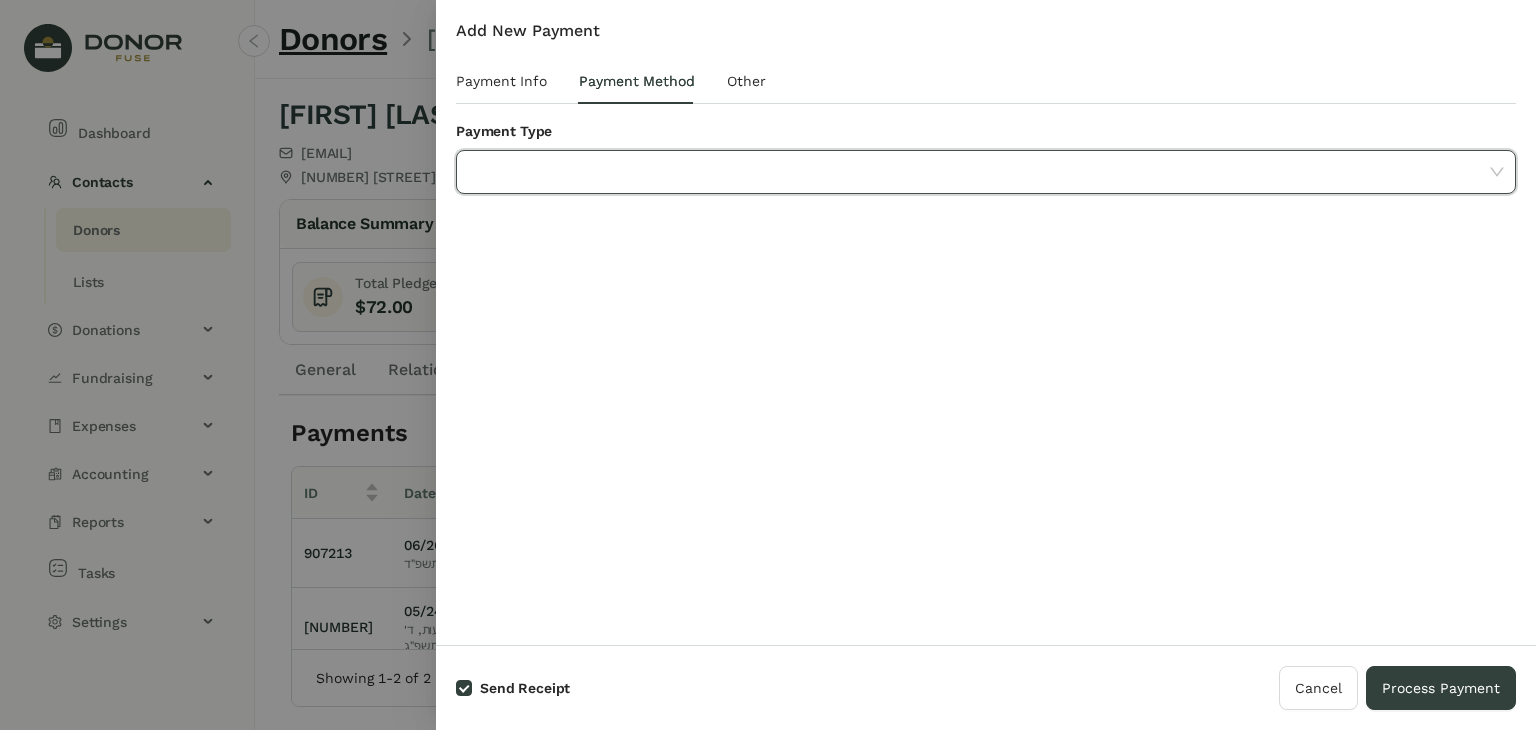 click 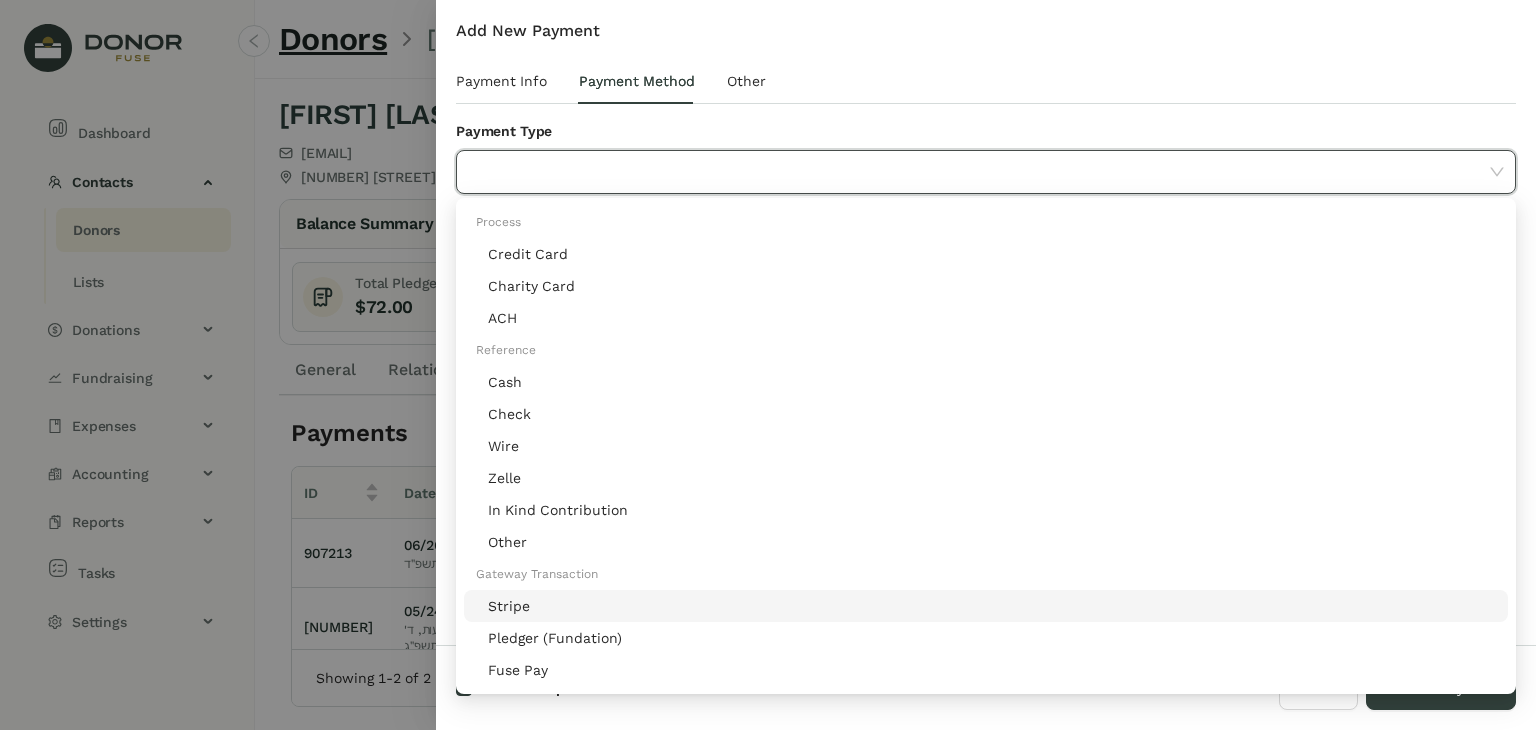 click on "Stripe" 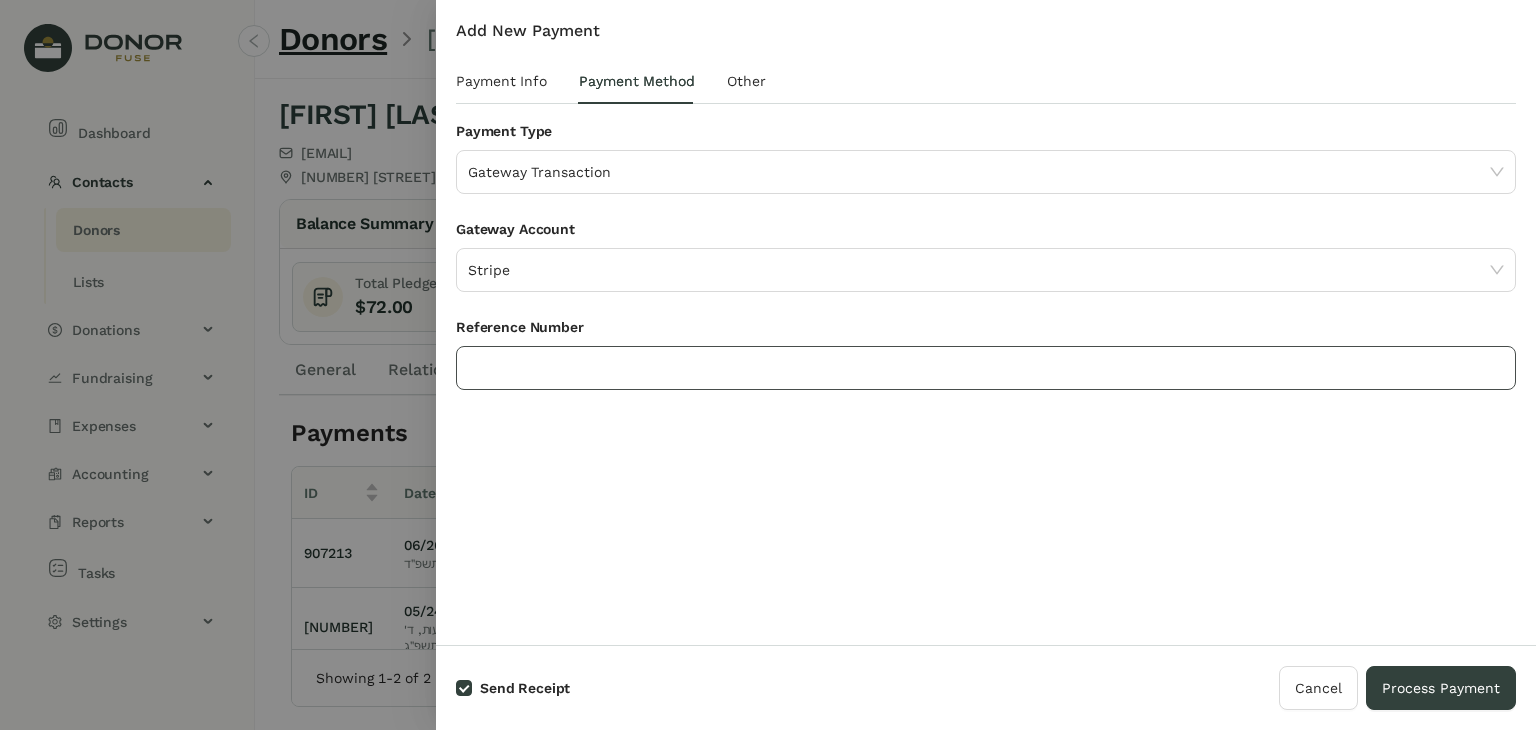 click 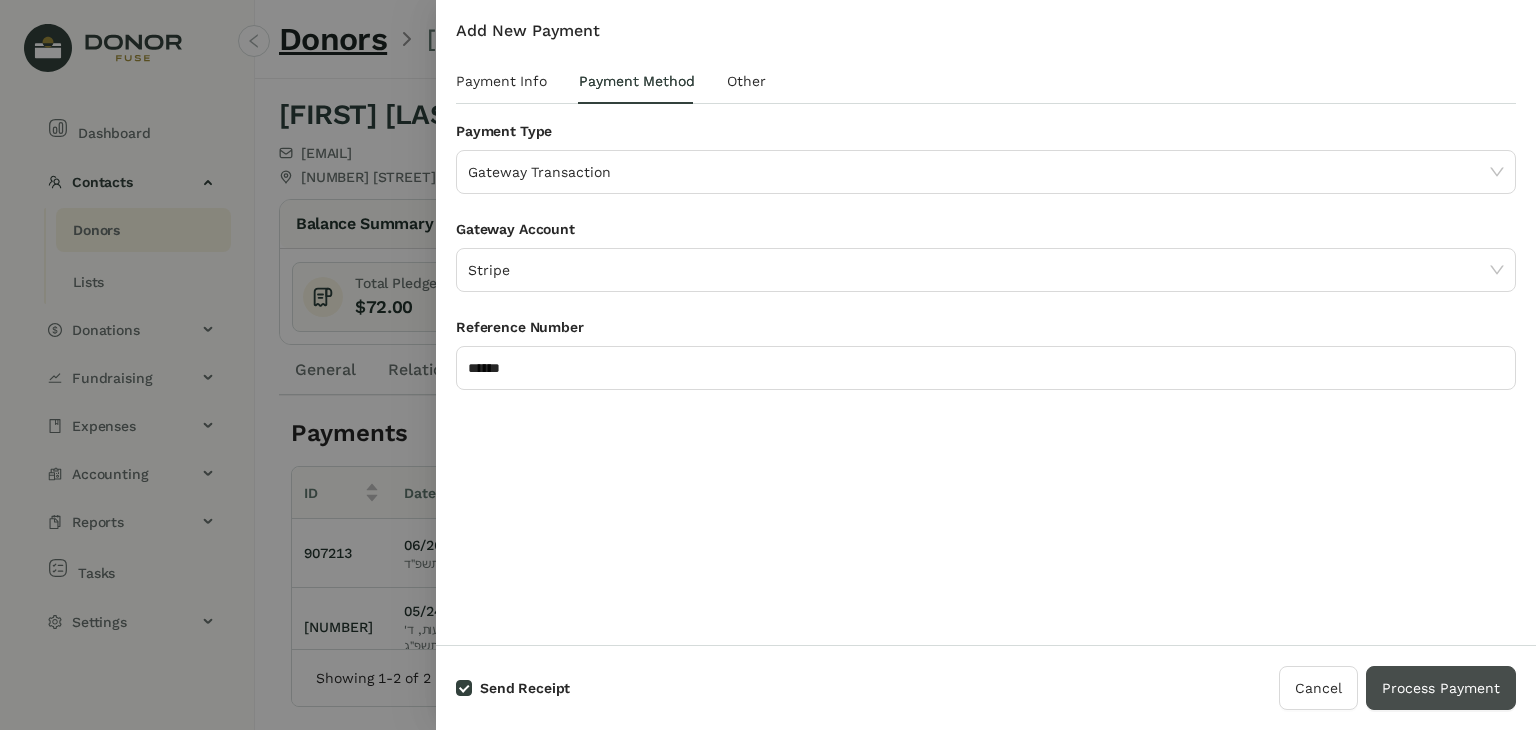 click on "Process Payment" at bounding box center [1441, 688] 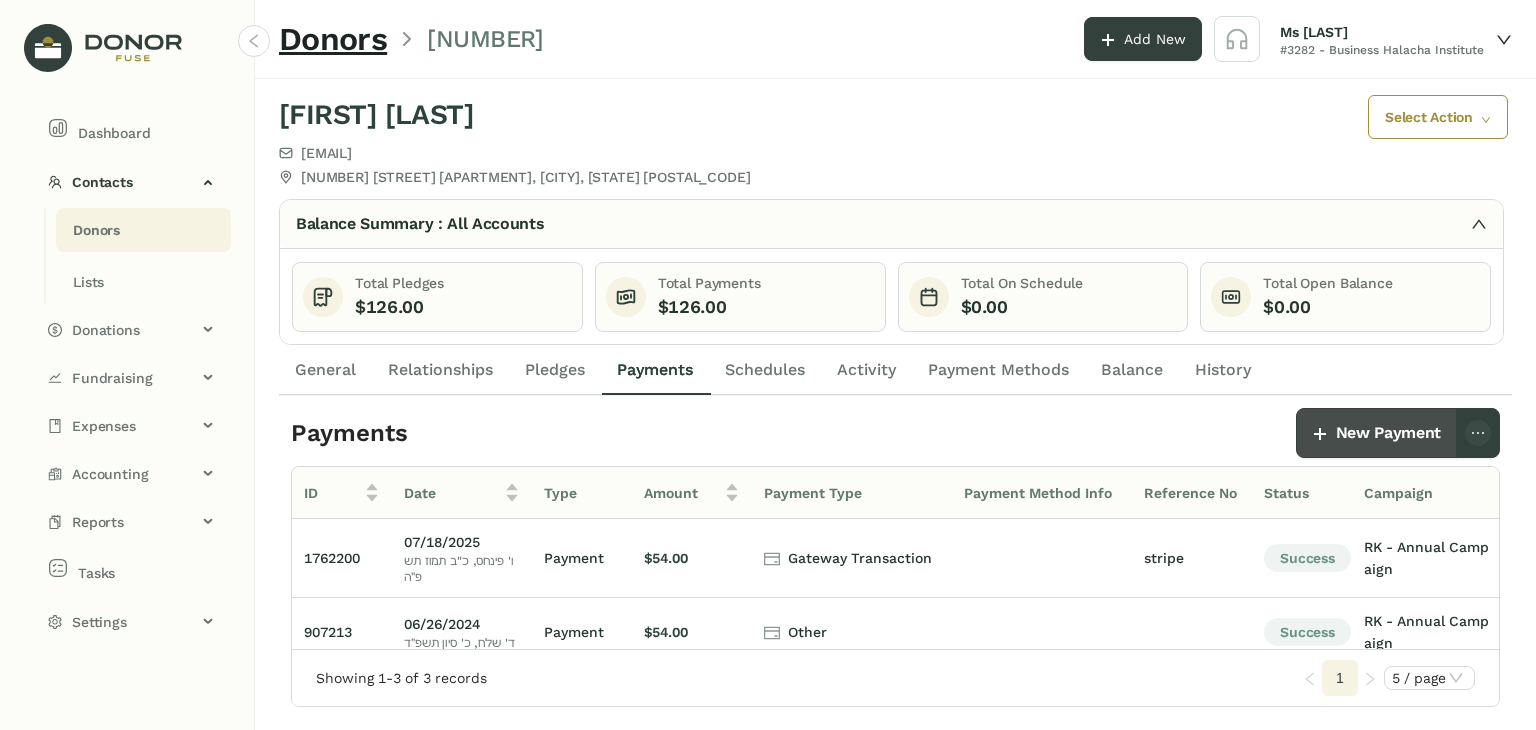 type 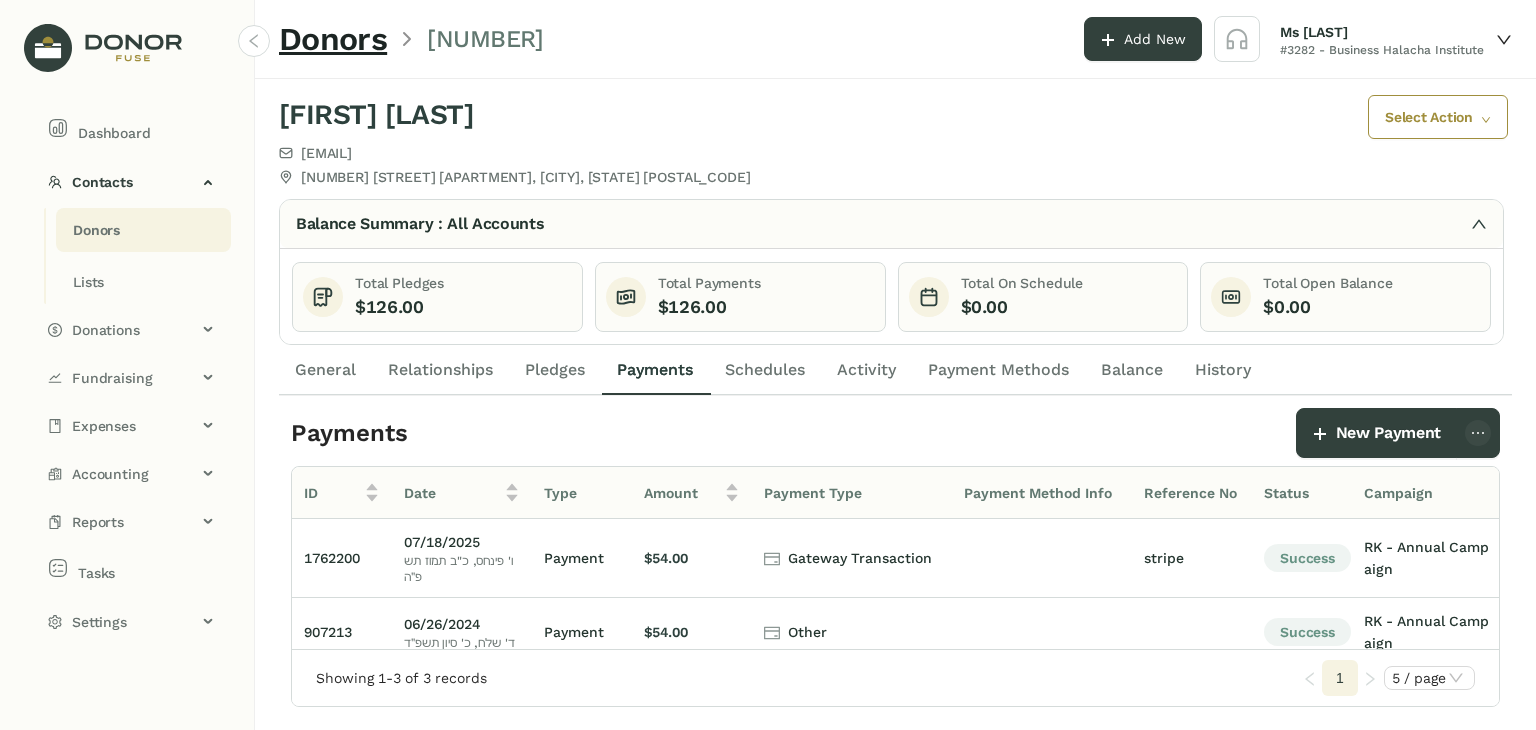 click on "Donors Lists" 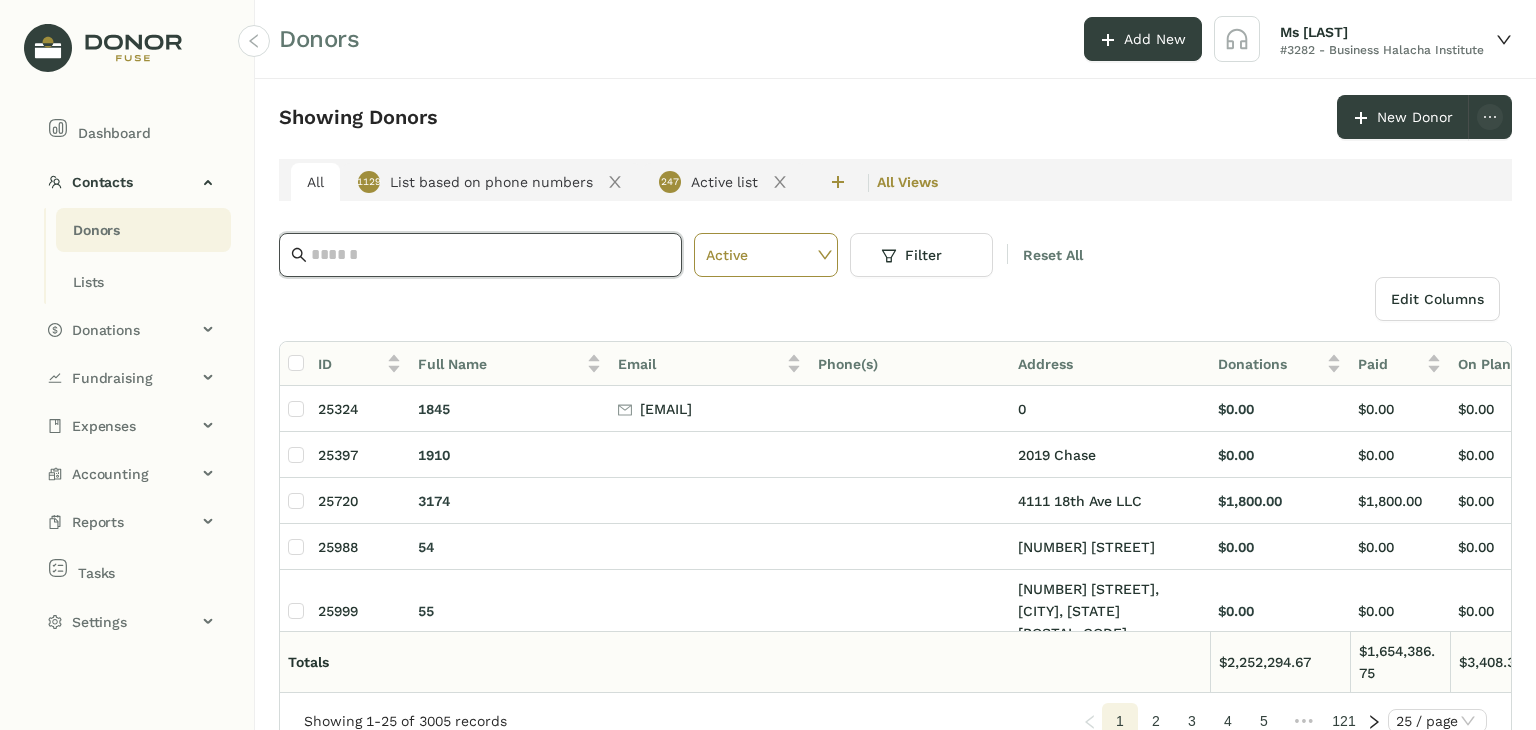 click 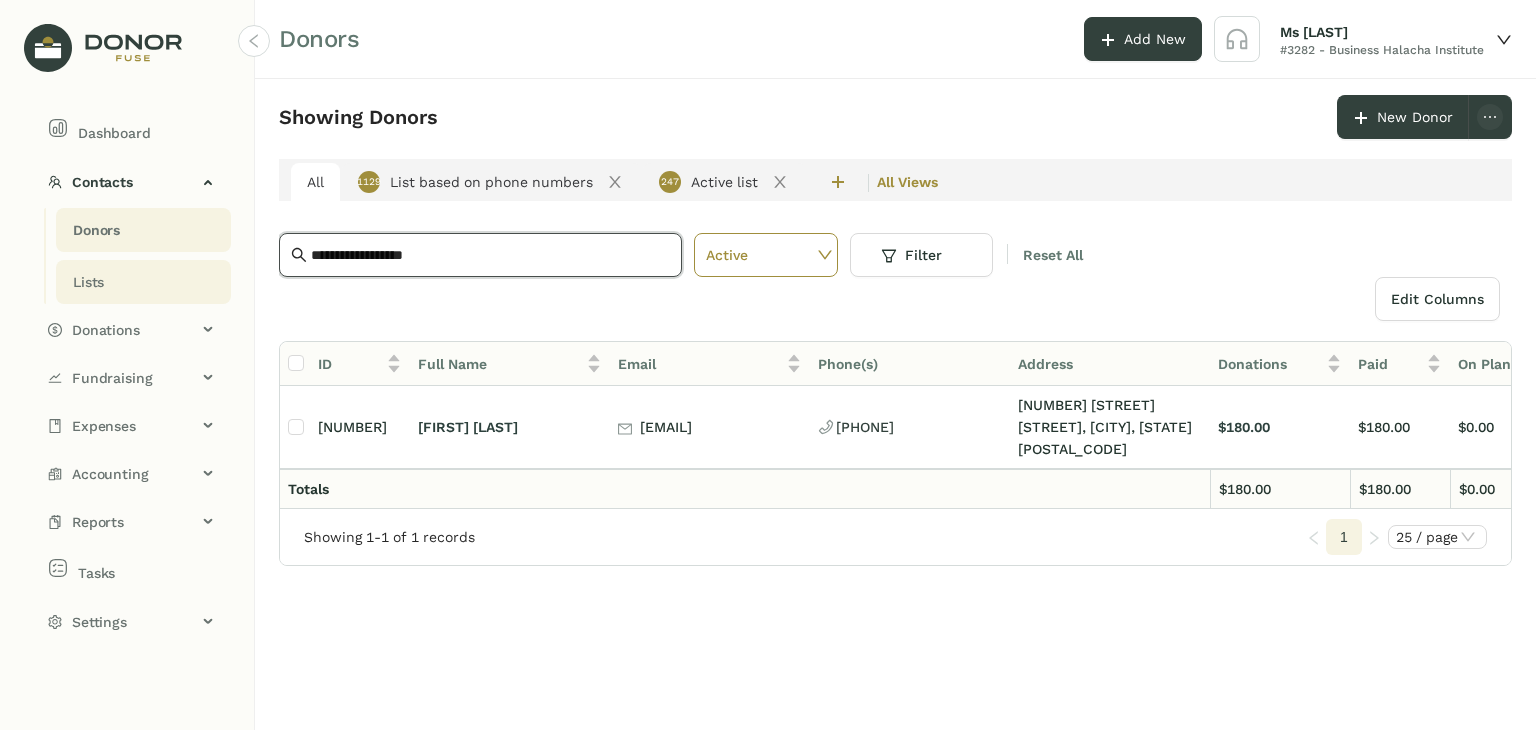 type on "**********" 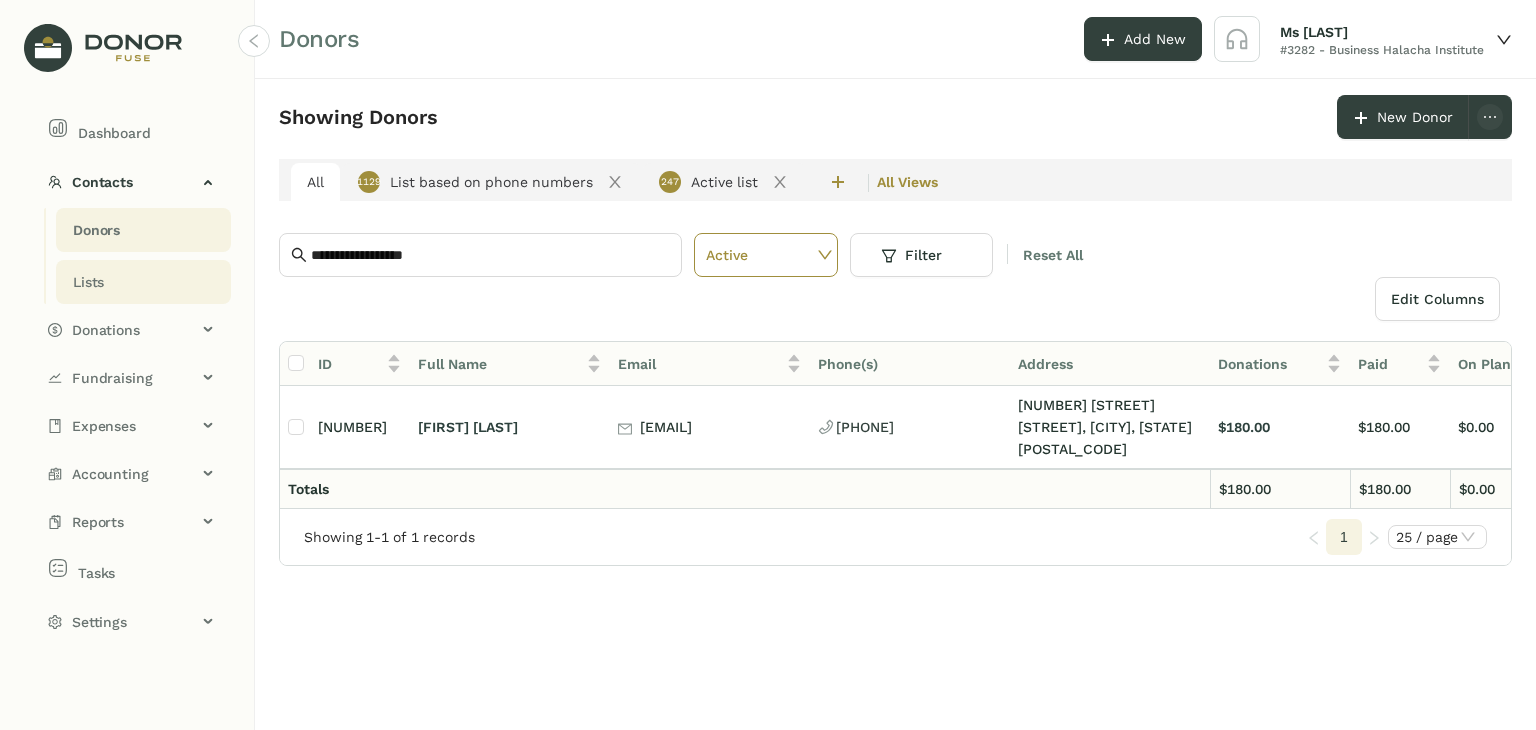 click on "Lists" 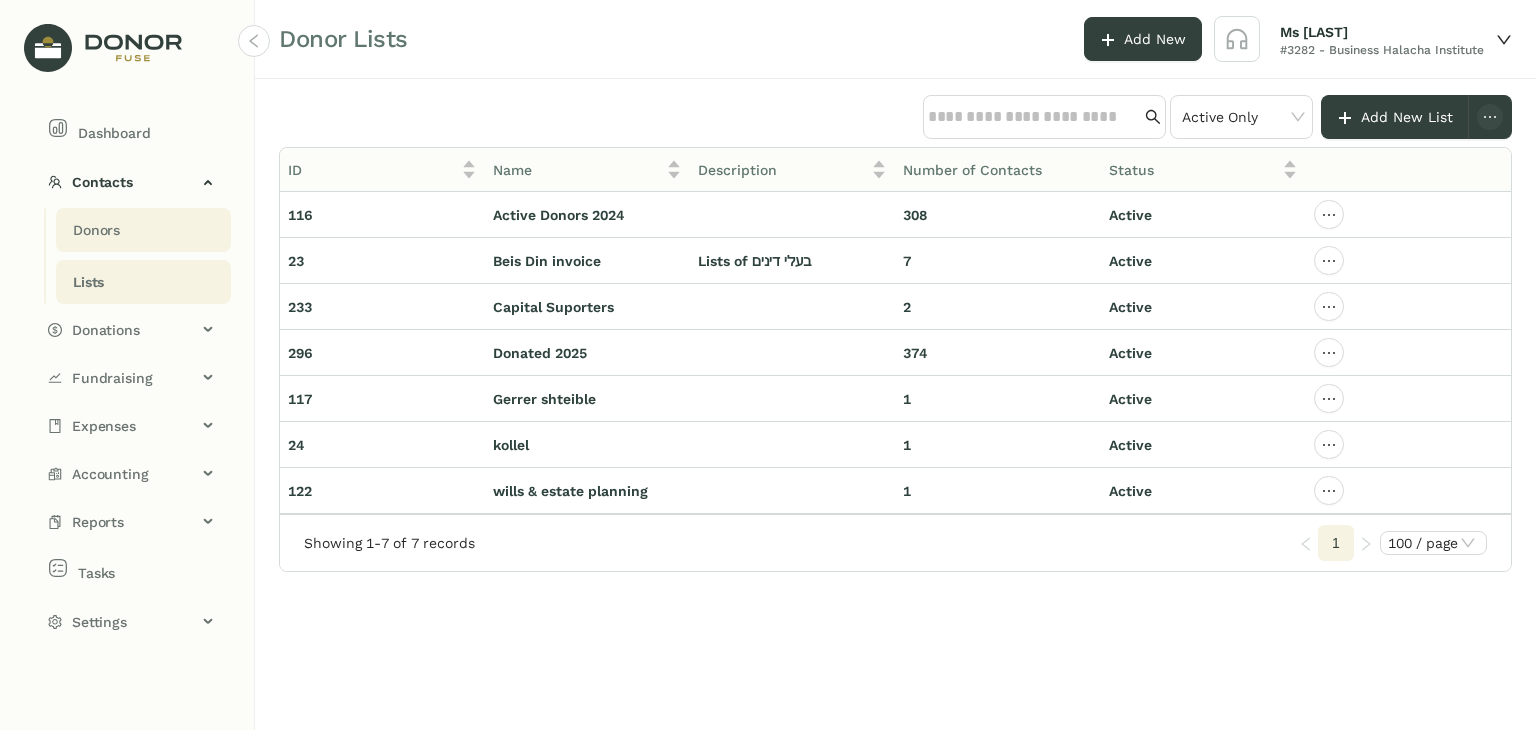 click on "Donors" 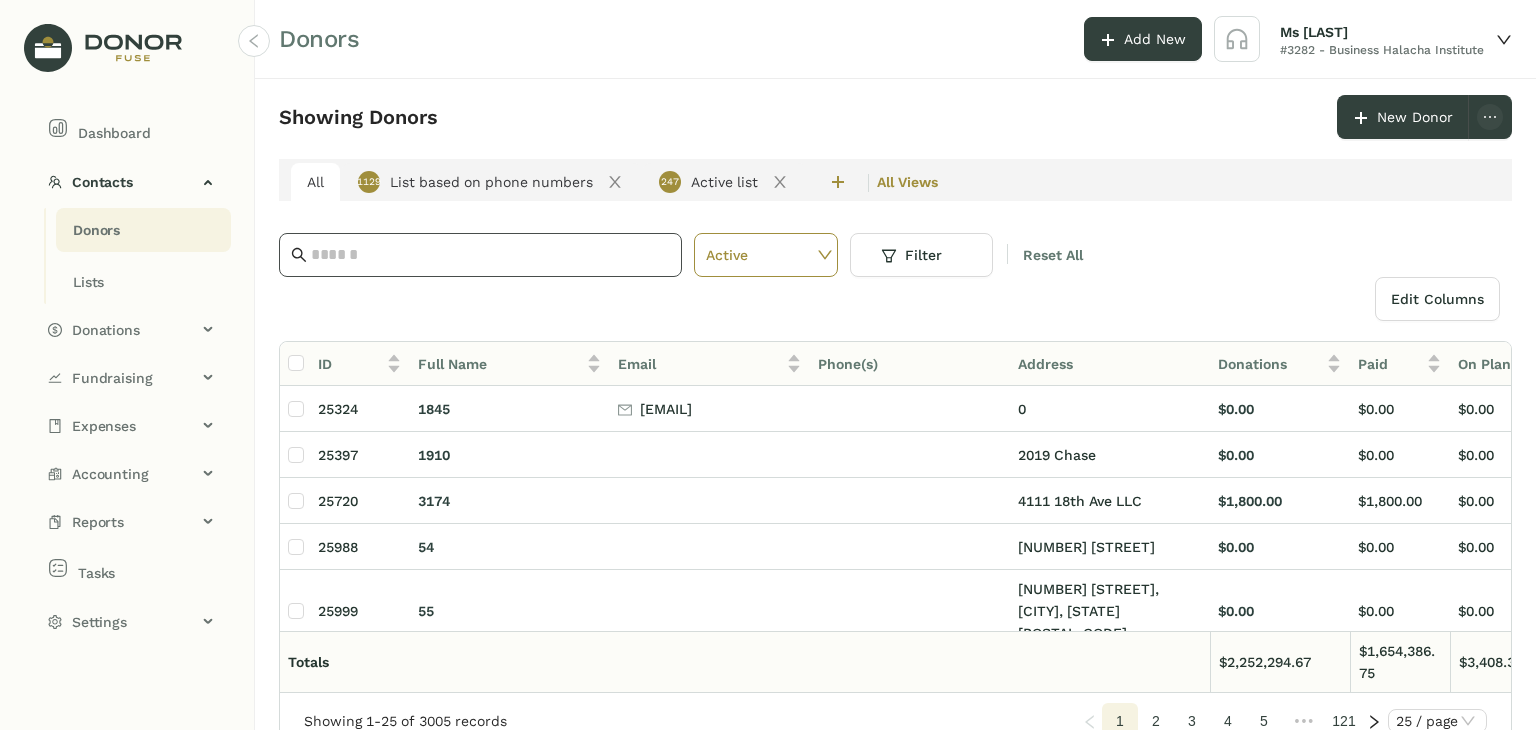 type 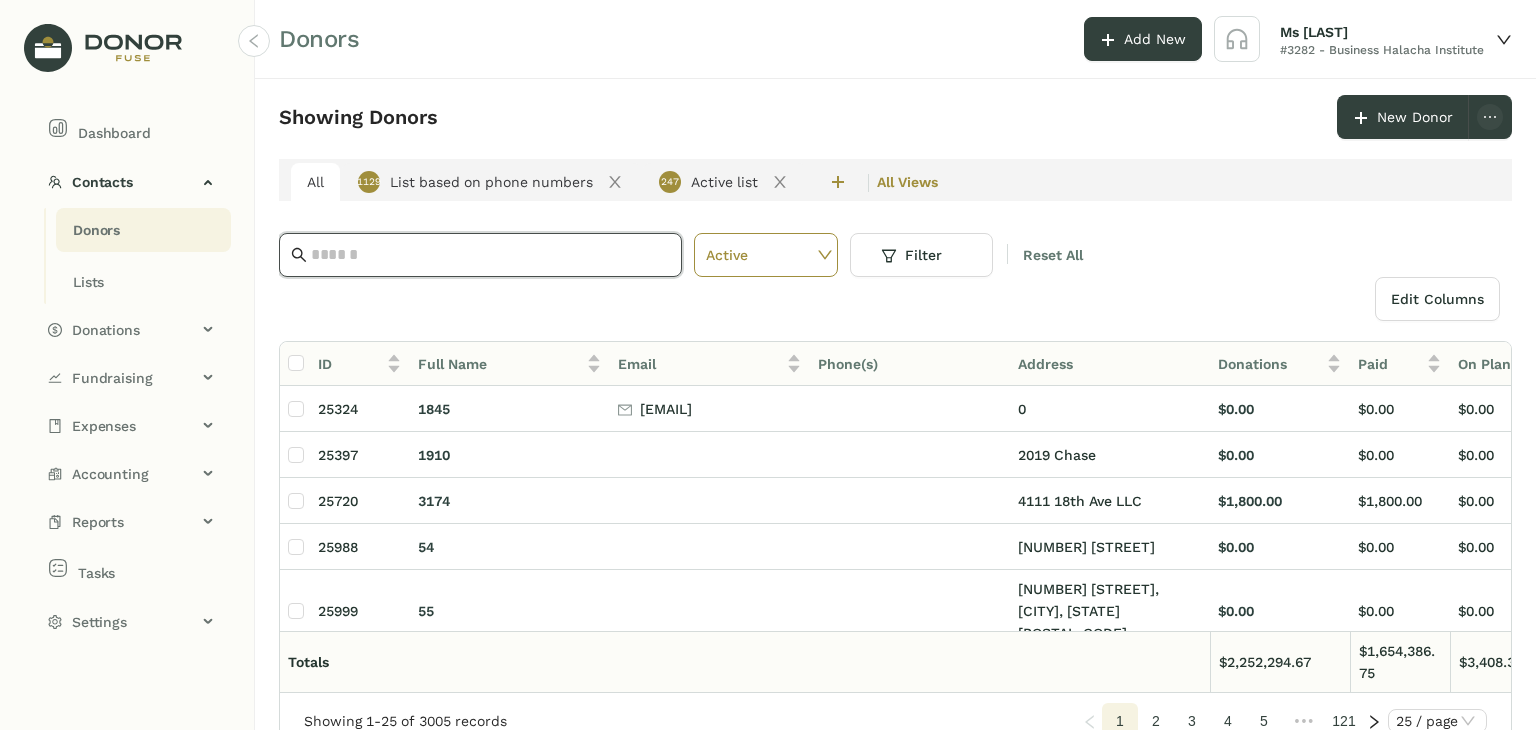 type on "*" 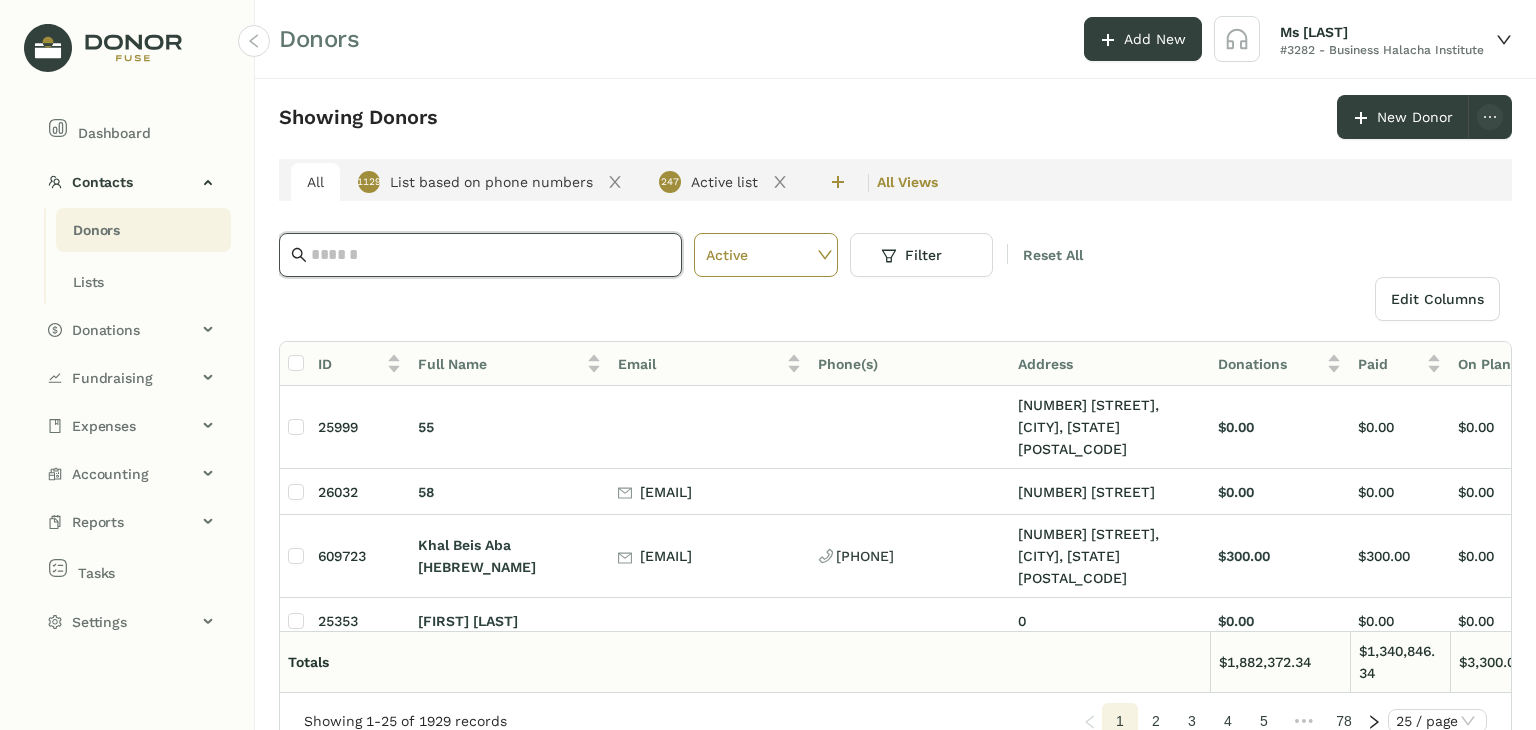 paste on "**********" 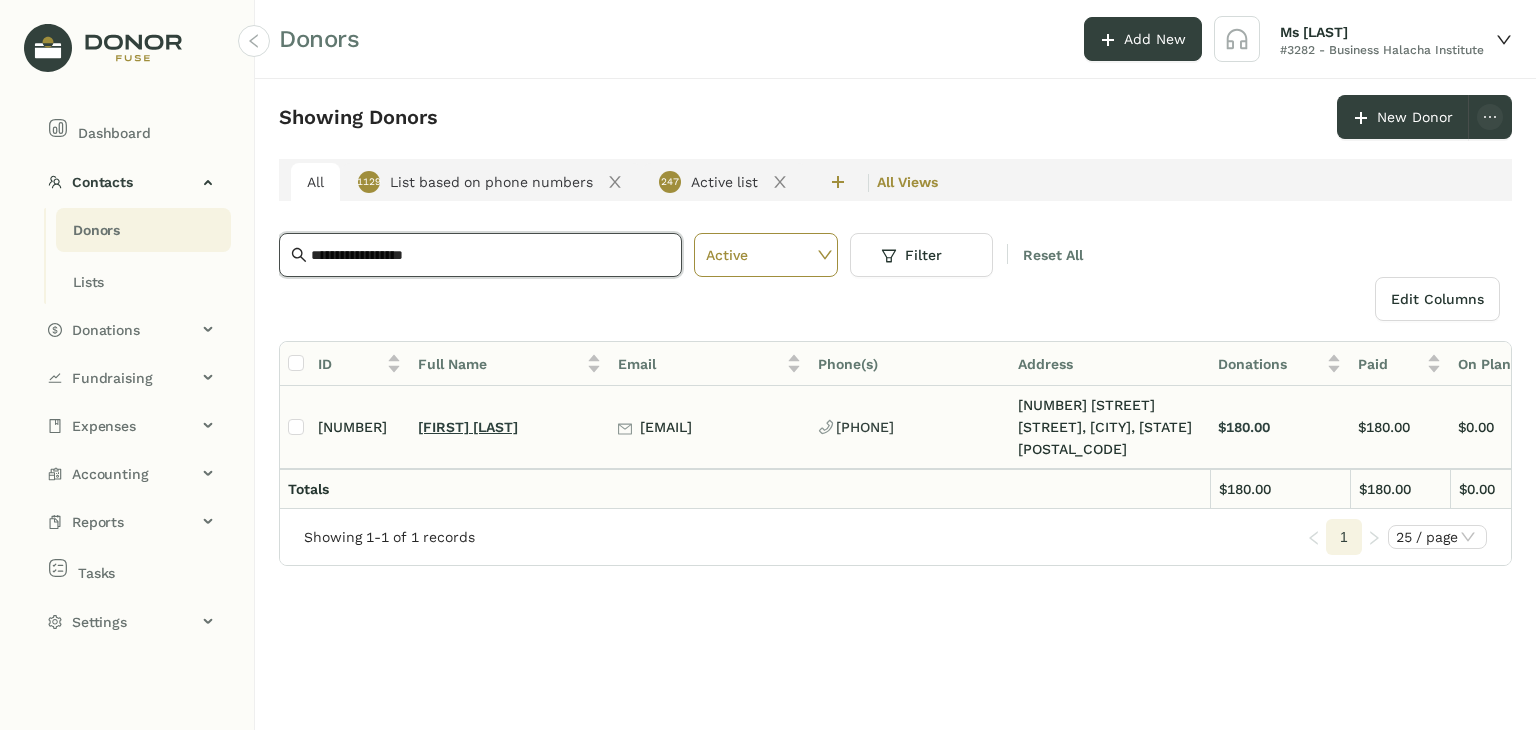 type on "**********" 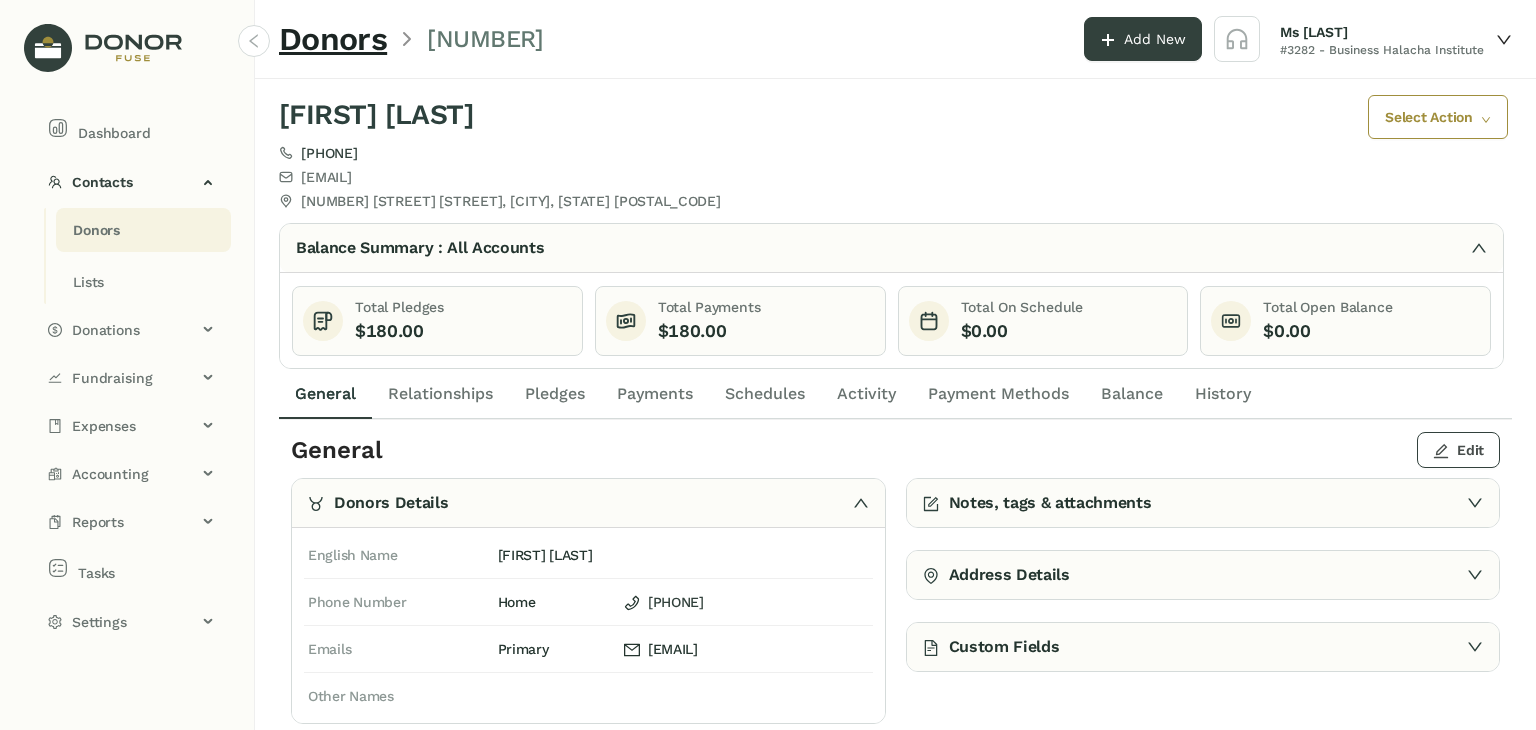 click on "Edit" 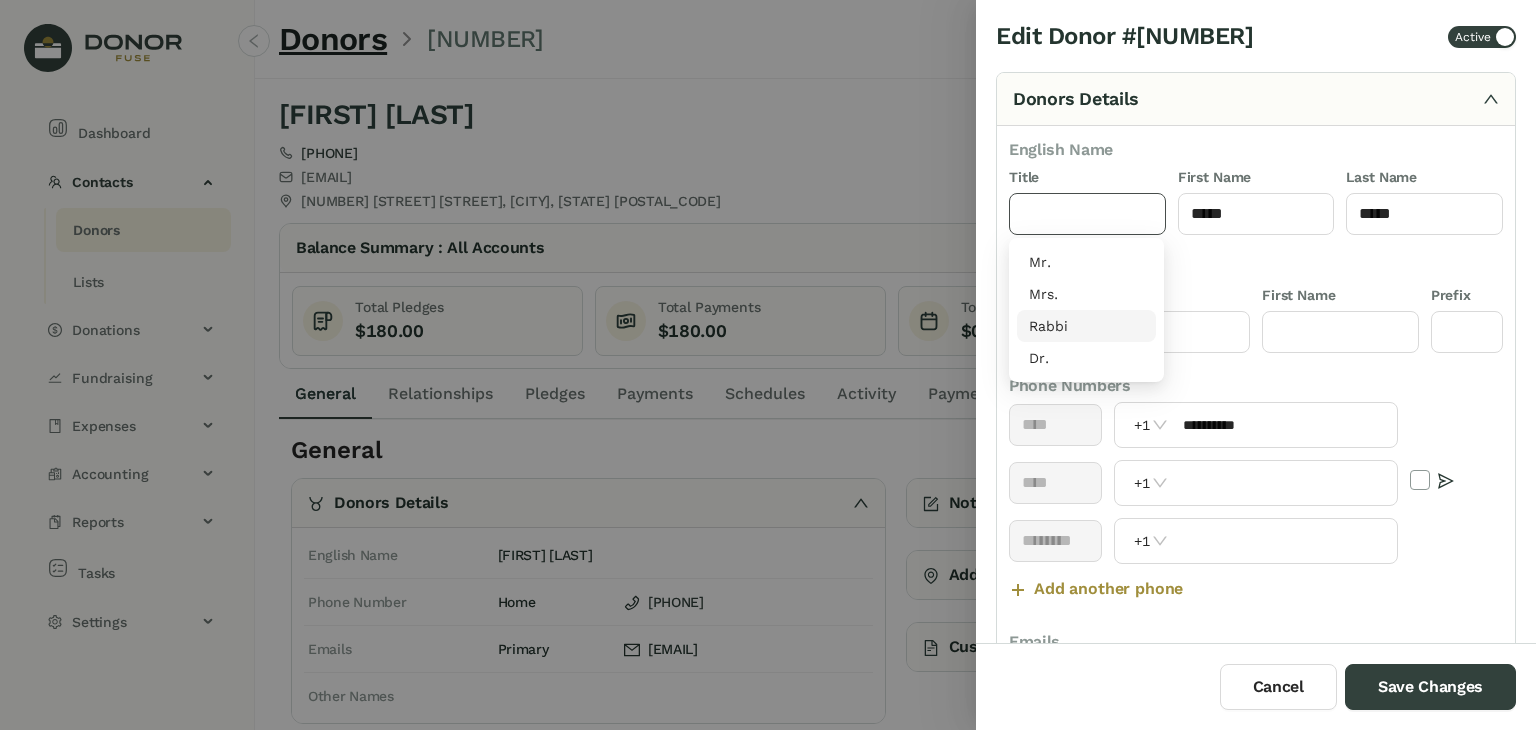 drag, startPoint x: 1093, startPoint y: 206, endPoint x: 1087, endPoint y: 341, distance: 135.13327 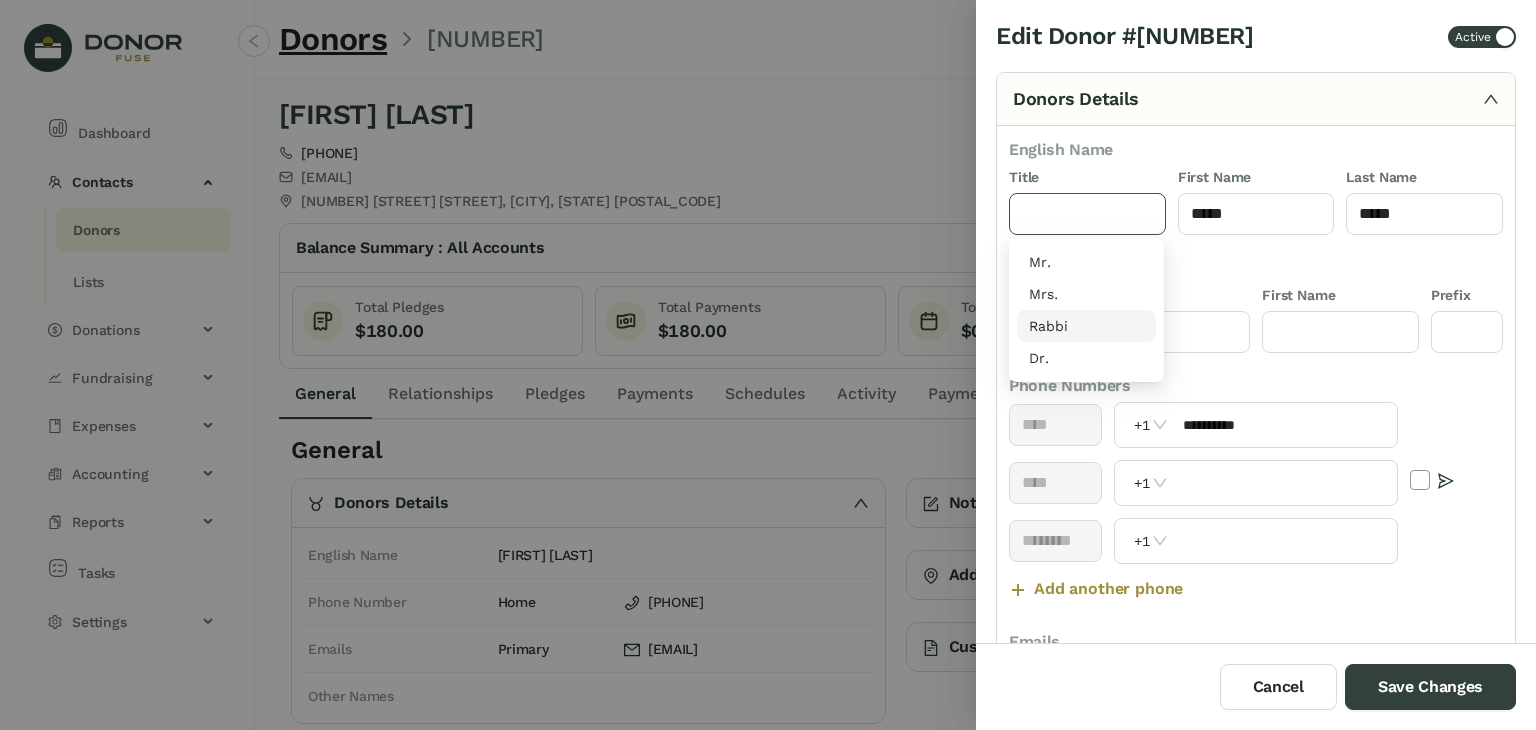 click on "**********" at bounding box center [768, 365] 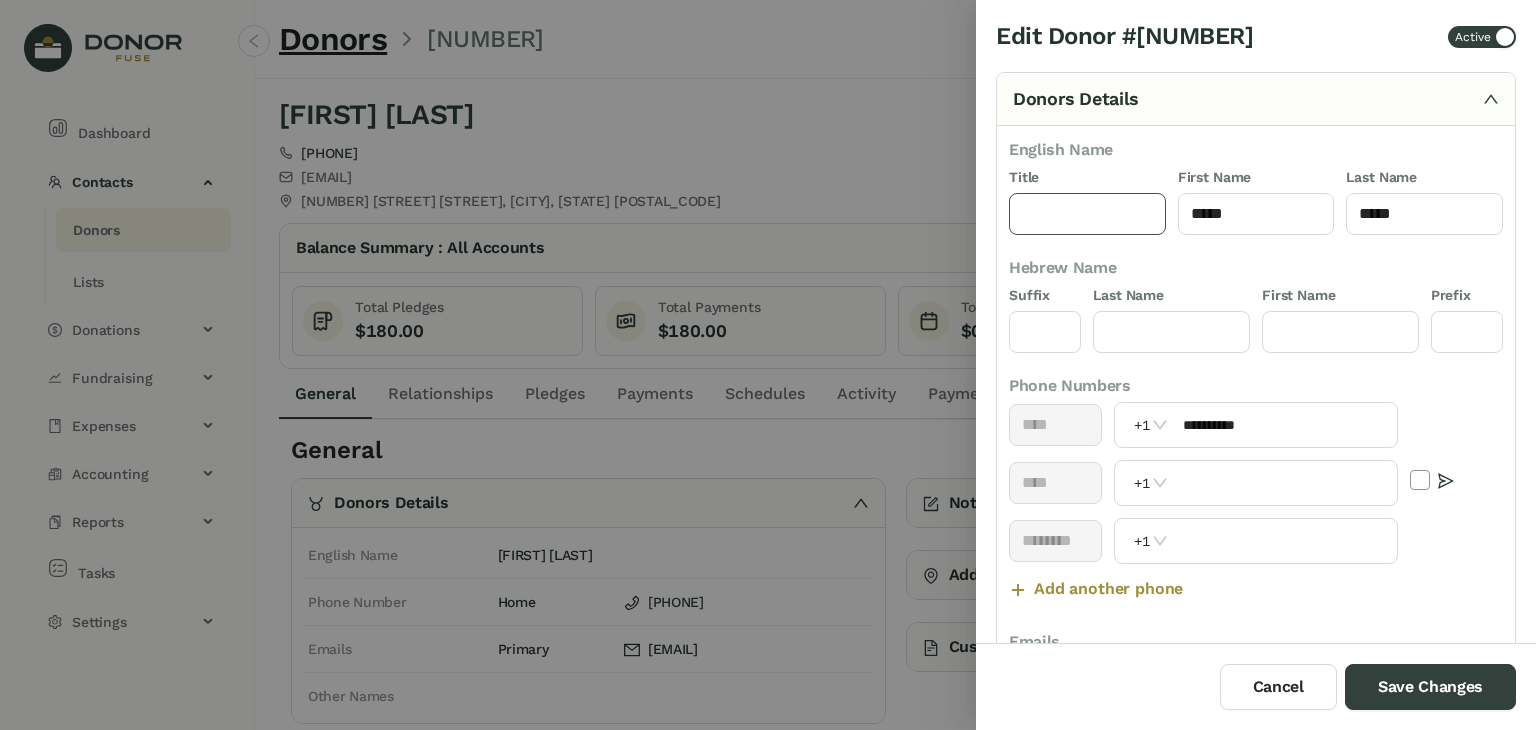click 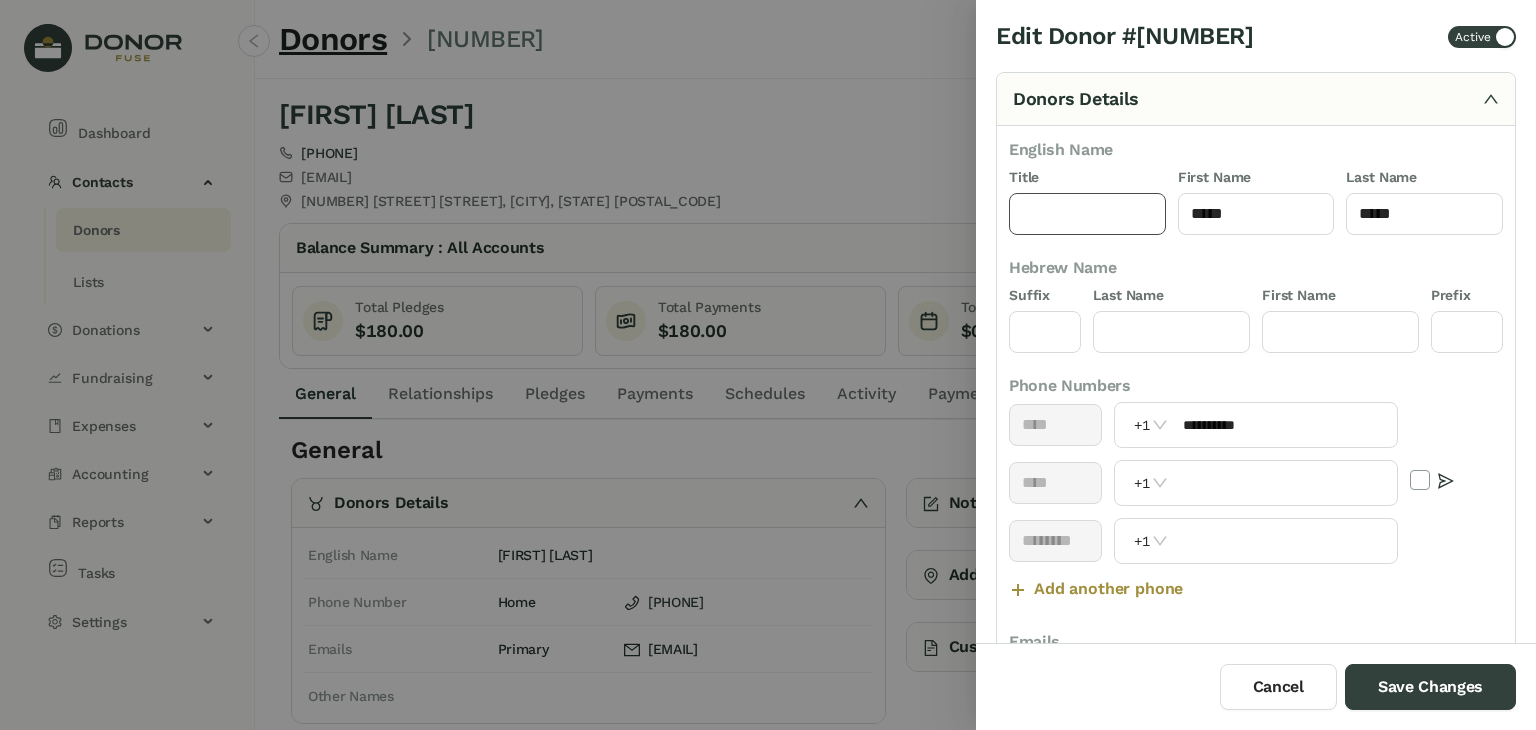 click 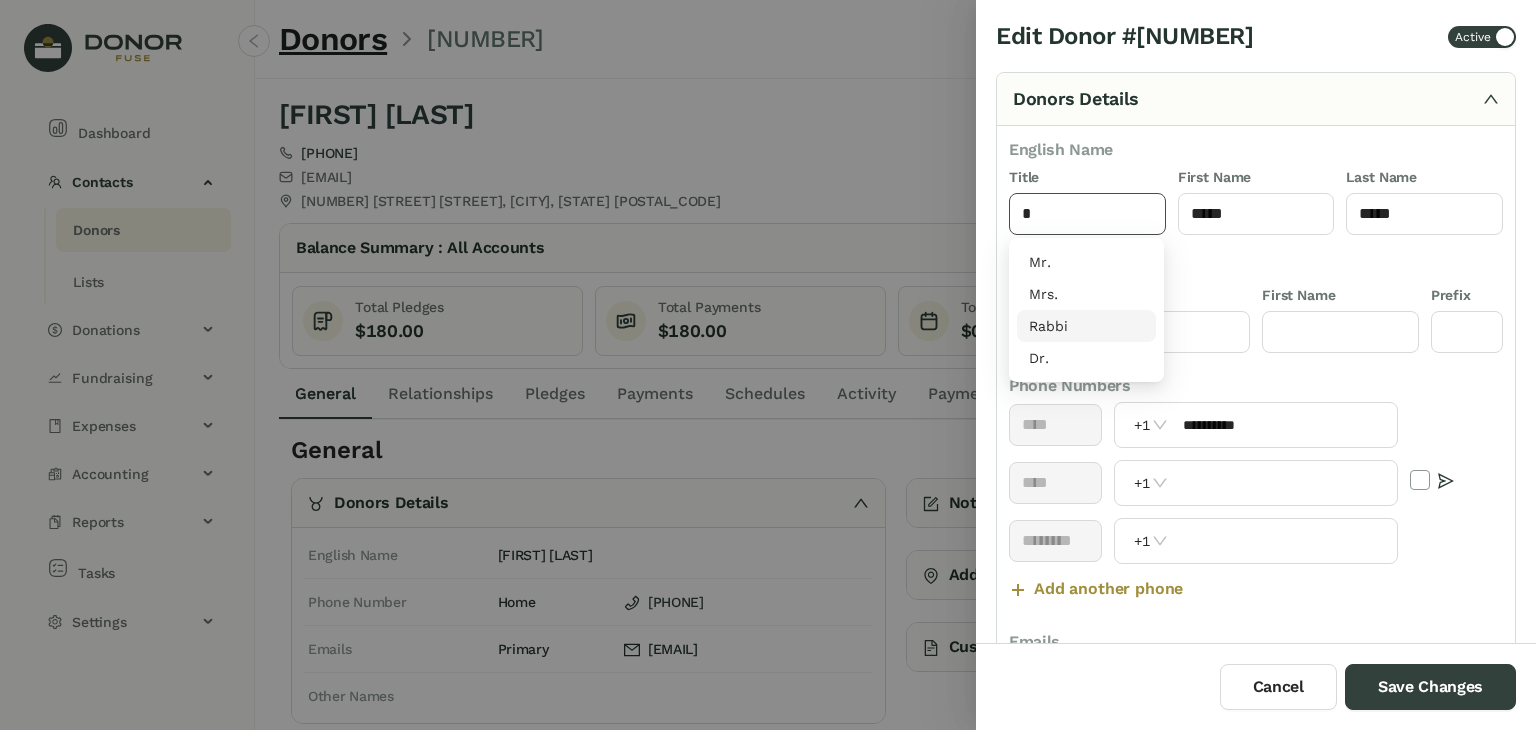 click on "Rabbi" at bounding box center (1086, 326) 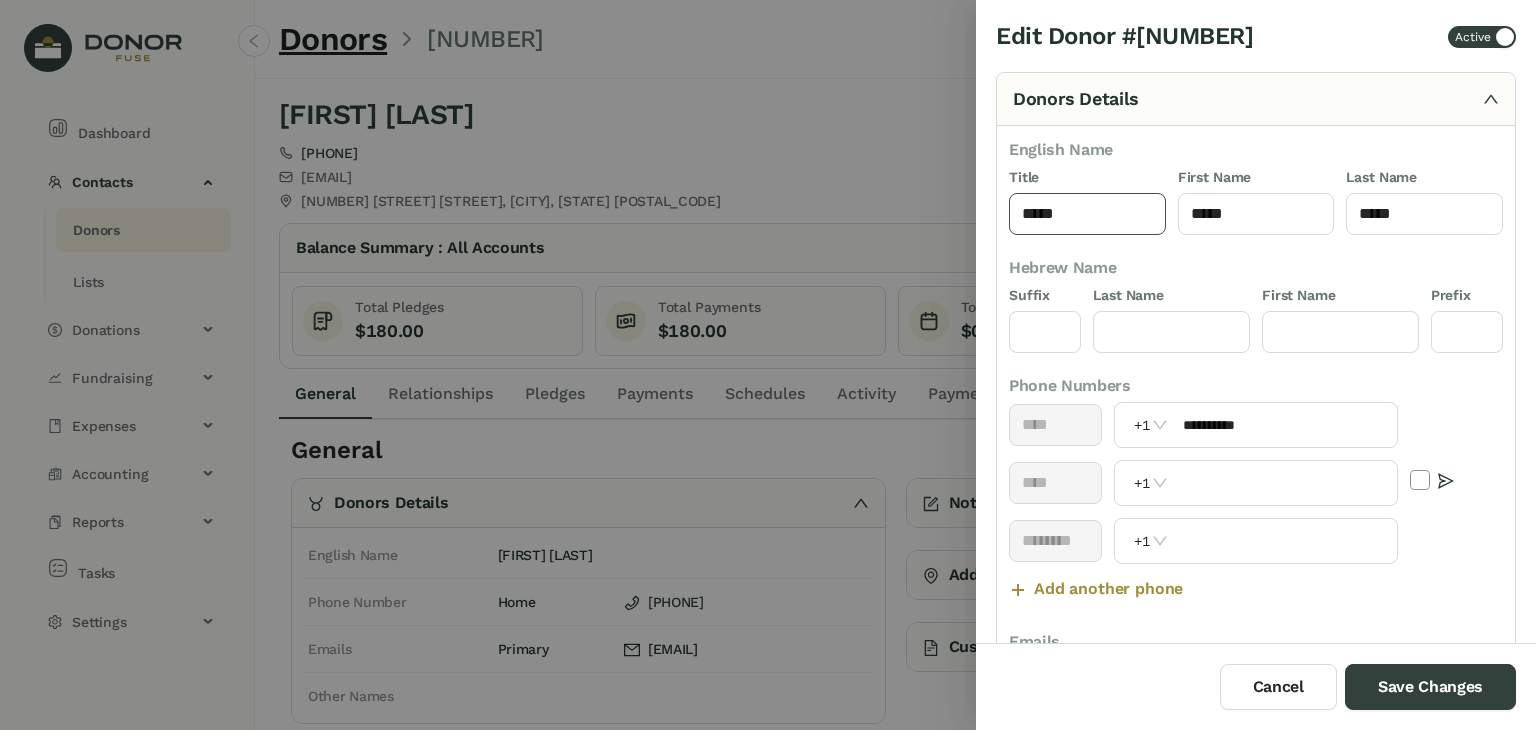 type on "*****" 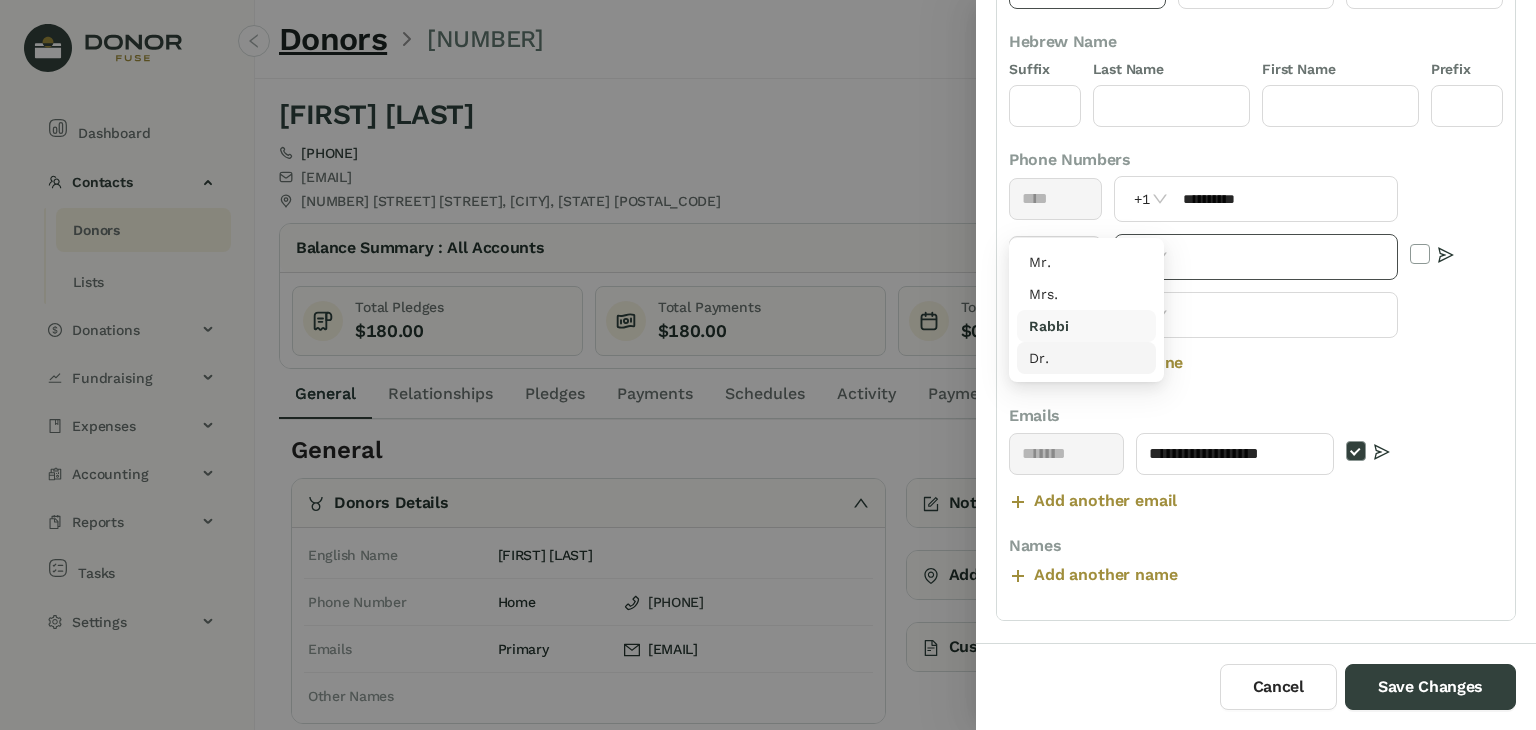 scroll, scrollTop: 231, scrollLeft: 0, axis: vertical 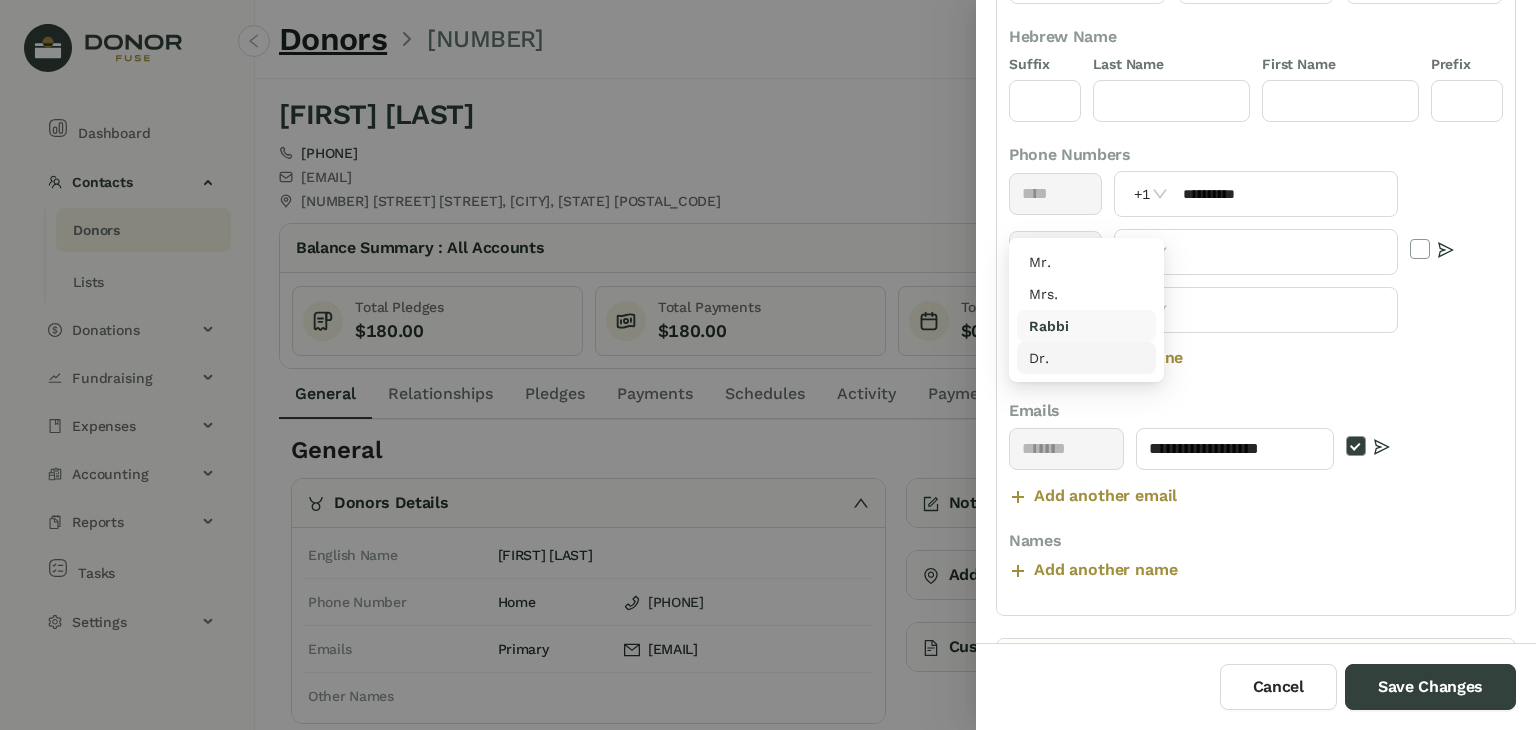 click on "**********" at bounding box center (1256, 478) 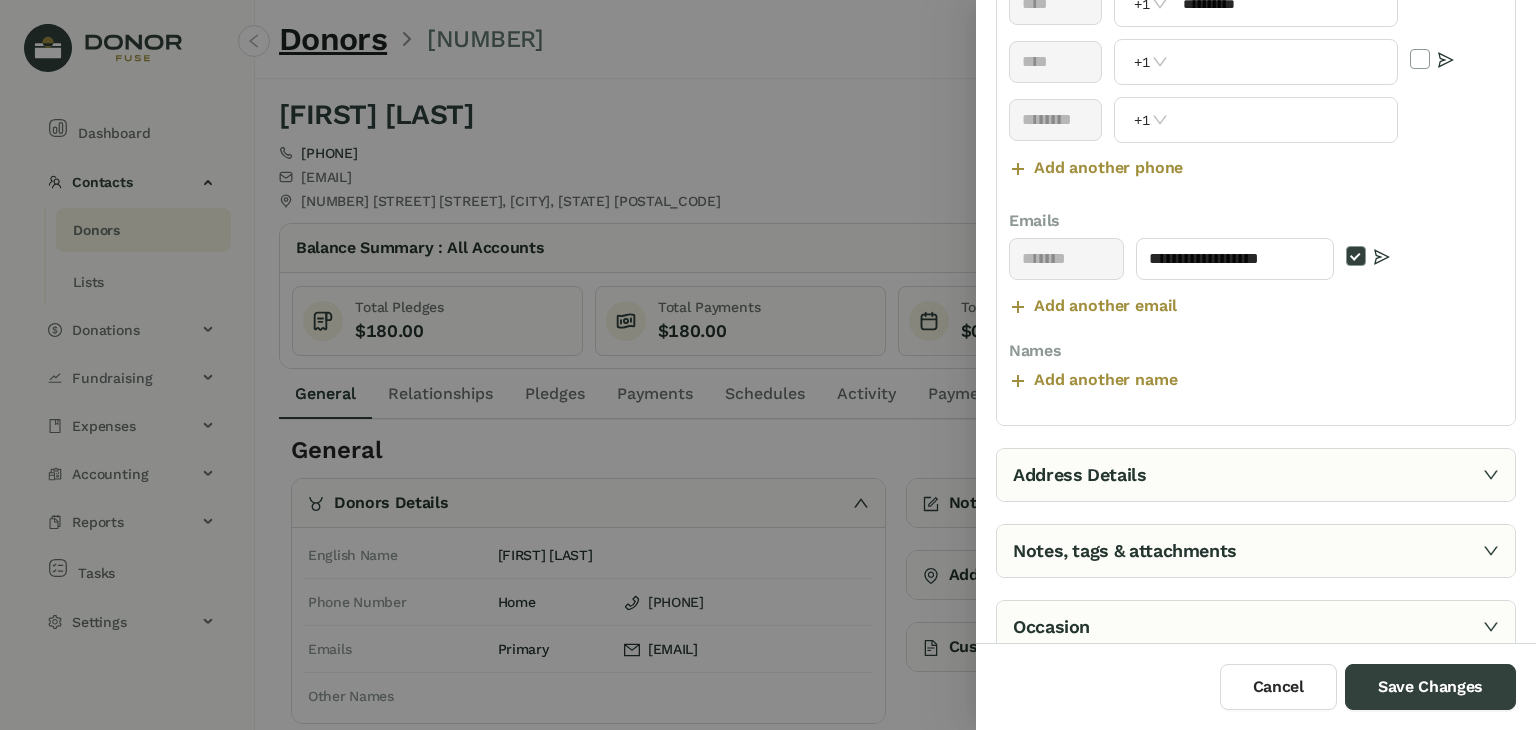 click on "Address Details" at bounding box center (1256, 475) 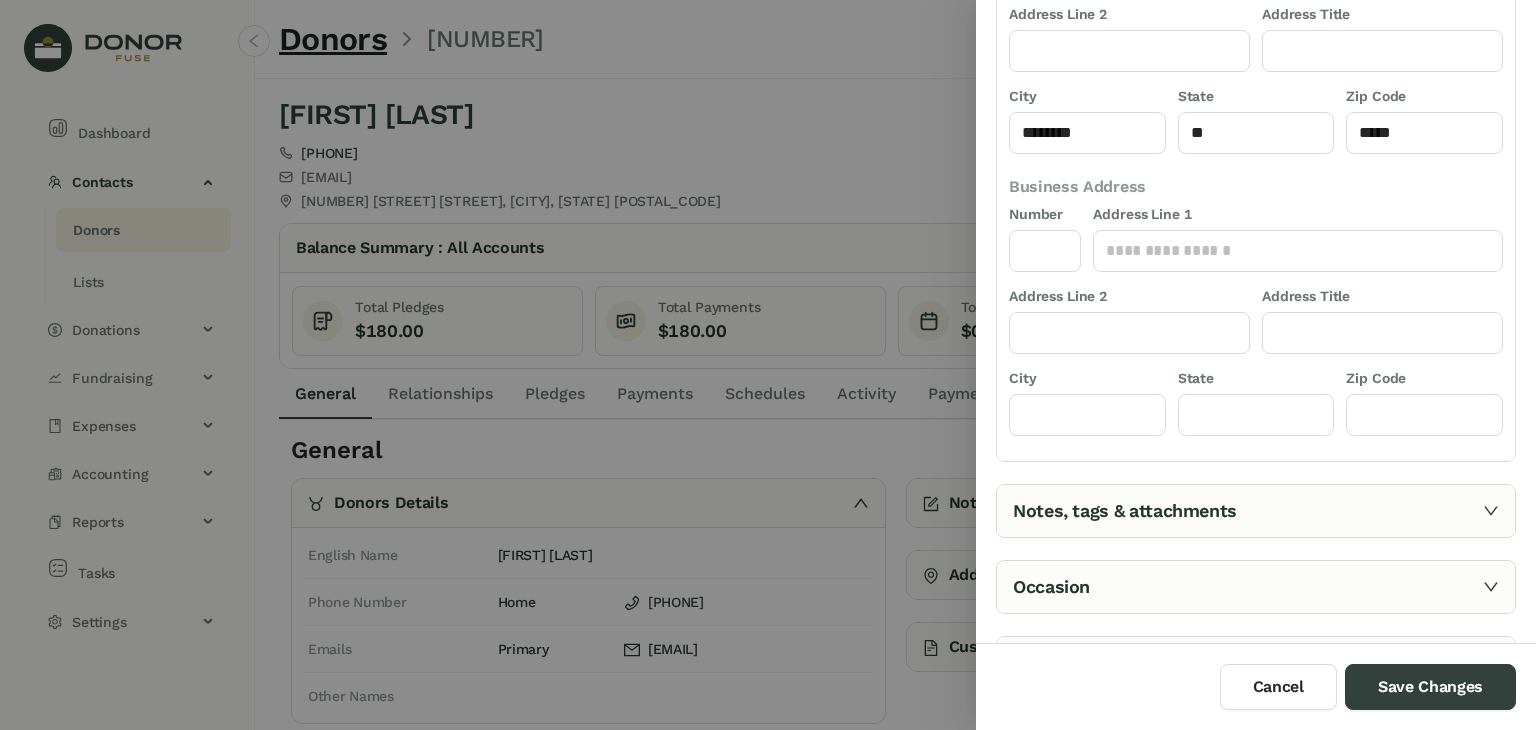 scroll, scrollTop: 461, scrollLeft: 0, axis: vertical 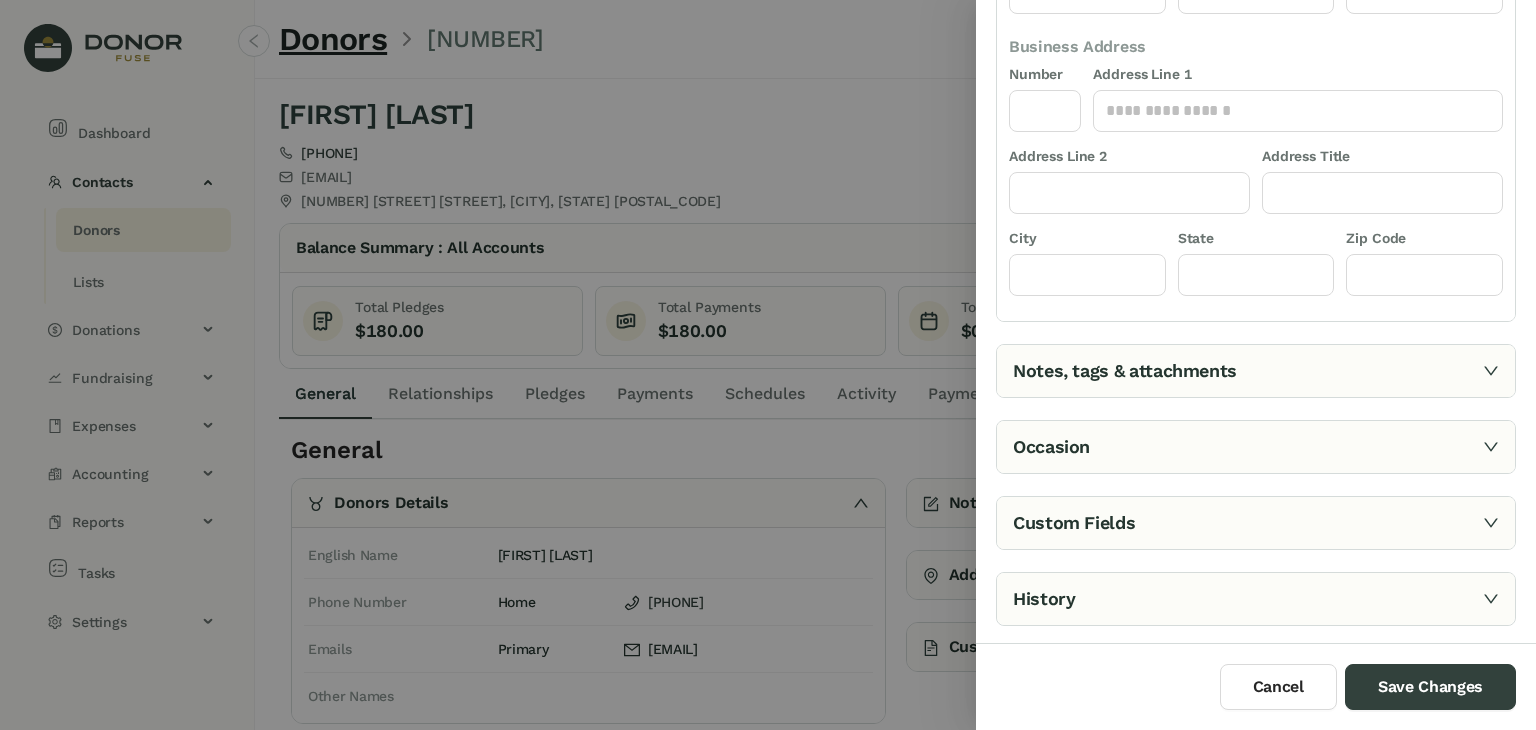 click on "Notes, tags & attachments" at bounding box center [1256, 371] 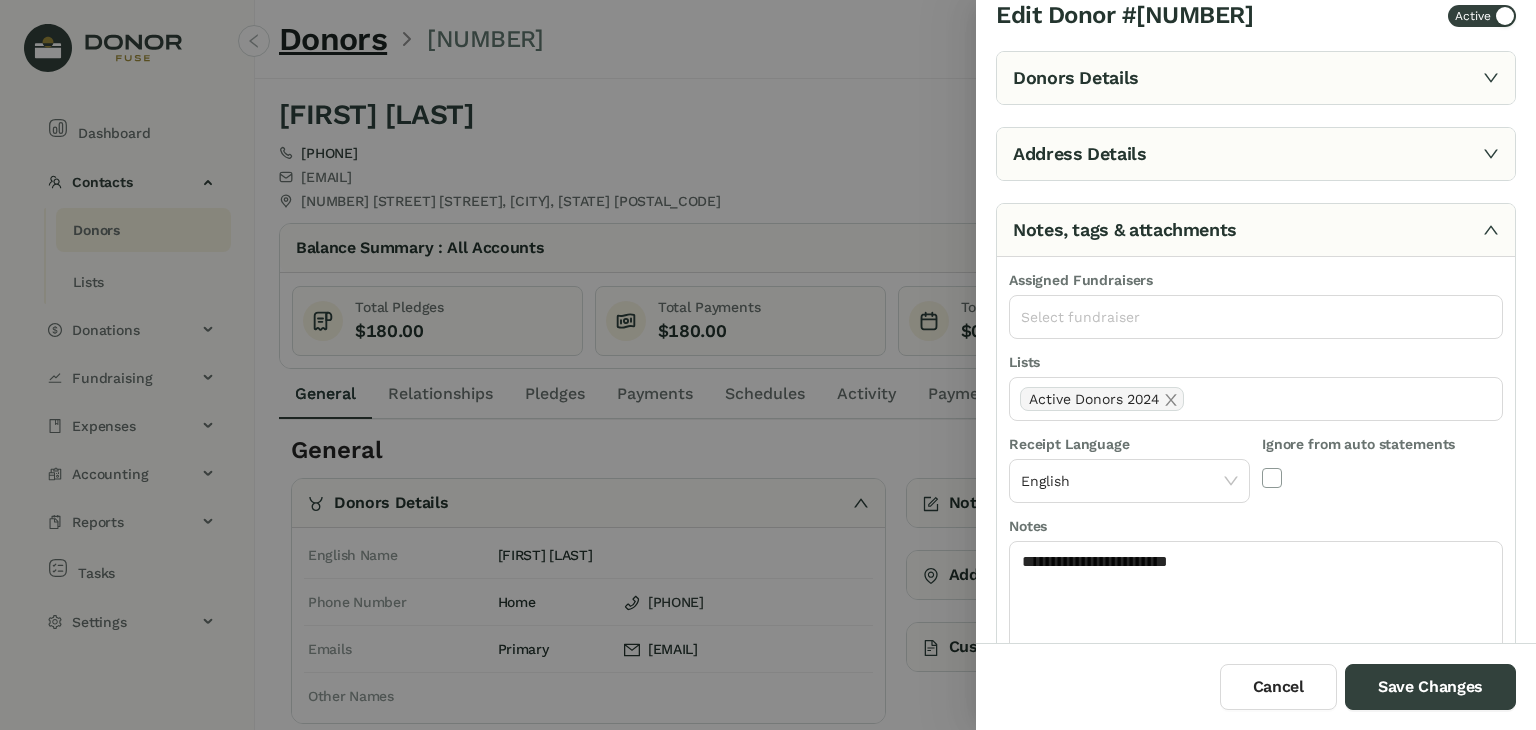 scroll, scrollTop: 13, scrollLeft: 0, axis: vertical 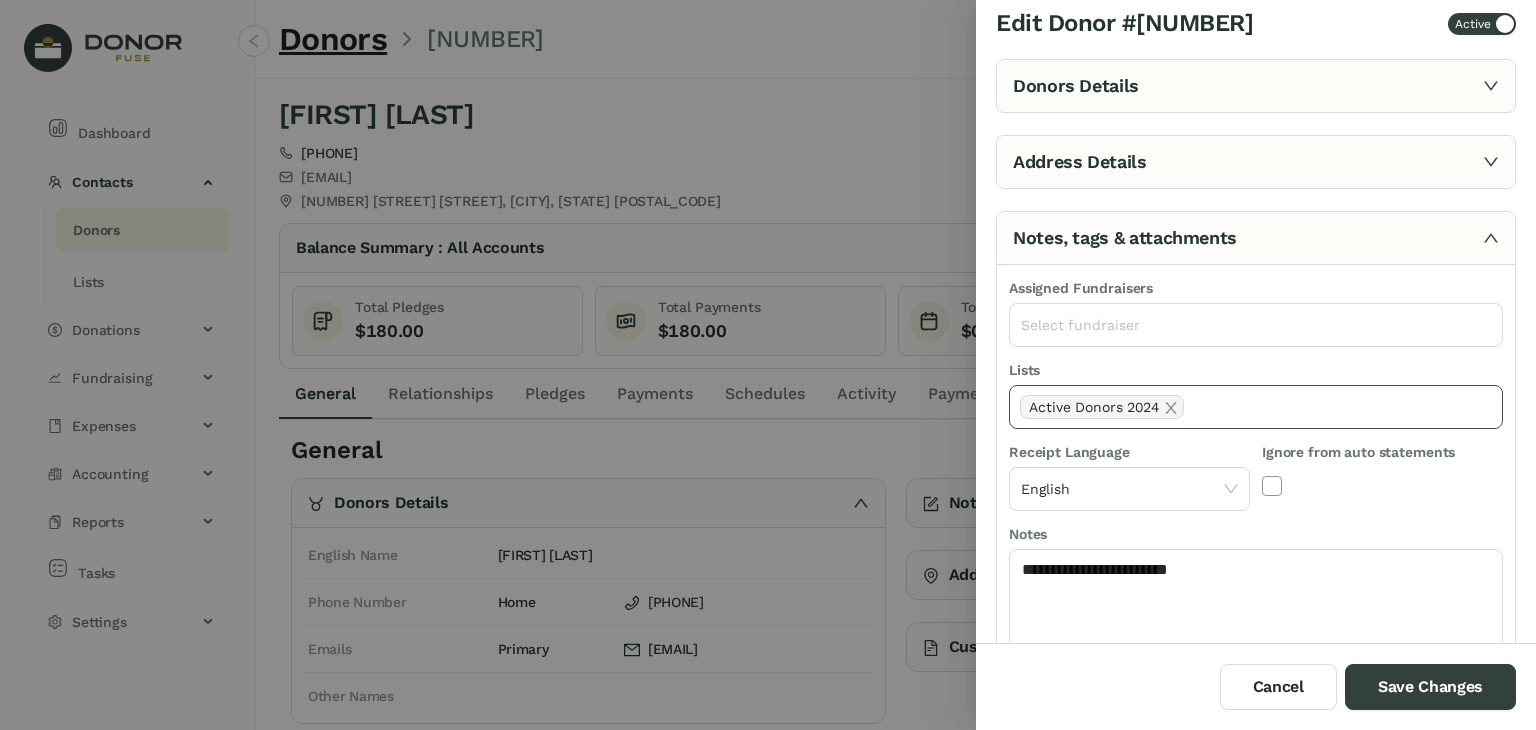 click on "Active Donors 2024" 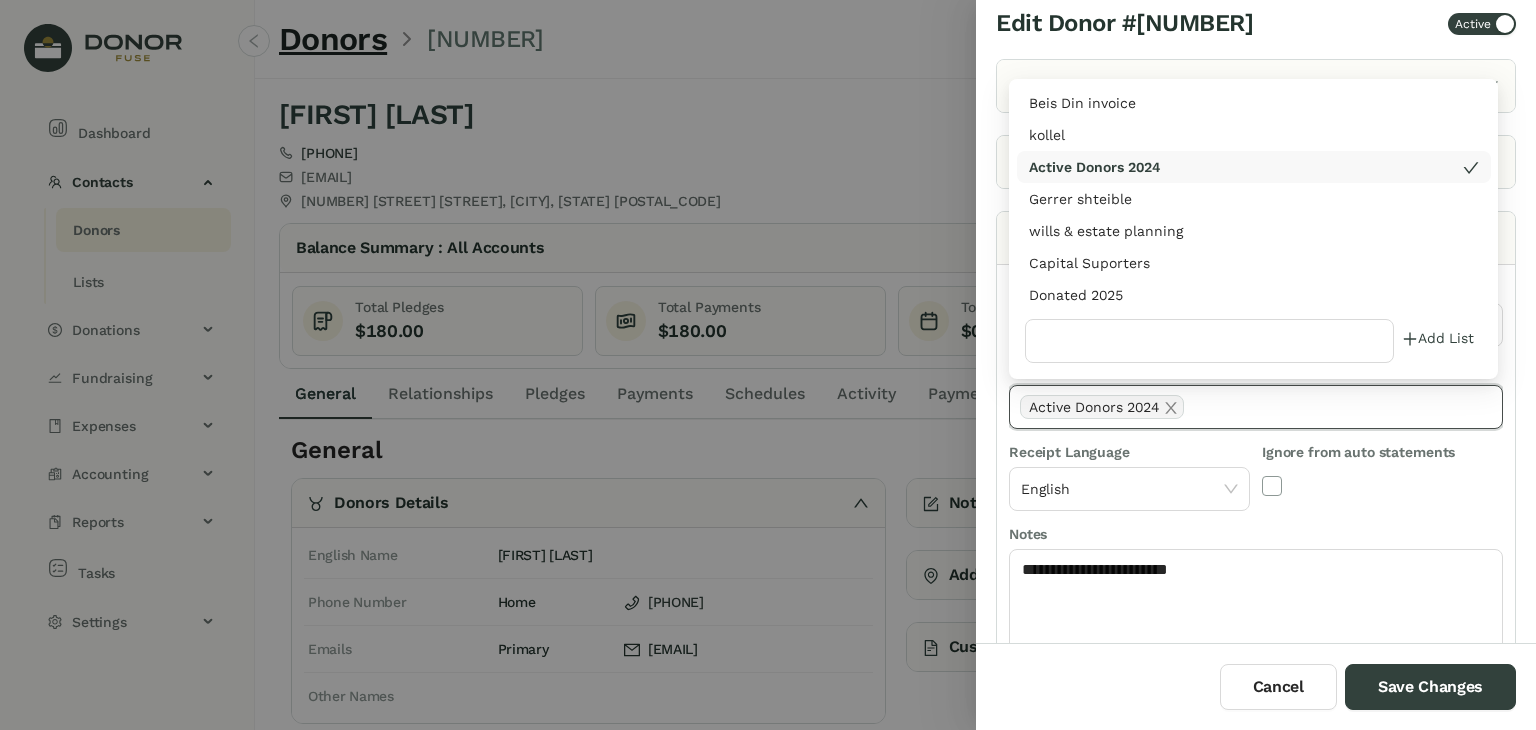 click on "Donated 2025" at bounding box center (1254, 295) 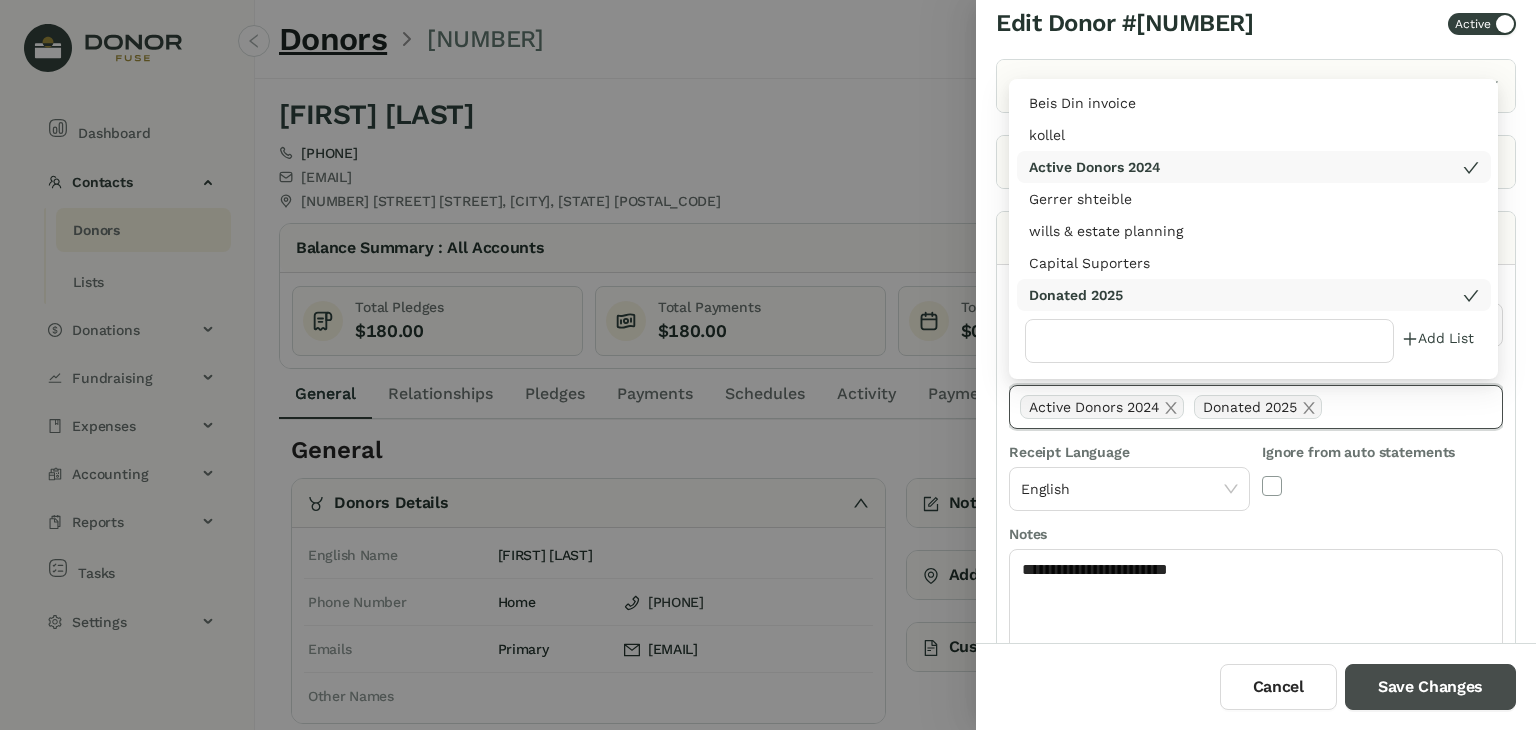 click on "Save Changes" at bounding box center (1430, 687) 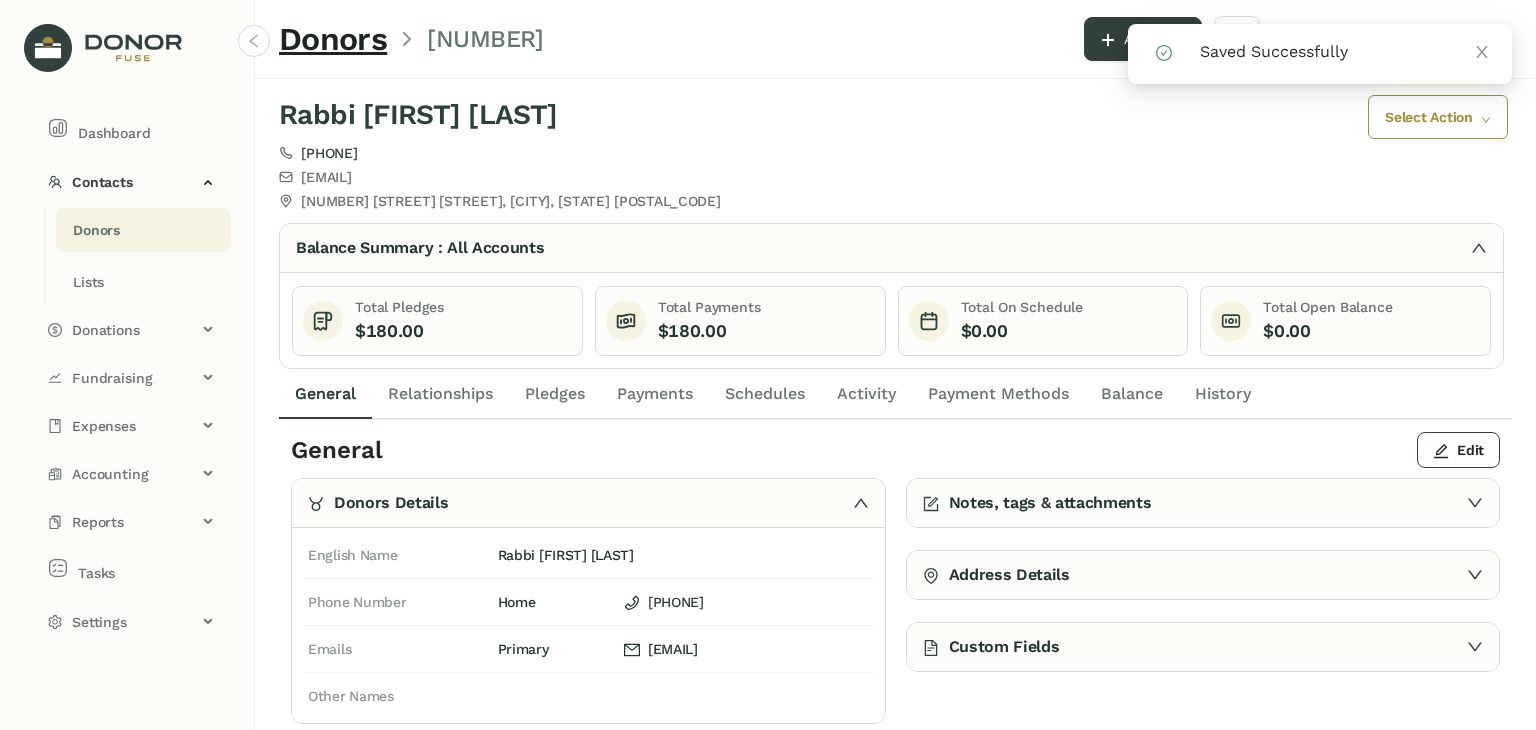 click on "Payments" 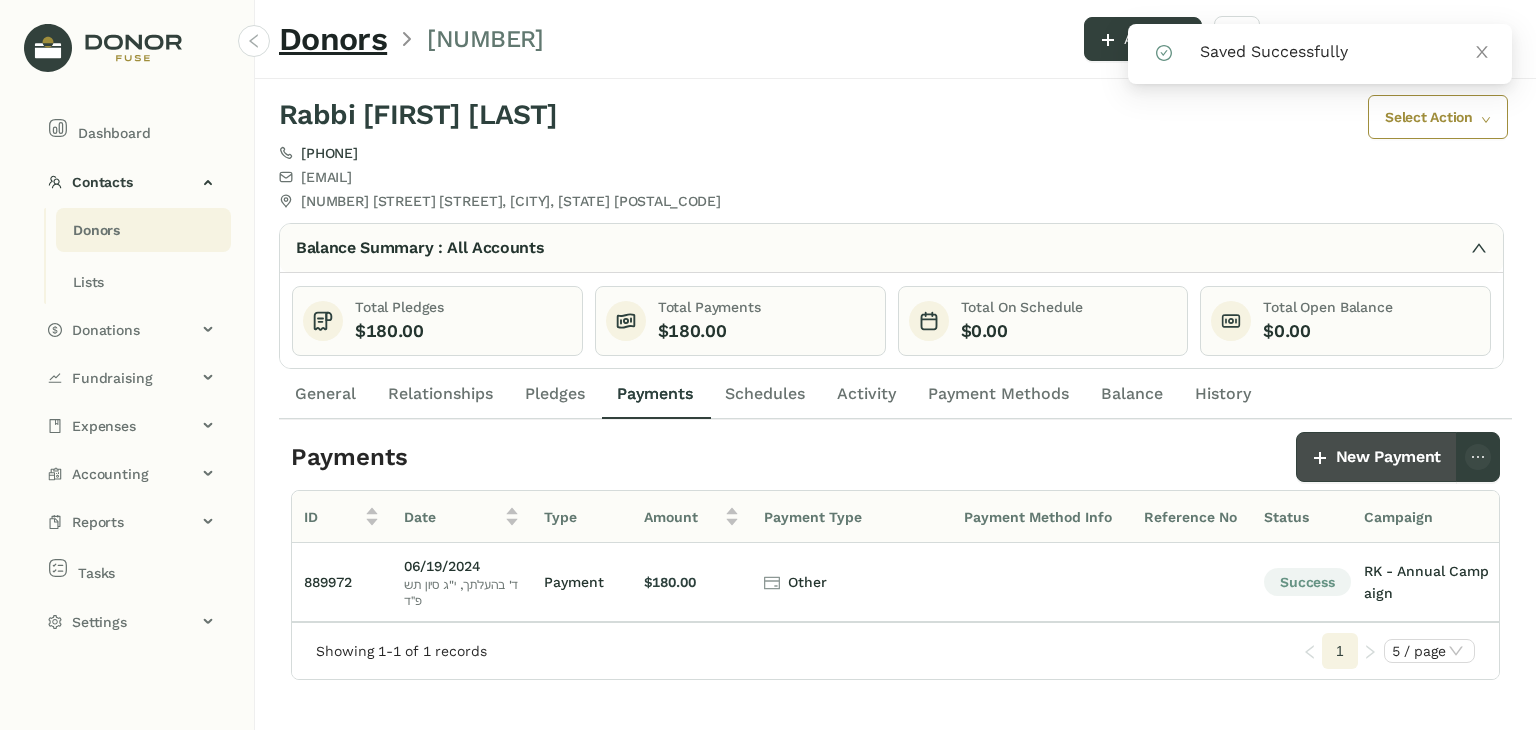 click on "New Payment" 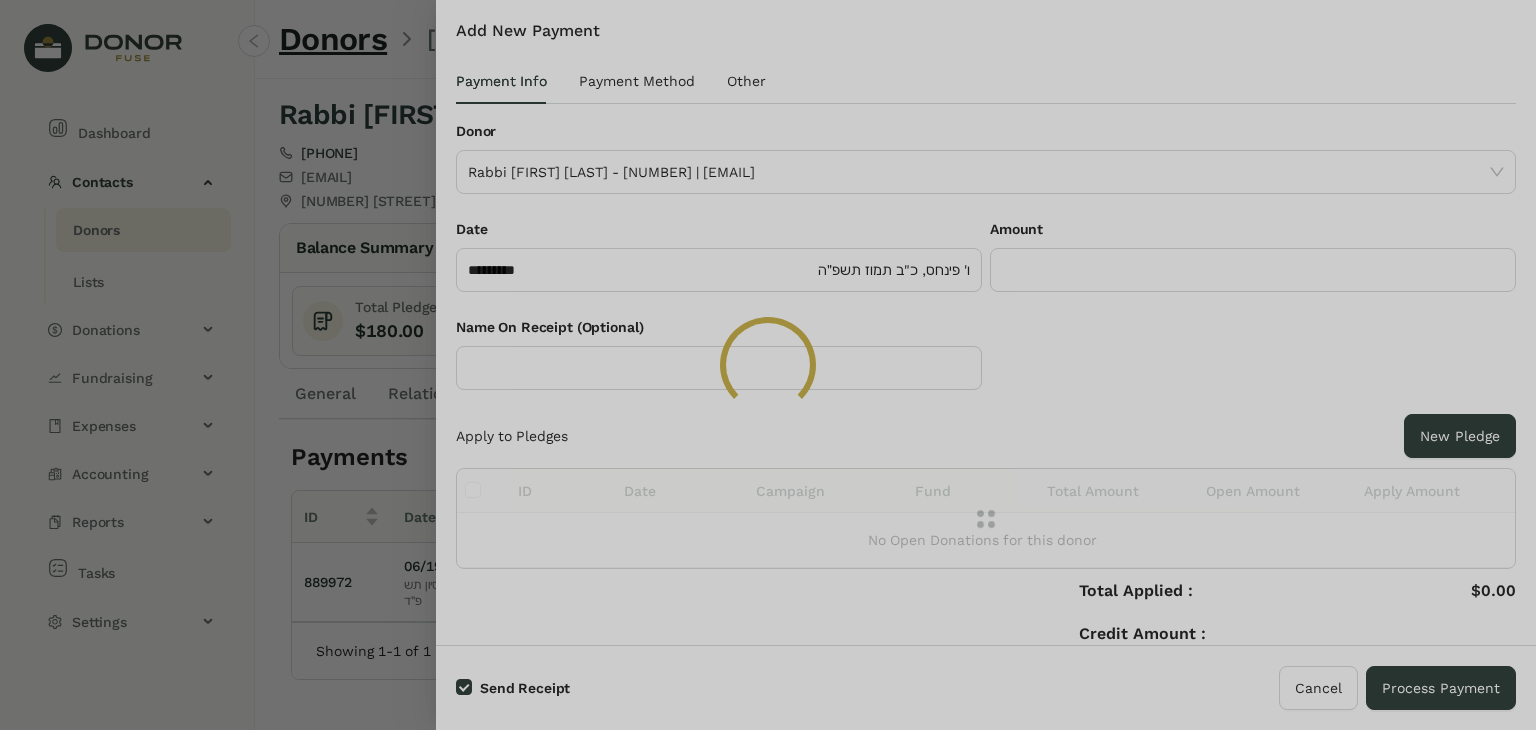 click 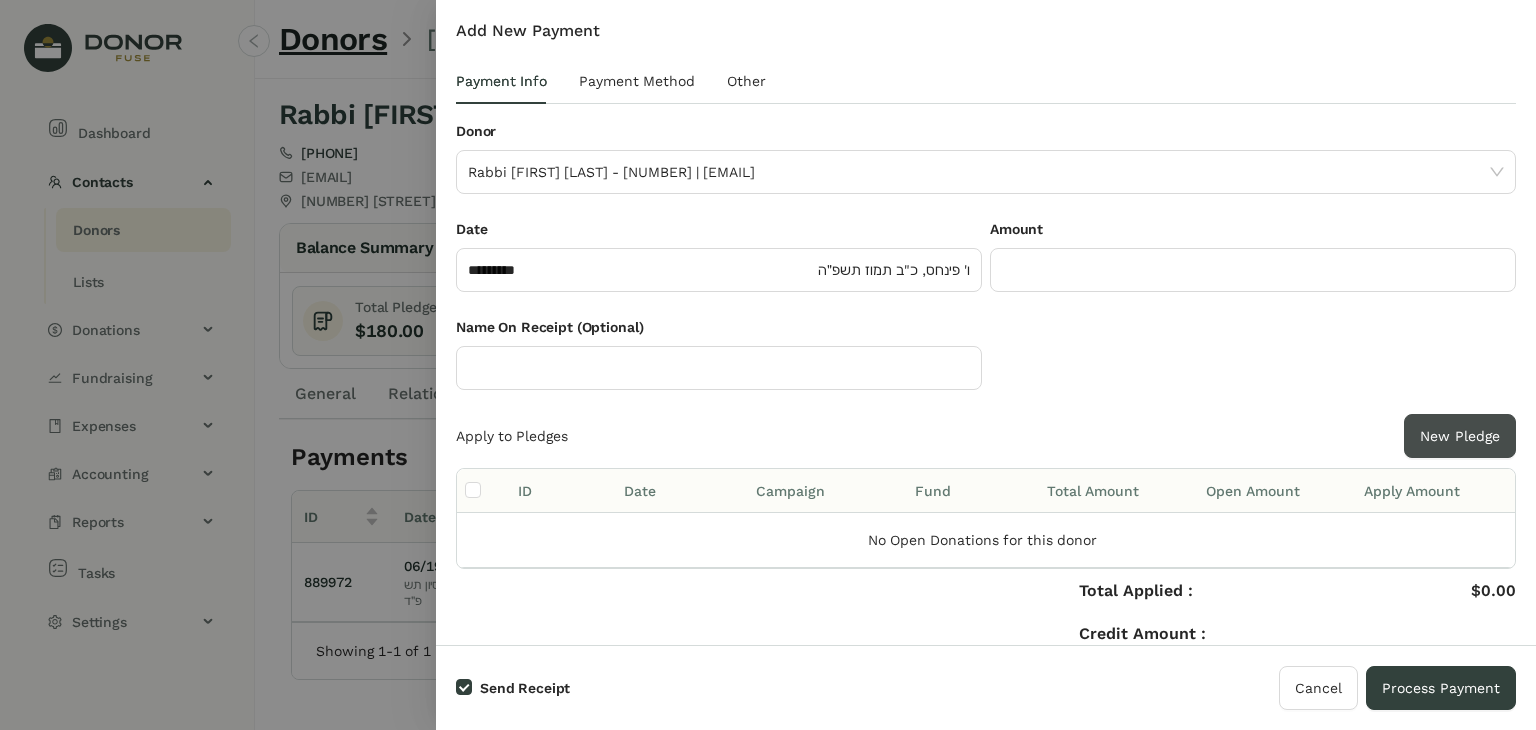 click on "New Pledge" at bounding box center [1460, 436] 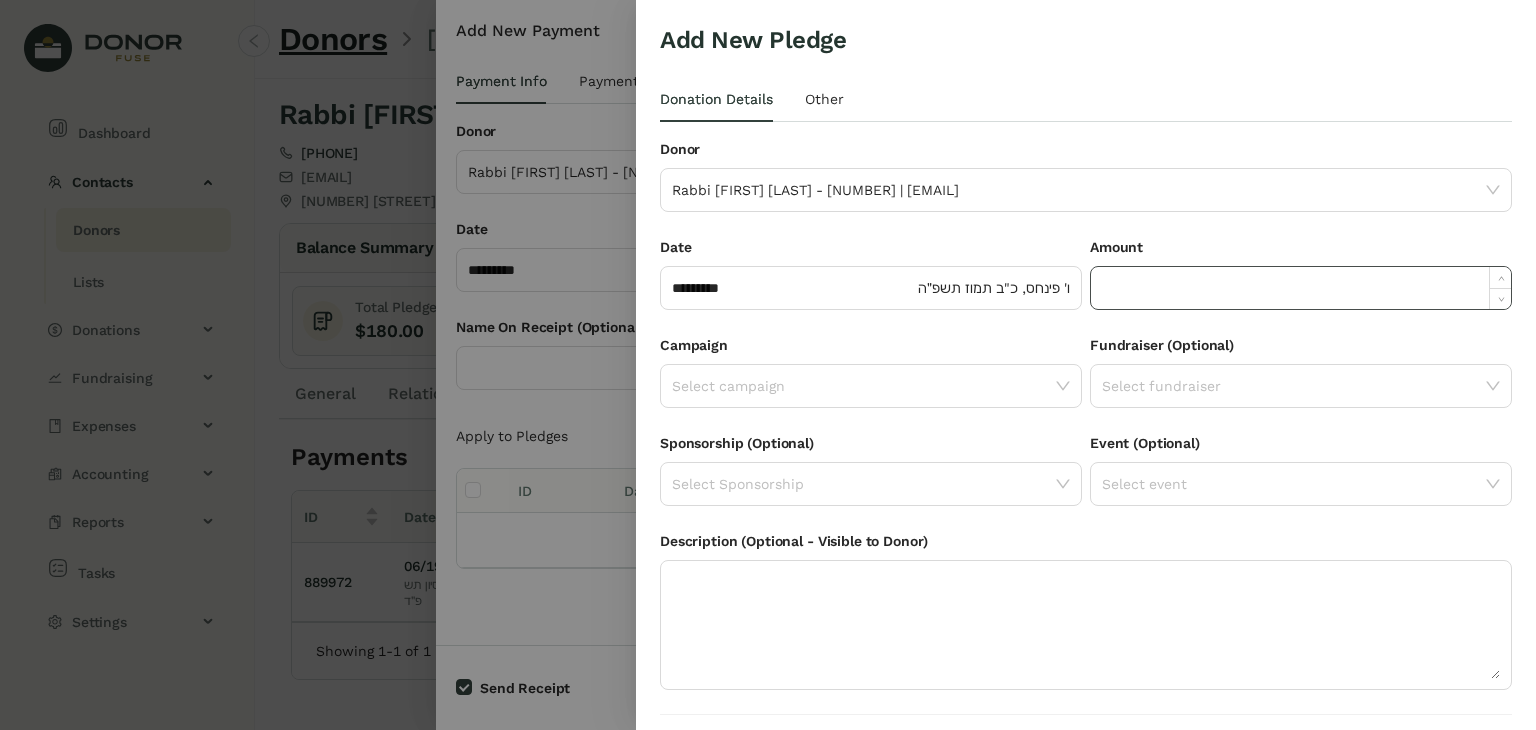 click 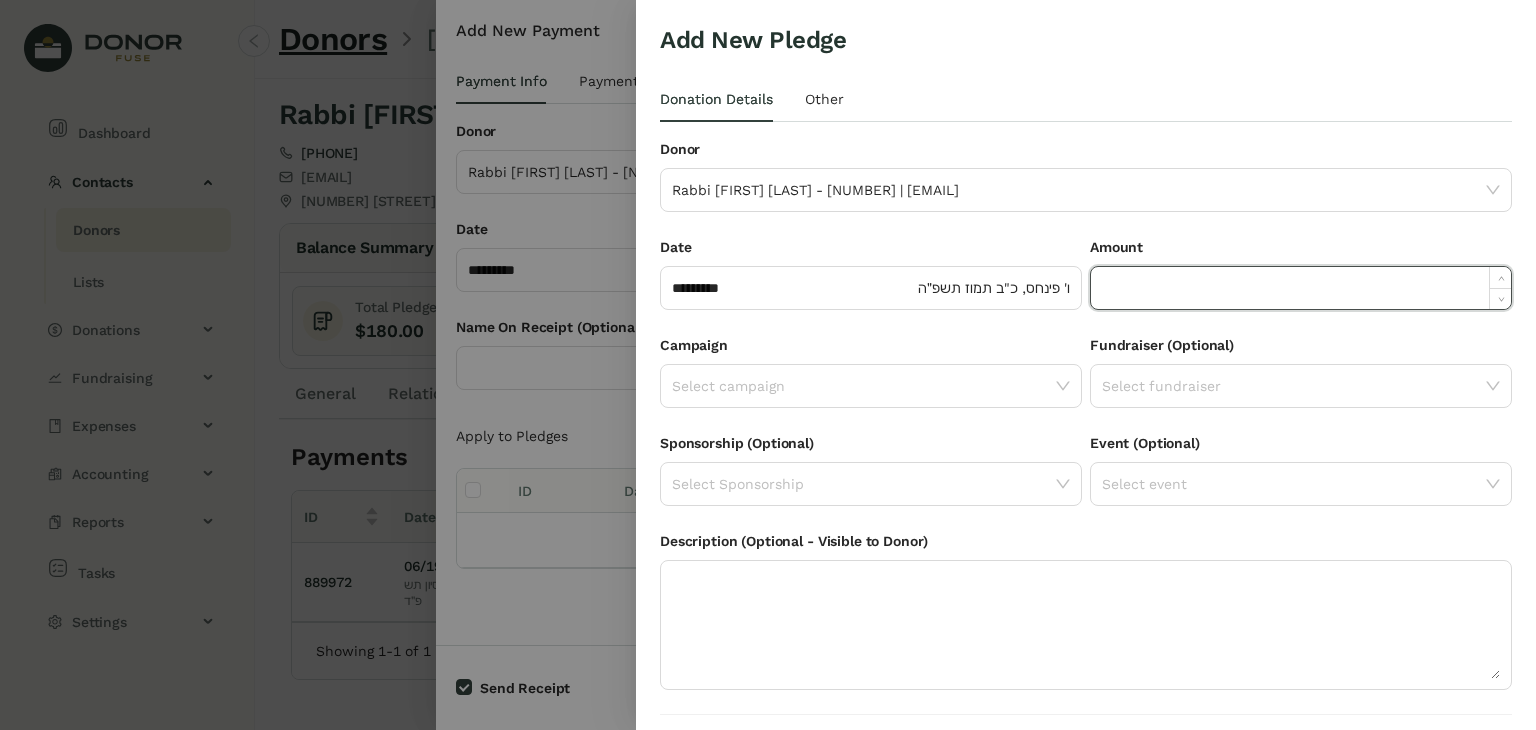paste on "******" 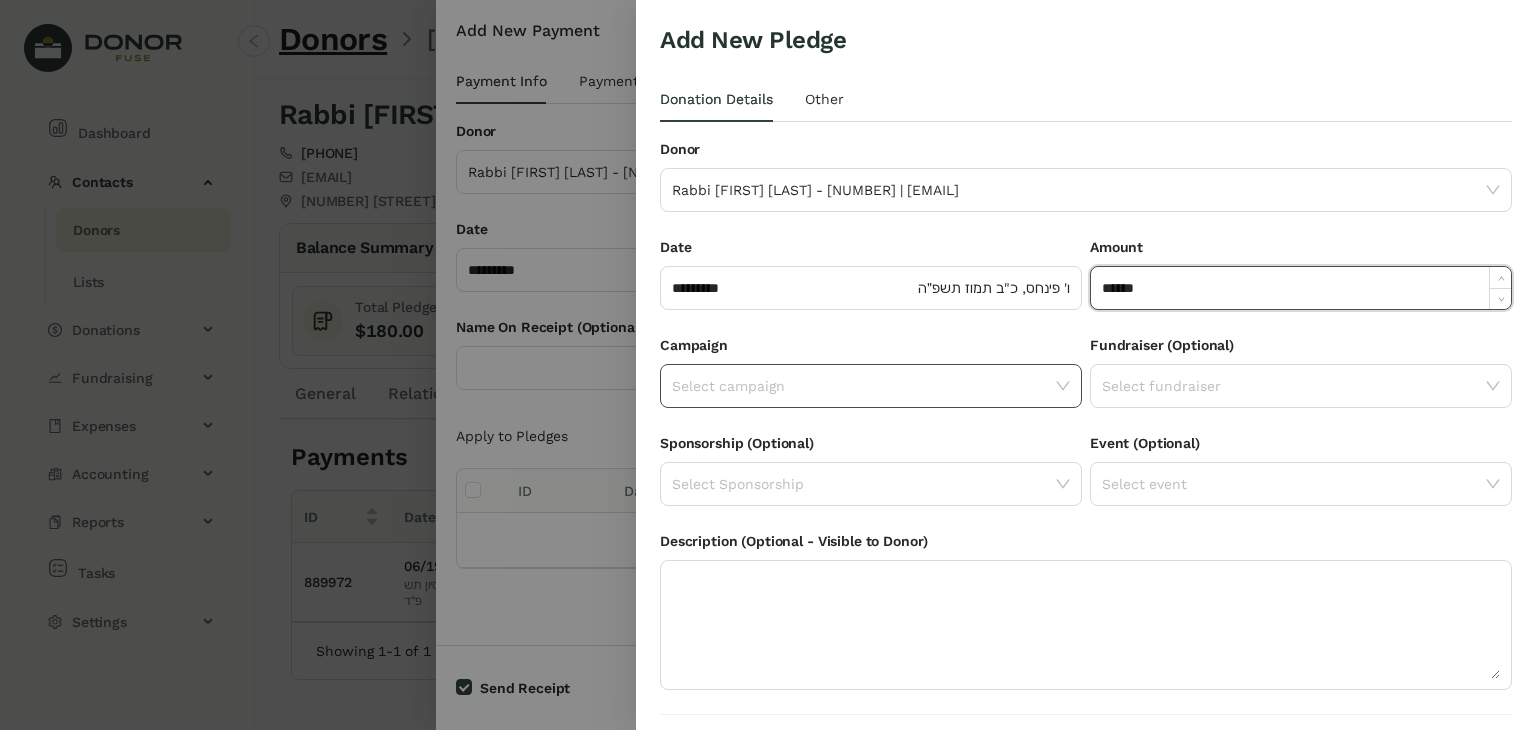 type on "*******" 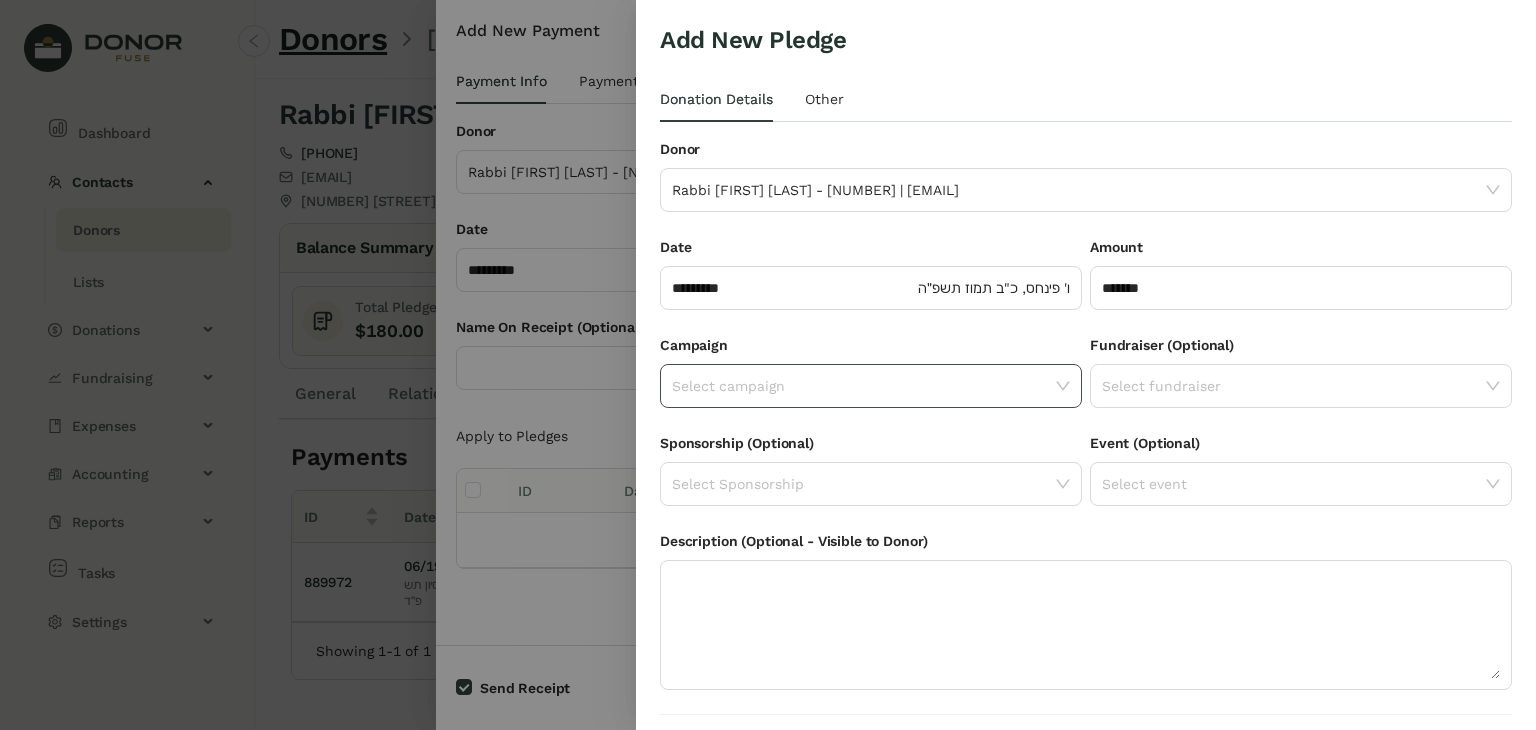 click 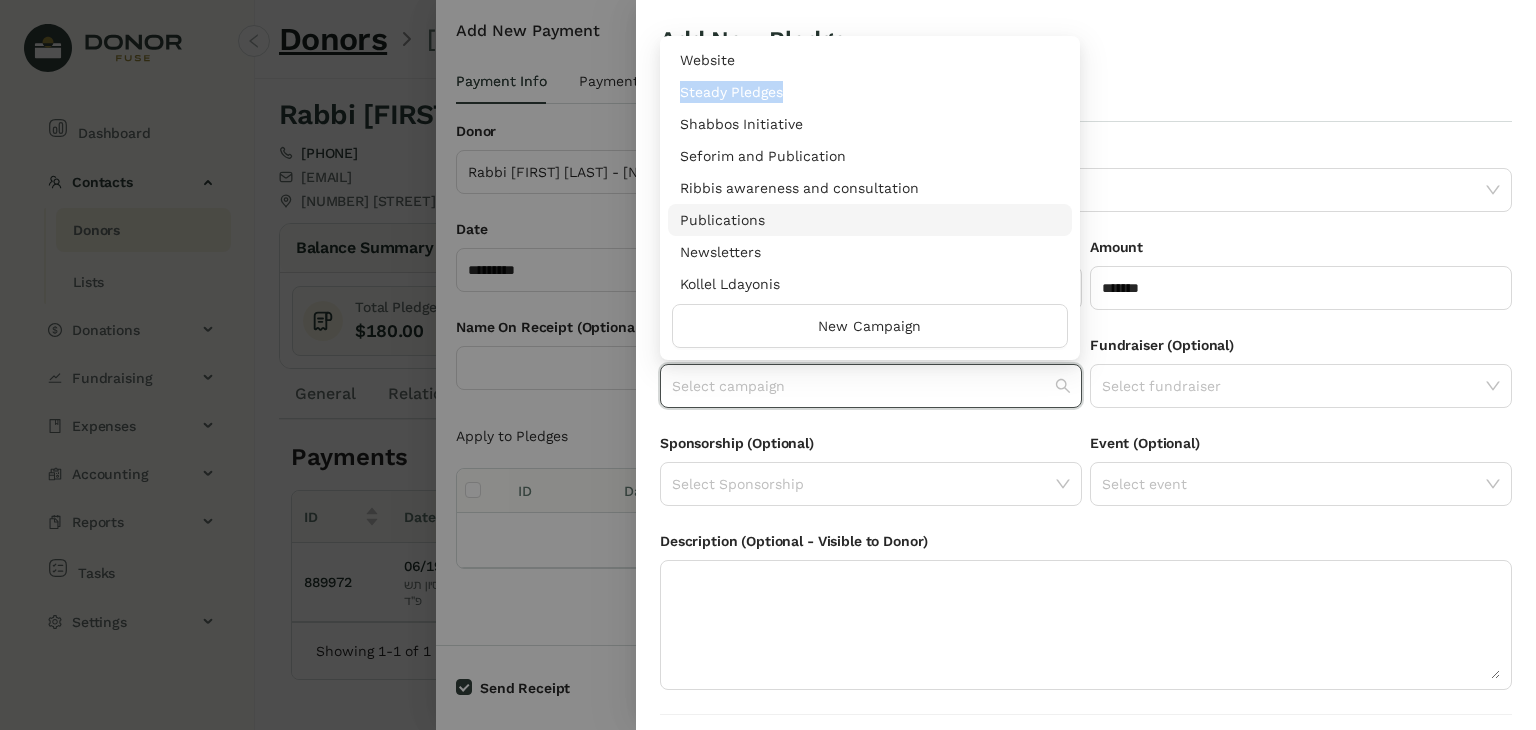 drag, startPoint x: 1066, startPoint y: 70, endPoint x: 1069, endPoint y: 81, distance: 11.401754 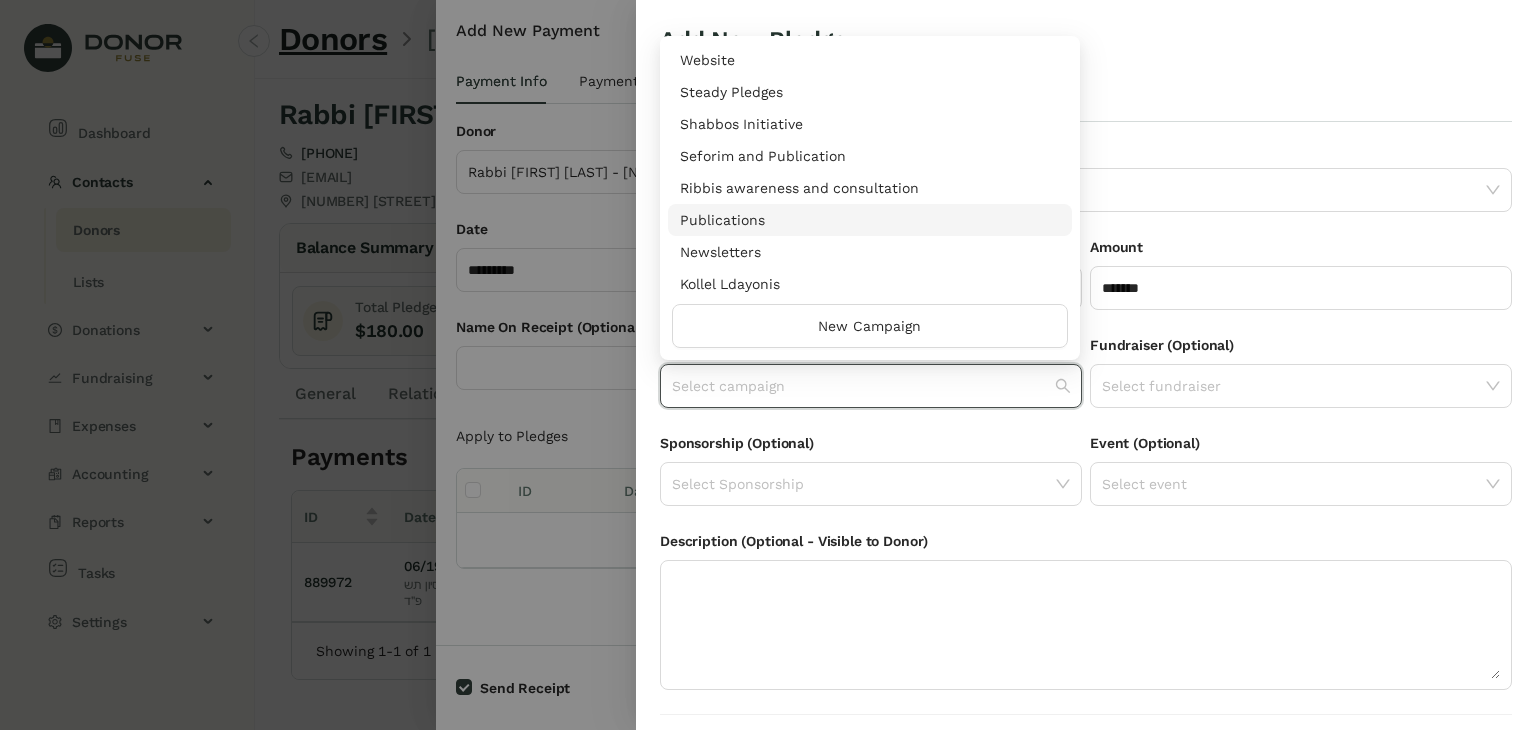 click on "Add New Pledge" at bounding box center (1086, 40) 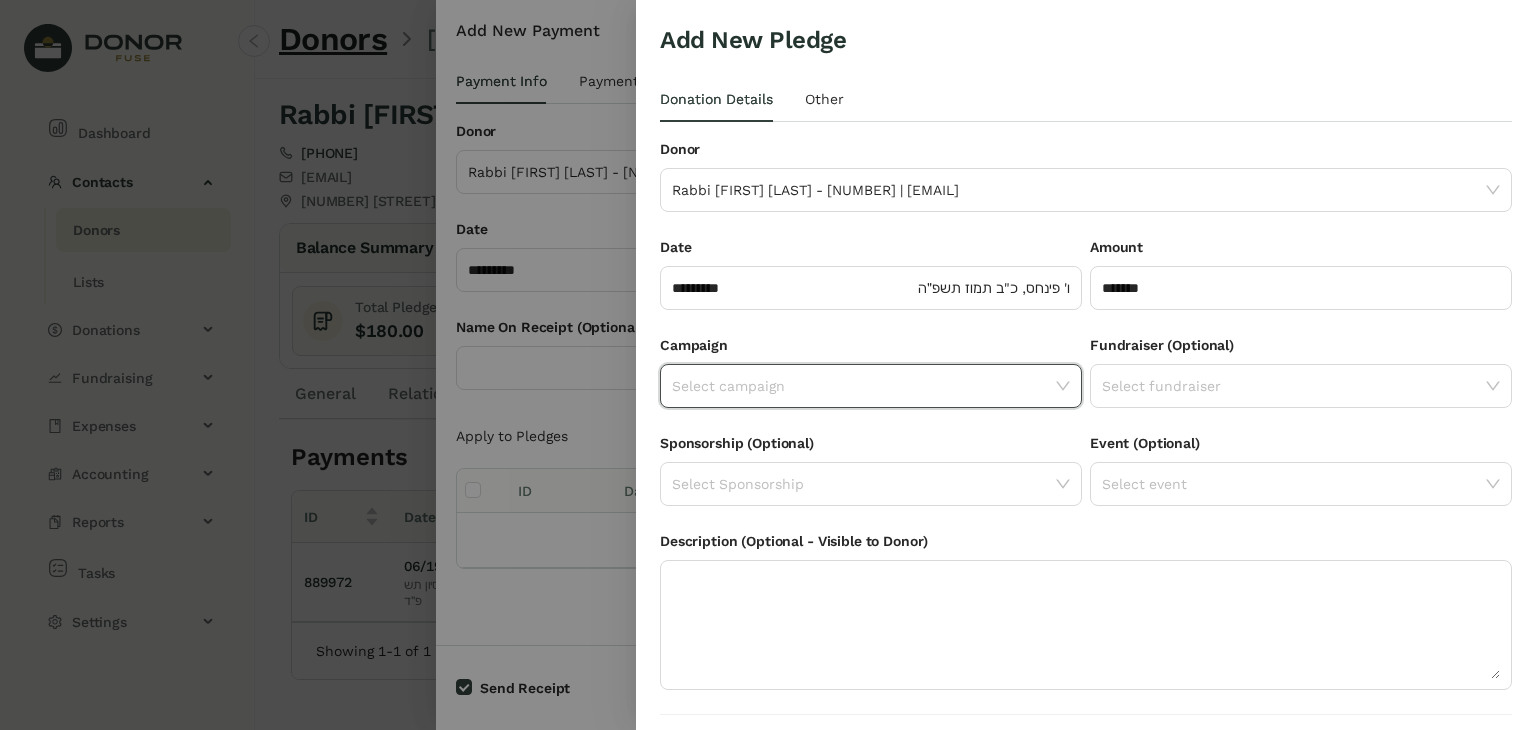 click 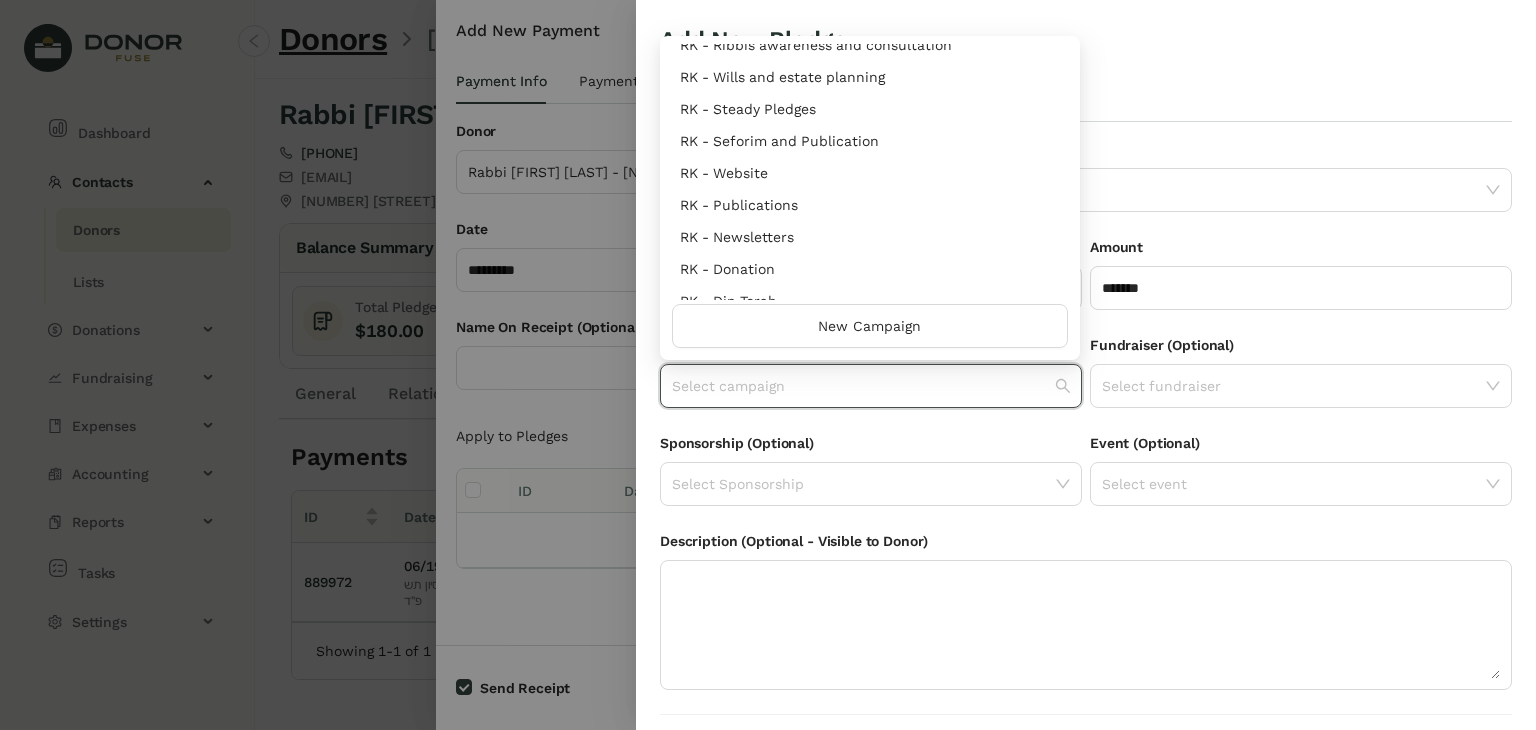 scroll, scrollTop: 960, scrollLeft: 0, axis: vertical 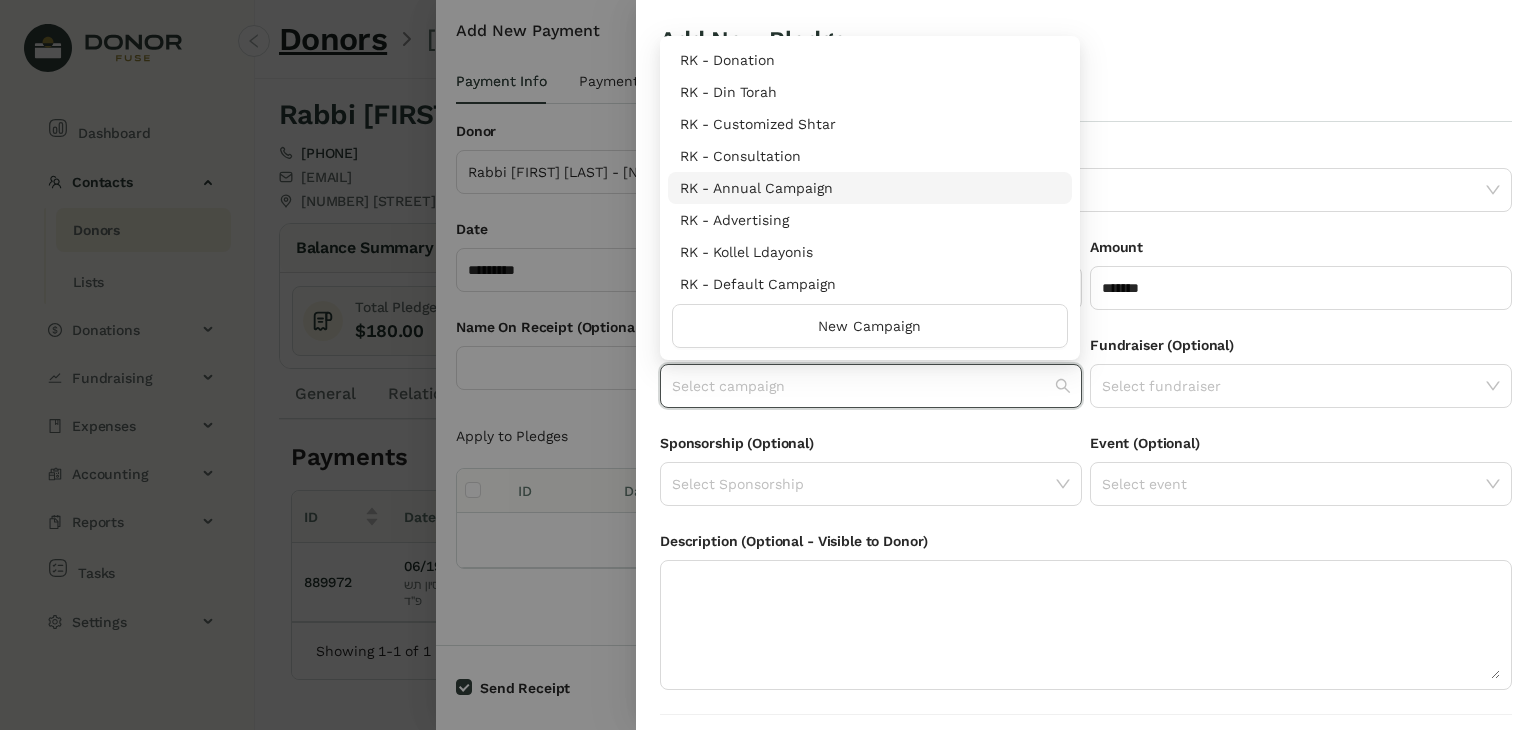 click on "RK - Annual Campaign" at bounding box center [870, 188] 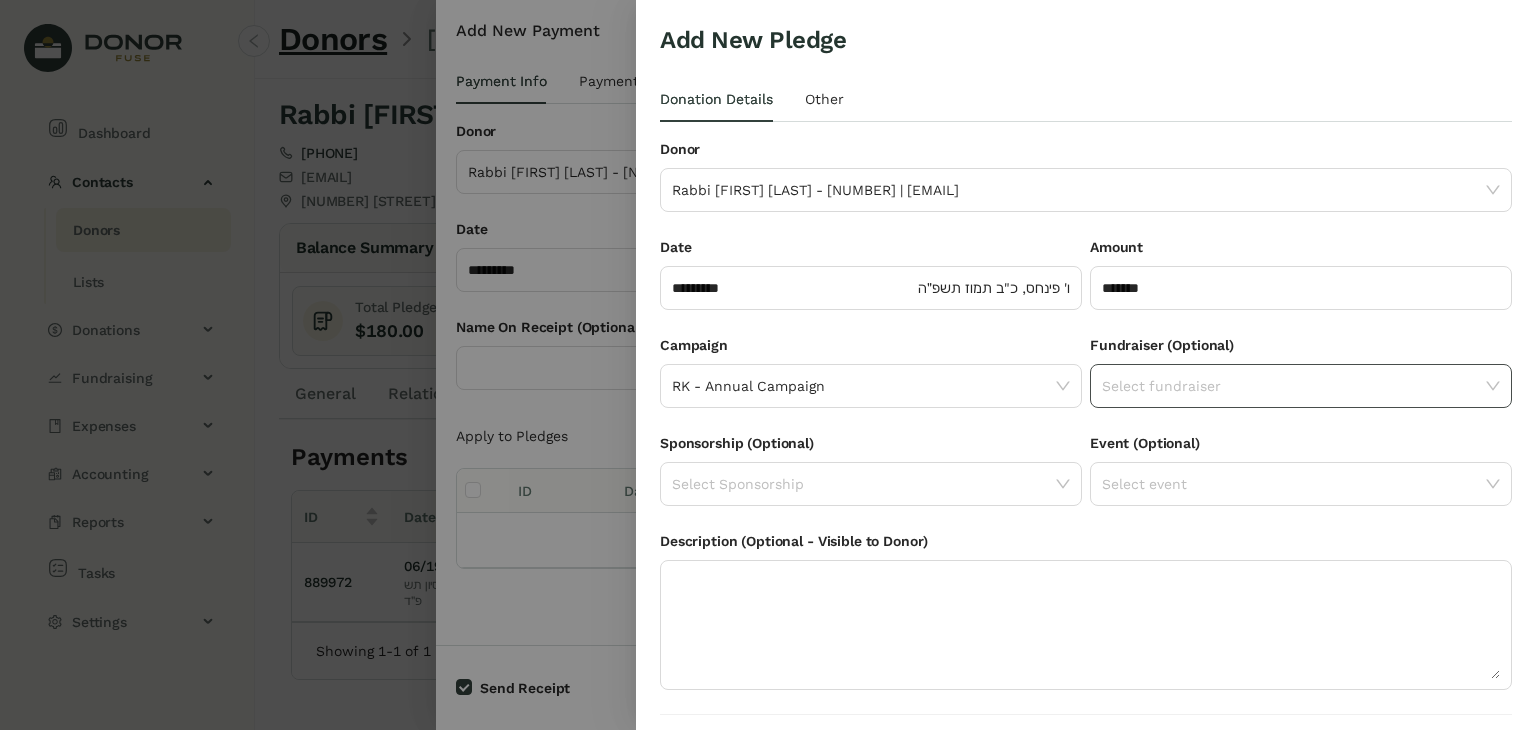 click on "Select fundraiser" 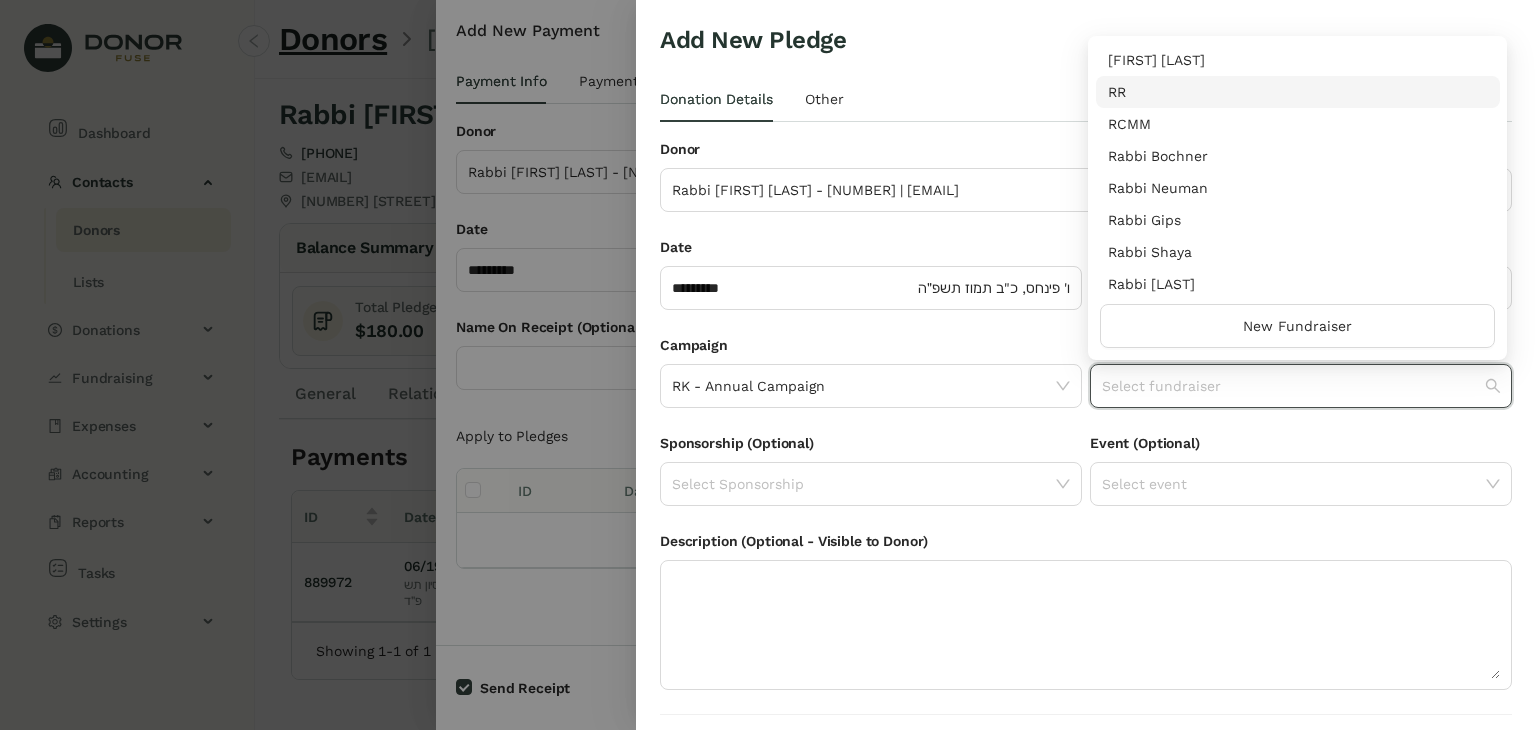 scroll, scrollTop: 256, scrollLeft: 0, axis: vertical 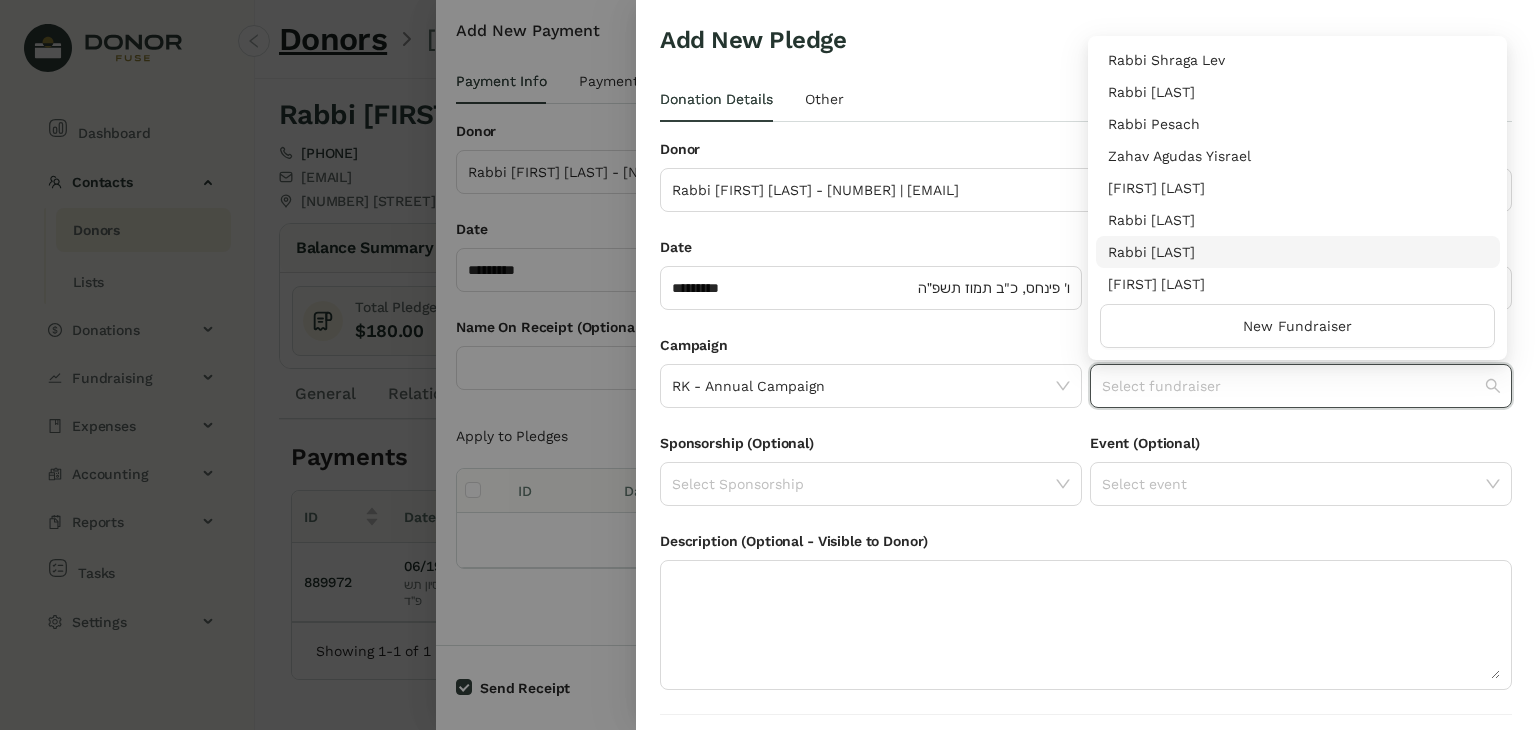 click on "Rabbi [LAST]" at bounding box center (1298, 252) 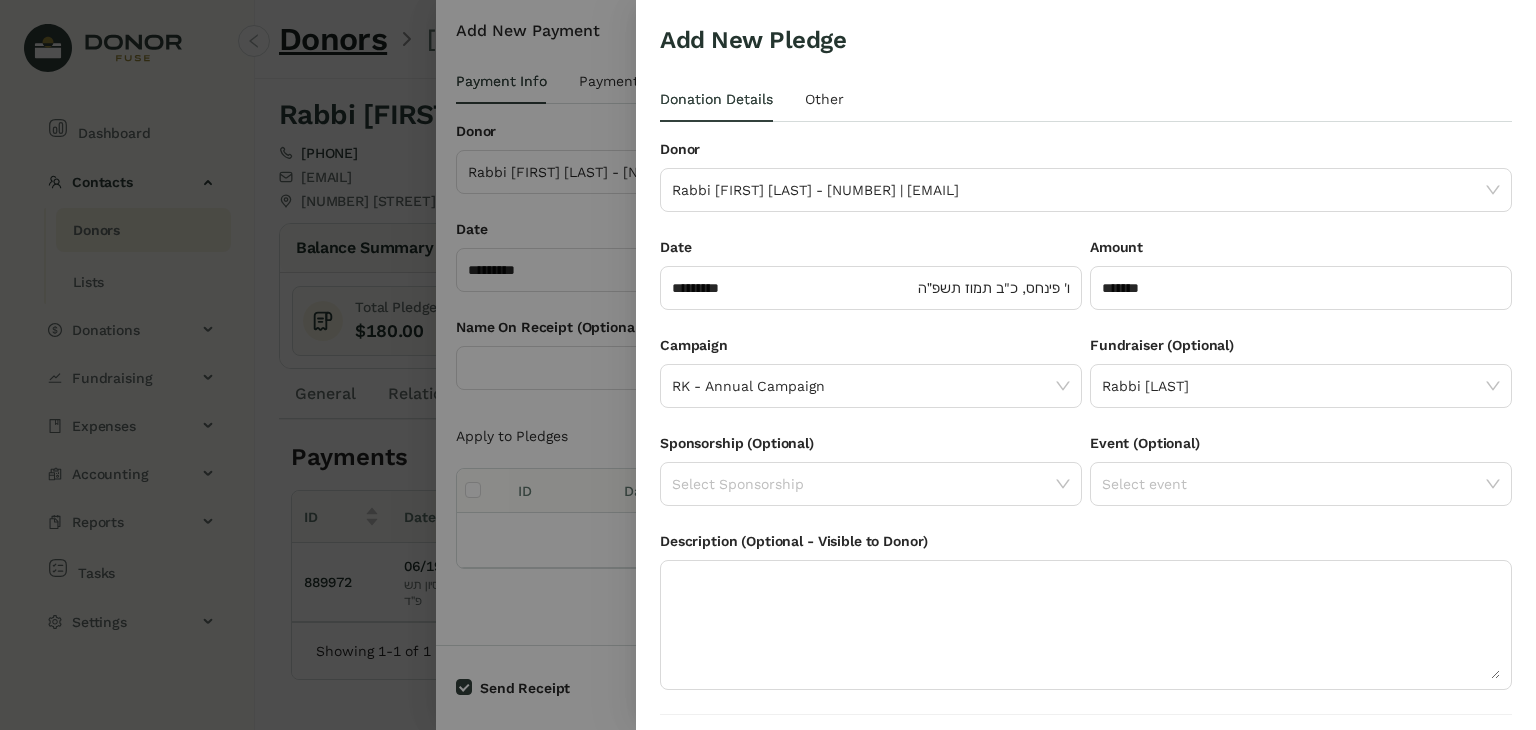 scroll, scrollTop: 54, scrollLeft: 0, axis: vertical 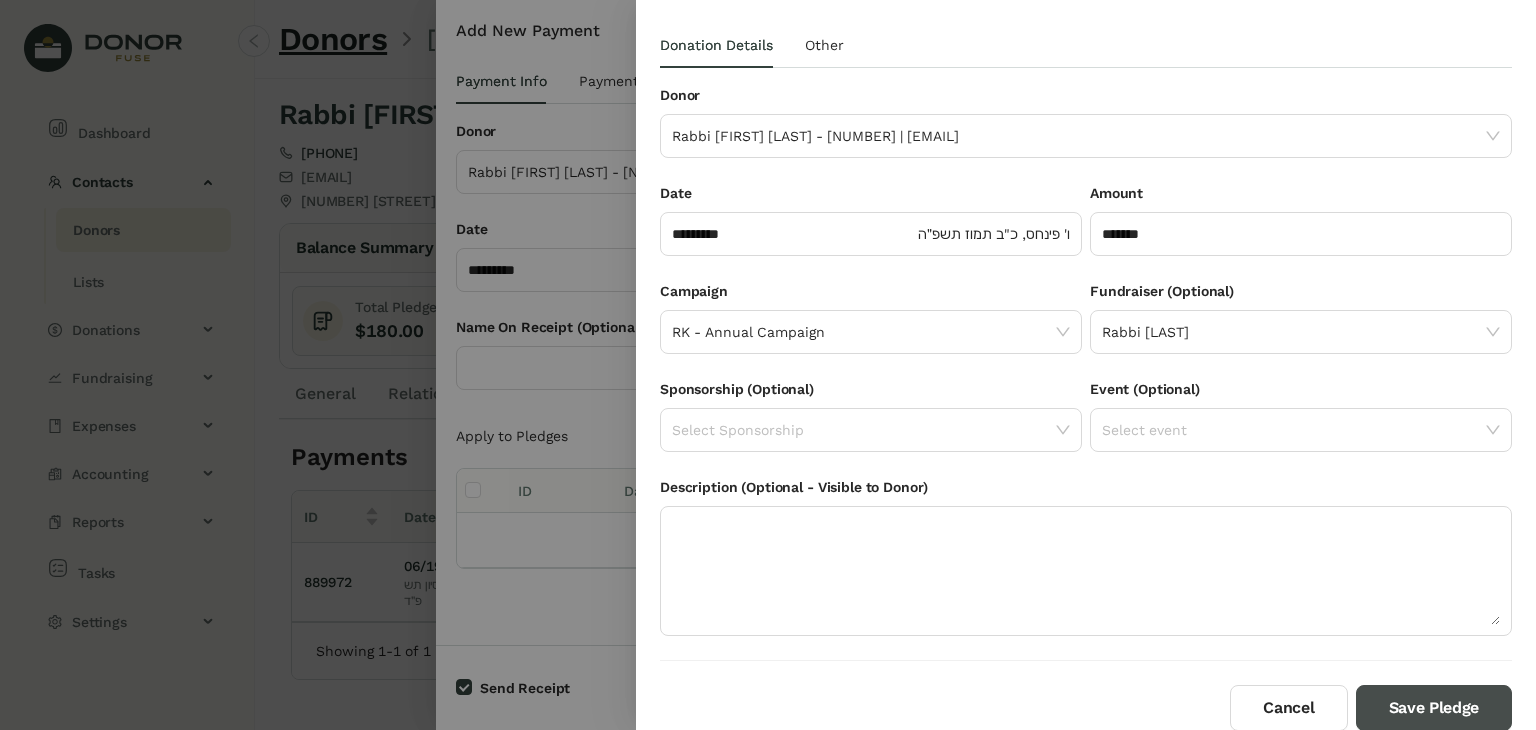 click on "Save Pledge" at bounding box center [1434, 708] 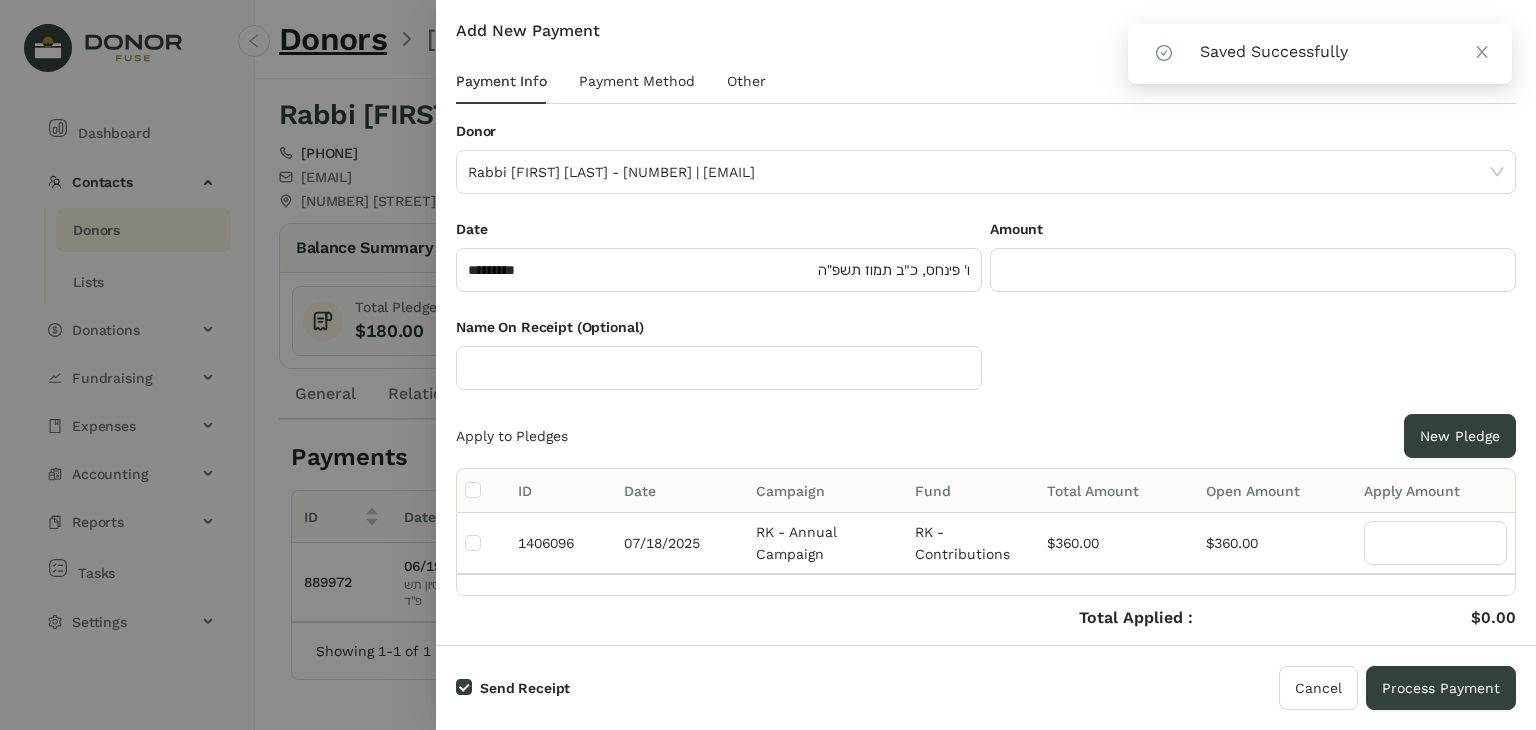 click 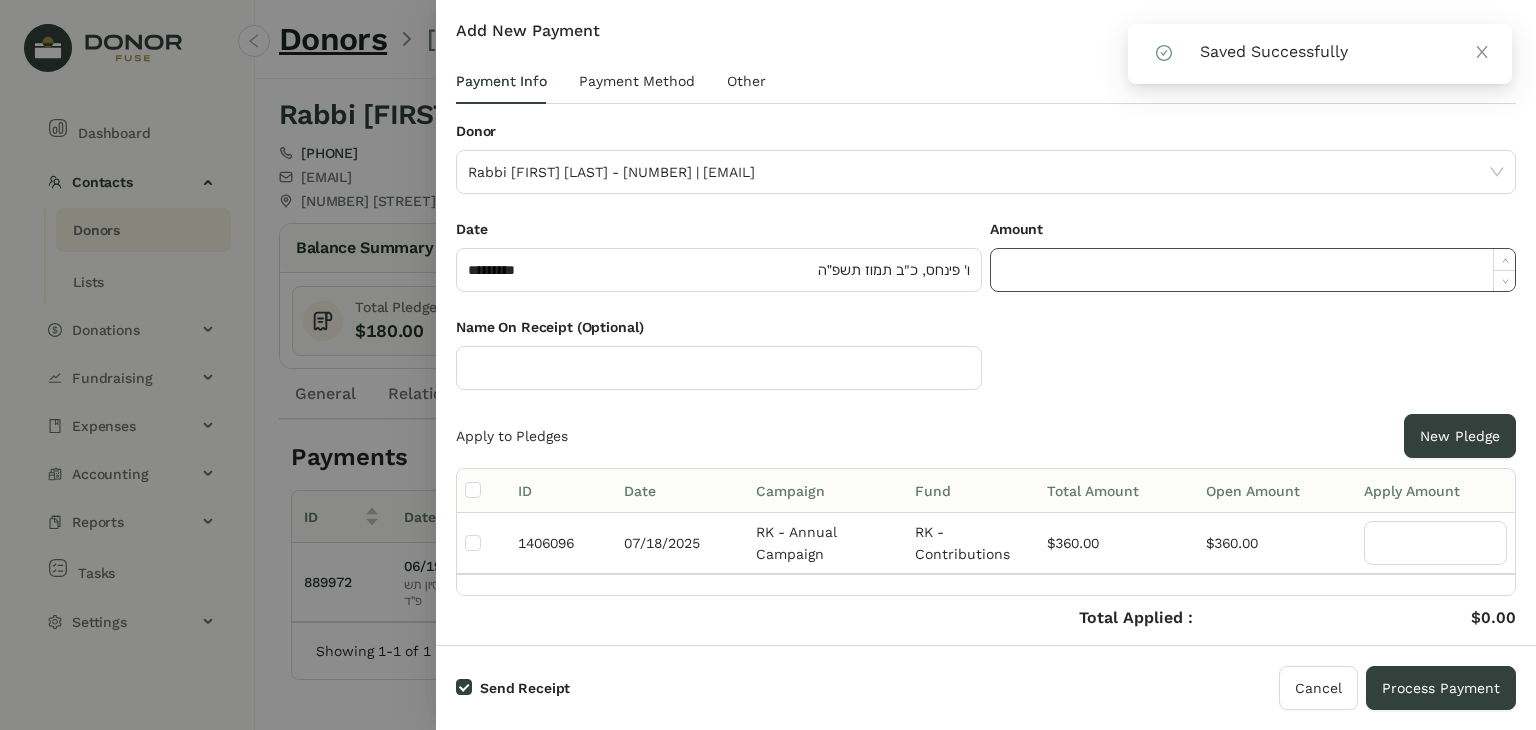 click 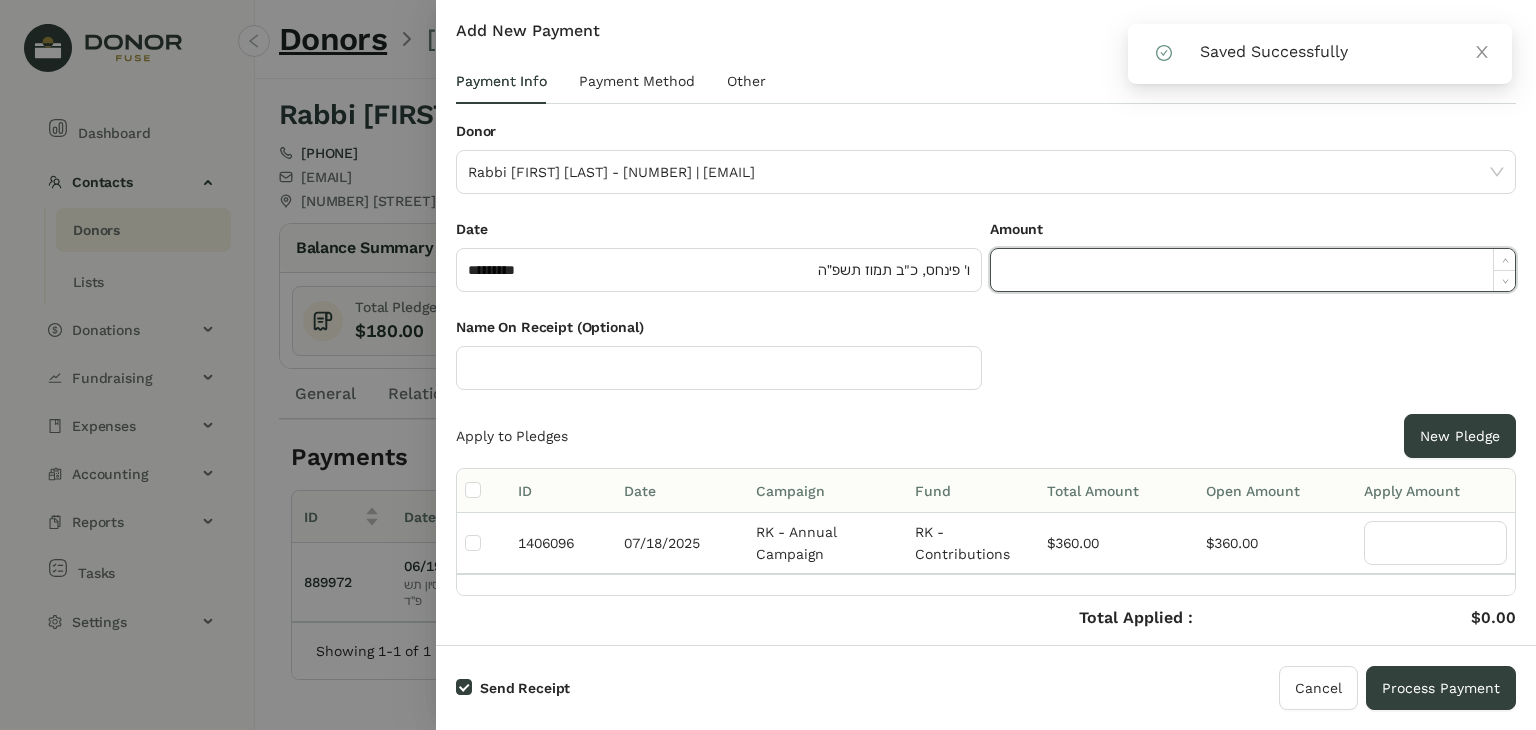 paste on "******" 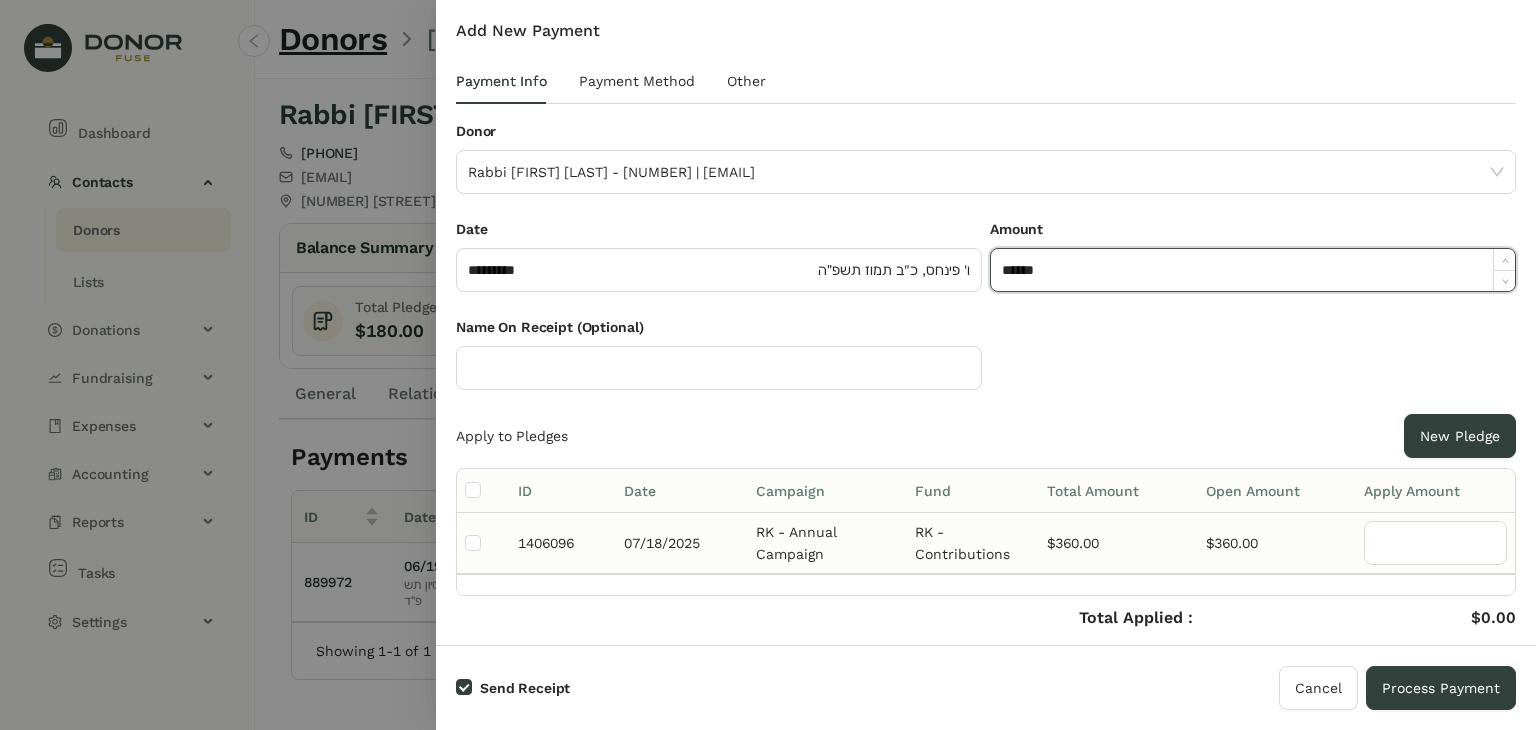 type on "*******" 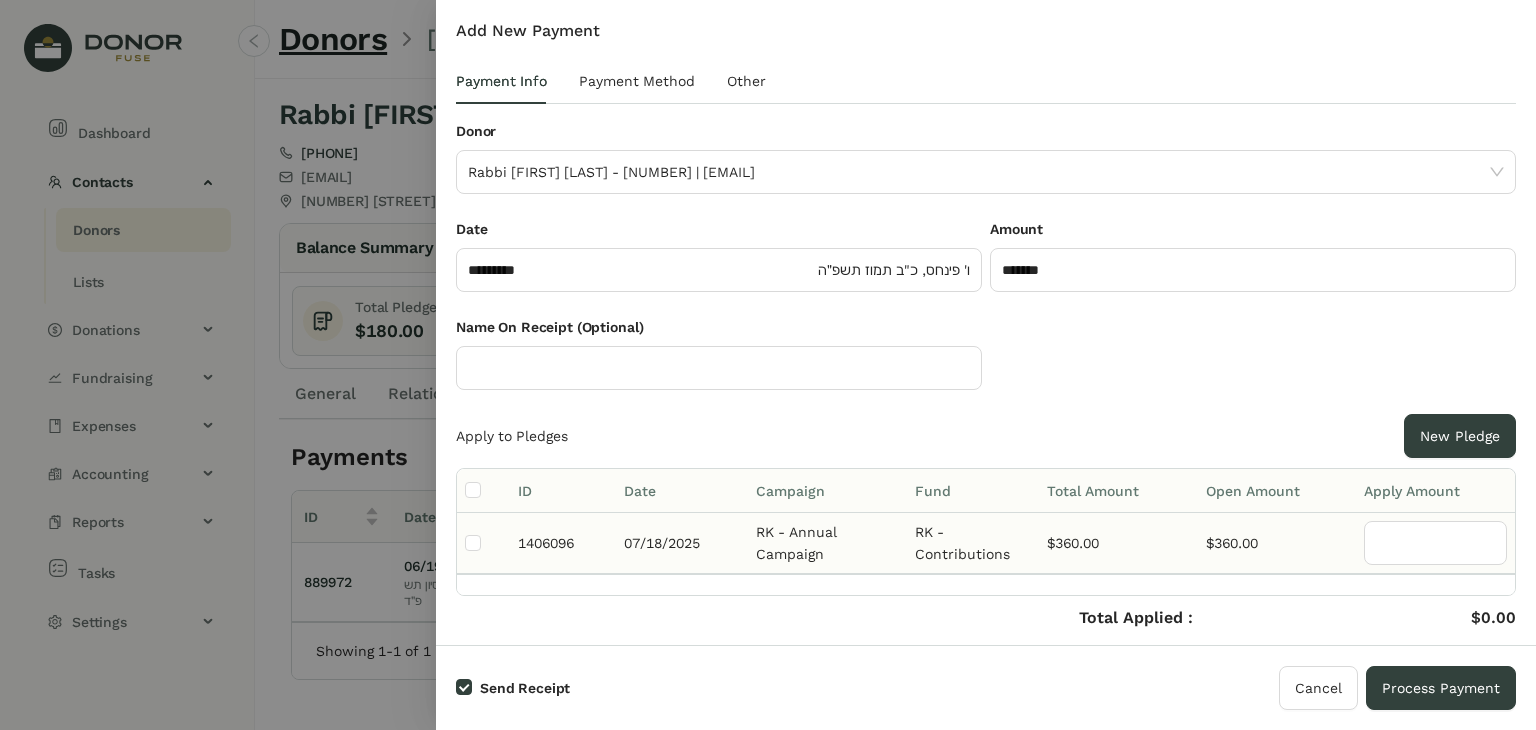 click at bounding box center (483, 543) 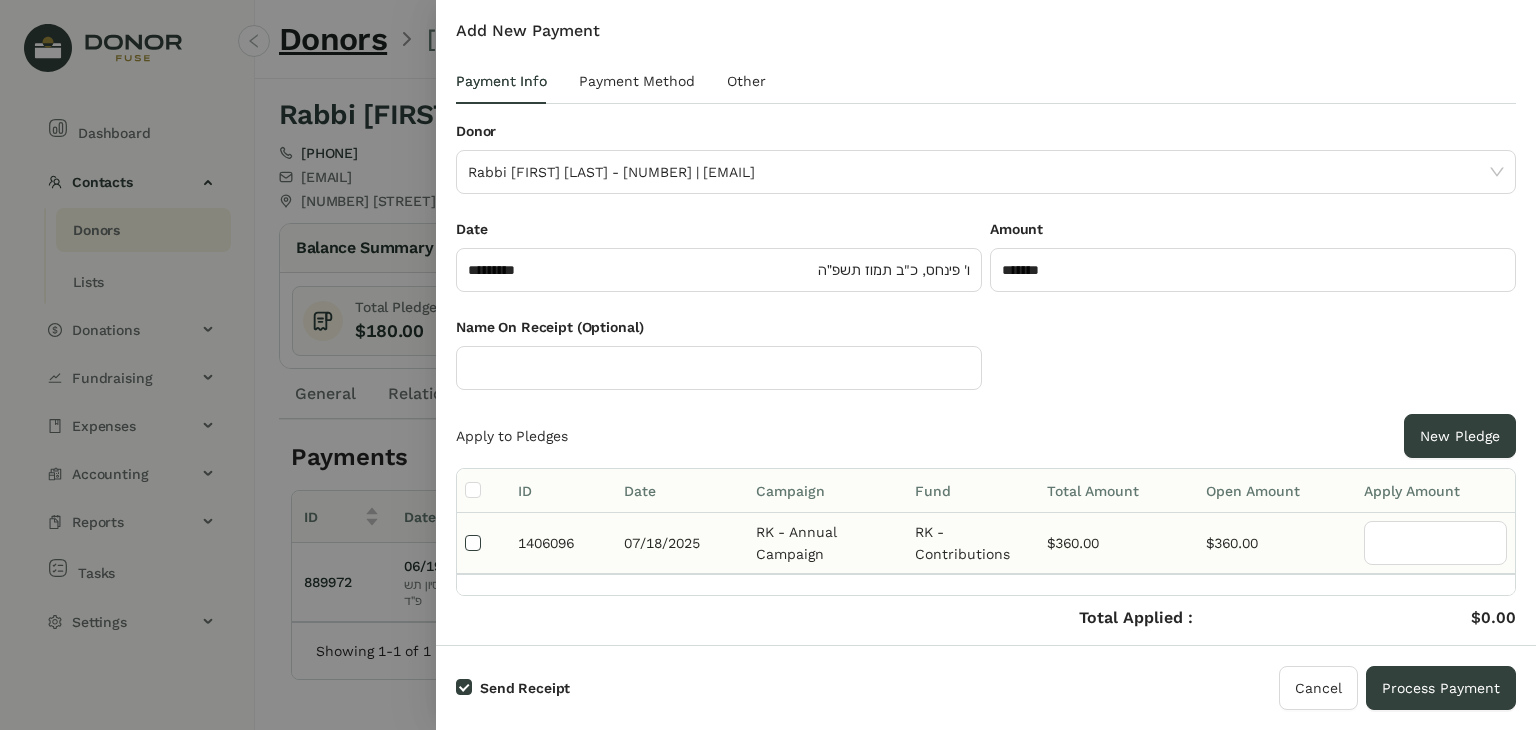 type on "***" 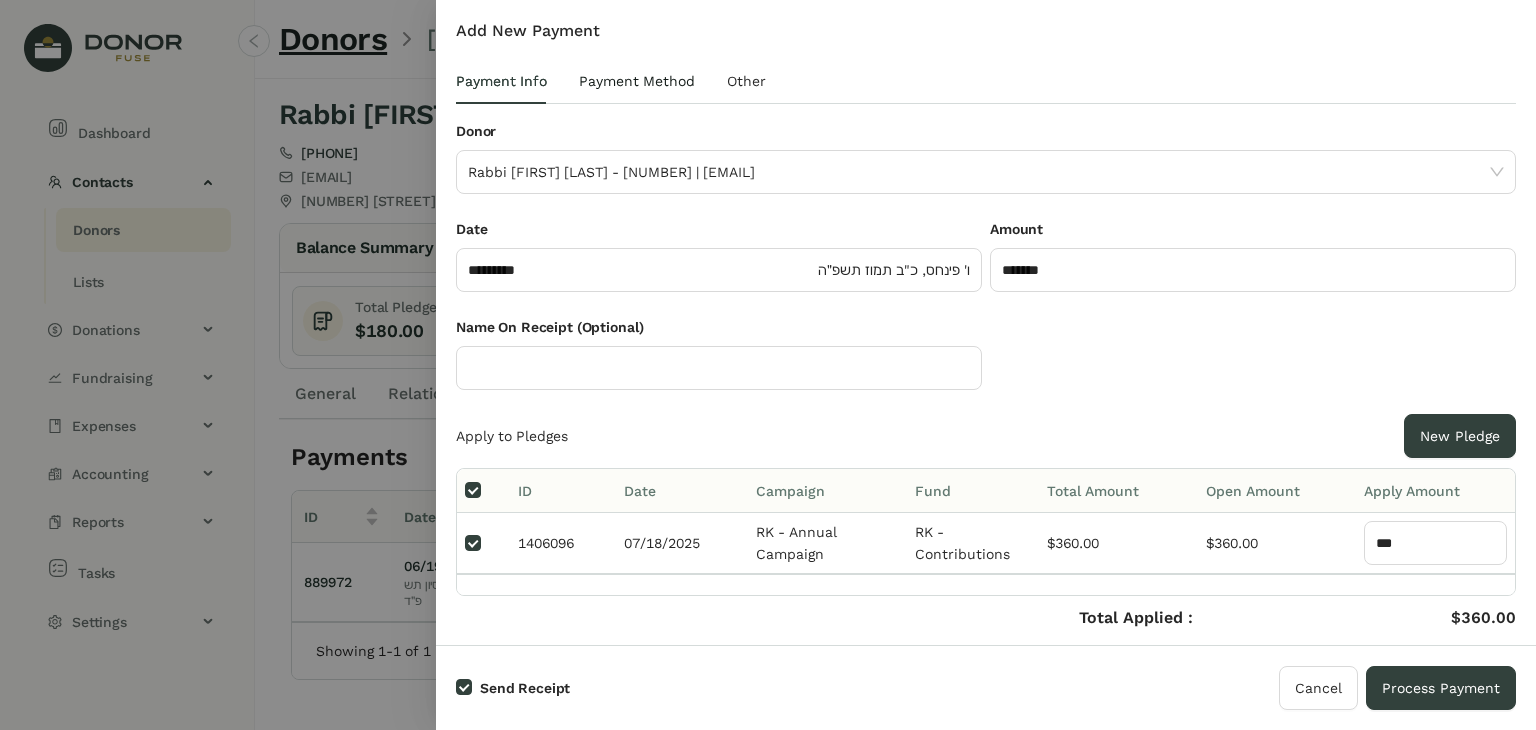 click on "Payment Method" at bounding box center [637, 81] 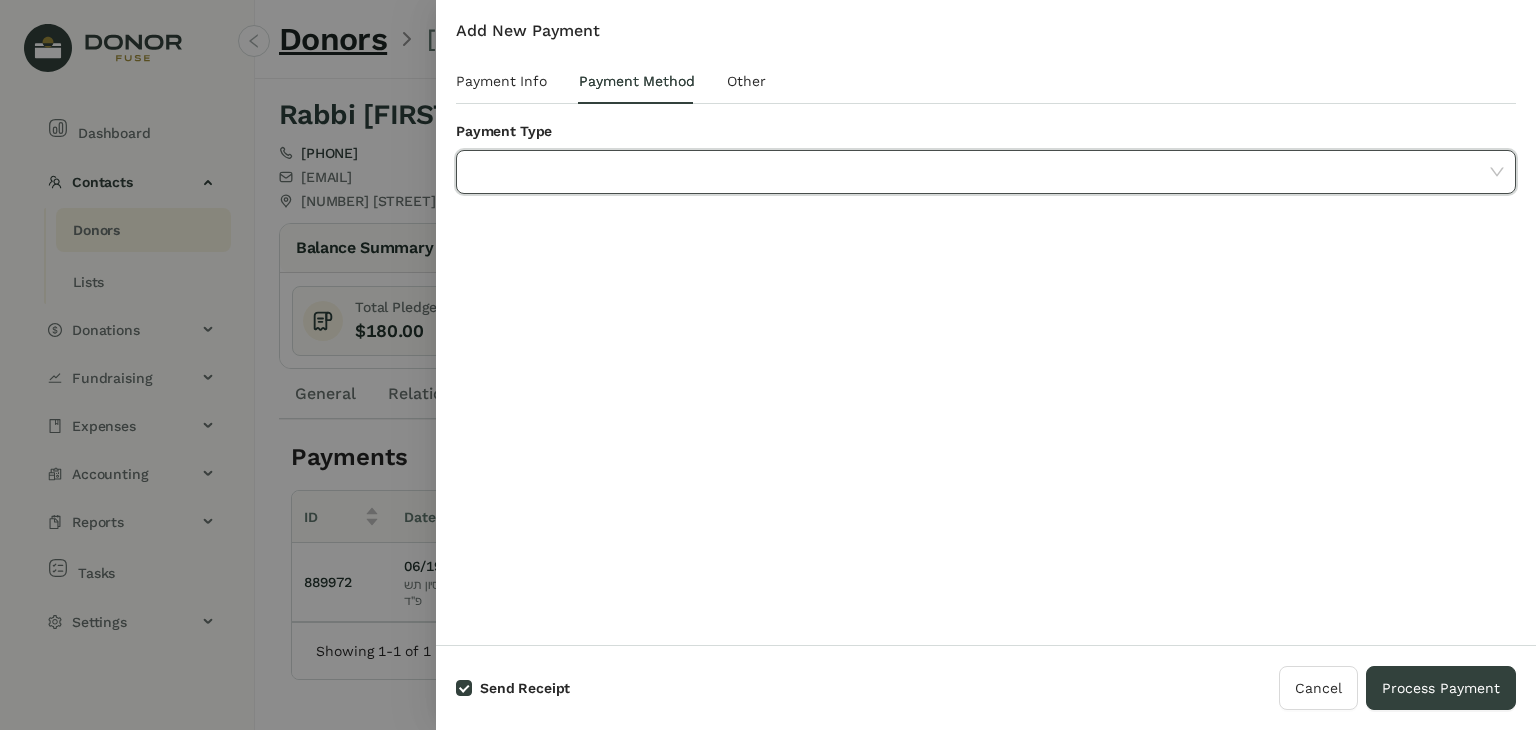 click 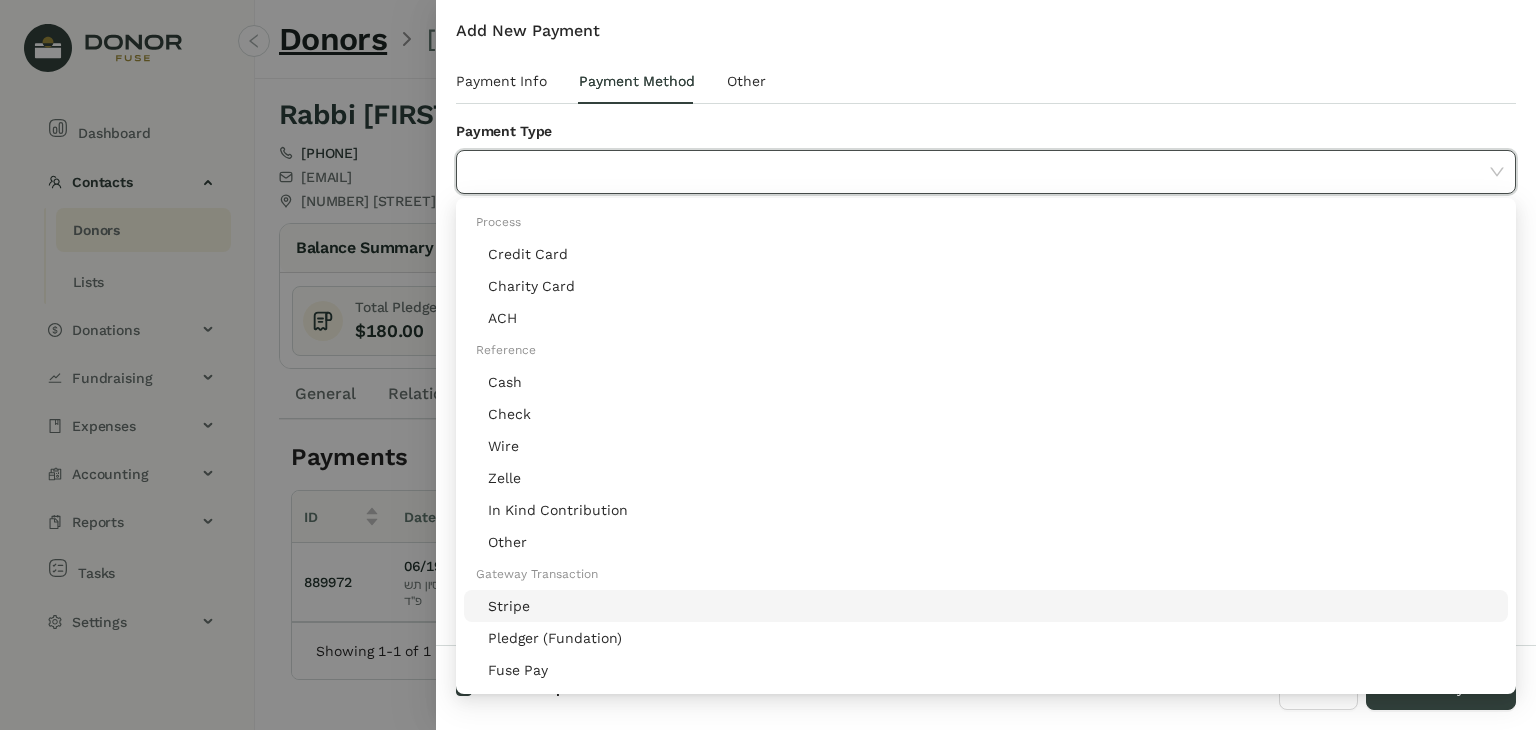click on "Stripe" 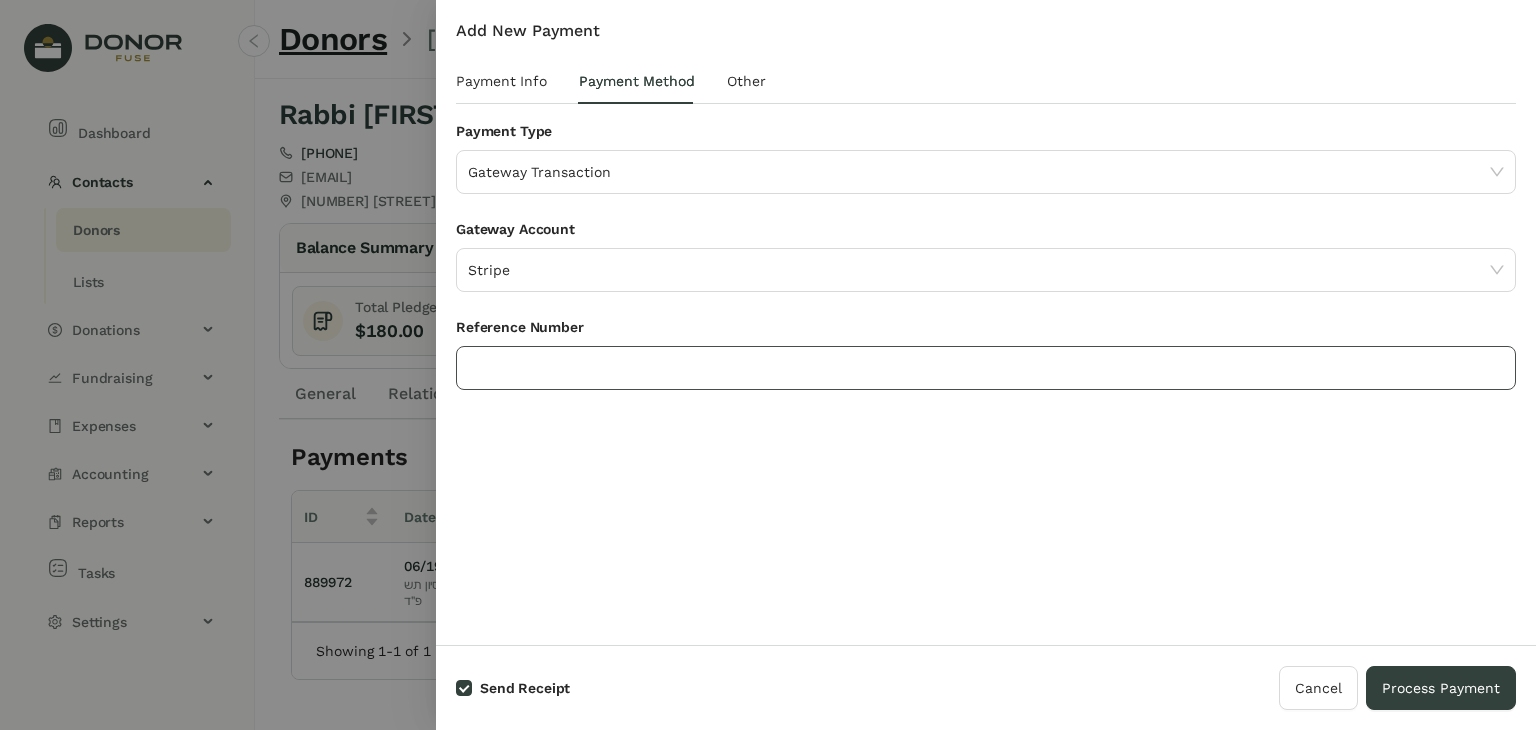 click 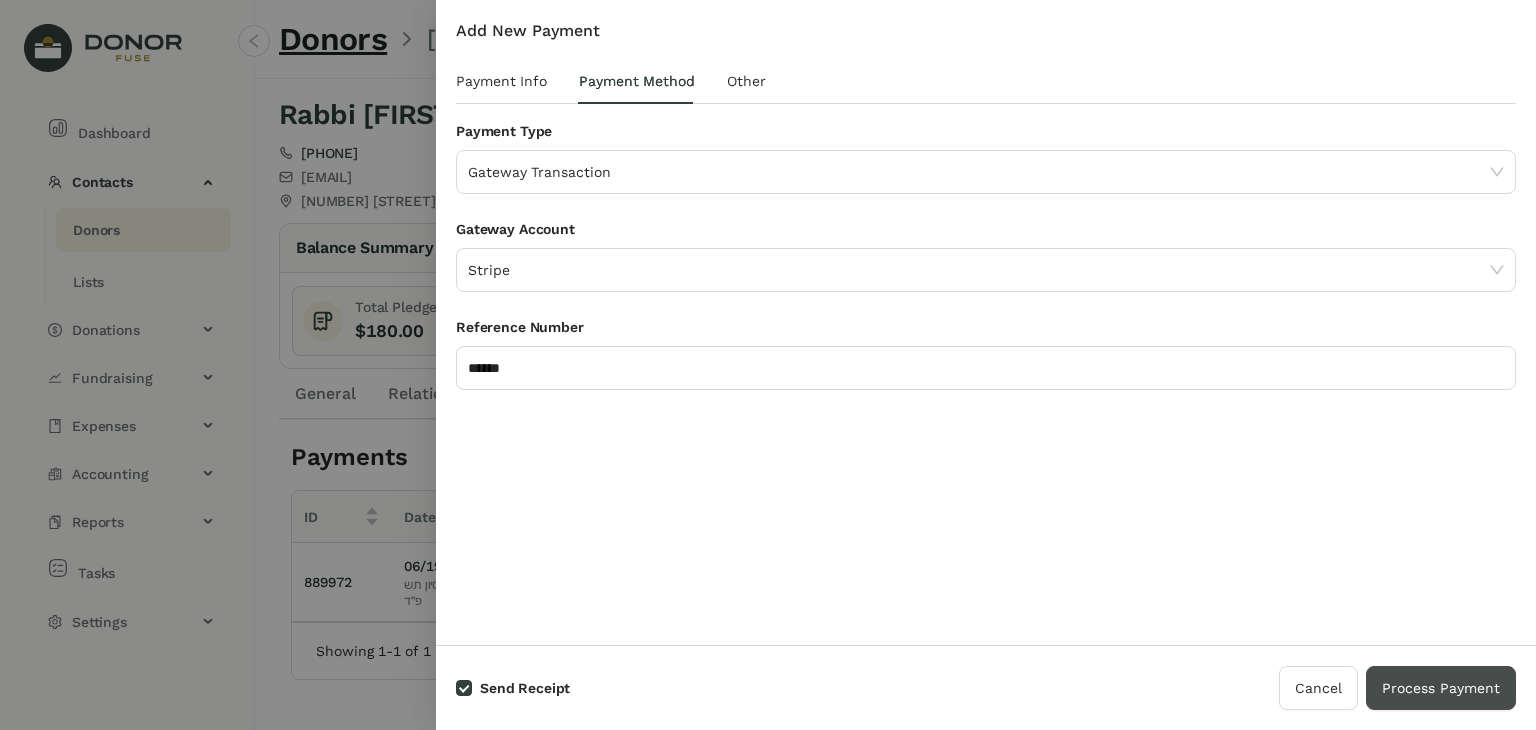 click on "Process Payment" at bounding box center [1441, 688] 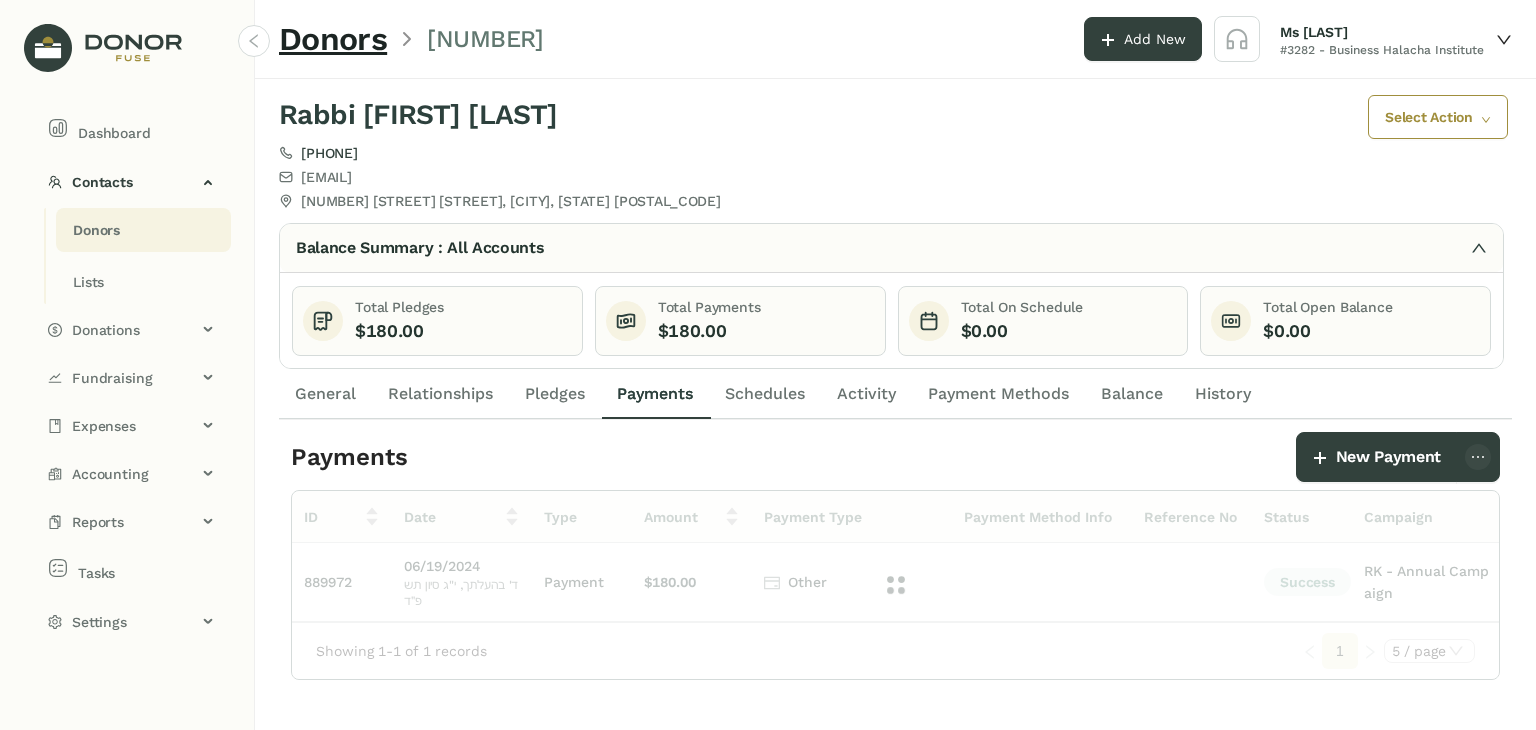 click on "Donors" 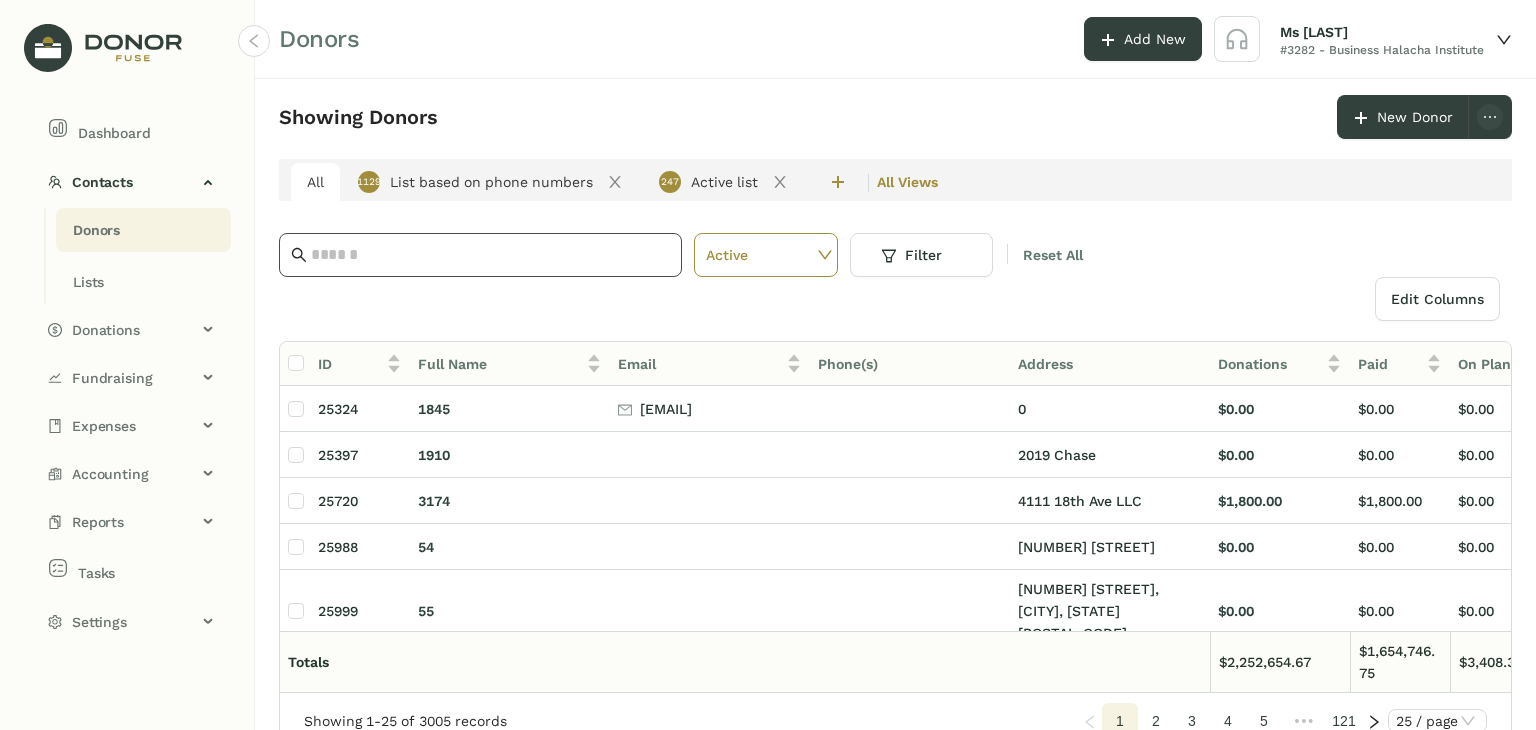 click 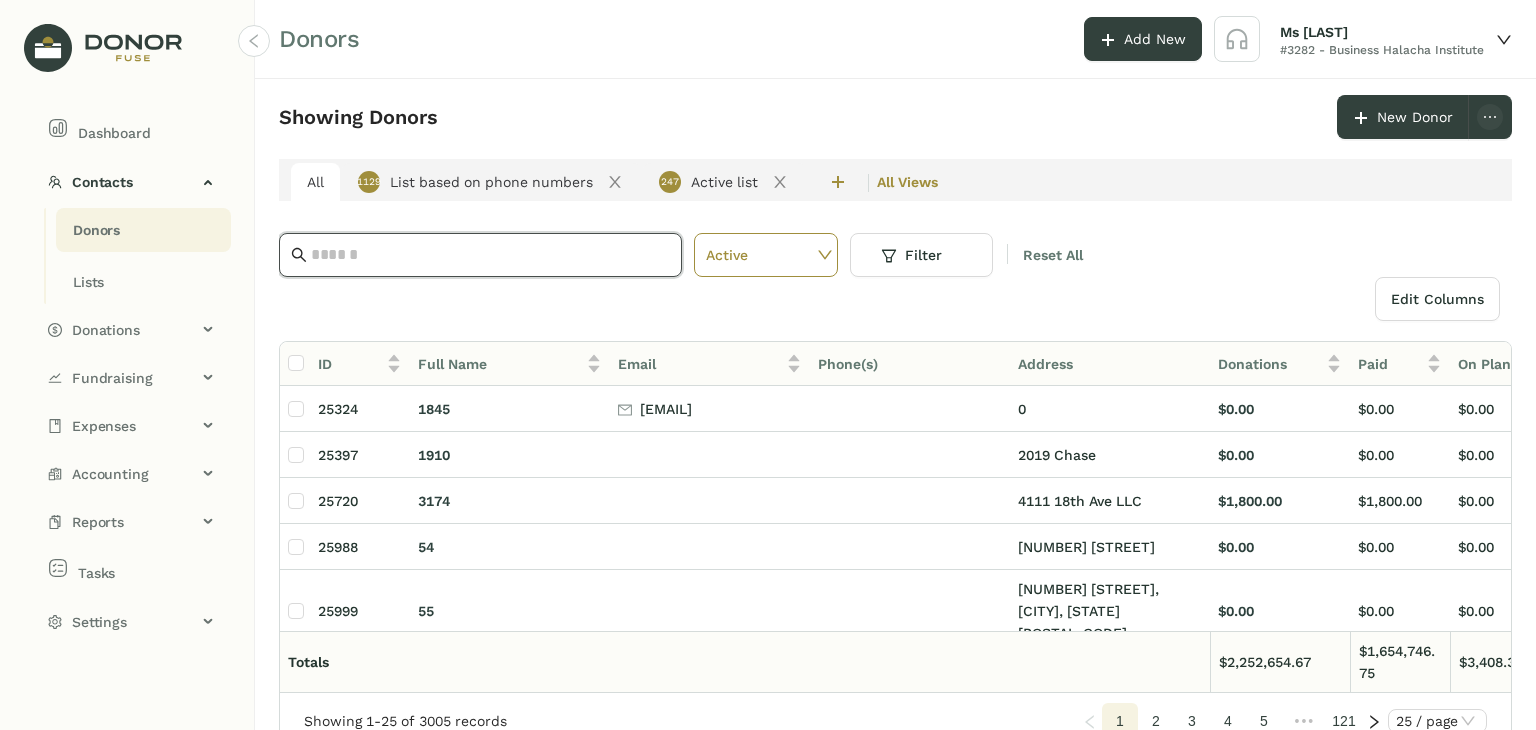 click 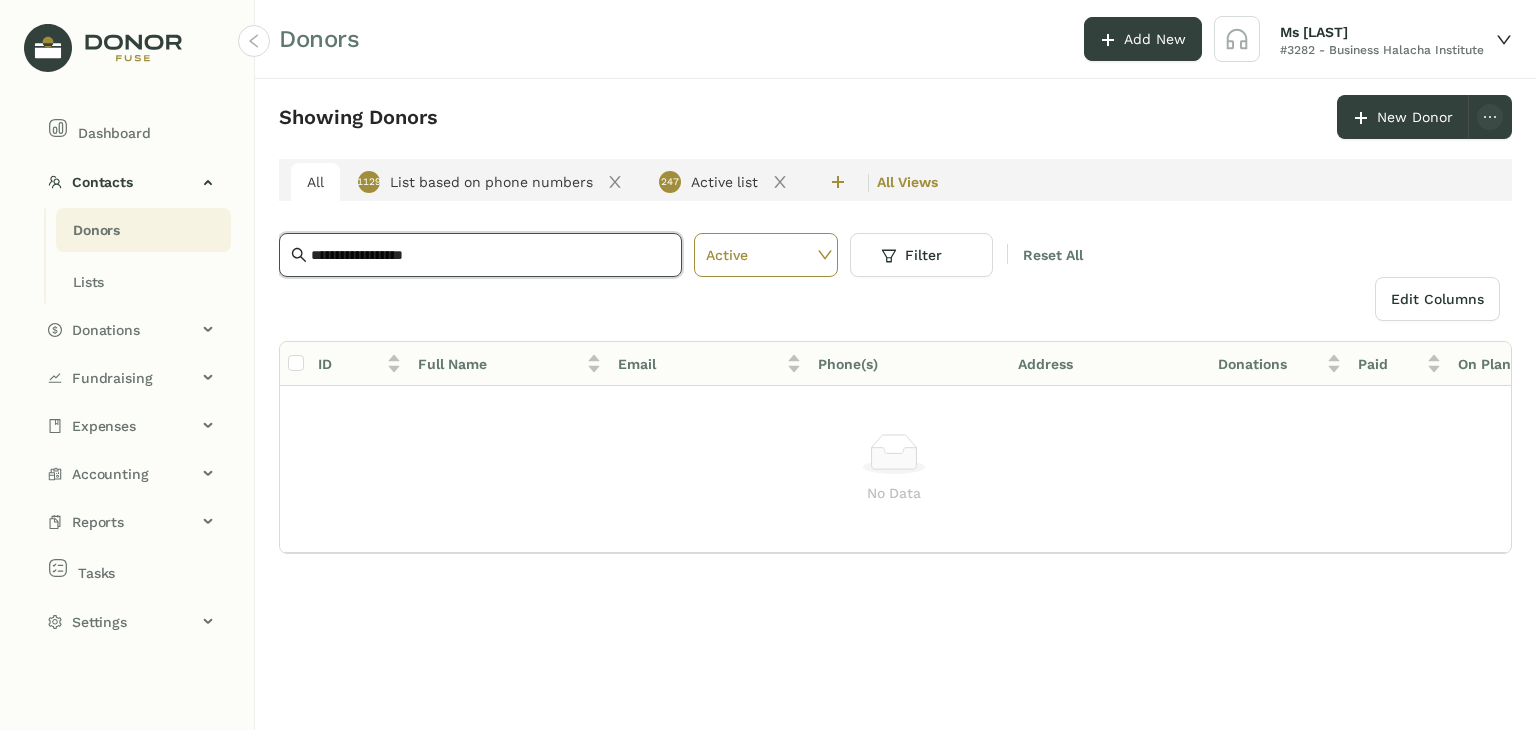 drag, startPoint x: 462, startPoint y: 253, endPoint x: 184, endPoint y: 250, distance: 278.01617 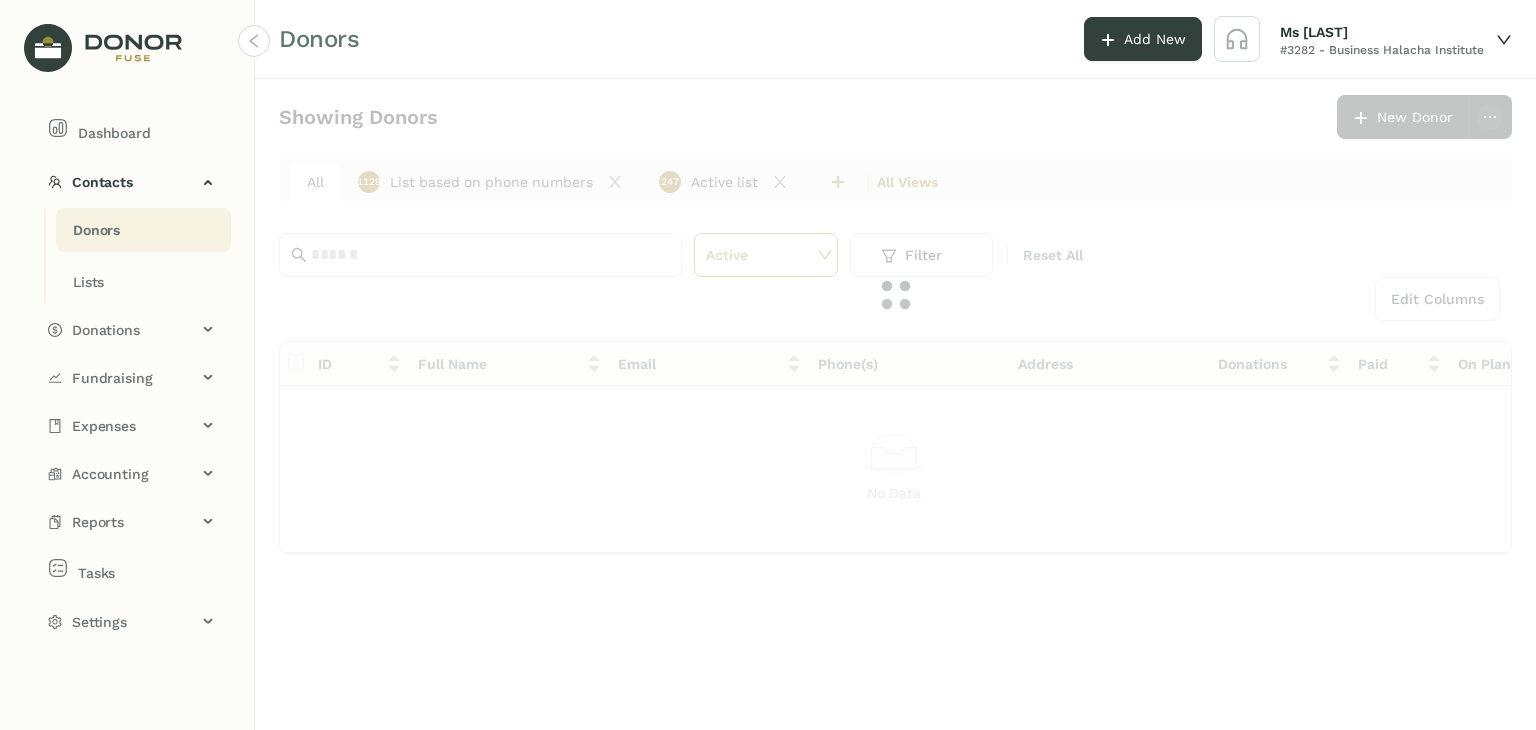 click on "Donors" 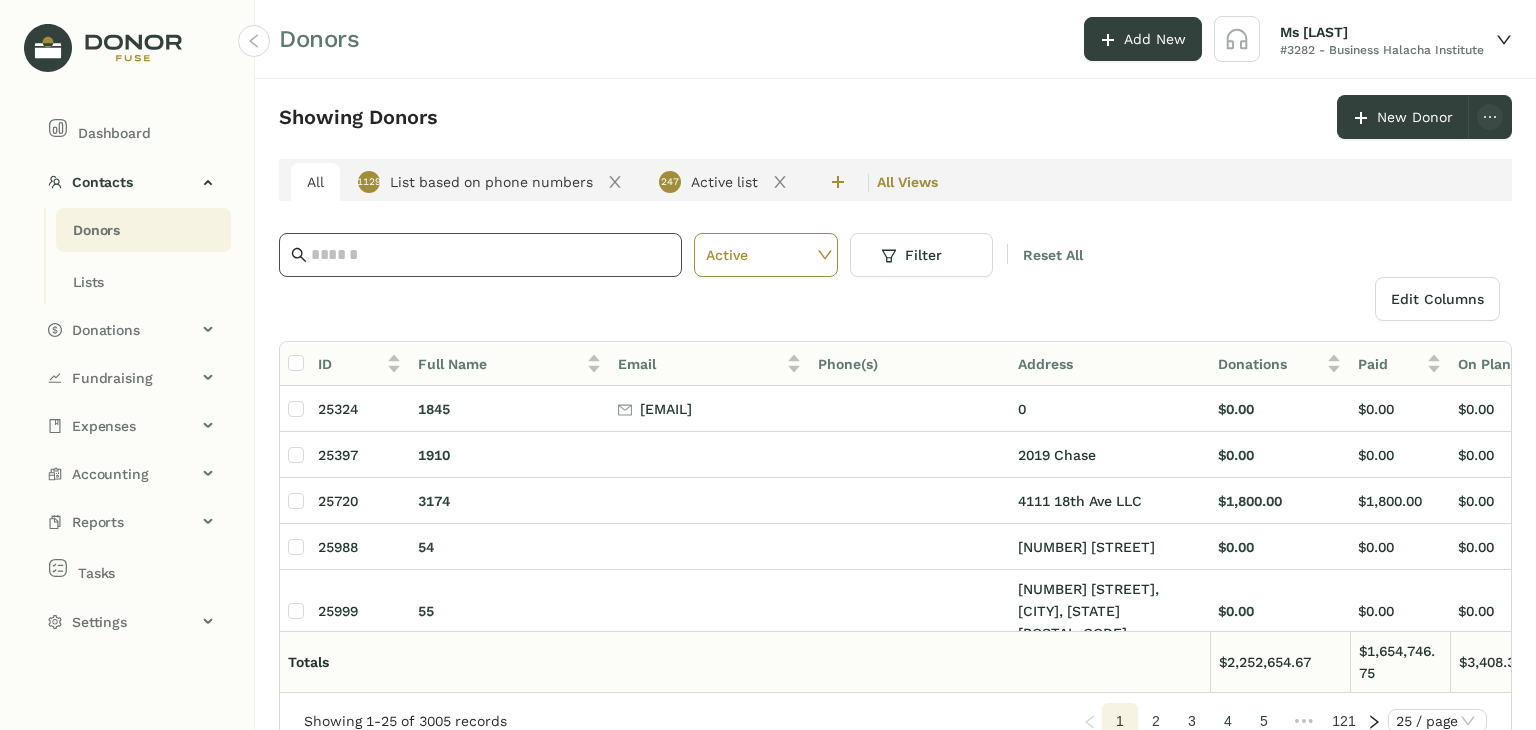 click 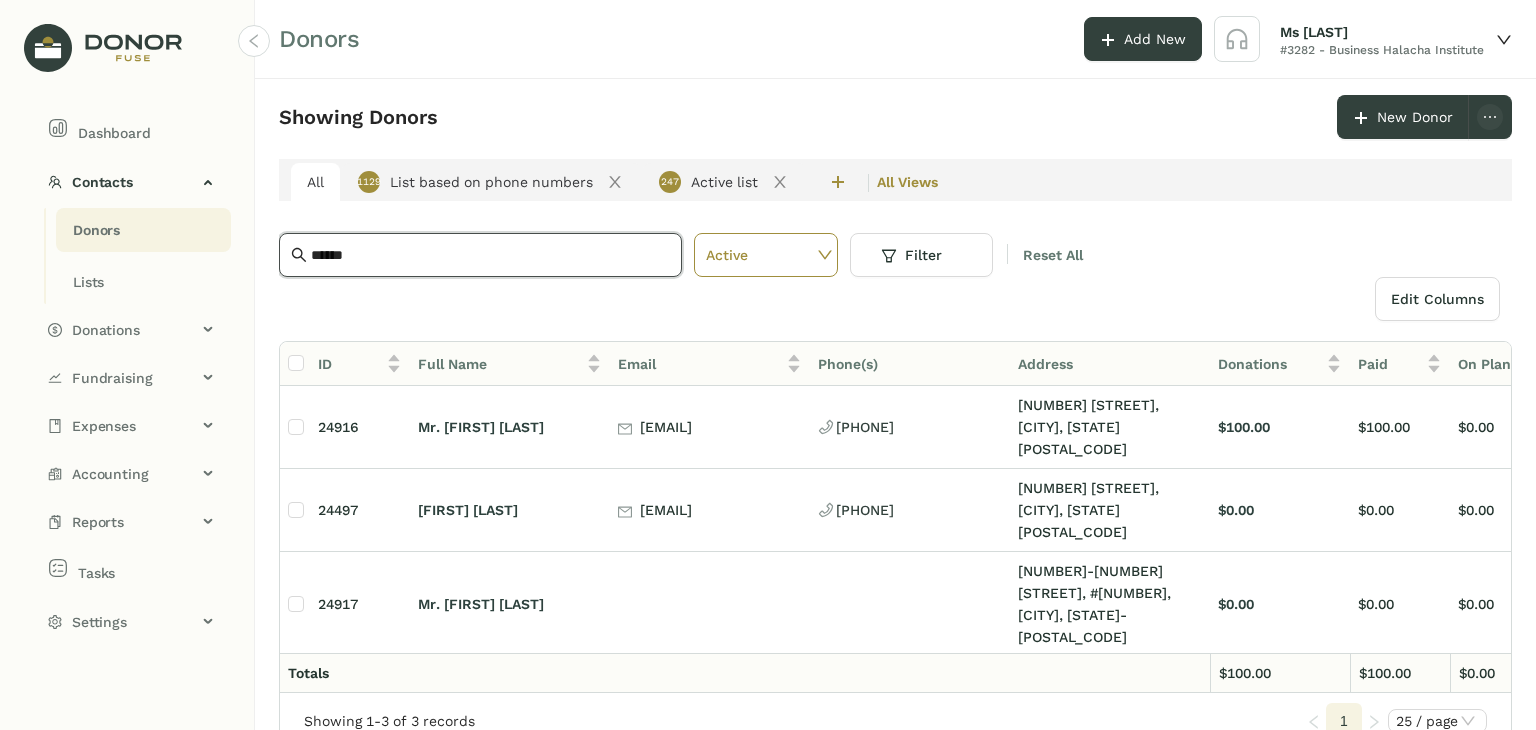 type on "******" 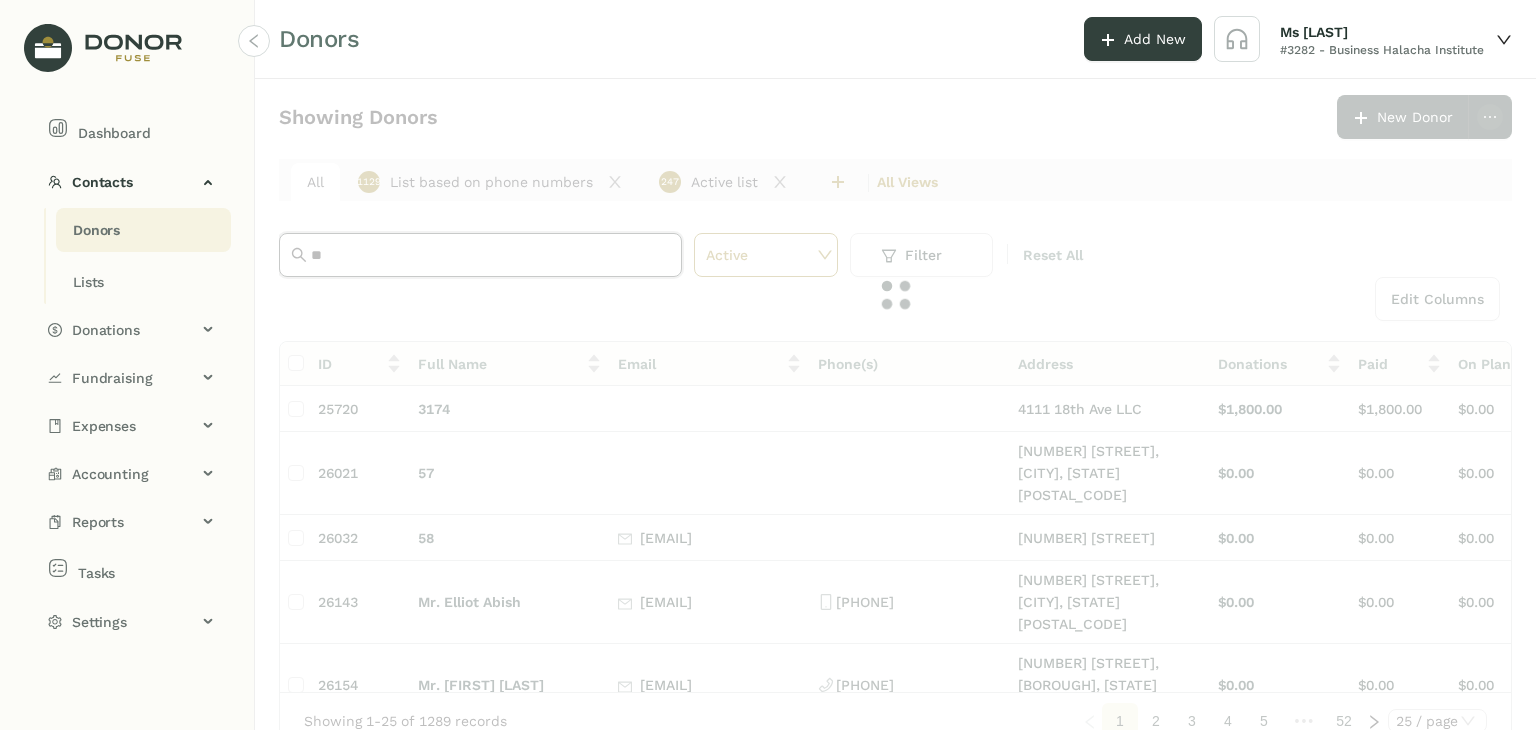 type on "*" 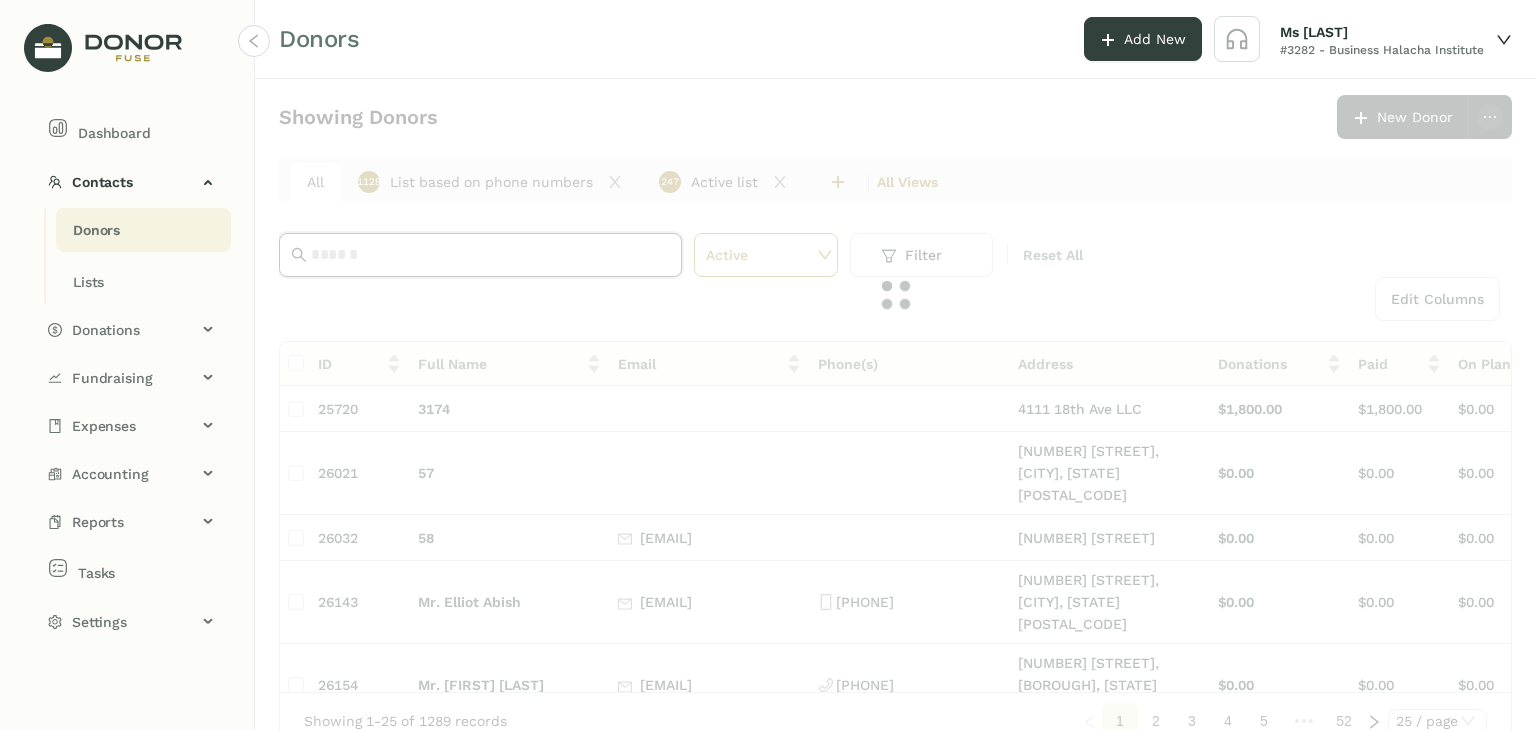type on "*" 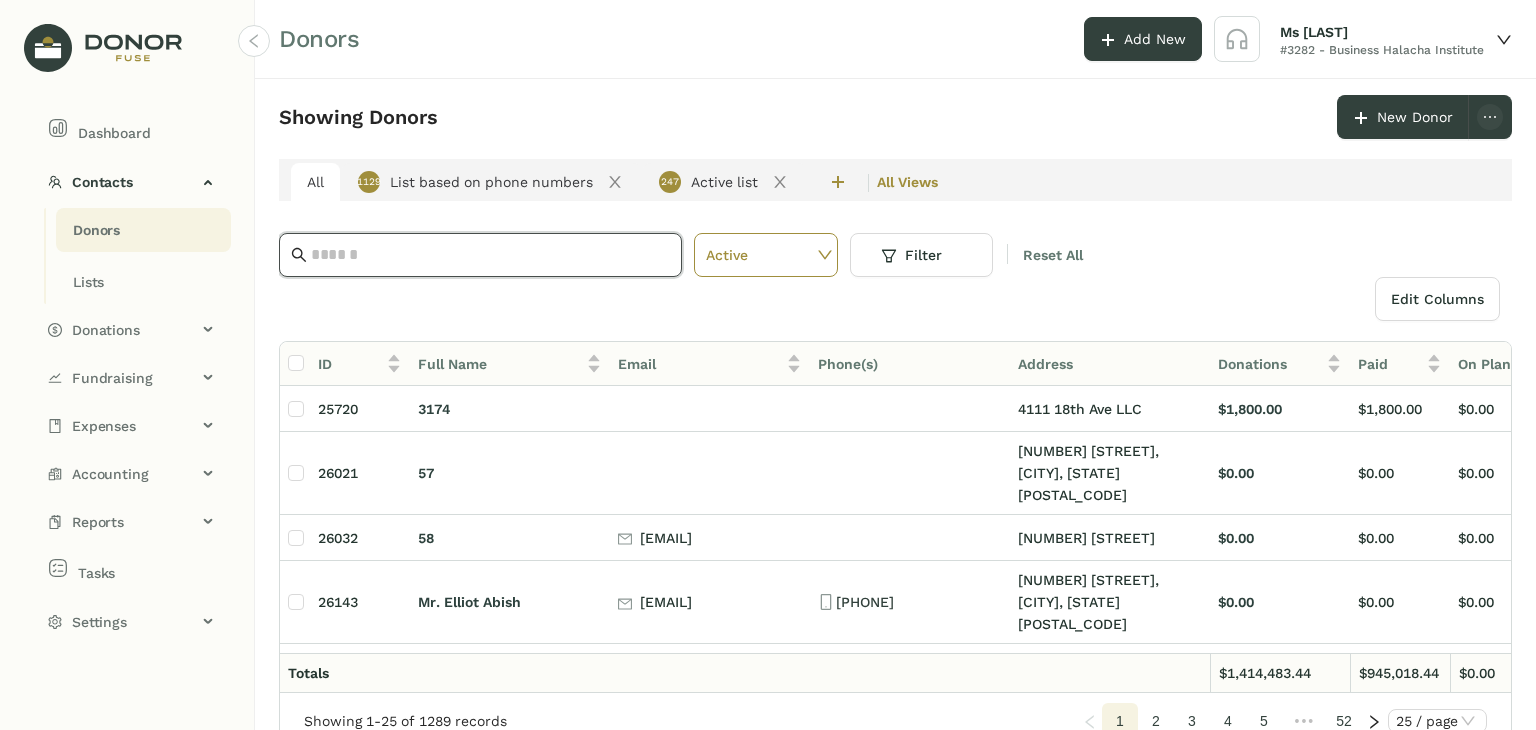 paste on "**********" 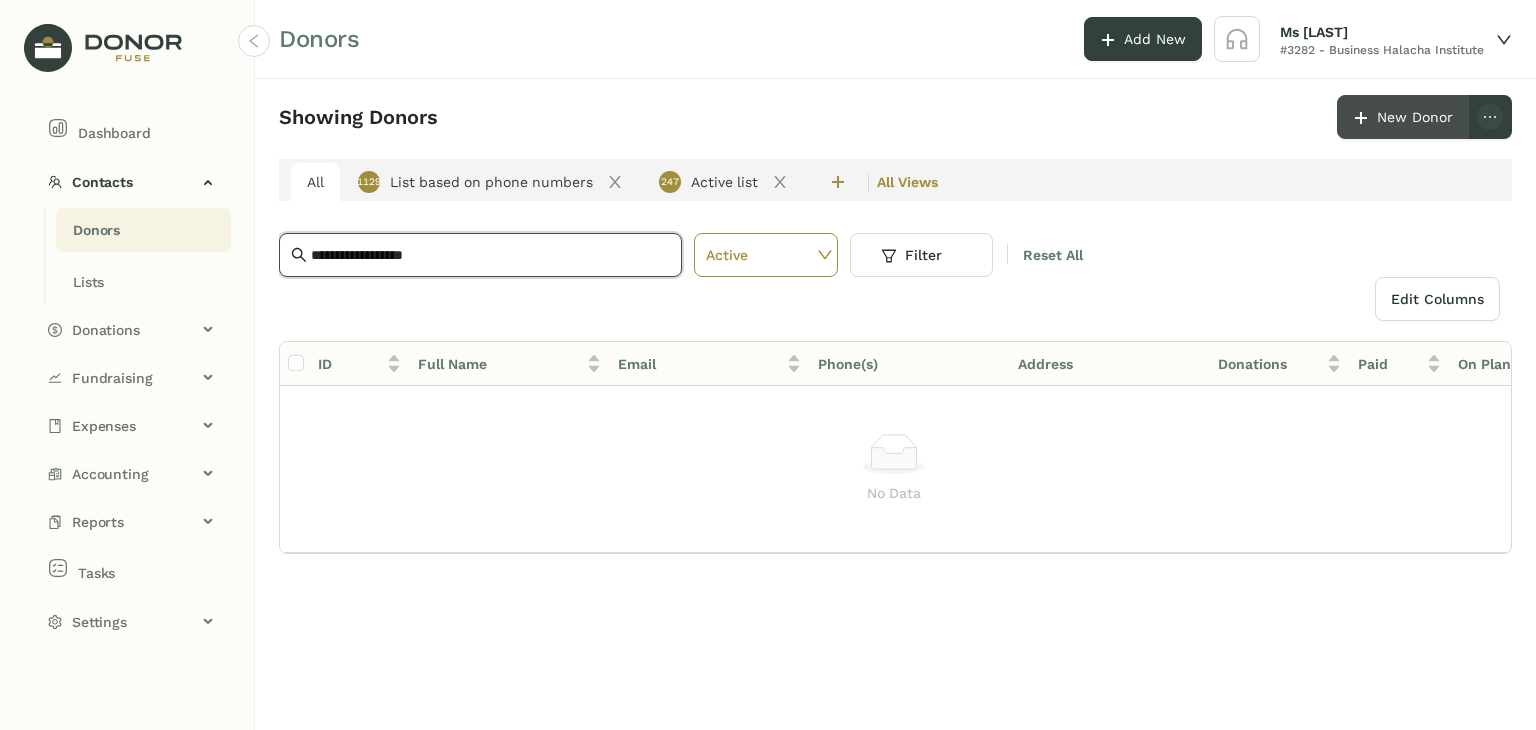 type on "**********" 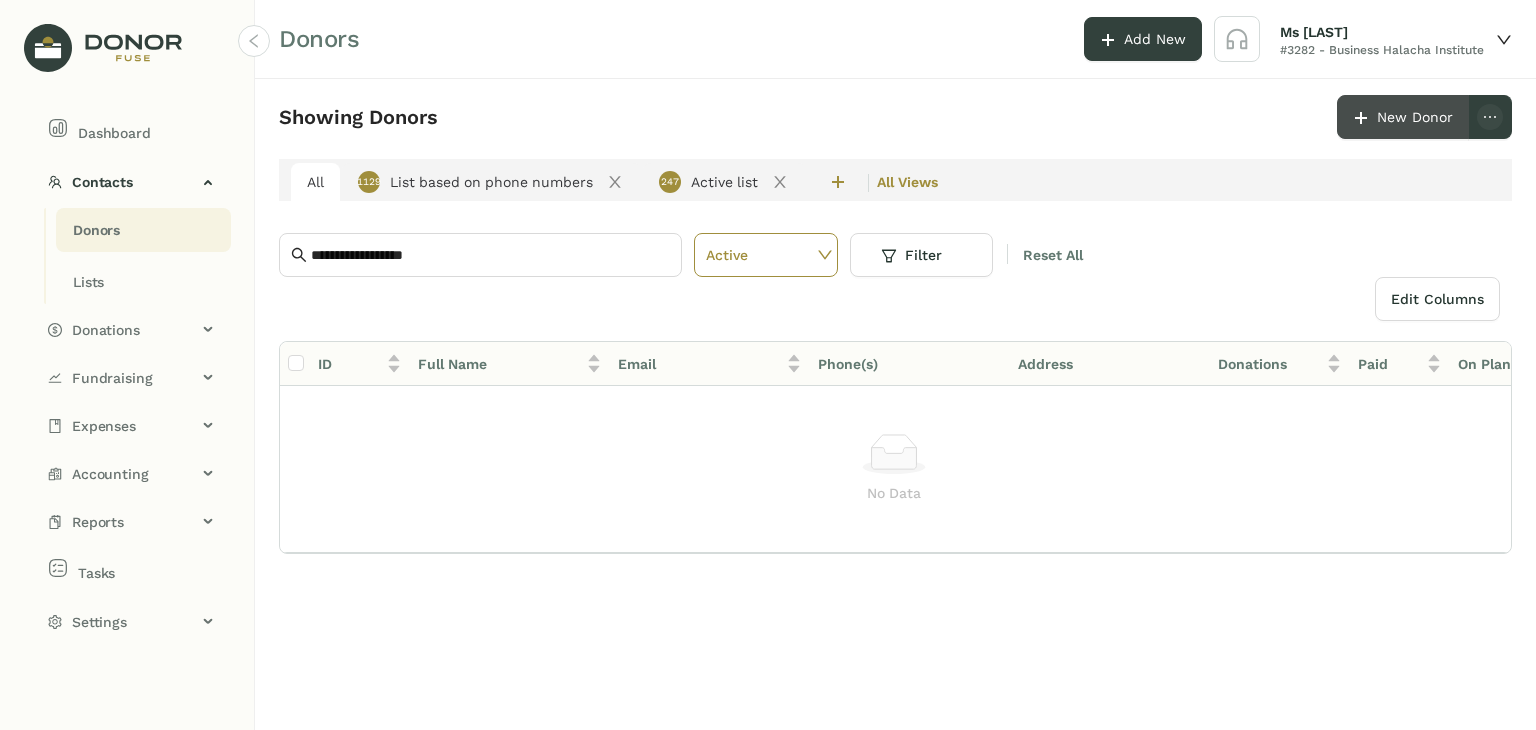 click on "New Donor" 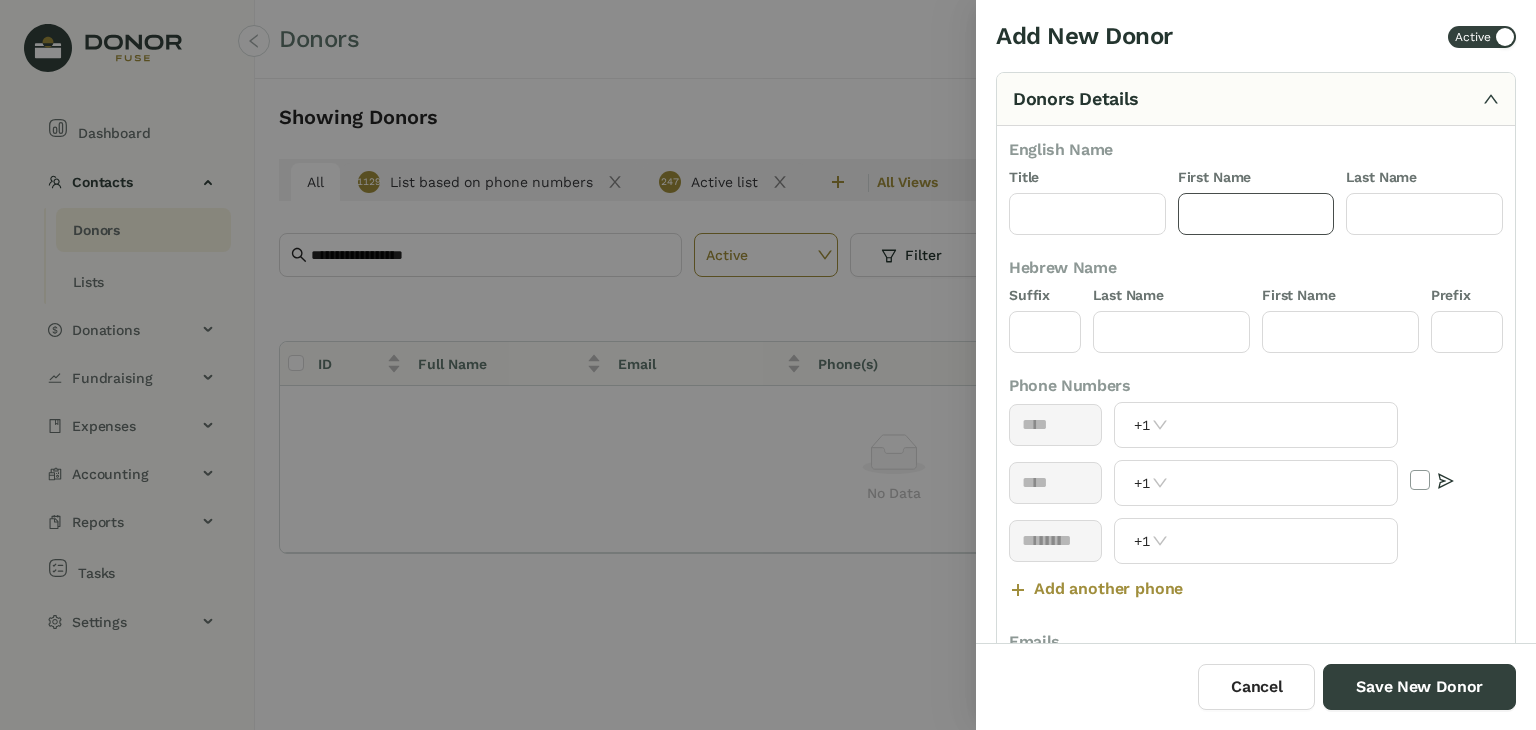 click 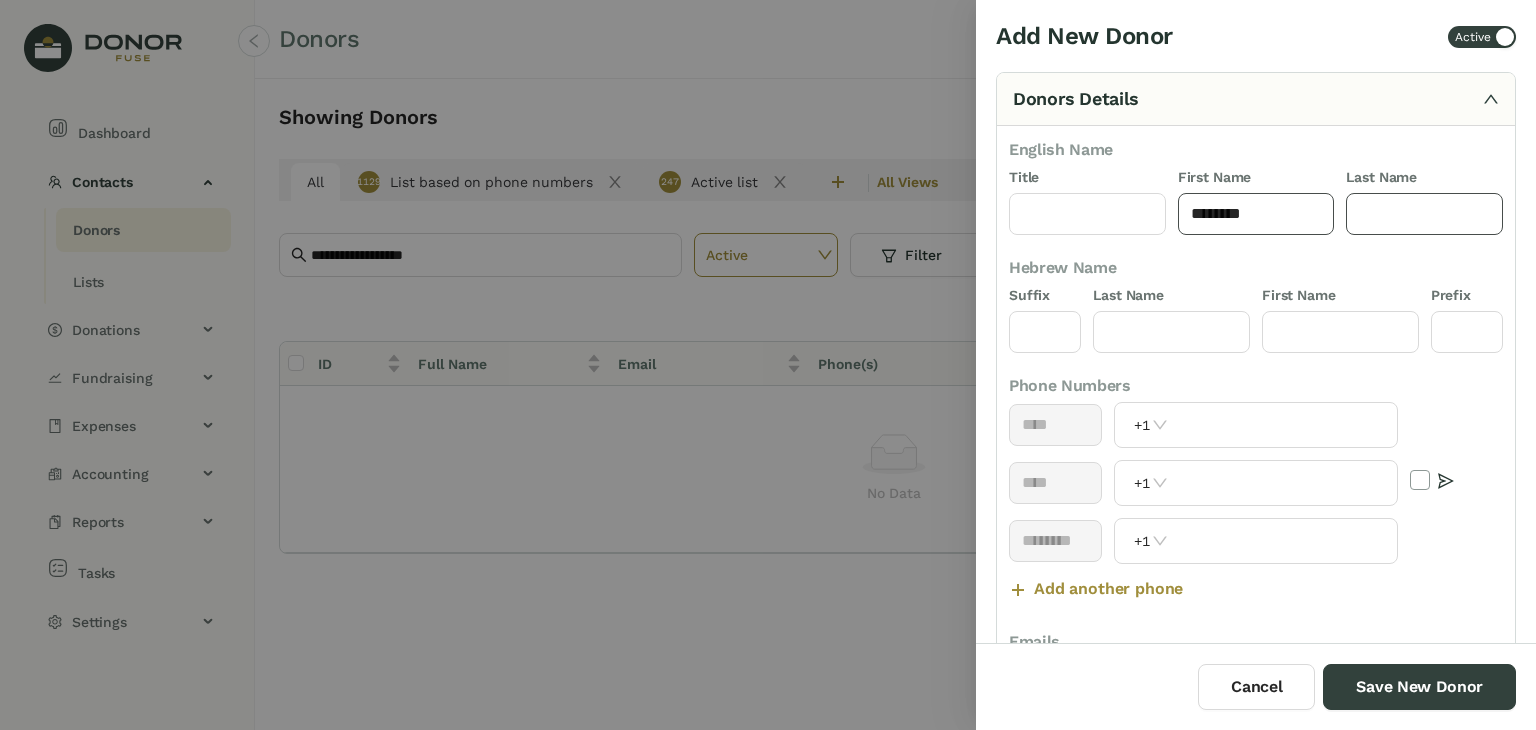 type on "********" 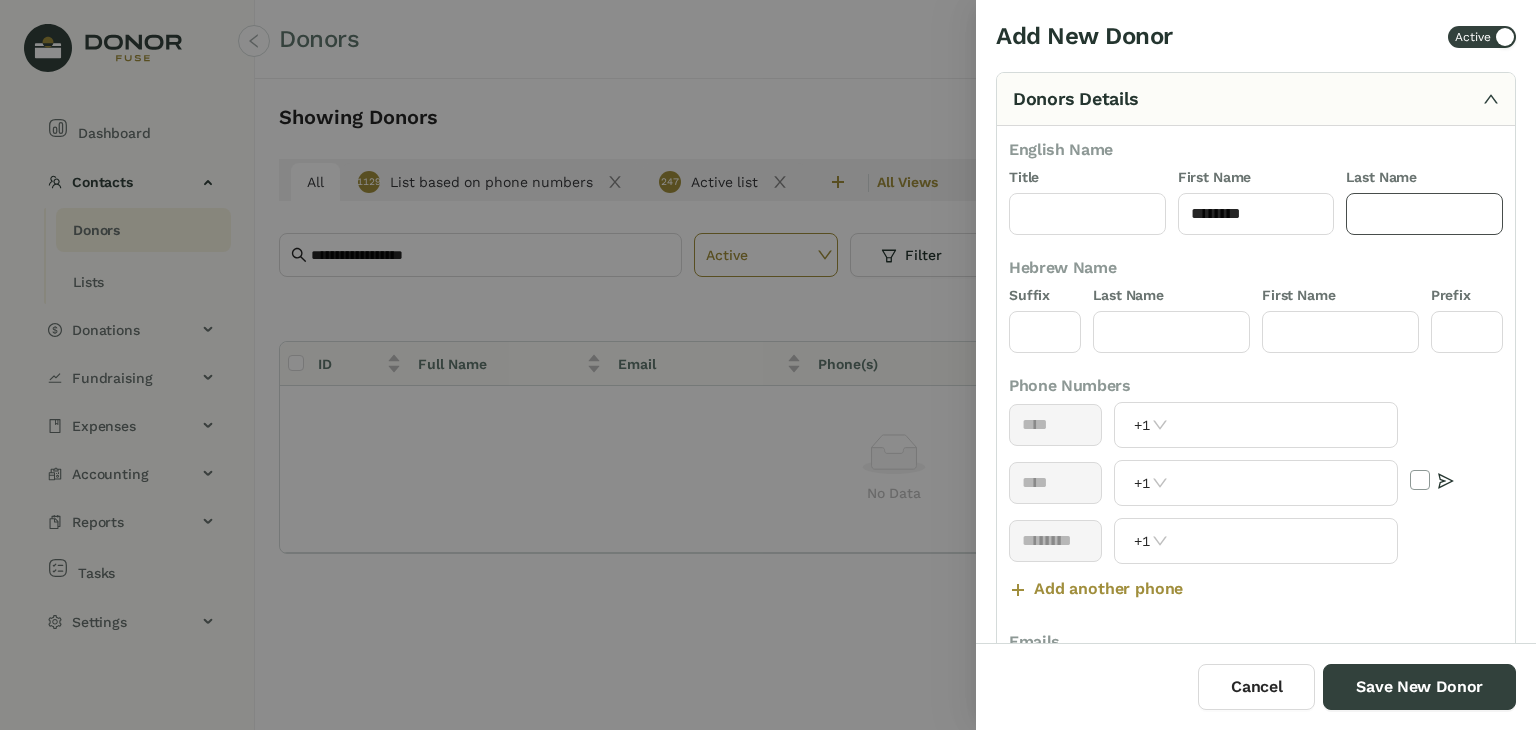 click 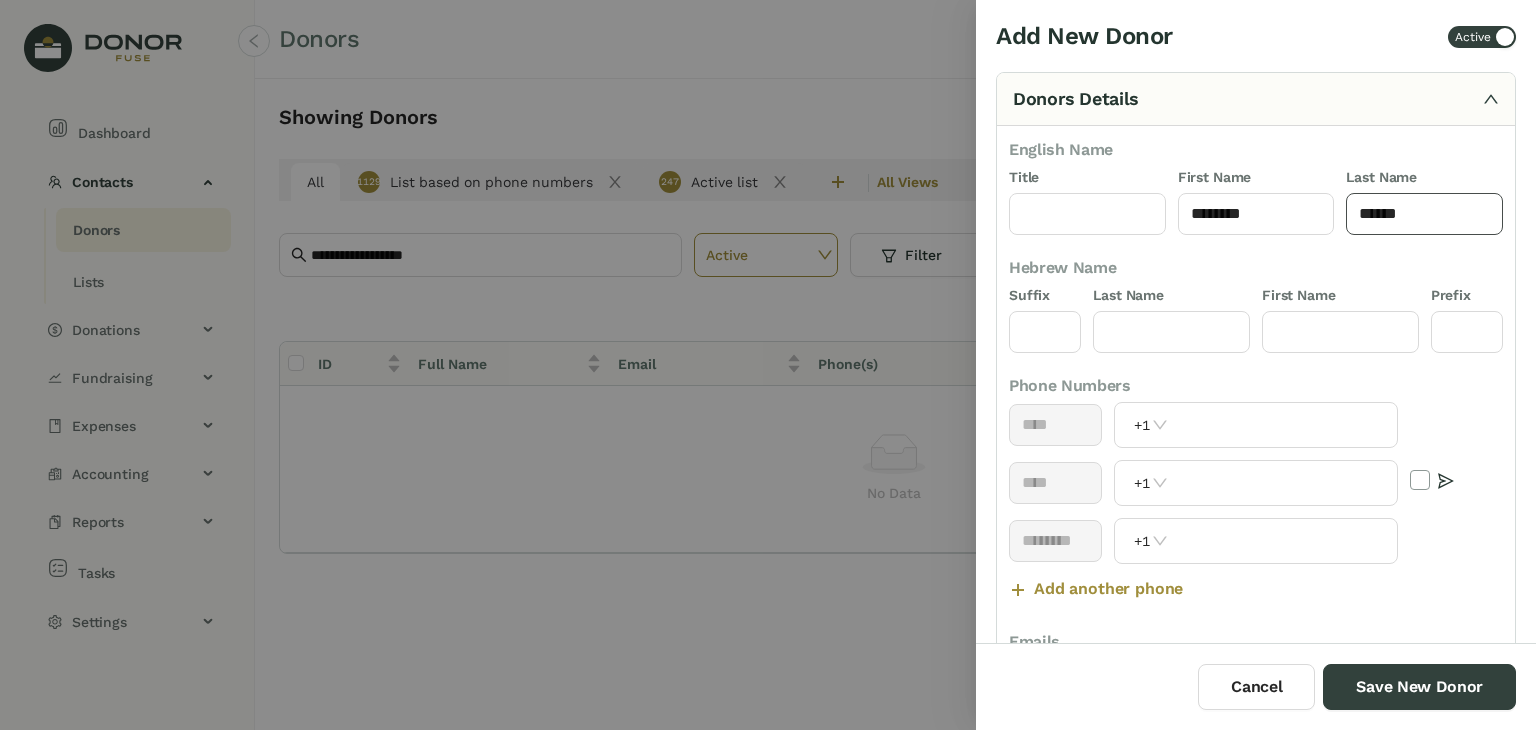 type on "******" 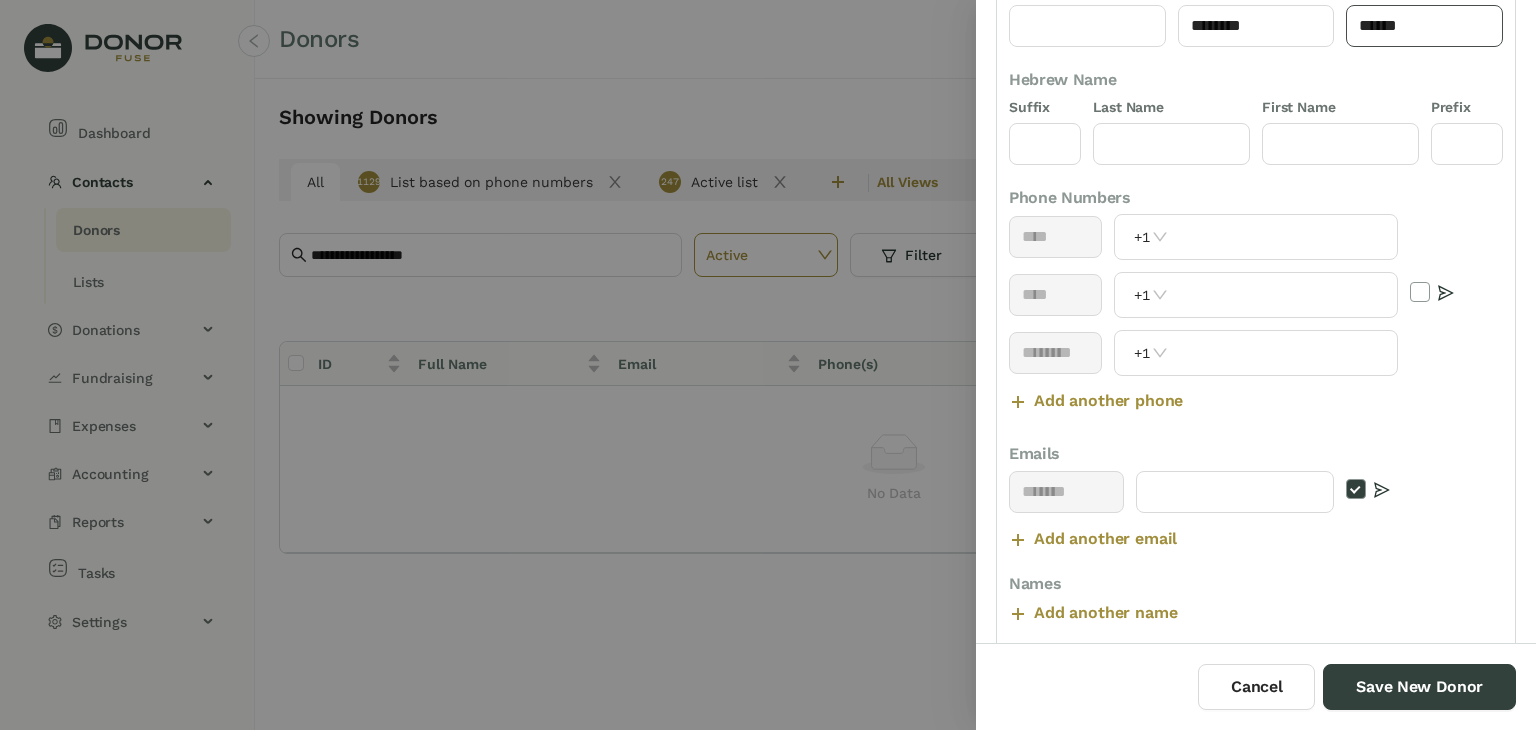scroll, scrollTop: 274, scrollLeft: 0, axis: vertical 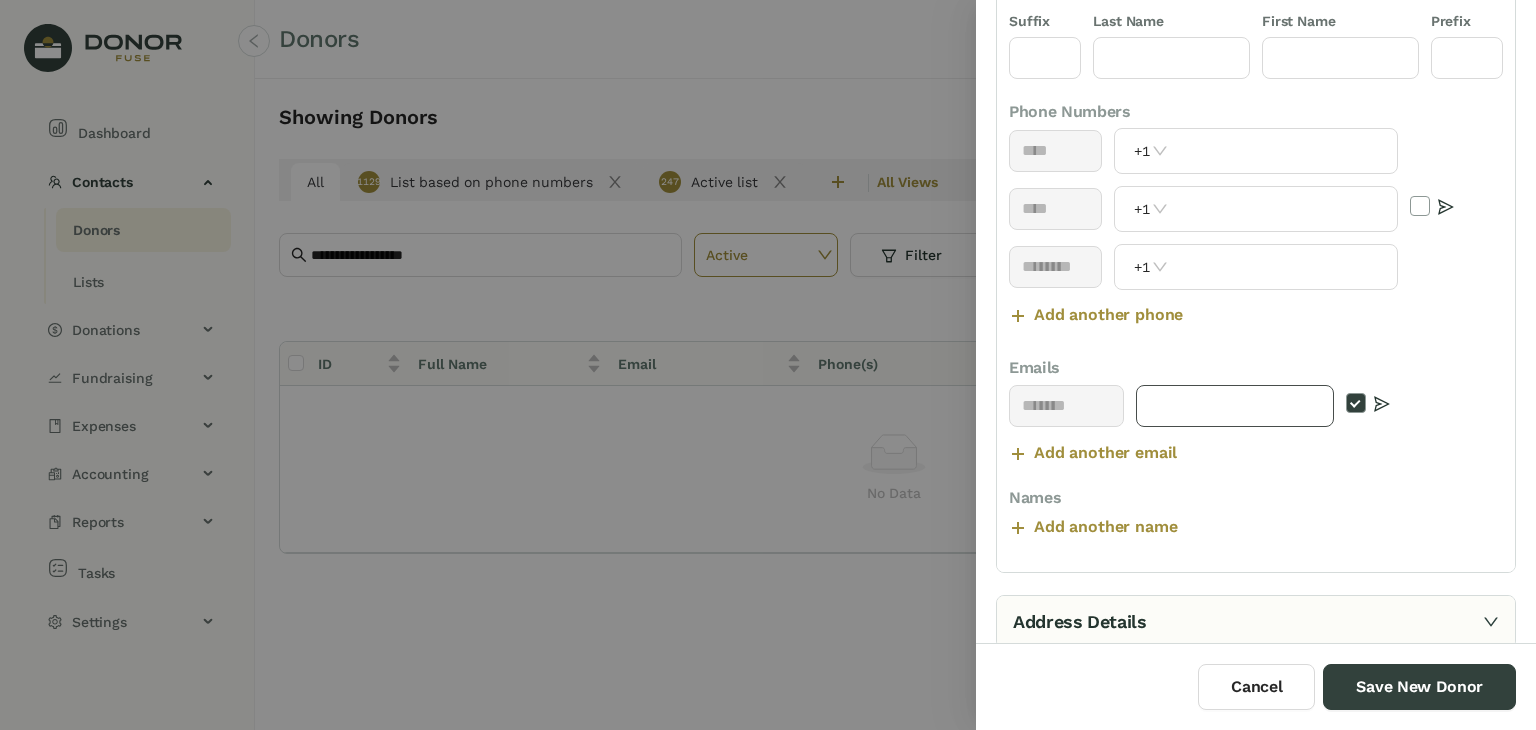 click at bounding box center (1235, 406) 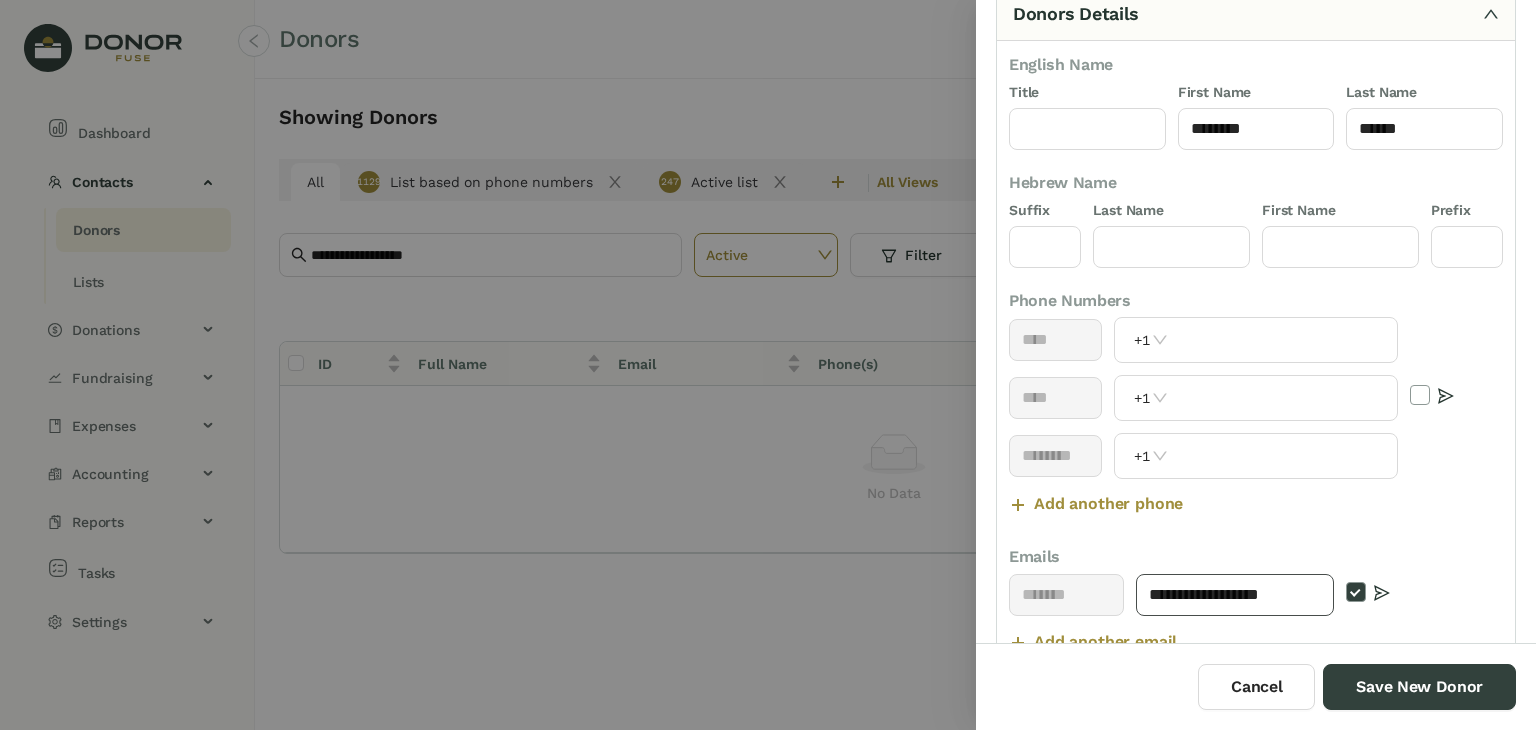 scroll, scrollTop: 76, scrollLeft: 0, axis: vertical 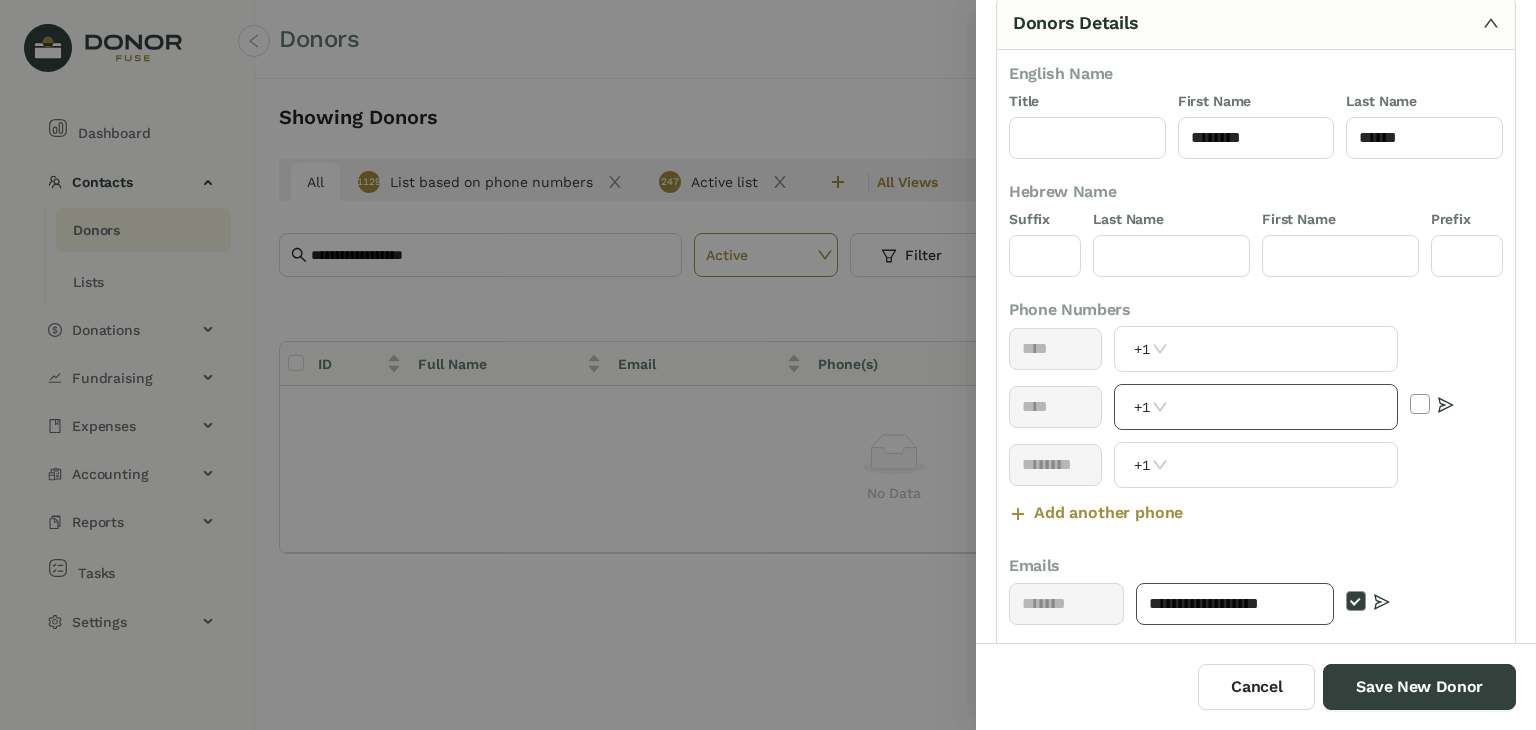 type on "**********" 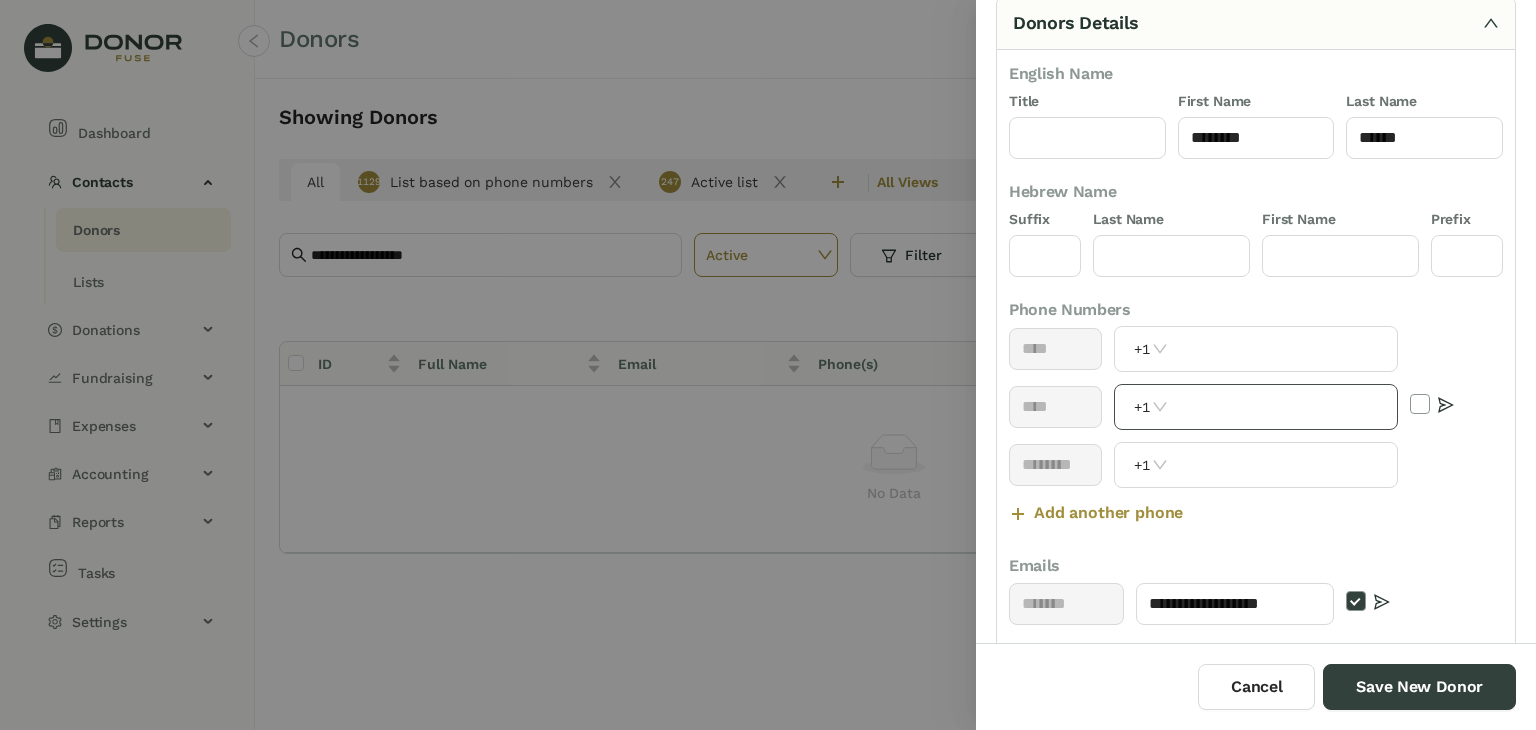 click at bounding box center (1284, 407) 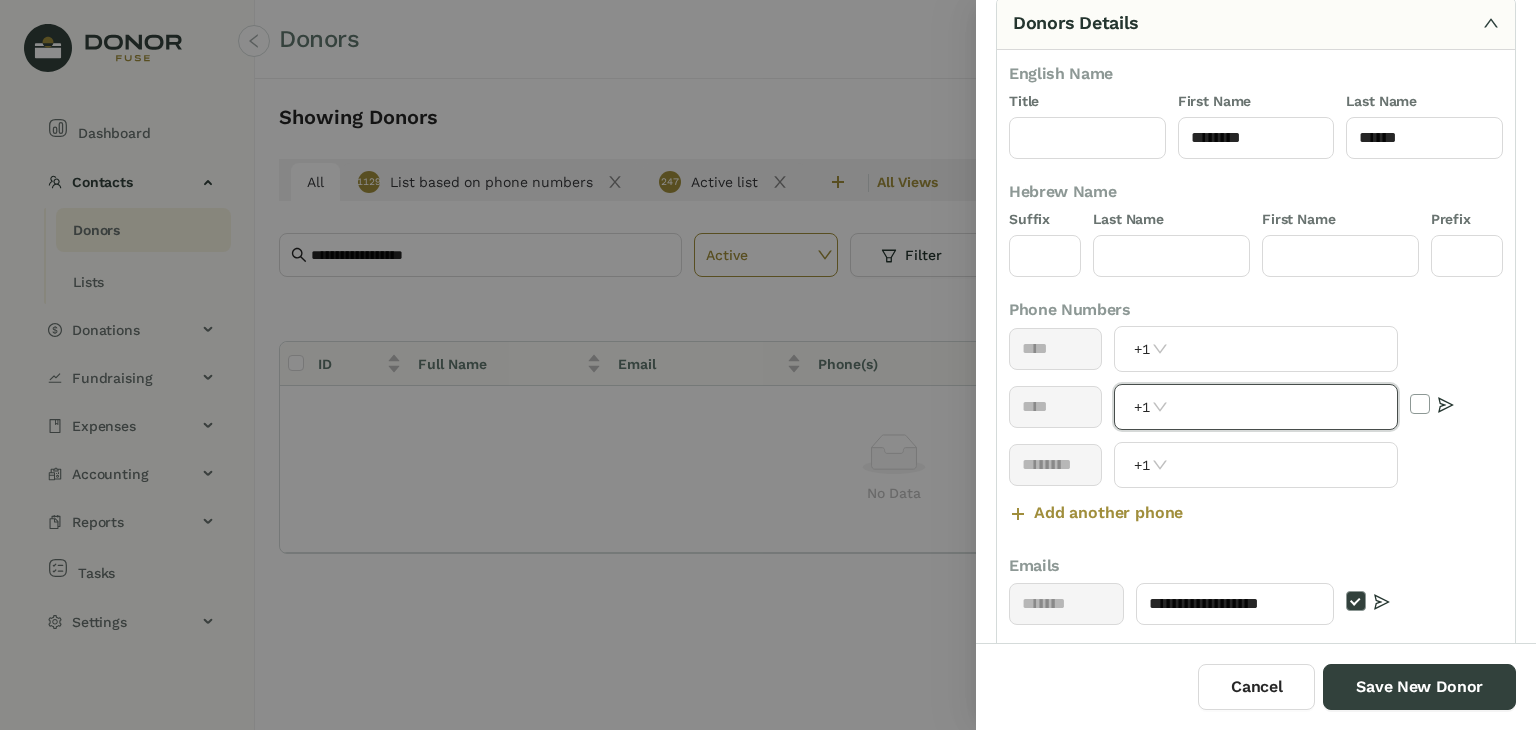 paste on "**********" 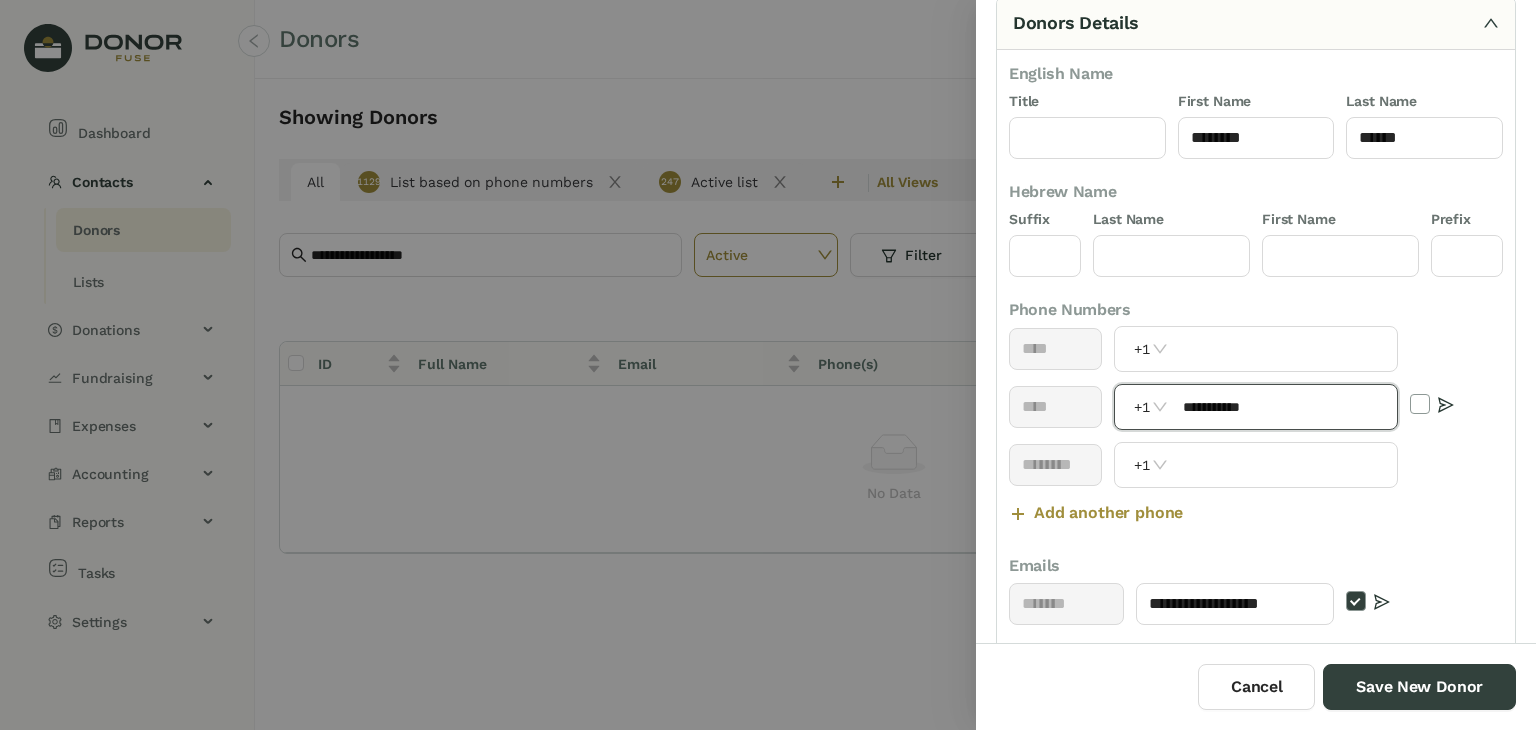 click on "**********" at bounding box center (1284, 407) 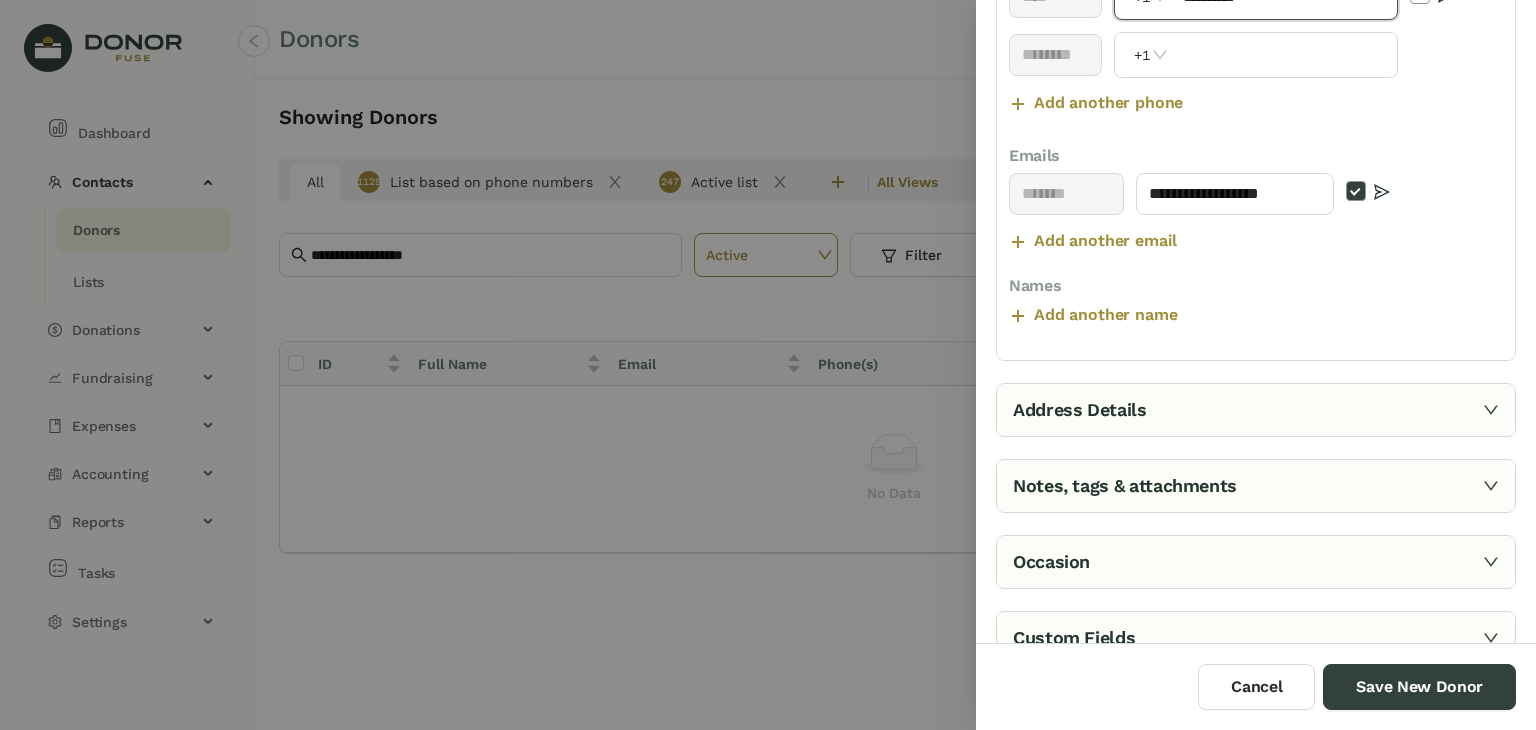 type on "**********" 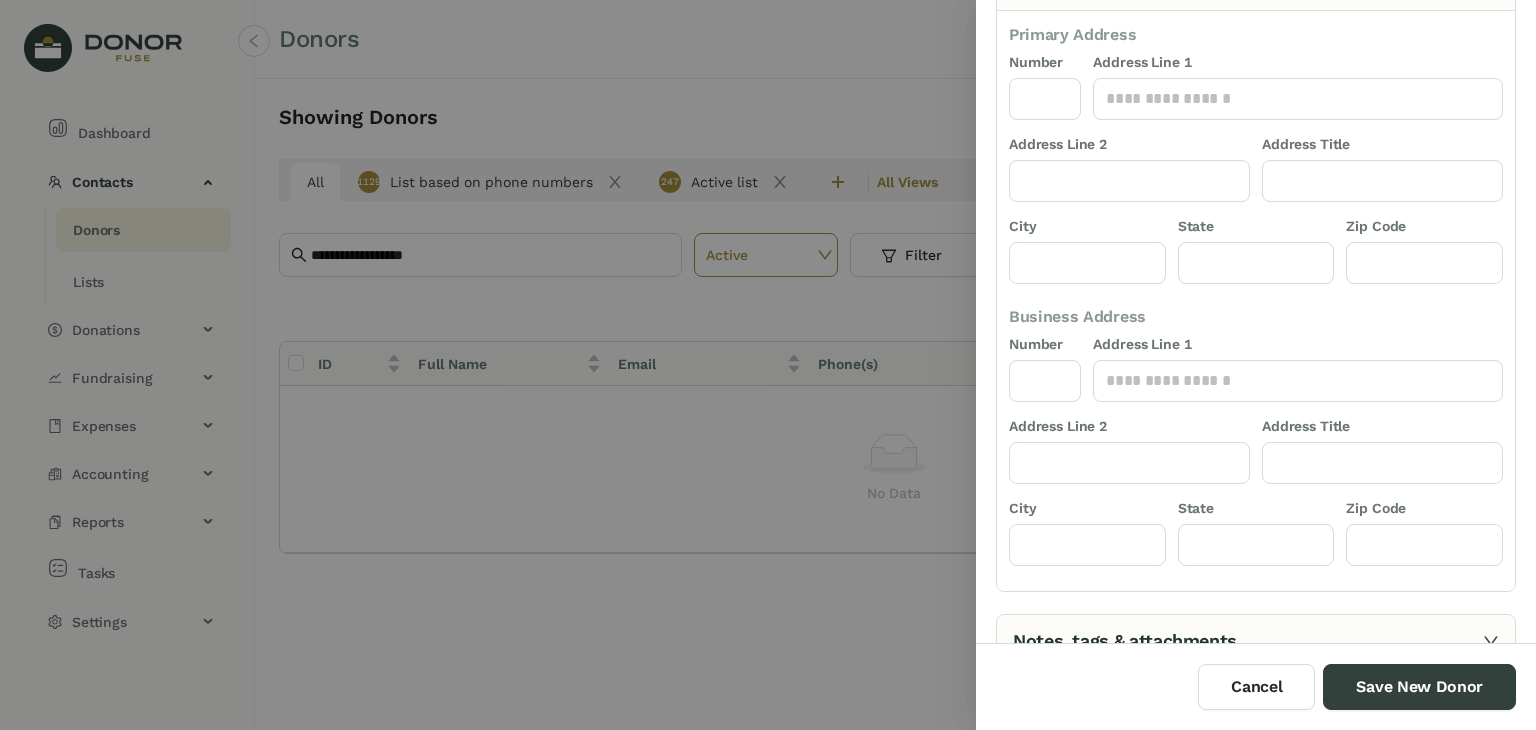 scroll, scrollTop: 0, scrollLeft: 0, axis: both 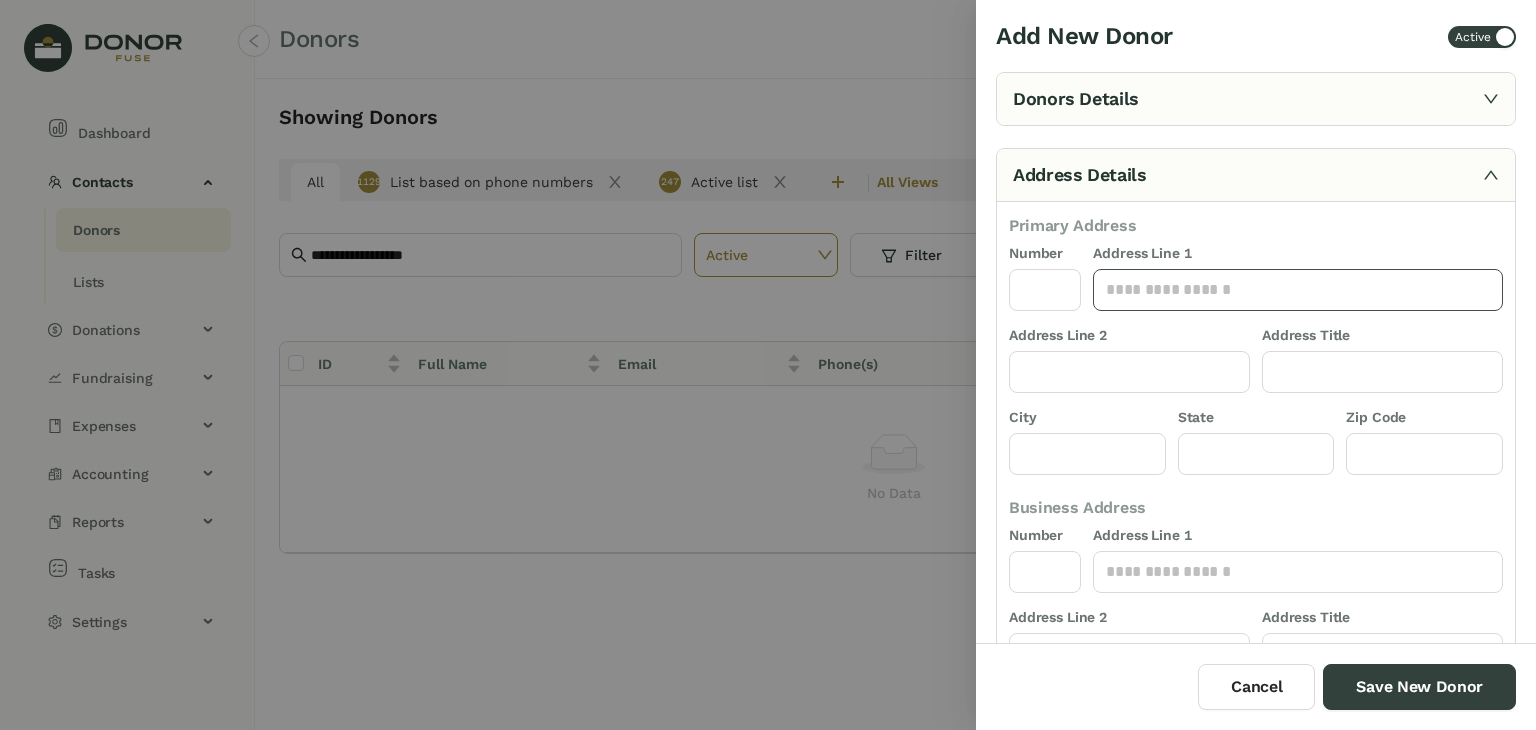 click 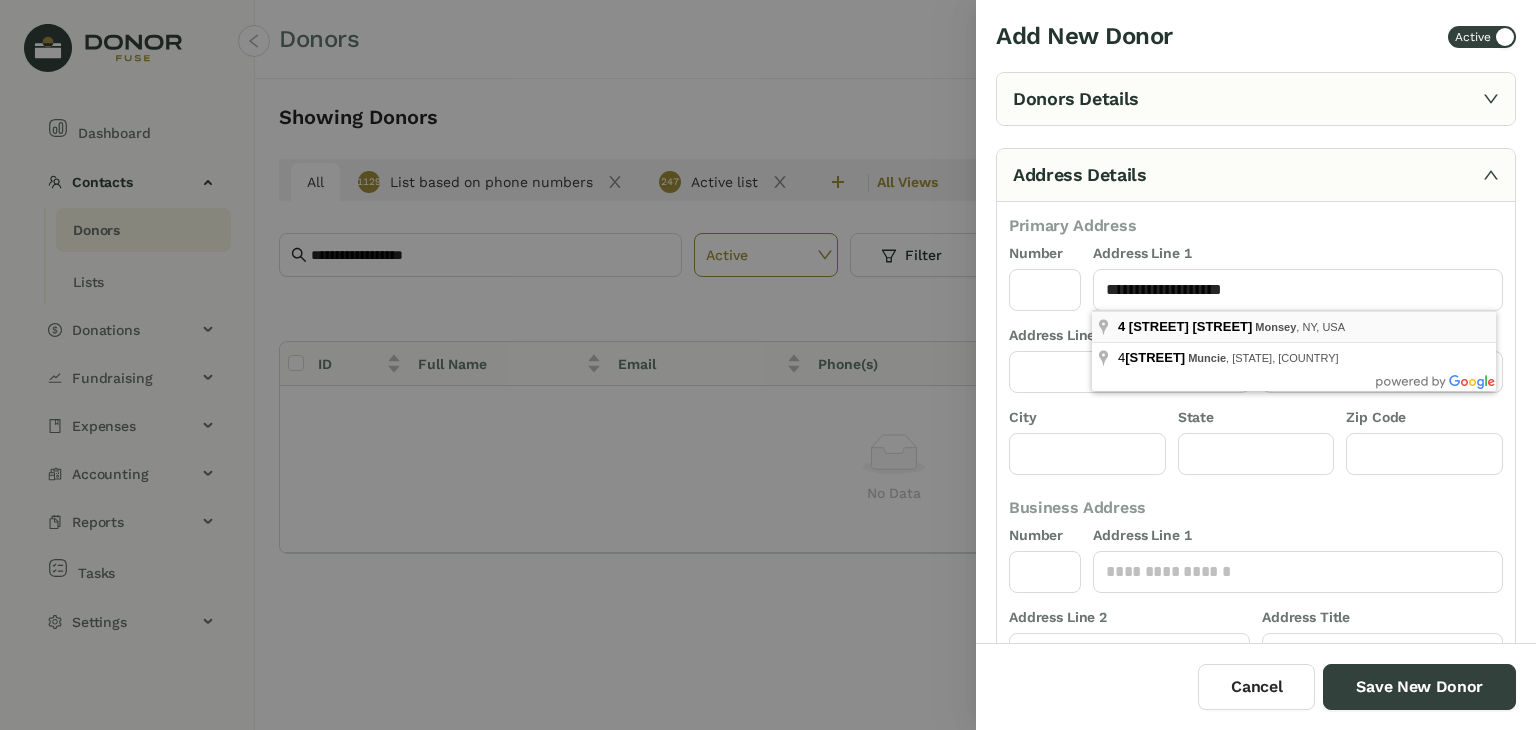 type on "**********" 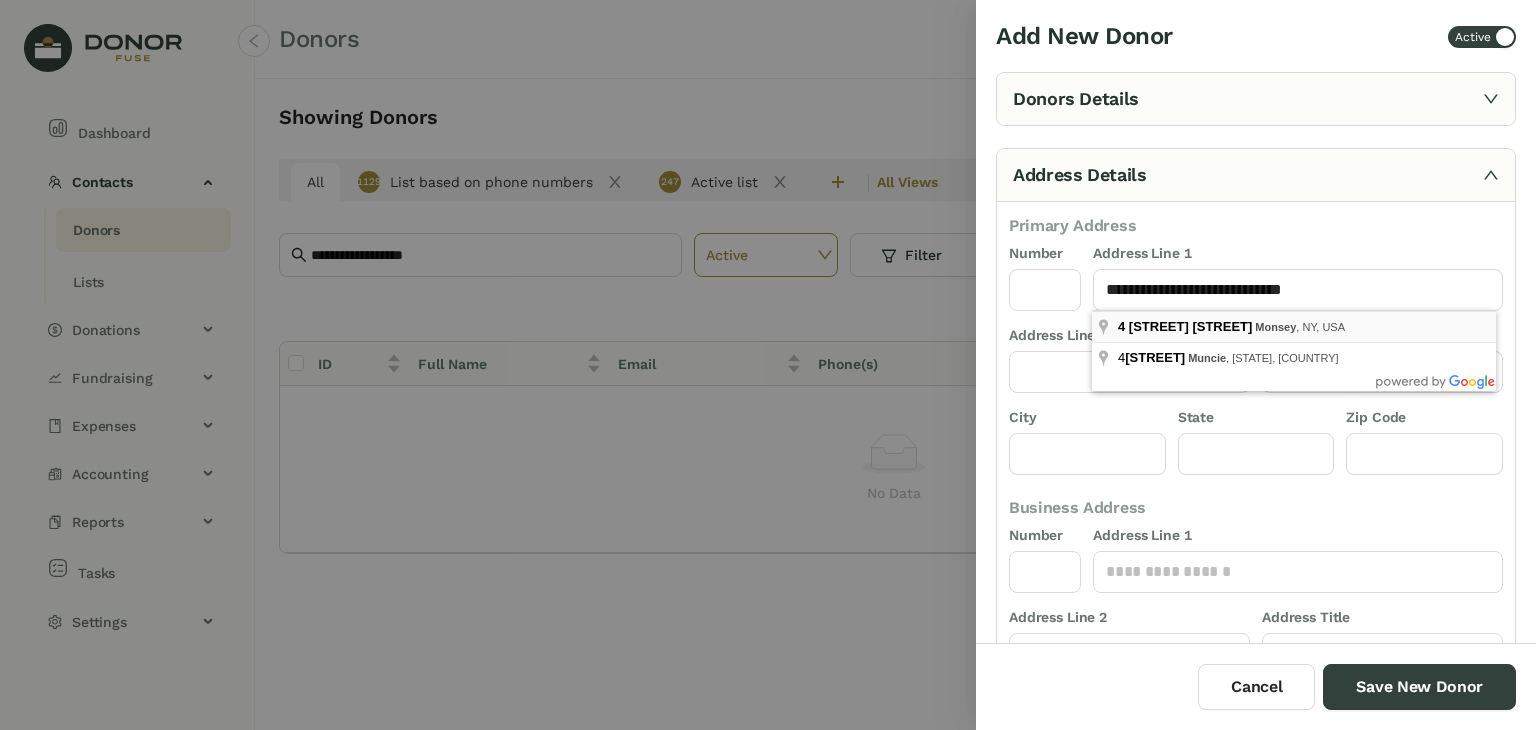 type on "*" 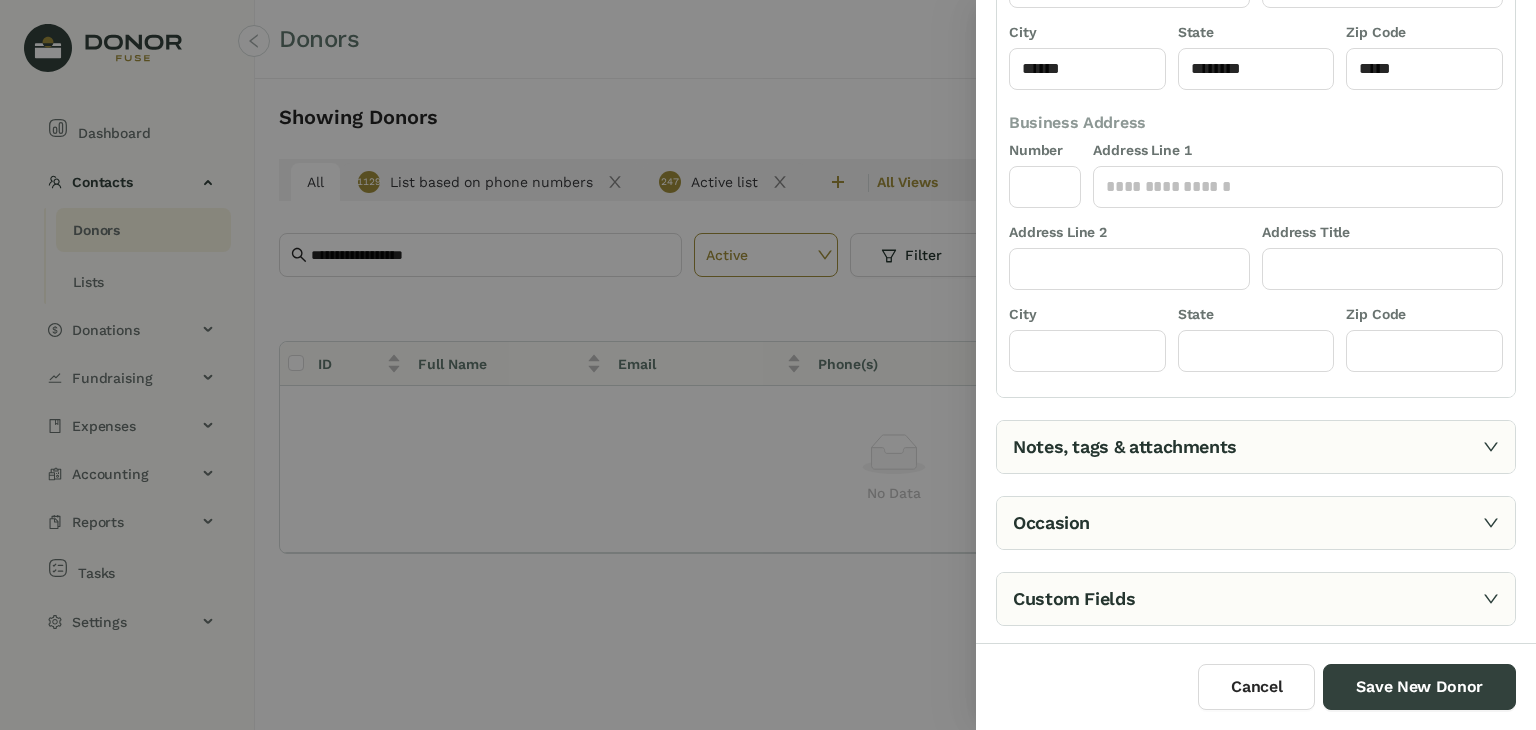 click on "Notes, tags & attachments" at bounding box center [1256, 447] 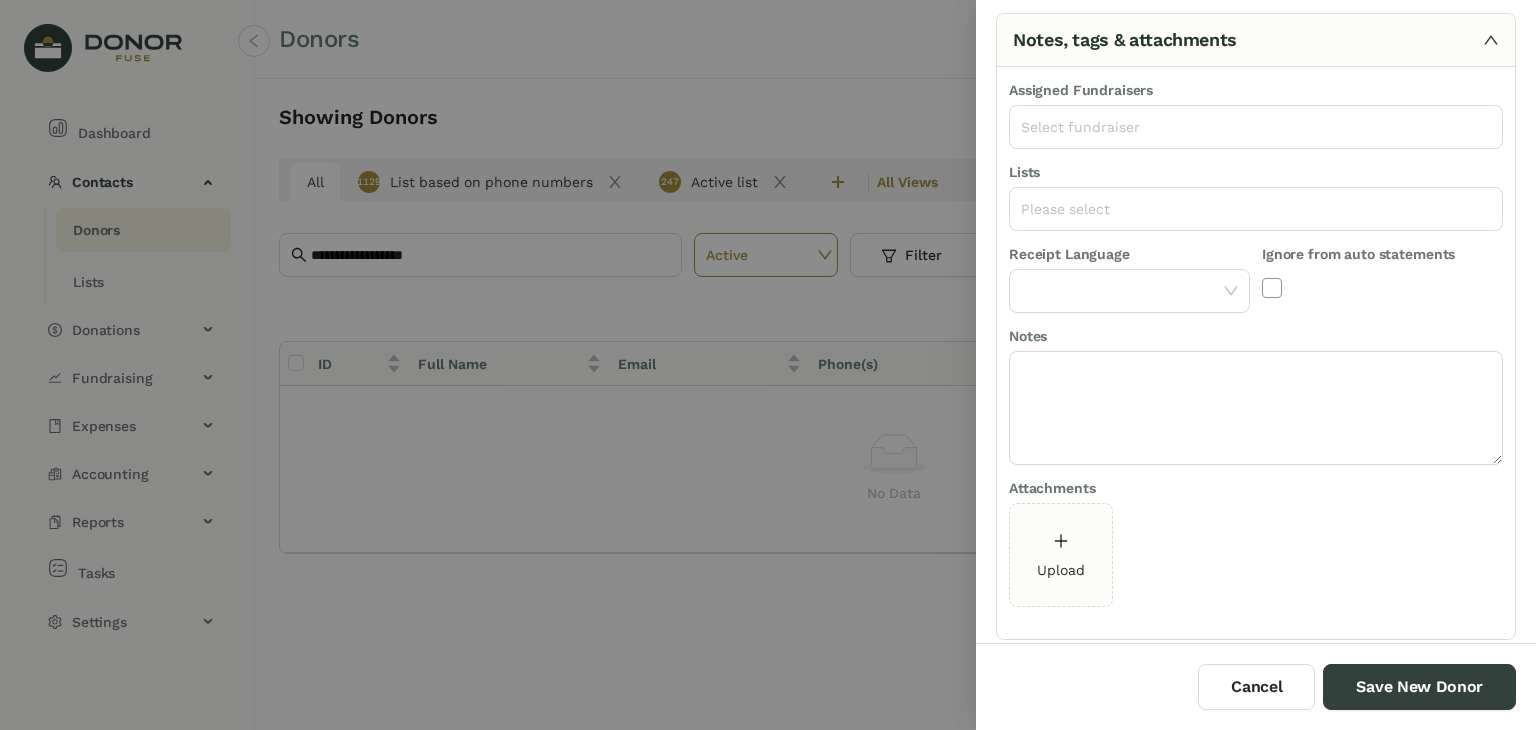 scroll, scrollTop: 127, scrollLeft: 0, axis: vertical 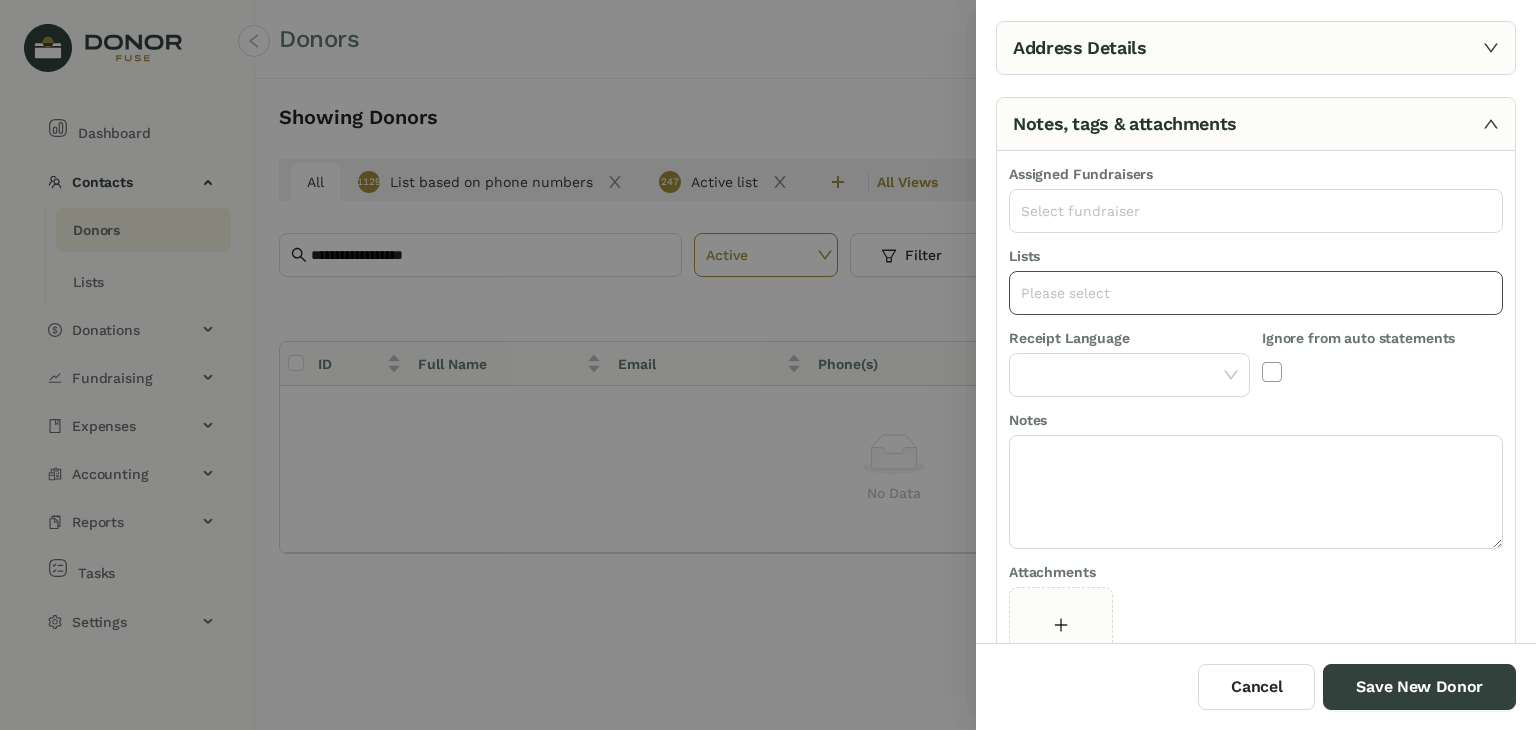 click on "Please select" 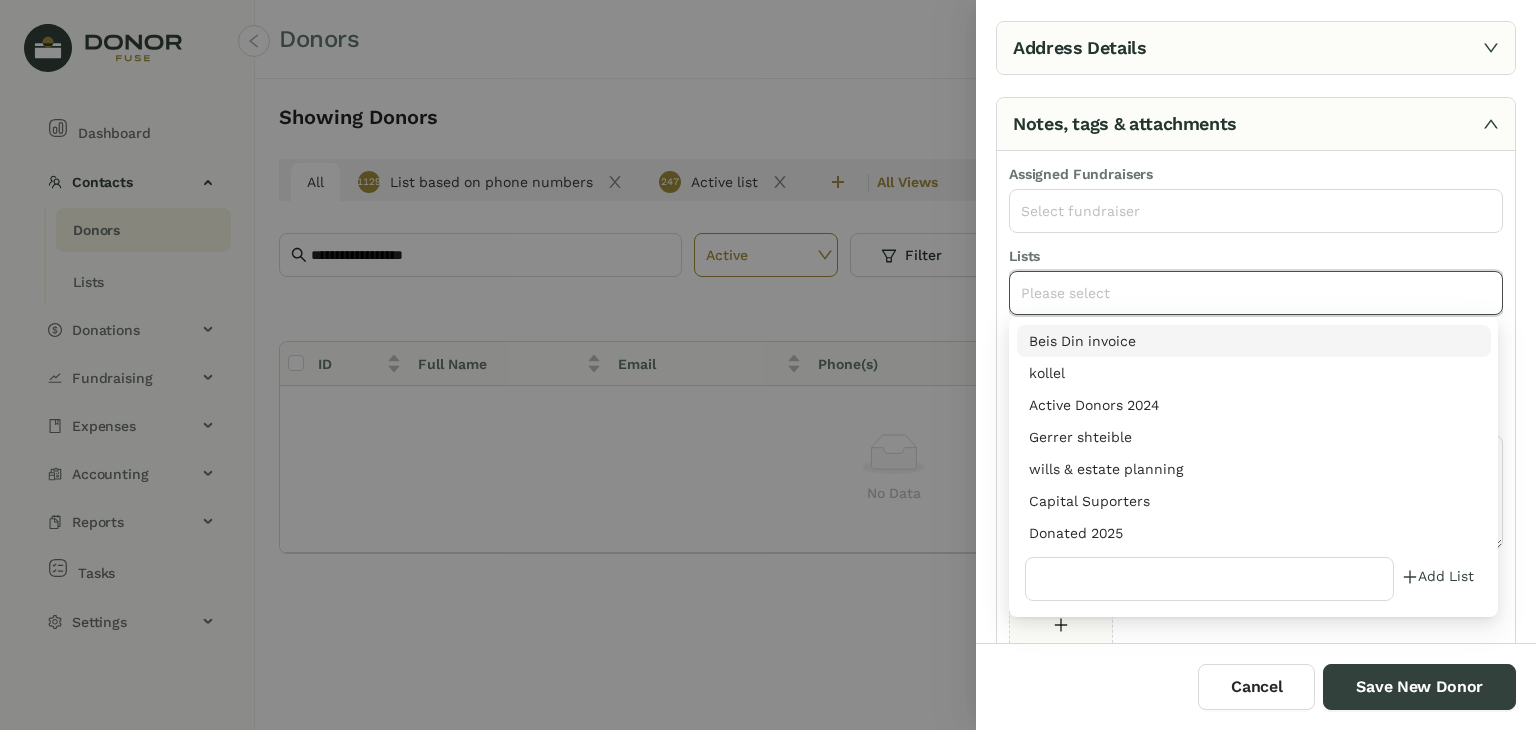 click on "Donated 2025" at bounding box center [1254, 533] 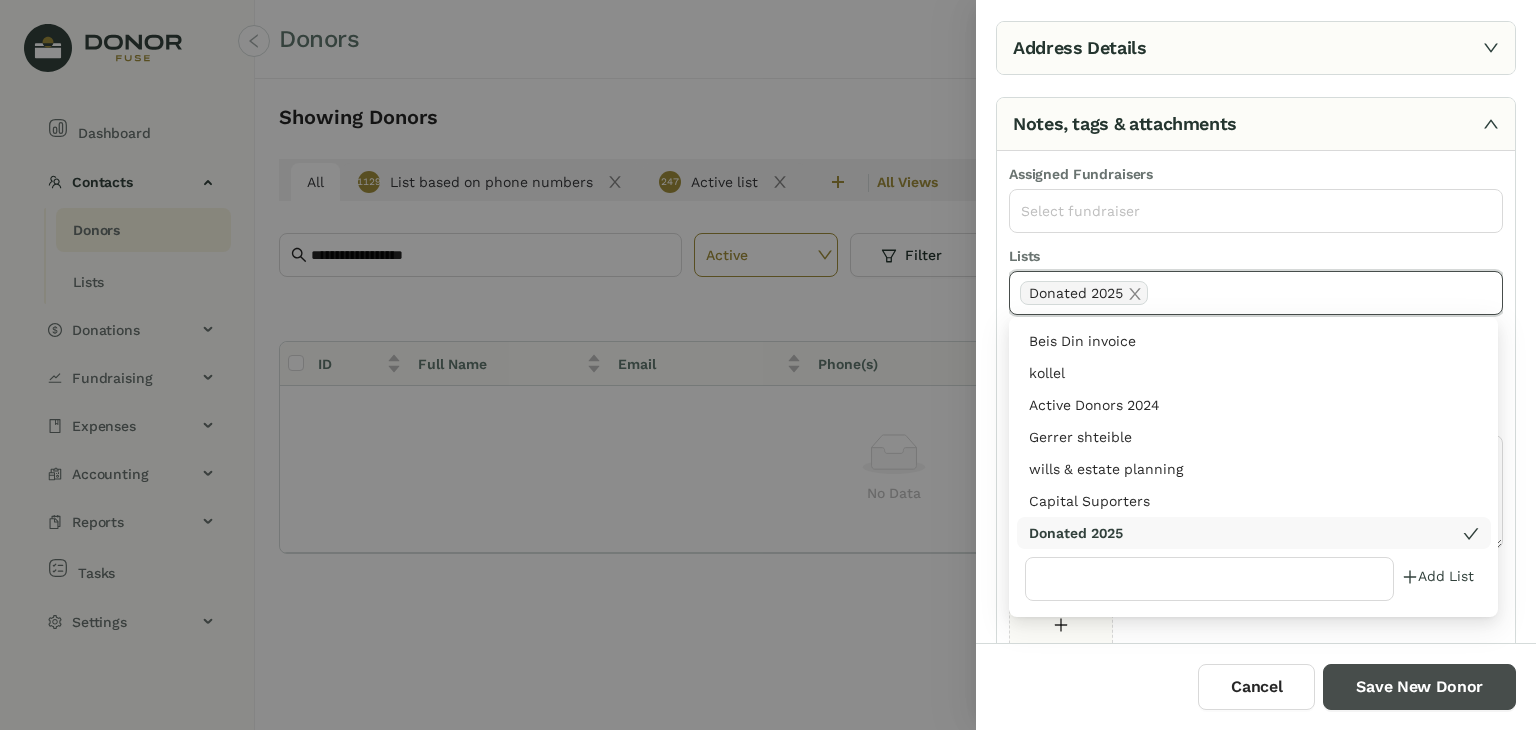 click on "Save New Donor" at bounding box center (1419, 687) 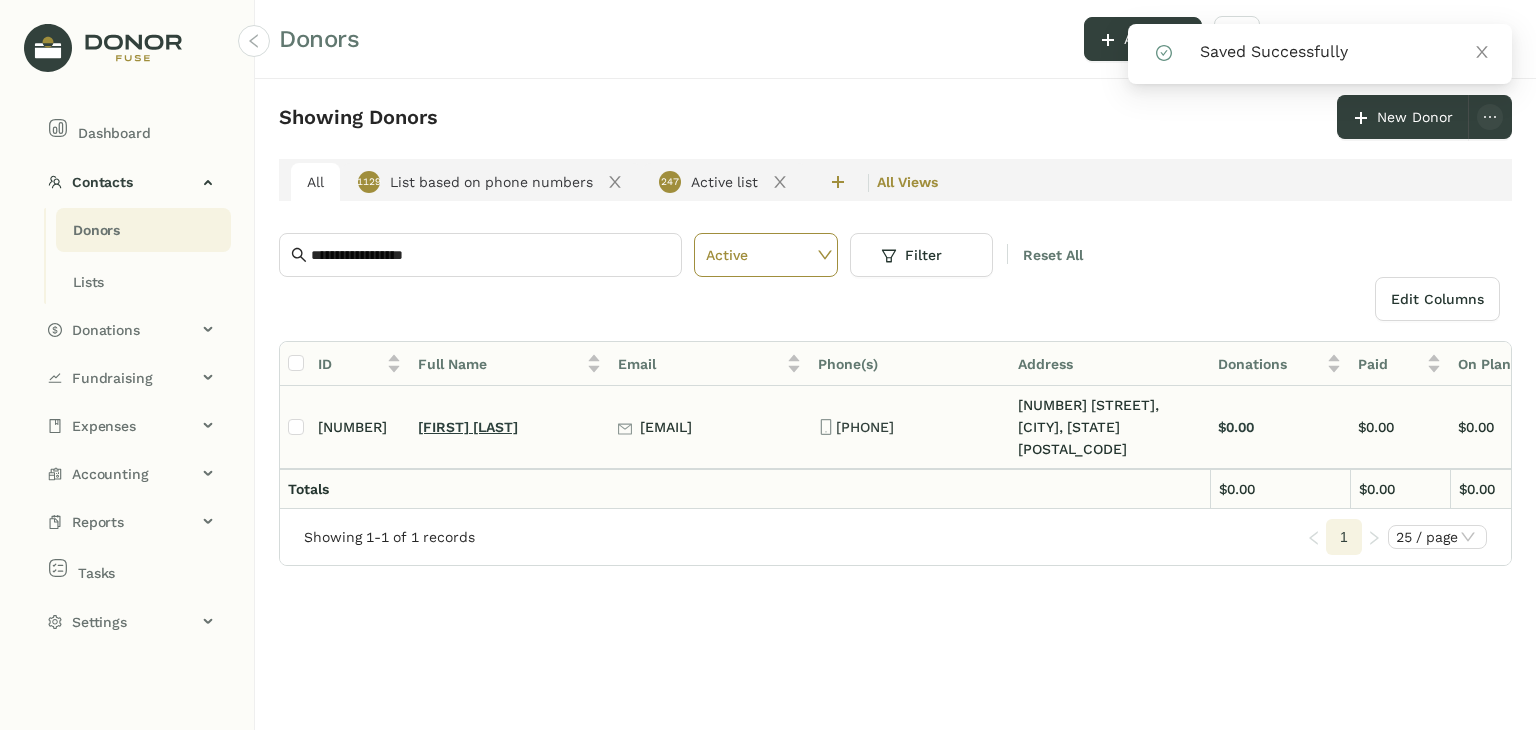 click on "[FIRST] [LAST]" 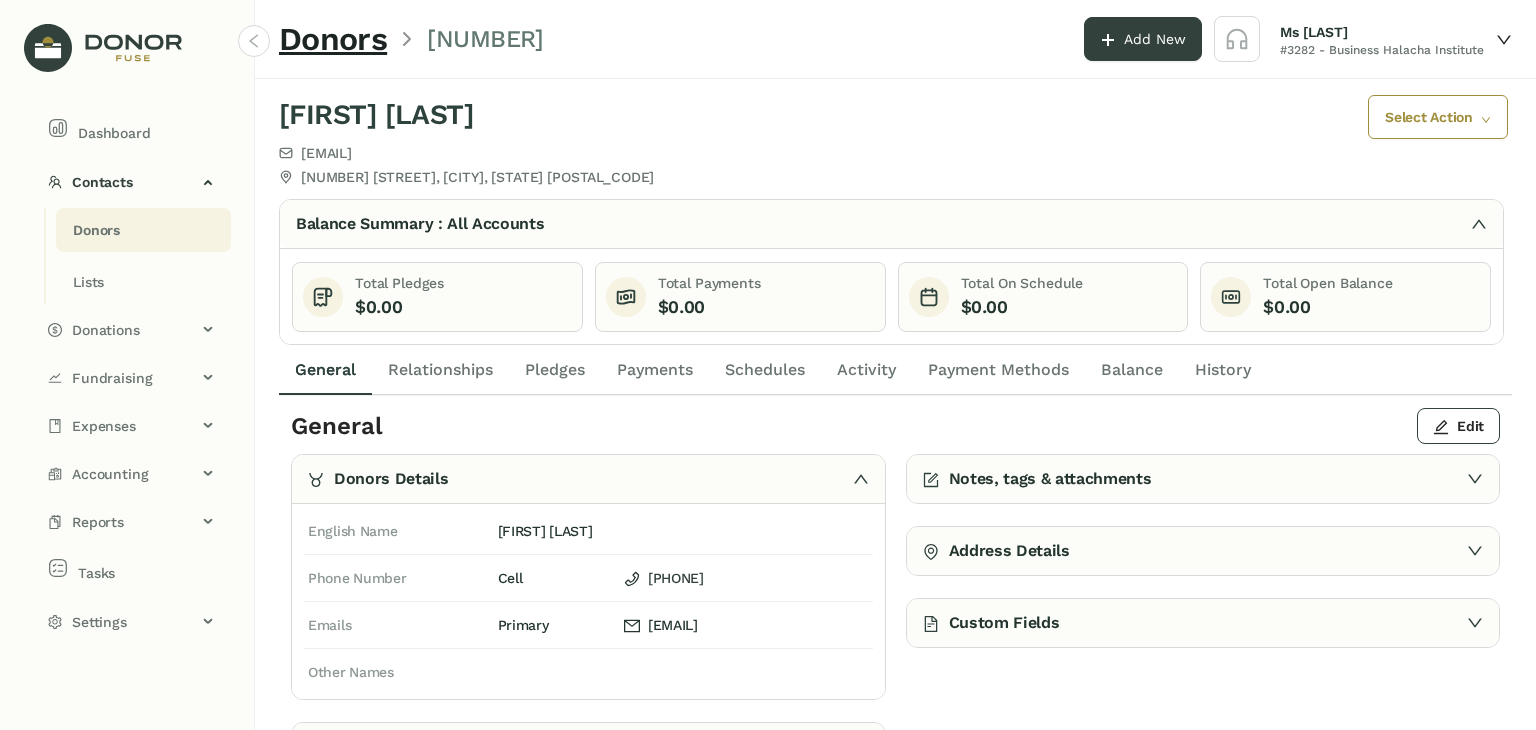 click on "Payments" 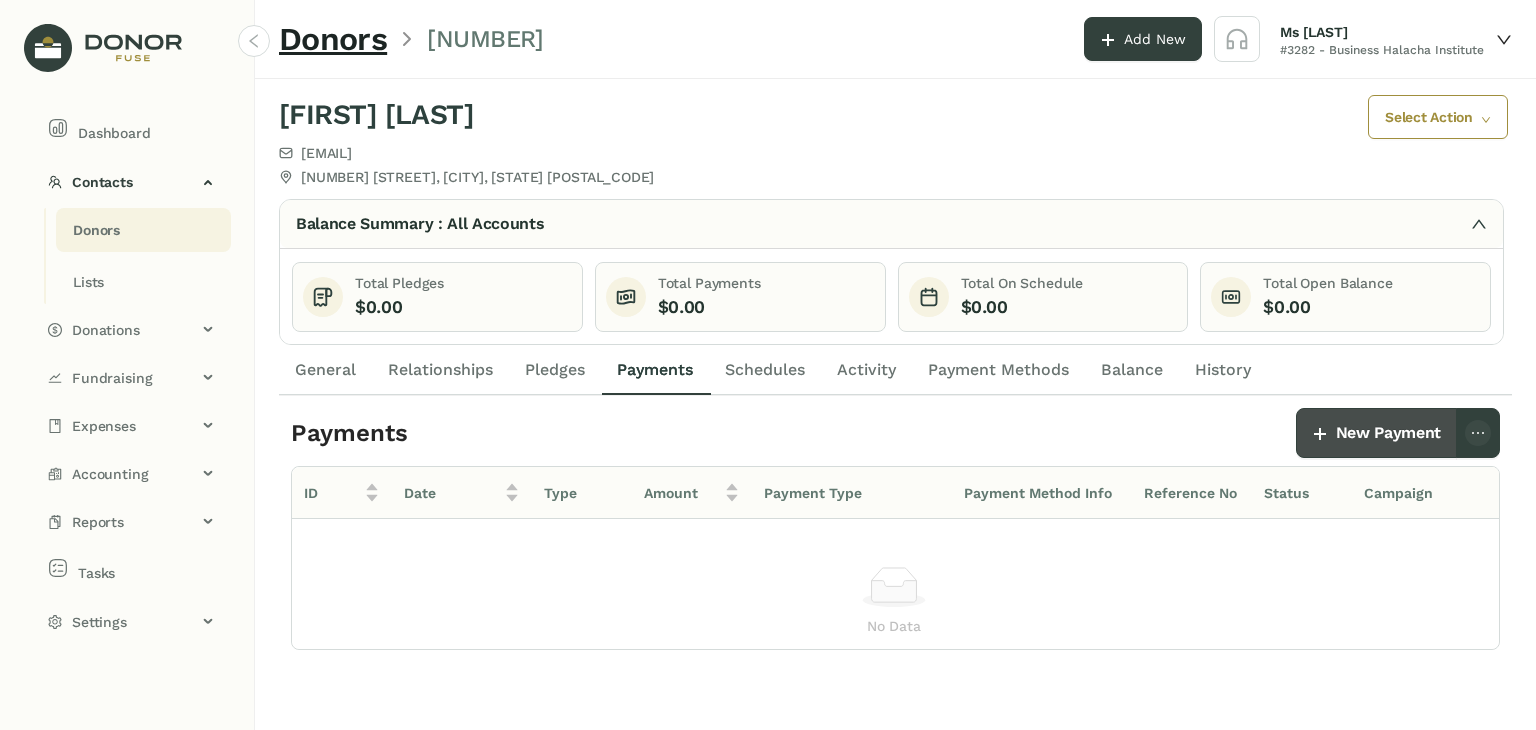 click on "New Payment" 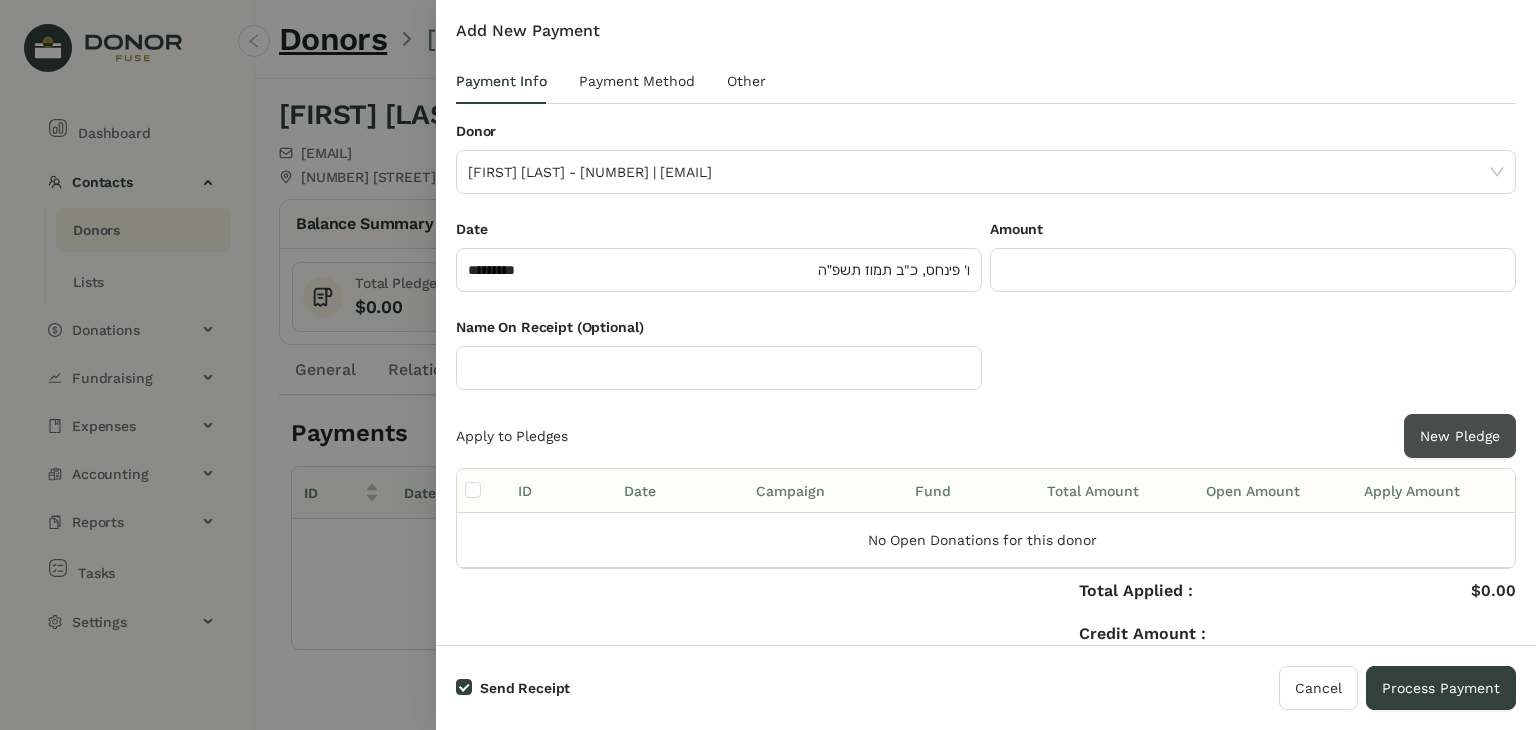 click on "New Pledge" at bounding box center [1460, 436] 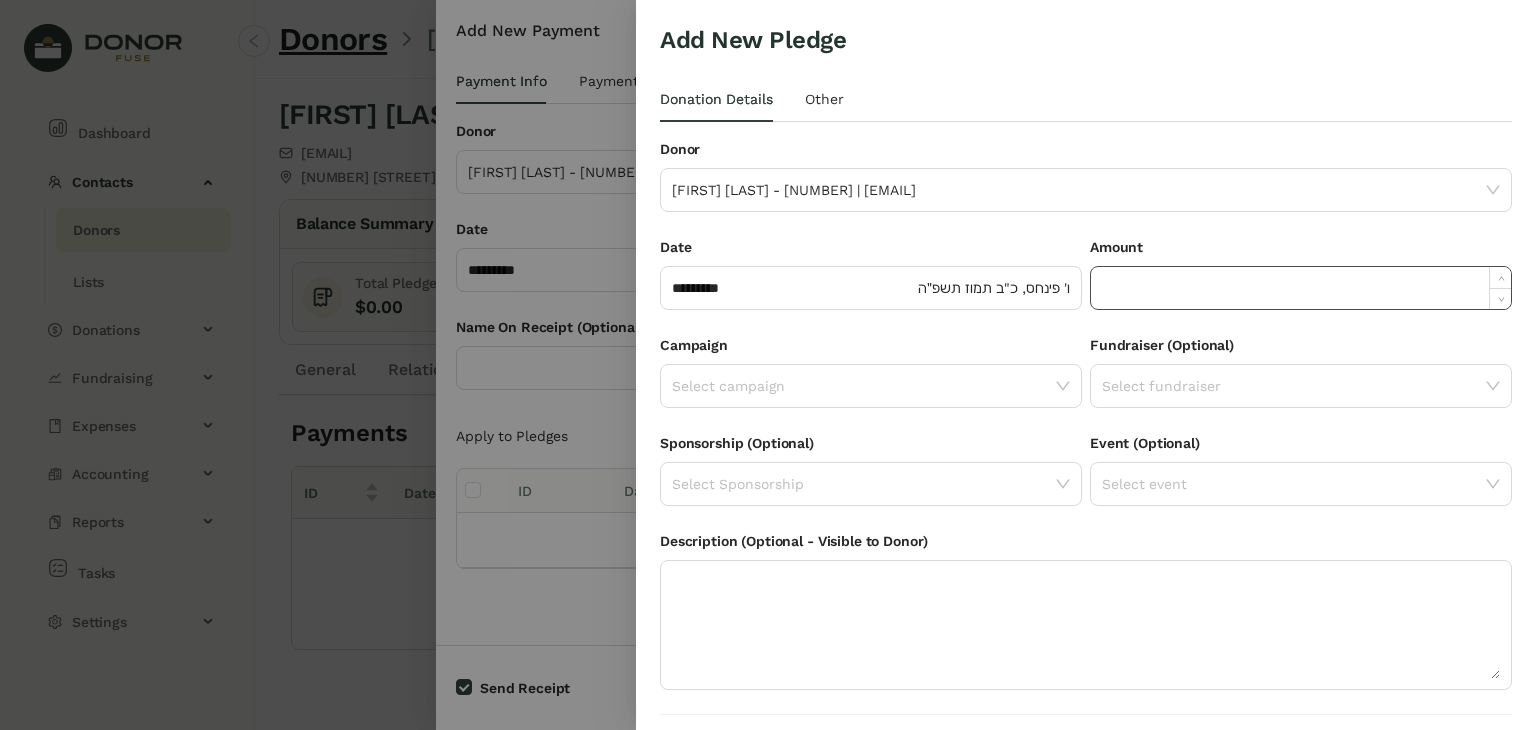 click 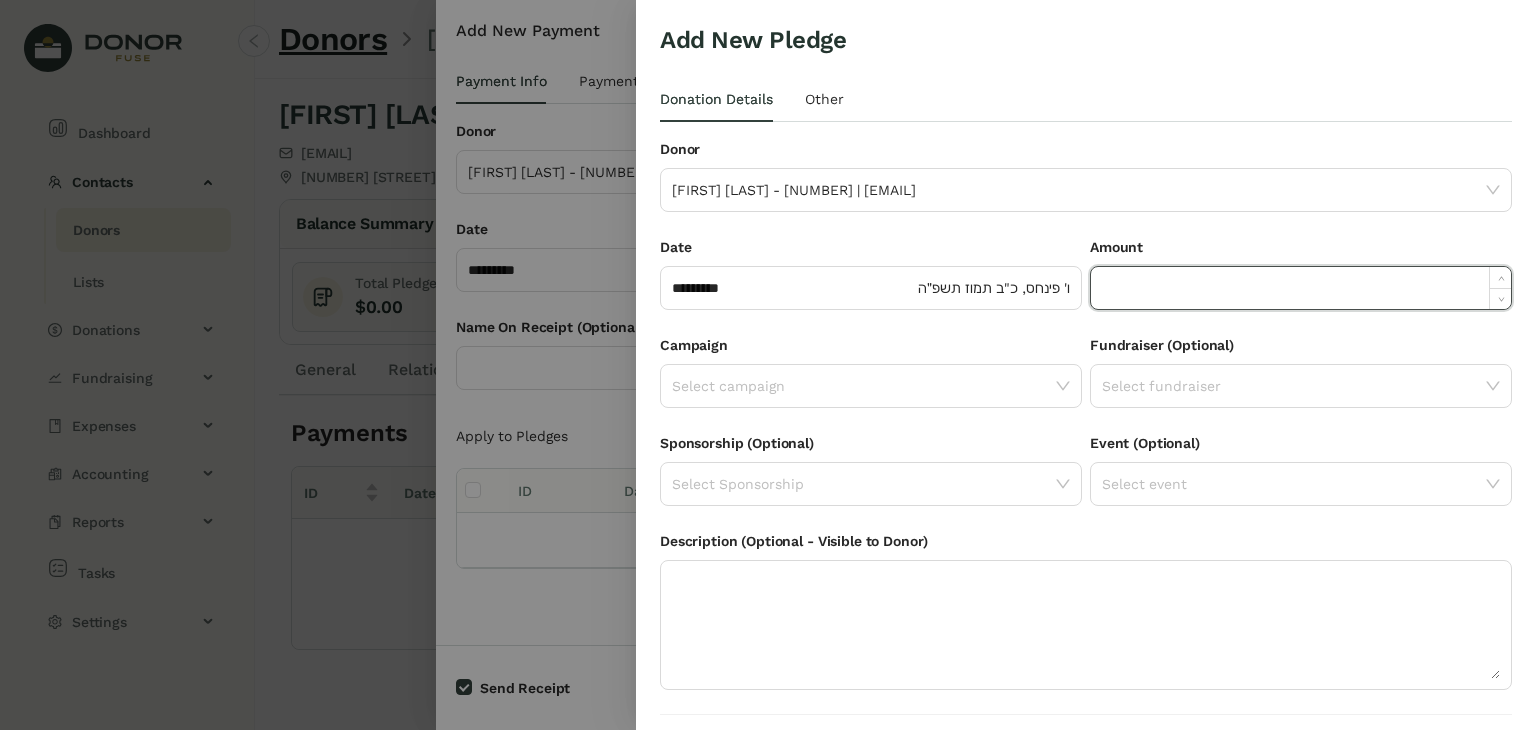 paste on "*****" 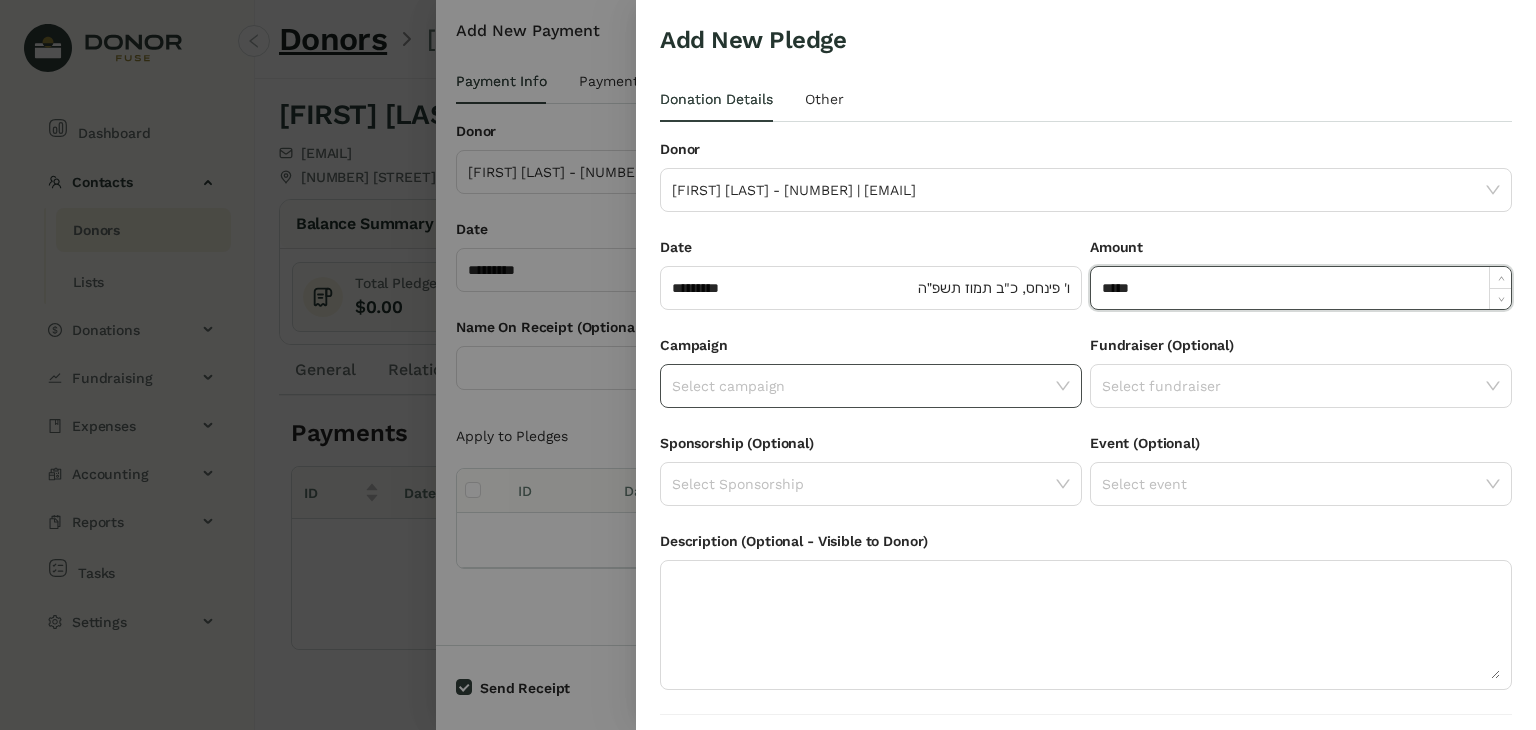 type on "******" 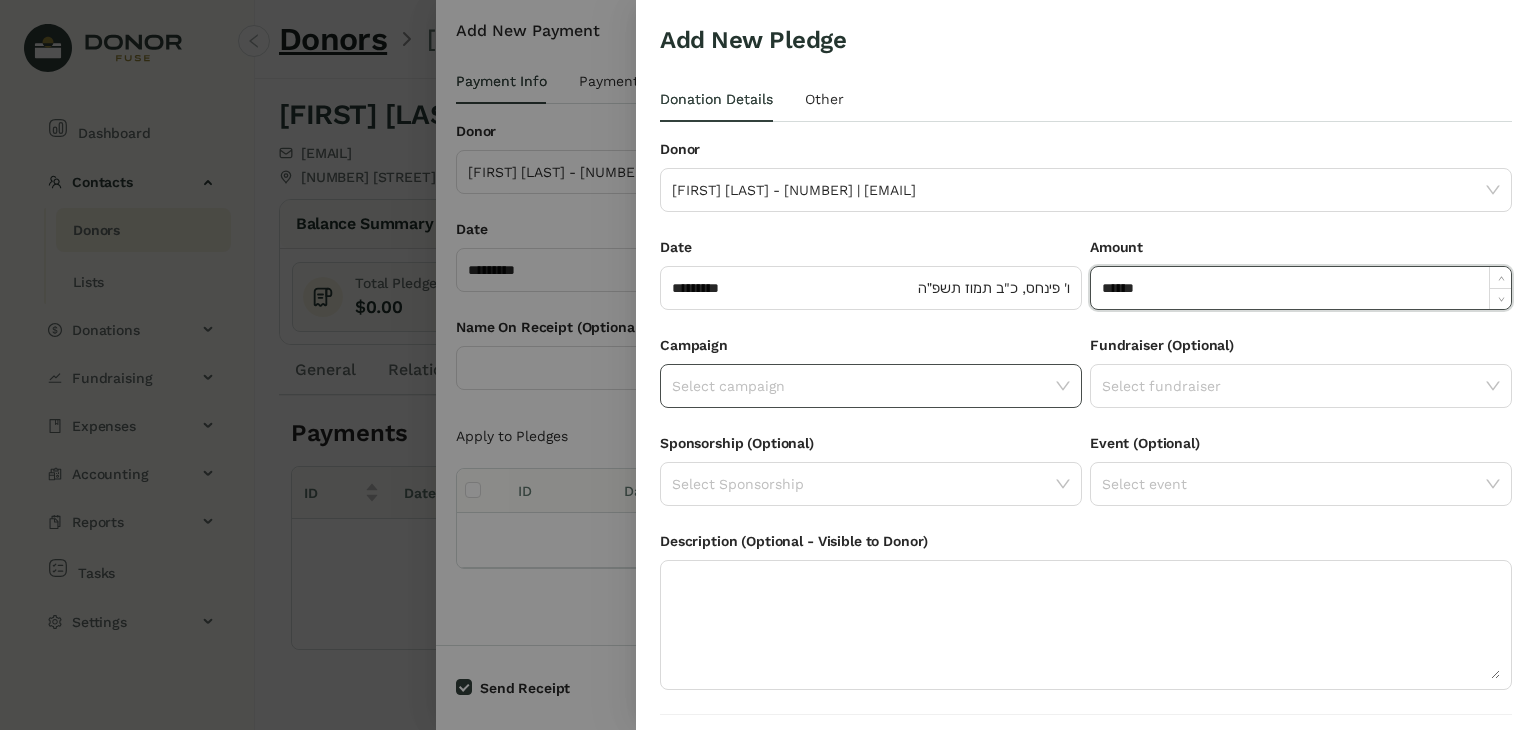 click on "Select campaign" 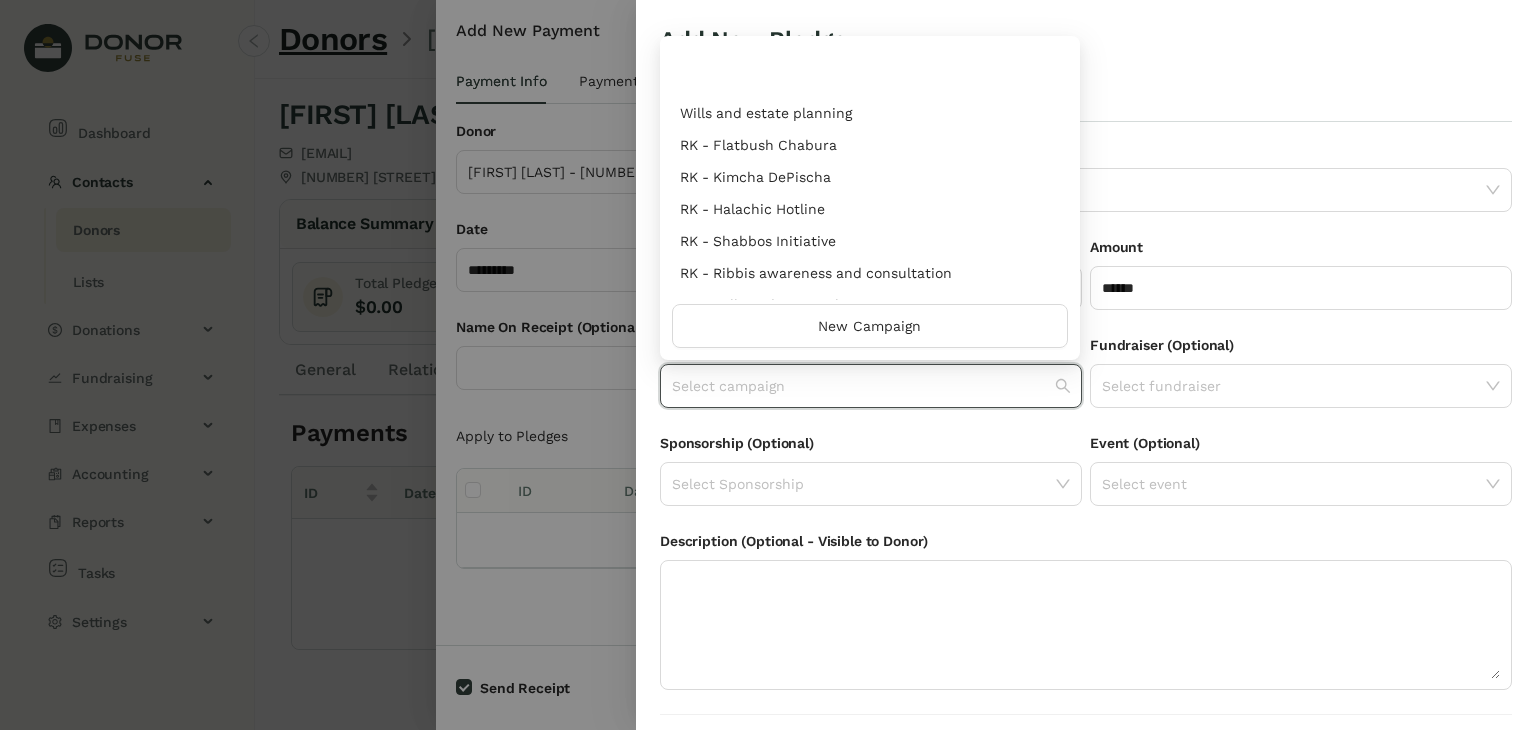 scroll, scrollTop: 960, scrollLeft: 0, axis: vertical 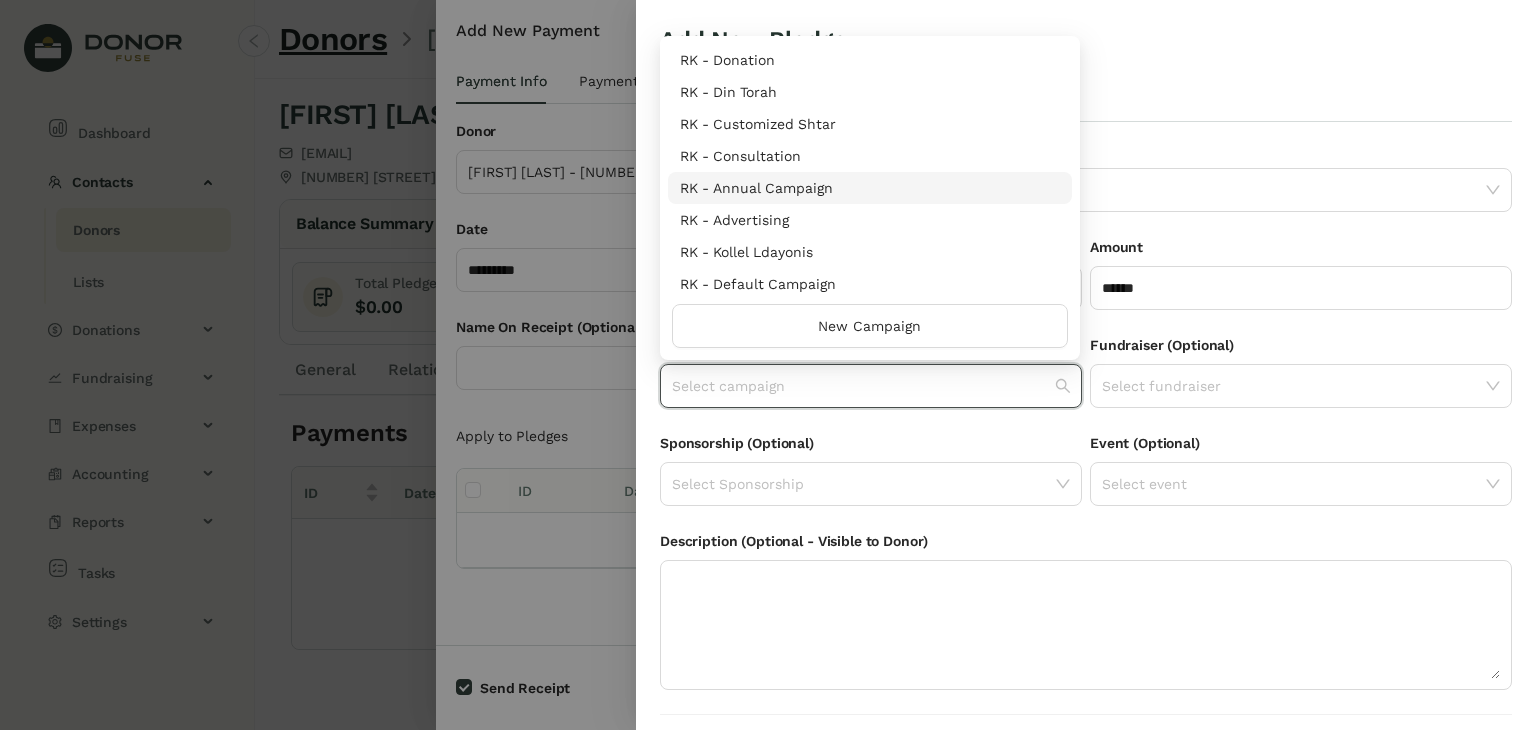 click on "RK - Annual Campaign" at bounding box center (870, 188) 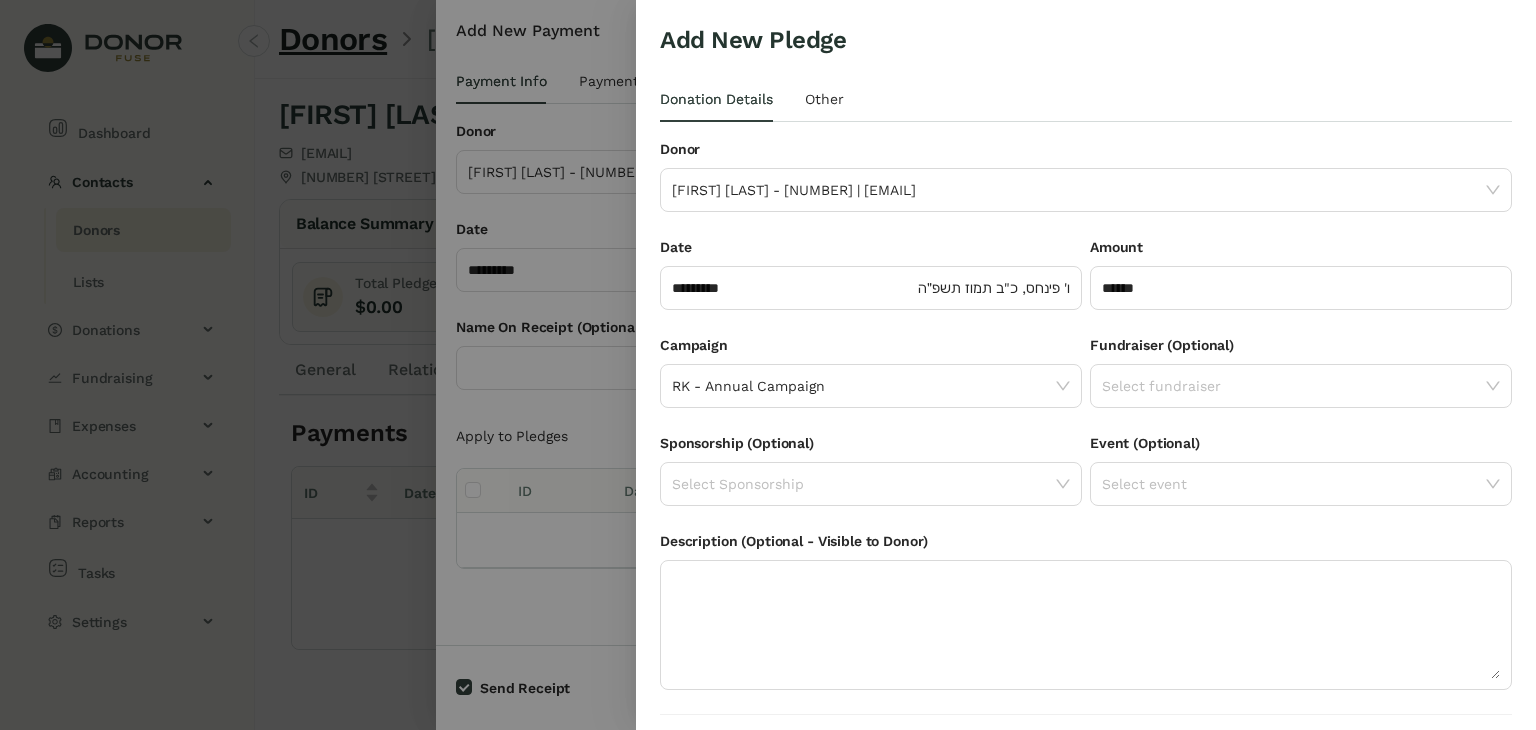 scroll, scrollTop: 54, scrollLeft: 0, axis: vertical 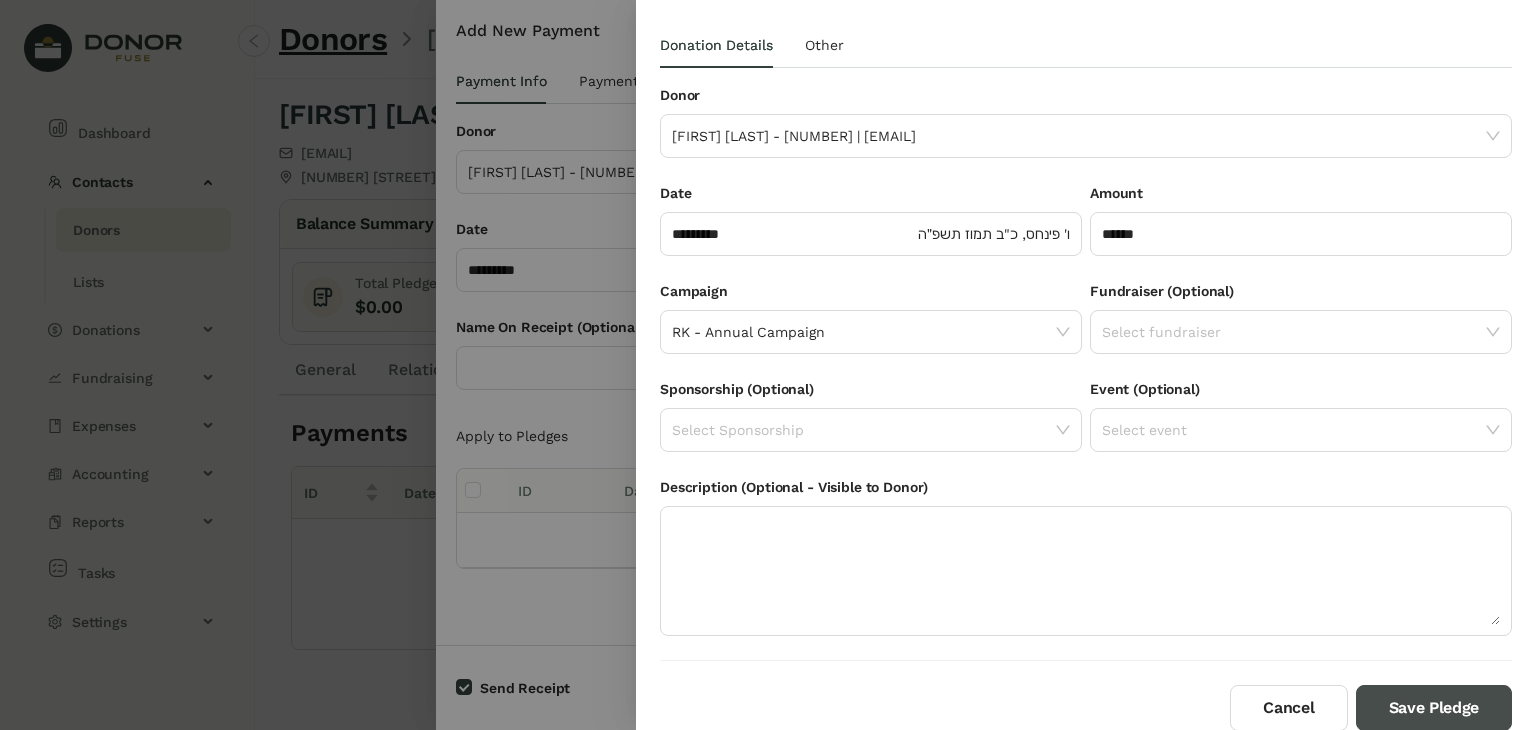 click on "Save Pledge" at bounding box center [1434, 708] 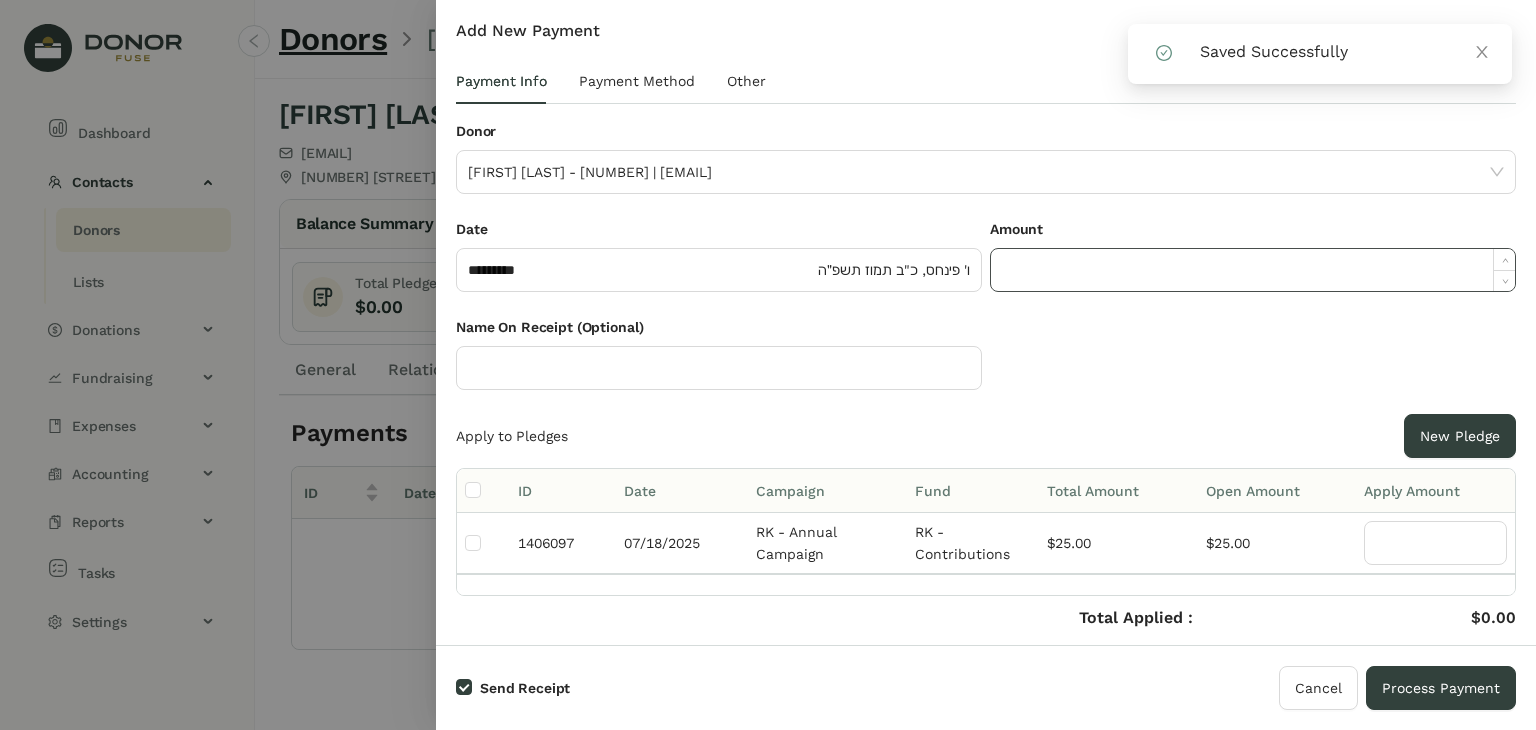 click 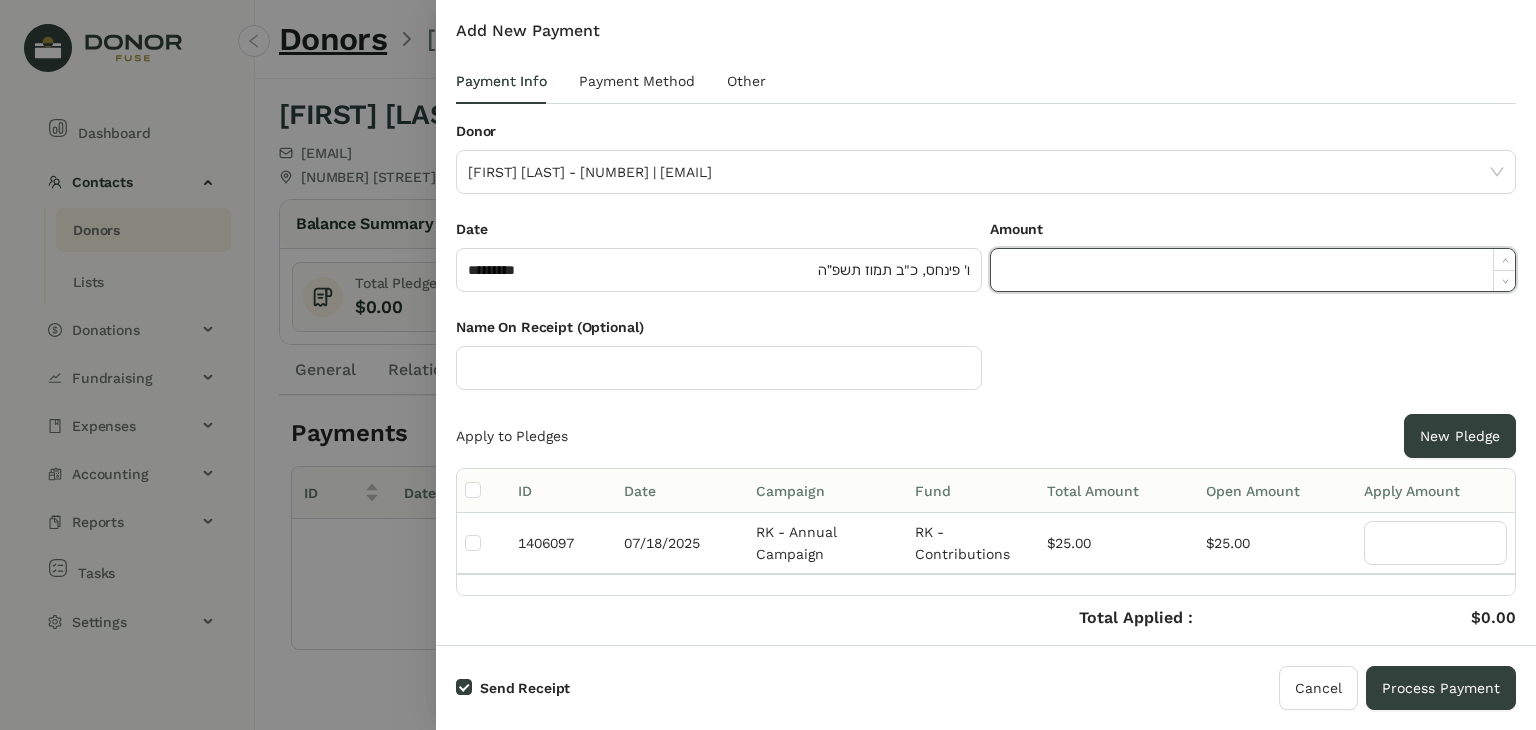 type on "*" 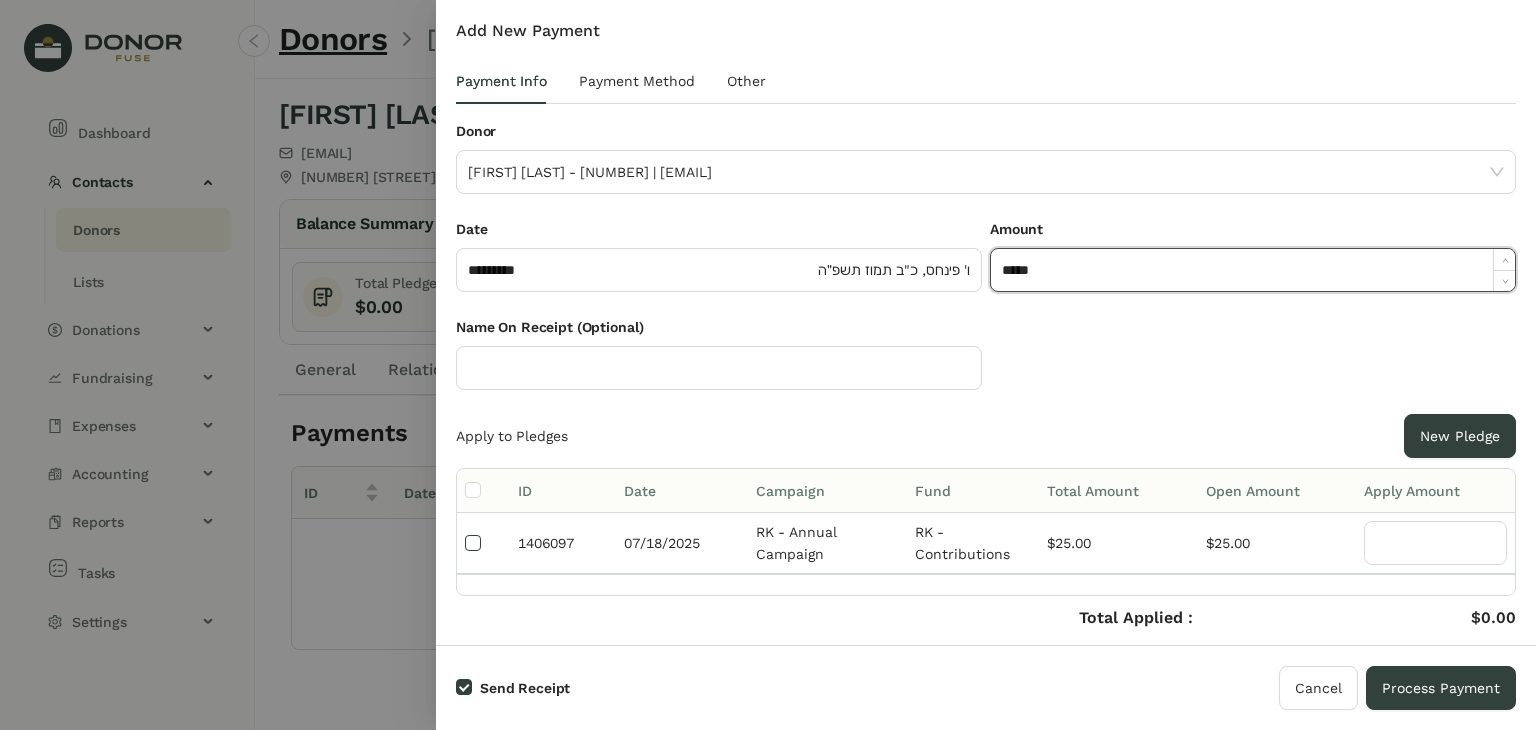 type on "******" 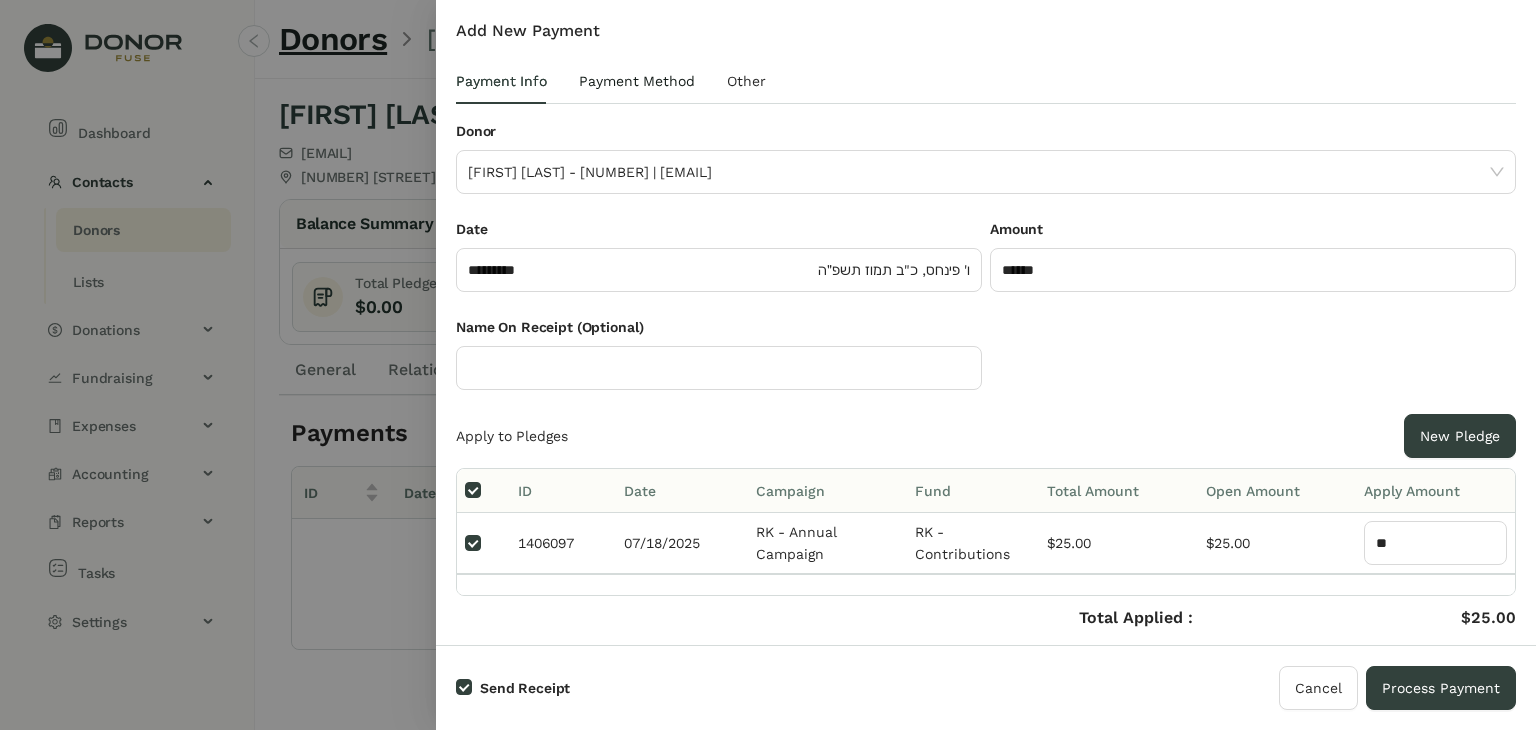click on "Payment Method" at bounding box center (637, 81) 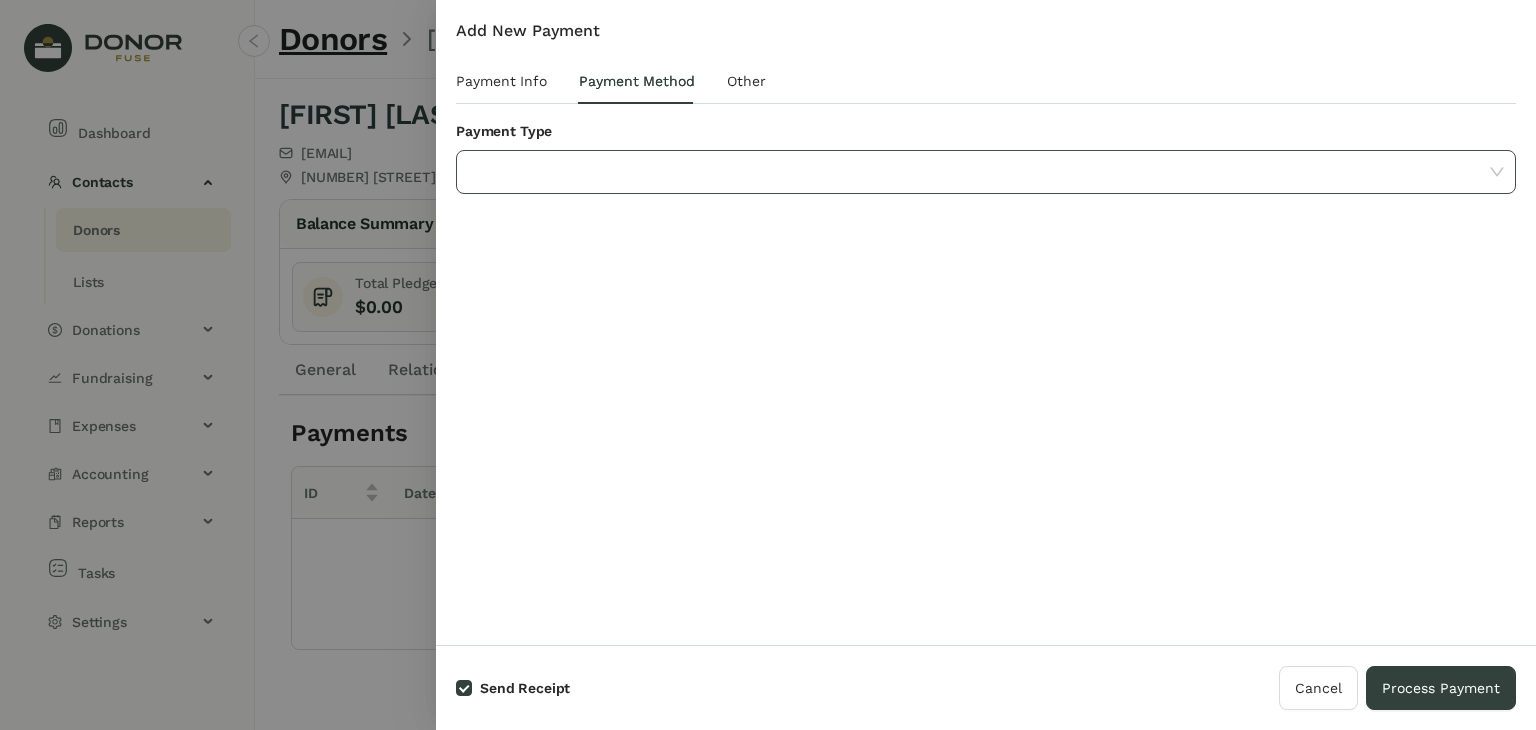 click 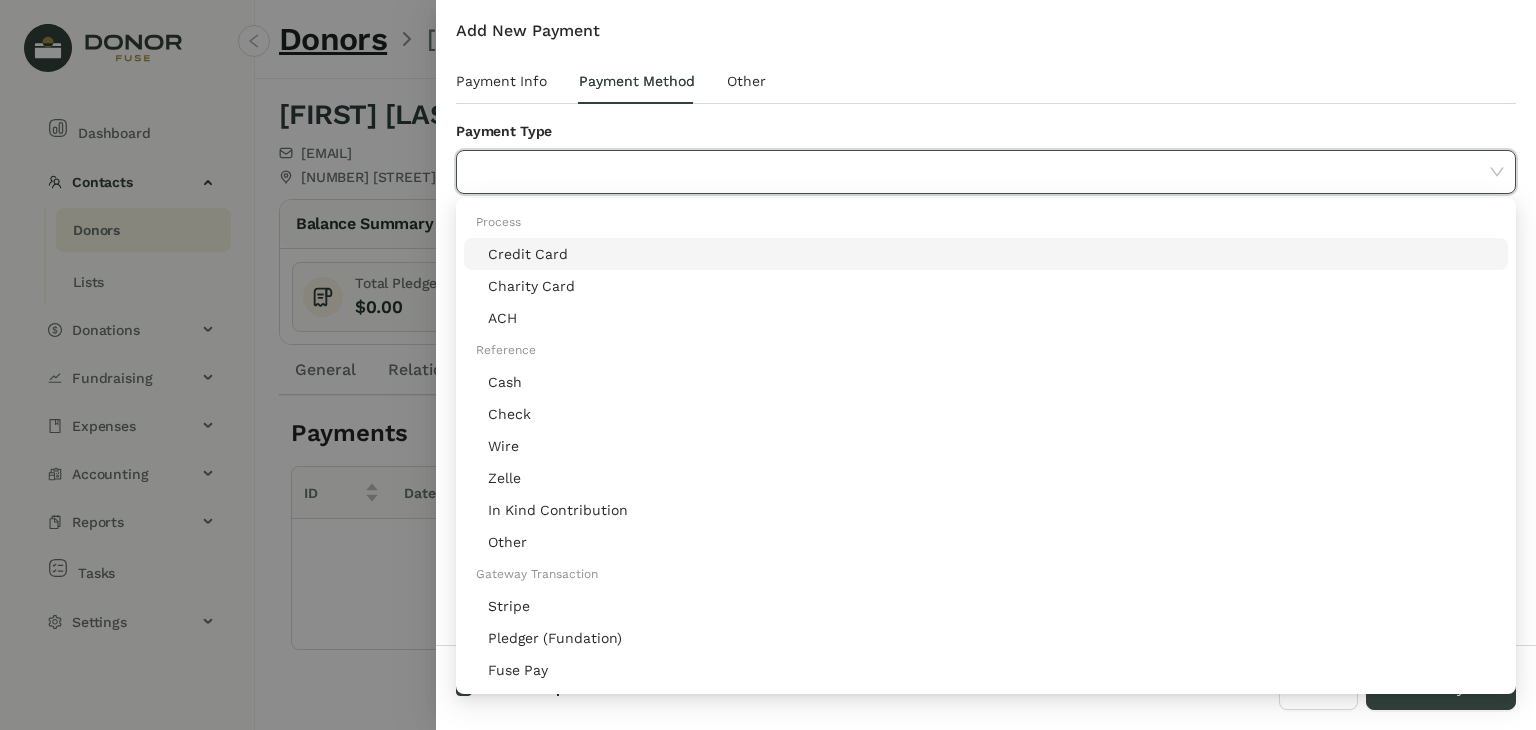 click on "Stripe" 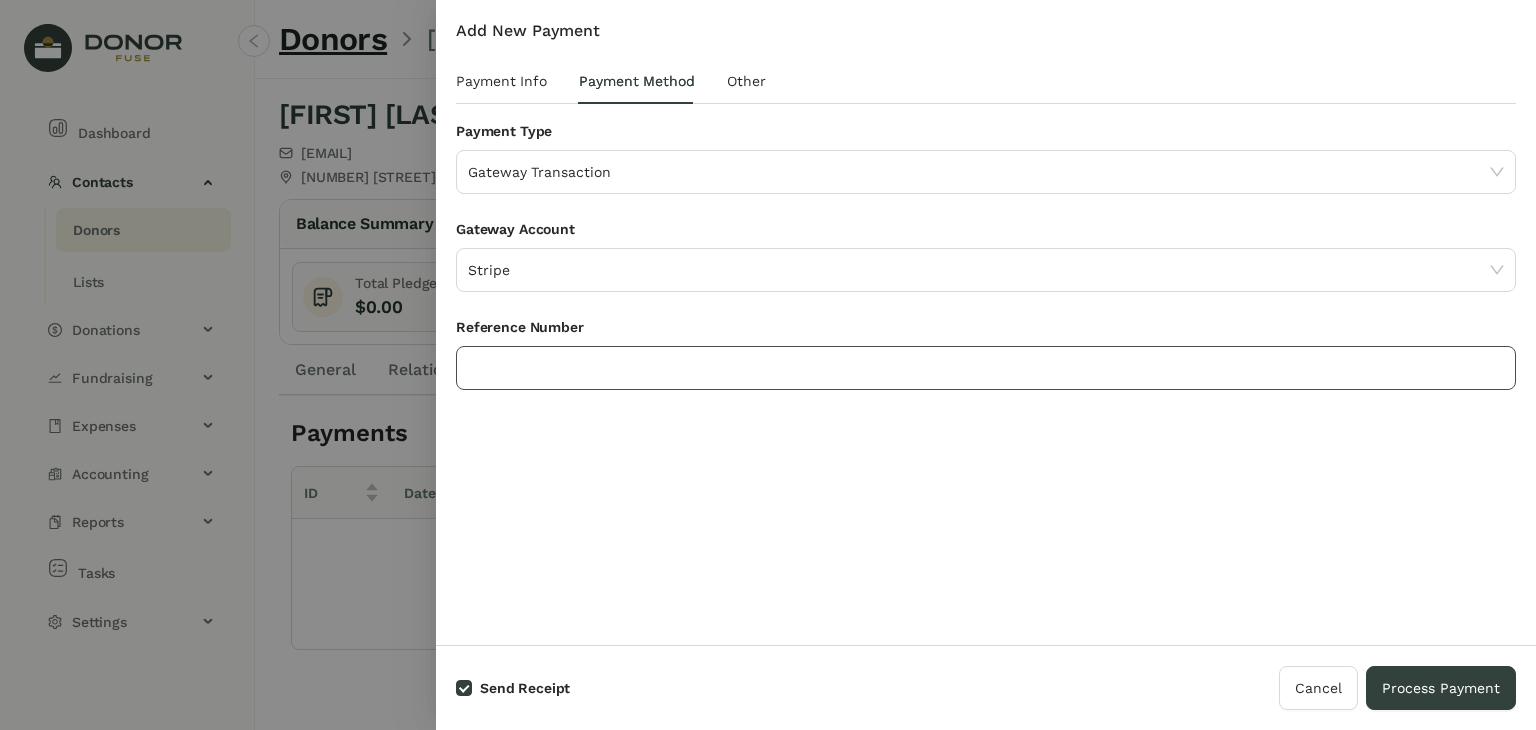 click 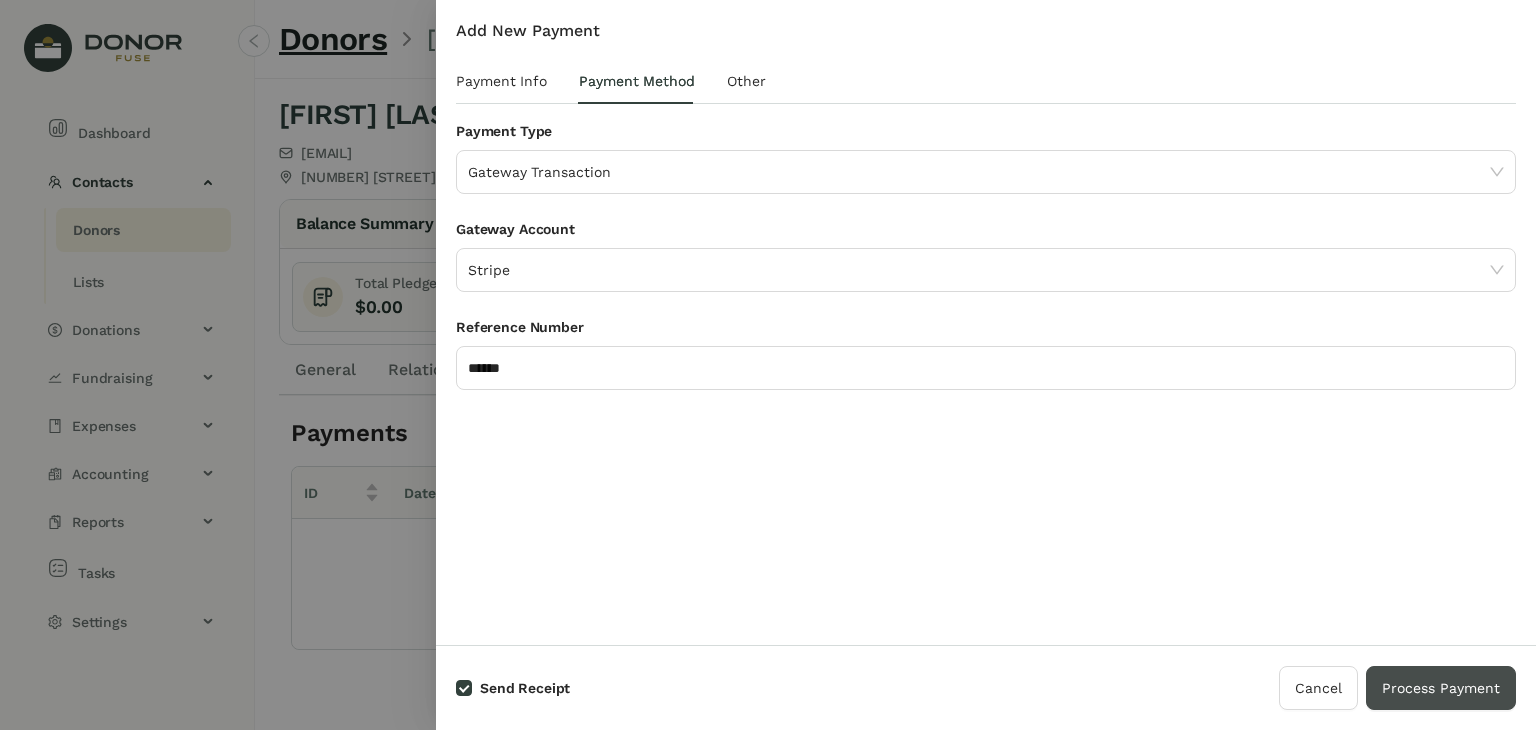 click on "Process Payment" at bounding box center [1441, 688] 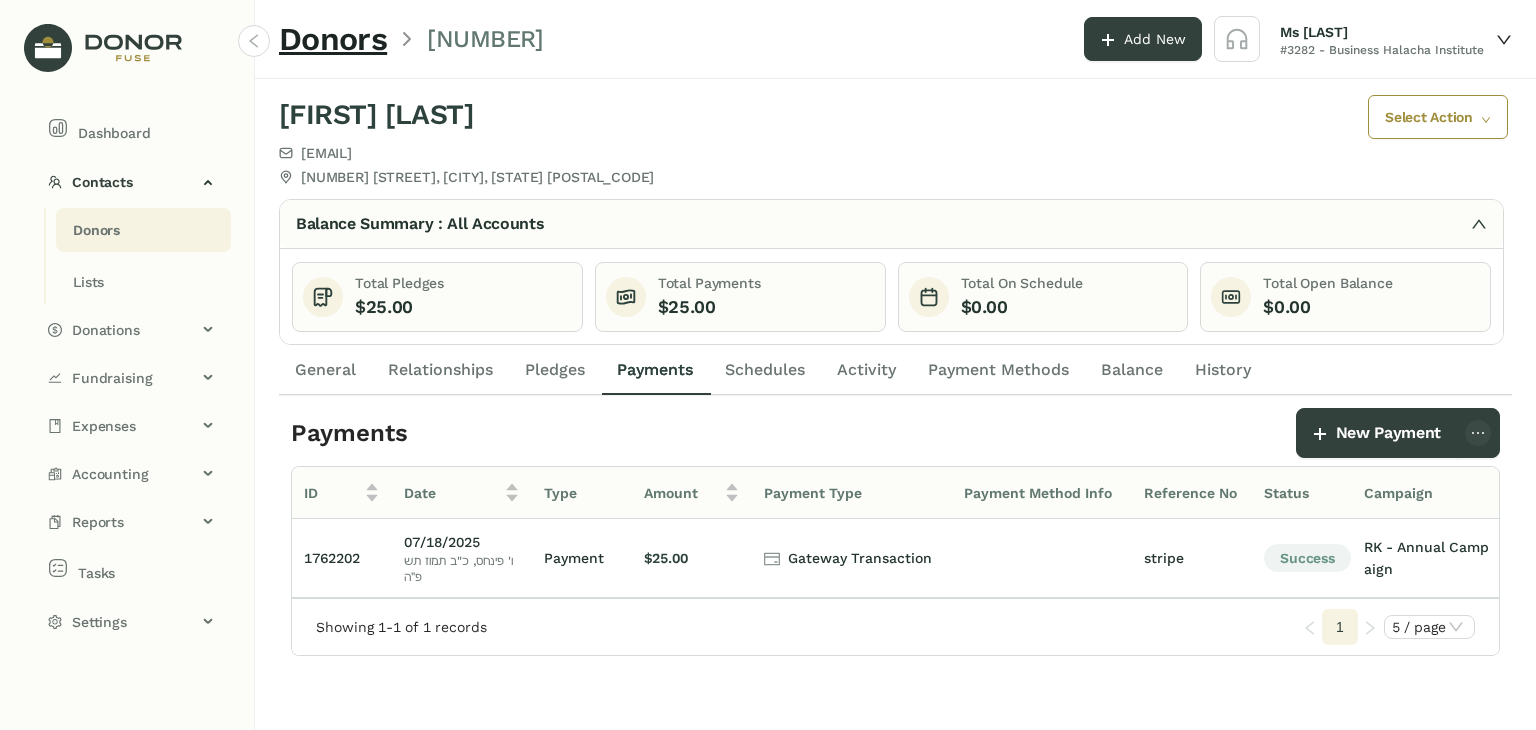 click on "Donors" 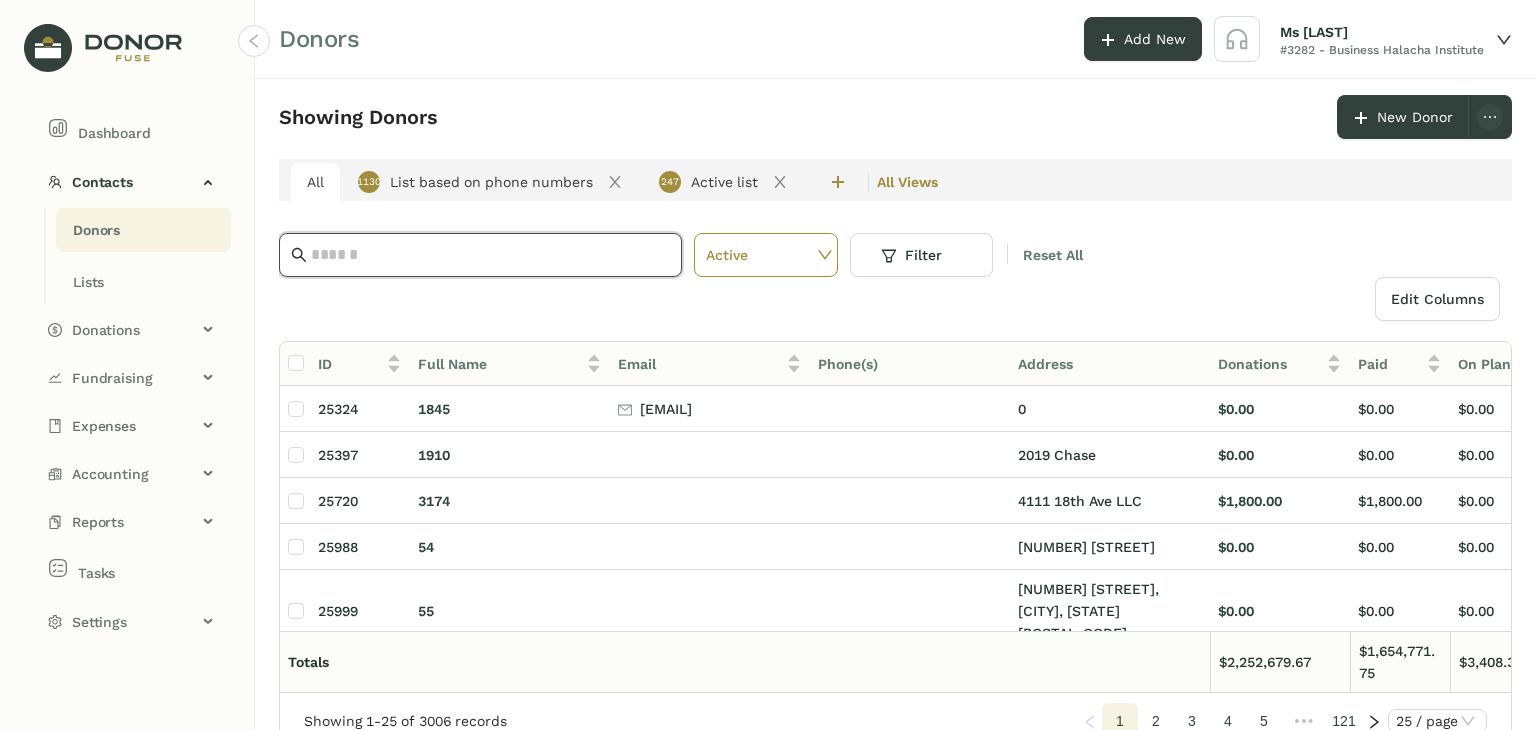 click 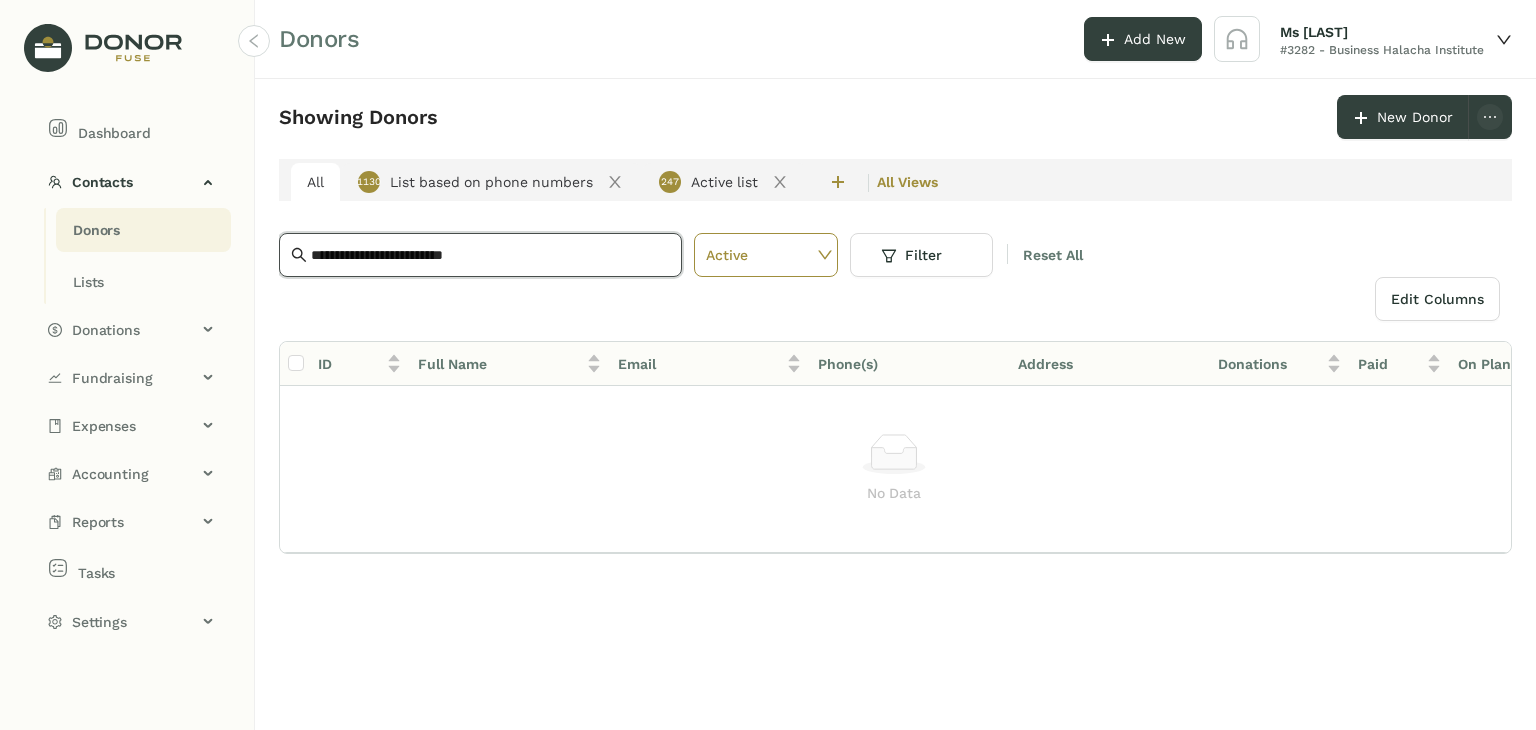 drag, startPoint x: 535, startPoint y: 253, endPoint x: 180, endPoint y: 244, distance: 355.11407 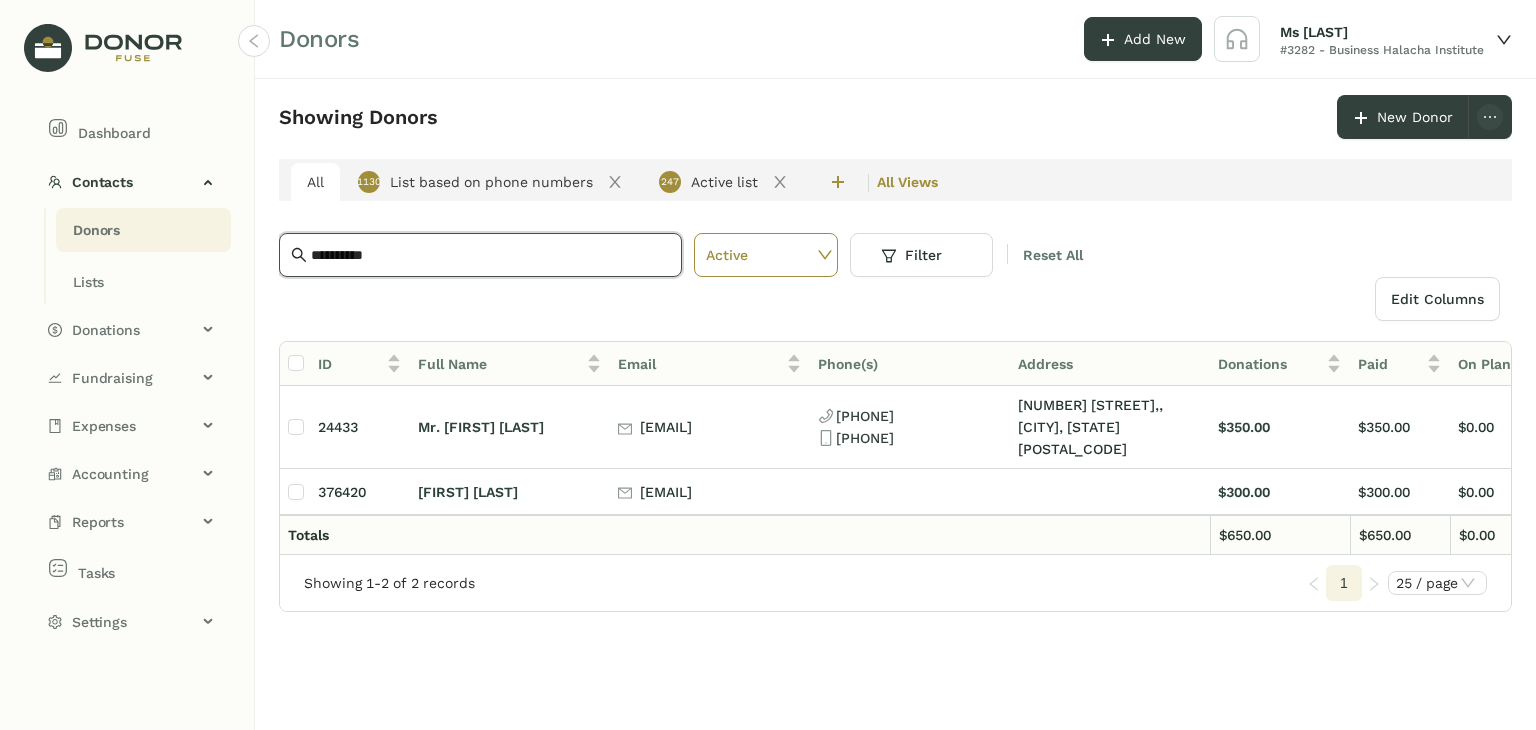 type on "**********" 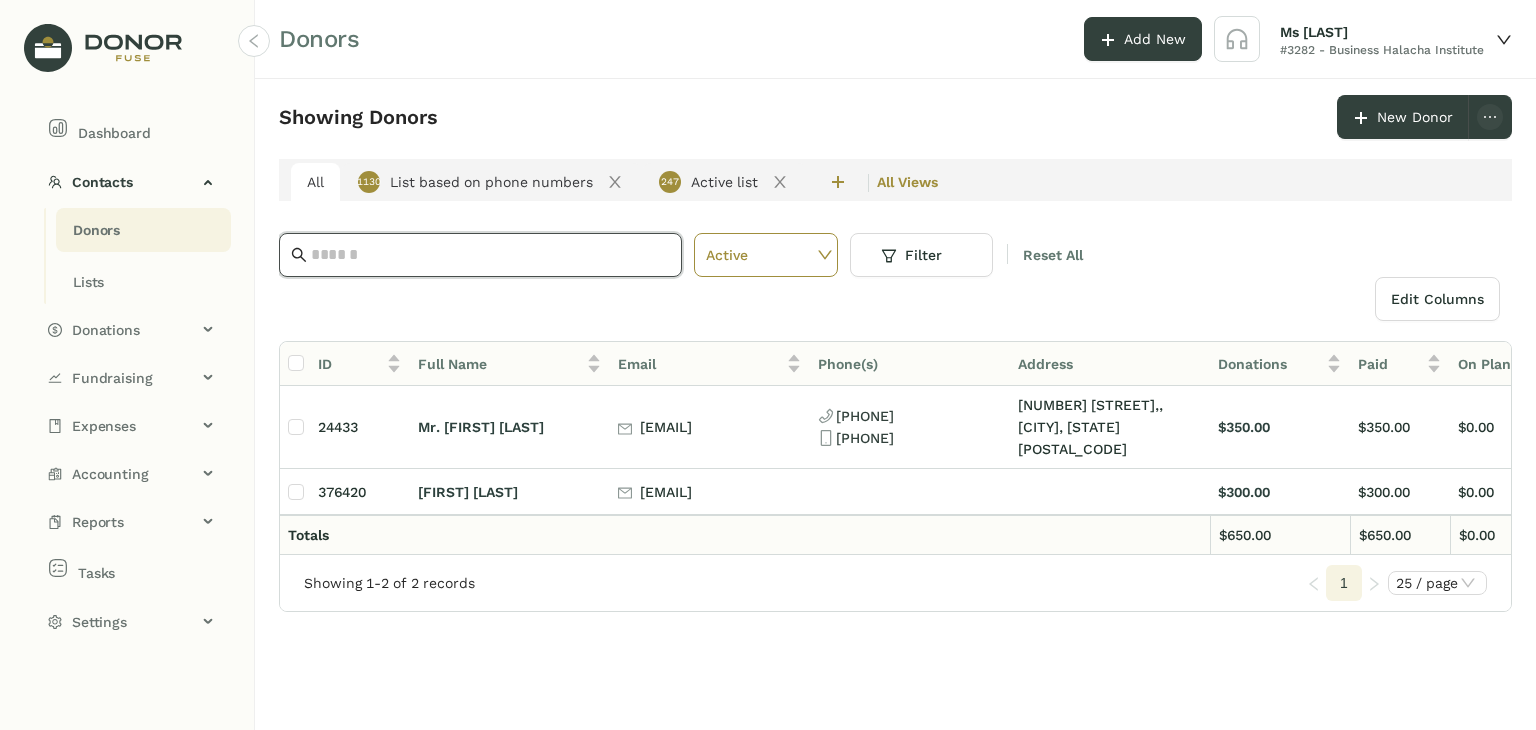 type on "*" 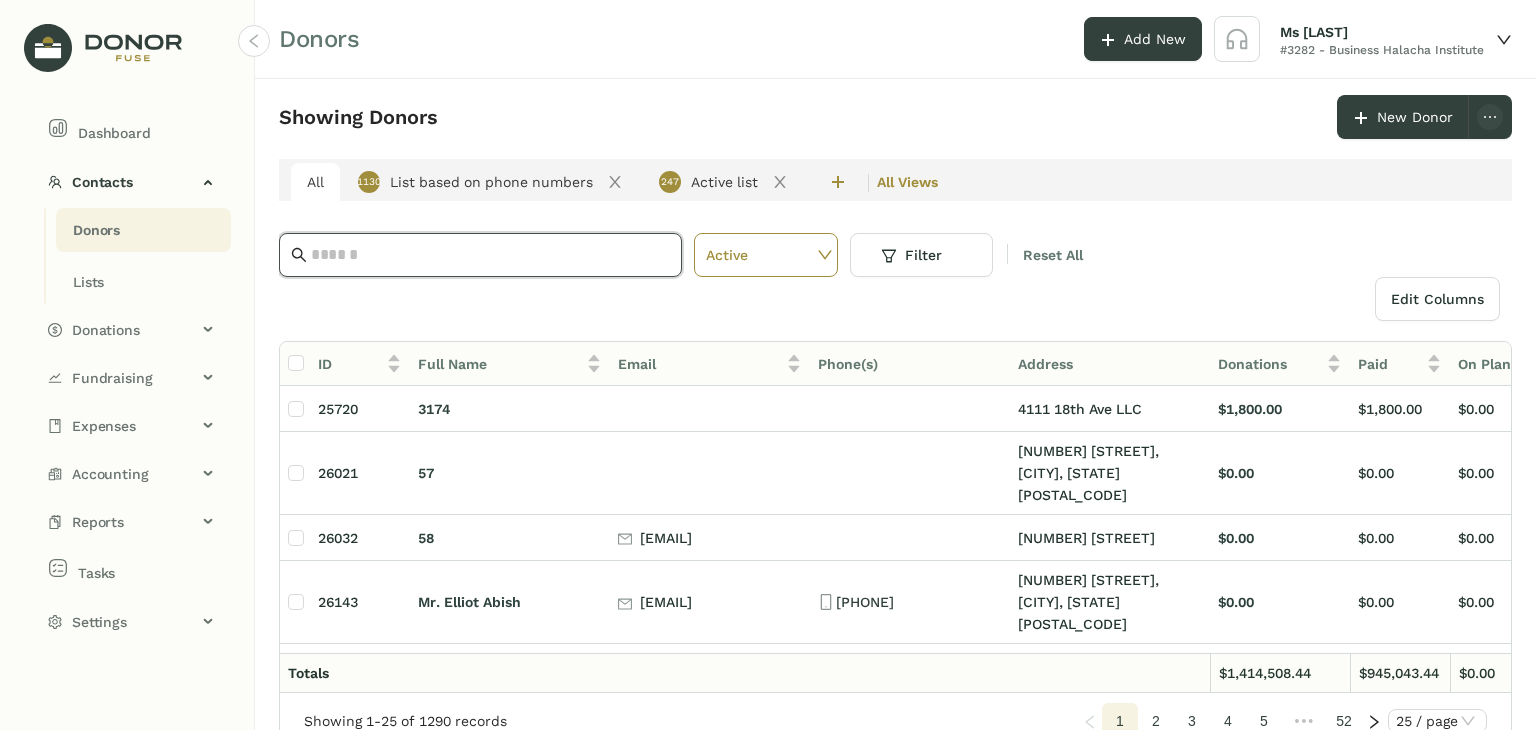 paste on "**********" 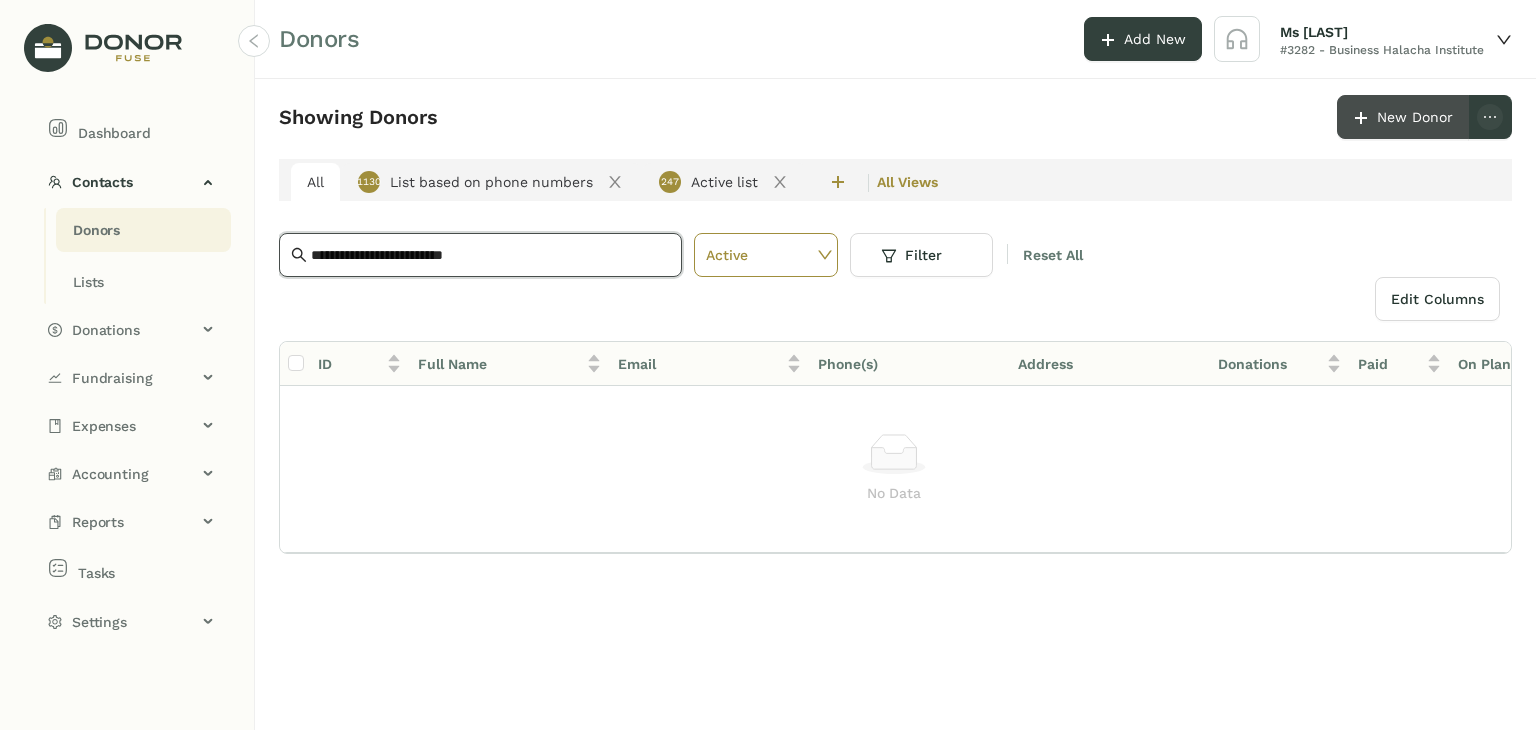 type on "**********" 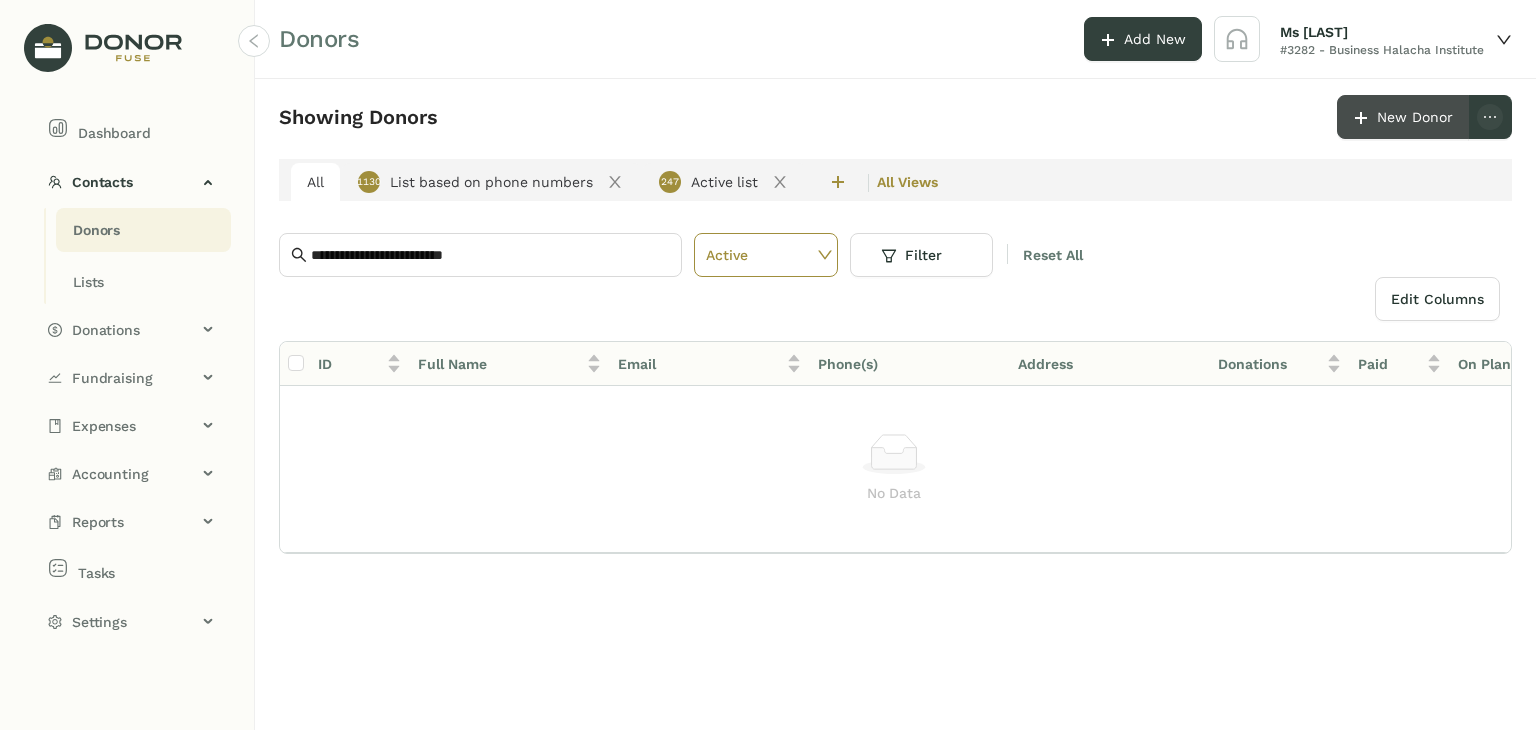 click on "New Donor" 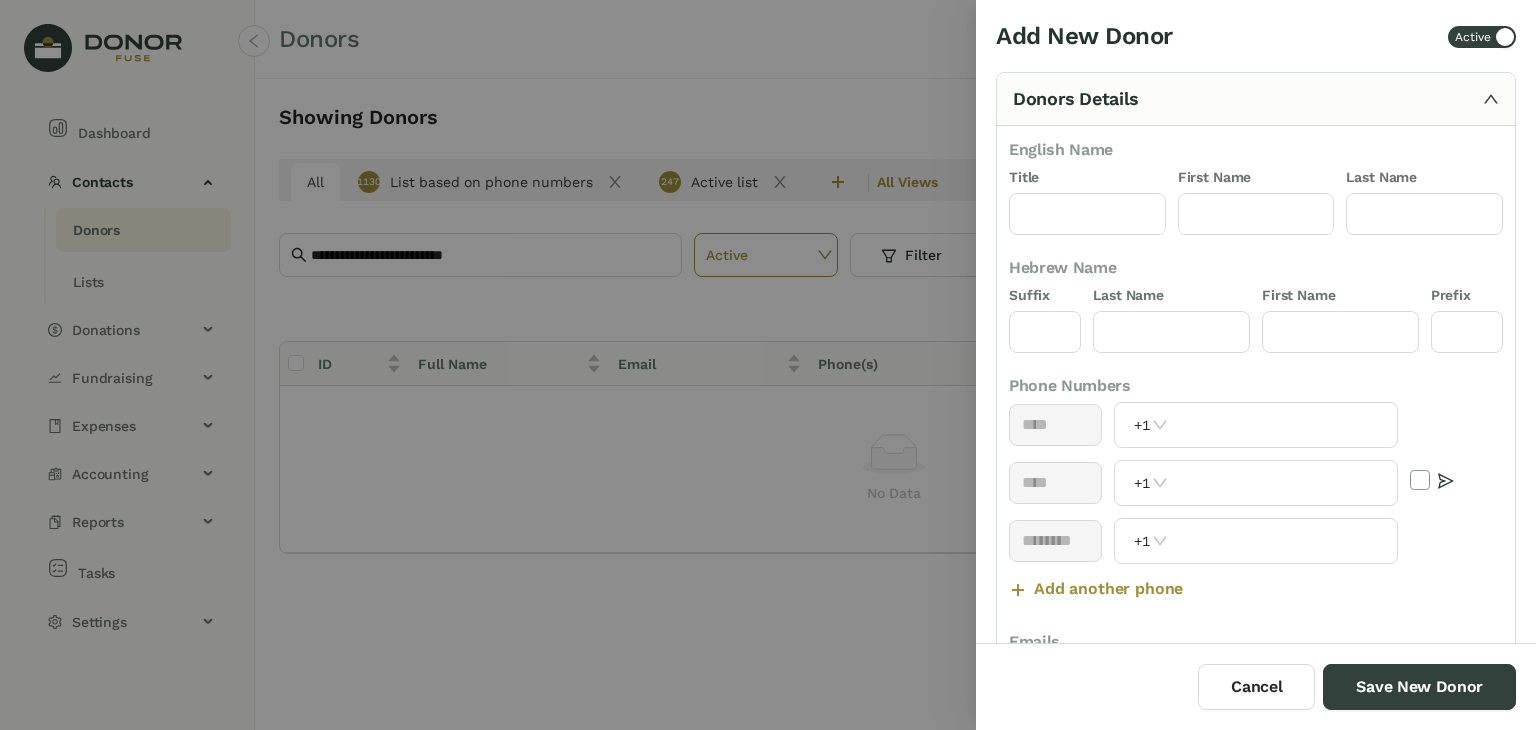 click on "First Name" at bounding box center (1256, 207) 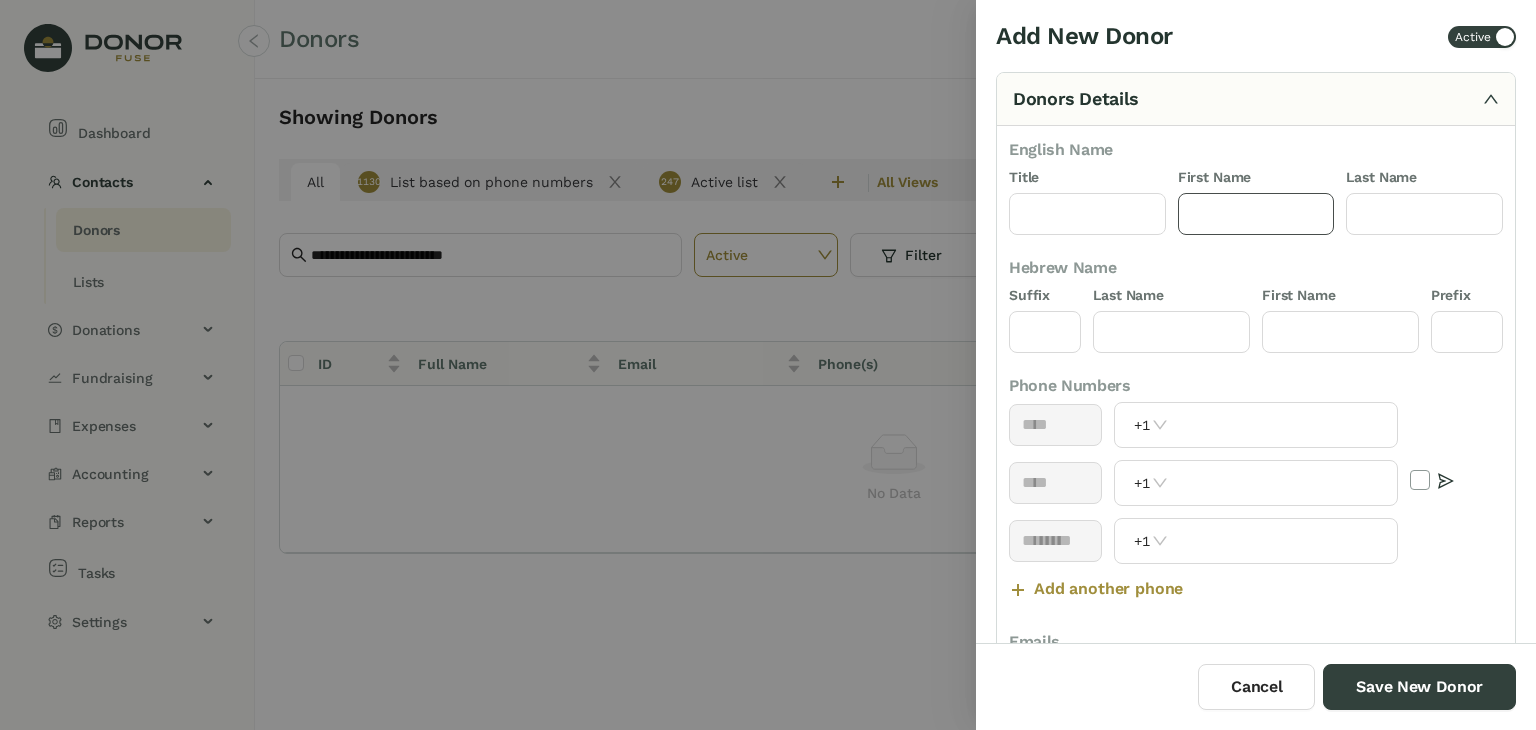 click 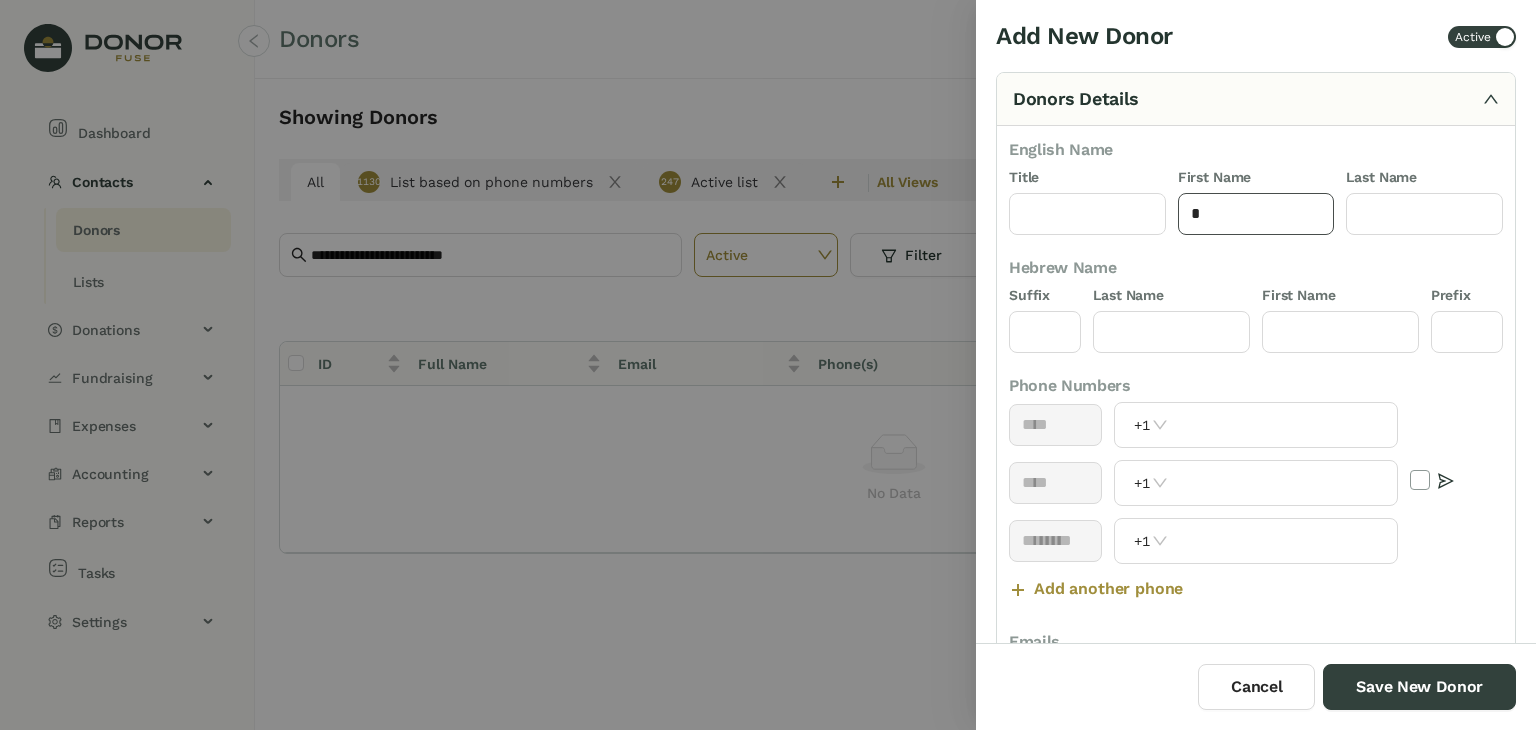 click on "*" 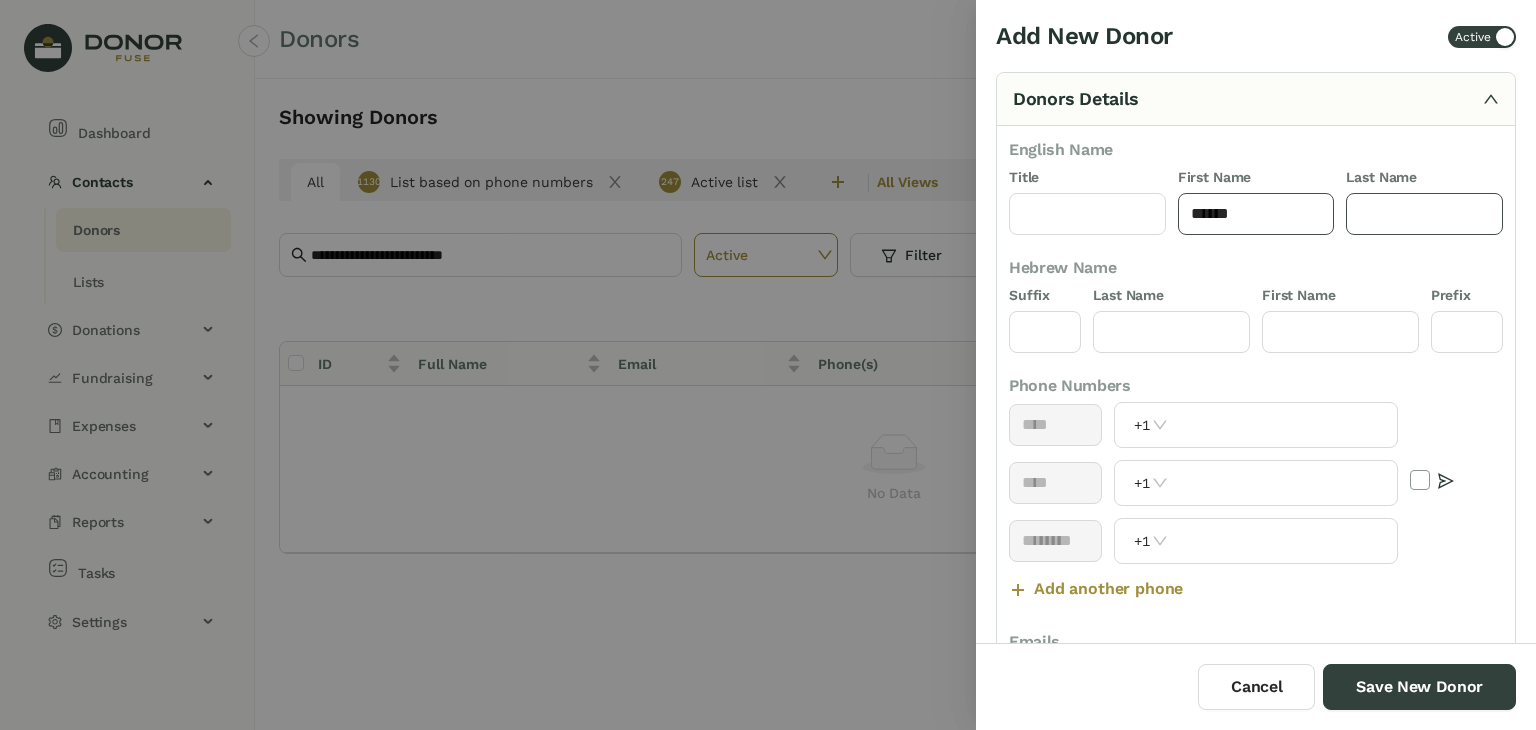 type on "******" 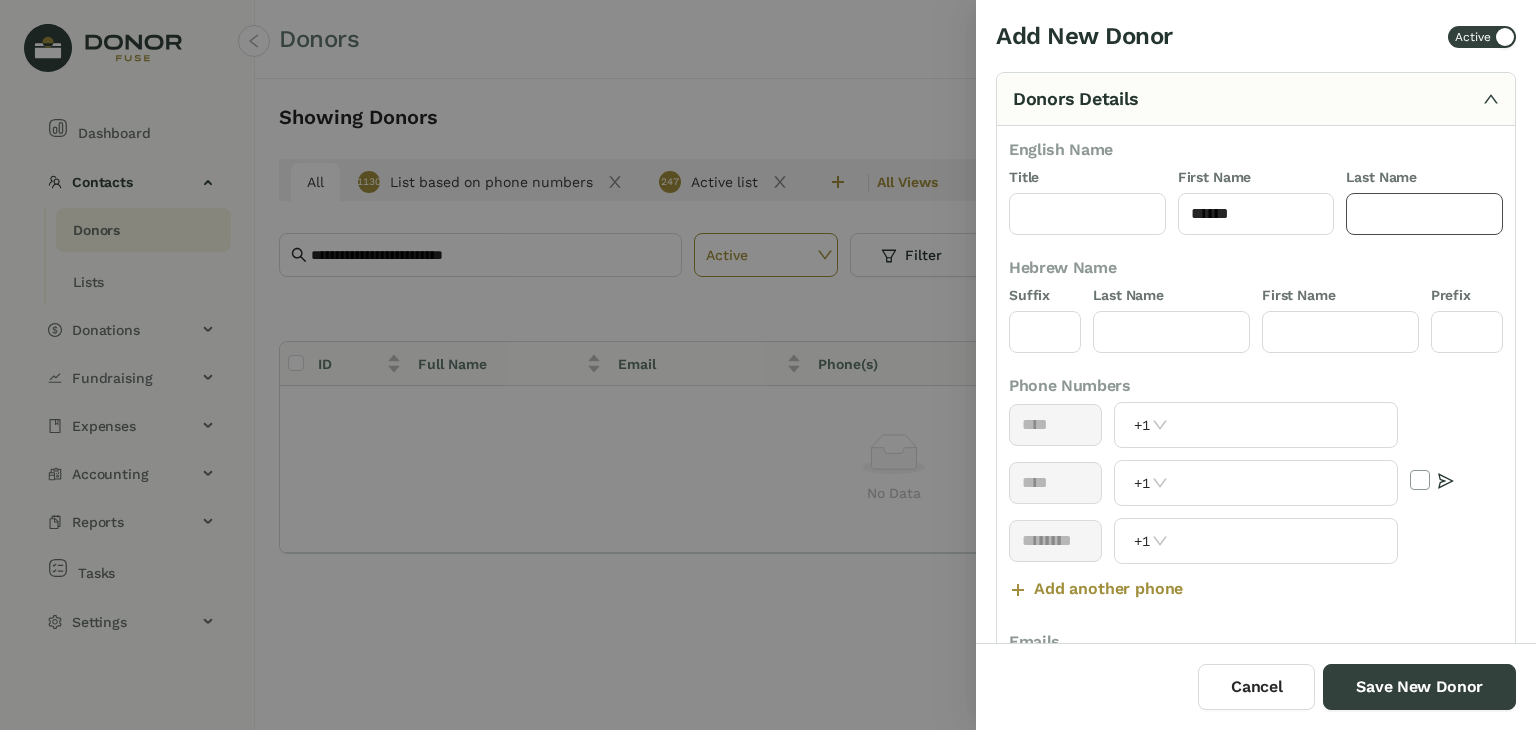 click 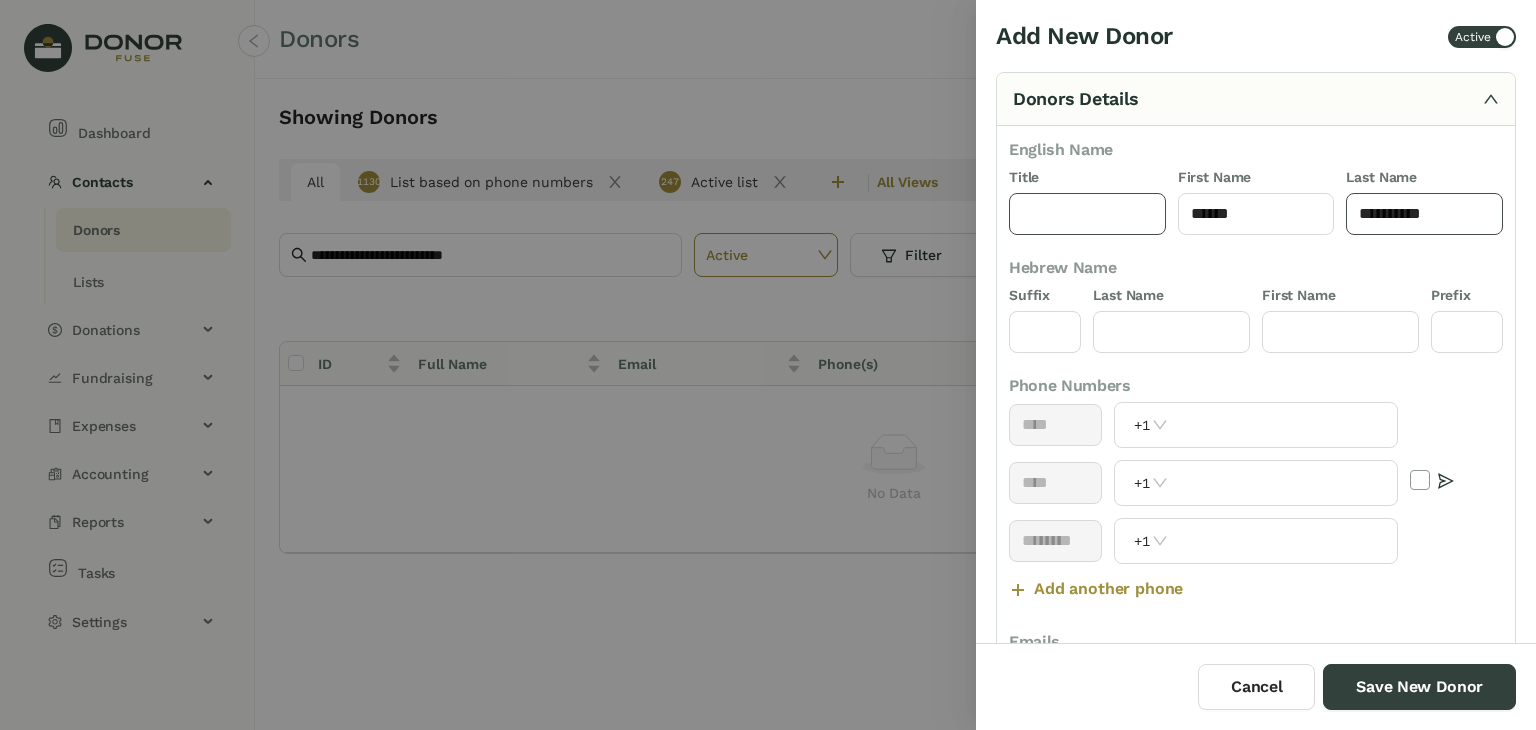 type on "**********" 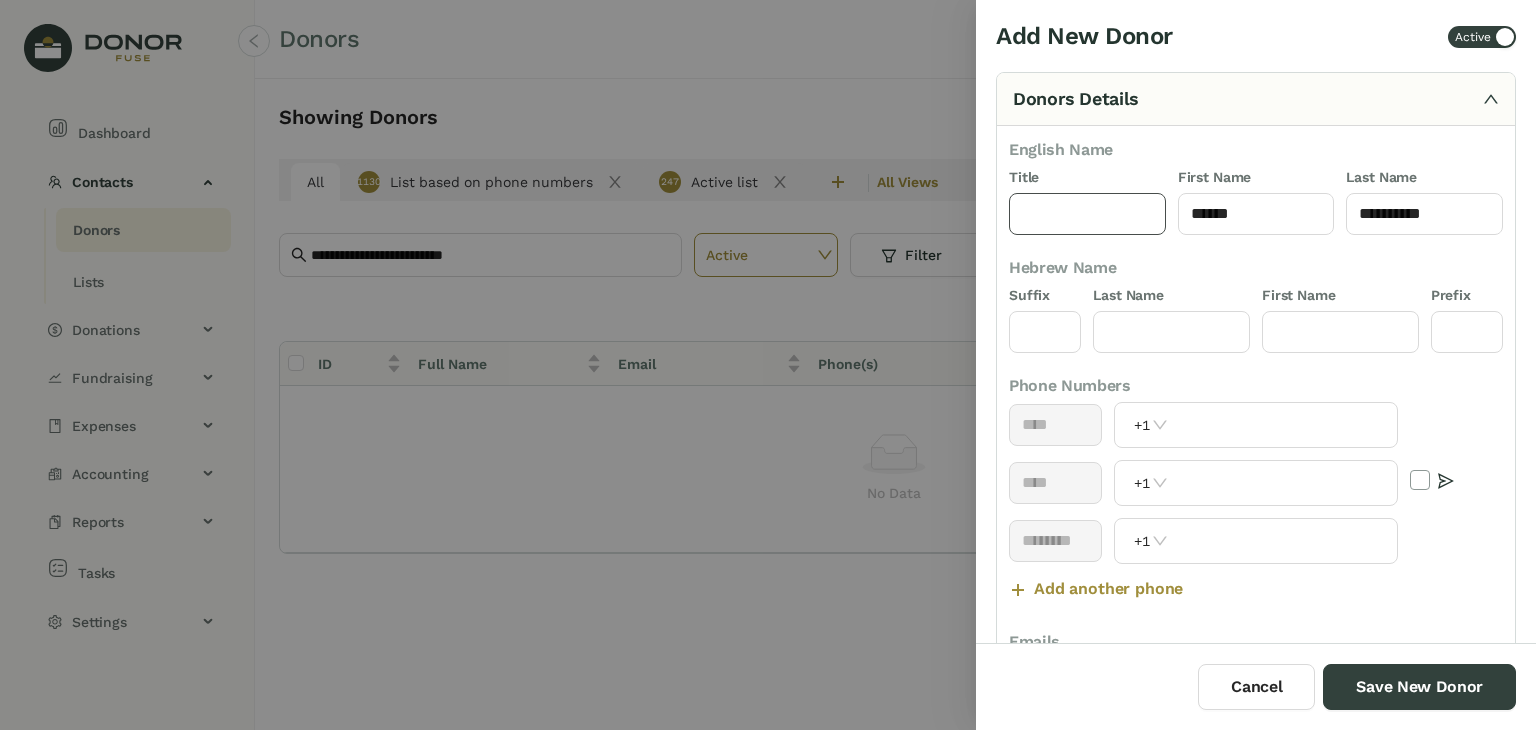 click 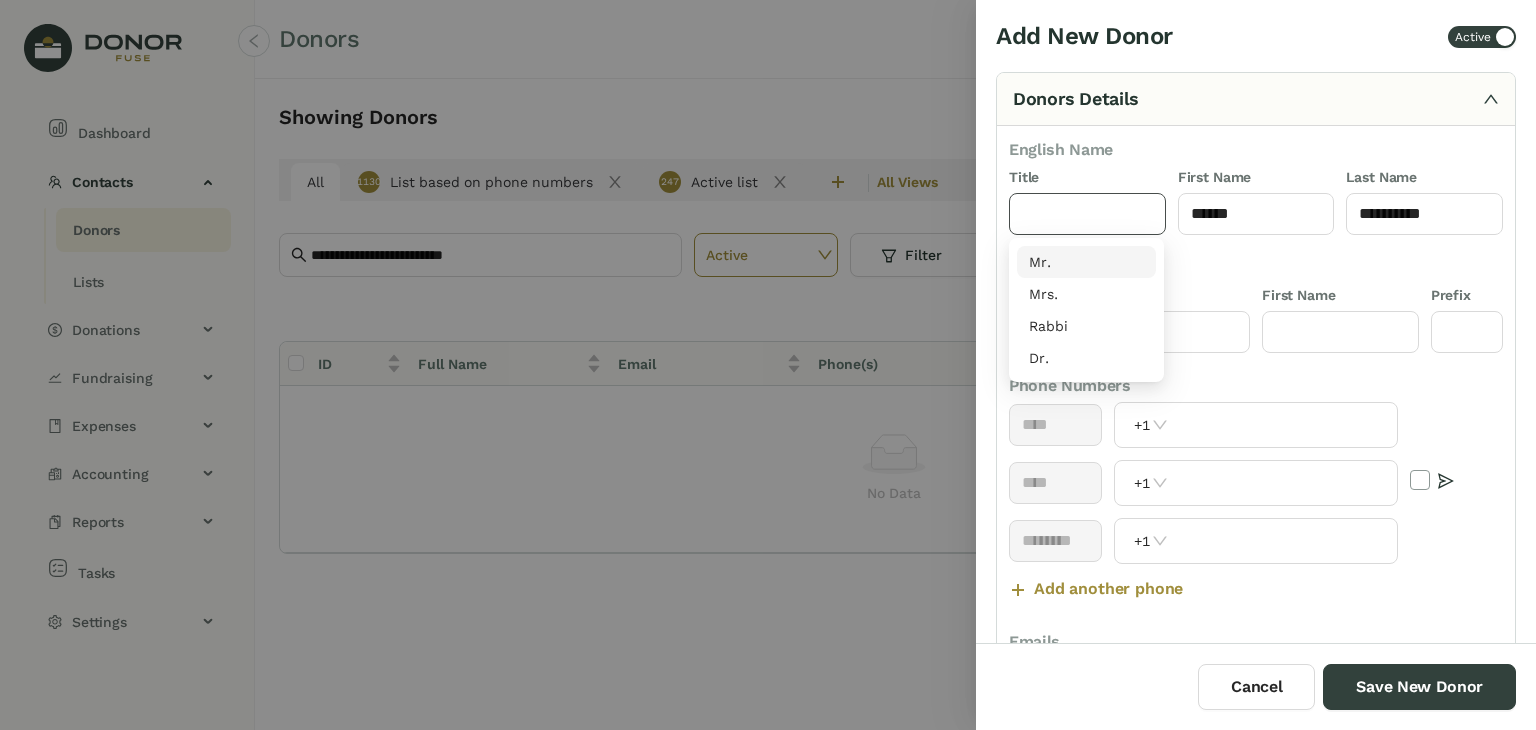 click on "Mr." at bounding box center [1086, 262] 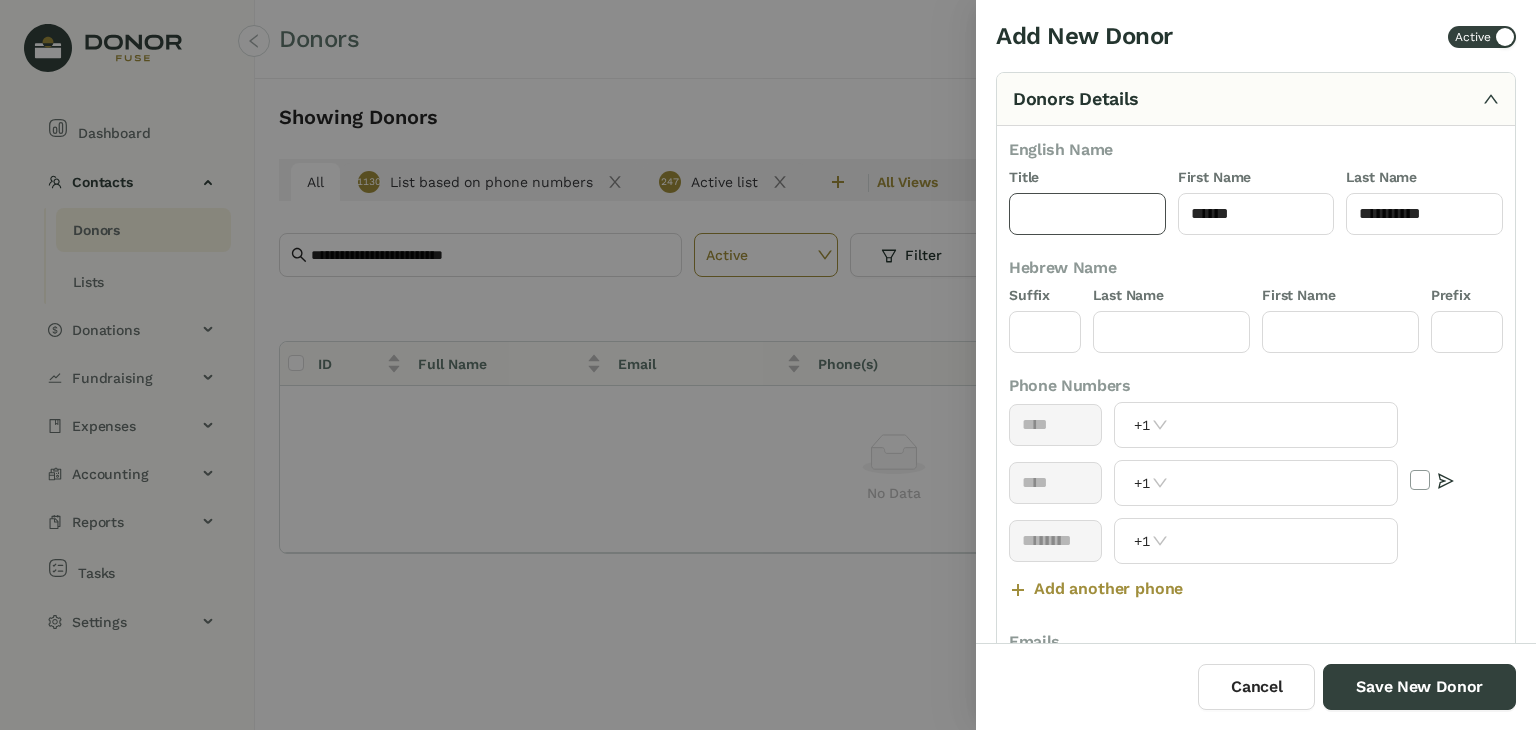 type on "***" 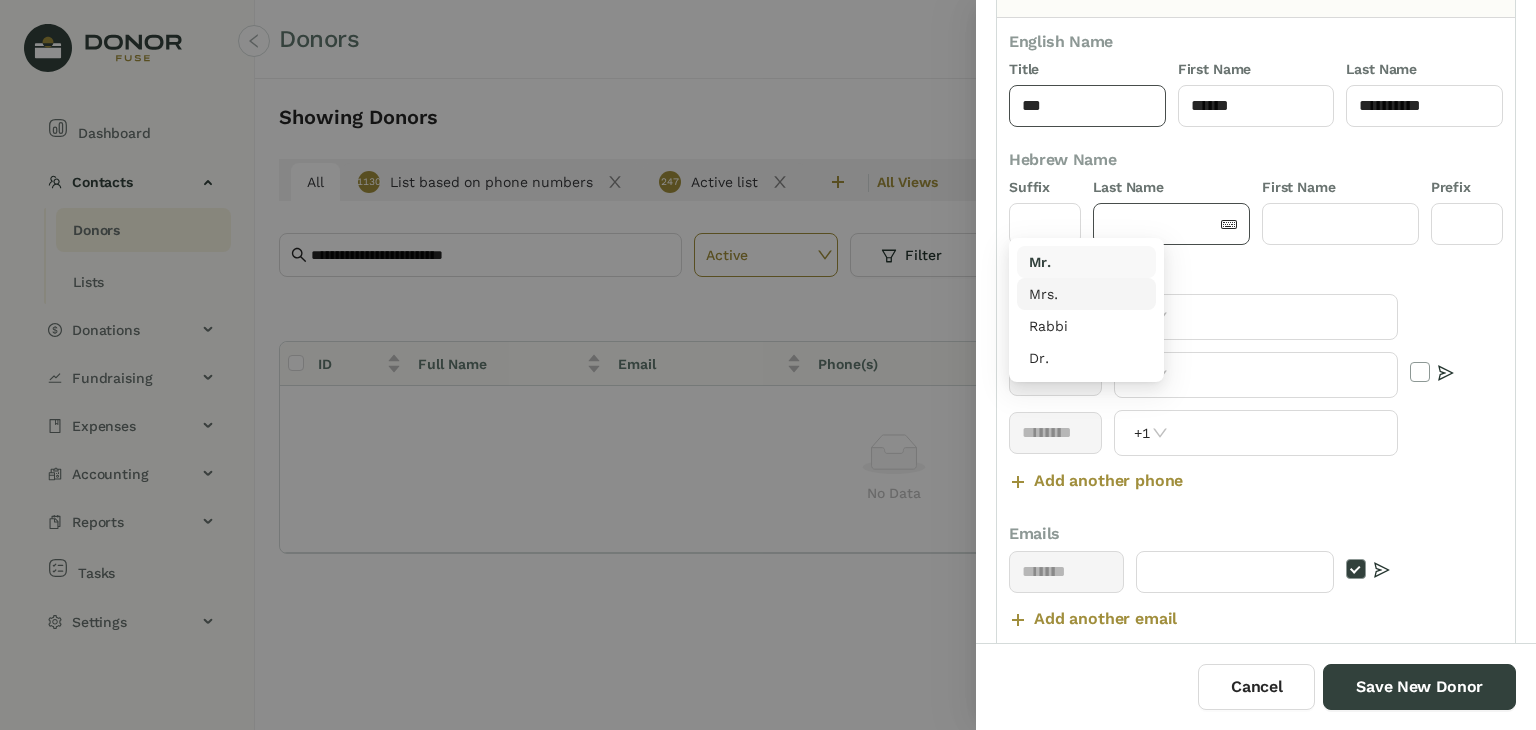 scroll, scrollTop: 117, scrollLeft: 0, axis: vertical 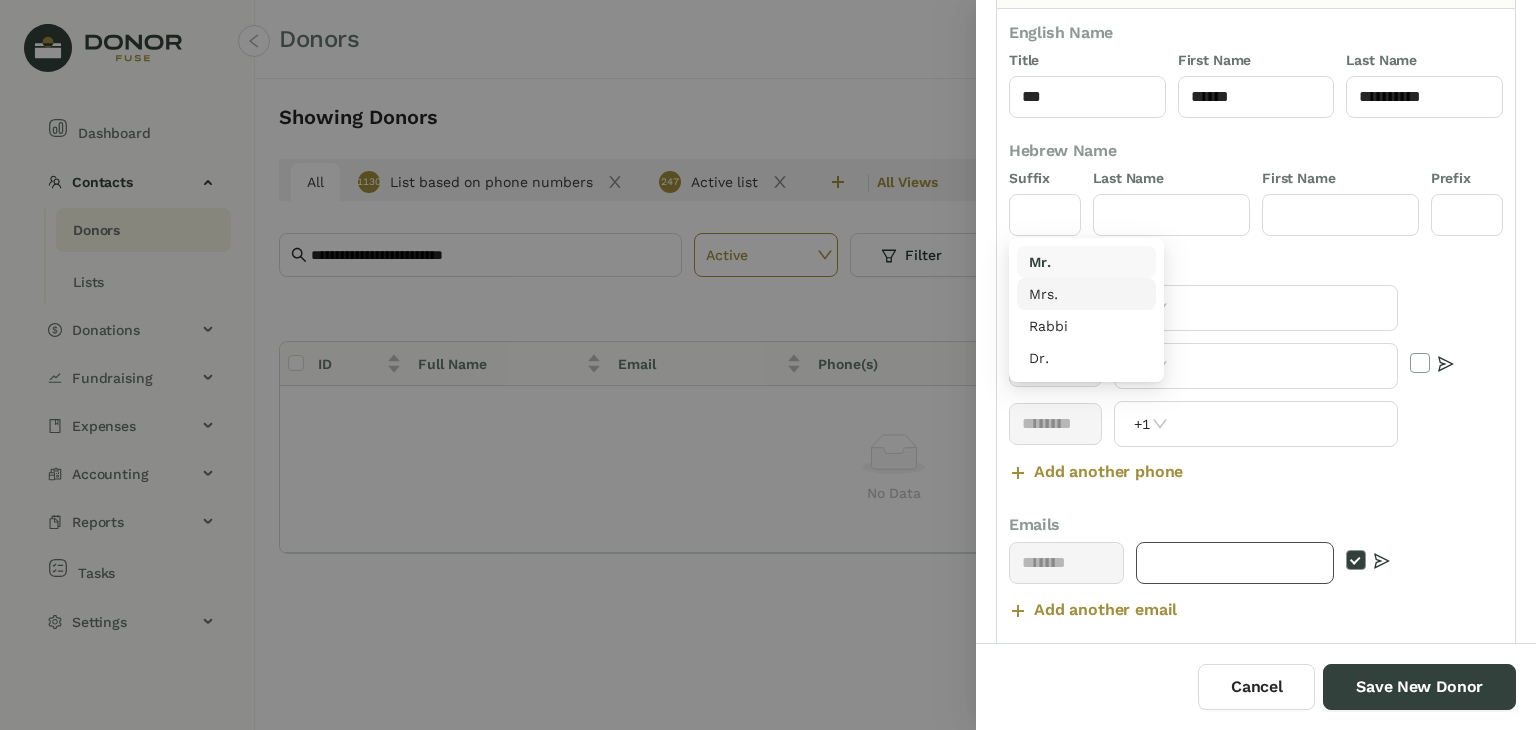 click at bounding box center [1235, 563] 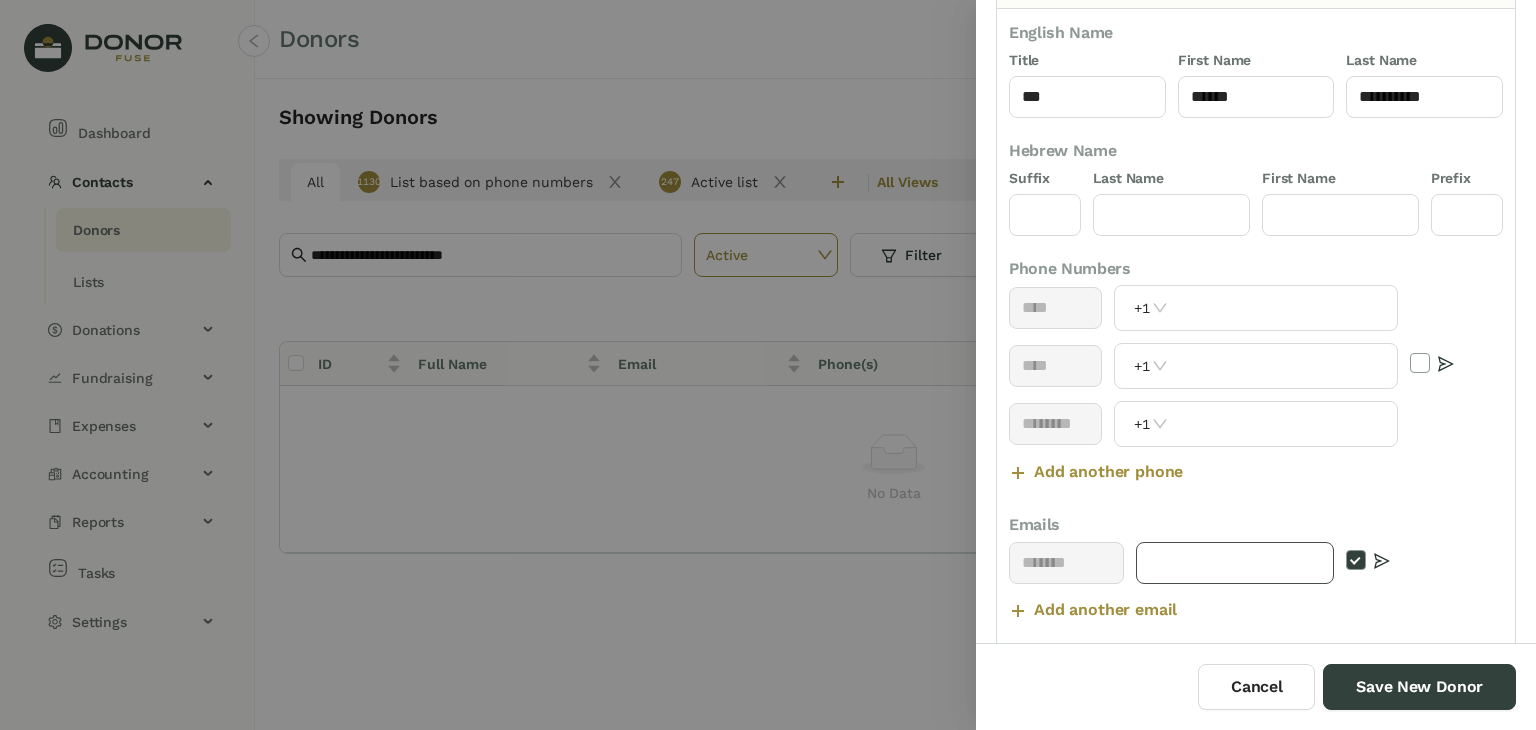 paste on "**********" 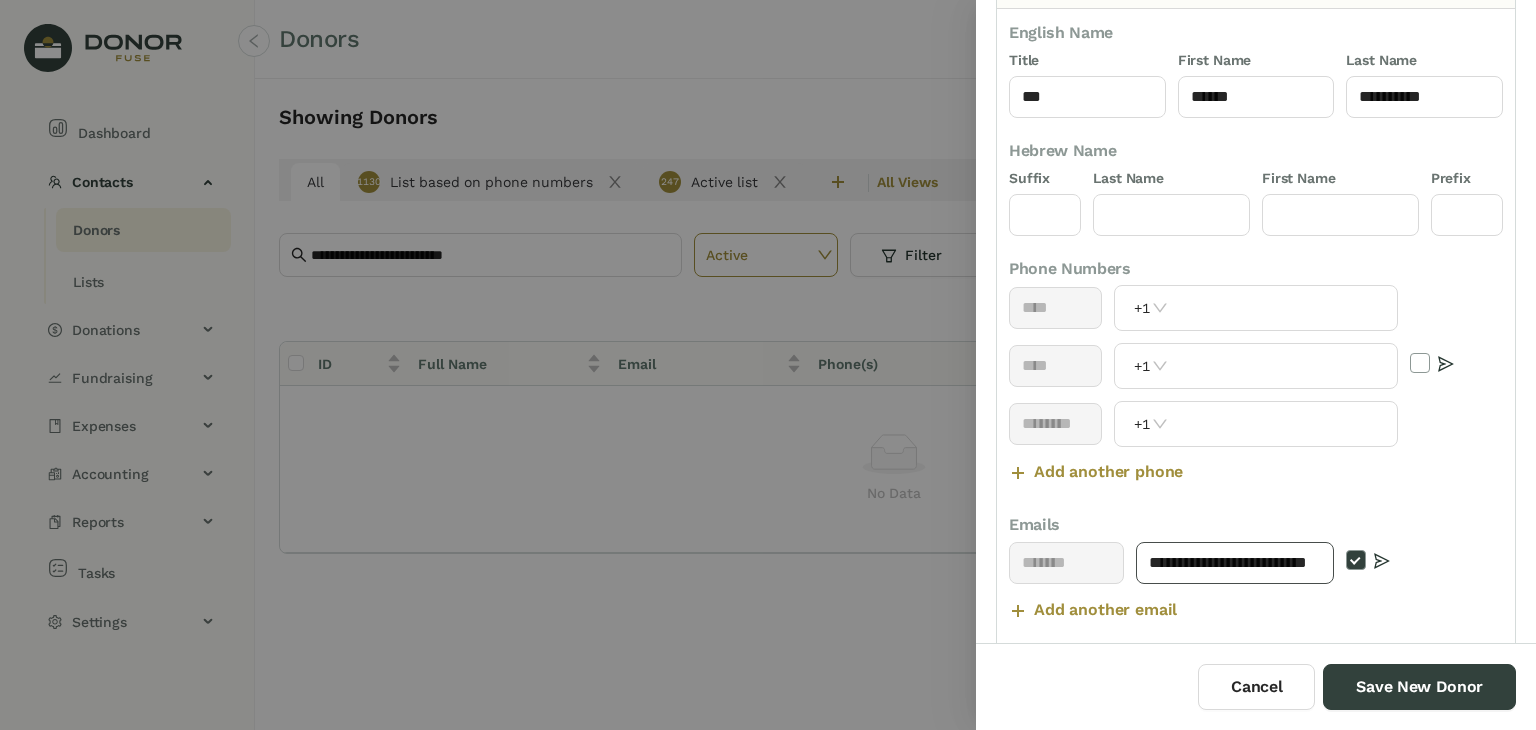 scroll, scrollTop: 0, scrollLeft: 61, axis: horizontal 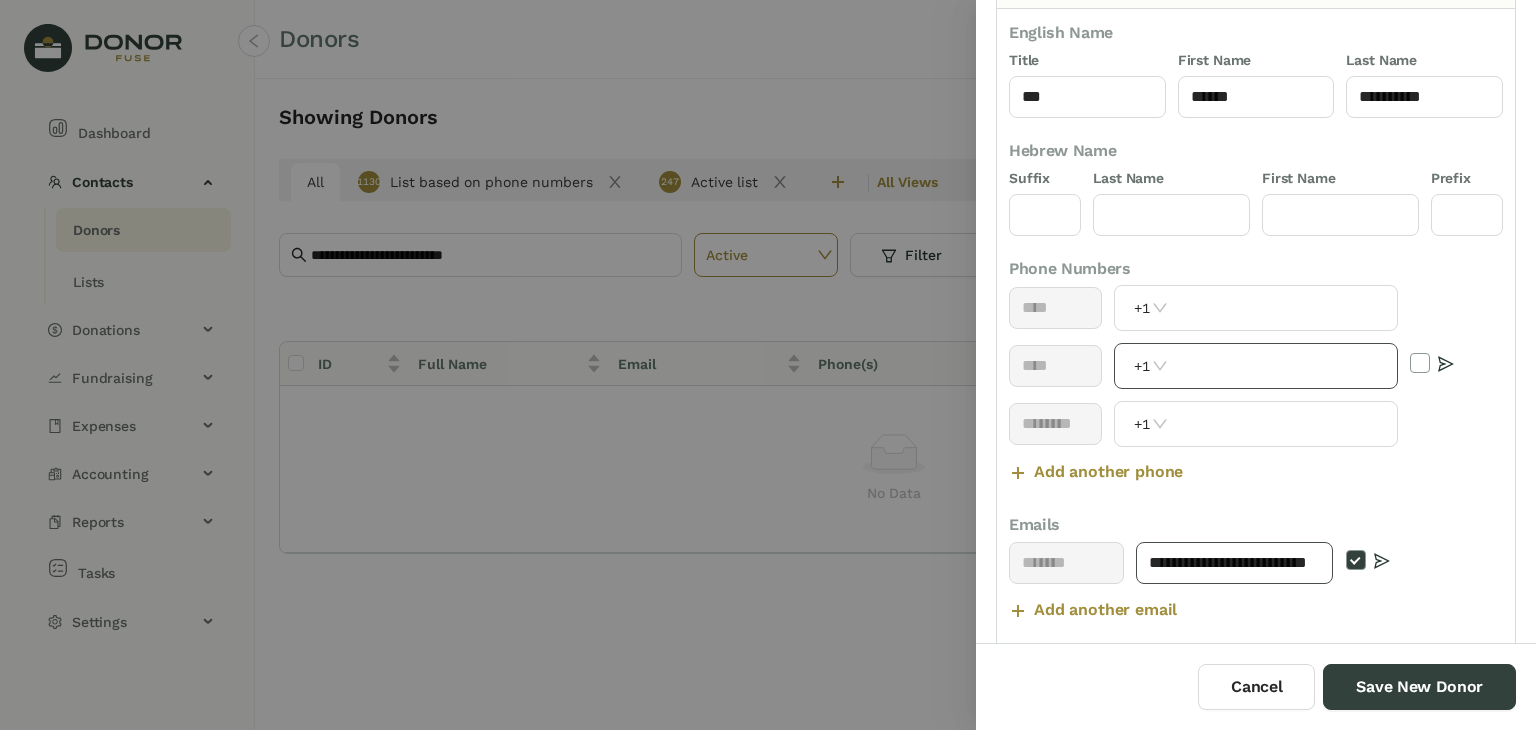 type on "**********" 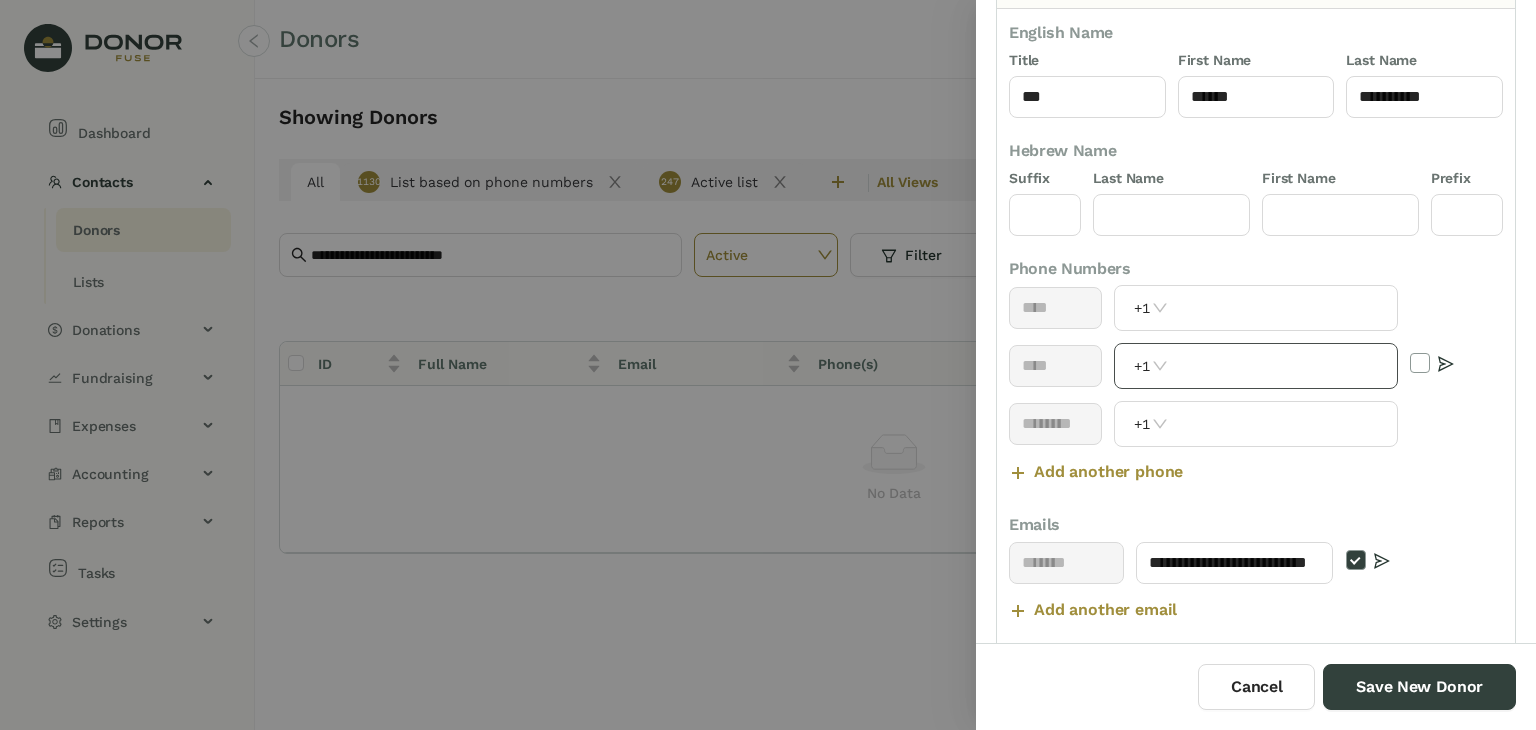click at bounding box center [1284, 366] 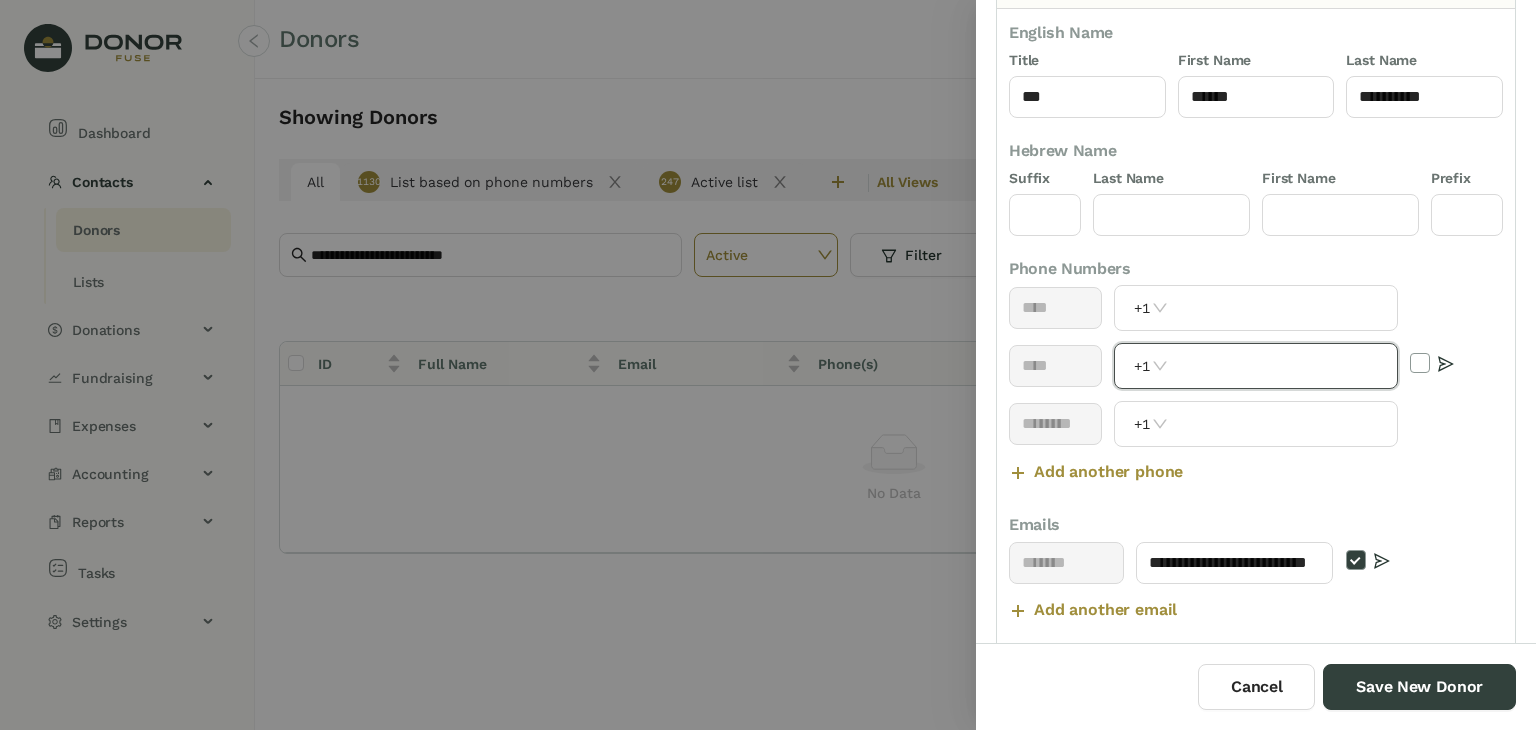 scroll, scrollTop: 0, scrollLeft: 0, axis: both 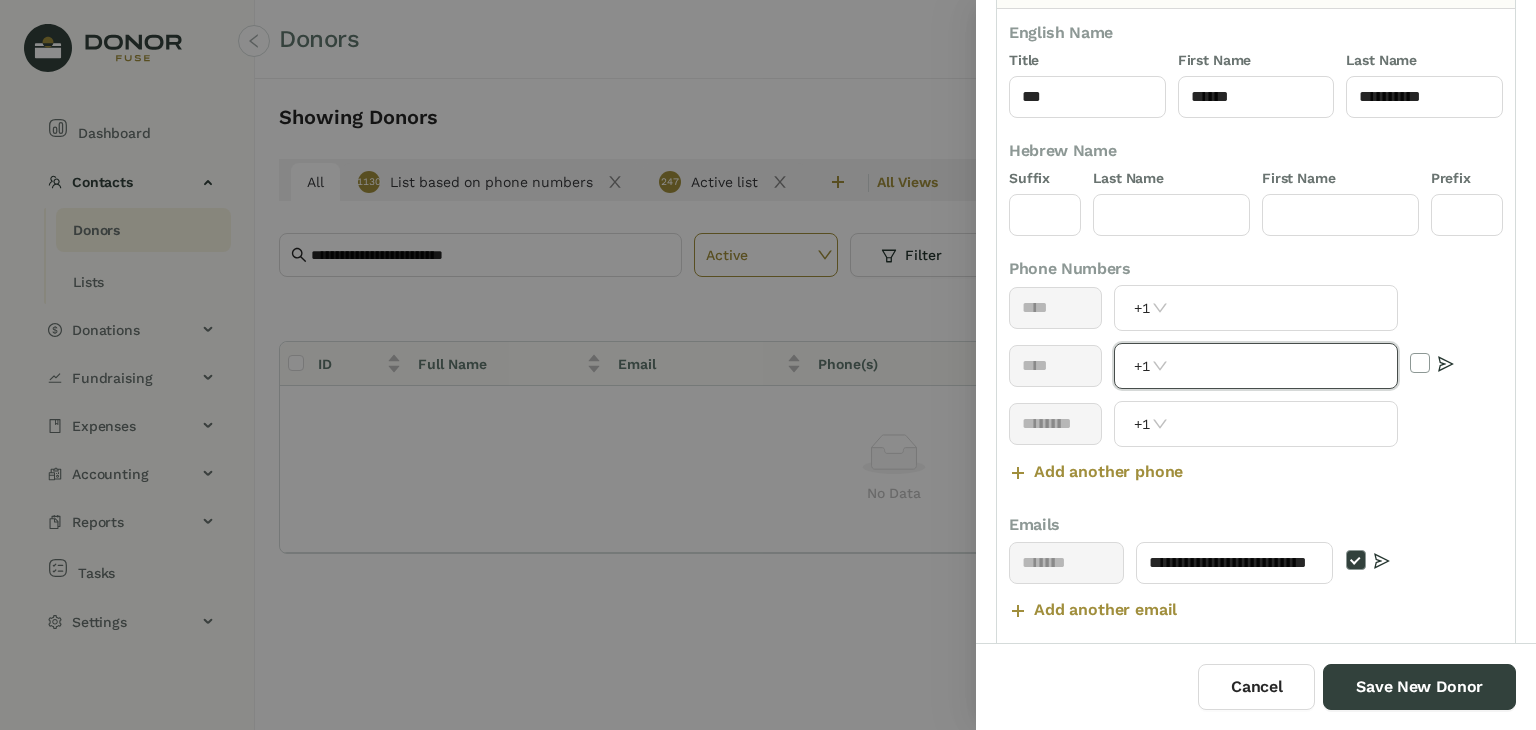 paste on "**********" 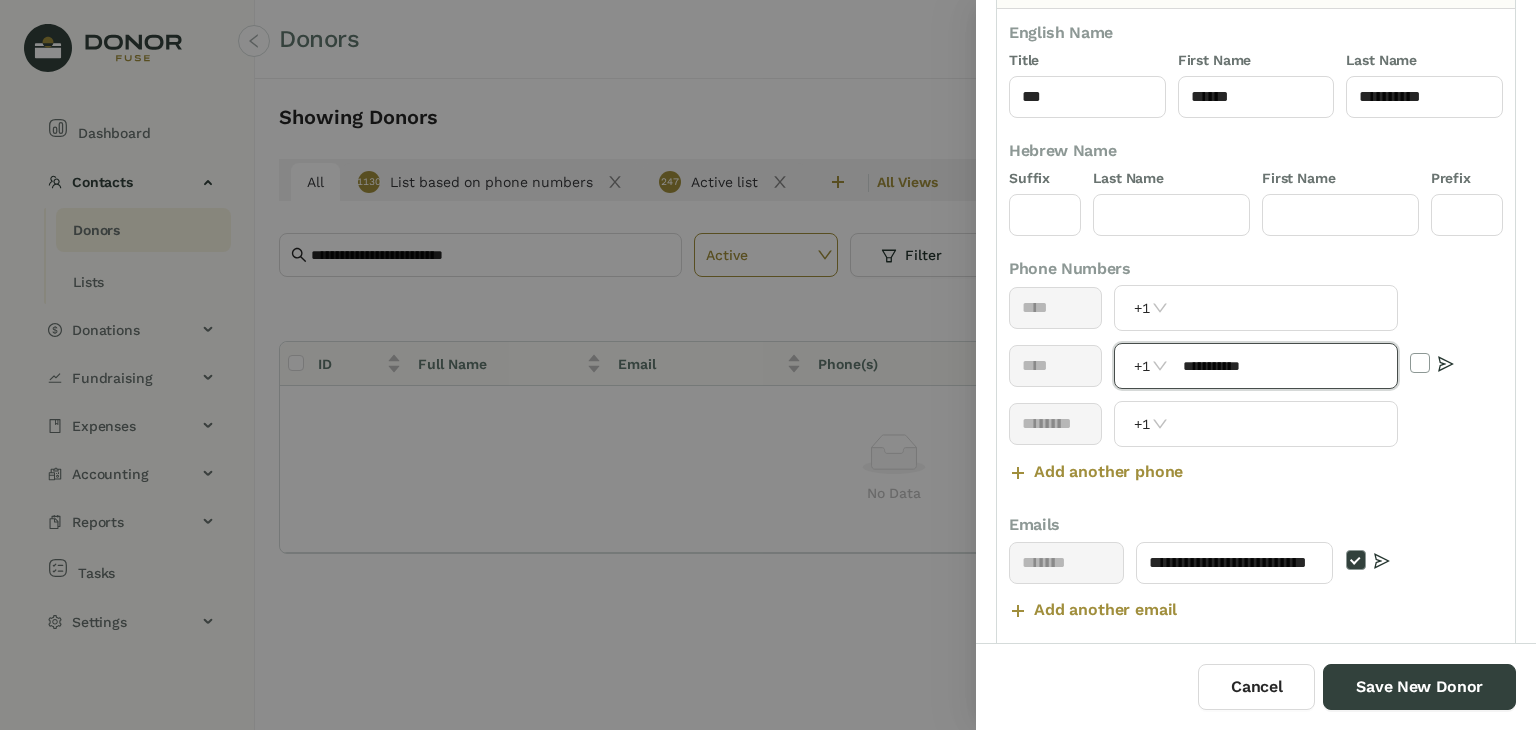 click on "**********" at bounding box center [1284, 366] 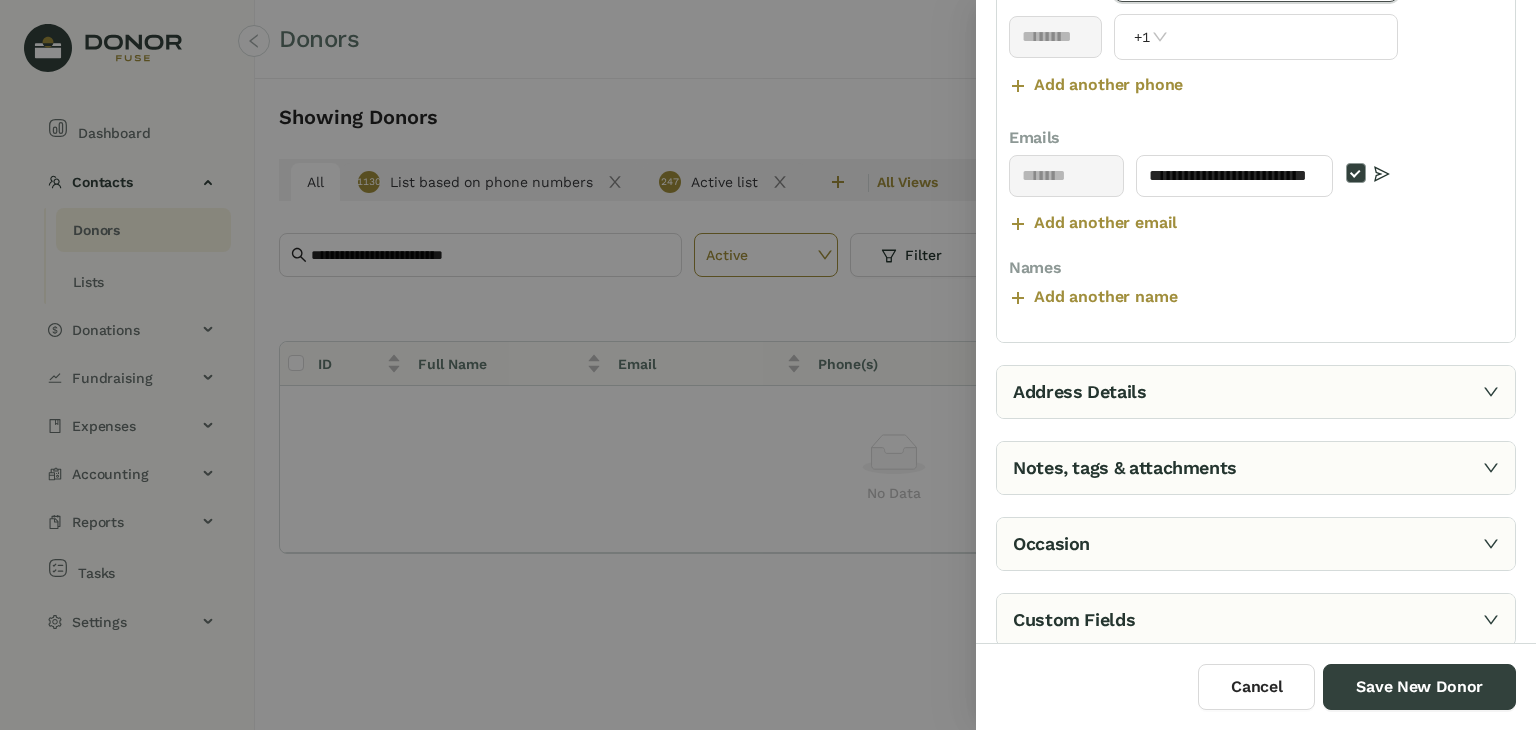 type on "**********" 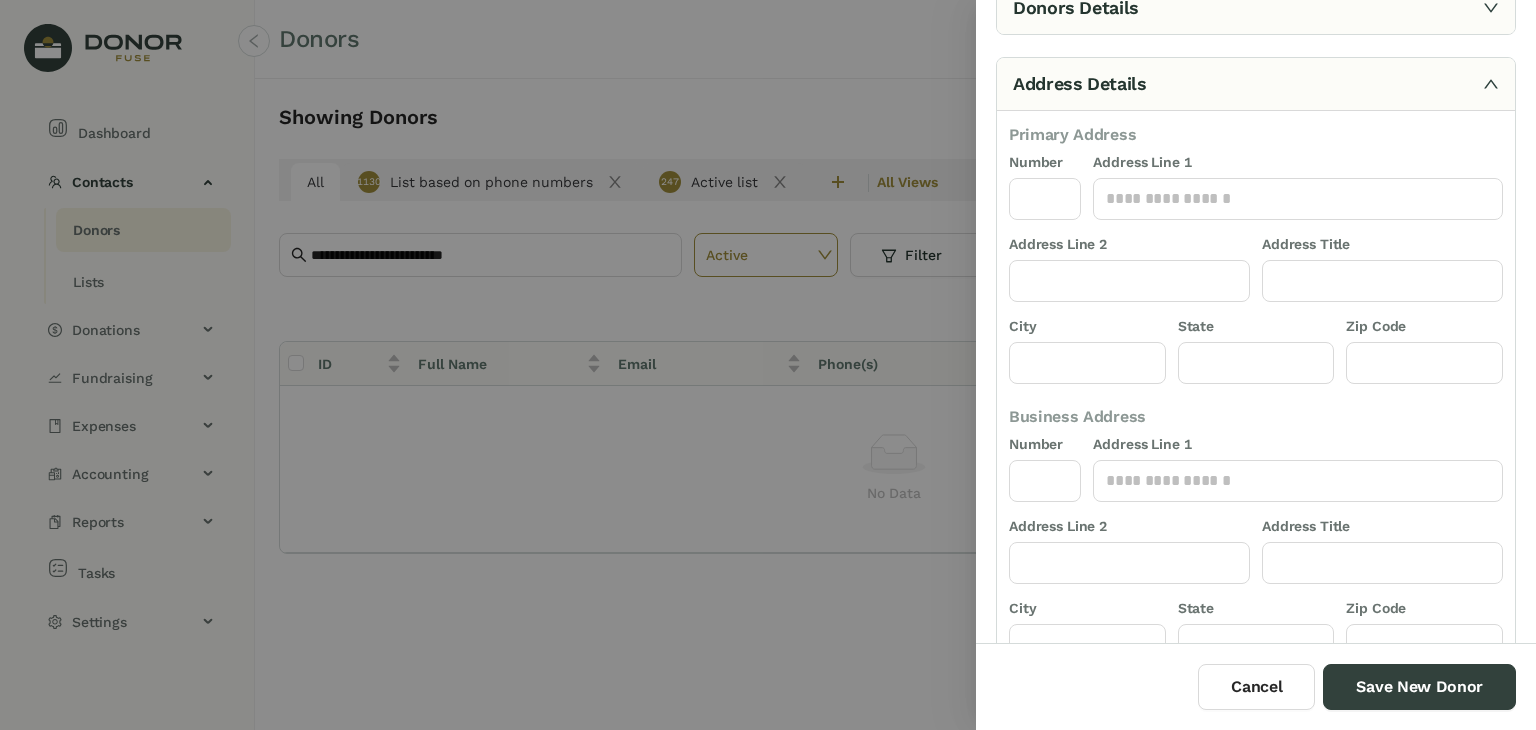 scroll, scrollTop: 32, scrollLeft: 0, axis: vertical 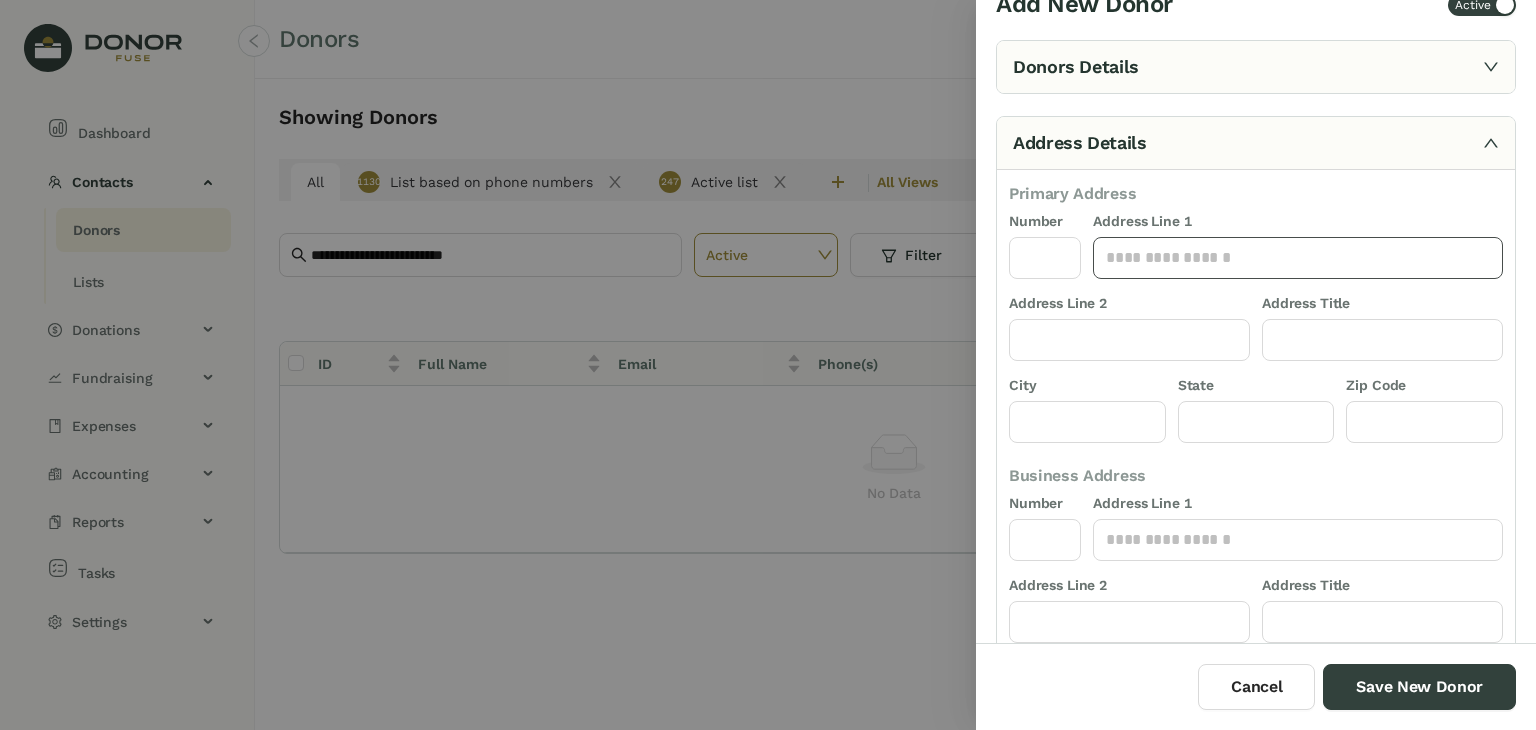click 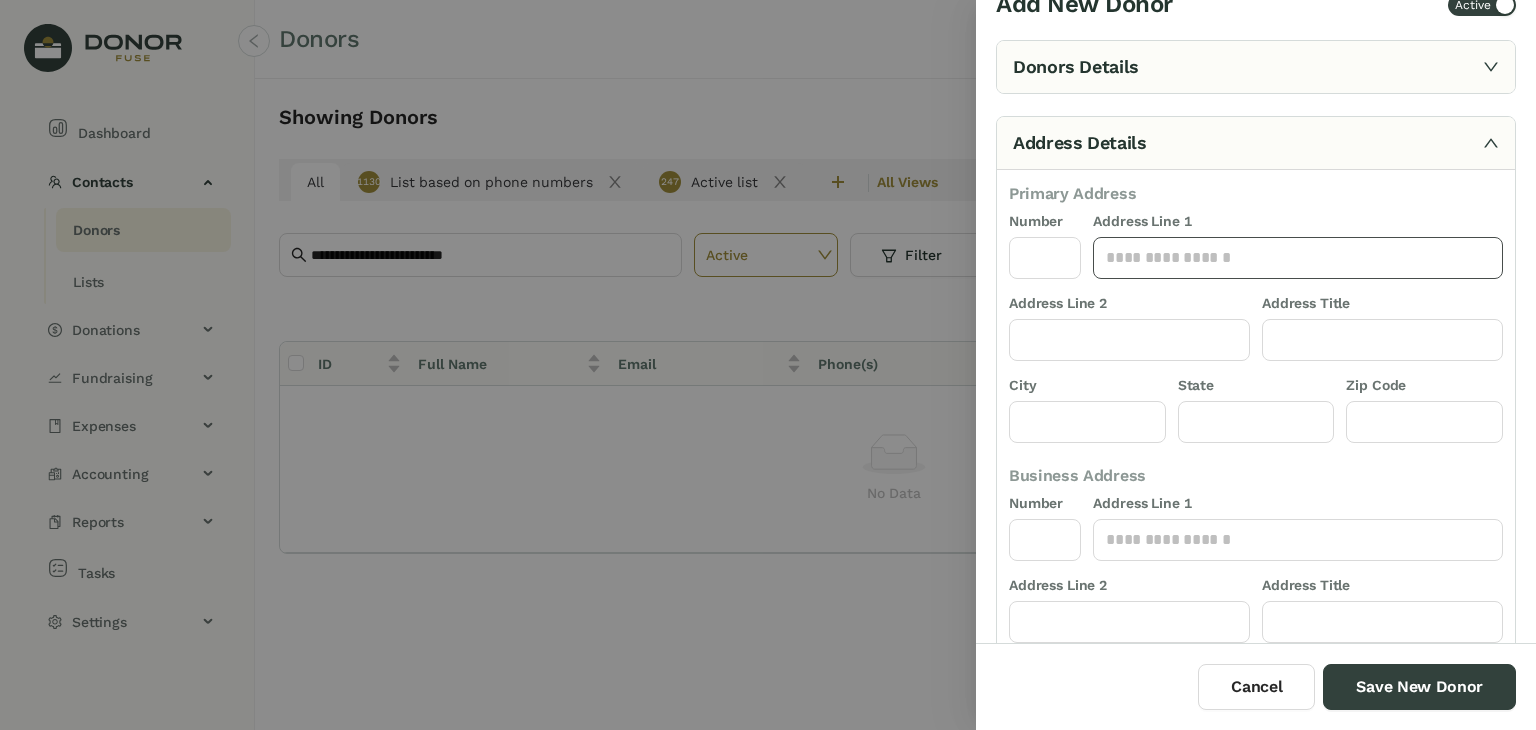 paste on "**********" 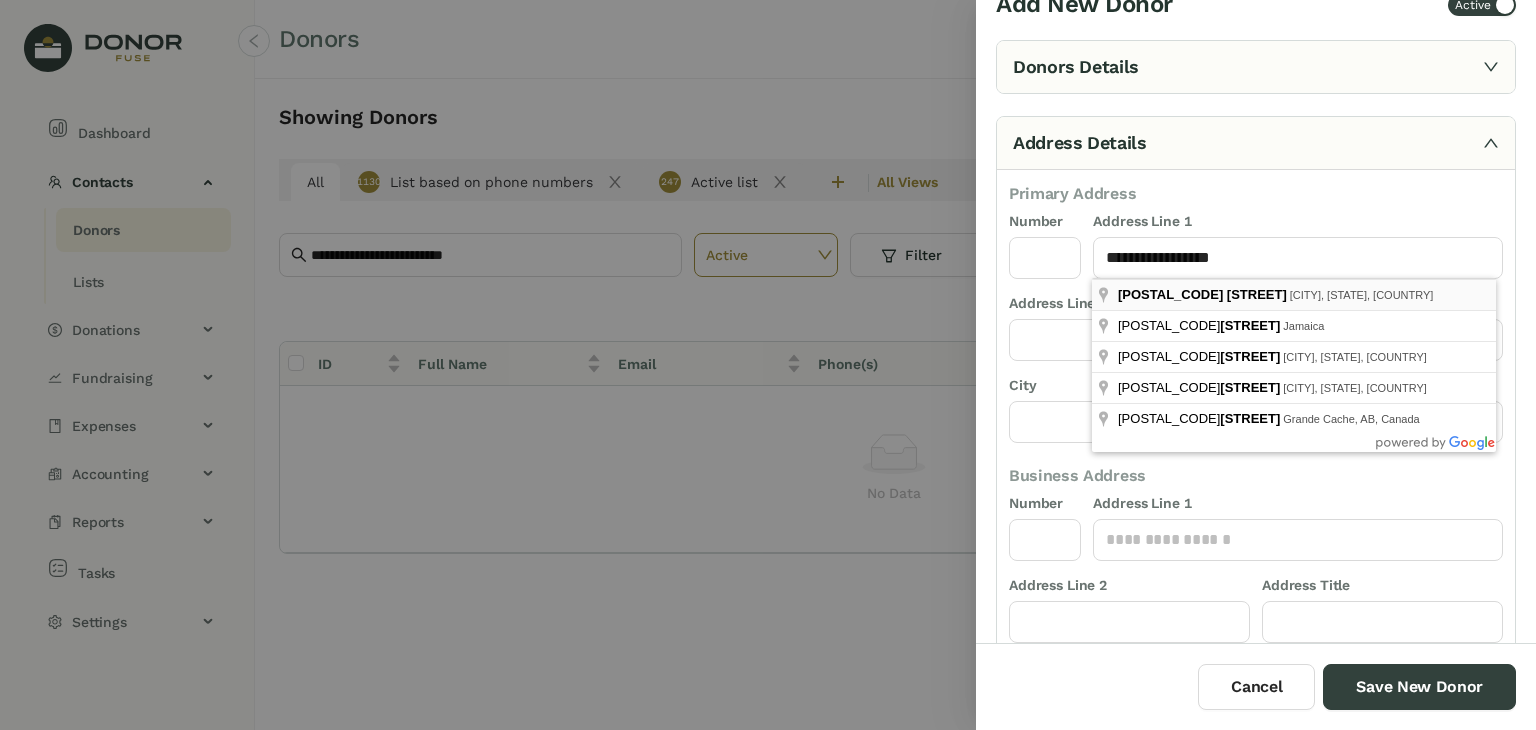 type on "**********" 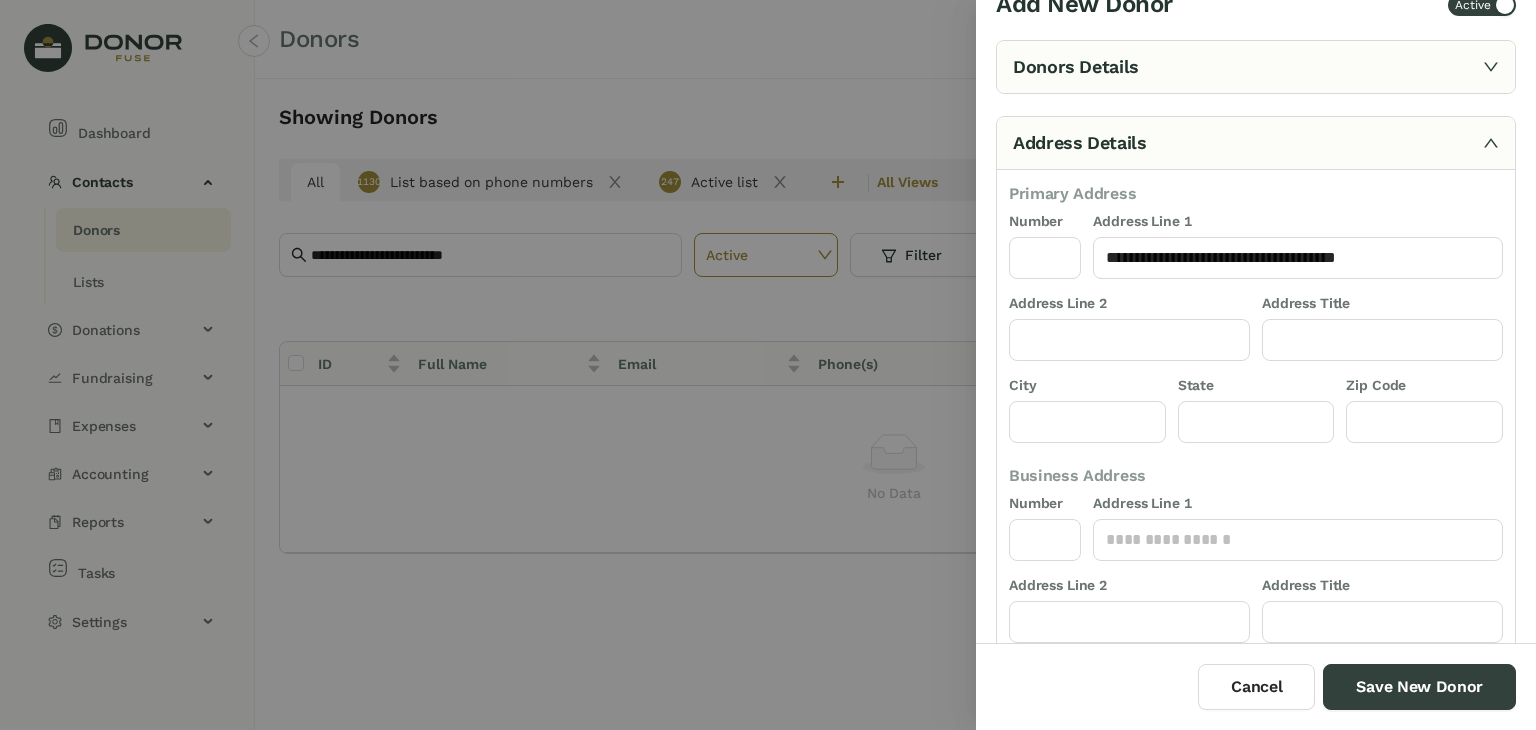 type on "****" 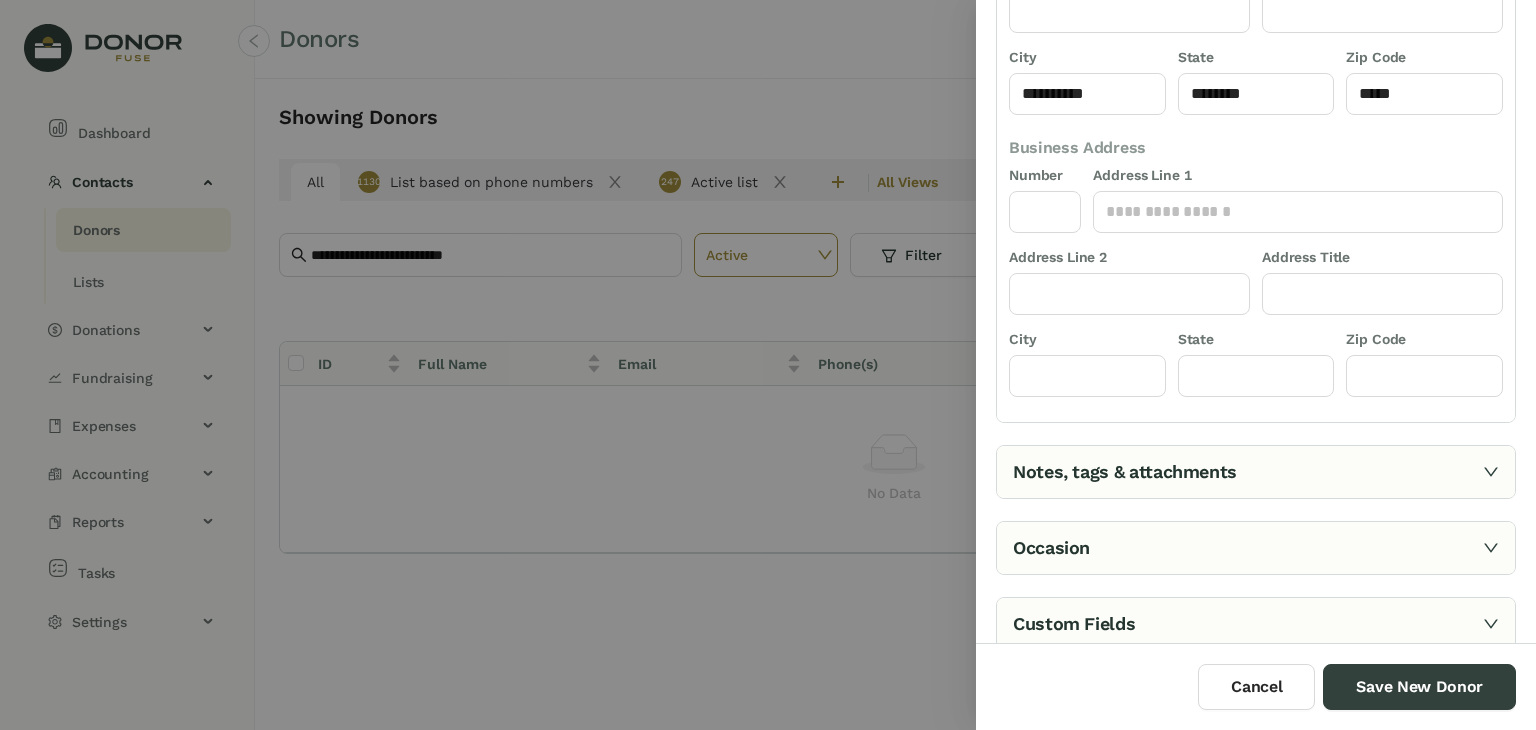 click on "Notes, tags & attachments" at bounding box center (1256, 472) 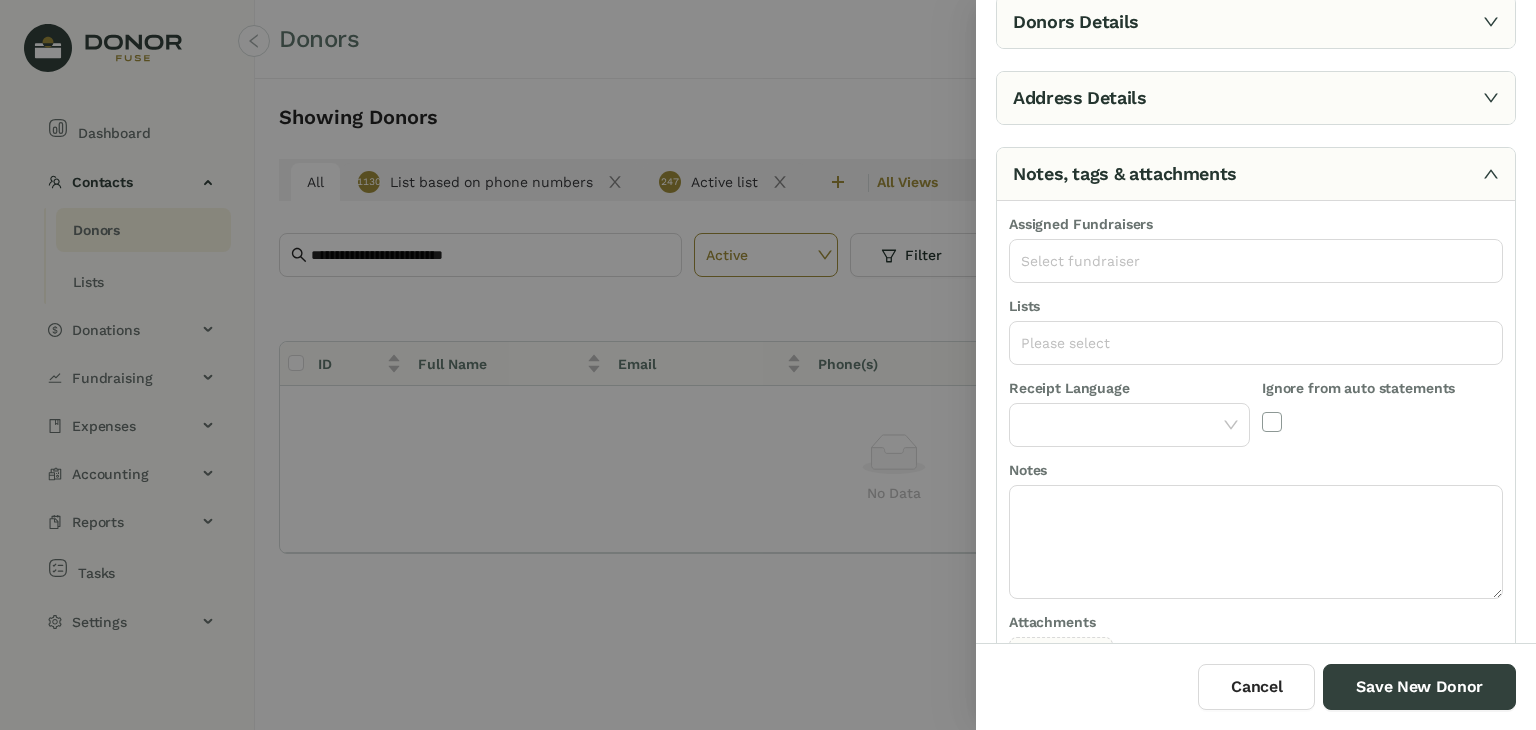 scroll, scrollTop: 76, scrollLeft: 0, axis: vertical 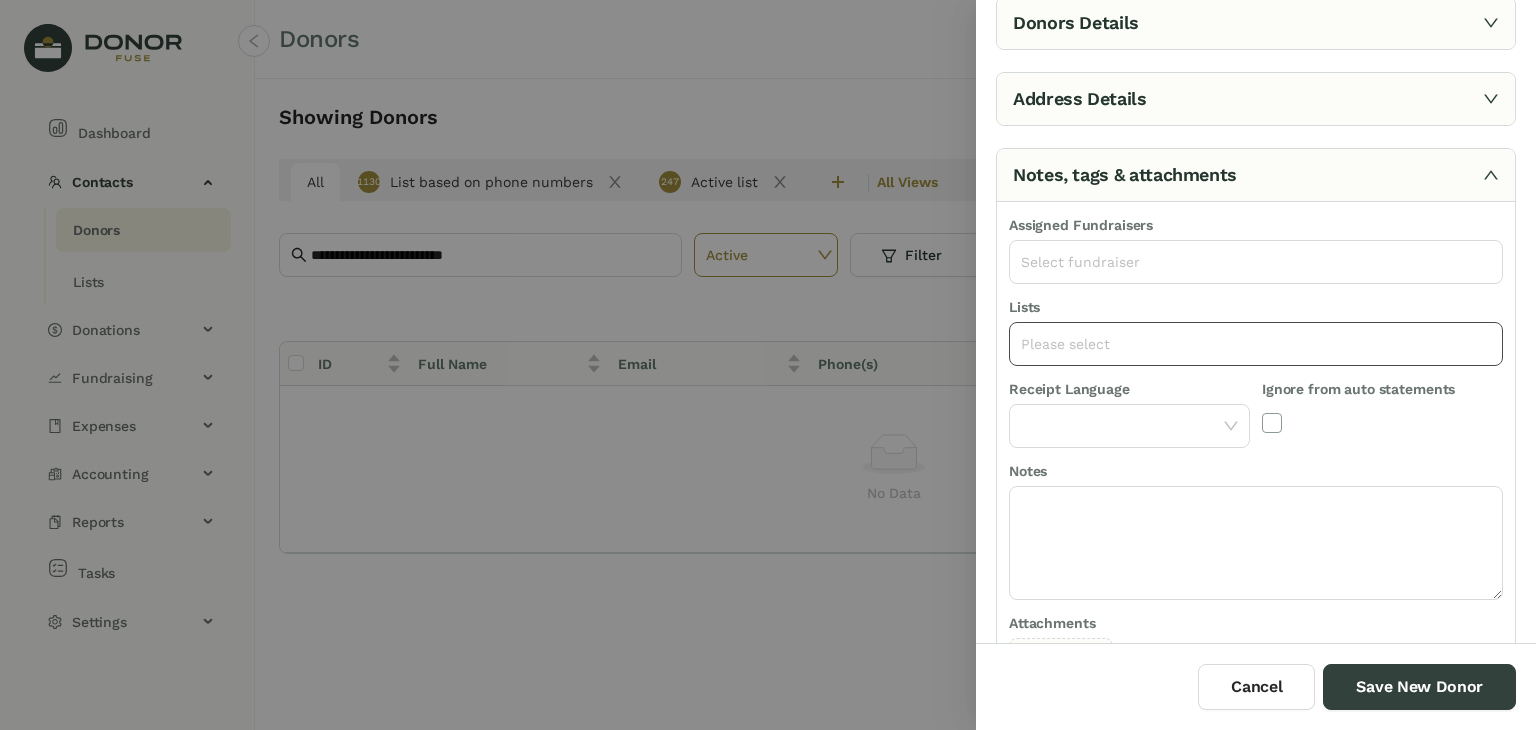click on "Please select" 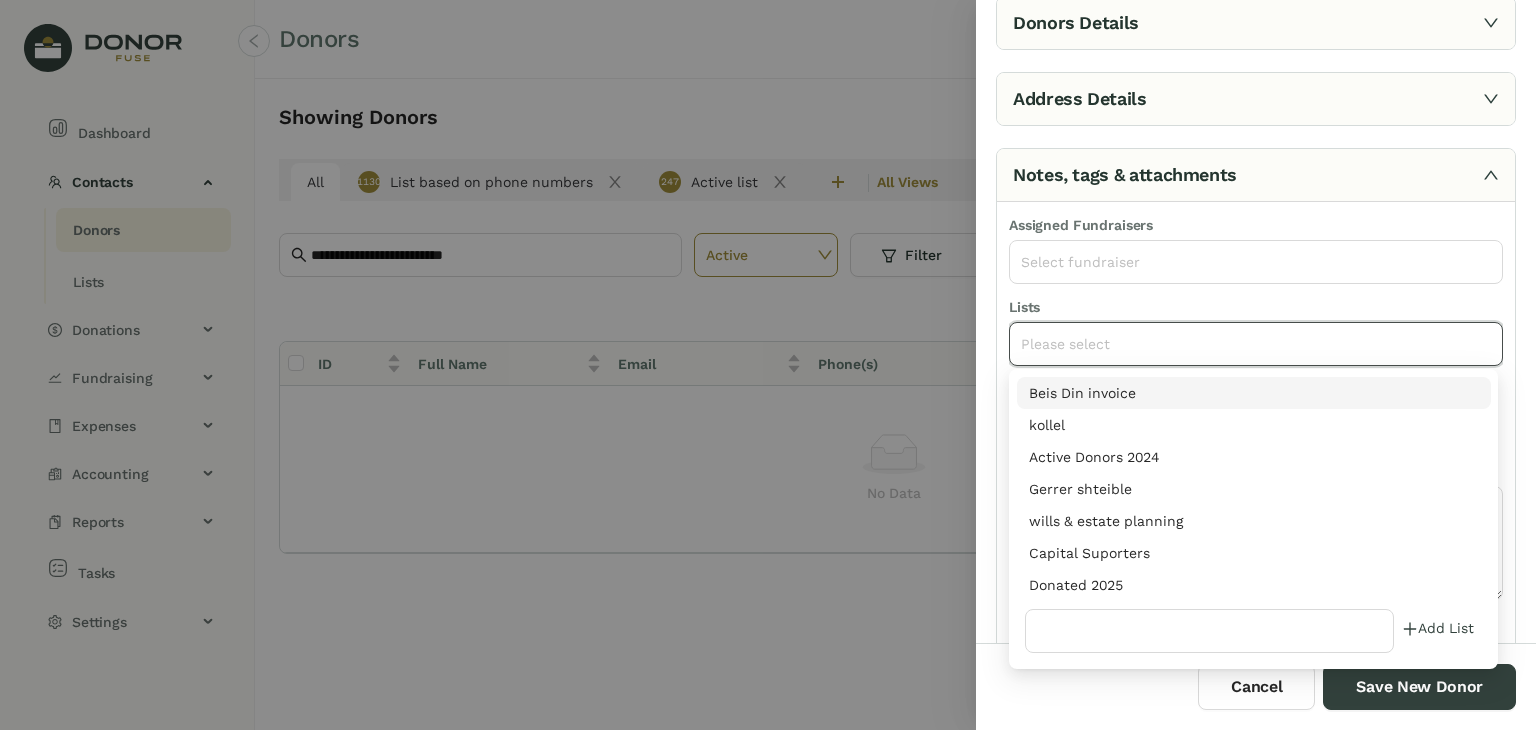 click on "Donated 2025" at bounding box center [1254, 585] 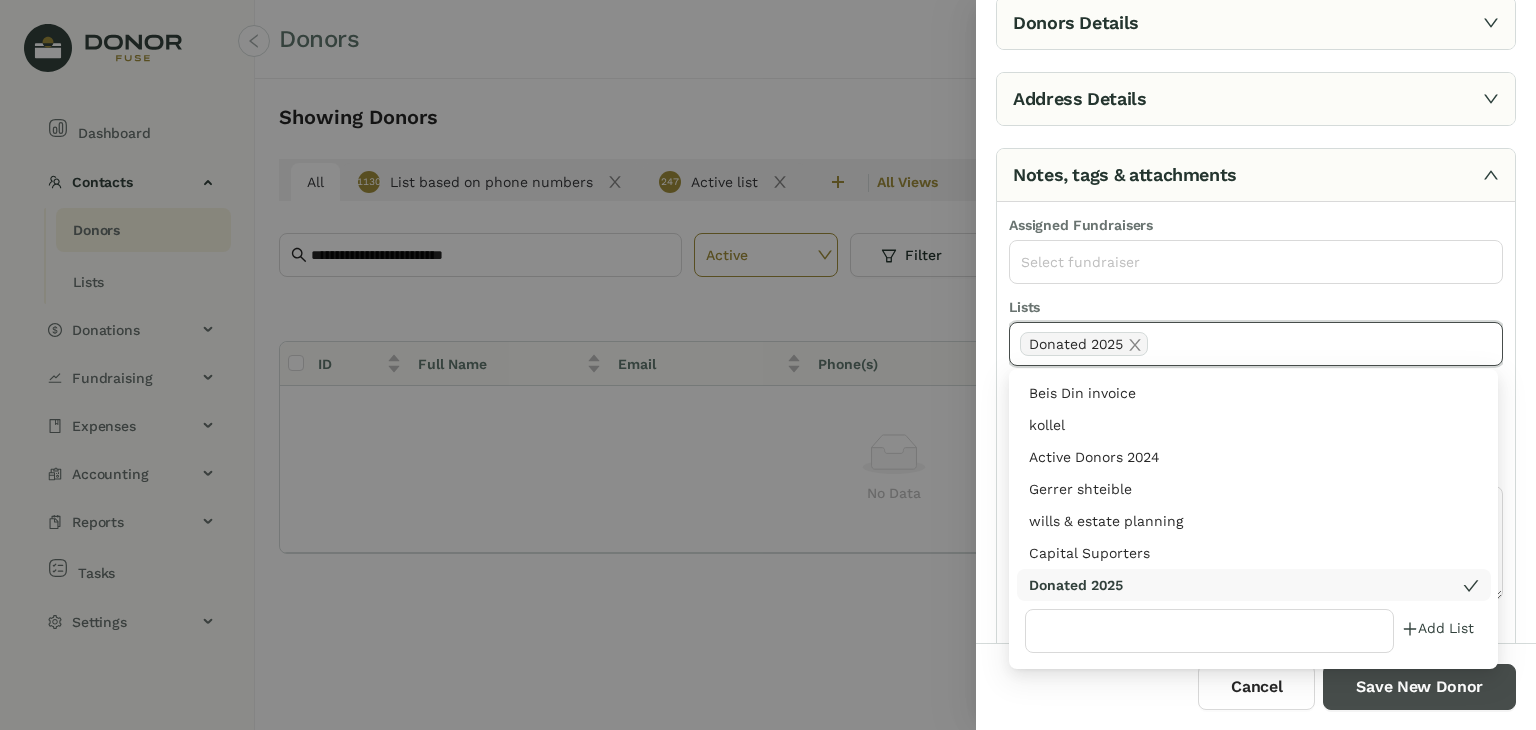 click on "Save New Donor" at bounding box center [1419, 687] 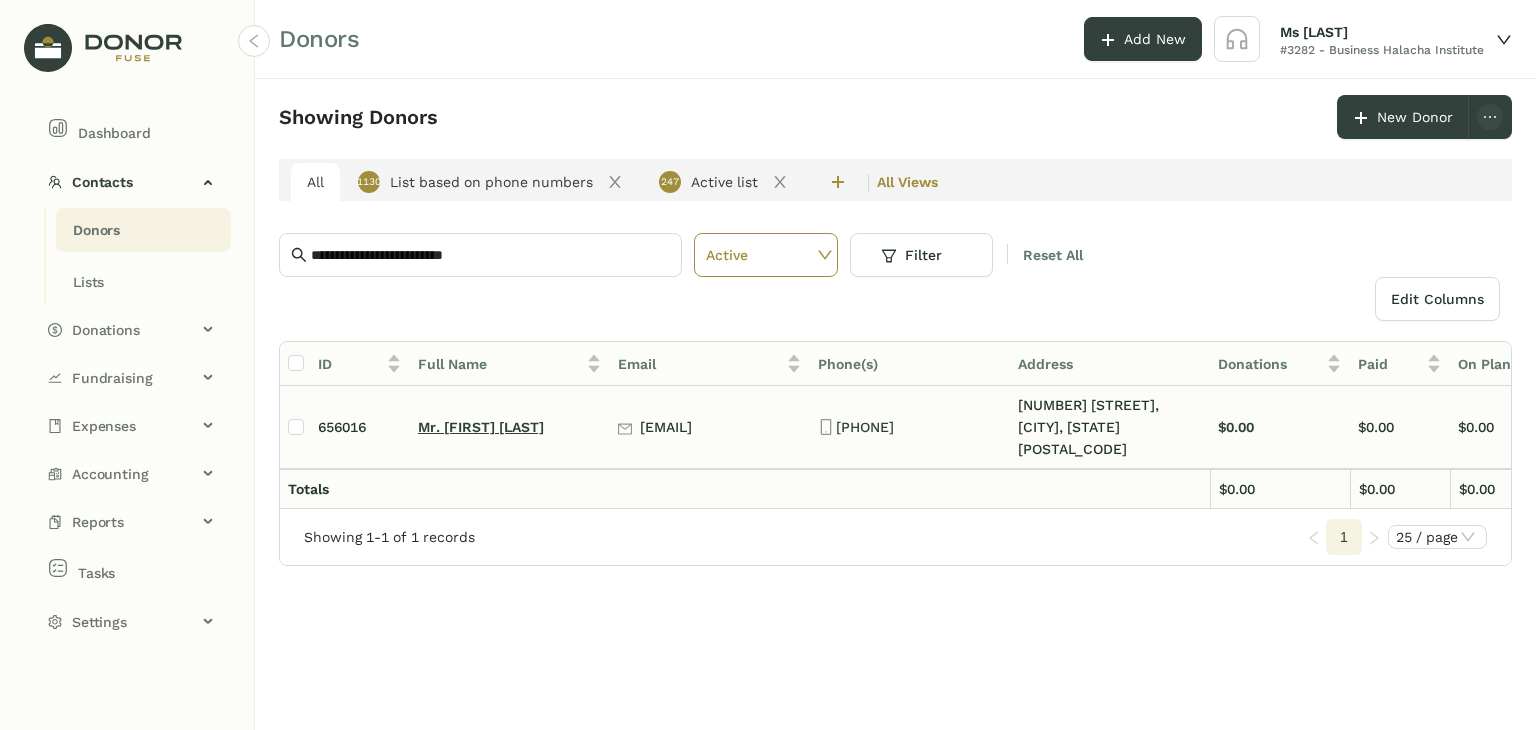 click on "Mr. [FIRST] [LAST]" 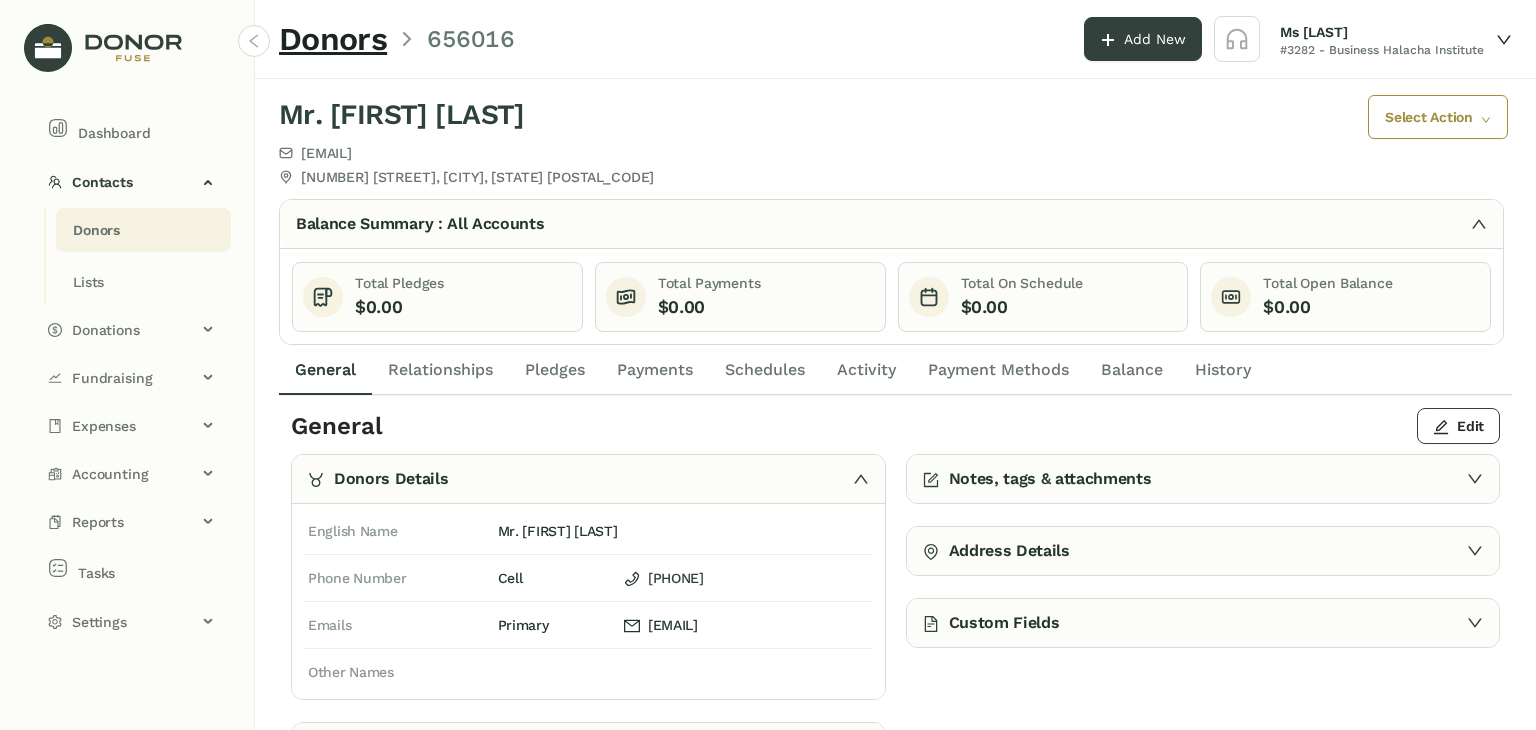 click on "Payments" 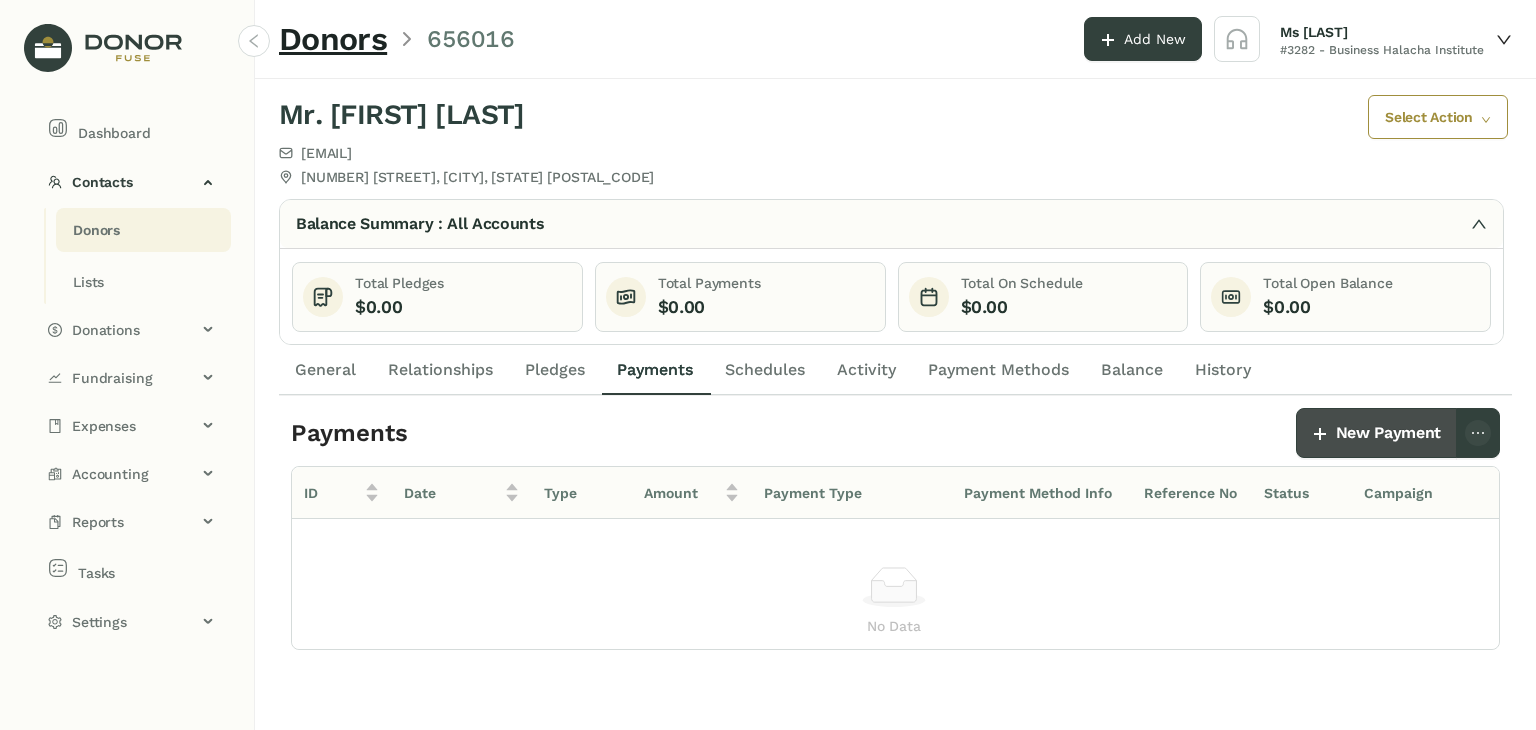 click on "New Payment" 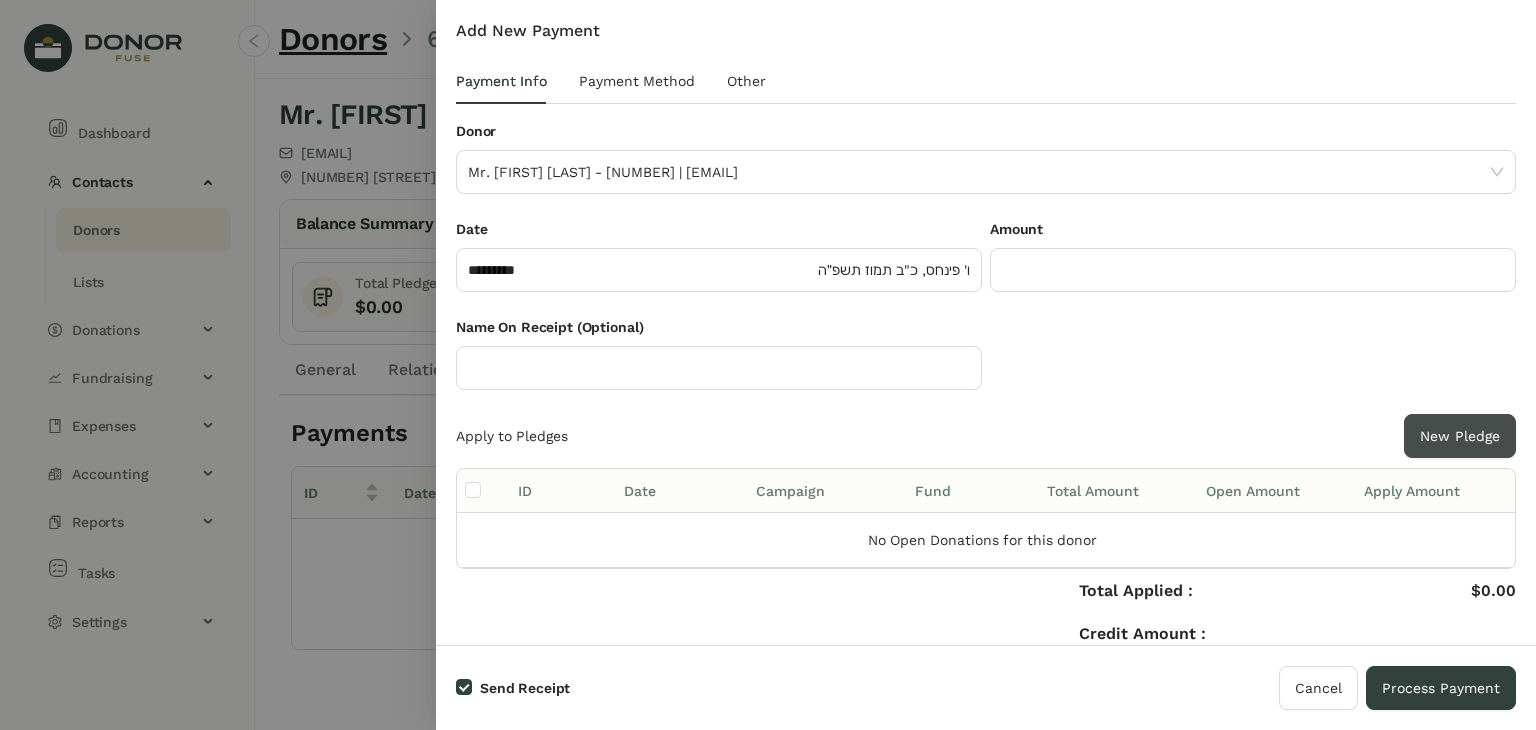 click on "New Pledge" at bounding box center [1460, 436] 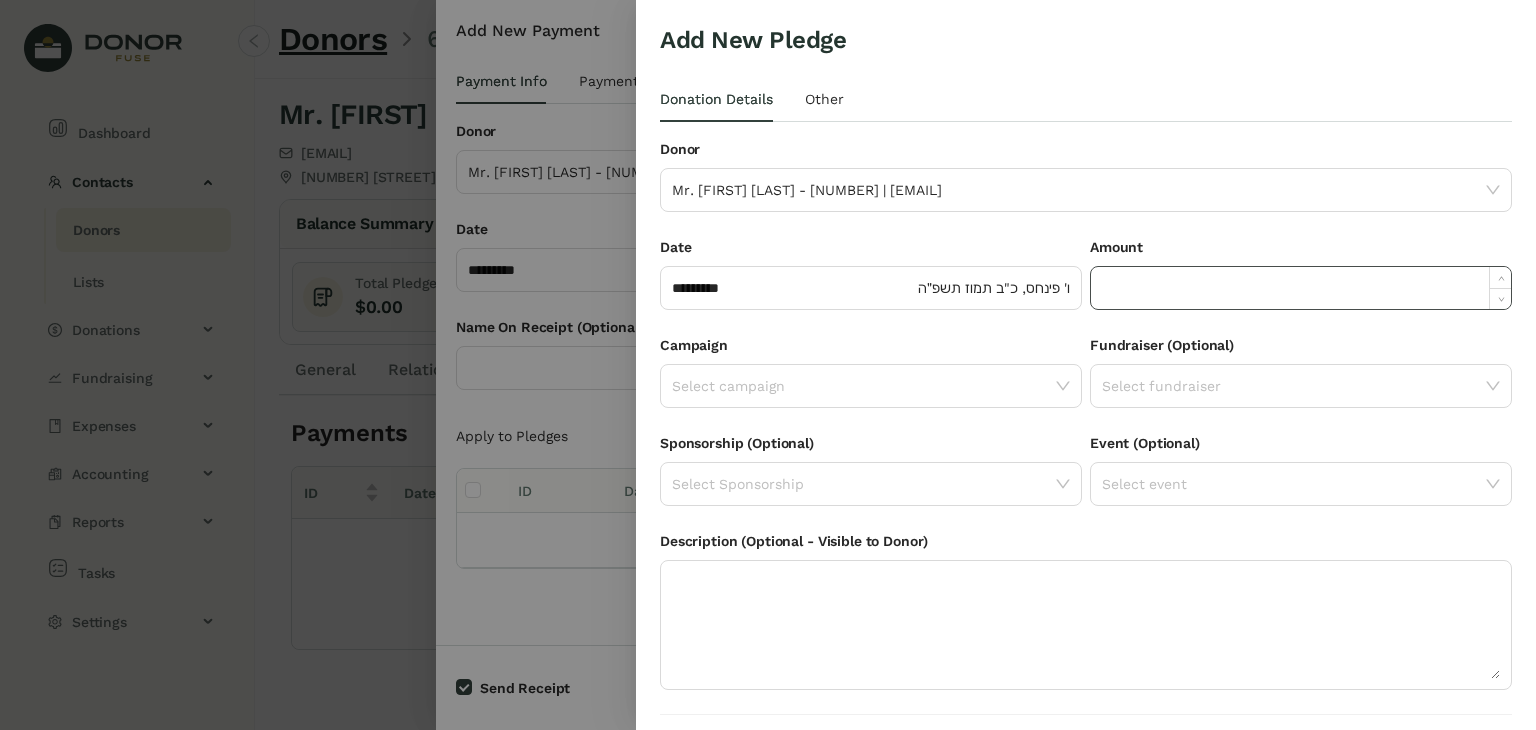 click 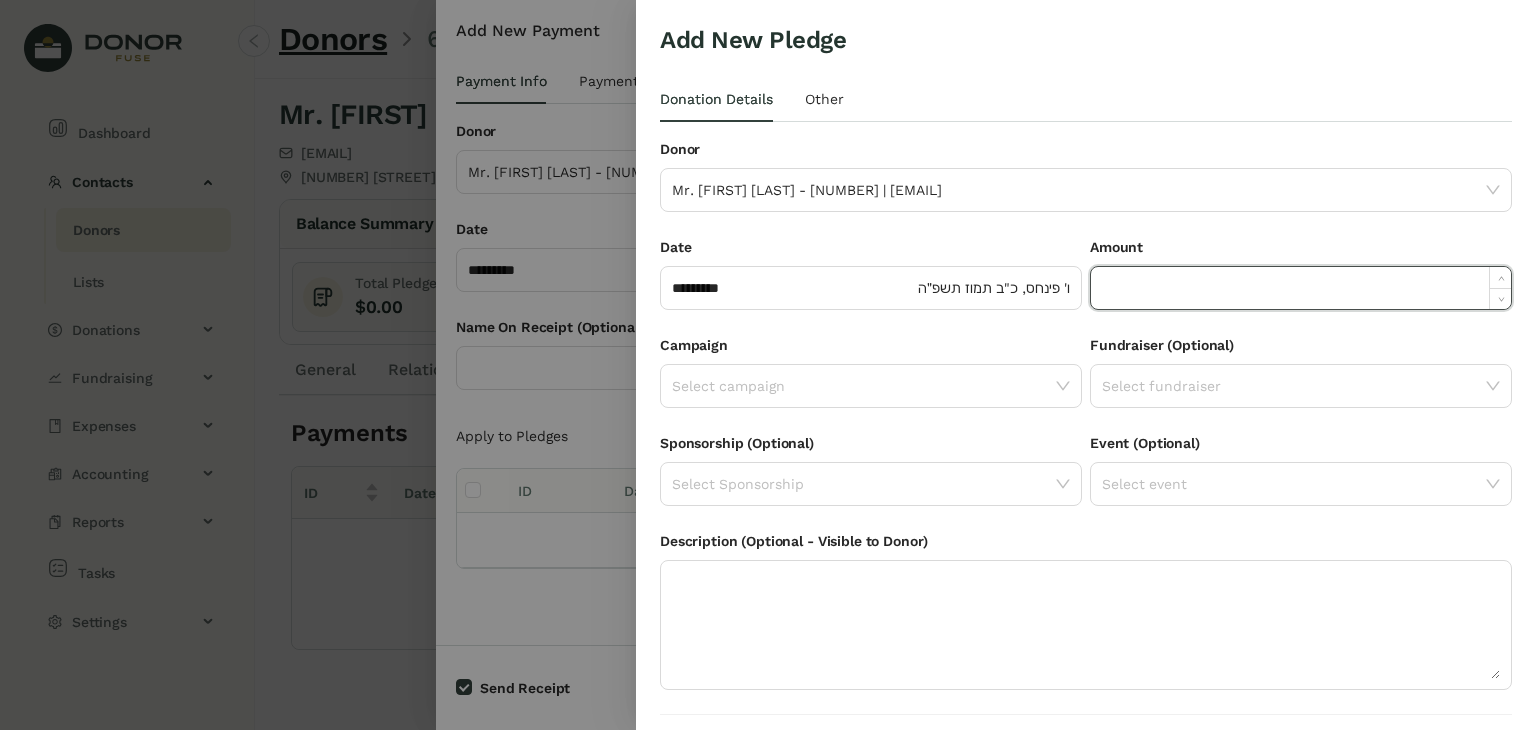 type on "*" 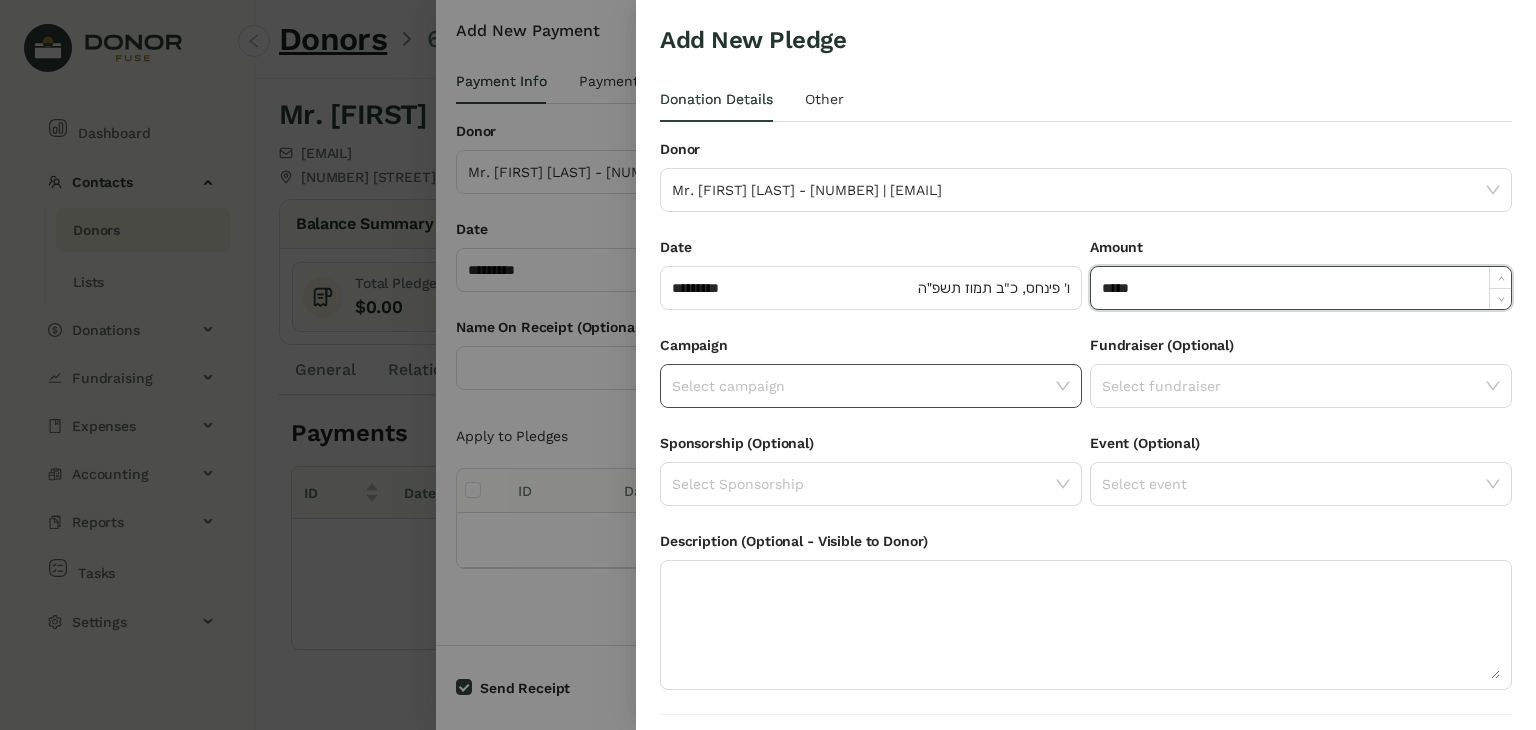 type on "******" 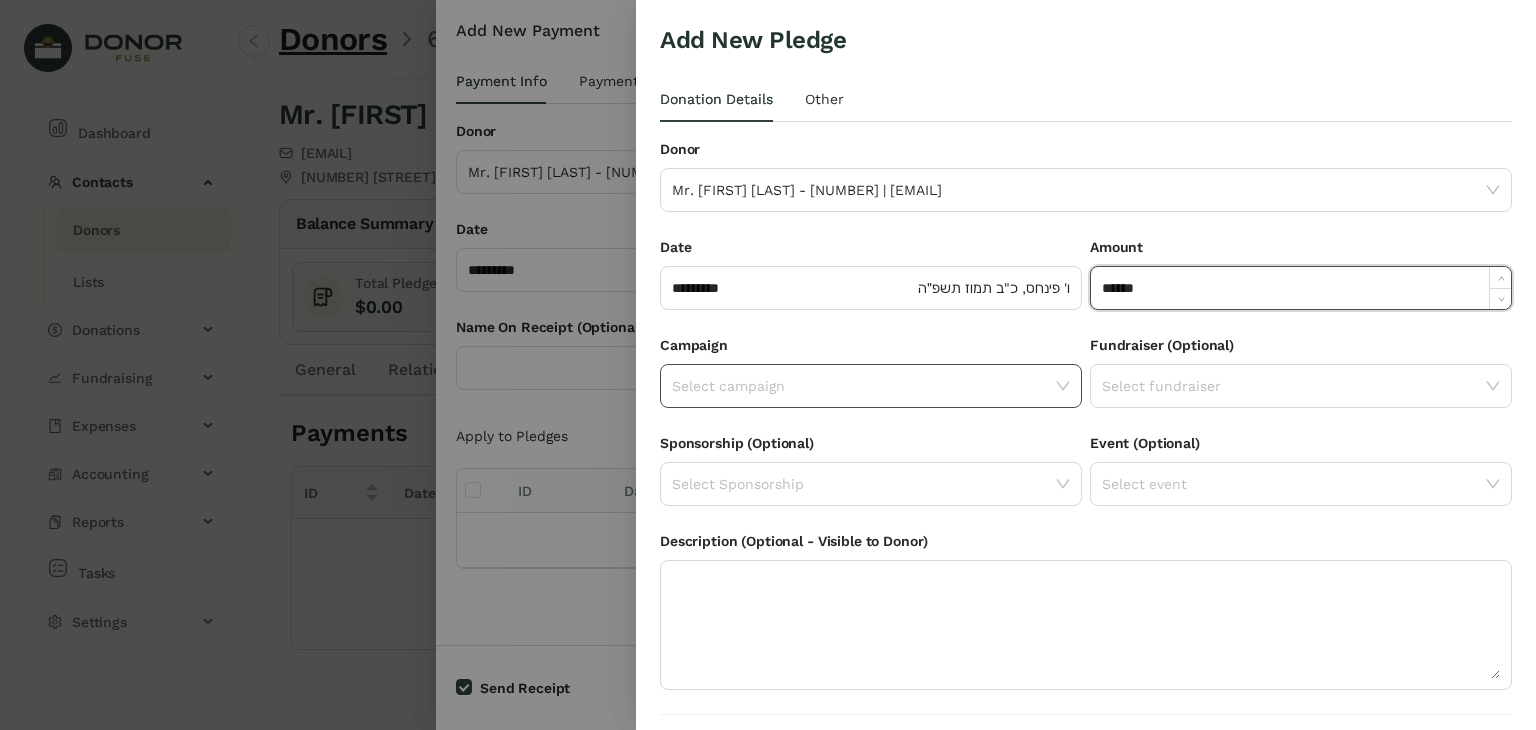 click 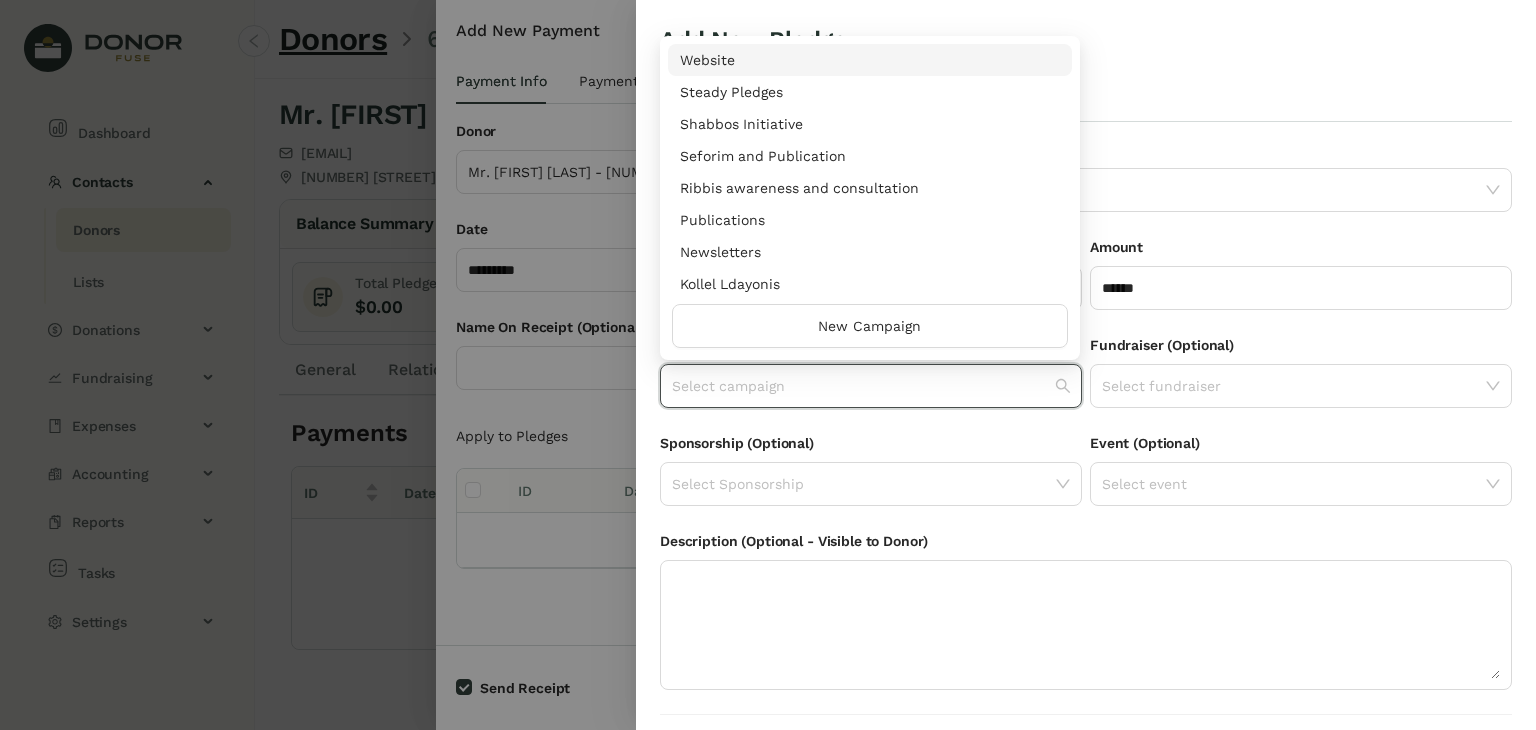 drag, startPoint x: 1072, startPoint y: 69, endPoint x: 1051, endPoint y: 29, distance: 45.17743 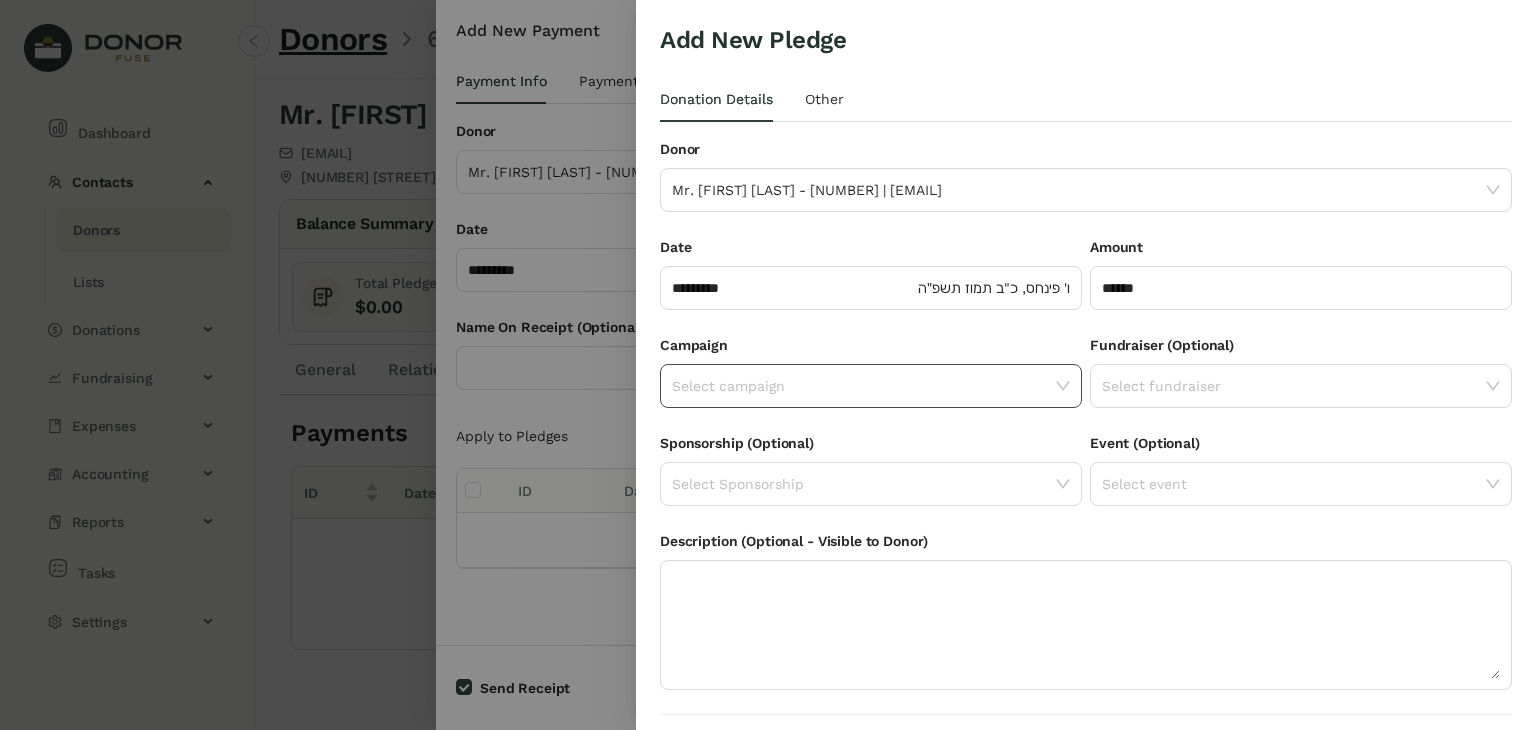 click 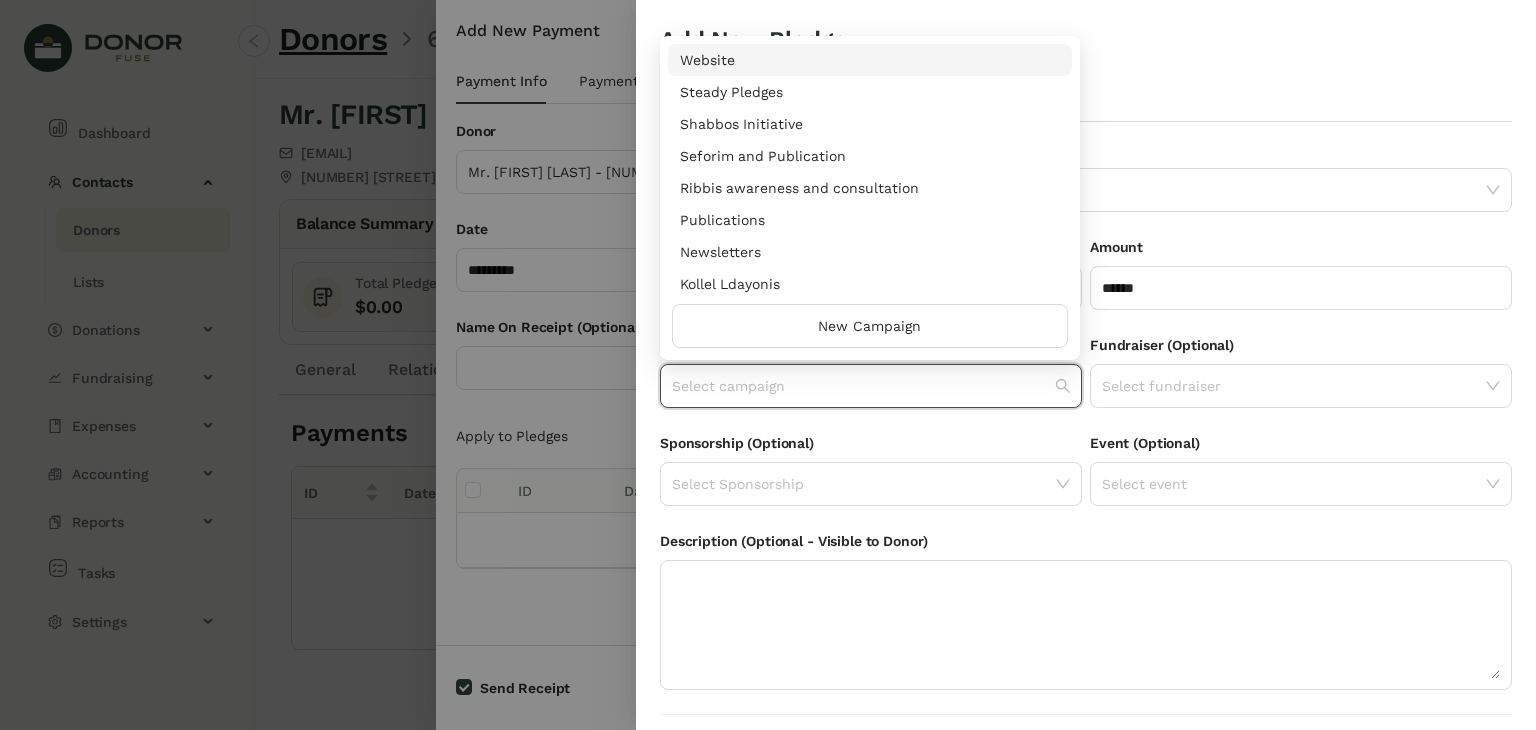 scroll, scrollTop: 960, scrollLeft: 0, axis: vertical 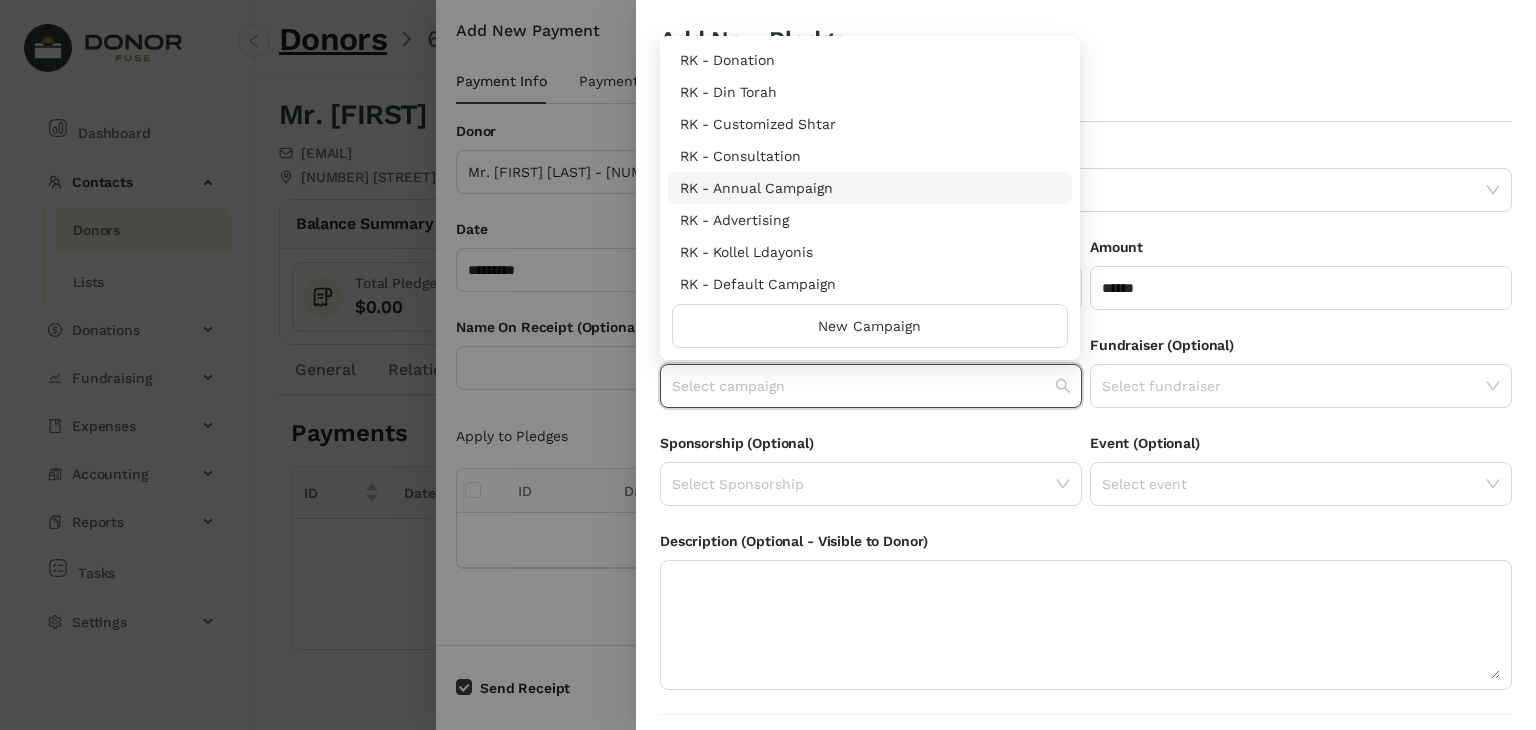 click on "RK - Annual Campaign" at bounding box center (870, 188) 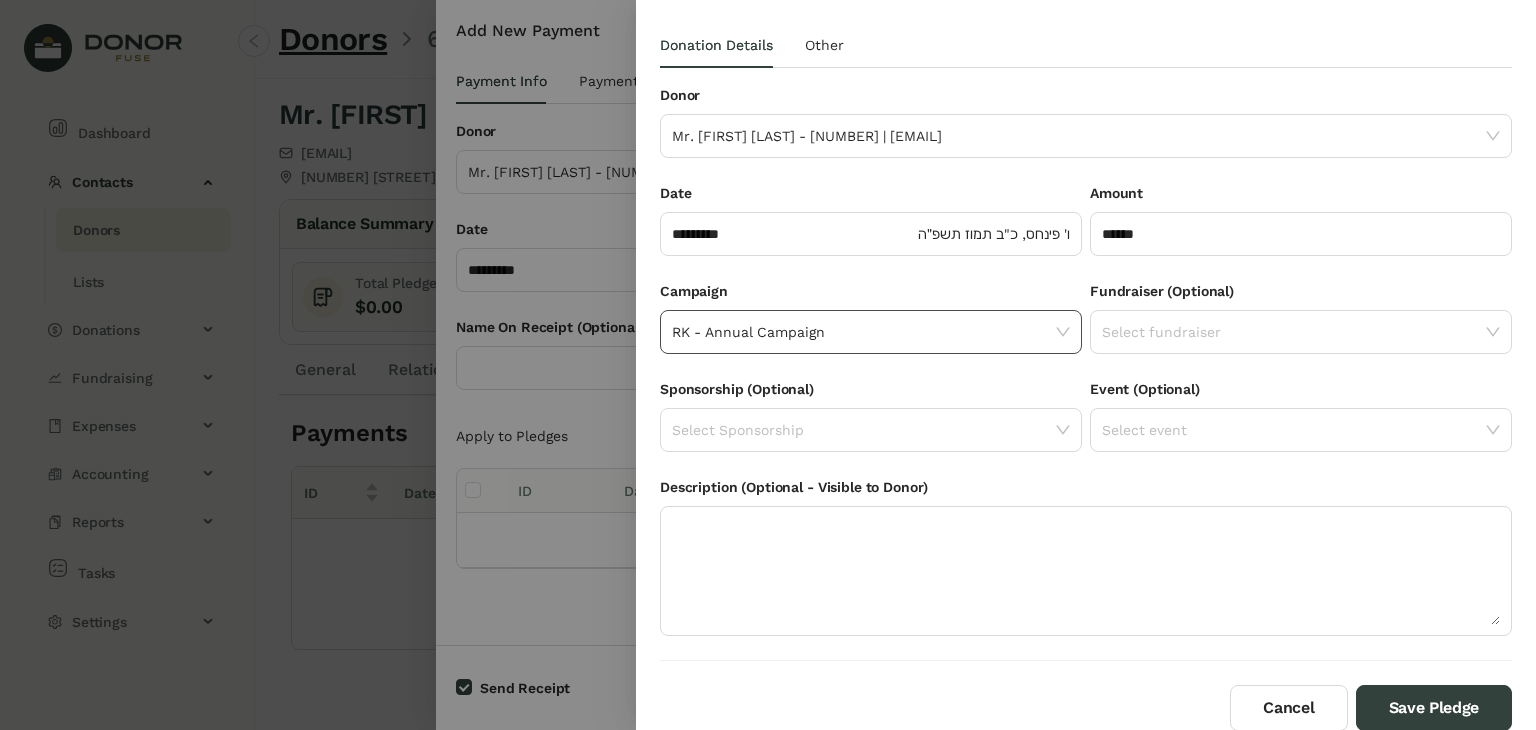 scroll, scrollTop: 53, scrollLeft: 0, axis: vertical 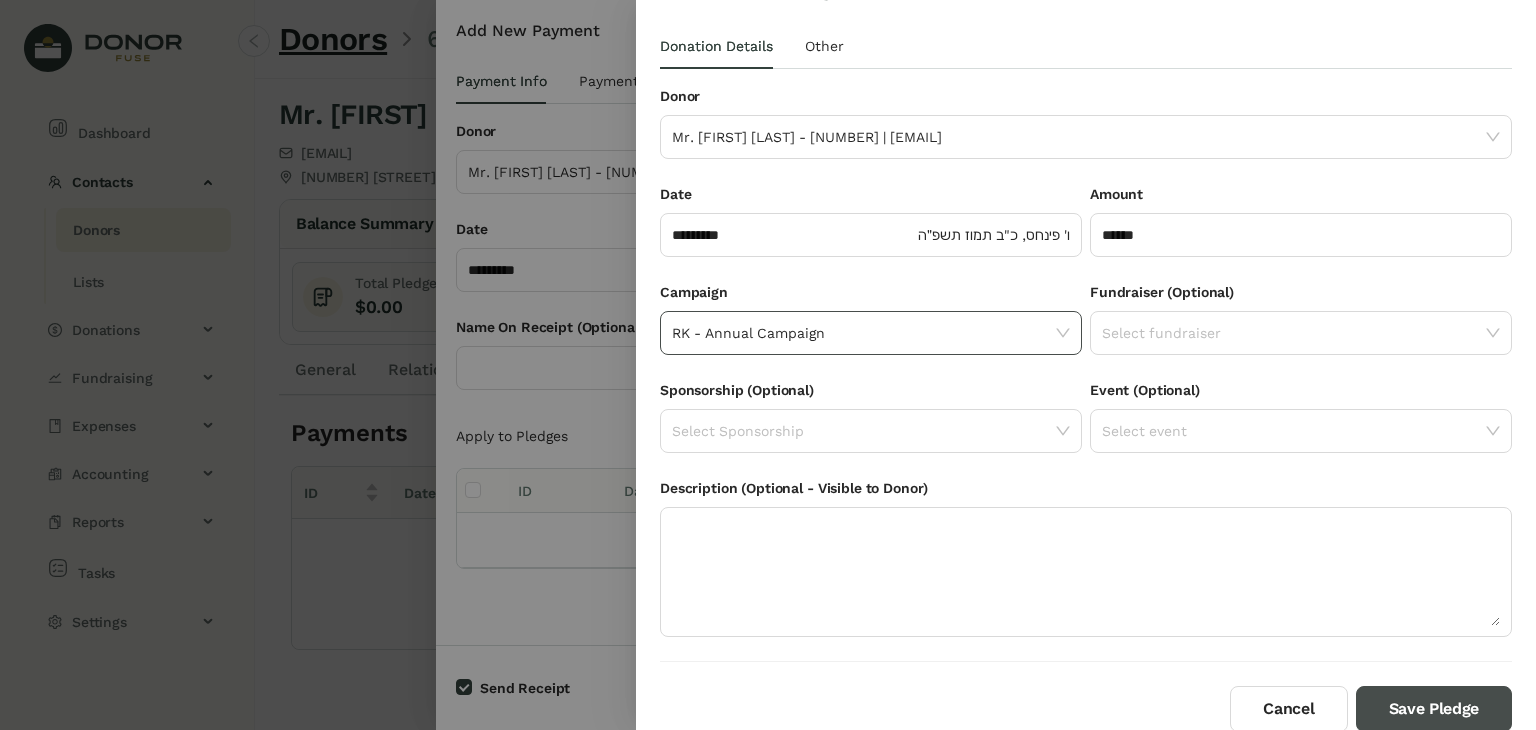 click on "Save Pledge" at bounding box center [1434, 709] 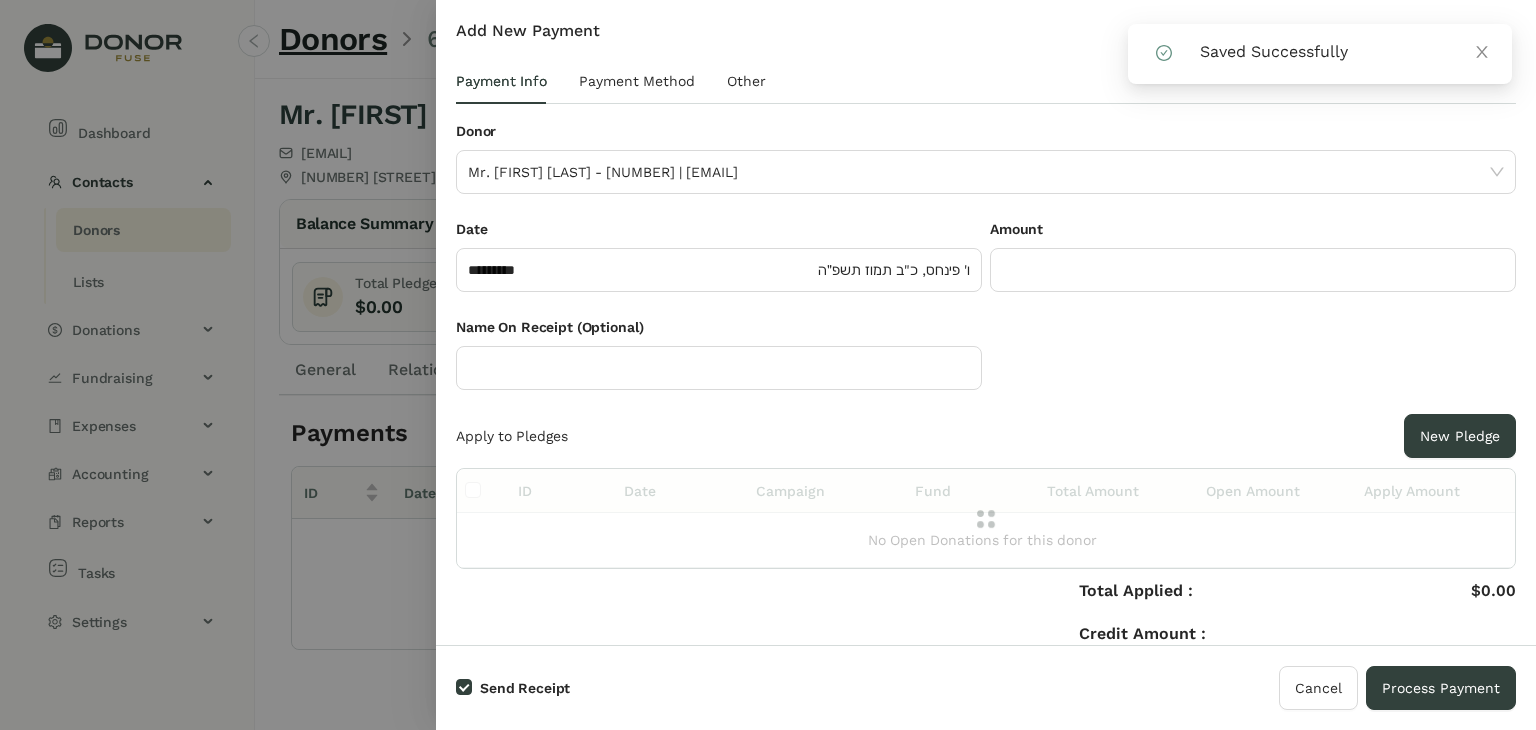 click 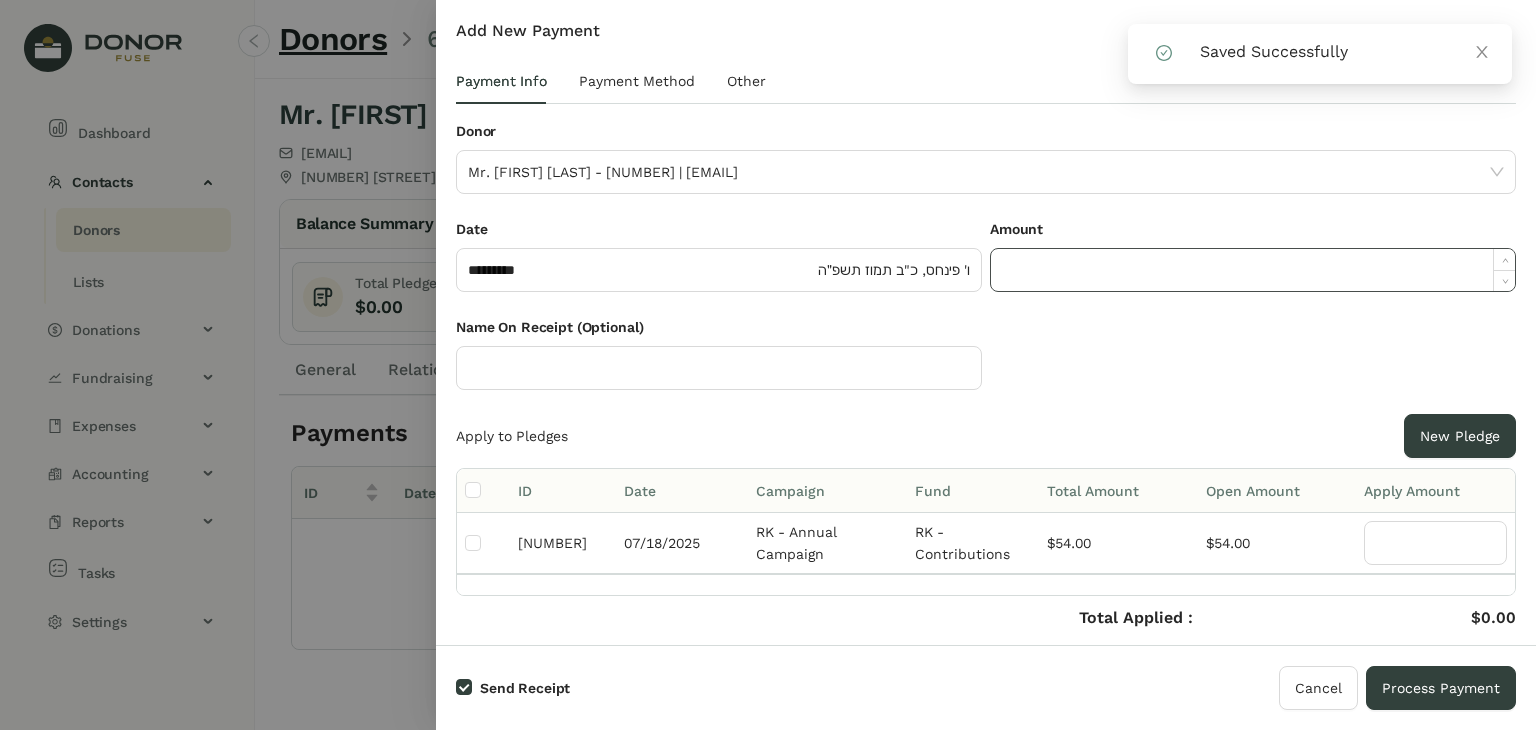 click 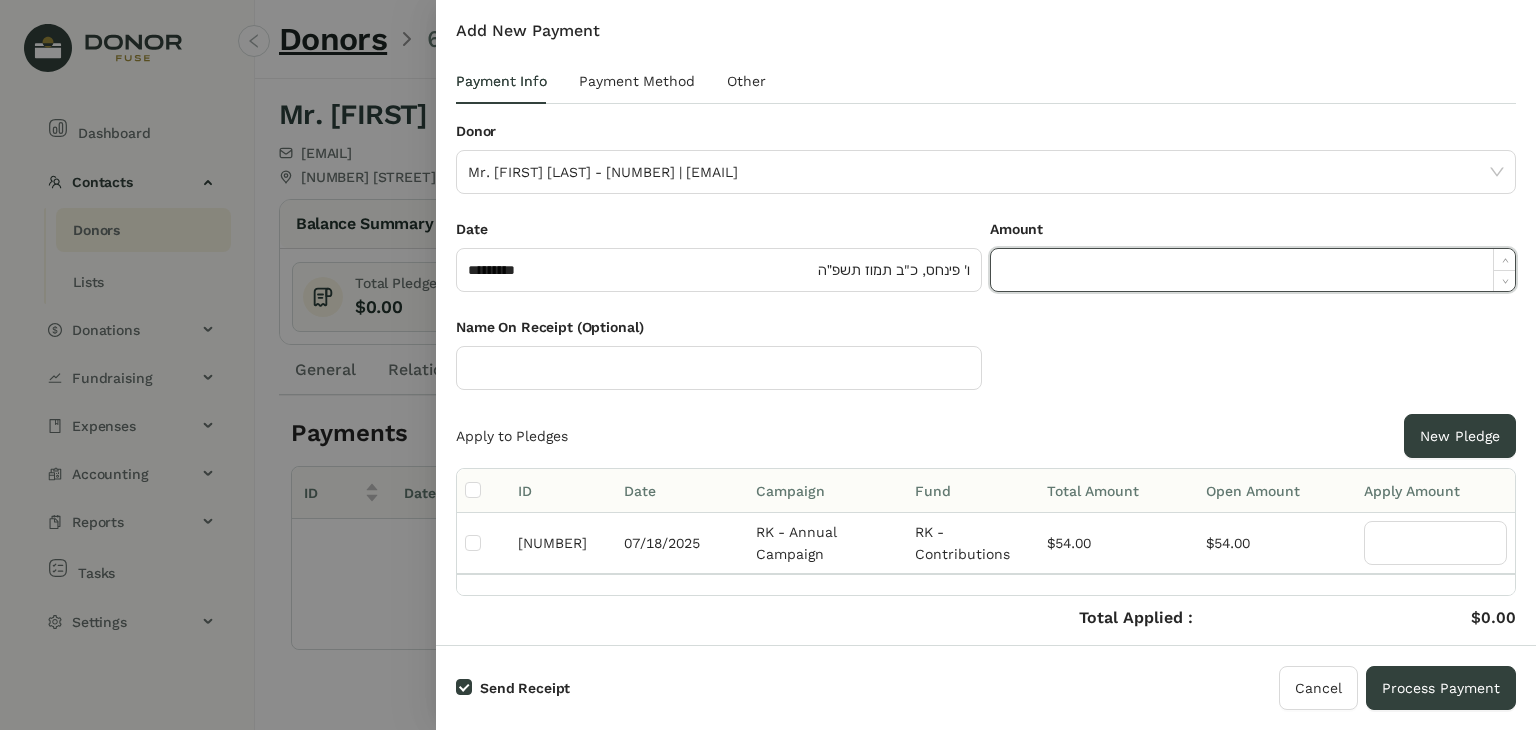paste on "*****" 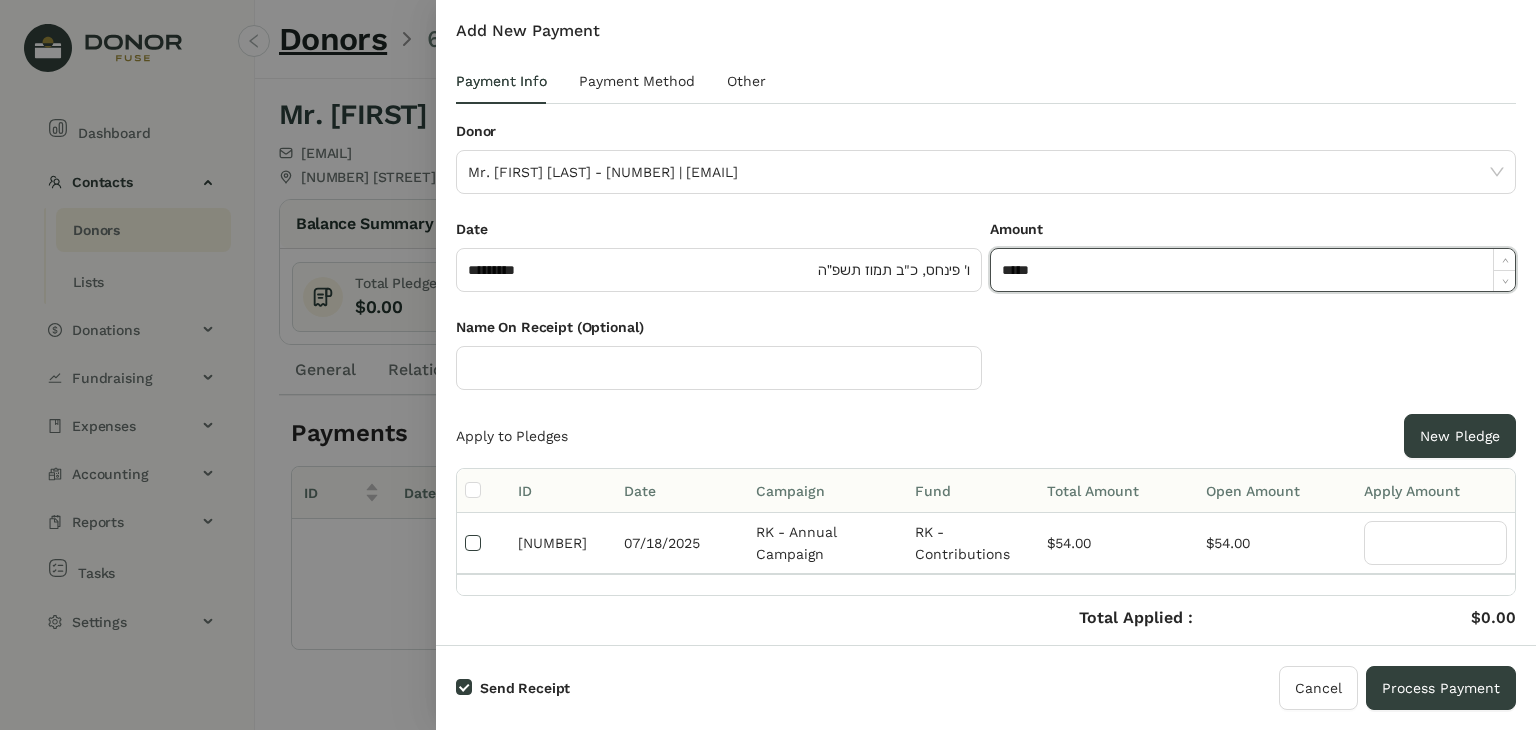 type on "******" 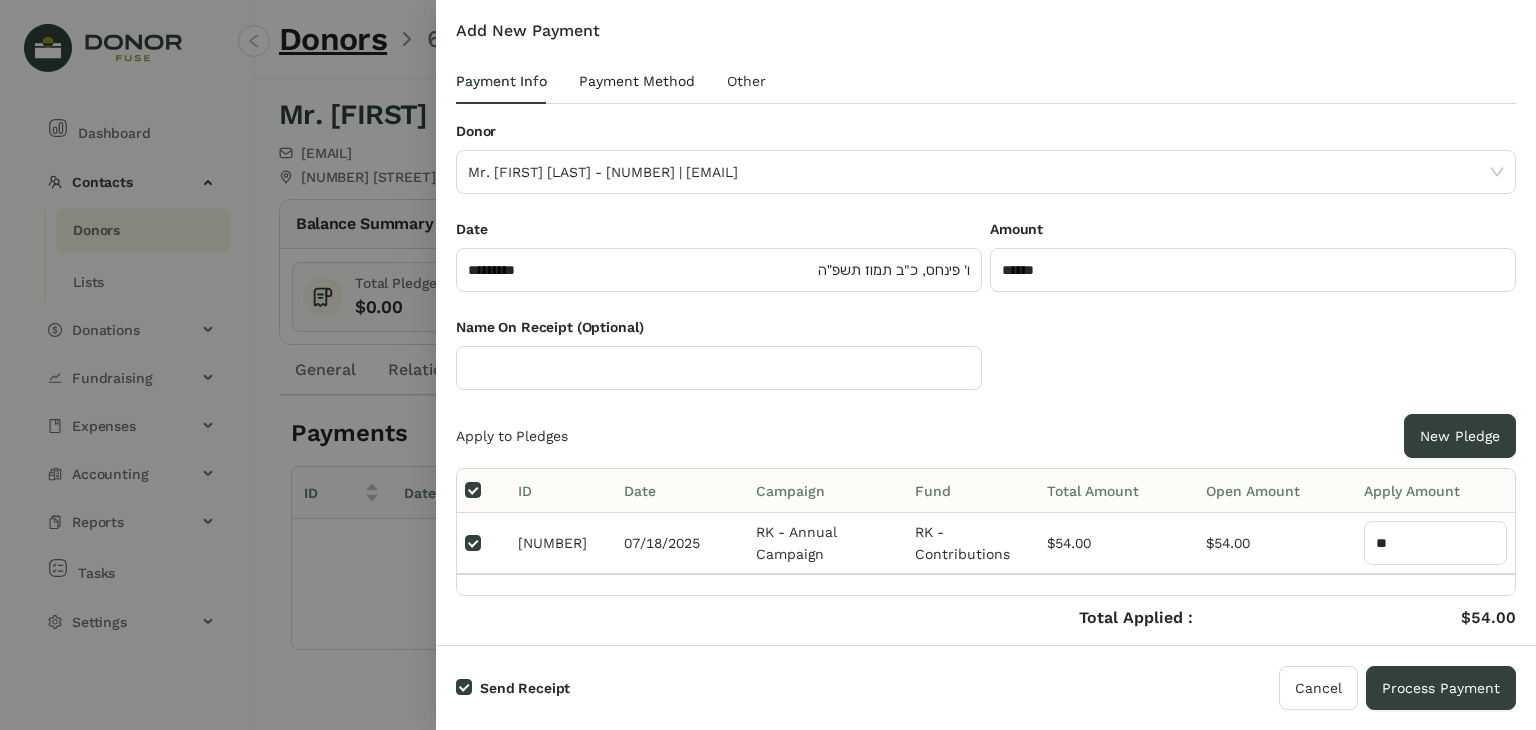 click on "Payment Method" at bounding box center [637, 81] 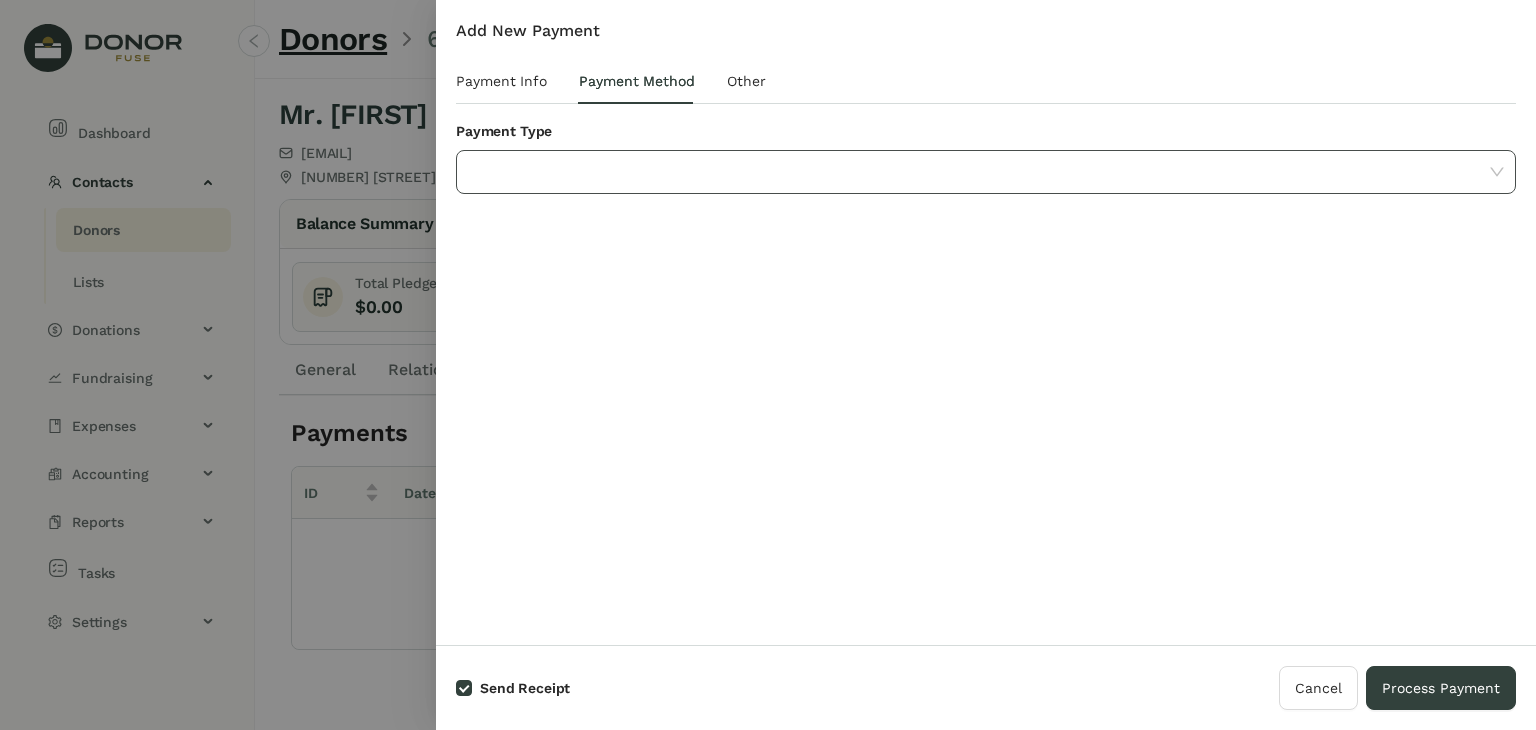 click 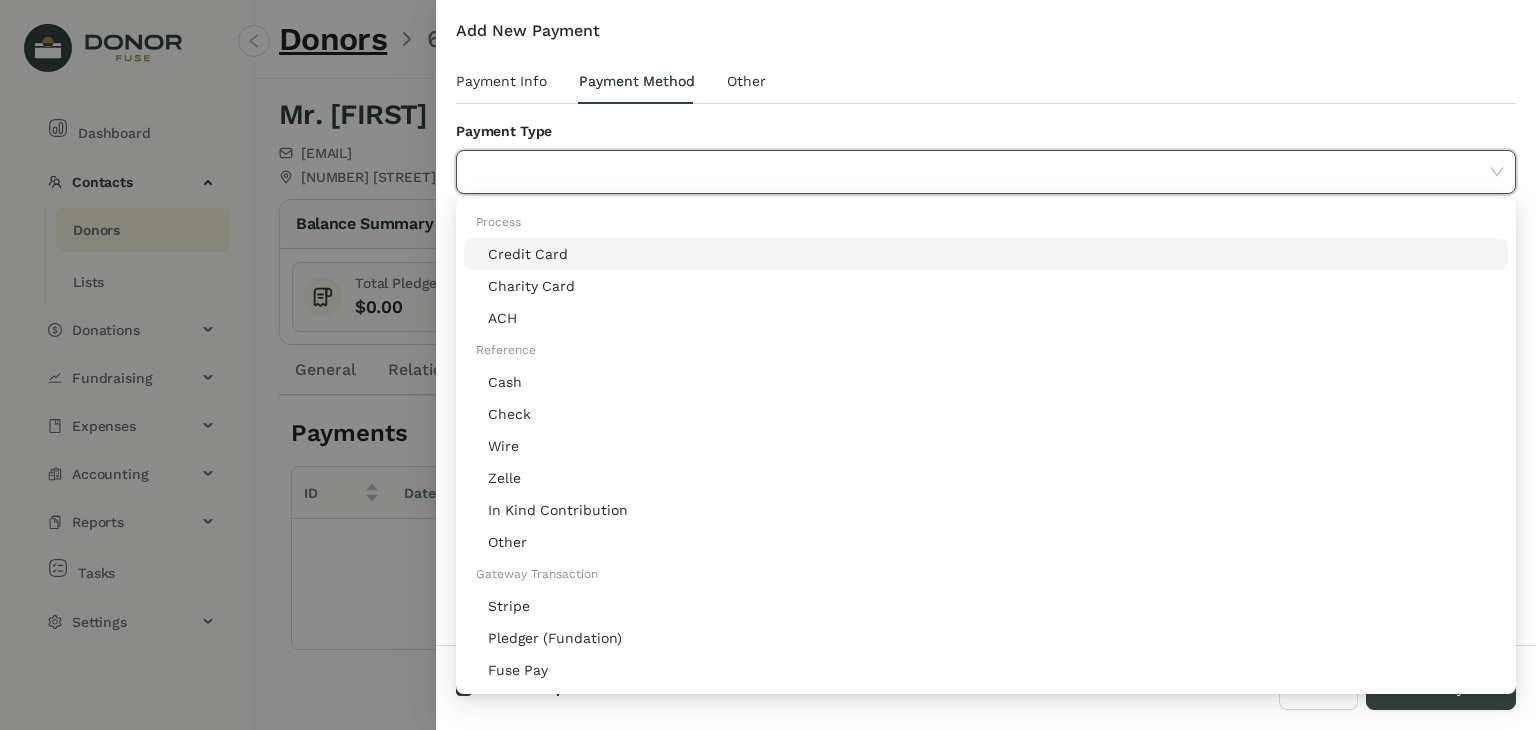 click on "Stripe" 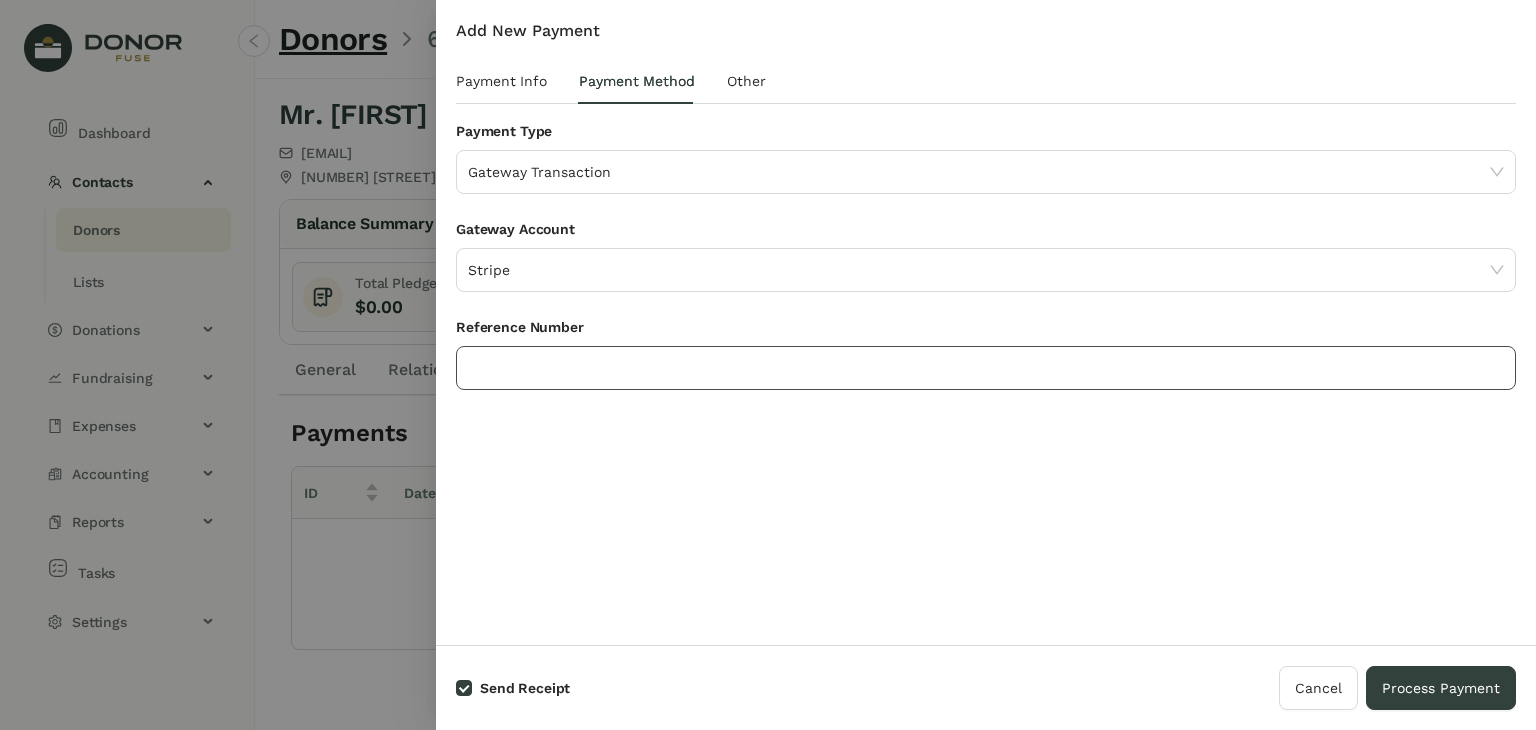 click 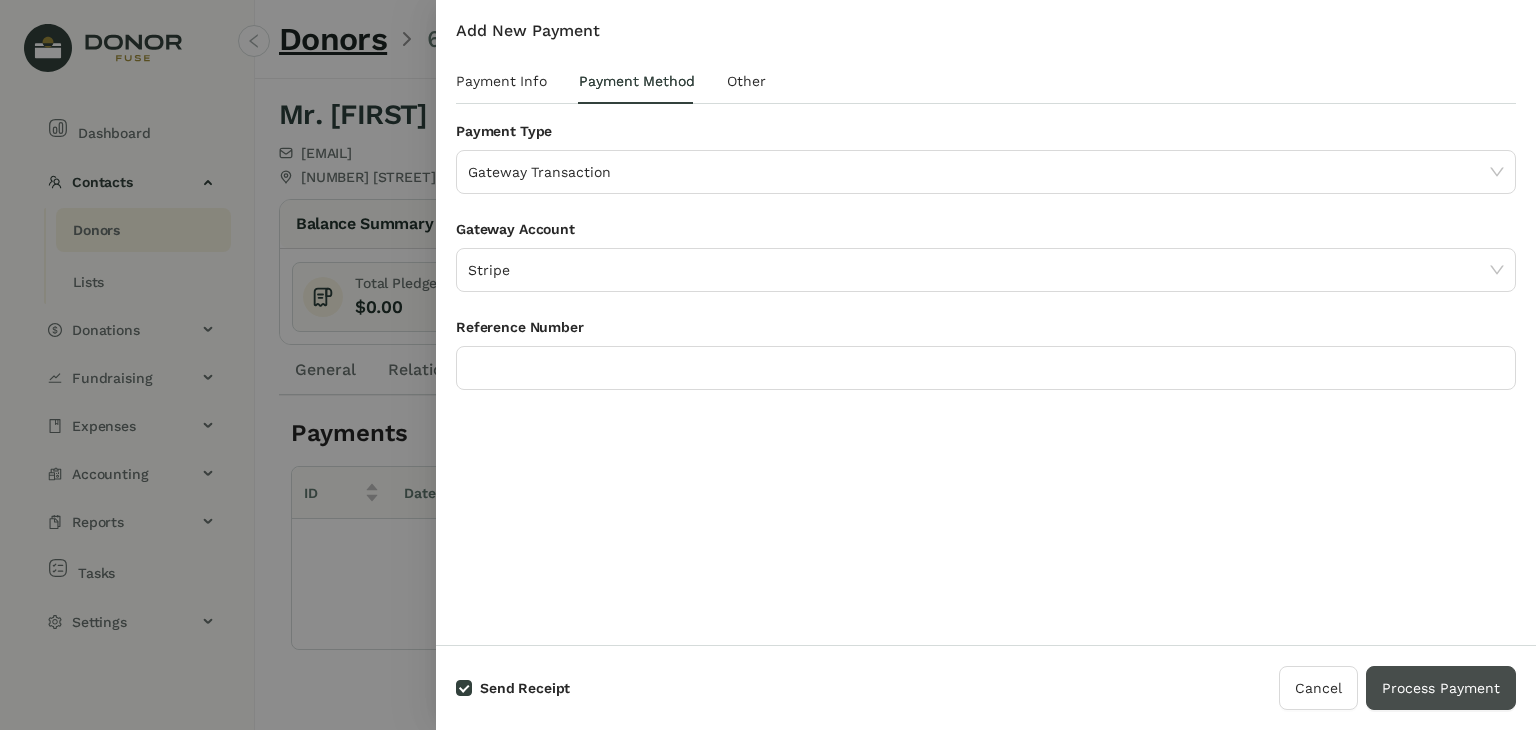 click on "Process Payment" at bounding box center [1441, 688] 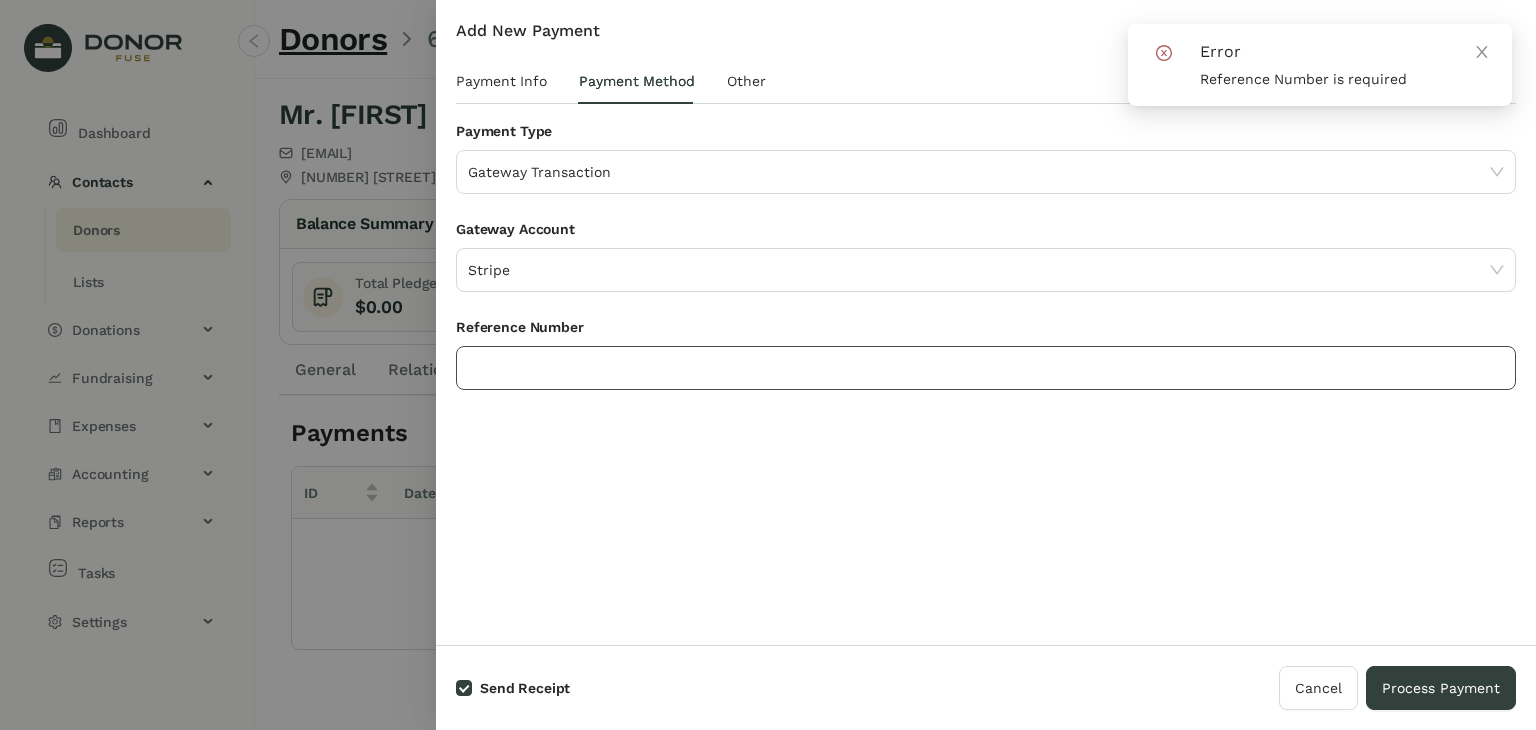 click 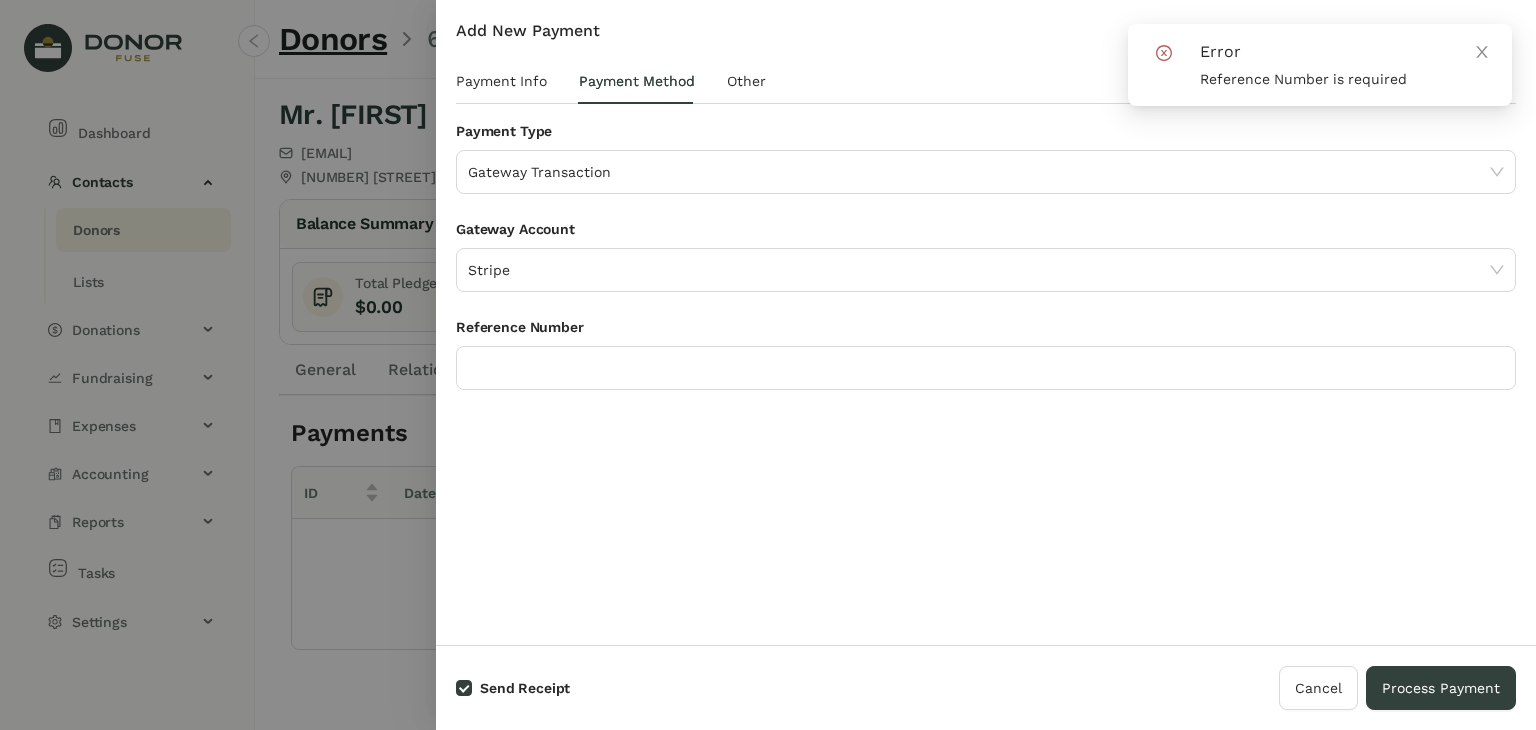 click on "Add New Payment  Payment Info Payment Method Other Donor Mr. [FIRST] [LAST] - [NUMBER] | [EMAIL] Date ********* ו' פינחס, כ"ב תמוז תשפ״ה Amount ****** Name On Receipt (Optional) Apply to Pledges    New Pledge ID Date Campaign Fund Total Amount Open Amount Apply Amount 1406100 07/18/2025 RK - Annual Campaign RK - Contributions $54.00 $54.00 ** Total Applied :    Credit Amount :    $54.00    $0.00    Save Credit Payment Type Gateway Transaction Gateway Account Stripe Reference Number Override Template Group (Optional)  Select Template Group  Tags    Please select  Notes Attachments Upload Deposit Id Date Account  No Data  Time User Field Old Value New Value  No Data  Account Amount Debit Amount Credit Fund  No Data" at bounding box center (986, 322) 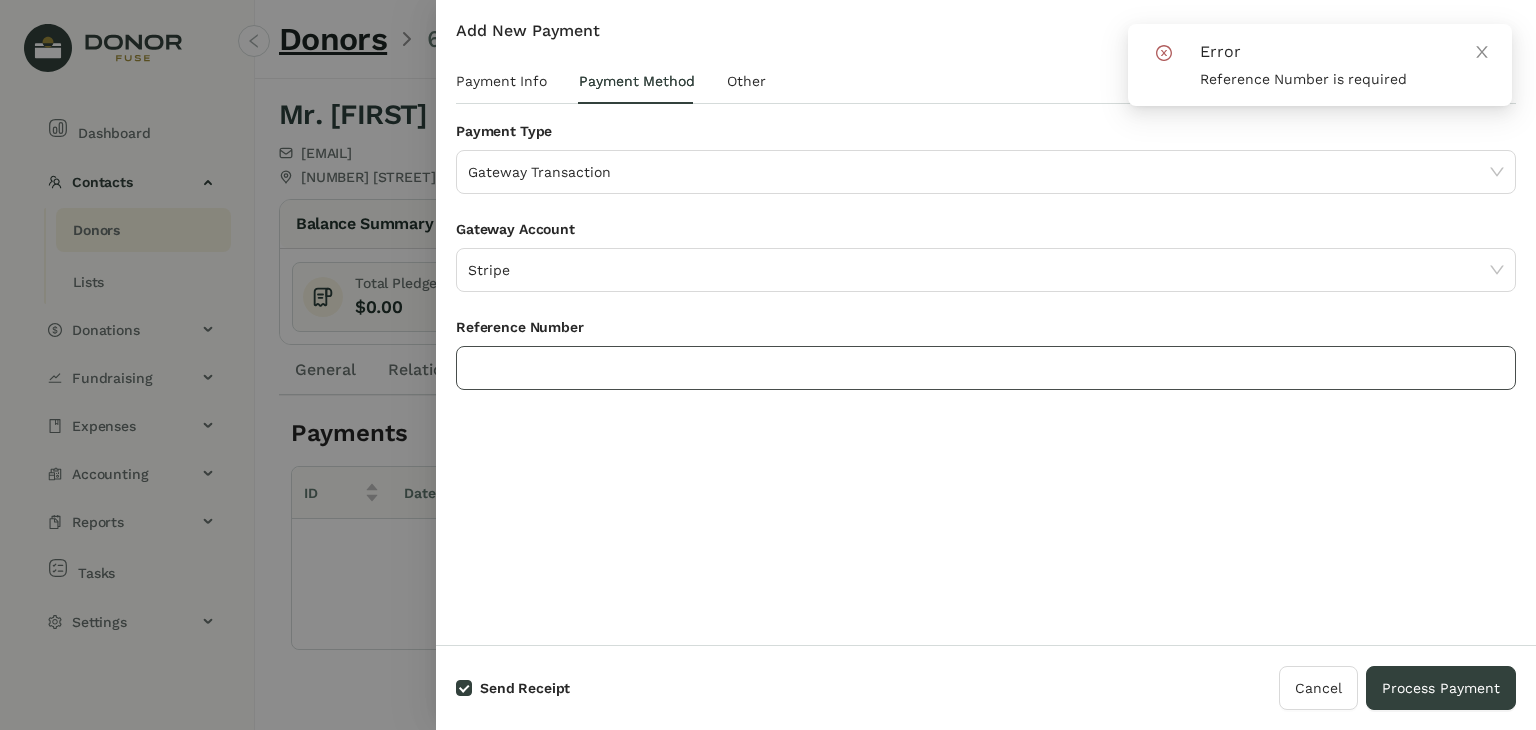 click 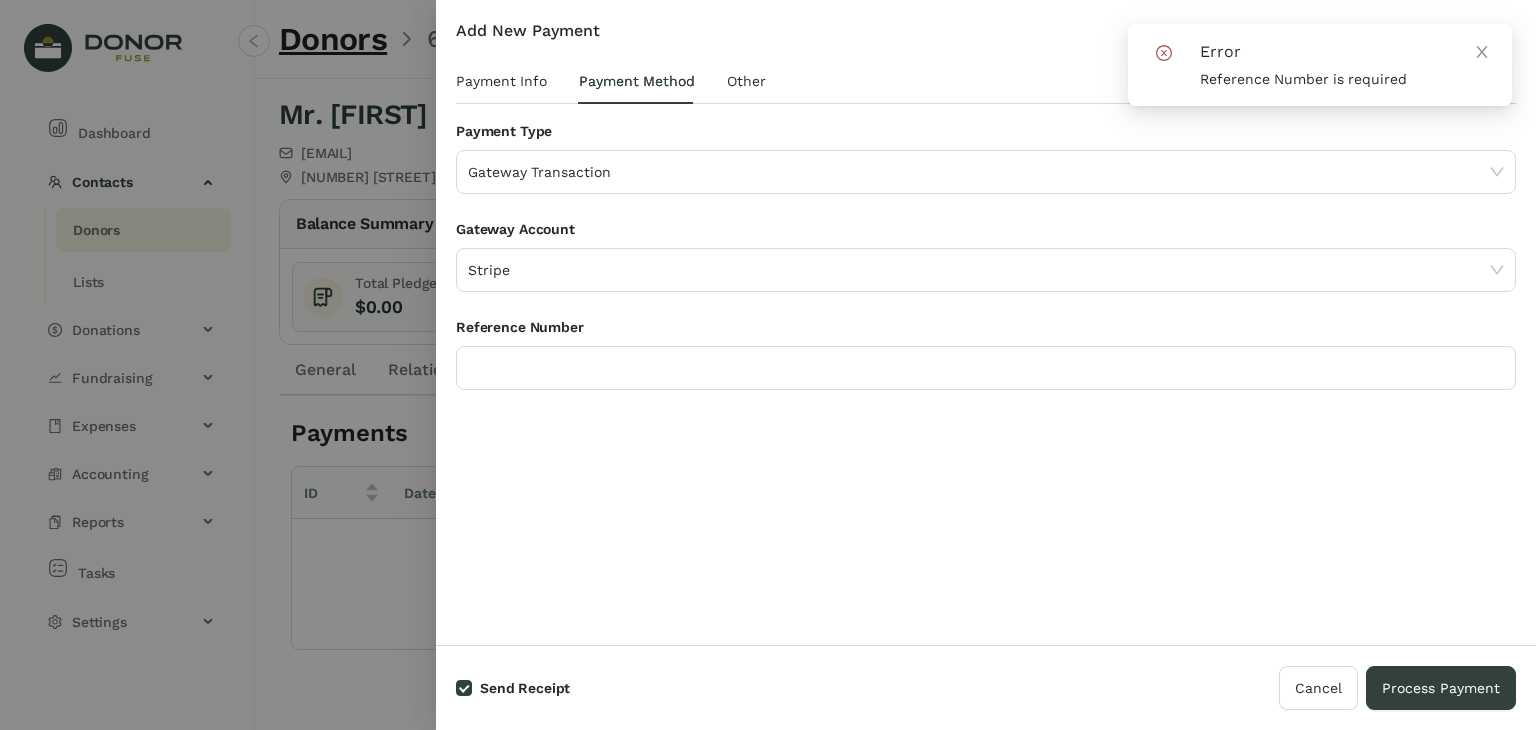 click on "Add New Payment  Payment Info Payment Method Other Donor Mr. [FIRST] [LAST] - [NUMBER] | [EMAIL] Date ********* ו' פינחס, כ"ב תמוז תשפ״ה Amount ****** Name On Receipt (Optional) Apply to Pledges    New Pledge ID Date Campaign Fund Total Amount Open Amount Apply Amount 1406100 07/18/2025 RK - Annual Campaign RK - Contributions $54.00 $54.00 ** Total Applied :    Credit Amount :    $54.00    $0.00    Save Credit Payment Type Gateway Transaction Gateway Account Stripe Reference Number Override Template Group (Optional)  Select Template Group  Tags    Please select  Notes Attachments Upload Deposit Id Date Account  No Data  Time User Field Old Value New Value  No Data  Account Amount Debit Amount Credit Fund  No Data" at bounding box center [986, 322] 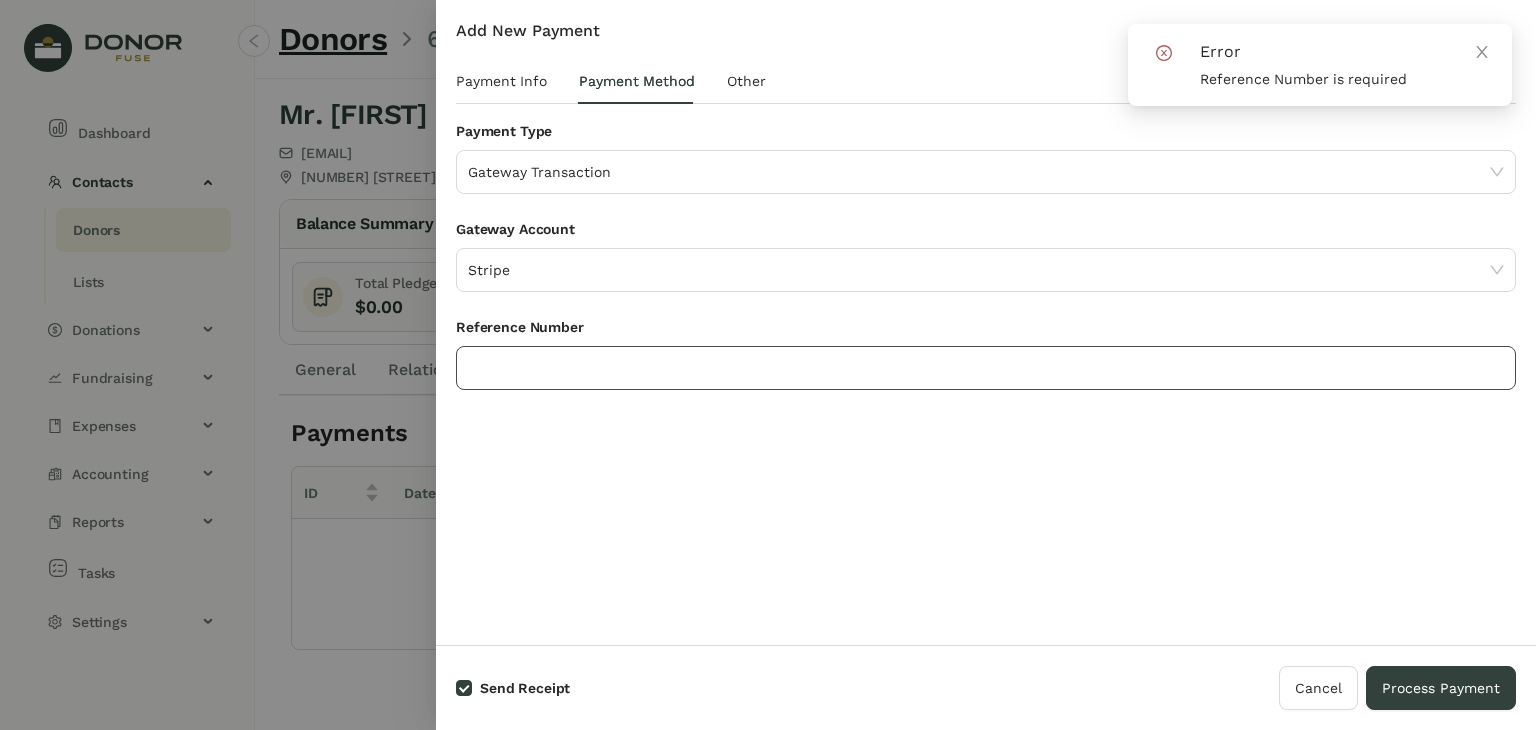 click 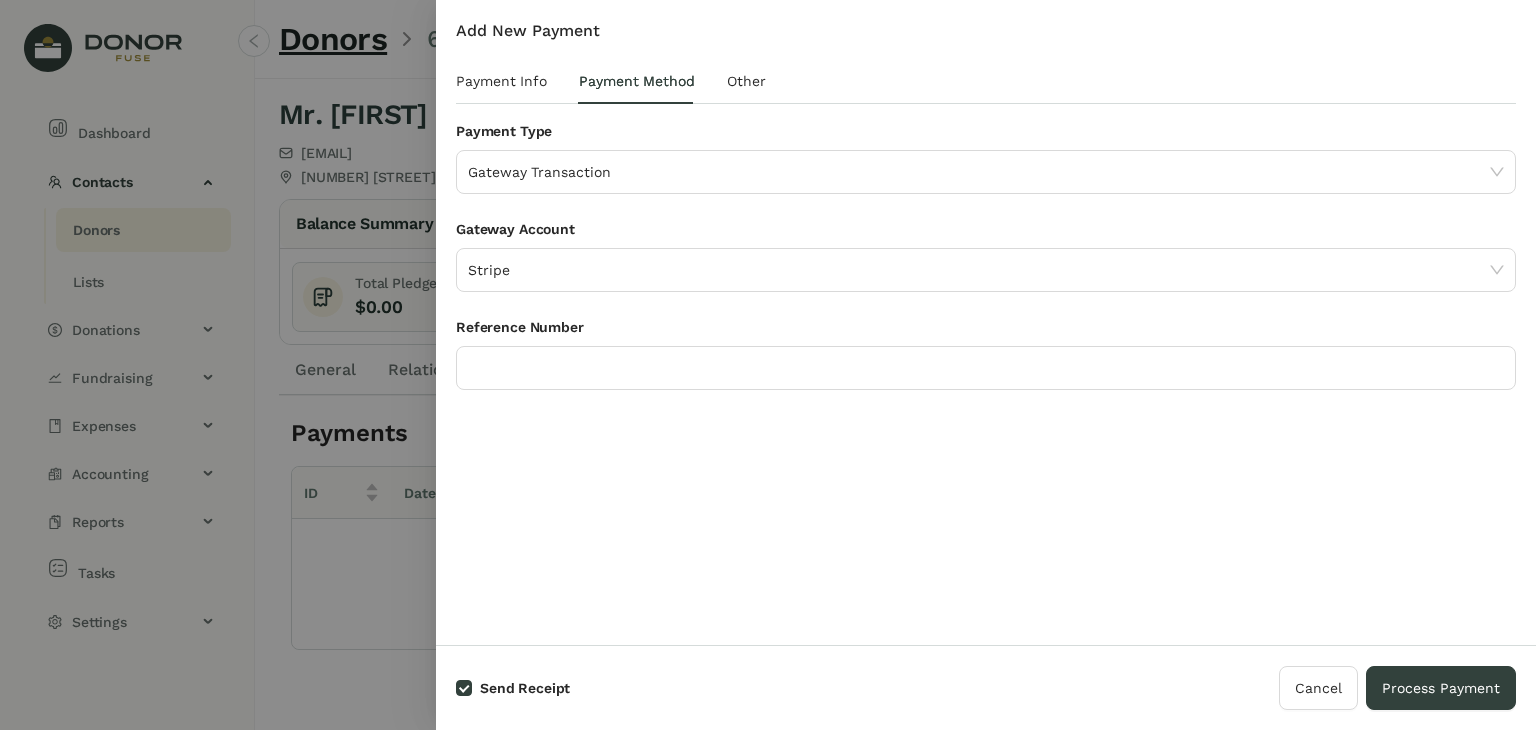 click on "Add New Payment  Payment Info Payment Method Other Donor Mr. [FIRST] [LAST] - [NUMBER] | [EMAIL] Date ********* ו' פינחס, כ"ב תמוז תשפ״ה Amount ****** Name On Receipt (Optional) Apply to Pledges    New Pledge ID Date Campaign Fund Total Amount Open Amount Apply Amount 1406100 07/18/2025 RK - Annual Campaign RK - Contributions $54.00 $54.00 ** Total Applied :    Credit Amount :    $54.00    $0.00    Save Credit Payment Type Gateway Transaction Gateway Account Stripe Reference Number Override Template Group (Optional)  Select Template Group  Tags    Please select  Notes Attachments Upload Deposit Id Date Account  No Data  Time User Field Old Value New Value  No Data  Account Amount Debit Amount Credit Fund  No Data" at bounding box center (986, 322) 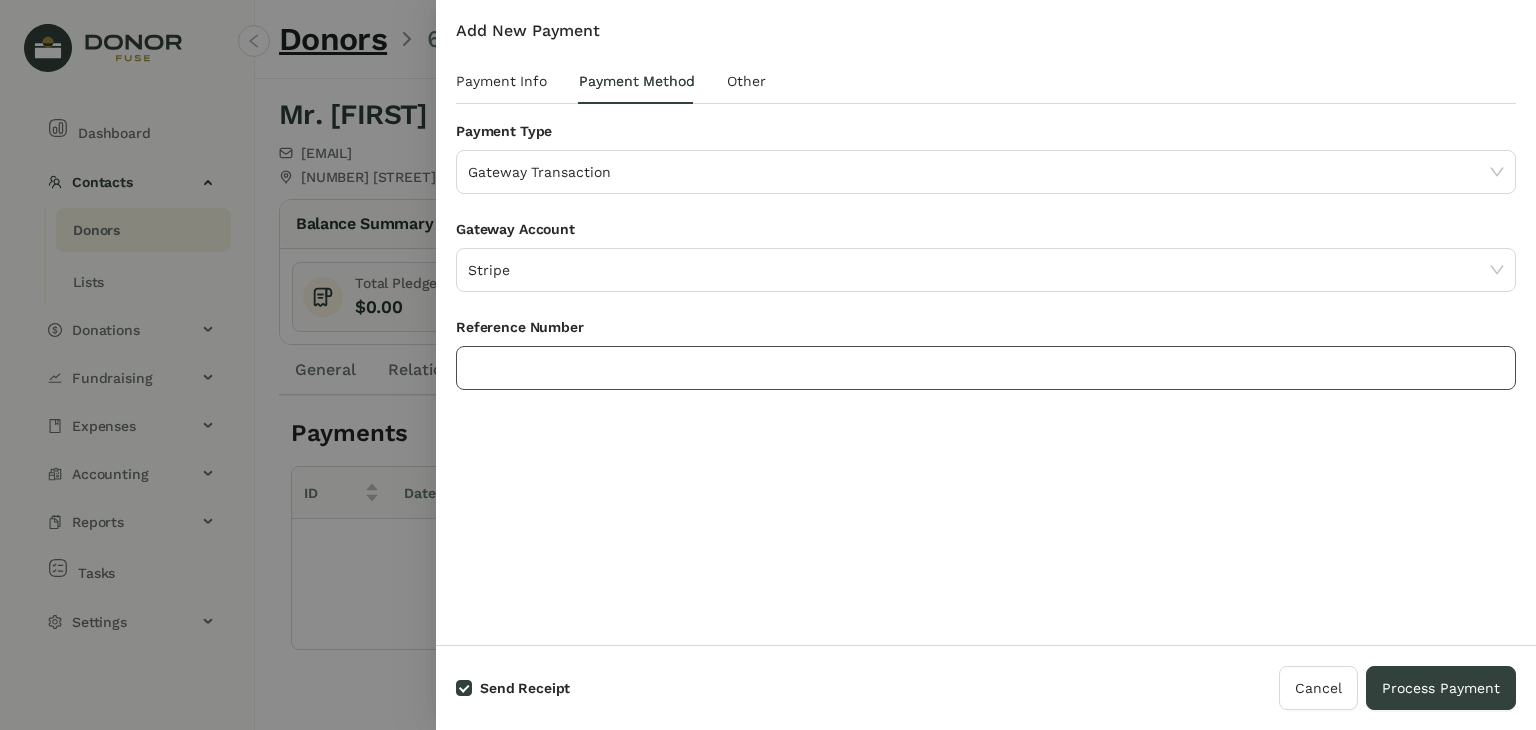 click 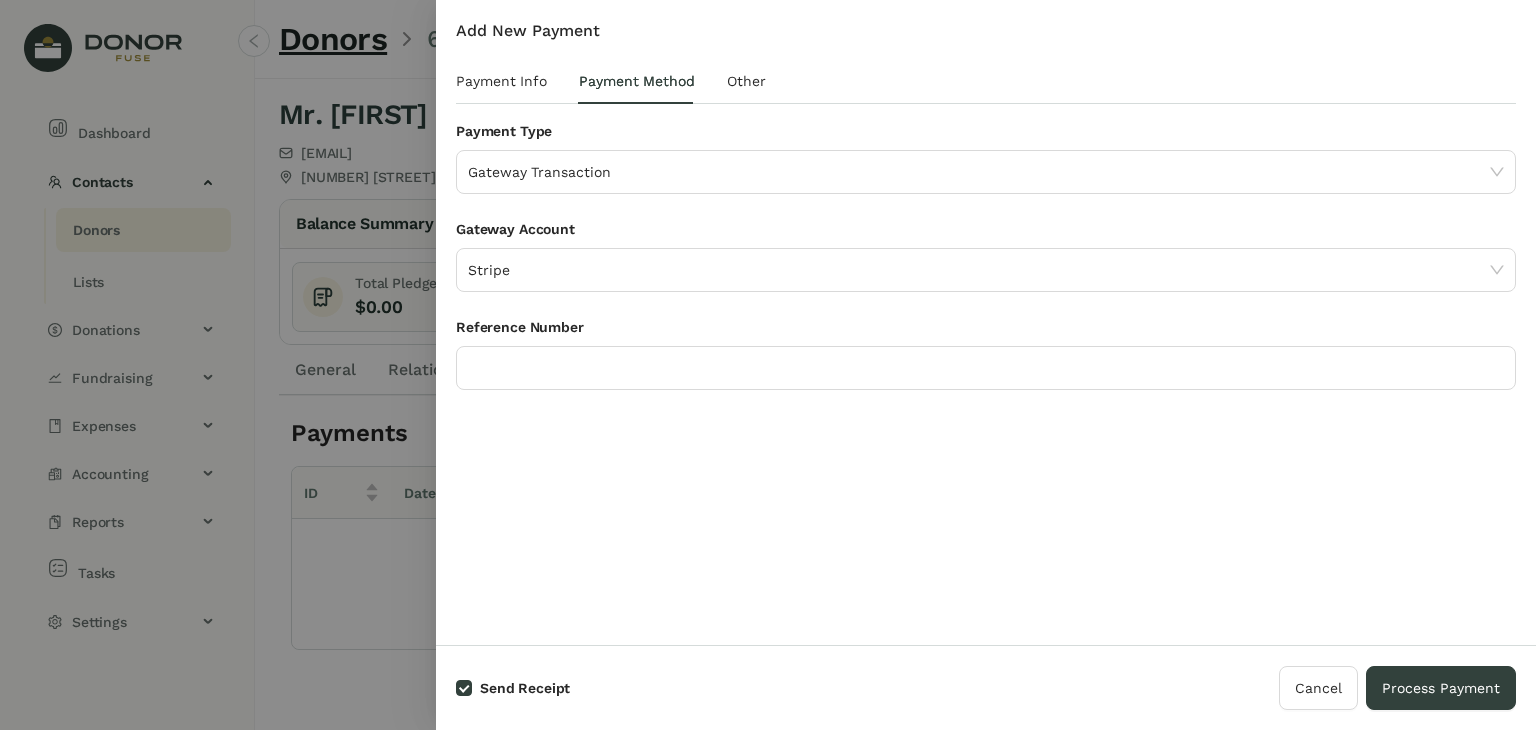 click on "Add New Payment  Payment Info Payment Method Other Donor Mr. [FIRST] [LAST] - [NUMBER] | [EMAIL] Date ********* ו' פינחס, כ"ב תמוז תשפ״ה Amount ****** Name On Receipt (Optional) Apply to Pledges    New Pledge ID Date Campaign Fund Total Amount Open Amount Apply Amount 1406100 07/18/2025 RK - Annual Campaign RK - Contributions $54.00 $54.00 ** Total Applied :    Credit Amount :    $54.00    $0.00    Save Credit Payment Type Gateway Transaction Gateway Account Stripe Reference Number Override Template Group (Optional)  Select Template Group  Tags    Please select  Notes Attachments Upload Deposit Id Date Account  No Data  Time User Field Old Value New Value  No Data  Account Amount Debit Amount Credit Fund  No Data" at bounding box center (986, 322) 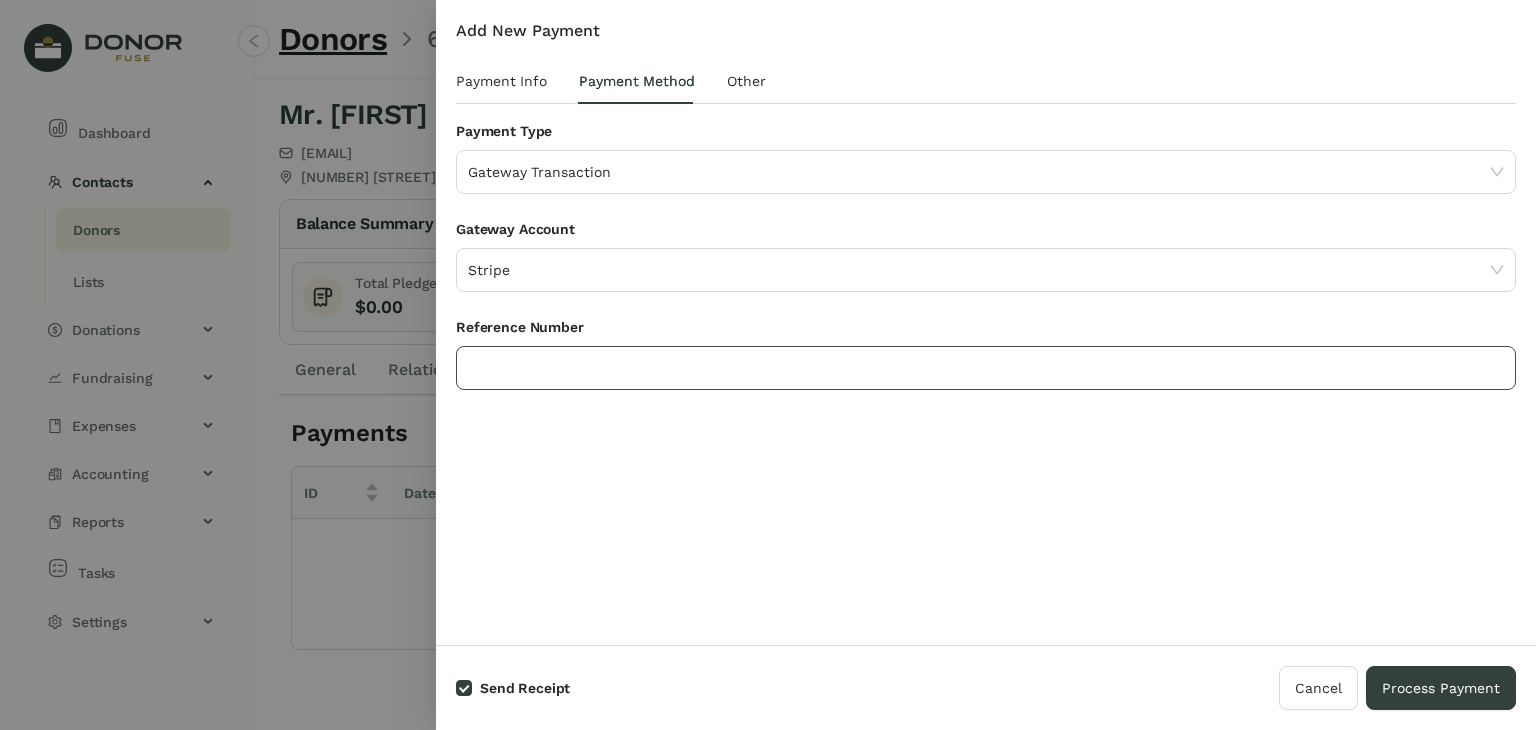click 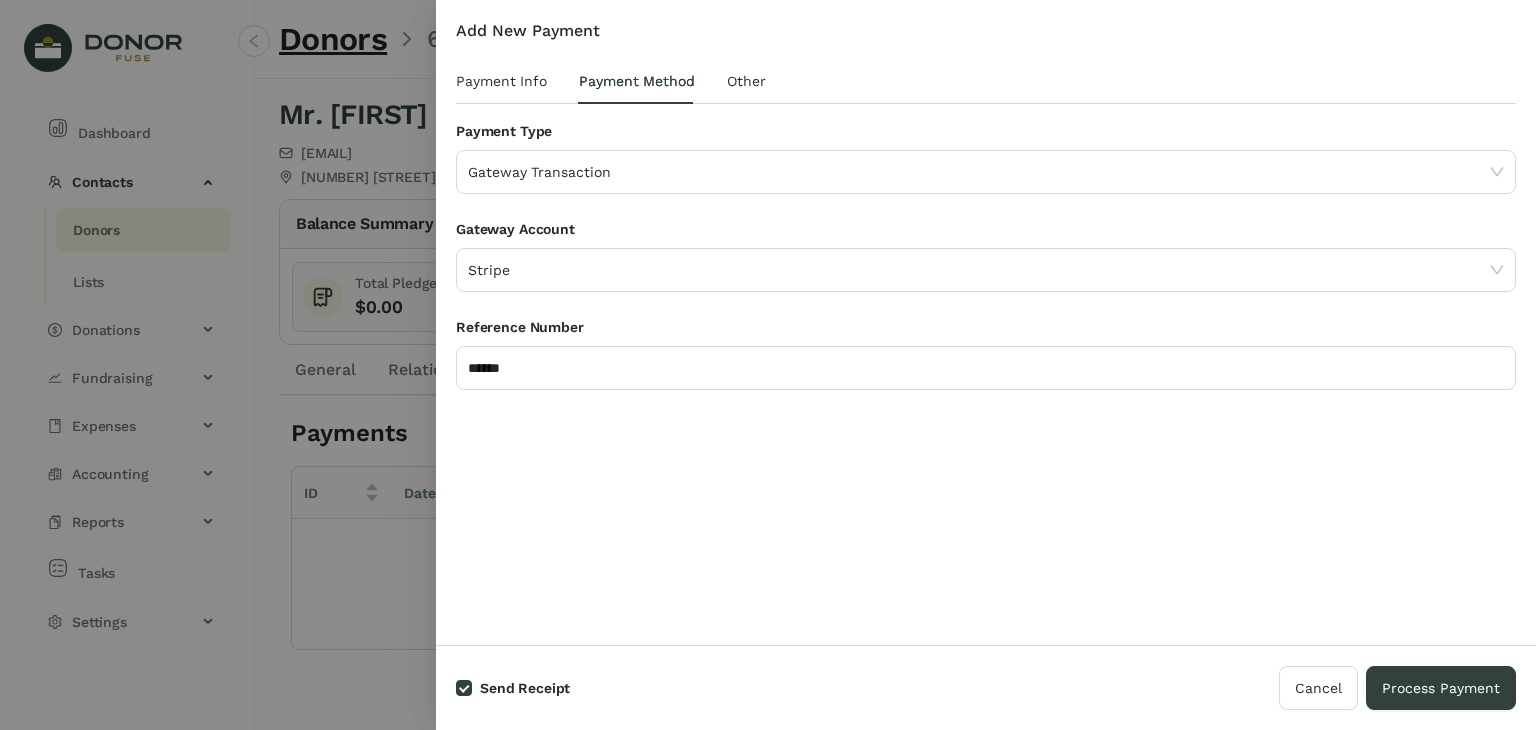 click on "Add New Payment  Payment Info Payment Method Other Donor Mr. [FIRST] [LAST] - [NUMBER] | [EMAIL] Date [STARS] [HEBREW DATE] Amount [STARS] Name On Receipt (Optional) Apply to Pledges    New Pledge ID Date Campaign Fund Total Amount Open Amount Apply Amount [NUMBER] [DATE] RK - Annual Campaign RK - Contributions $54.00 $54.00 ** Total Applied :    Credit Amount :    $54.00    $0.00    Save Credit Payment Type Gateway Transaction Gateway Account Stripe Reference Number ****** Override Template Group (Optional)  Select Template Group  Tags    Please select  Notes Attachments Upload Deposit Id Date Account  No Data  Time User Field Old Value New Value  No Data  Account Amount Debit Amount Credit Fund  No Data" at bounding box center [986, 322] 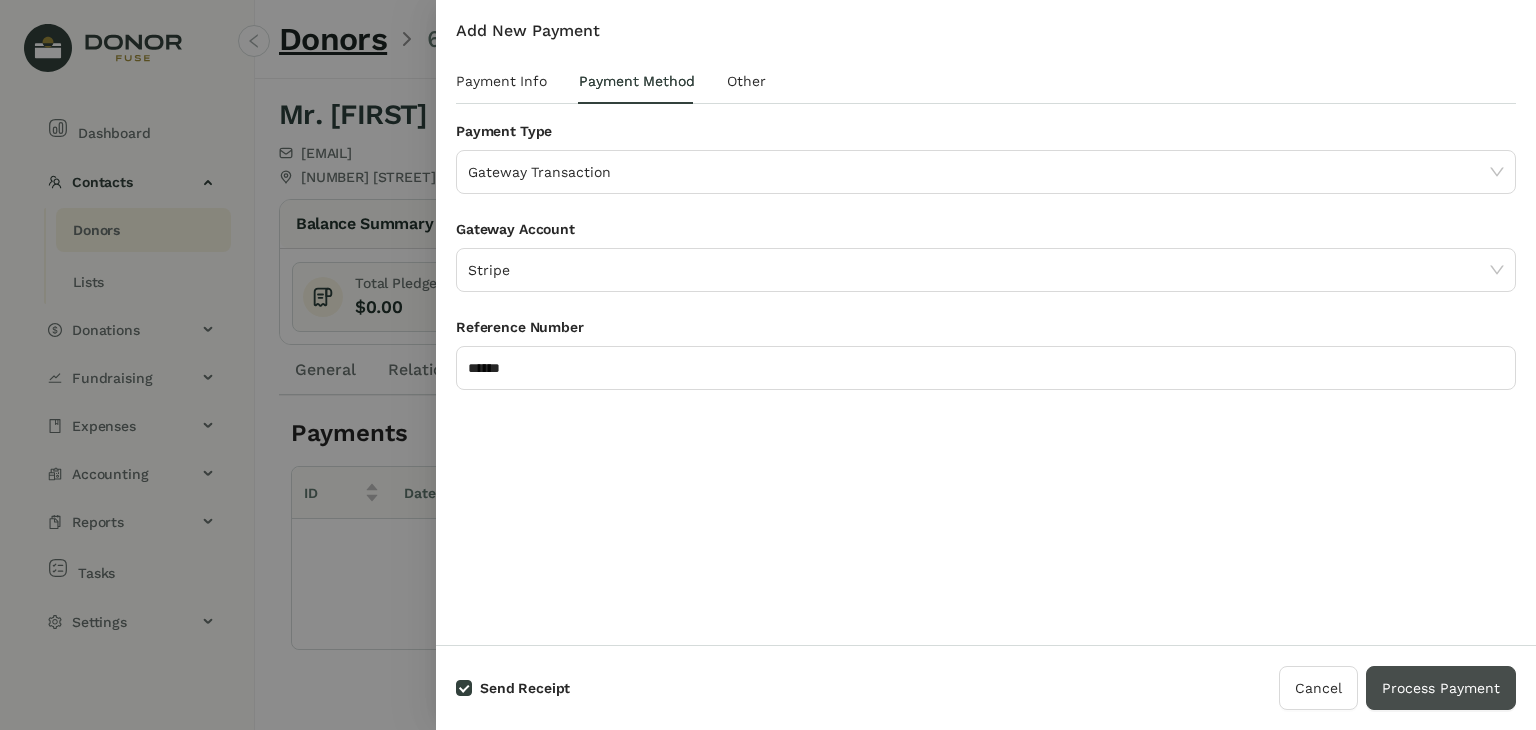 click on "Process Payment" at bounding box center (1441, 688) 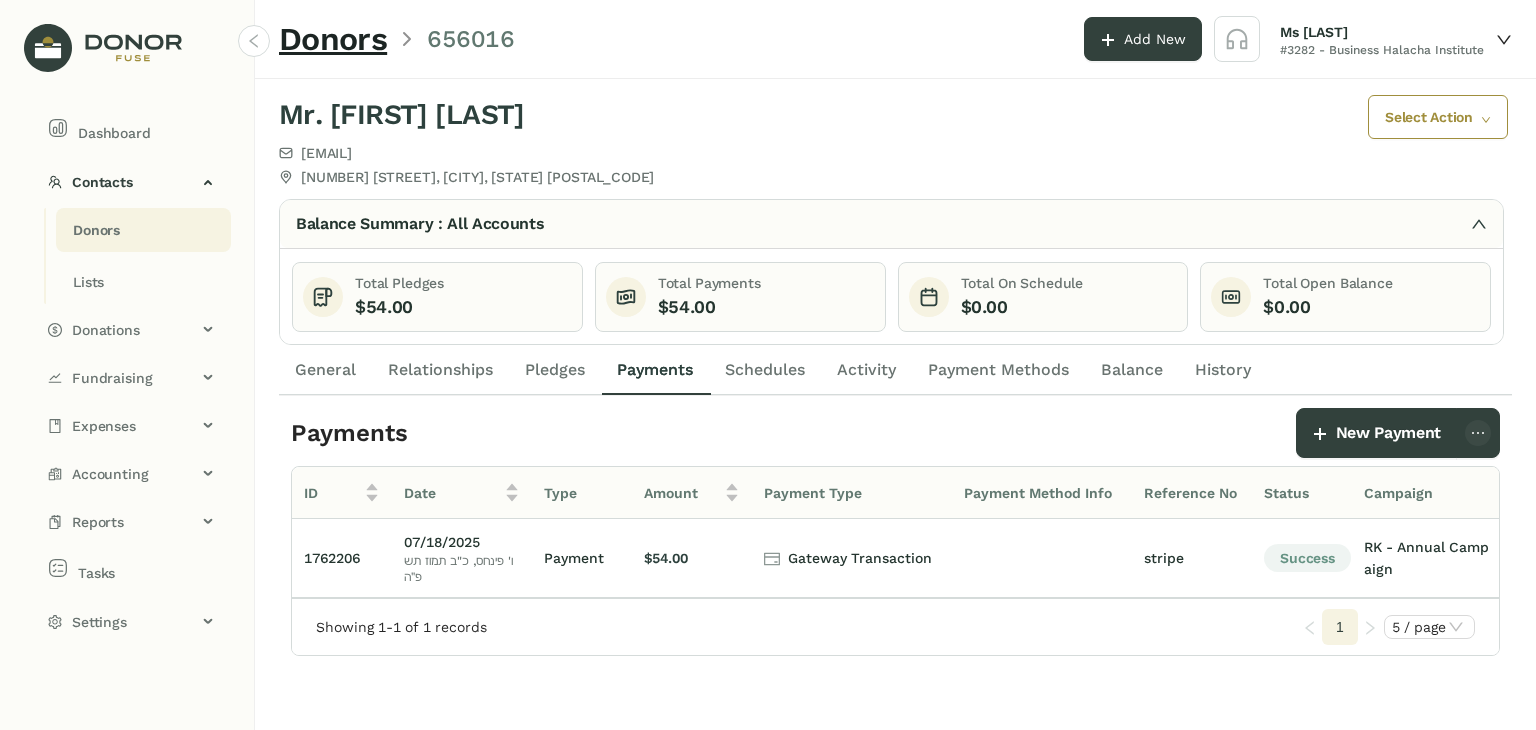 click on "Donors" 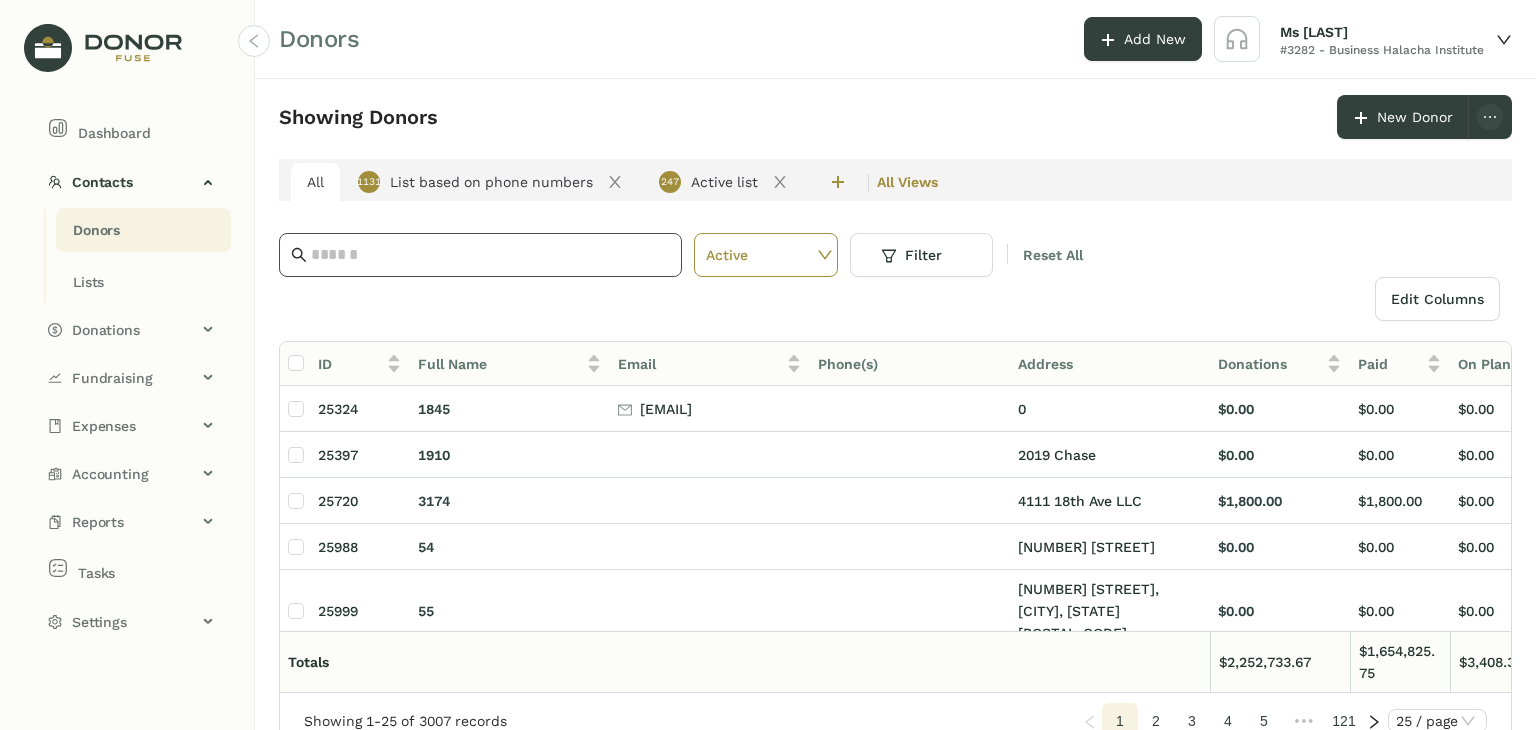 click 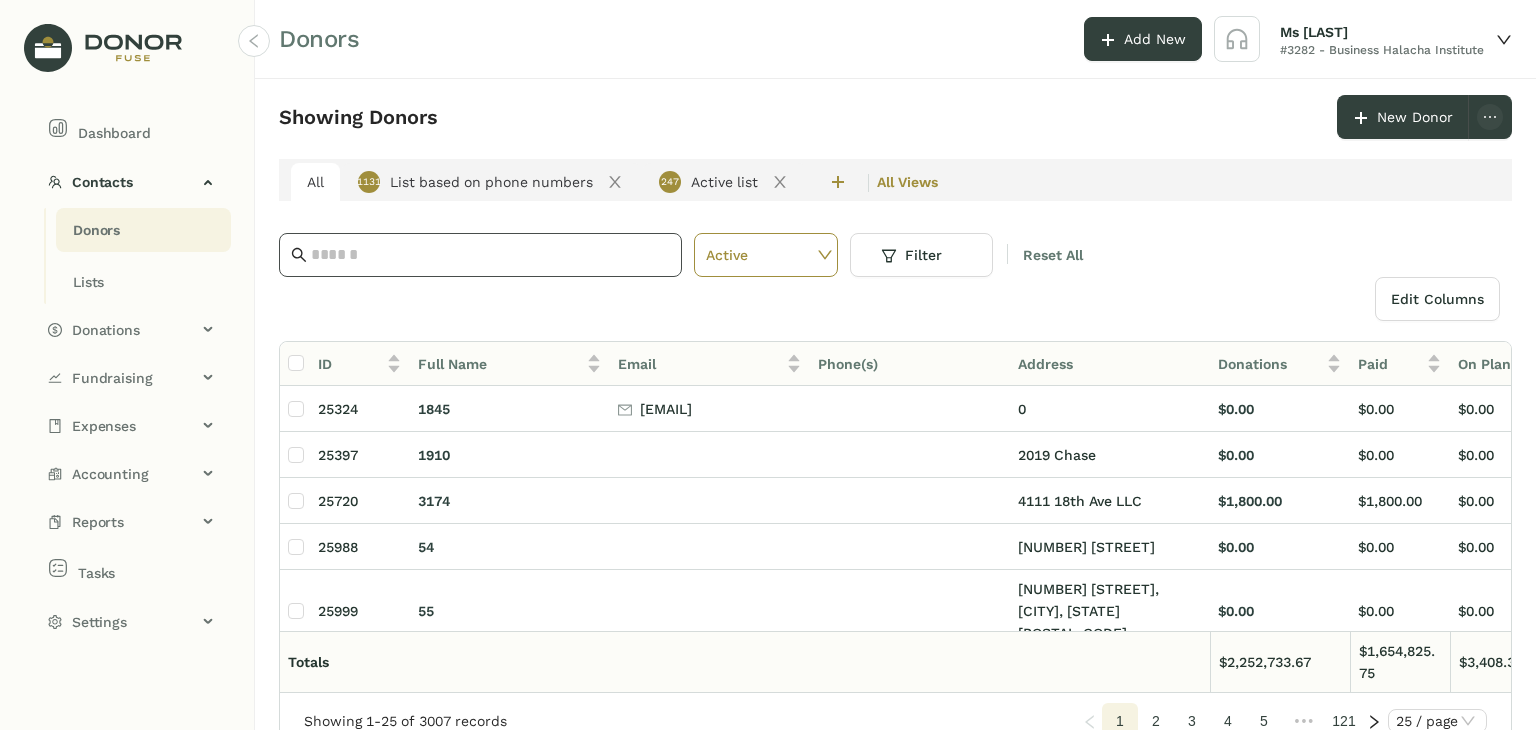 click 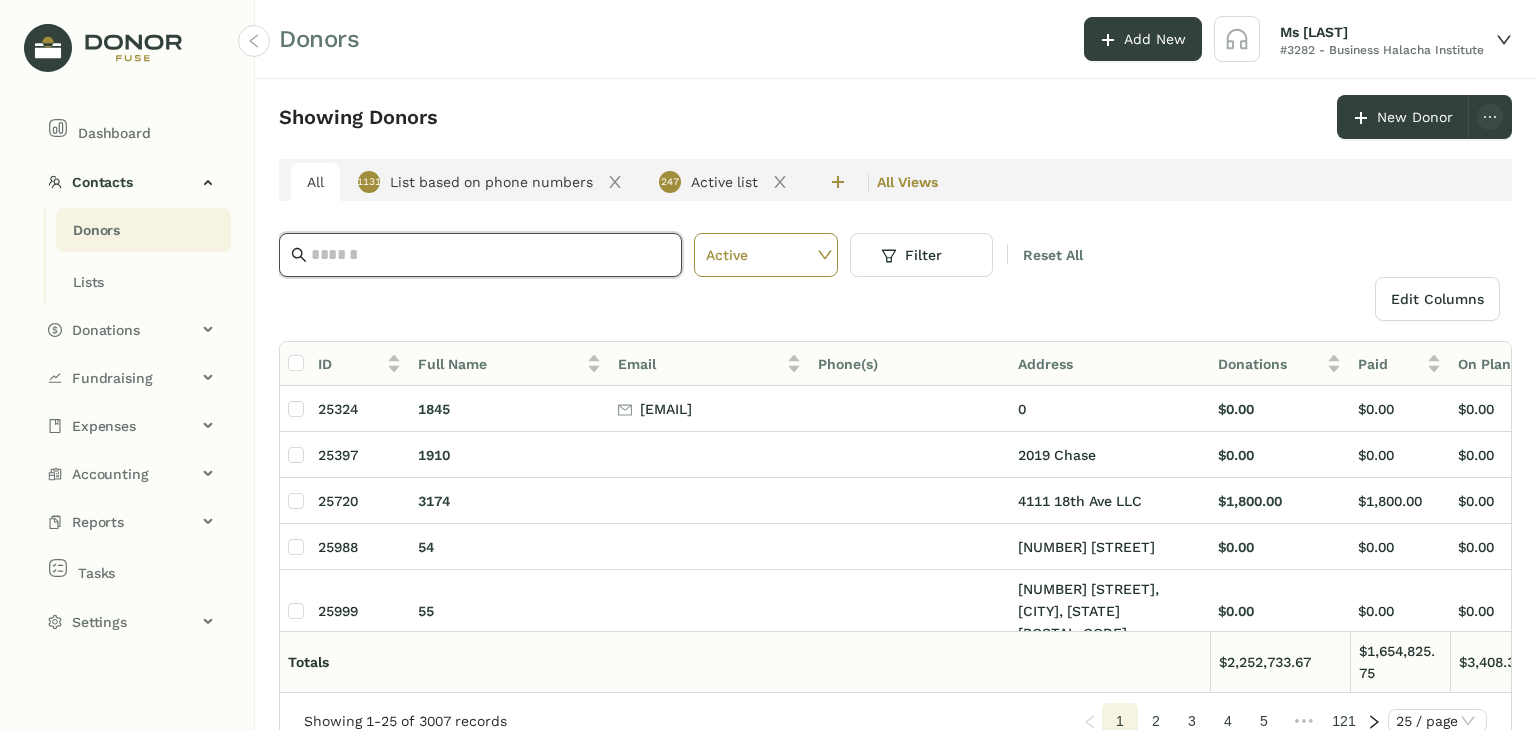 click 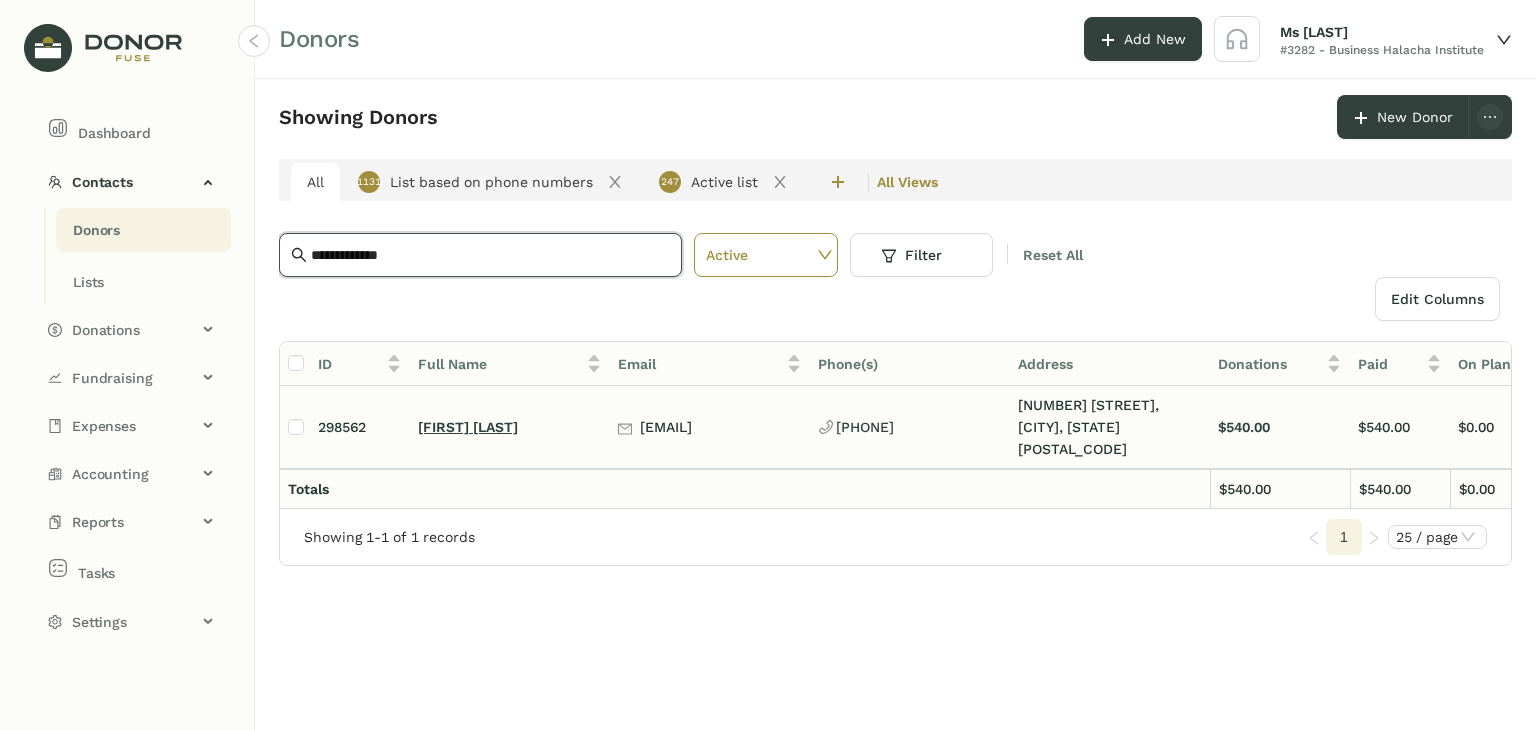 type on "**********" 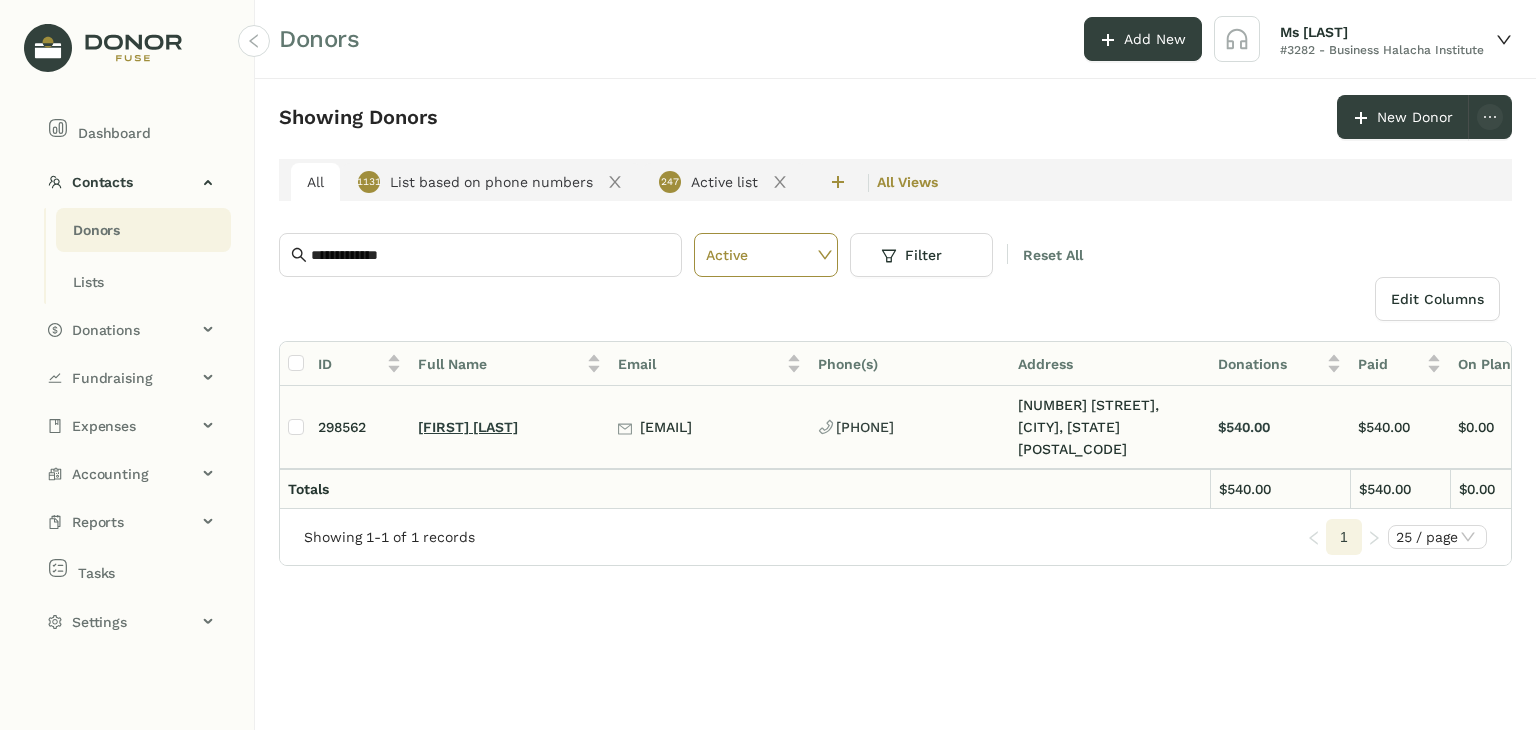 click on "[FIRST] [LAST]" 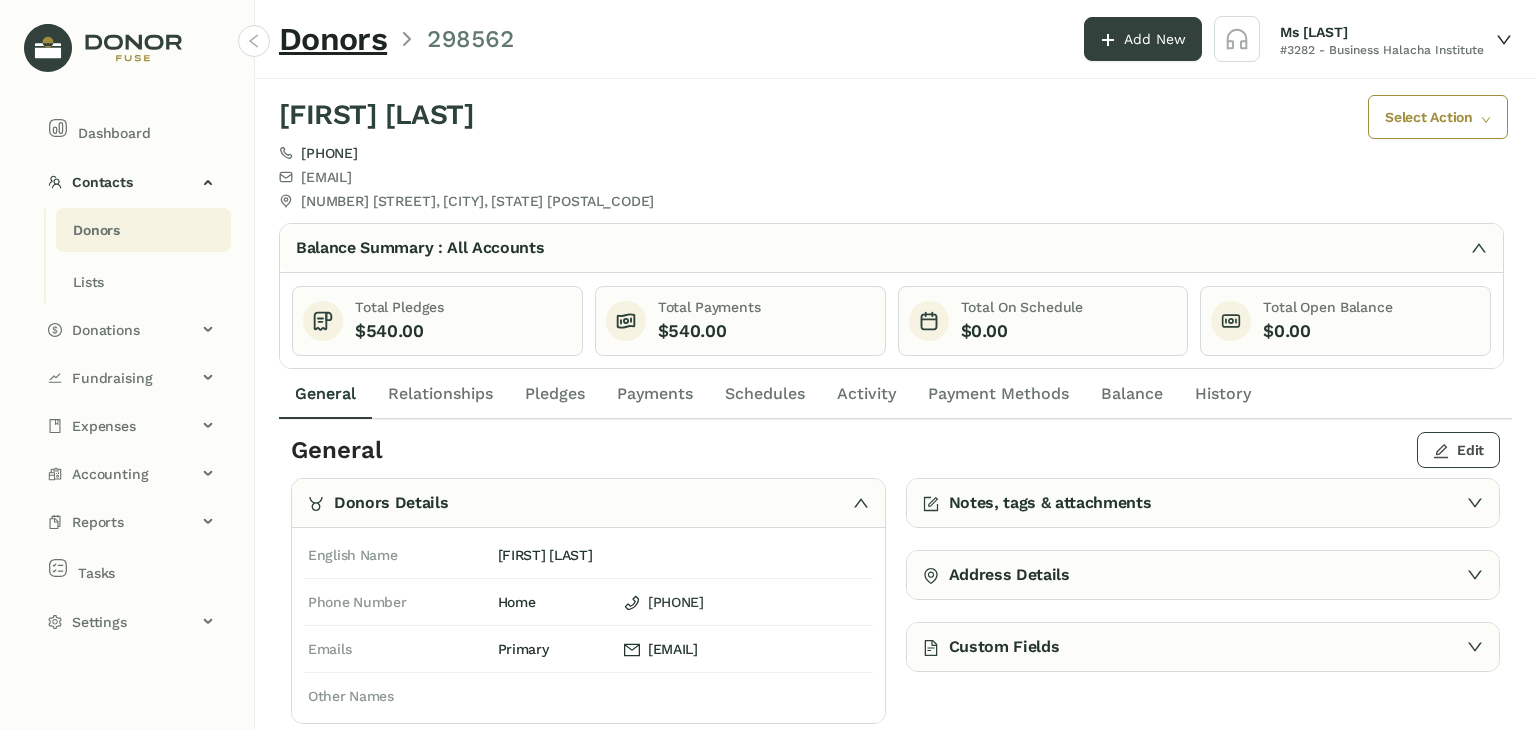 click 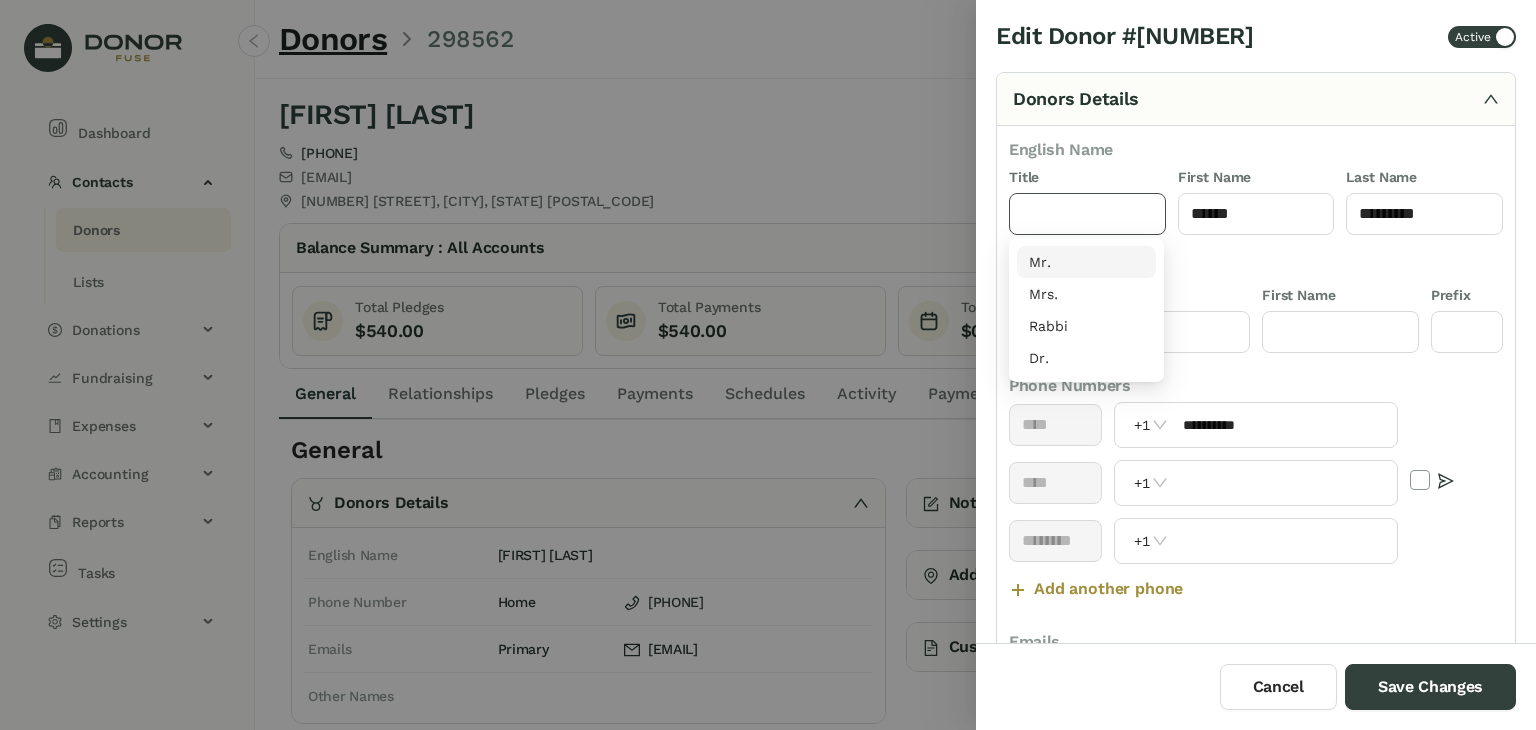 click 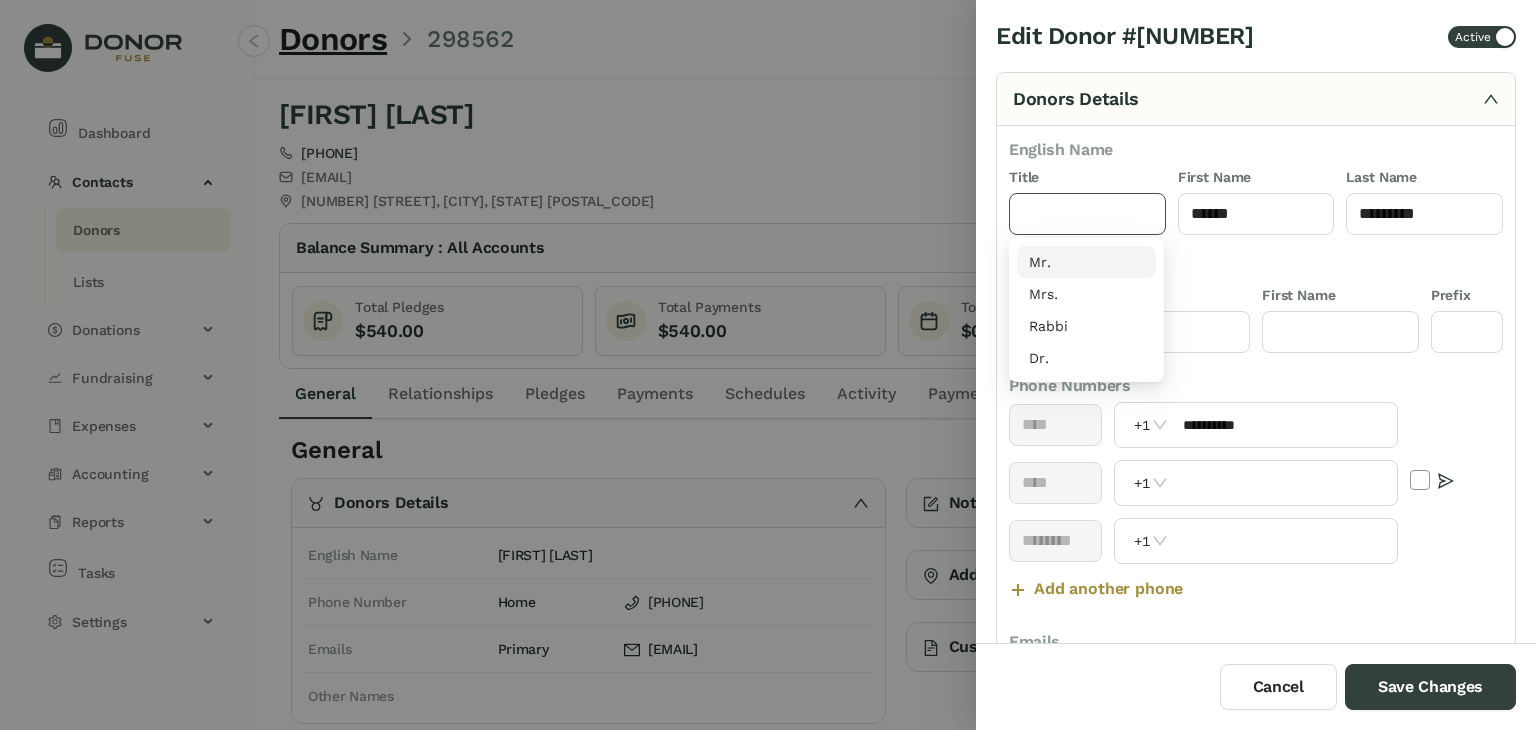 click on "Mr." at bounding box center (1086, 262) 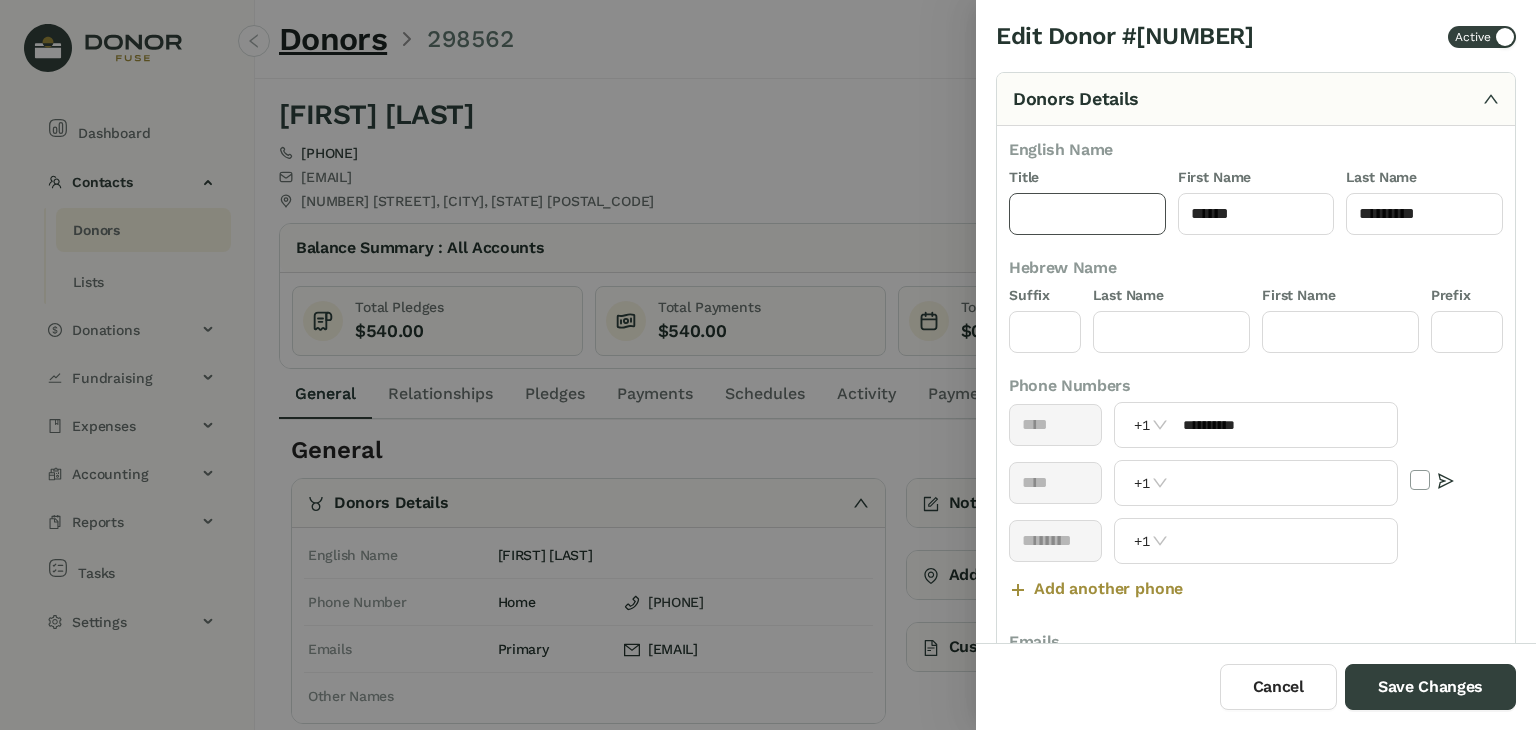 type on "***" 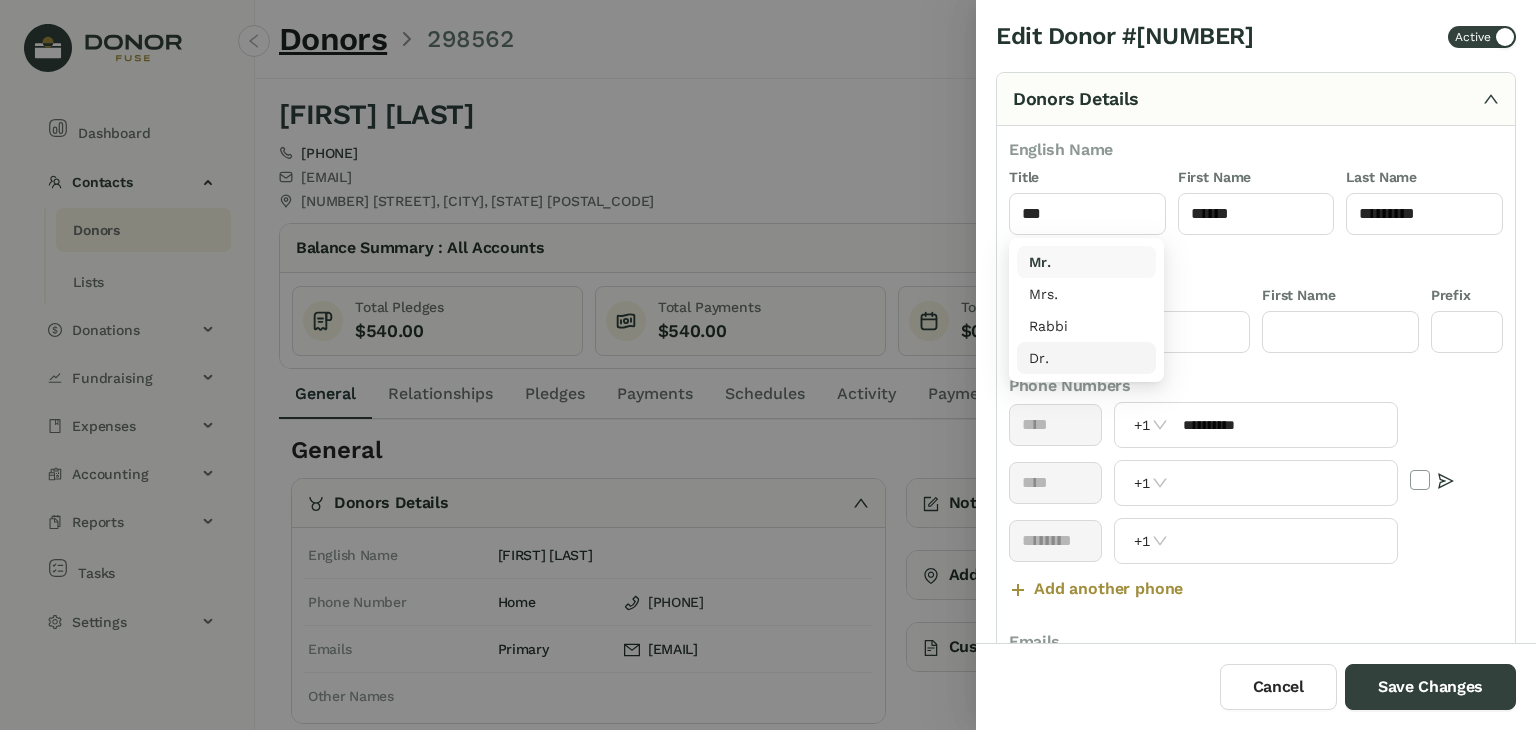 click on "Add another phone" at bounding box center (1108, 589) 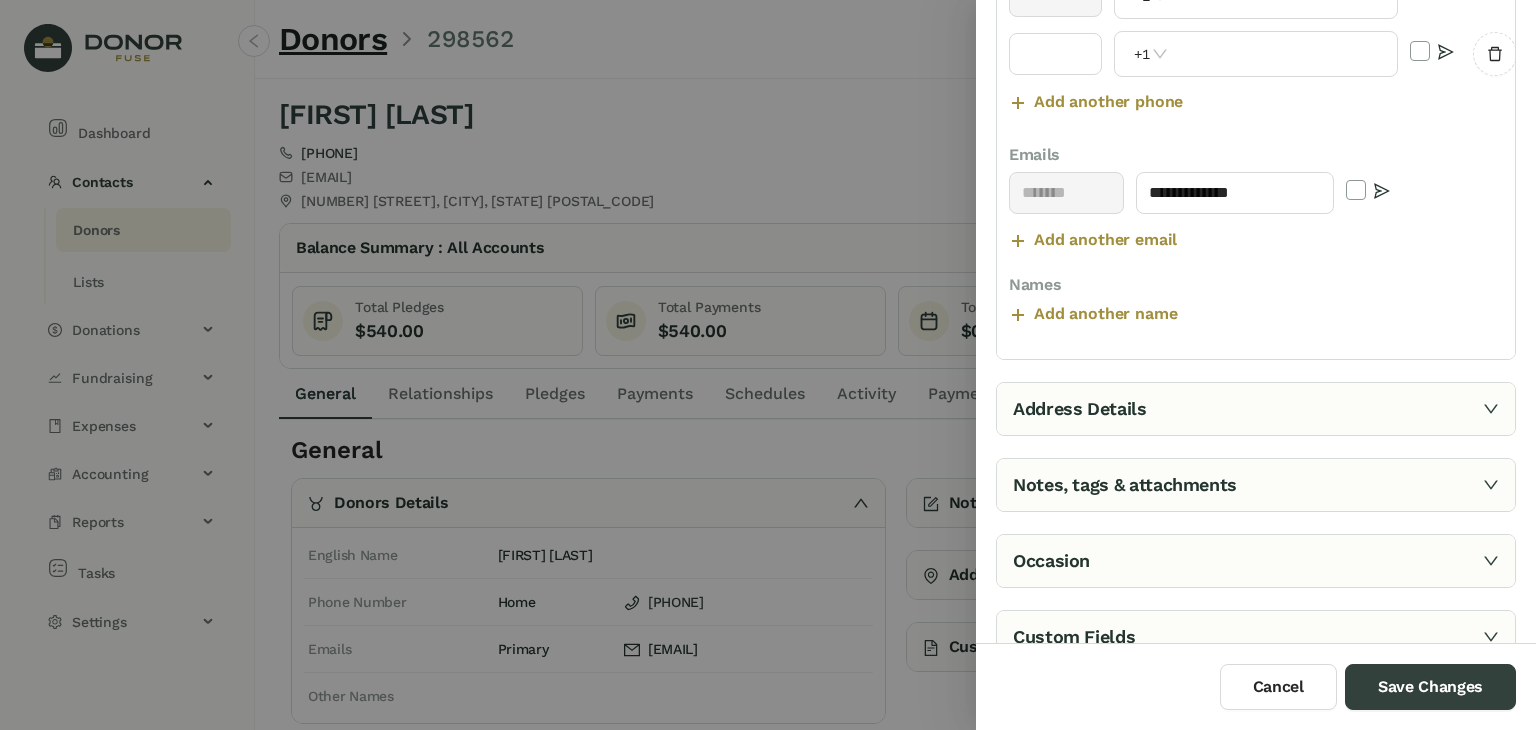click on "Address Details" at bounding box center (1256, 409) 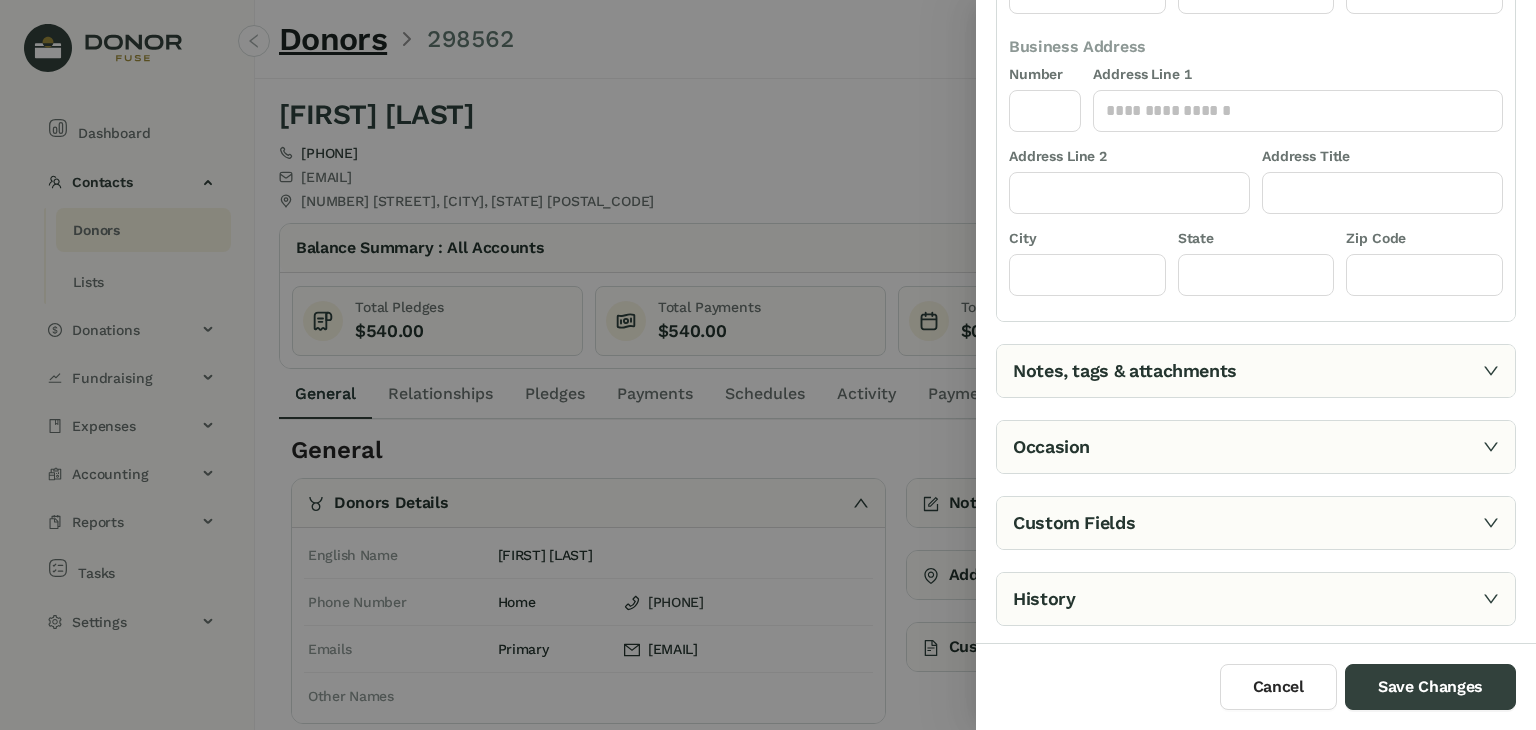 click on "Notes, tags & attachments" at bounding box center [1256, 371] 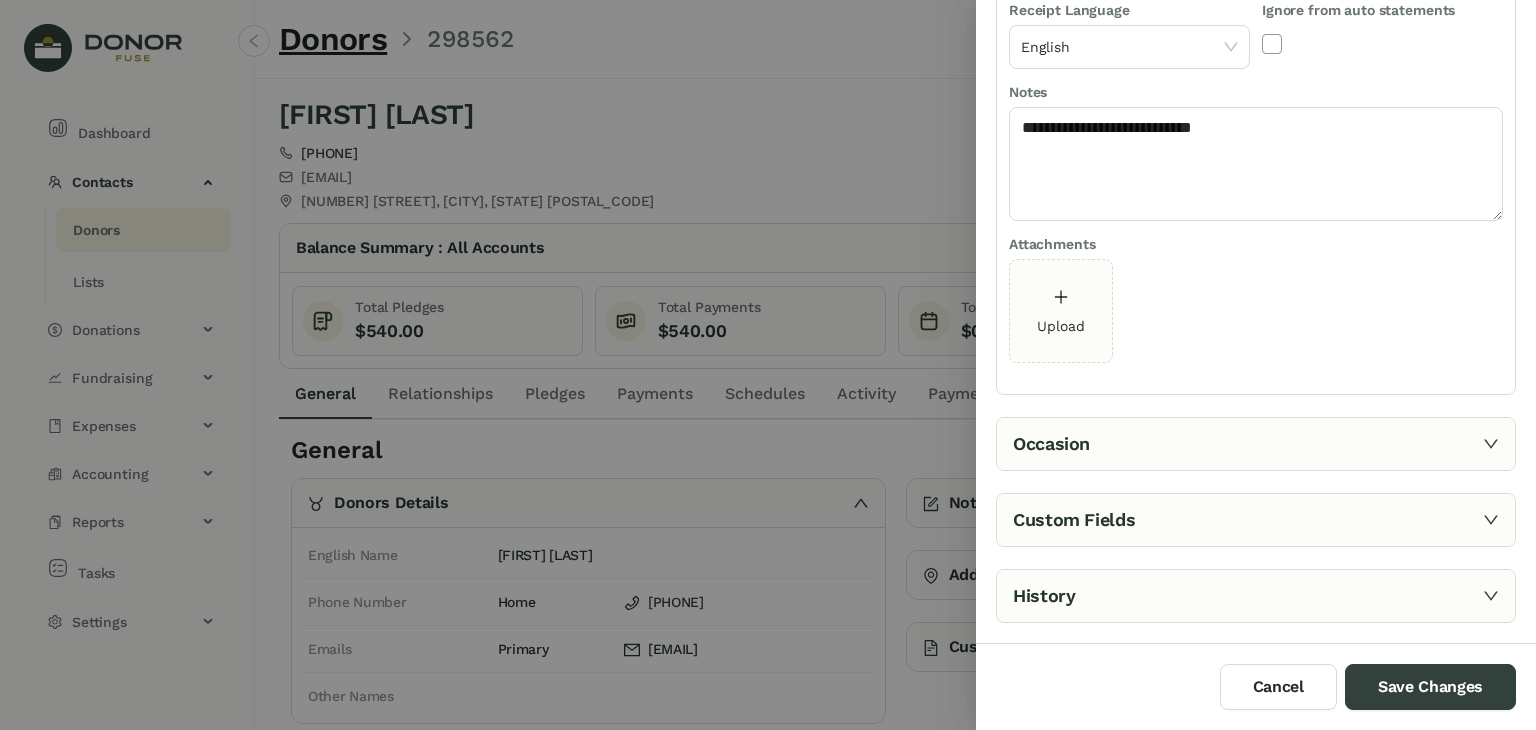 scroll, scrollTop: 260, scrollLeft: 0, axis: vertical 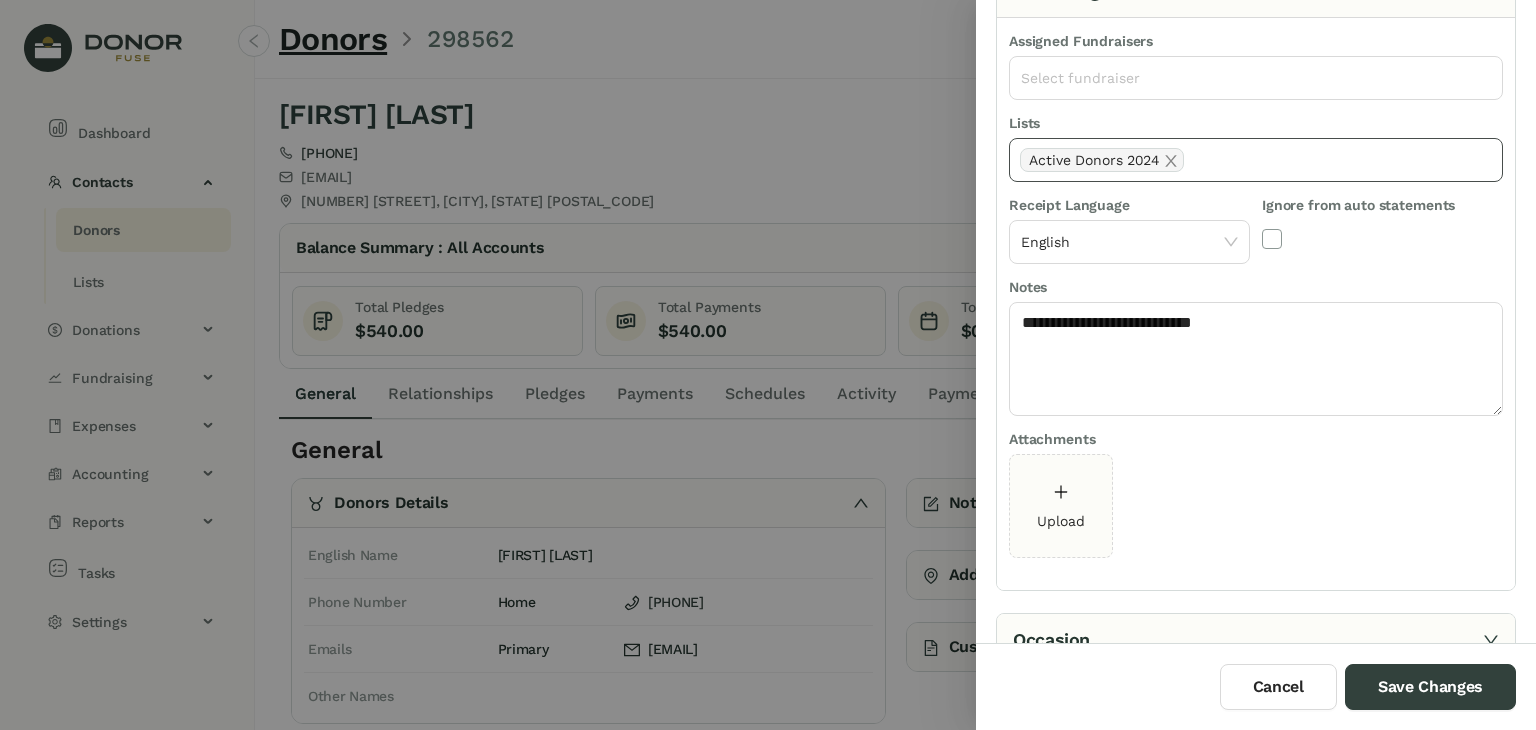 click on "Active Donors 2024" 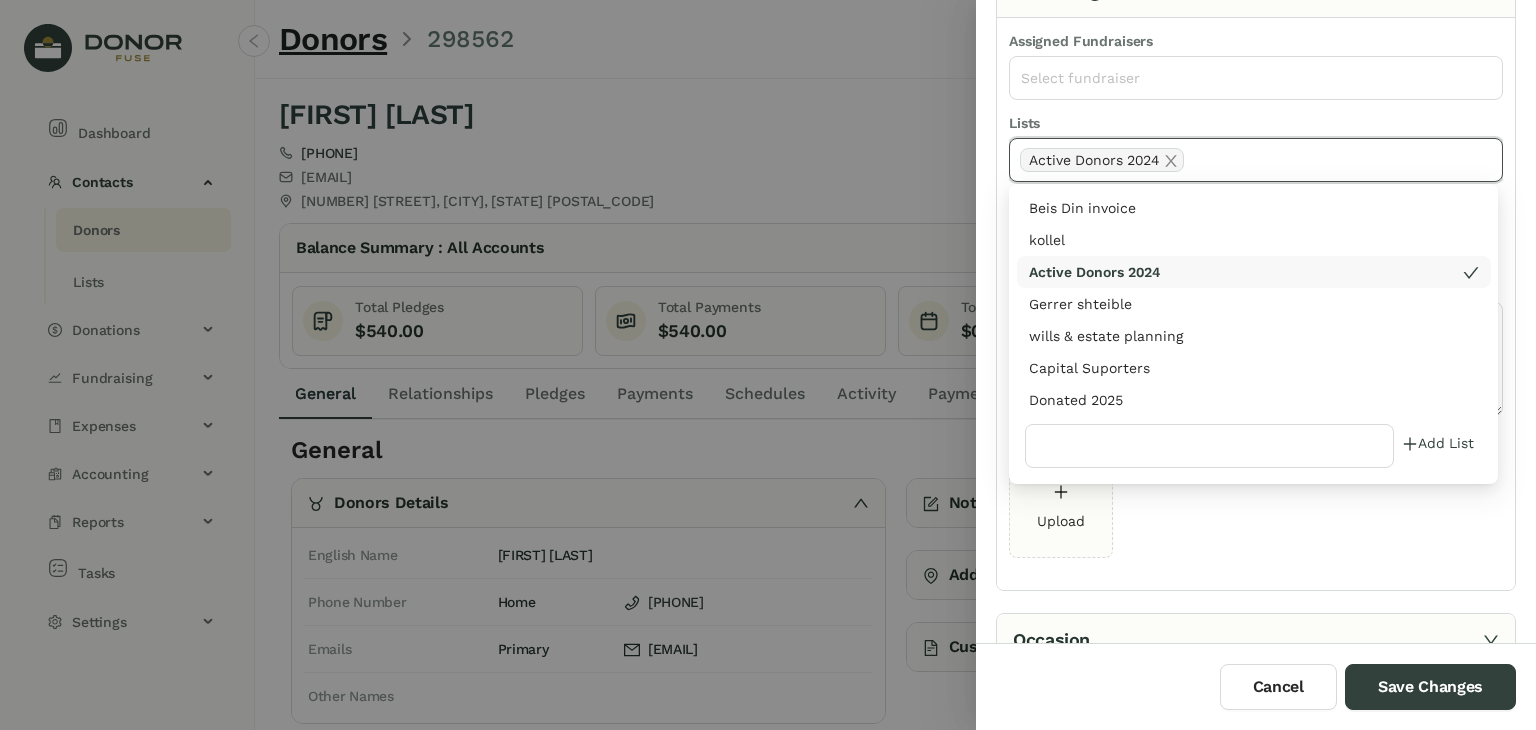 click on "Donated 2025" at bounding box center [1254, 400] 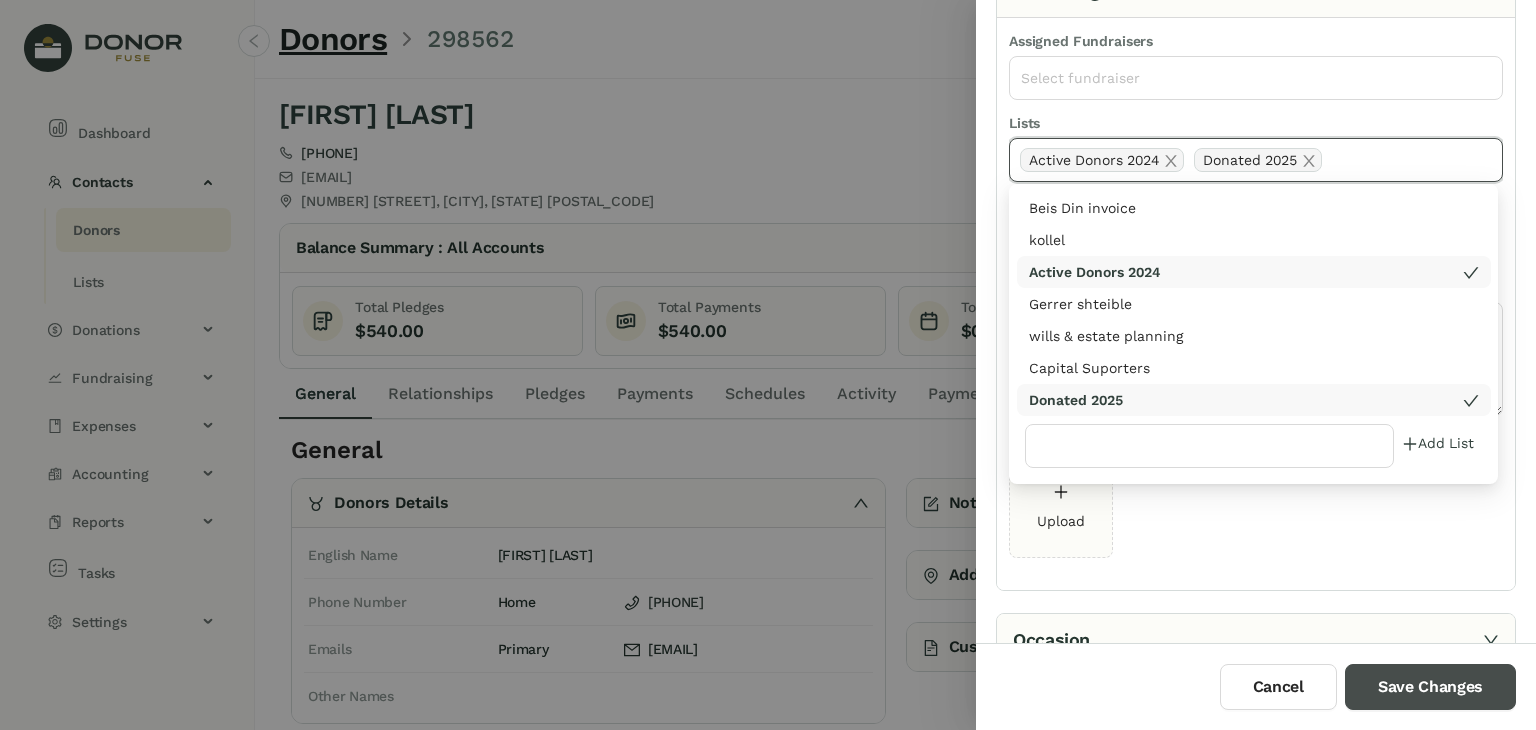 click on "Save Changes" at bounding box center (1430, 687) 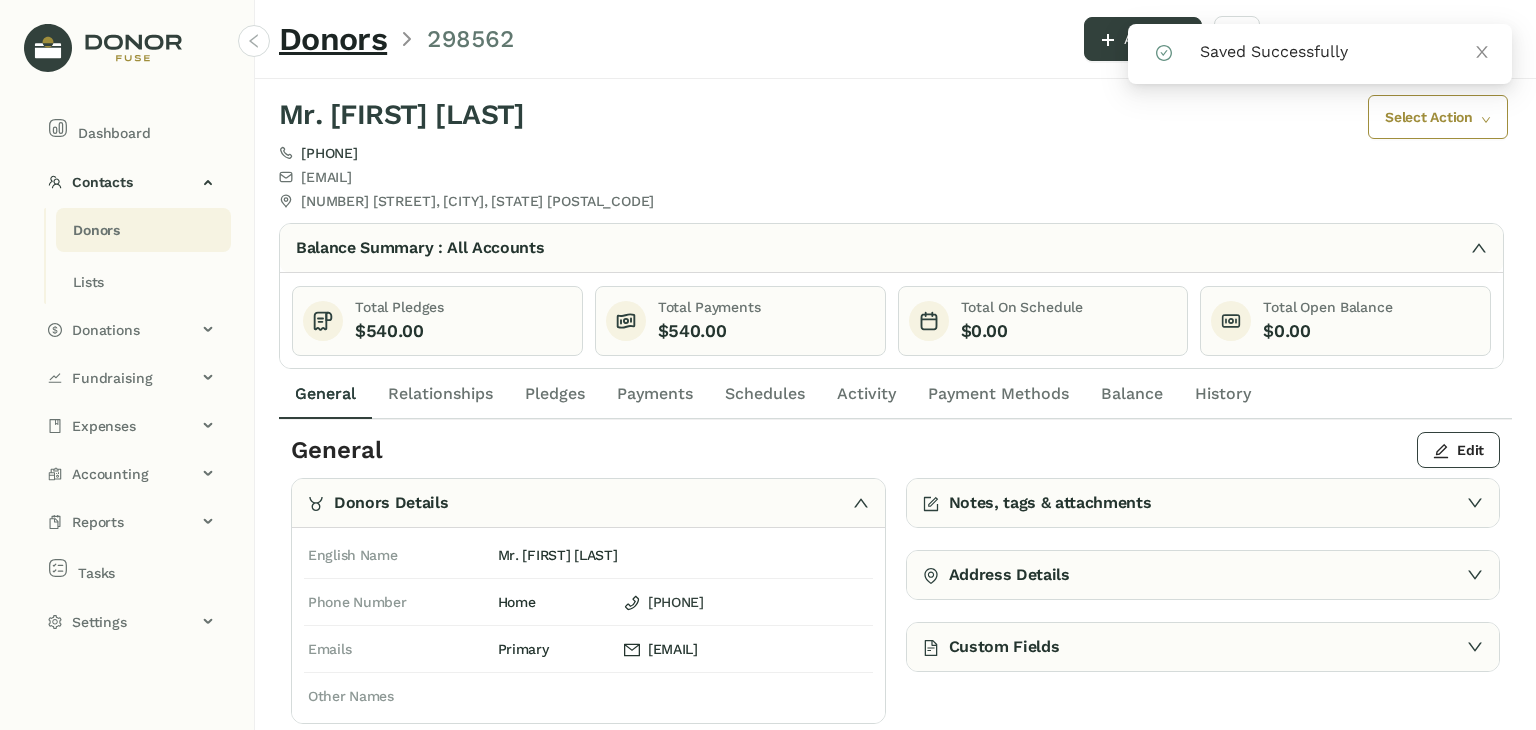click on "Payments" 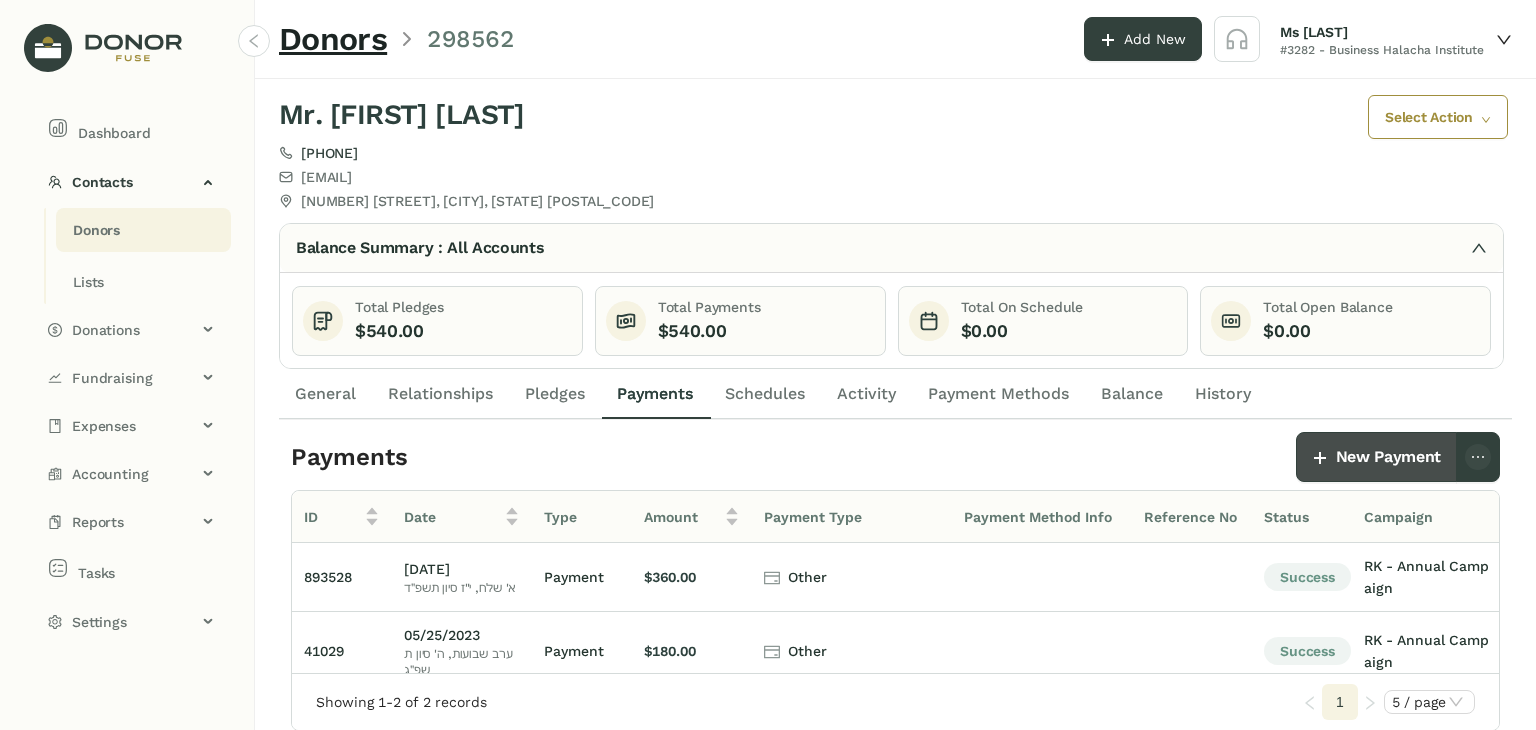 click on "New Payment" 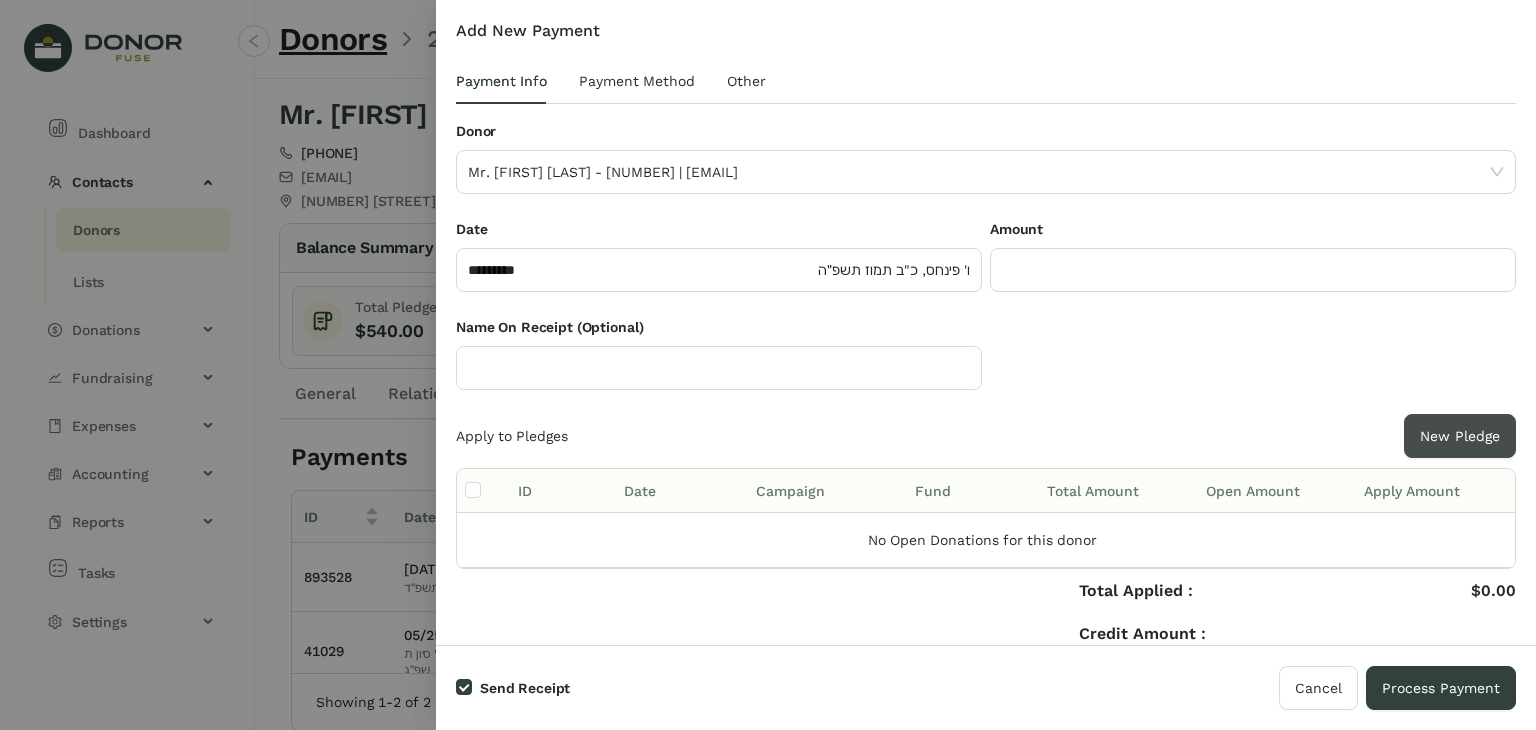 click on "New Pledge" at bounding box center (1460, 436) 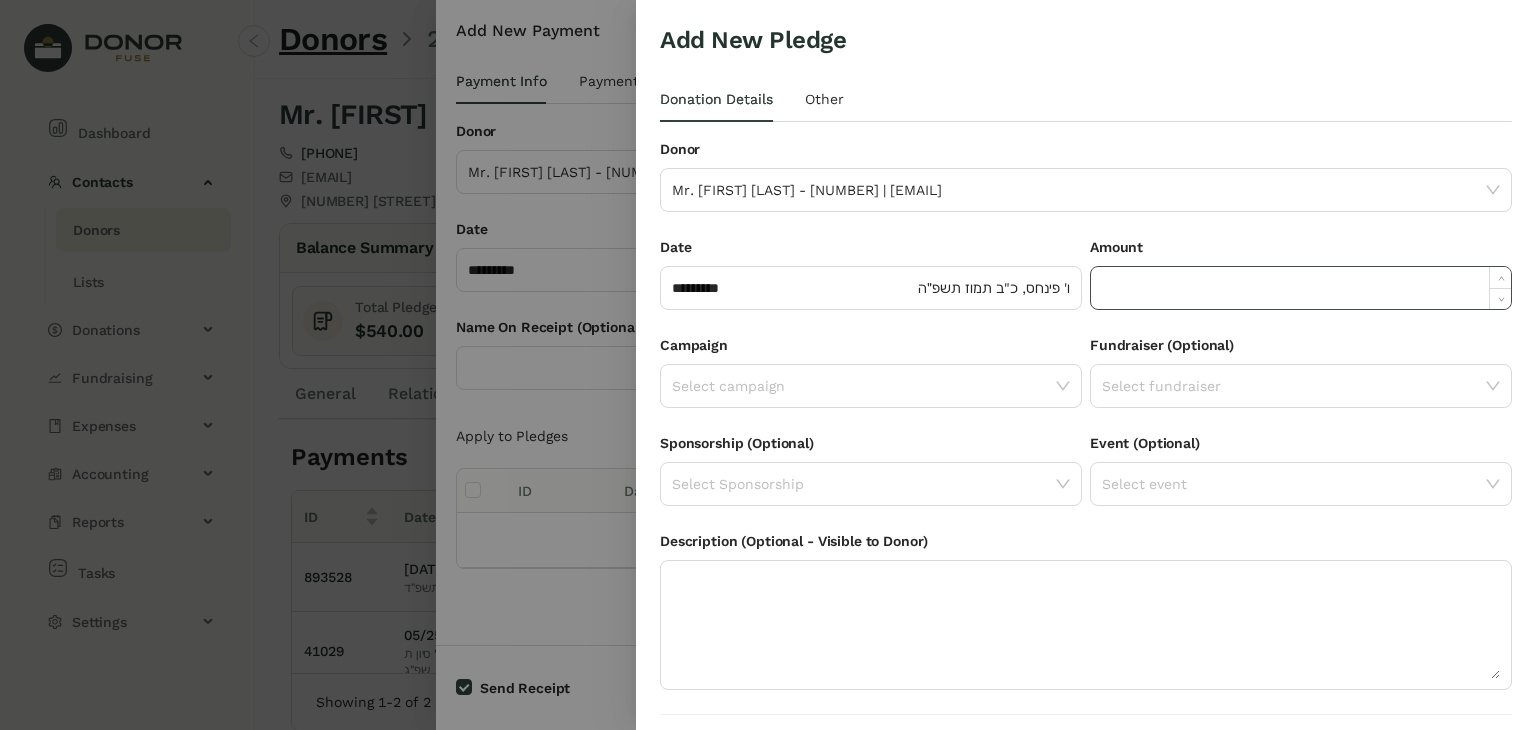 click 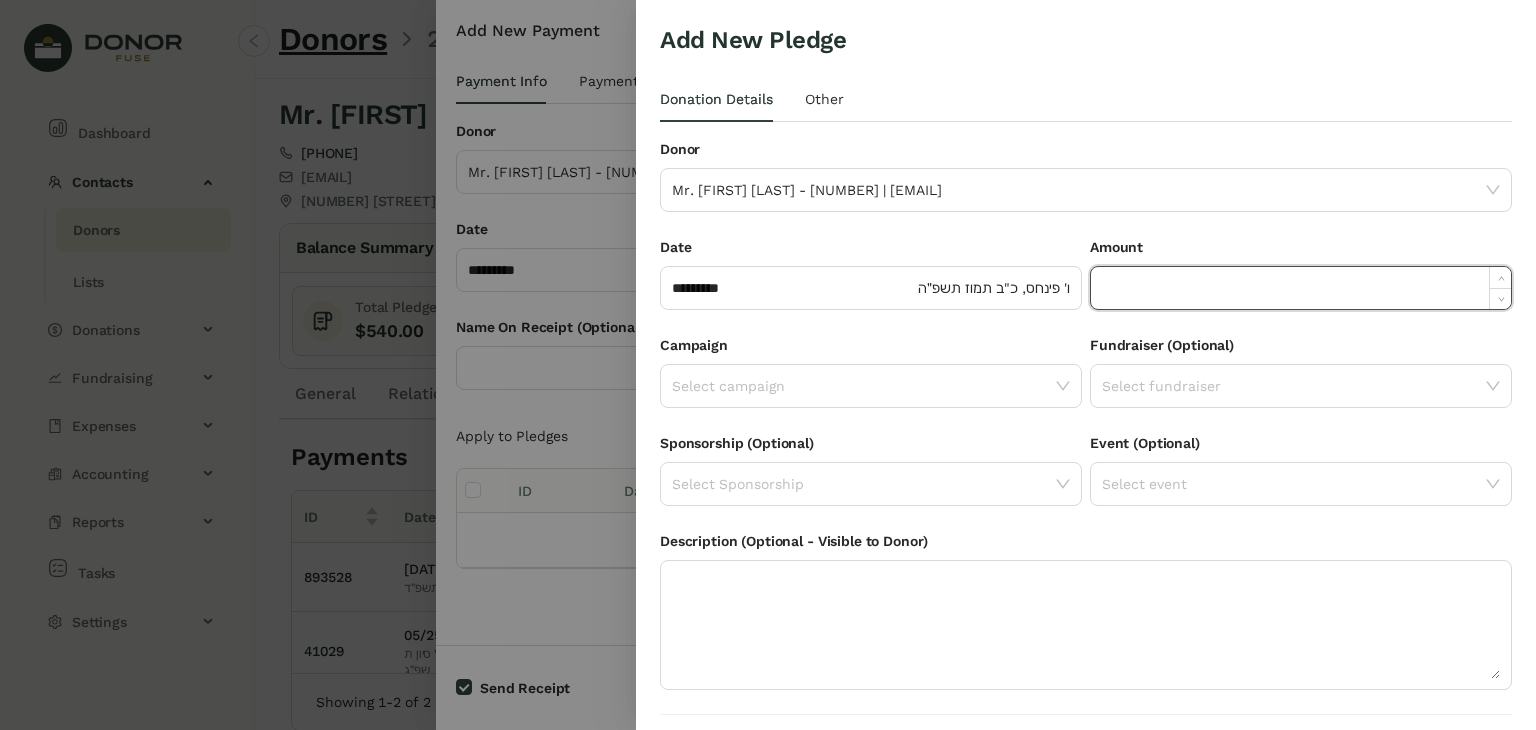 paste on "*******" 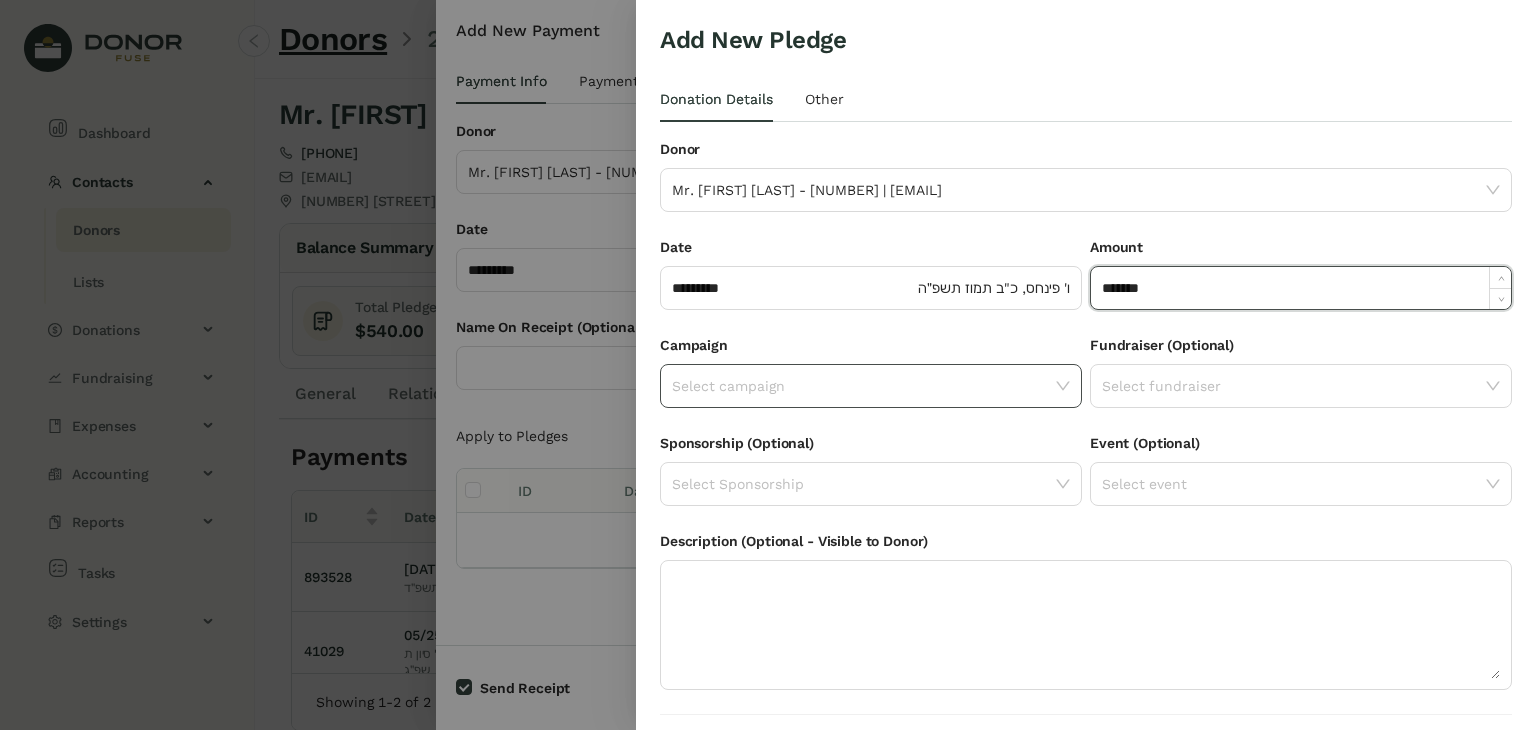 type on "*********" 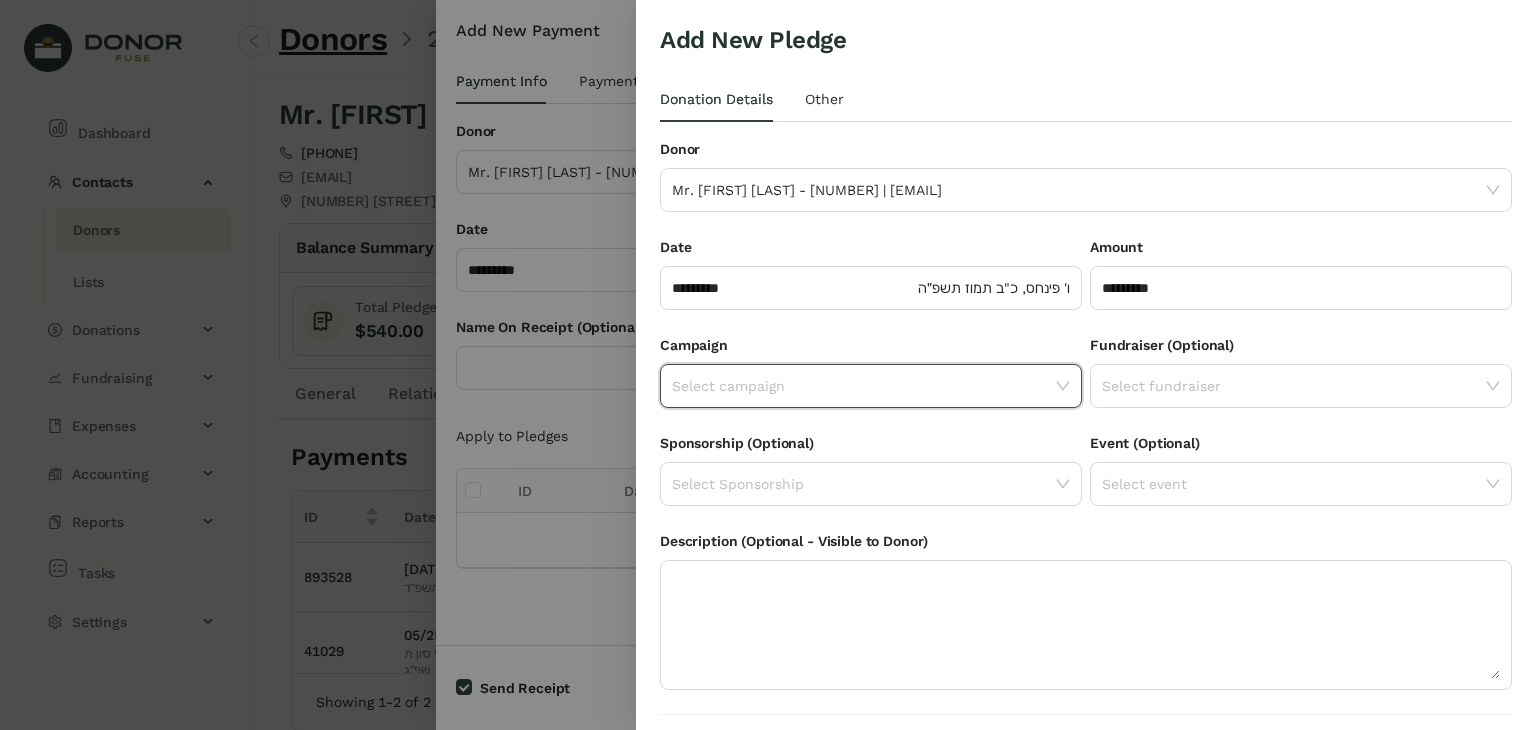 click 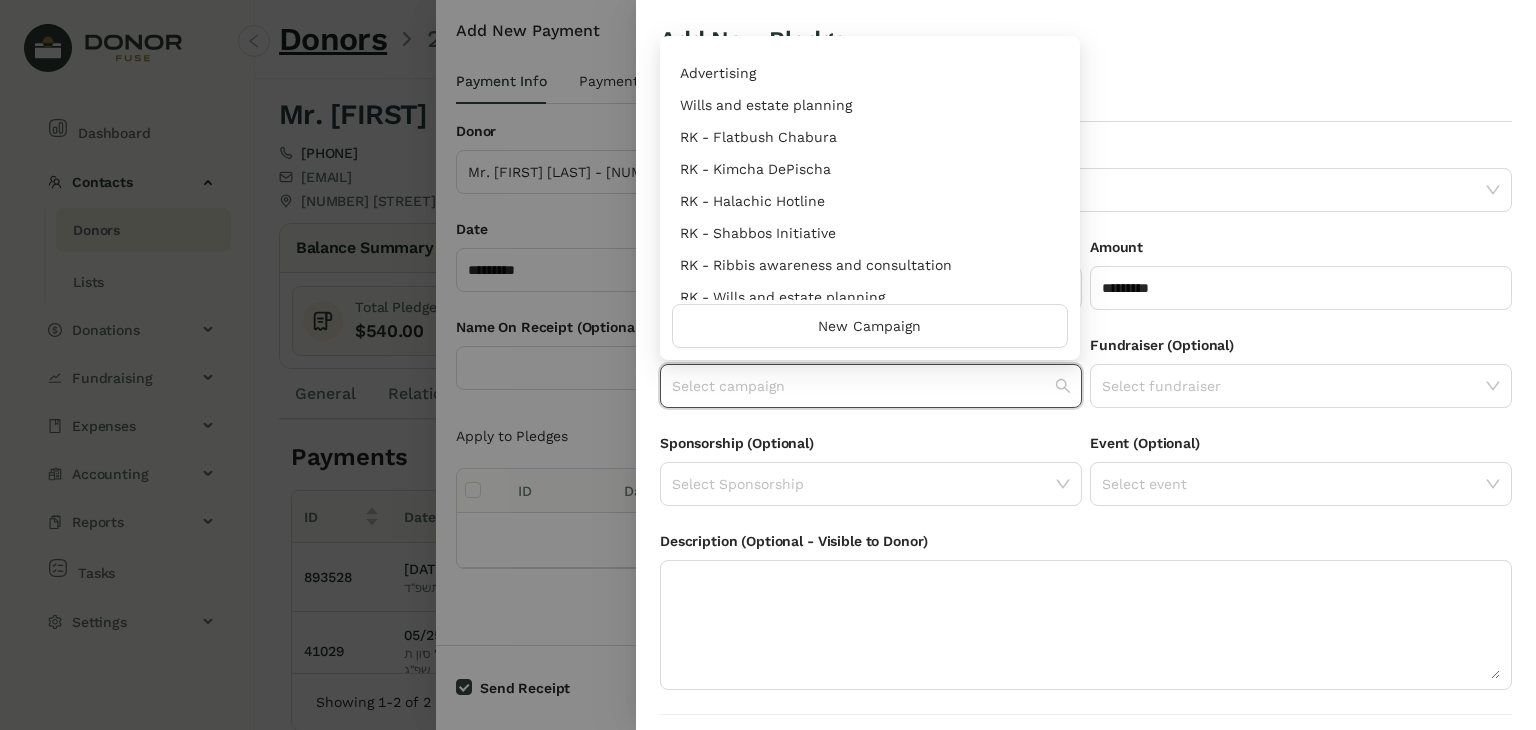 scroll, scrollTop: 960, scrollLeft: 0, axis: vertical 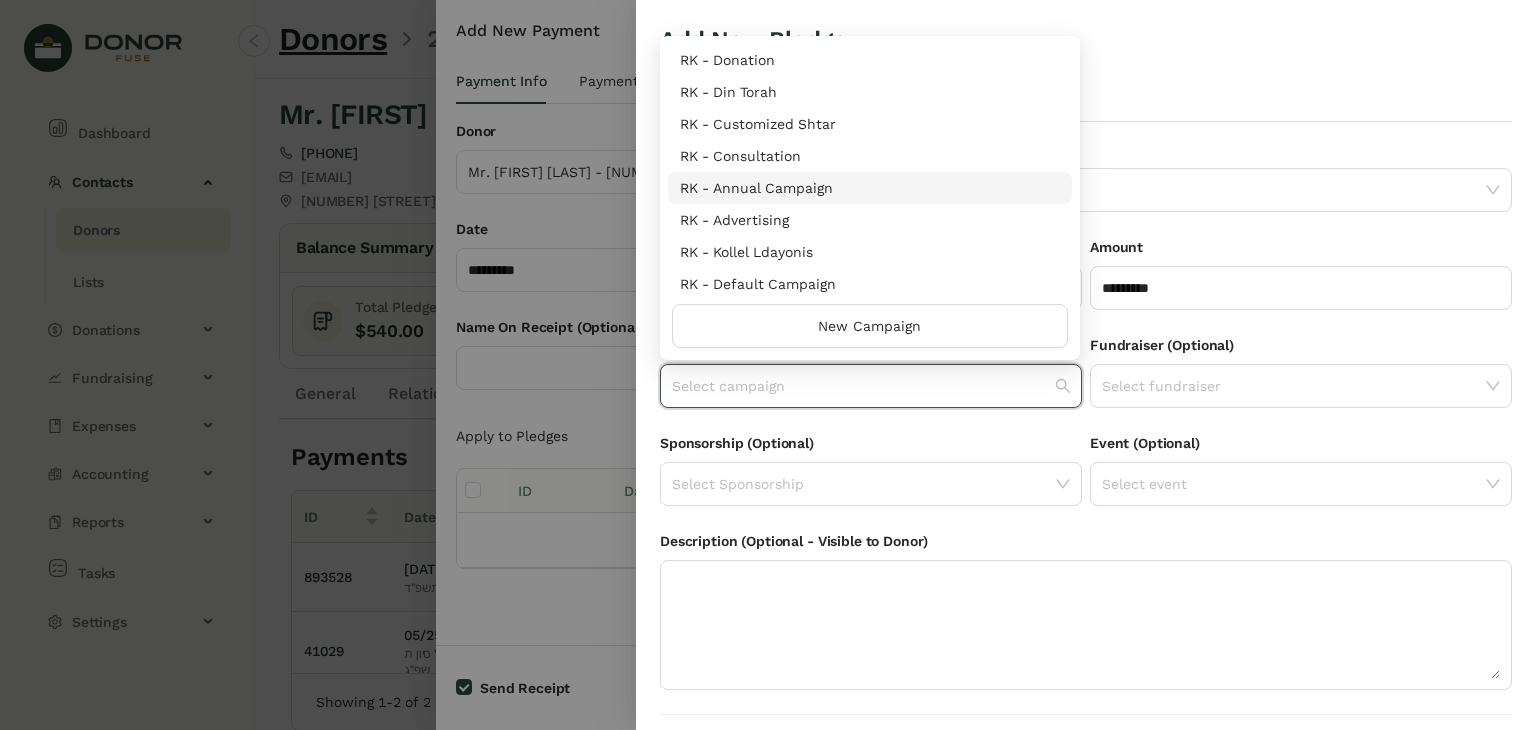 click on "RK - Annual Campaign" at bounding box center (870, 188) 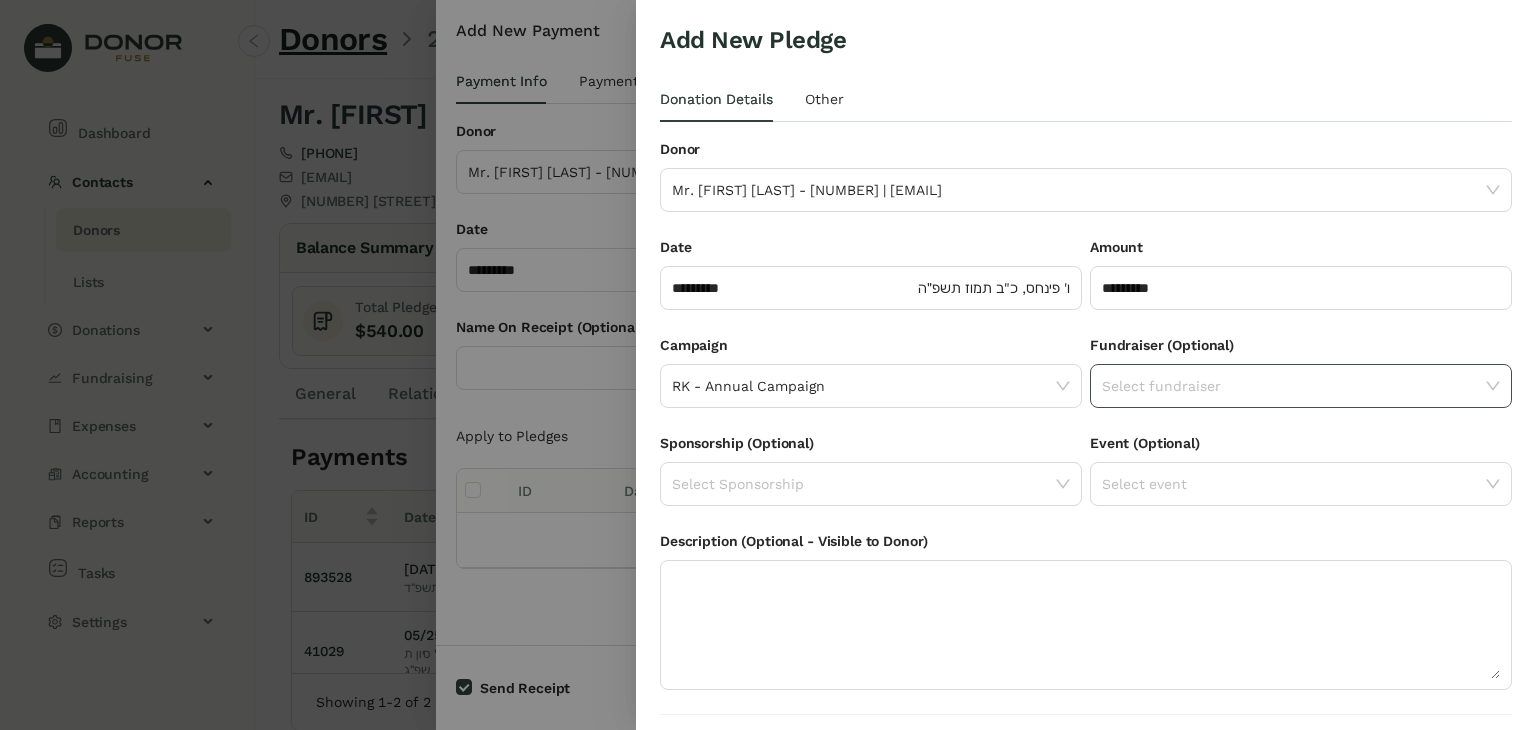 click 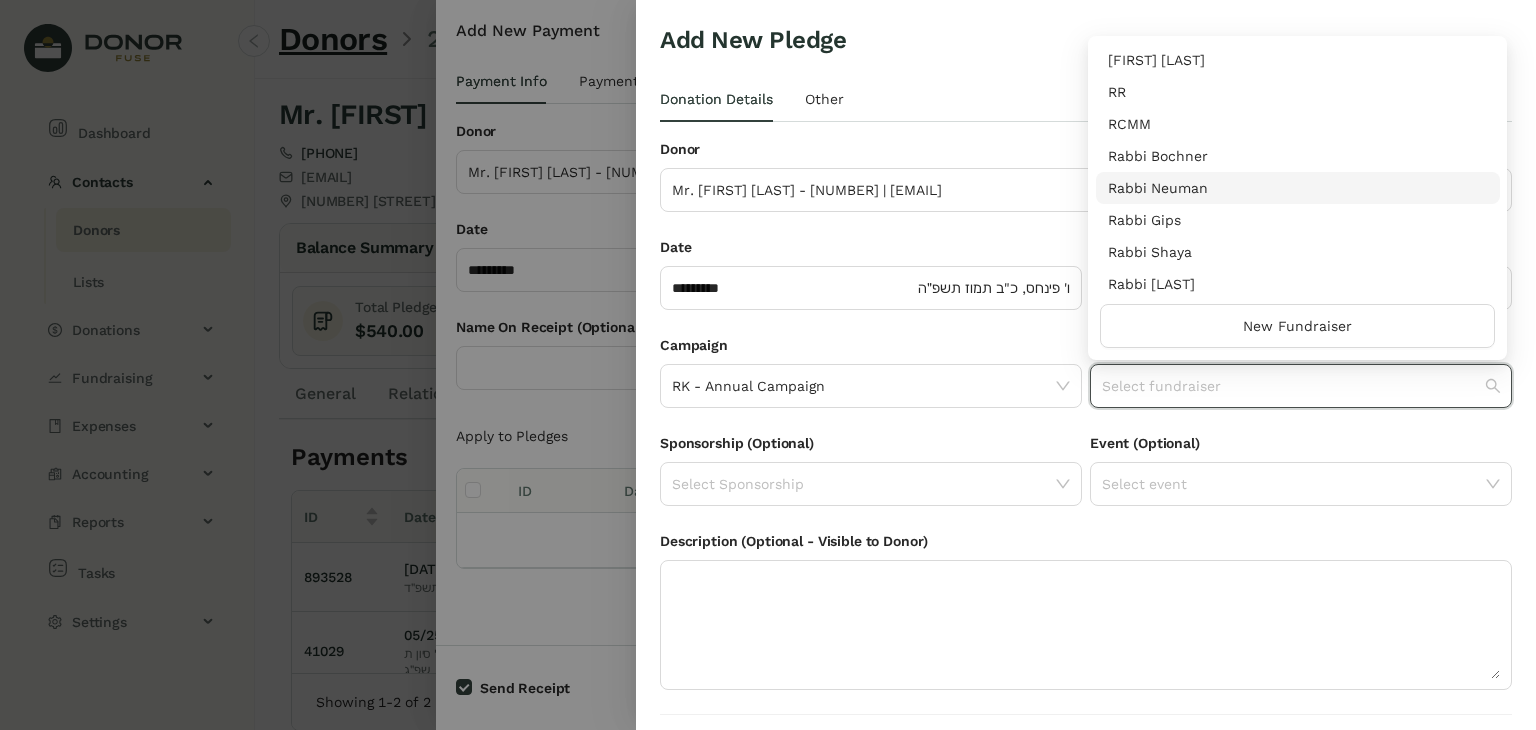 scroll, scrollTop: 256, scrollLeft: 0, axis: vertical 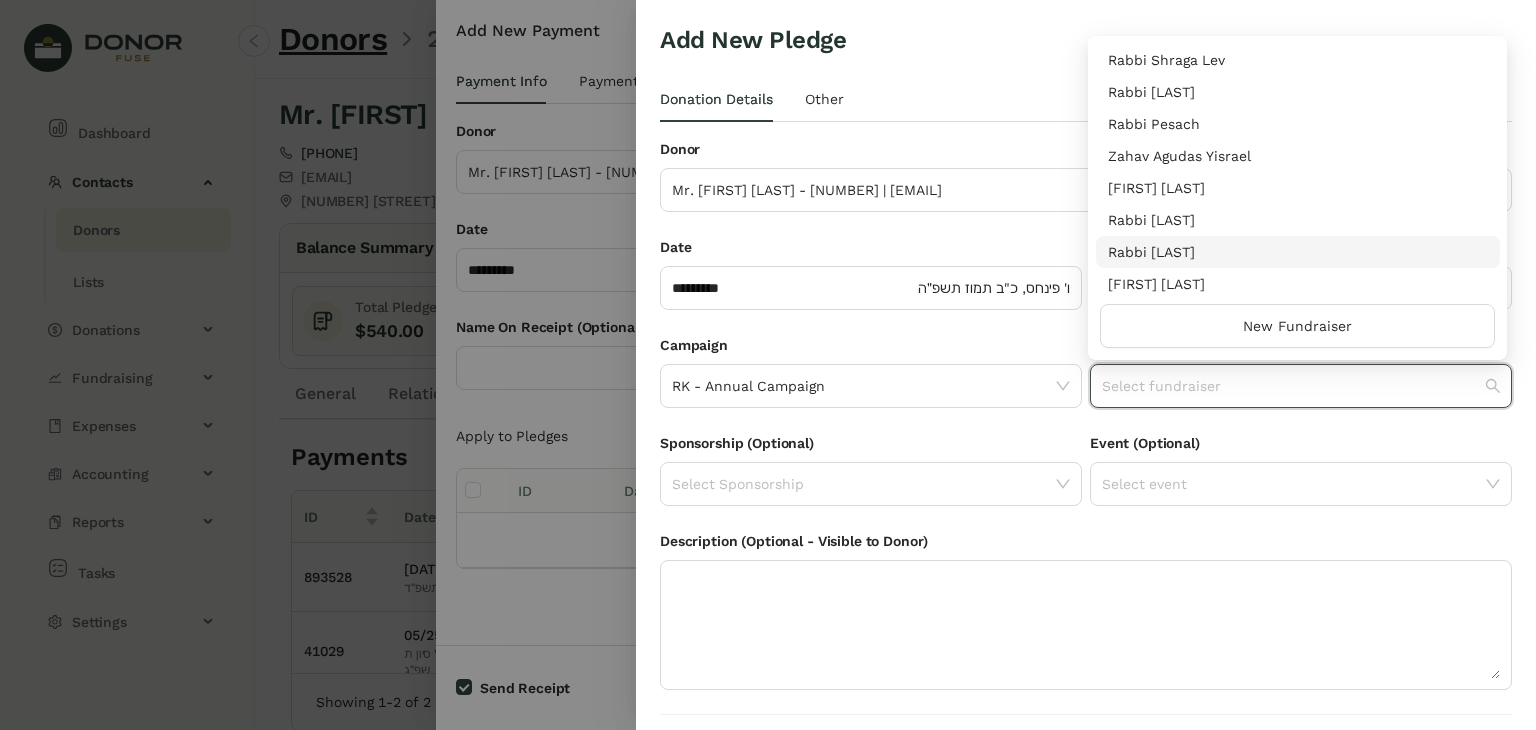 click on "Rabbi [LAST]" at bounding box center [1298, 252] 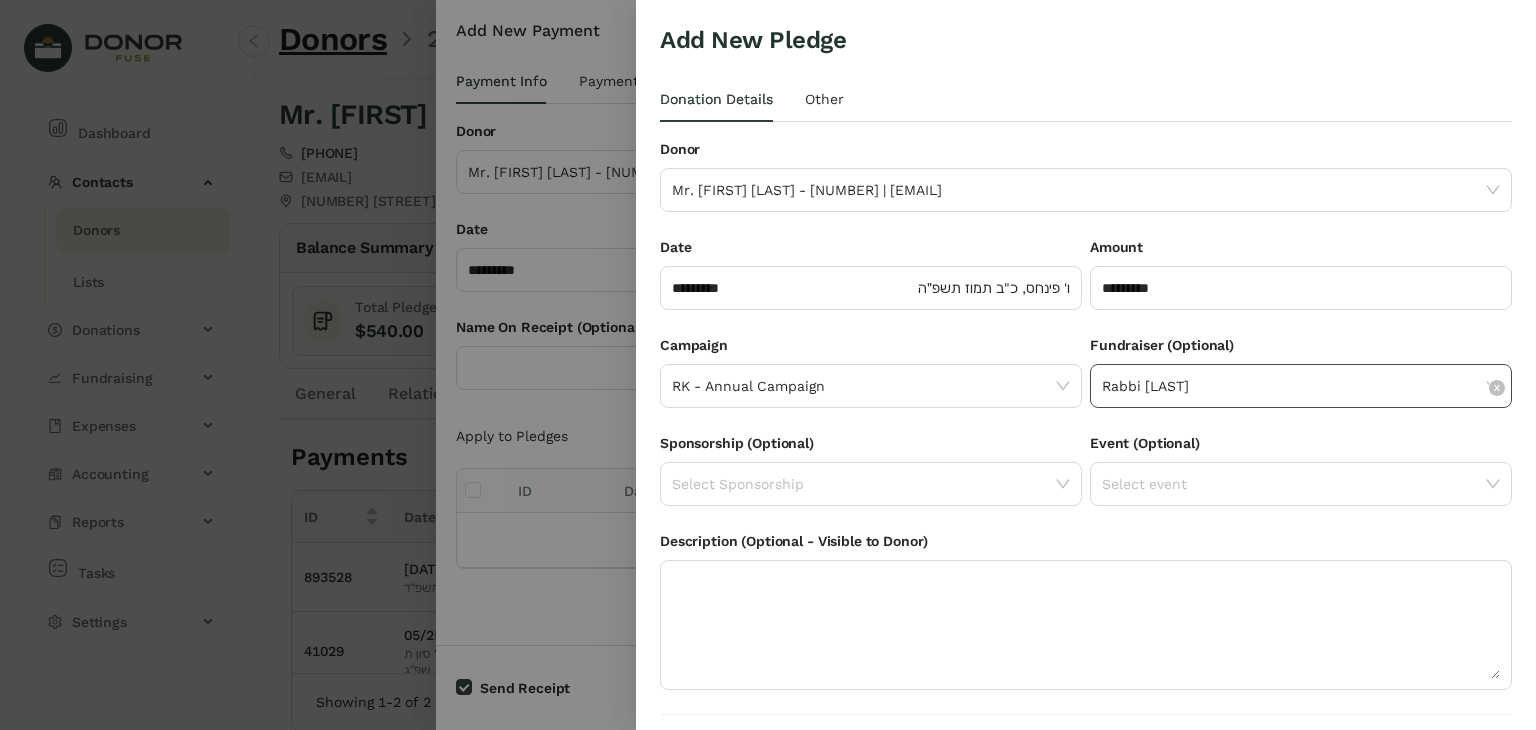 scroll, scrollTop: 54, scrollLeft: 0, axis: vertical 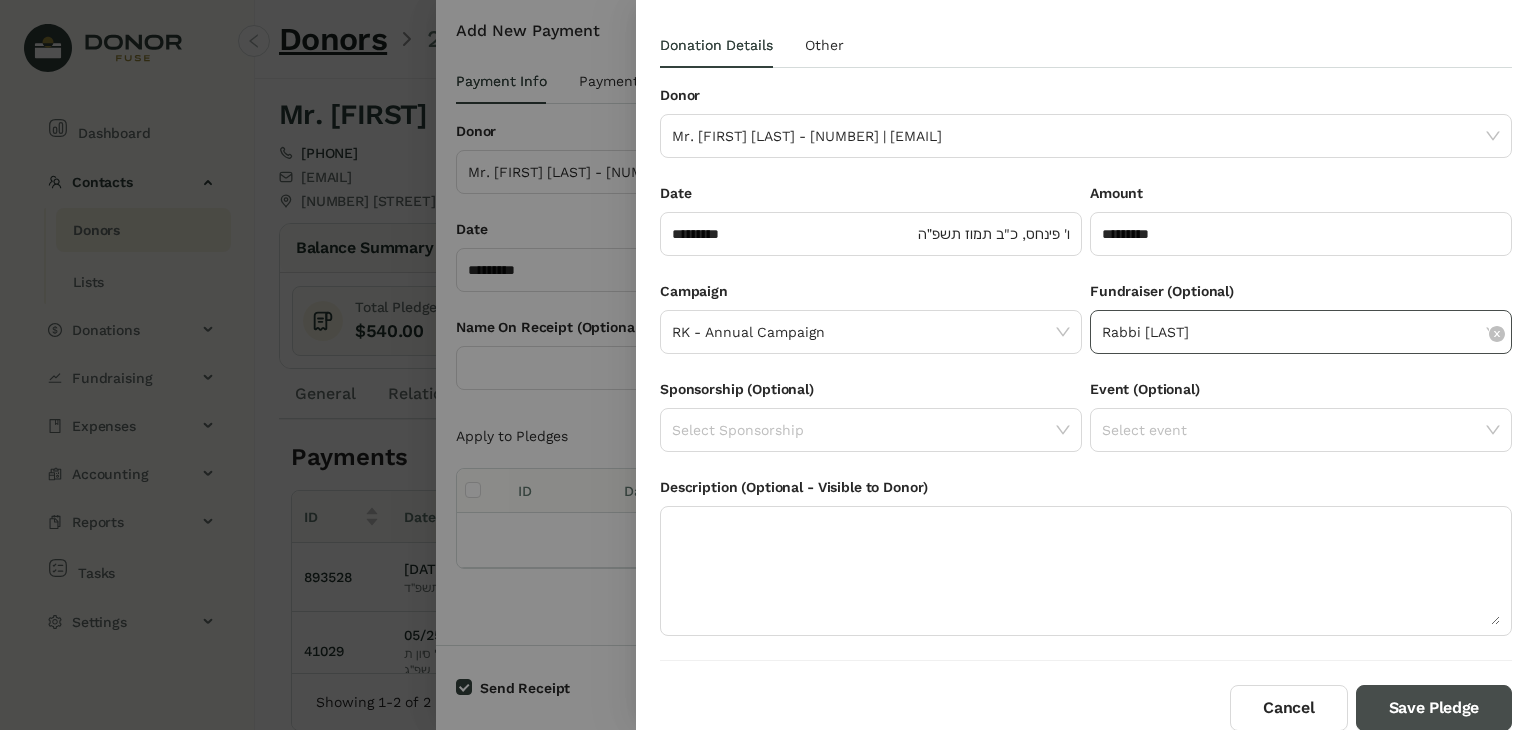 click on "Save Pledge" at bounding box center [1434, 708] 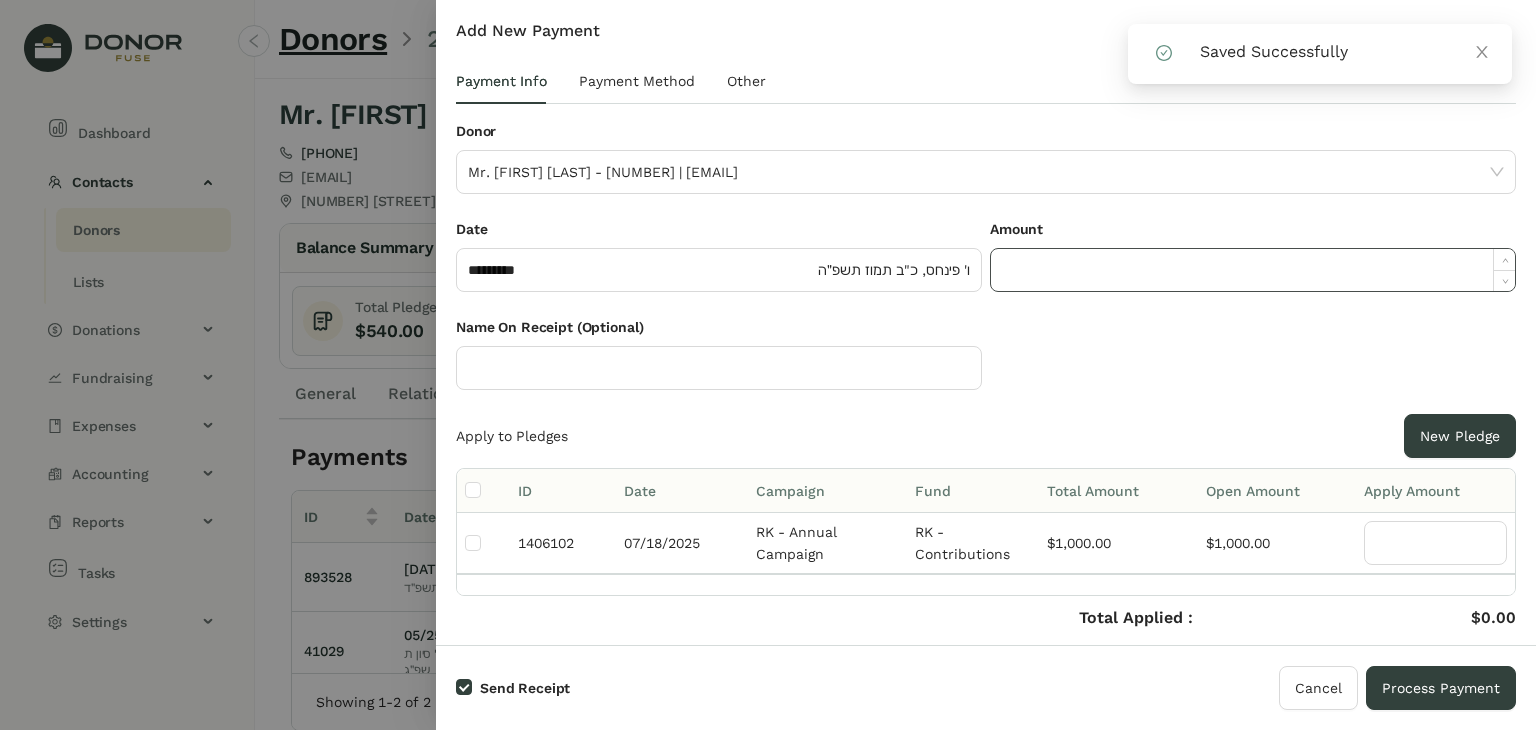 click 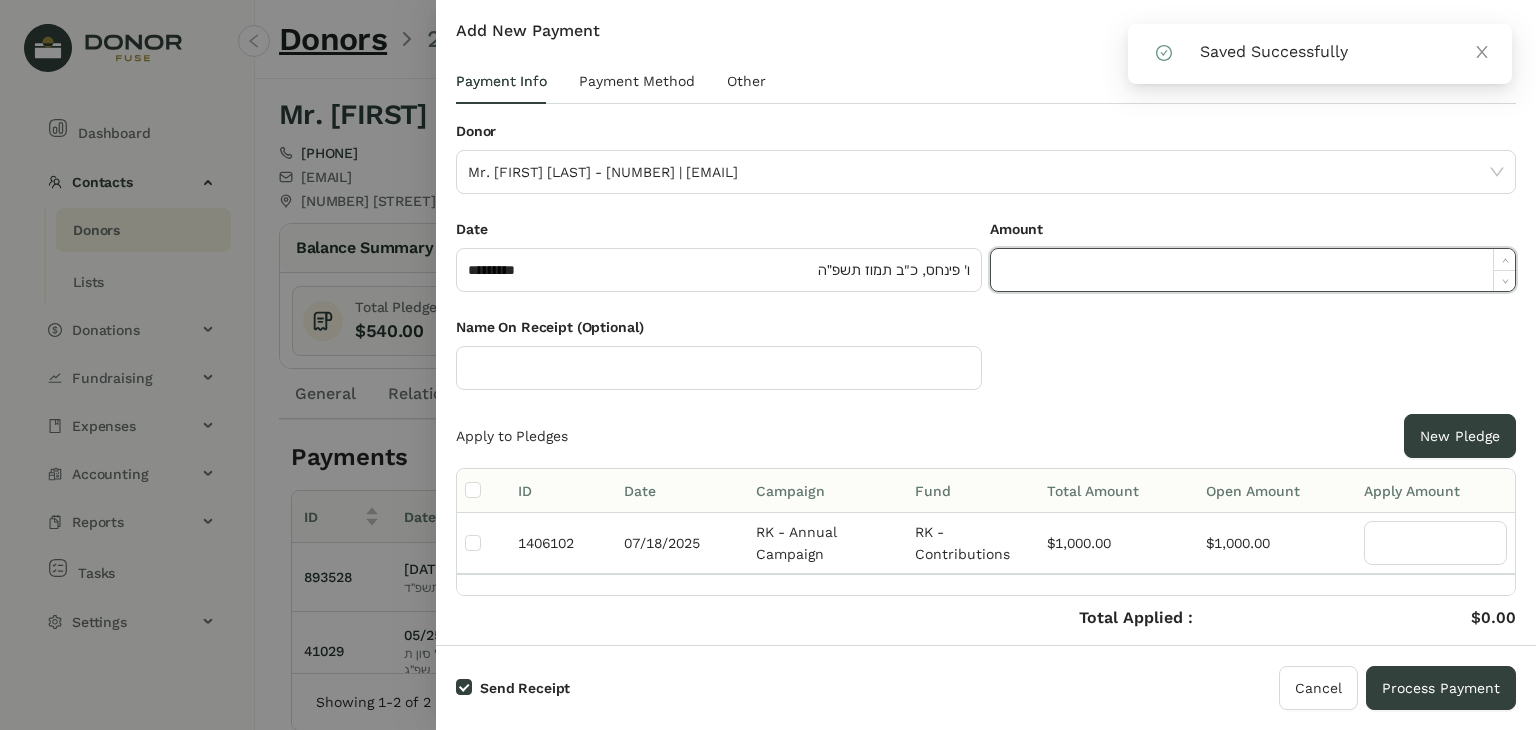 paste on "*******" 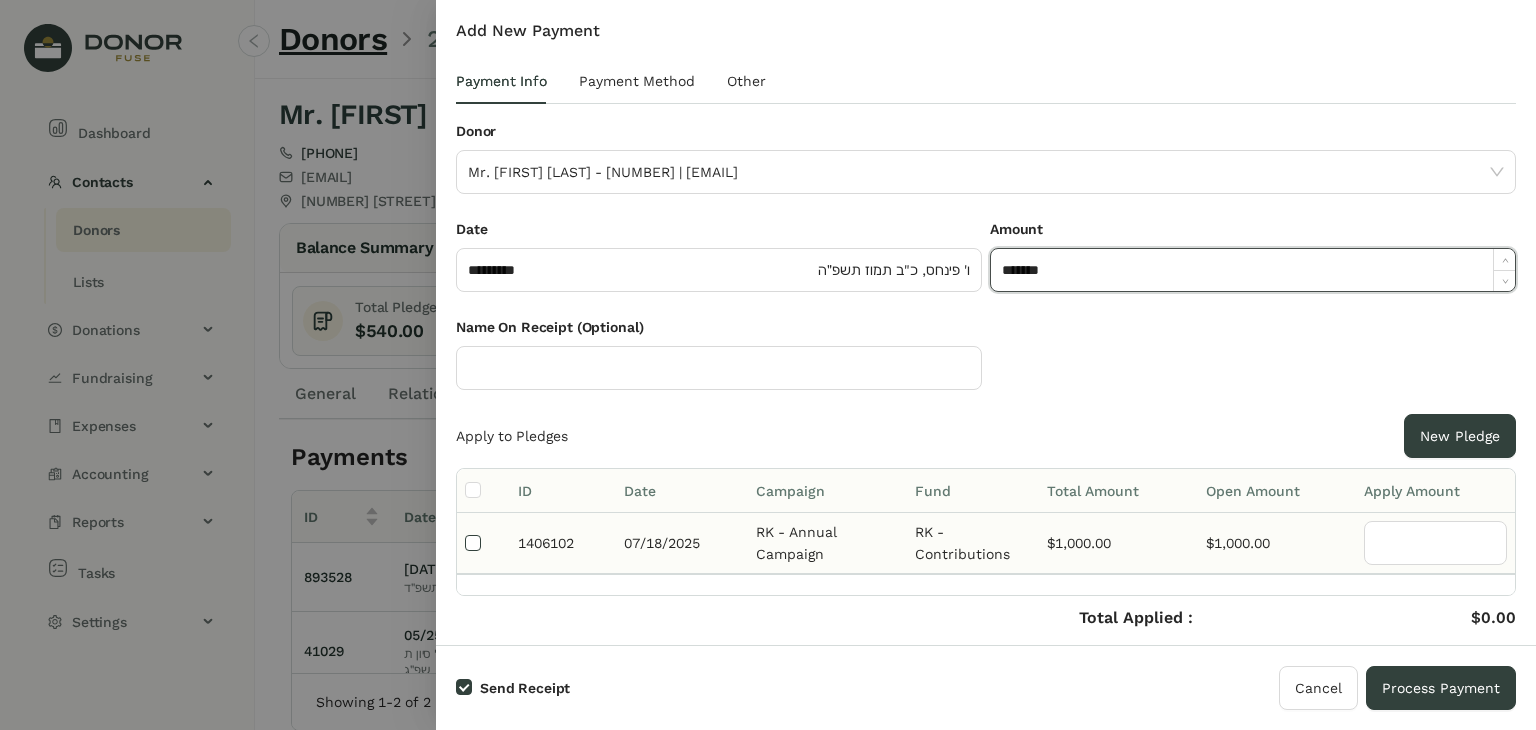 type on "*********" 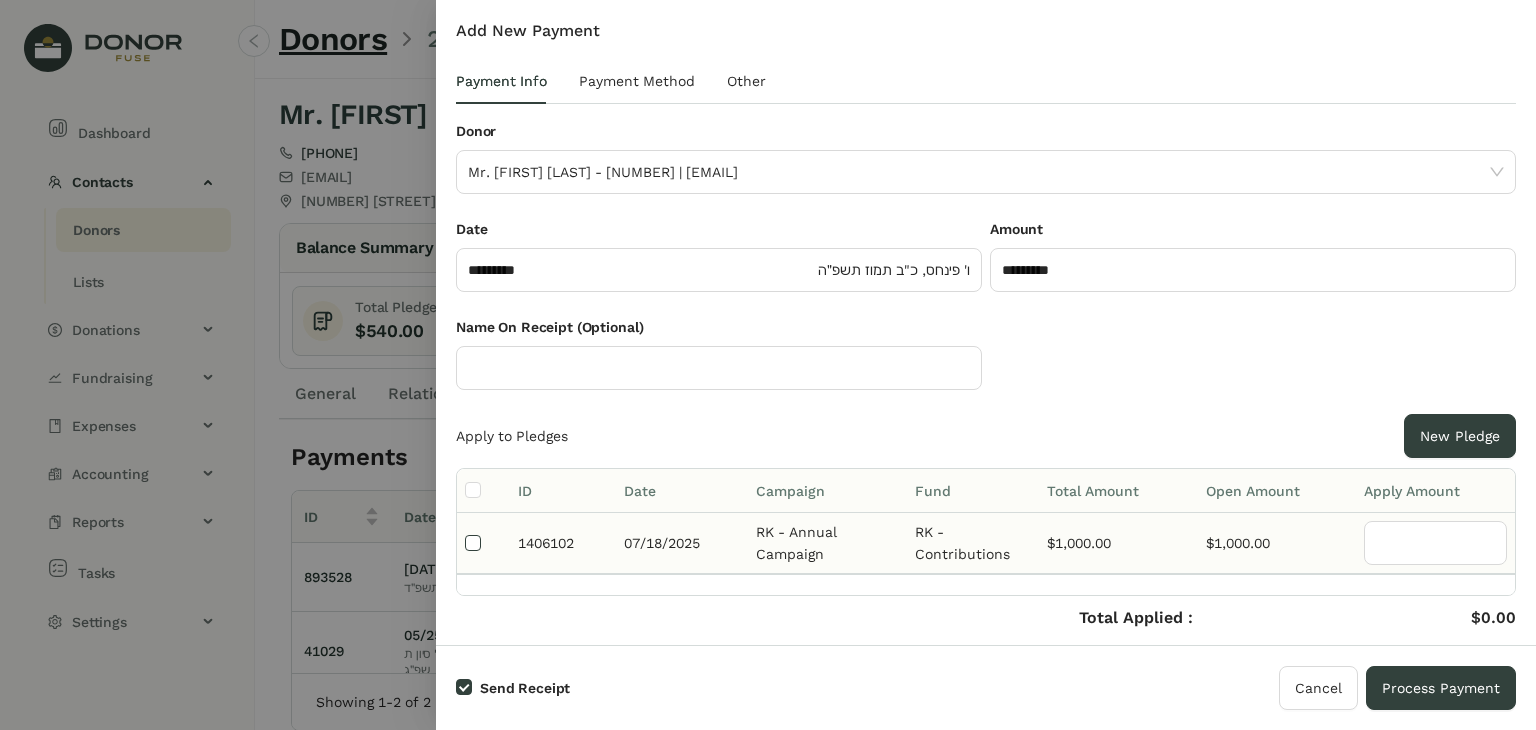 click at bounding box center [473, 543] 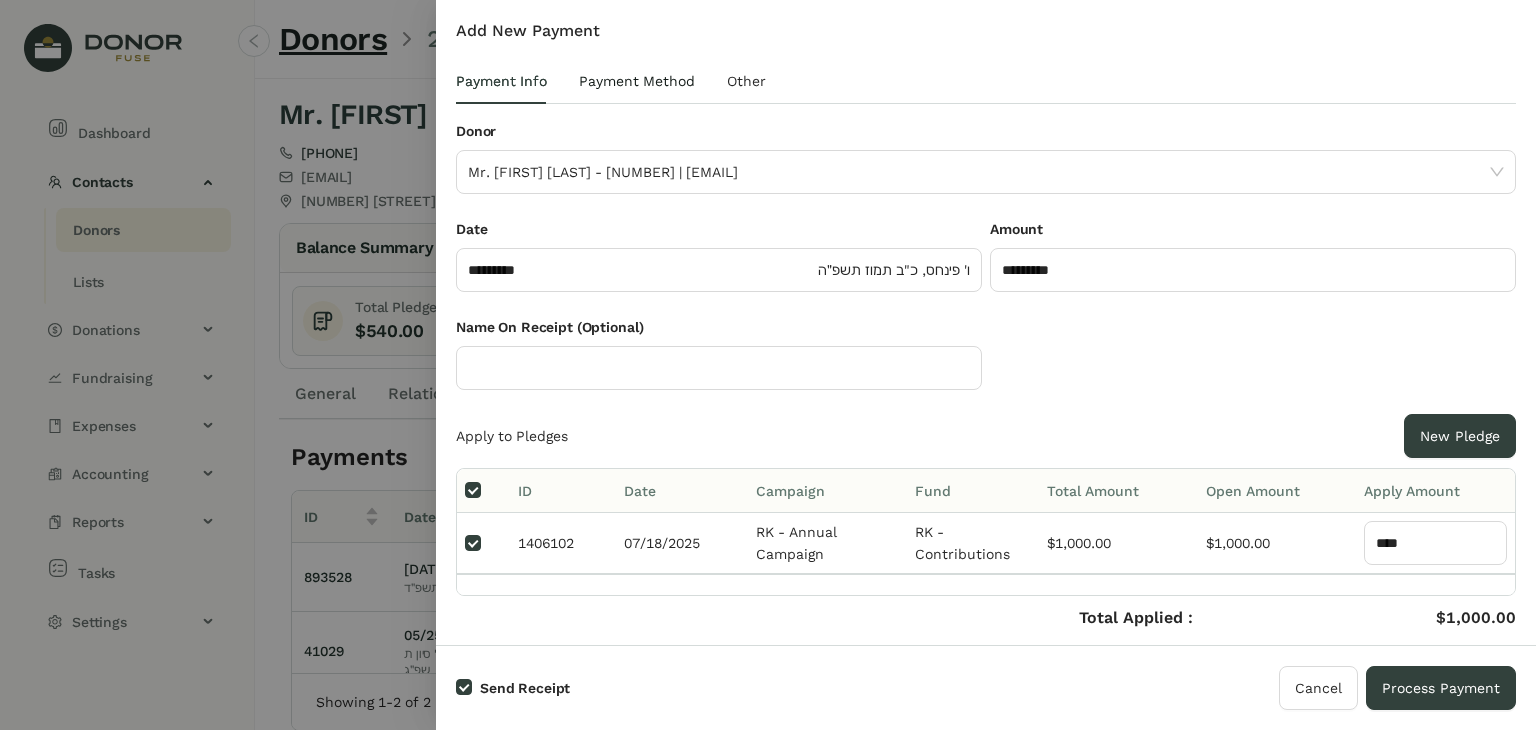 click on "Payment Method" at bounding box center (637, 81) 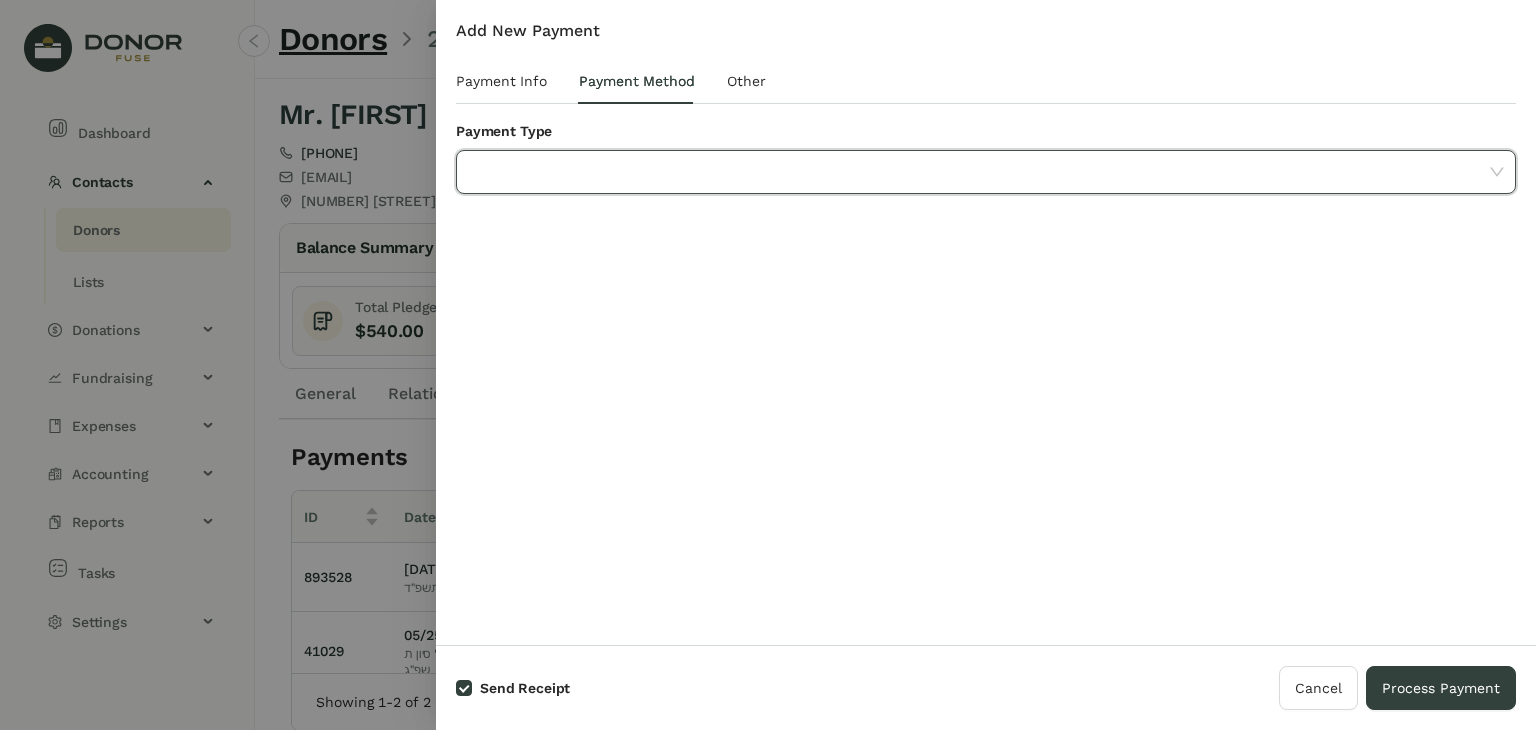 click 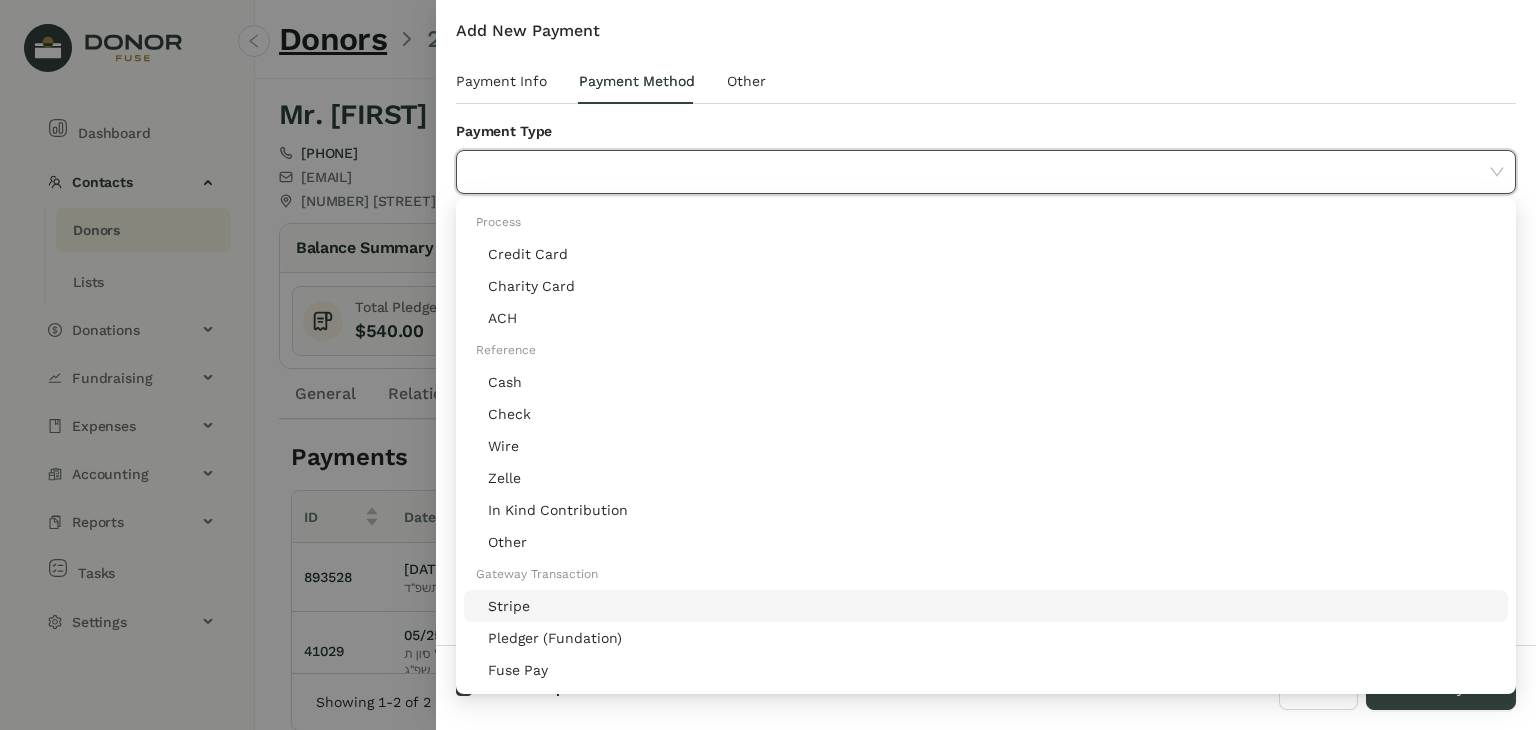 click on "Stripe" 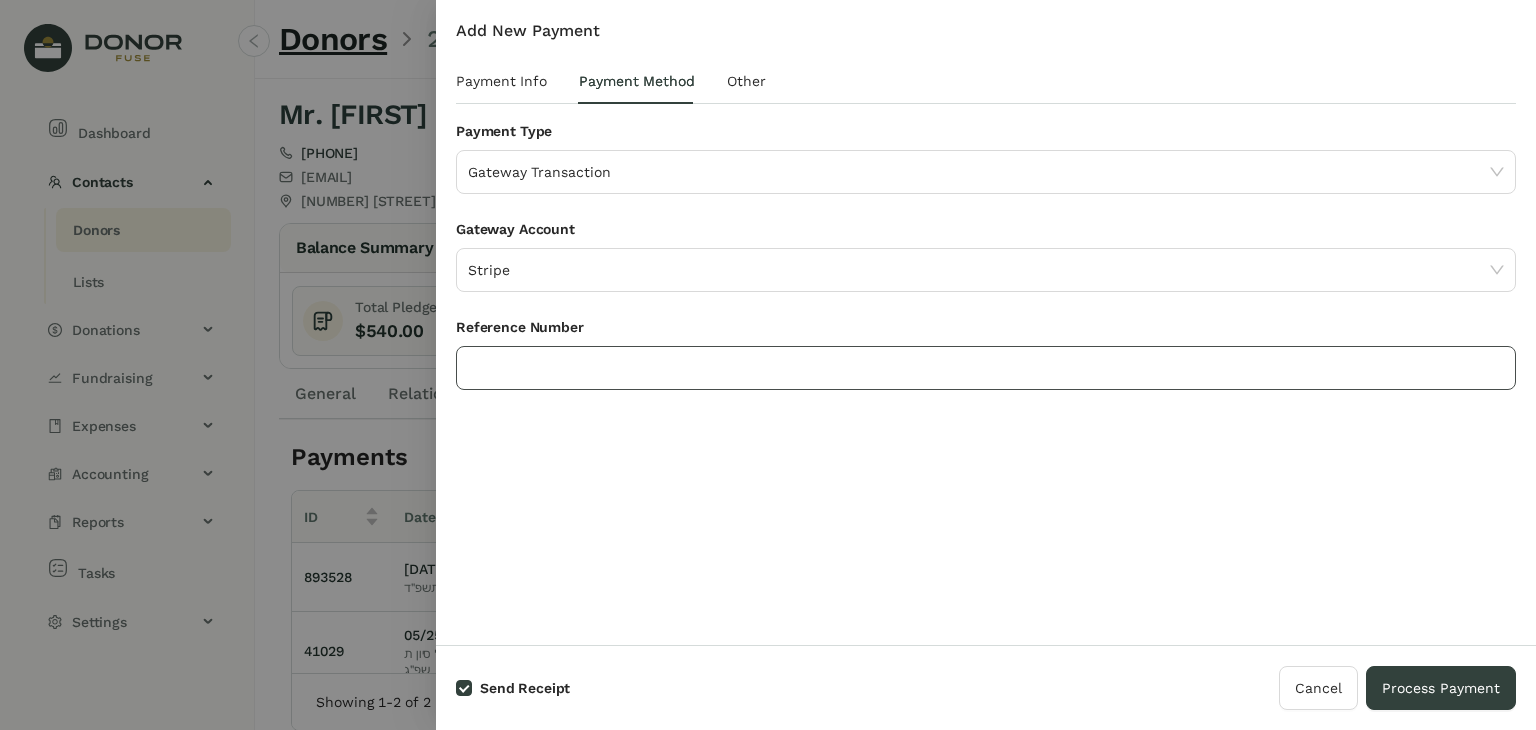 click 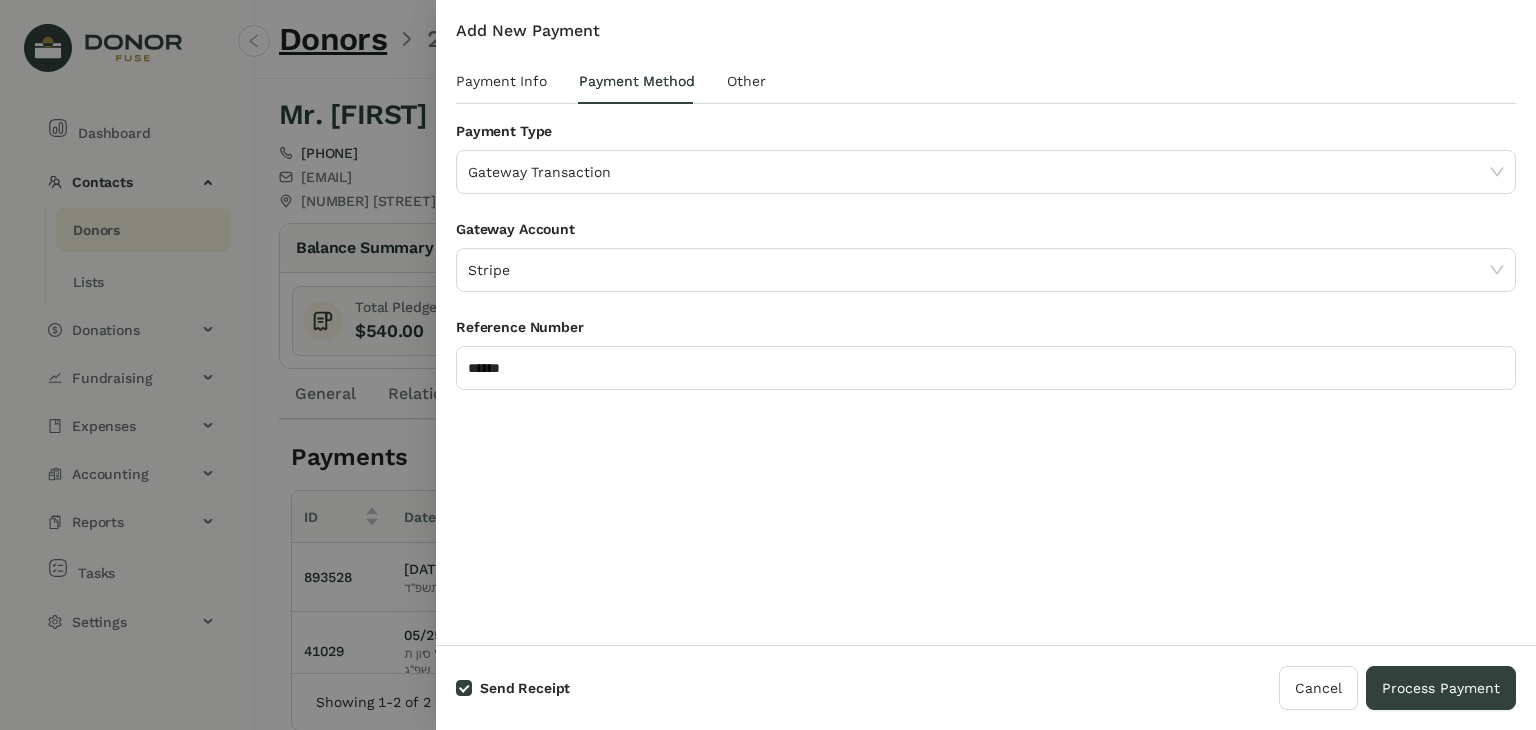 click on "Add New Payment  Payment Info Payment Method Other Donor Mr. [FIRST] [LAST] - [NUMBER] | [EMAIL] Date ********* ו' פינחס, כ"ב תמוז תשפ״ה Amount ********* Name On Receipt (Optional) Apply to Pledges    New Pledge ID Date Campaign Fund Total Amount Open Amount Apply Amount 1406102 07/18/2025 RK - Annual Campaign RK - Contributions $1,000.00 $1,000.00 **** Total Applied :    Credit Amount :    $1,000.00    $0.00    Save Credit Payment Type Gateway Transaction Gateway Account Stripe Reference Number ****** Override Template Group (Optional)  Select Template Group  Tags    Please select  Notes Attachments Upload Deposit Id Date Account  No Data  Time User Field Old Value New Value  No Data  Account Amount Debit Amount Credit Fund  No Data" at bounding box center (986, 322) 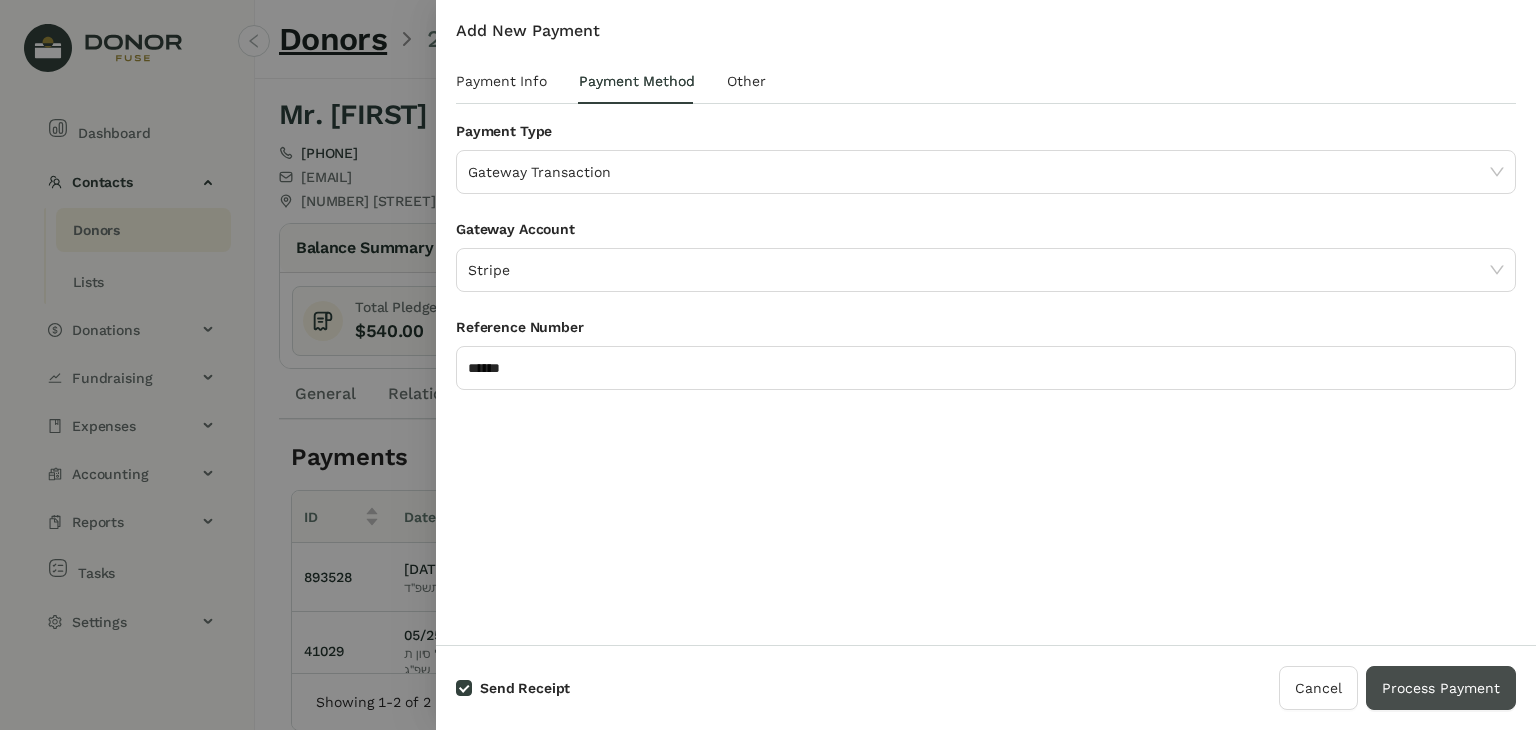 click on "Process Payment" at bounding box center (1441, 688) 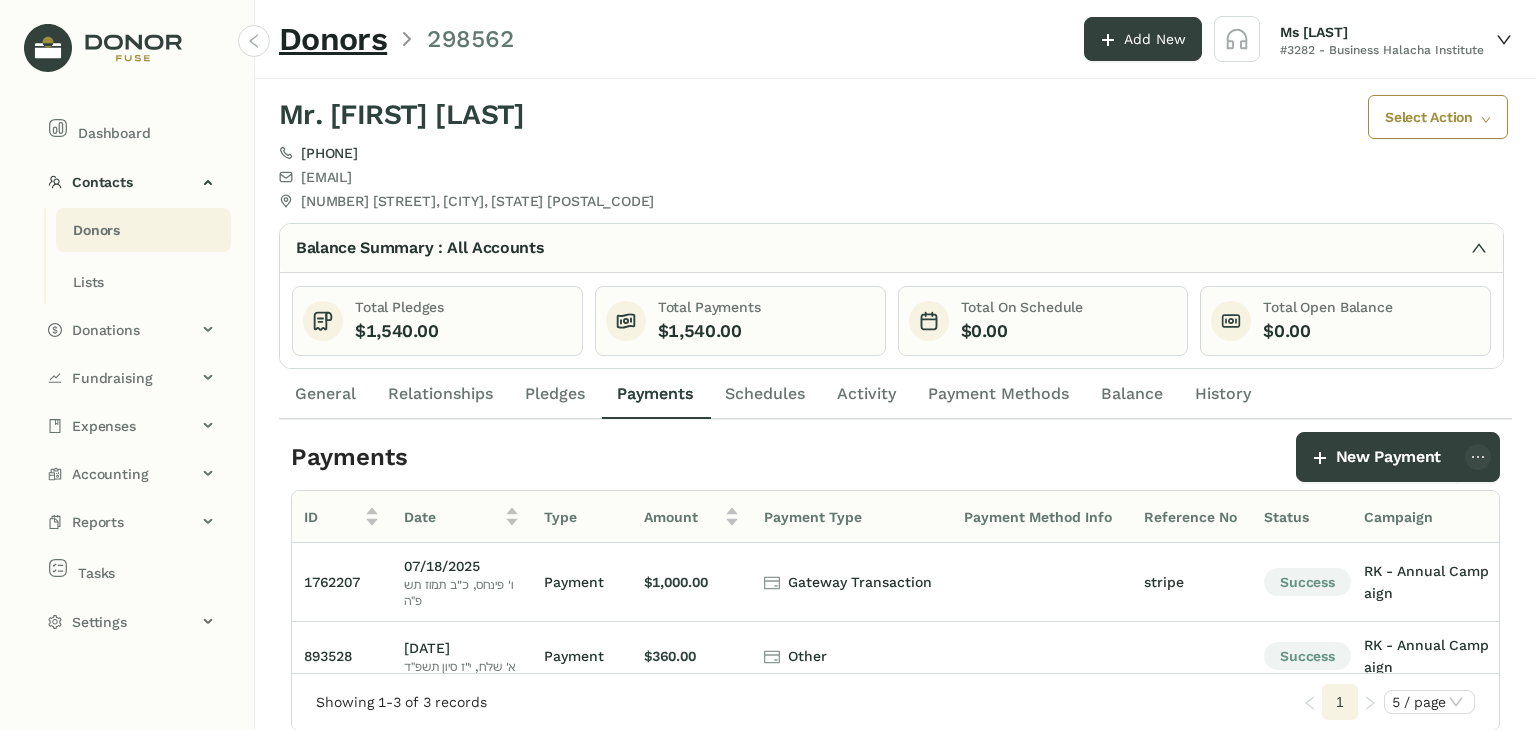 click on "Donors" 